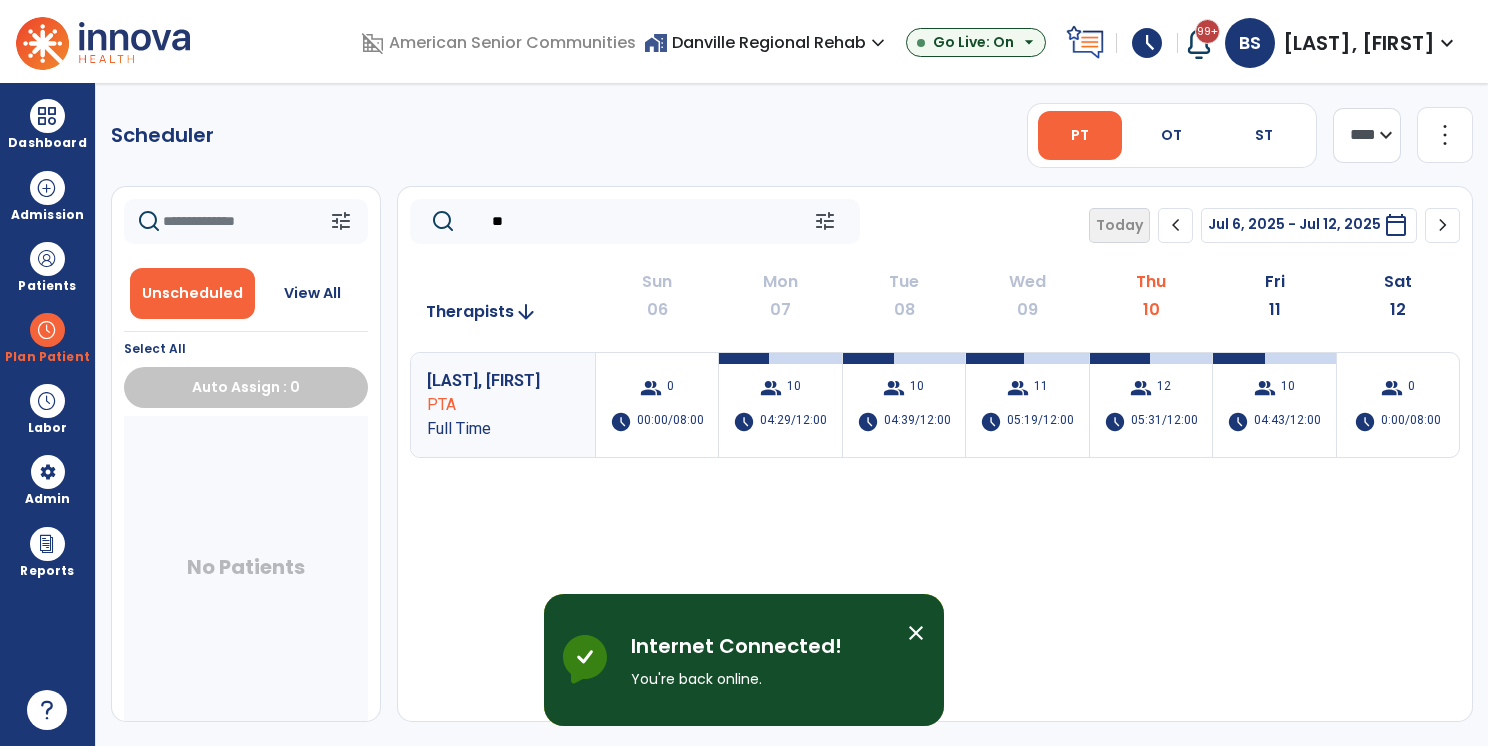 scroll, scrollTop: 0, scrollLeft: 0, axis: both 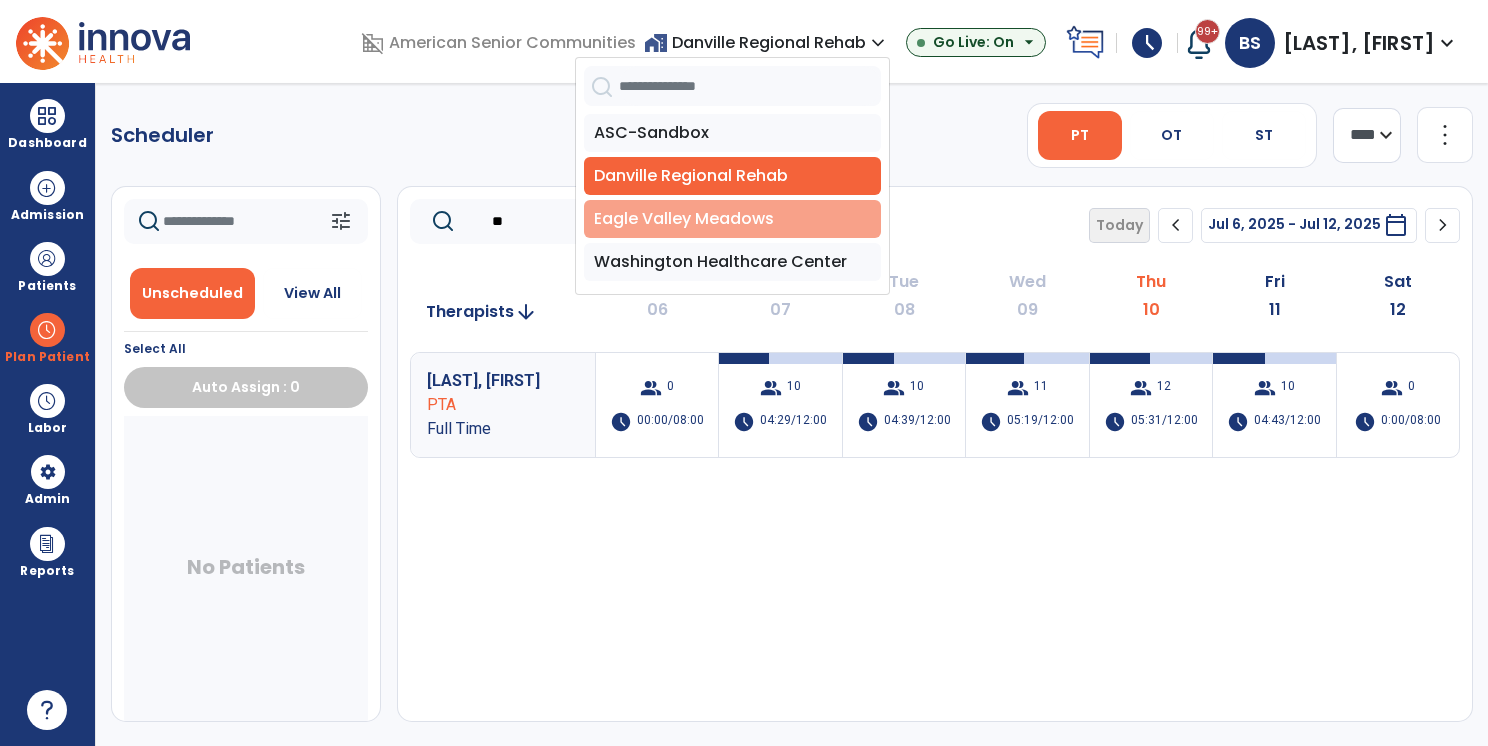 click on "Eagle Valley Meadows" at bounding box center [732, 219] 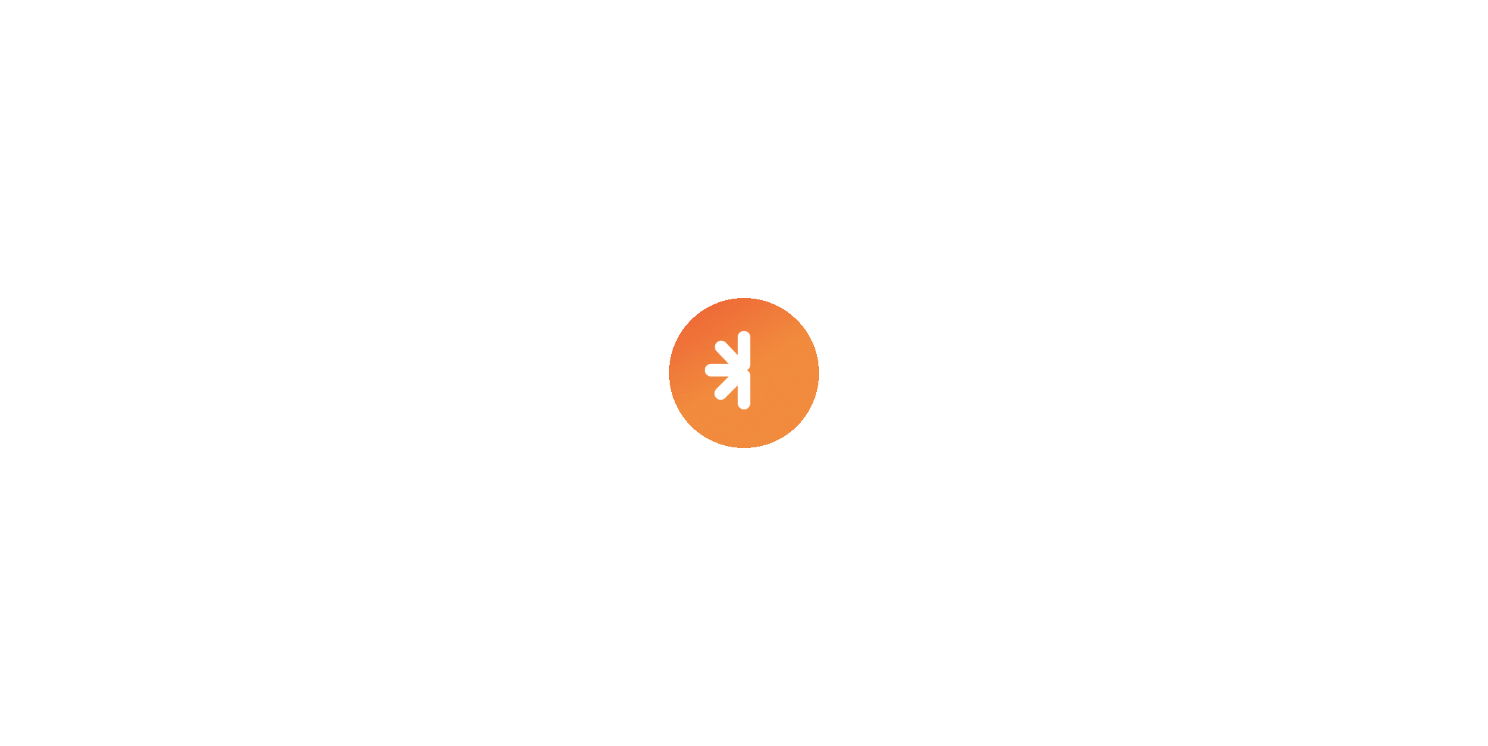 scroll, scrollTop: 0, scrollLeft: 0, axis: both 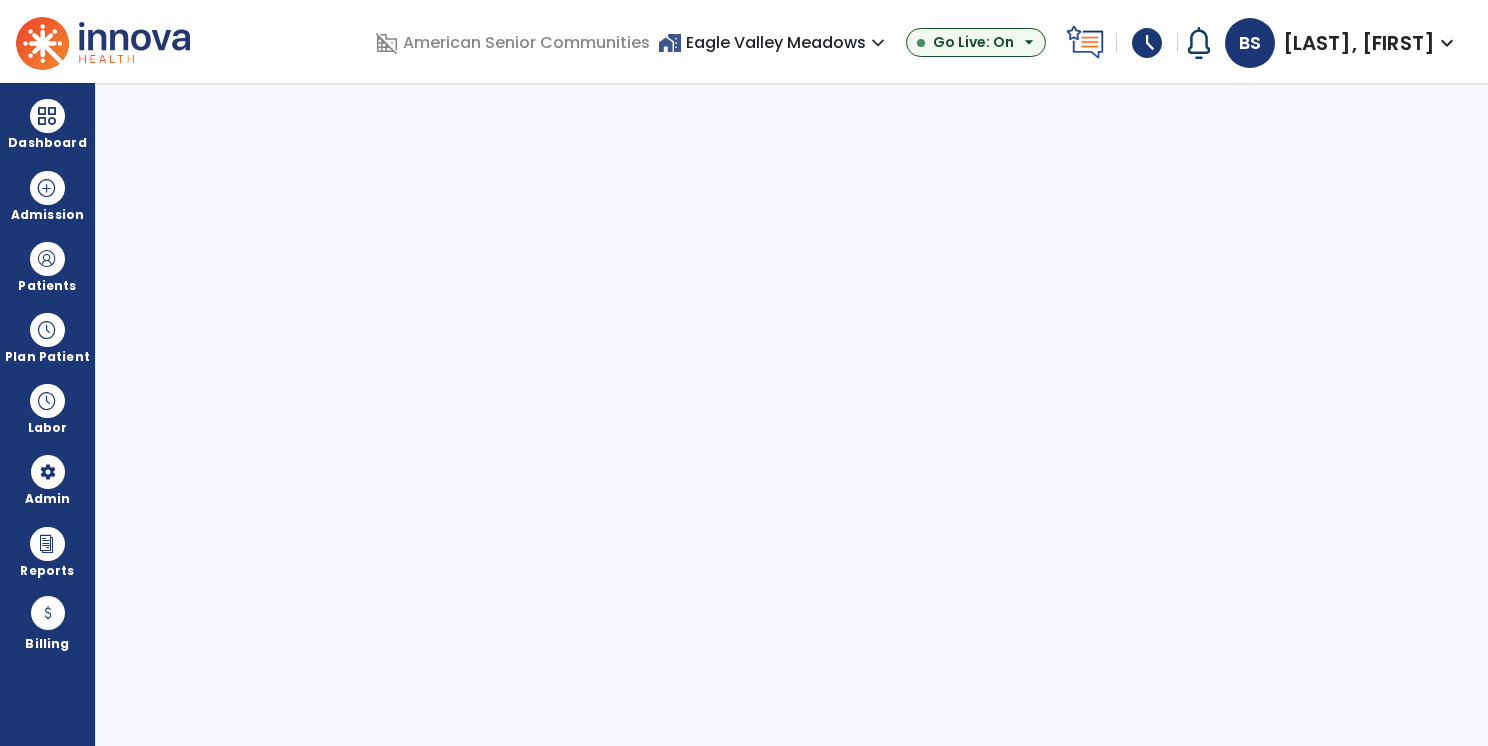 select on "***" 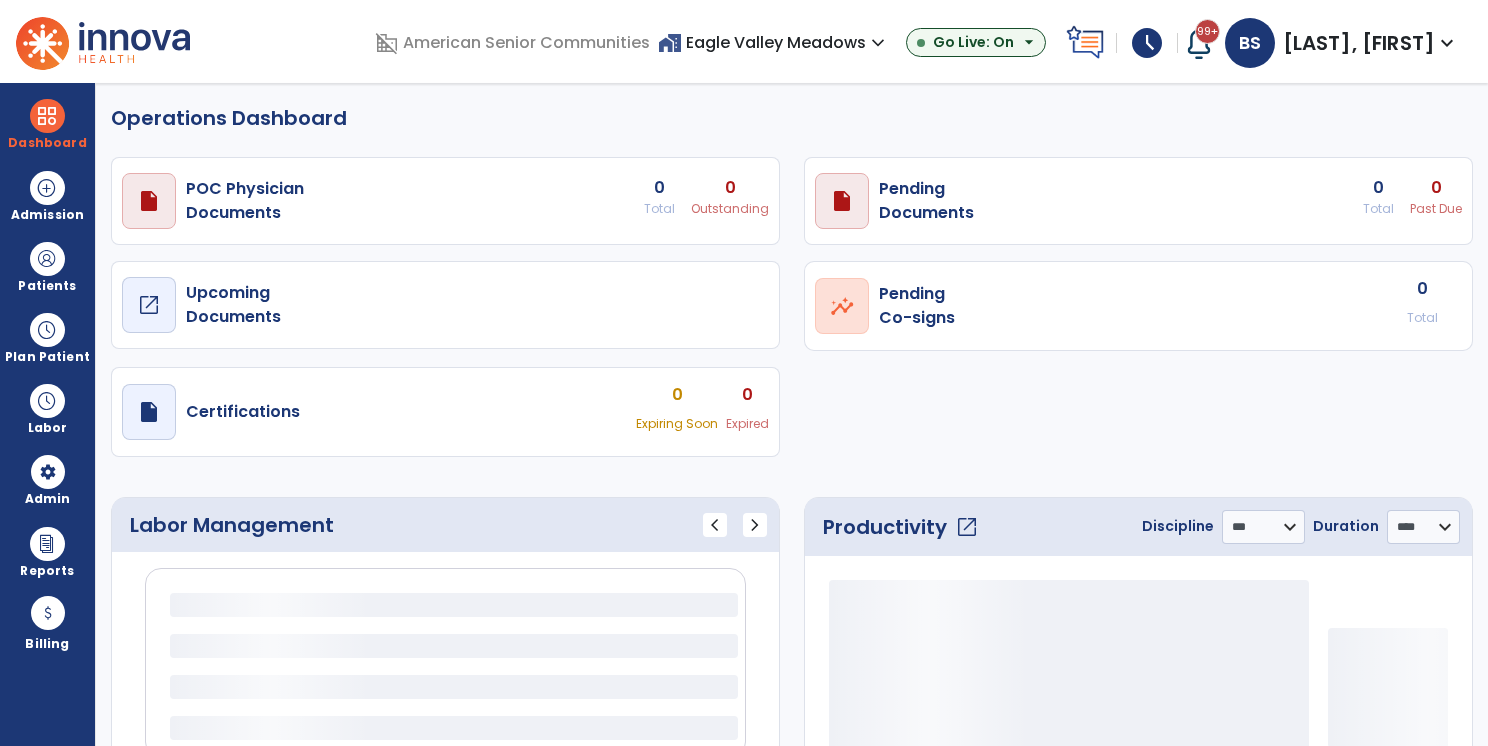 select on "***" 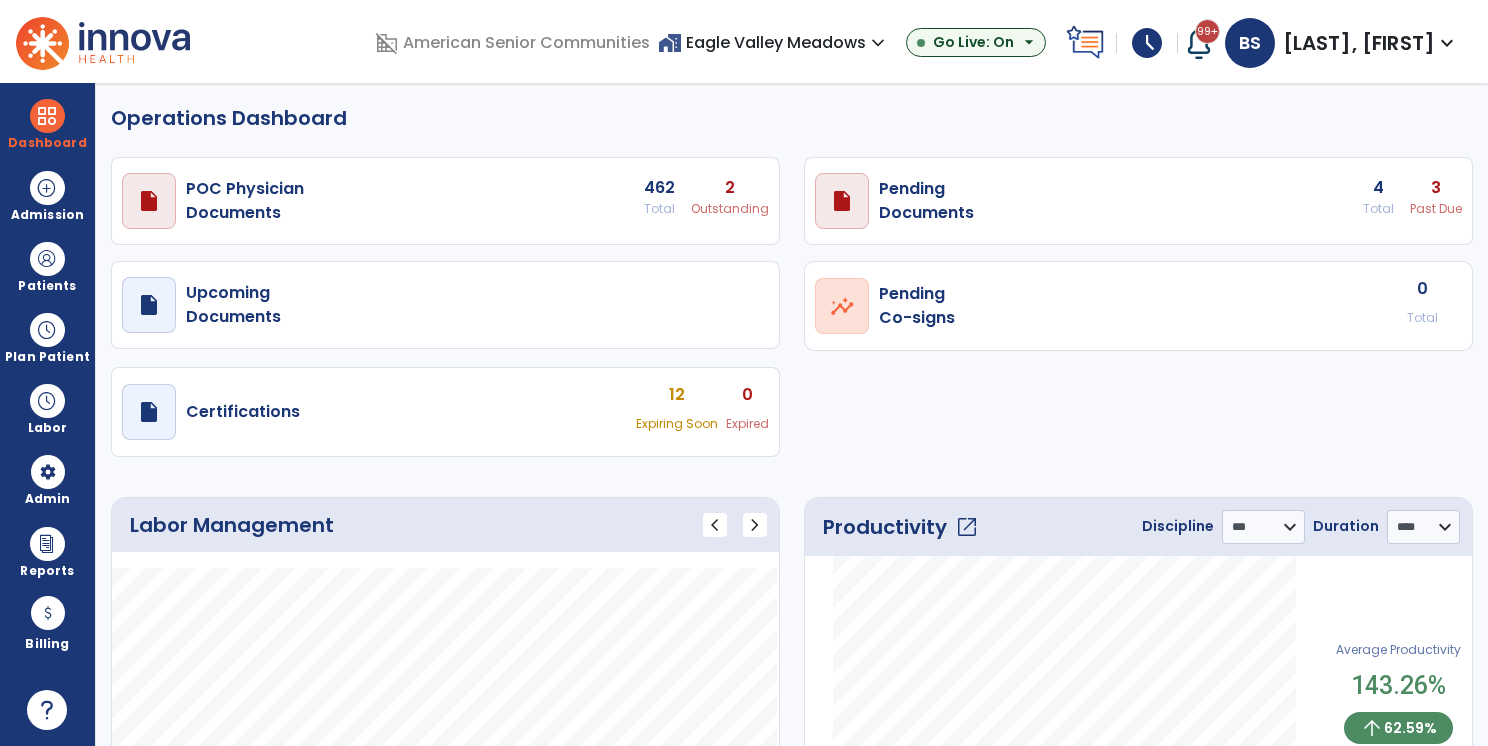 click on "Operations Dashboard" 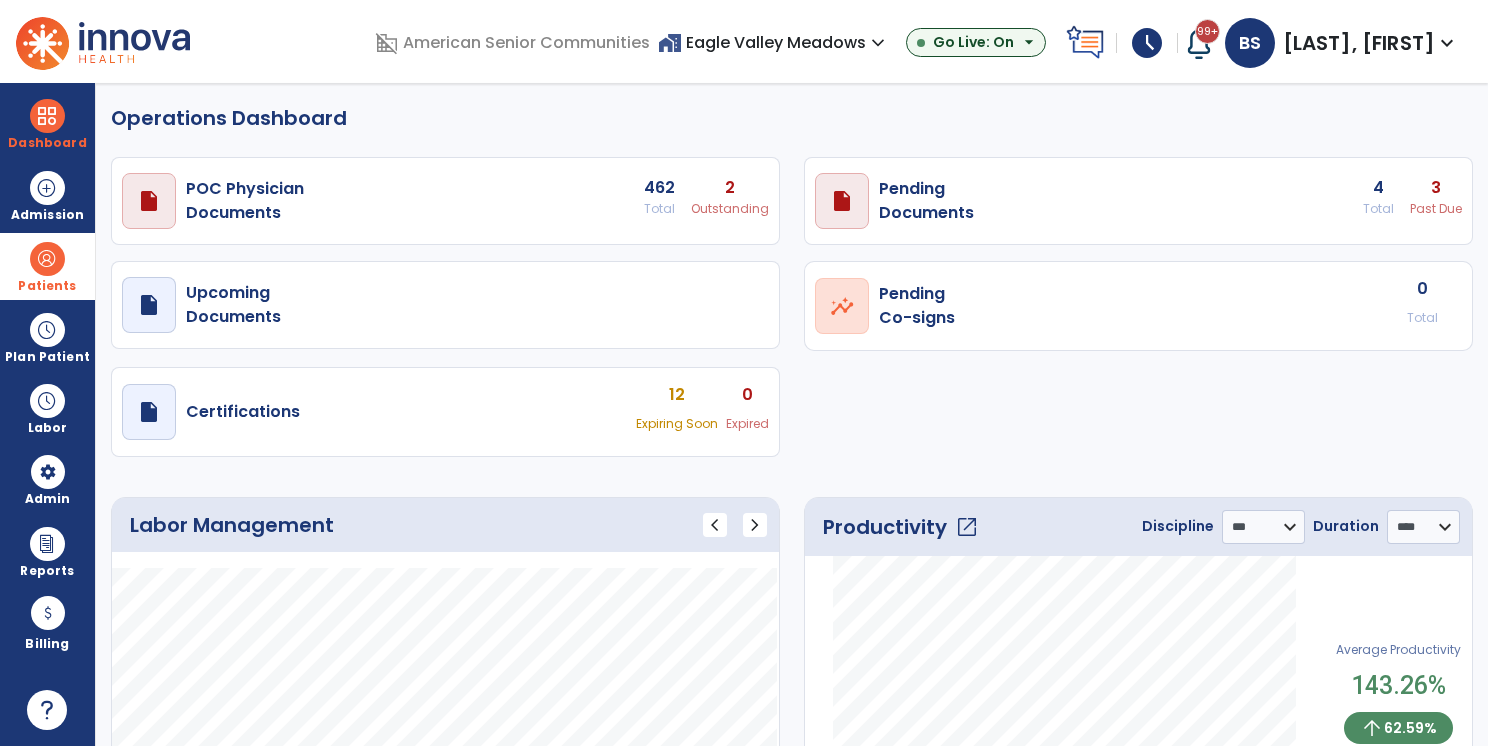 click at bounding box center [47, 259] 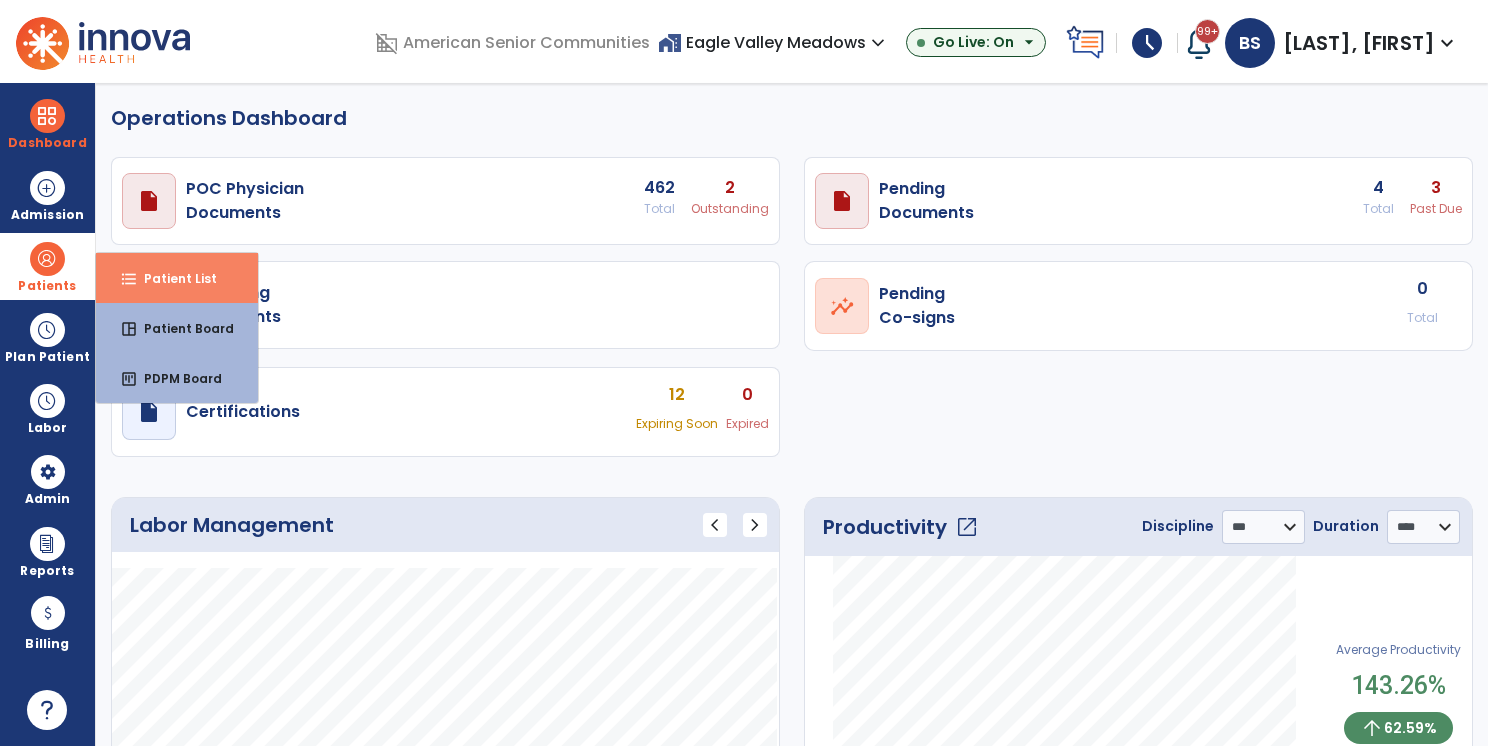 click on "format_list_bulleted  Patient List" at bounding box center (177, 278) 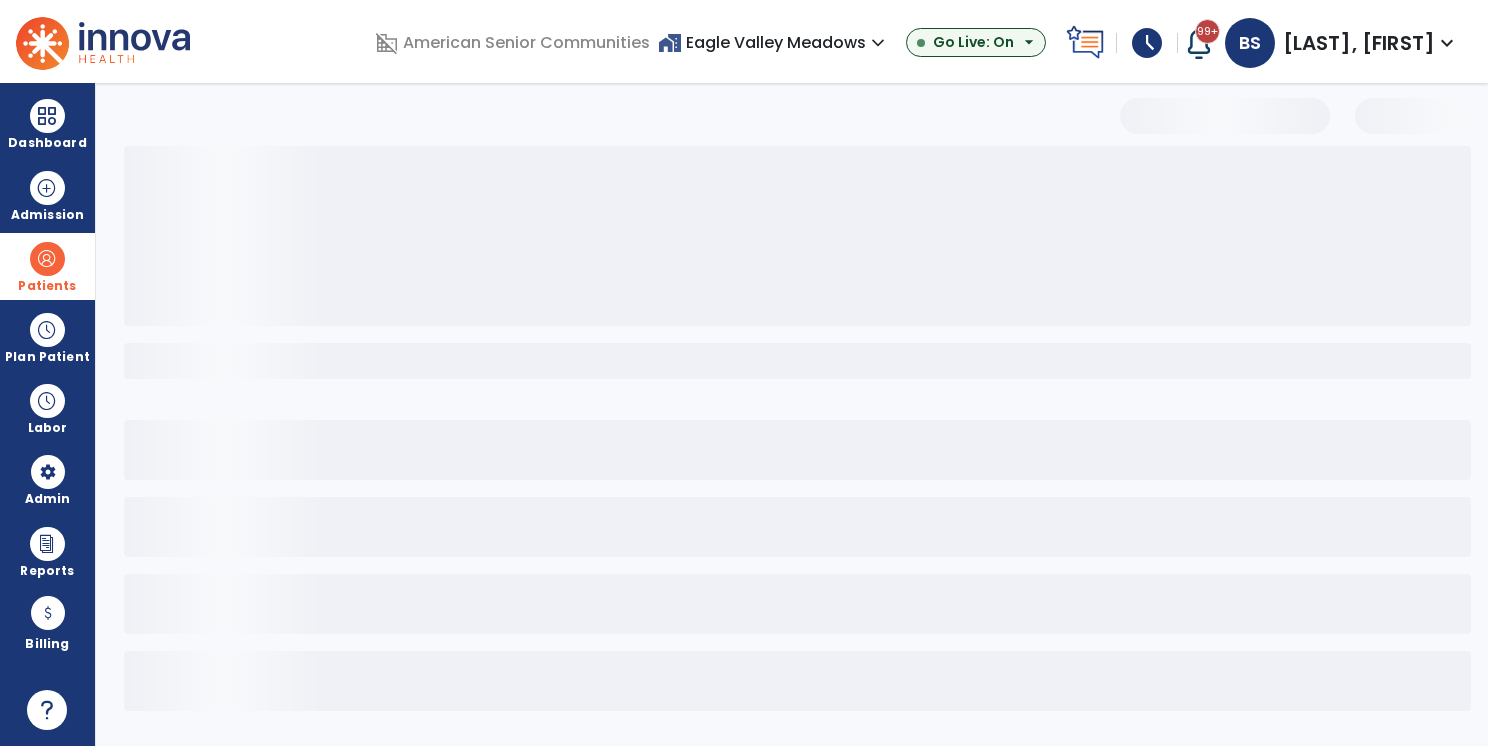 select on "***" 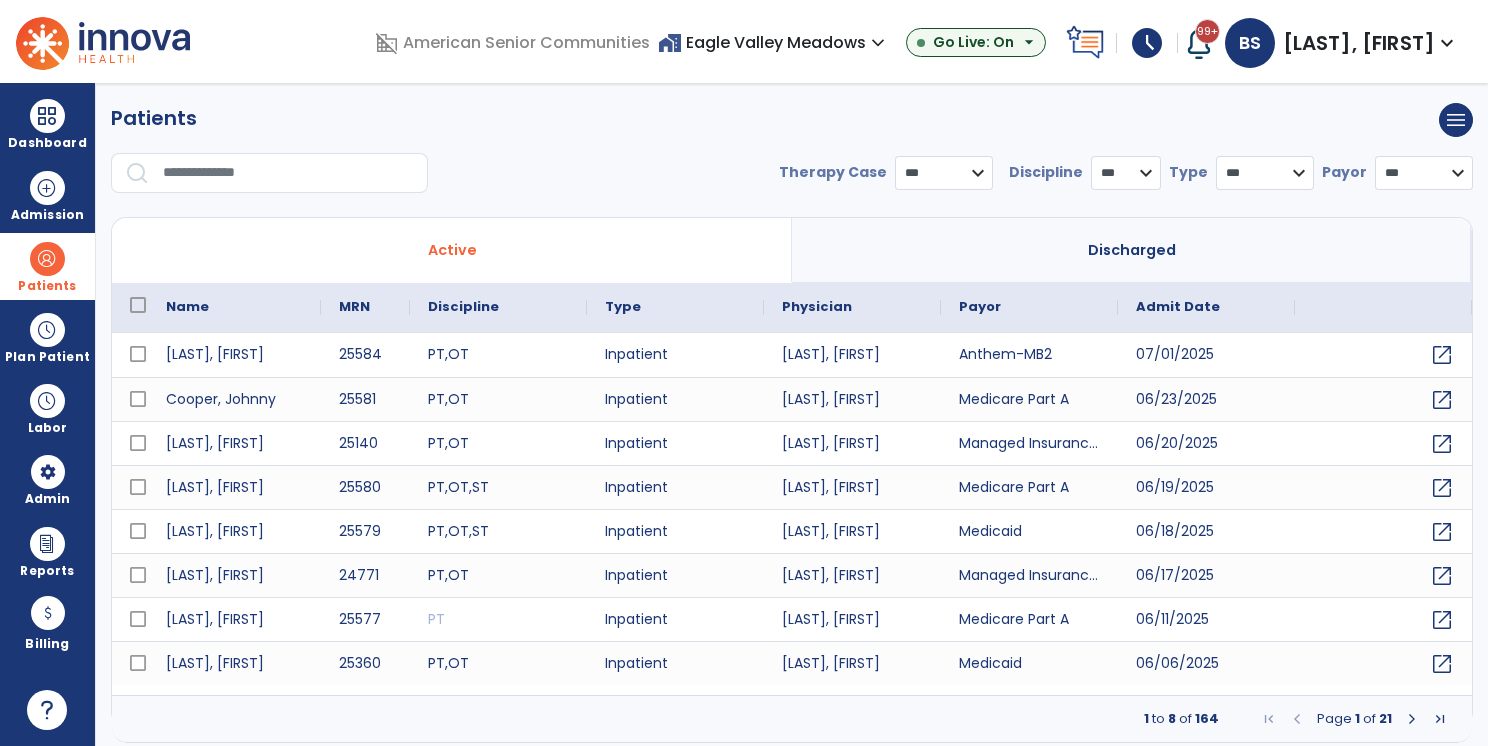 click on "home_work   Eagle Valley Meadows   expand_more" at bounding box center [774, 42] 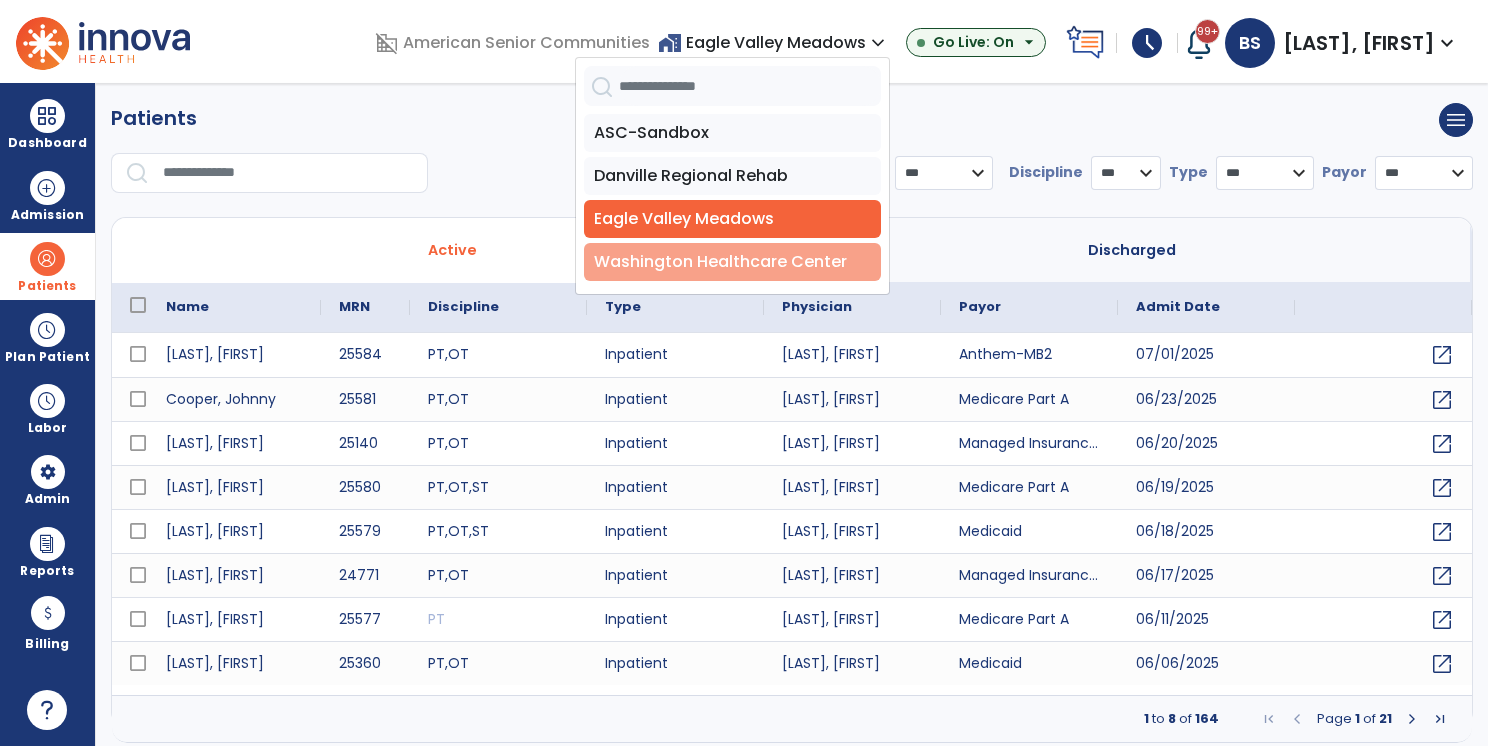 click on "Washington Healthcare Center" at bounding box center (732, 262) 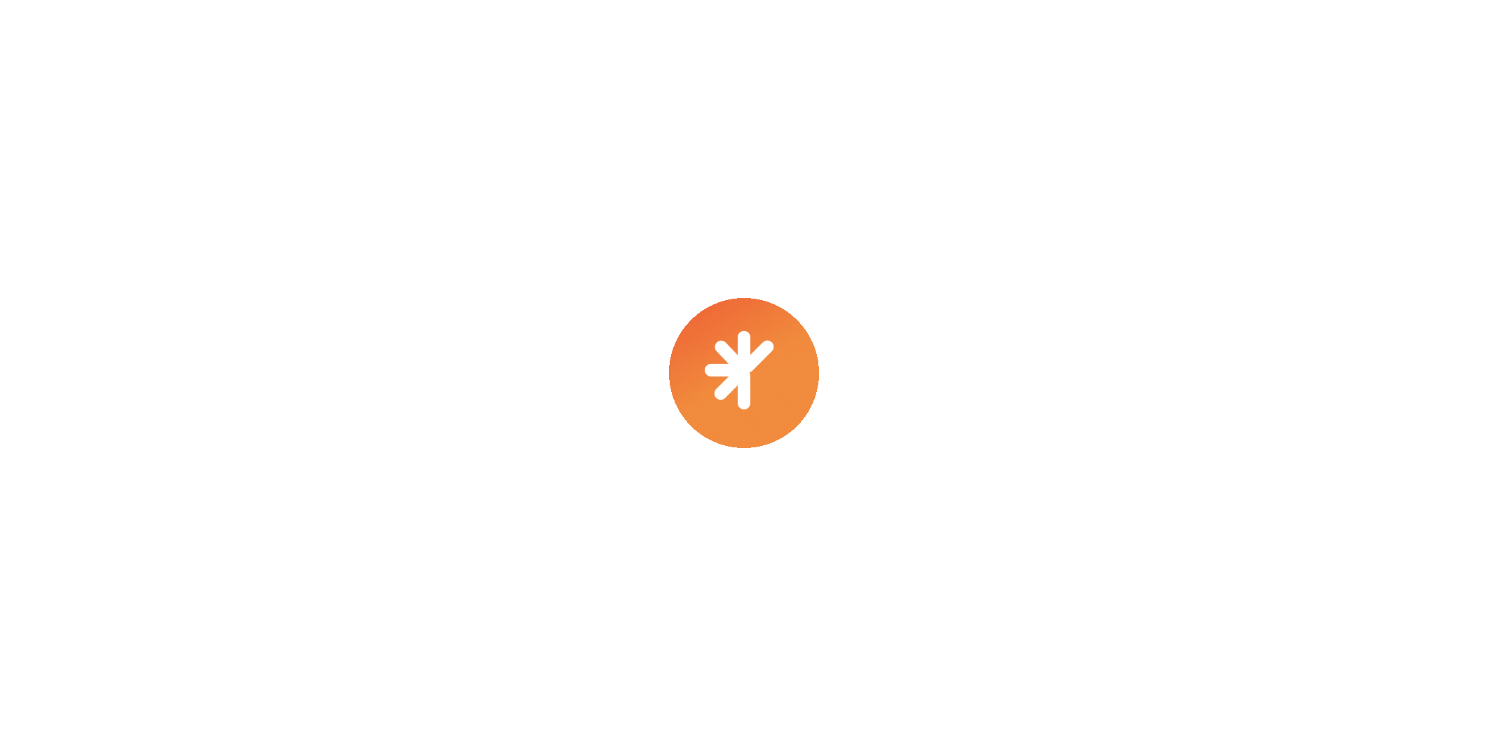 scroll, scrollTop: 0, scrollLeft: 0, axis: both 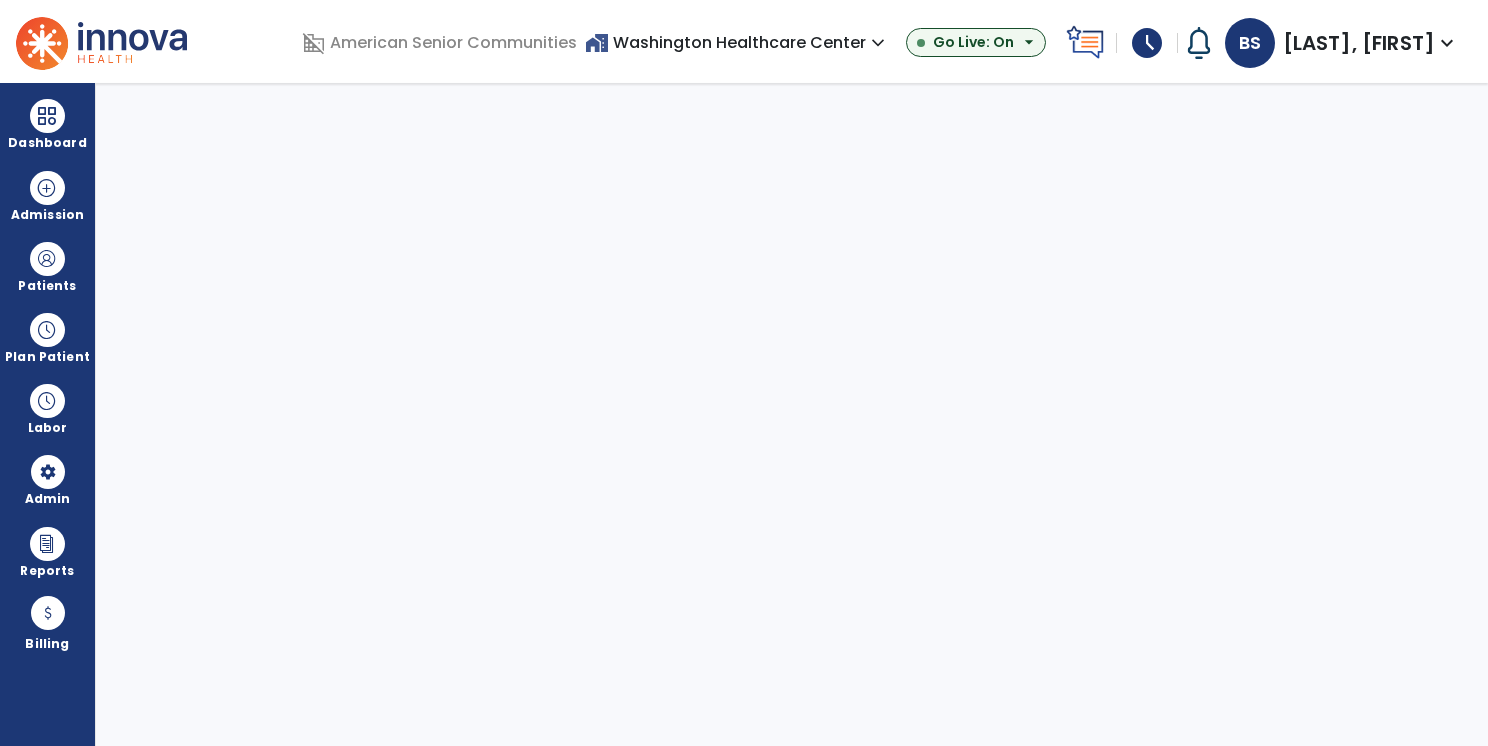 select on "***" 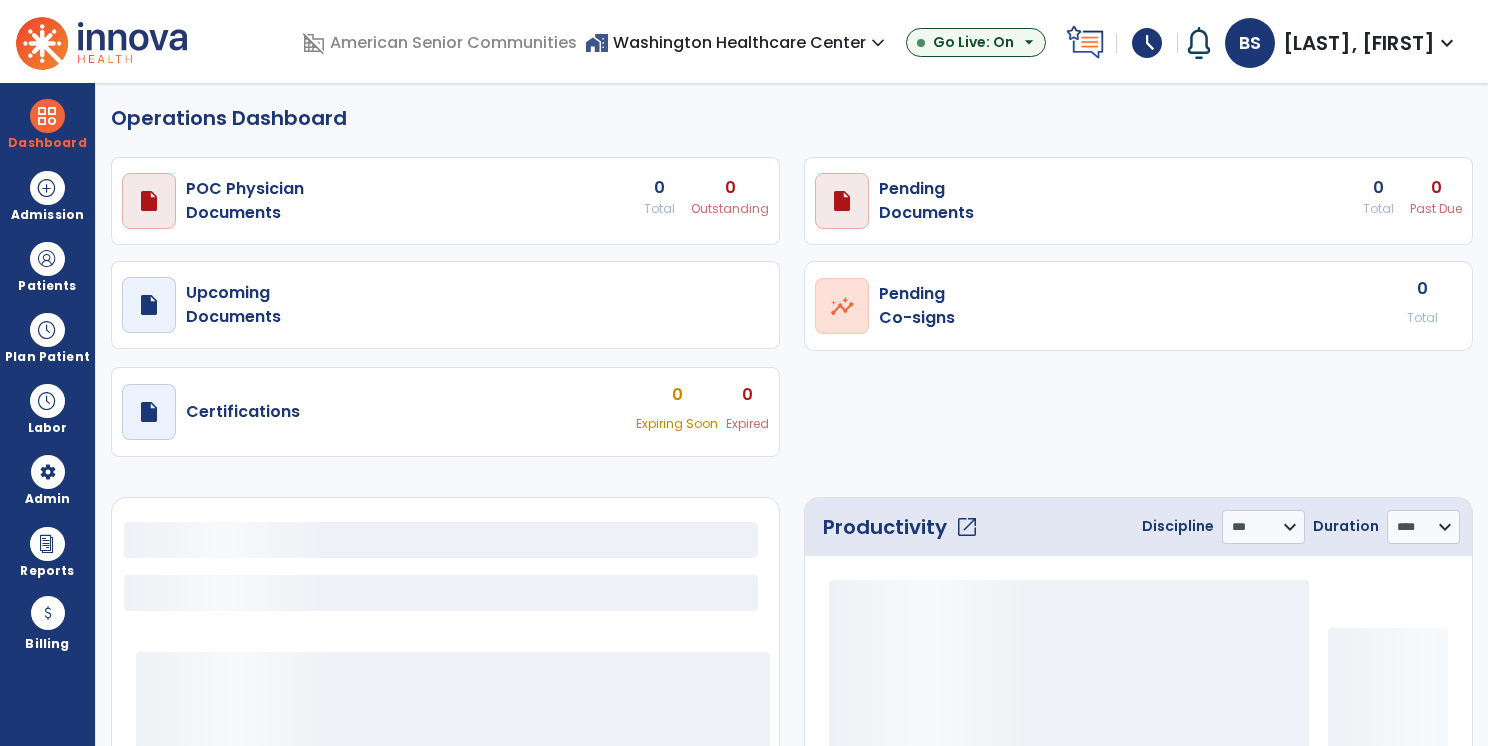 select on "***" 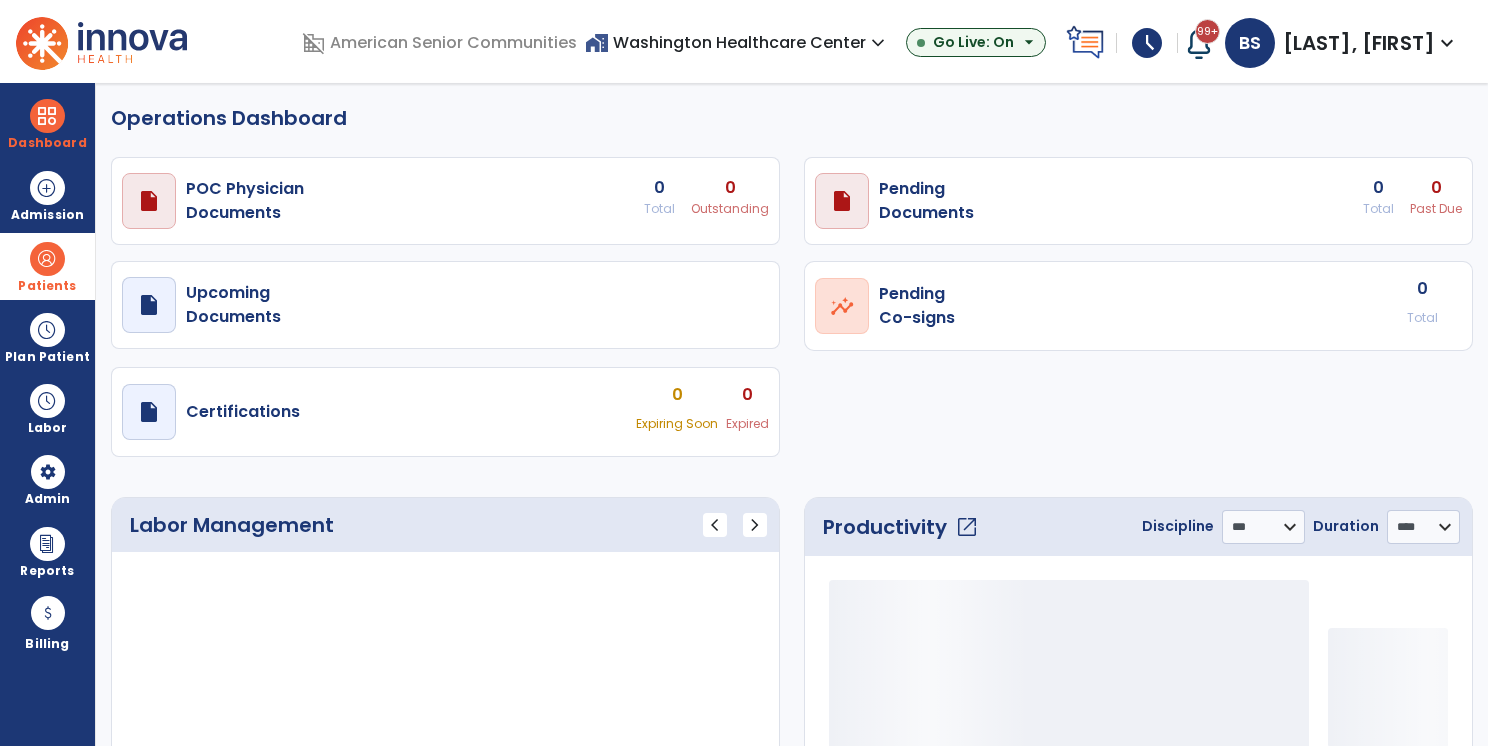 click on "Patients" at bounding box center (47, 266) 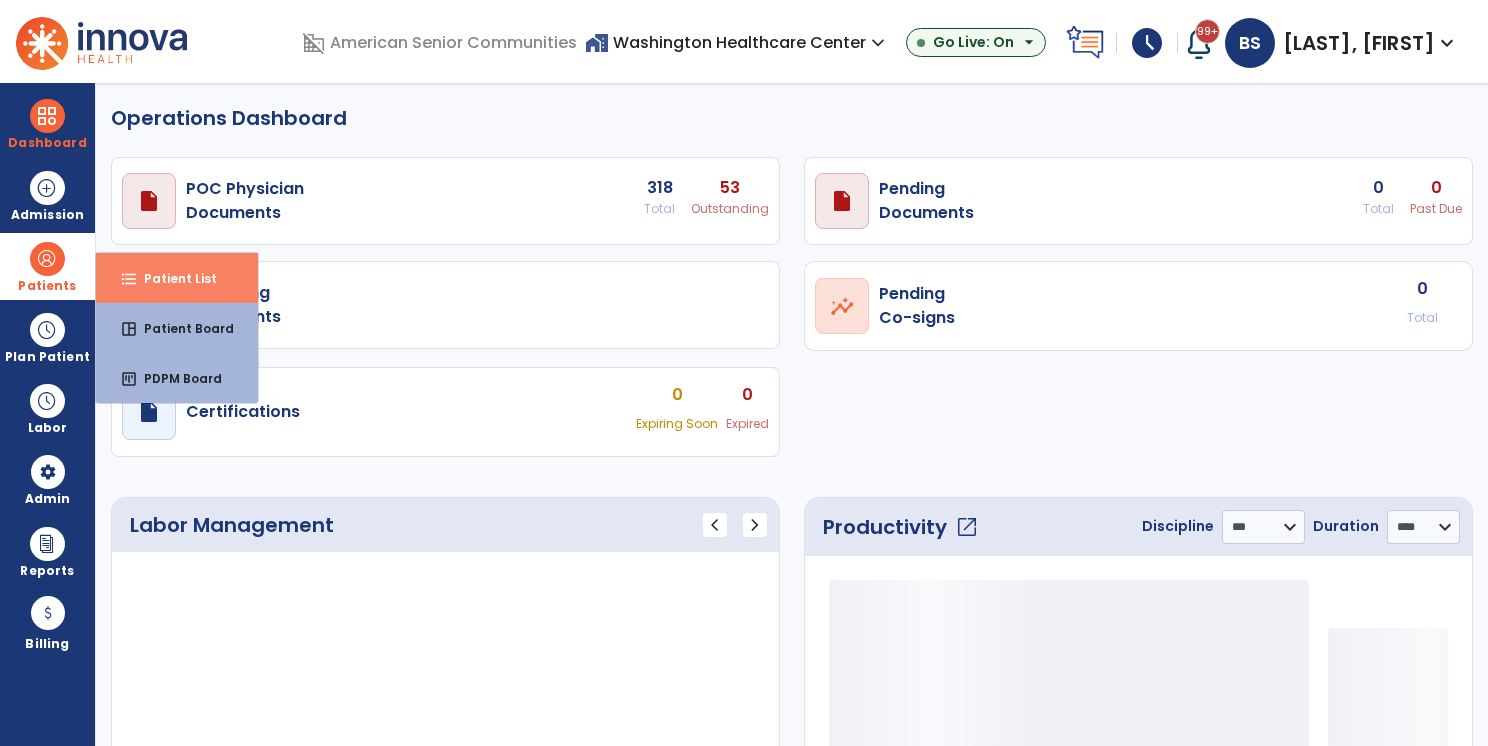 click on "format_list_bulleted  Patient List" at bounding box center (177, 278) 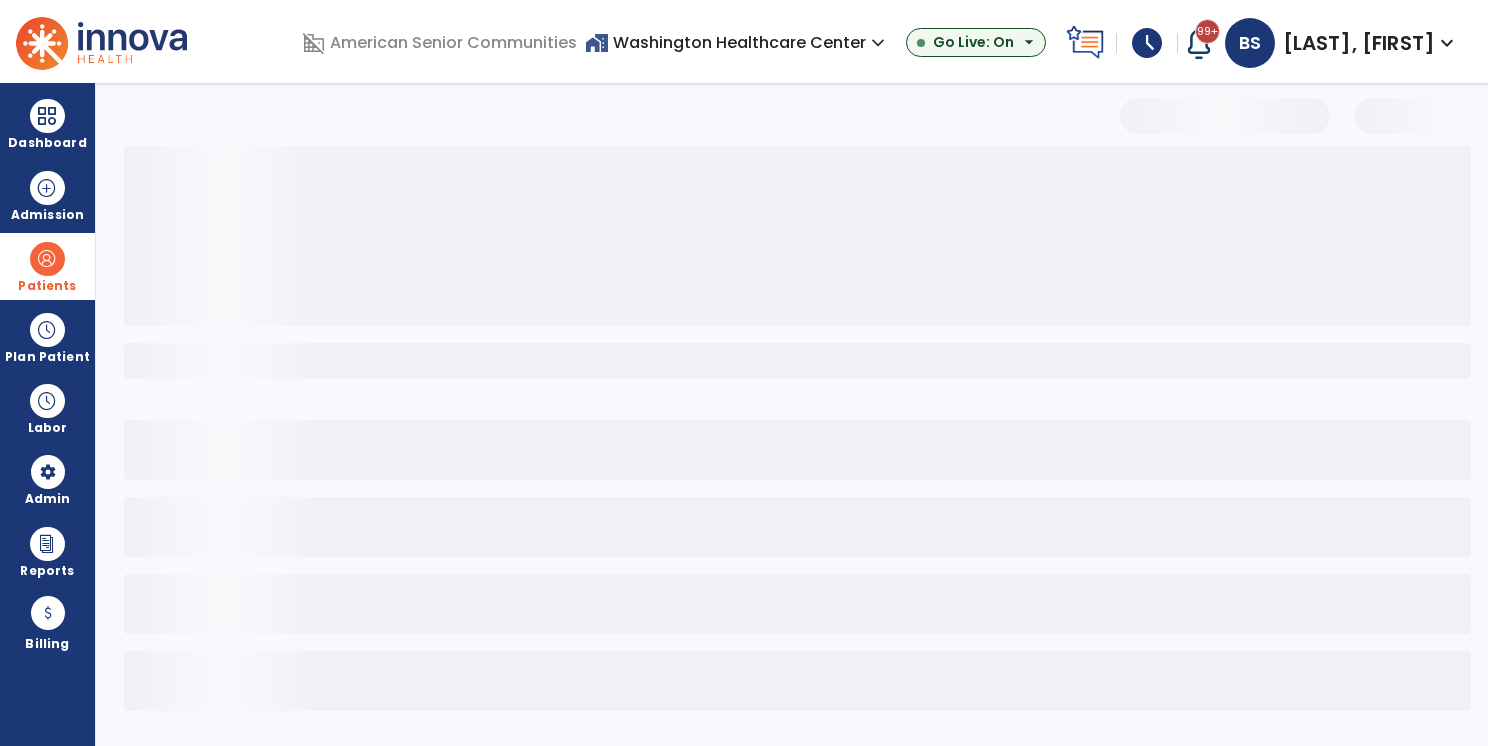 select on "***" 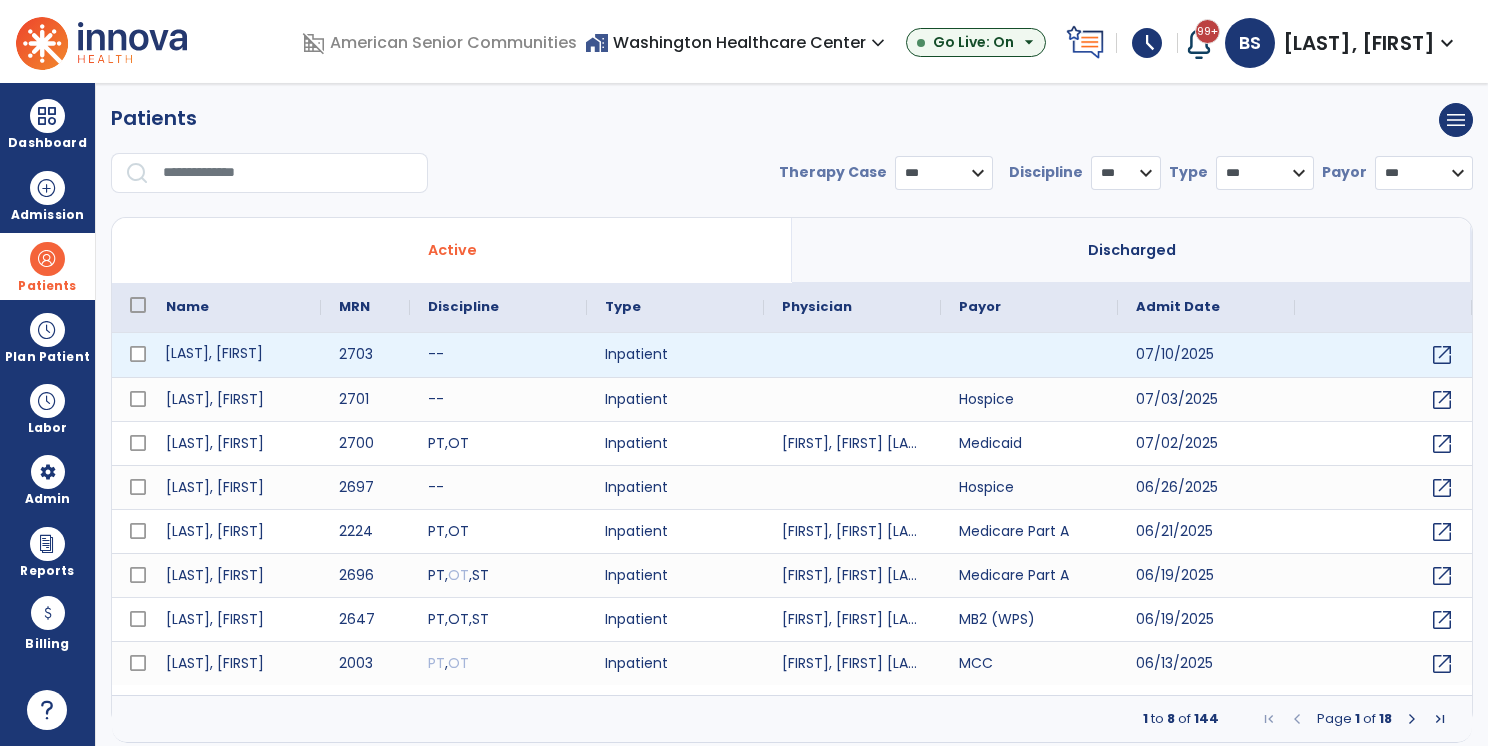 click on "Mauck, Mickey" at bounding box center [234, 355] 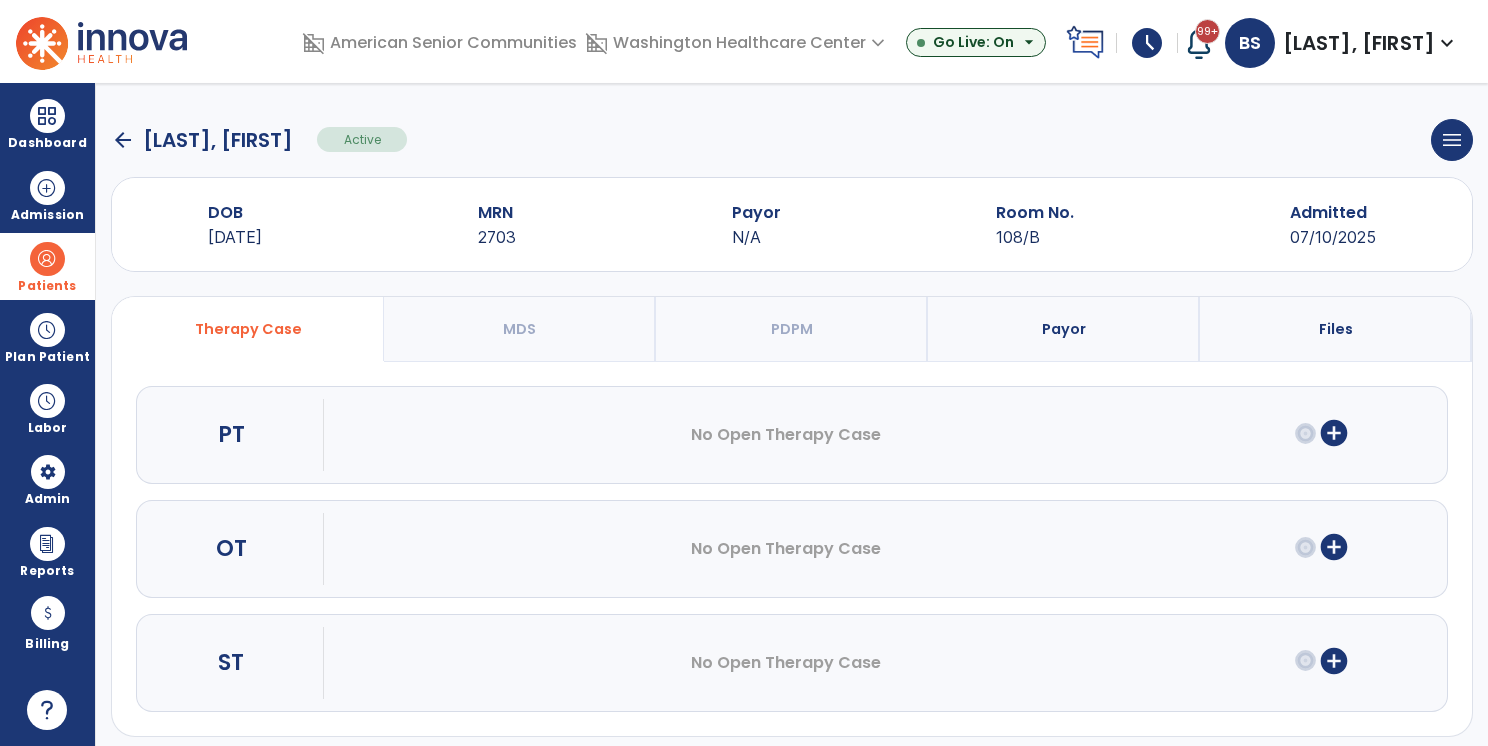 click on "Payor" at bounding box center (1064, 329) 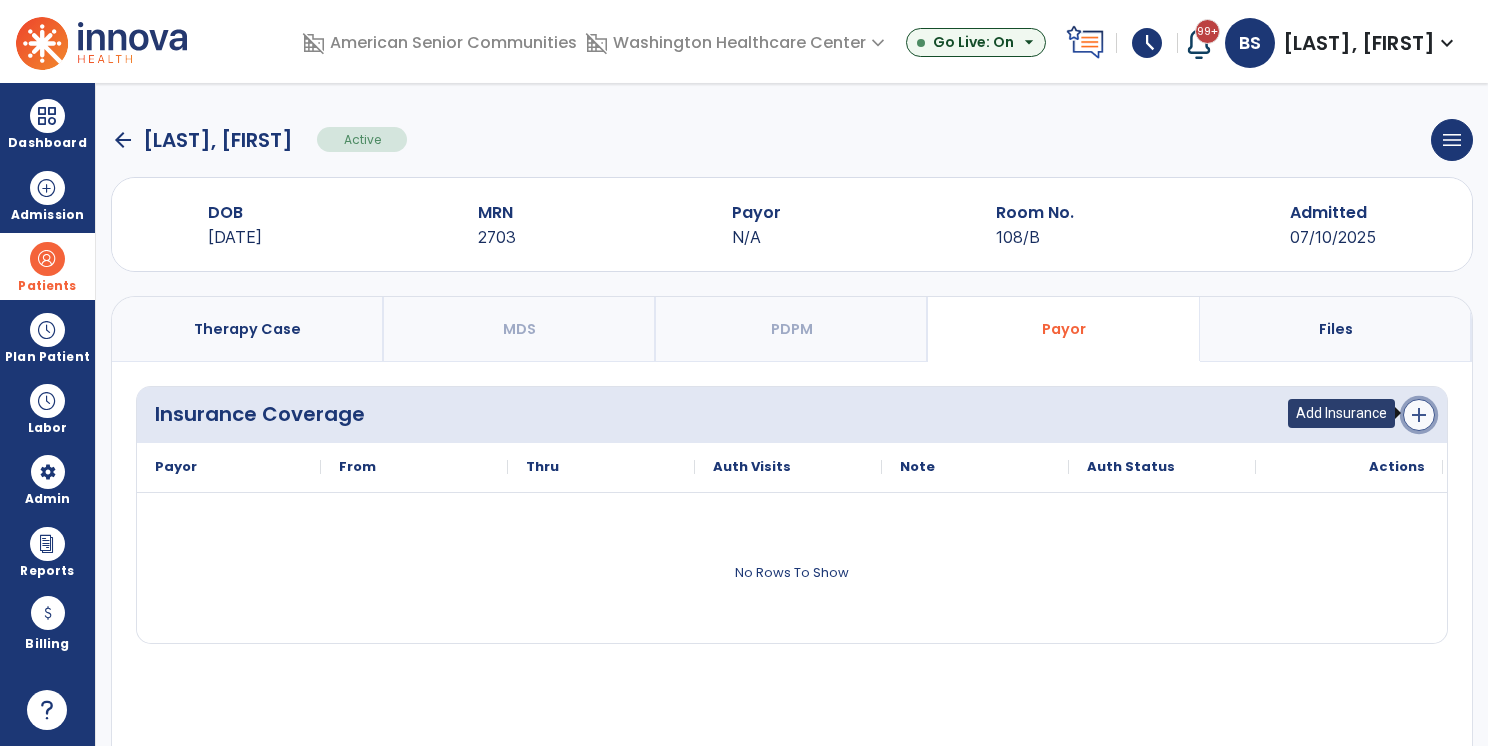 click on "add" 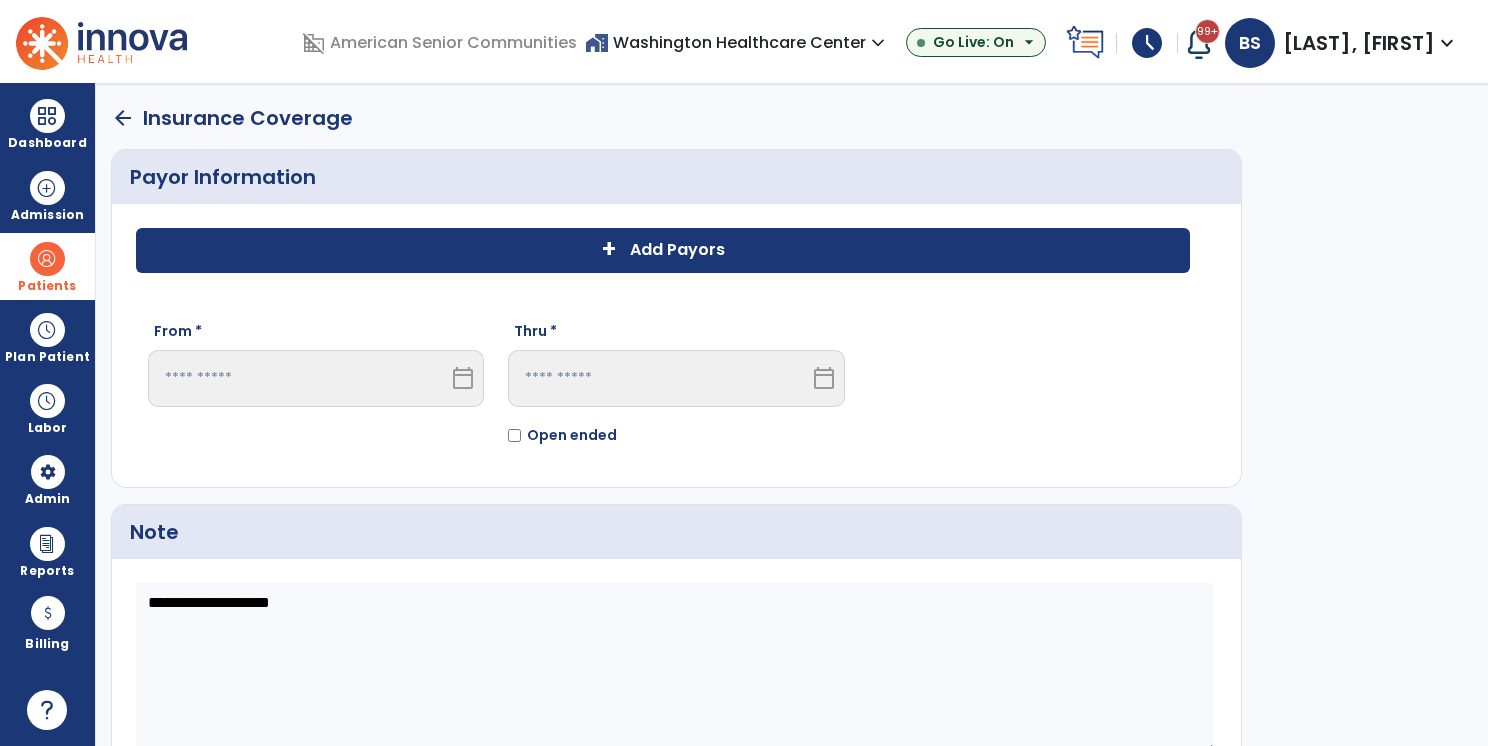click on "+ Add Payors" 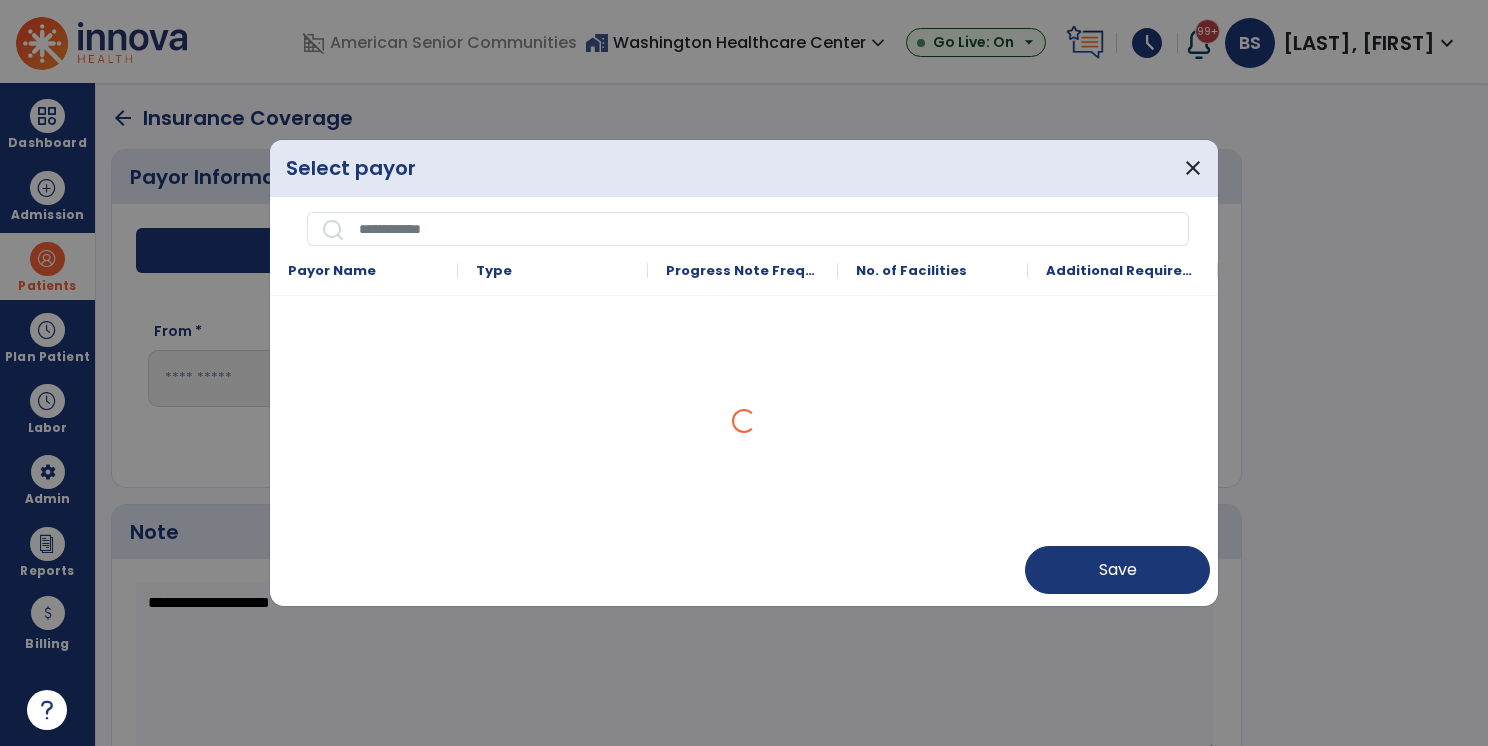 click at bounding box center [767, 229] 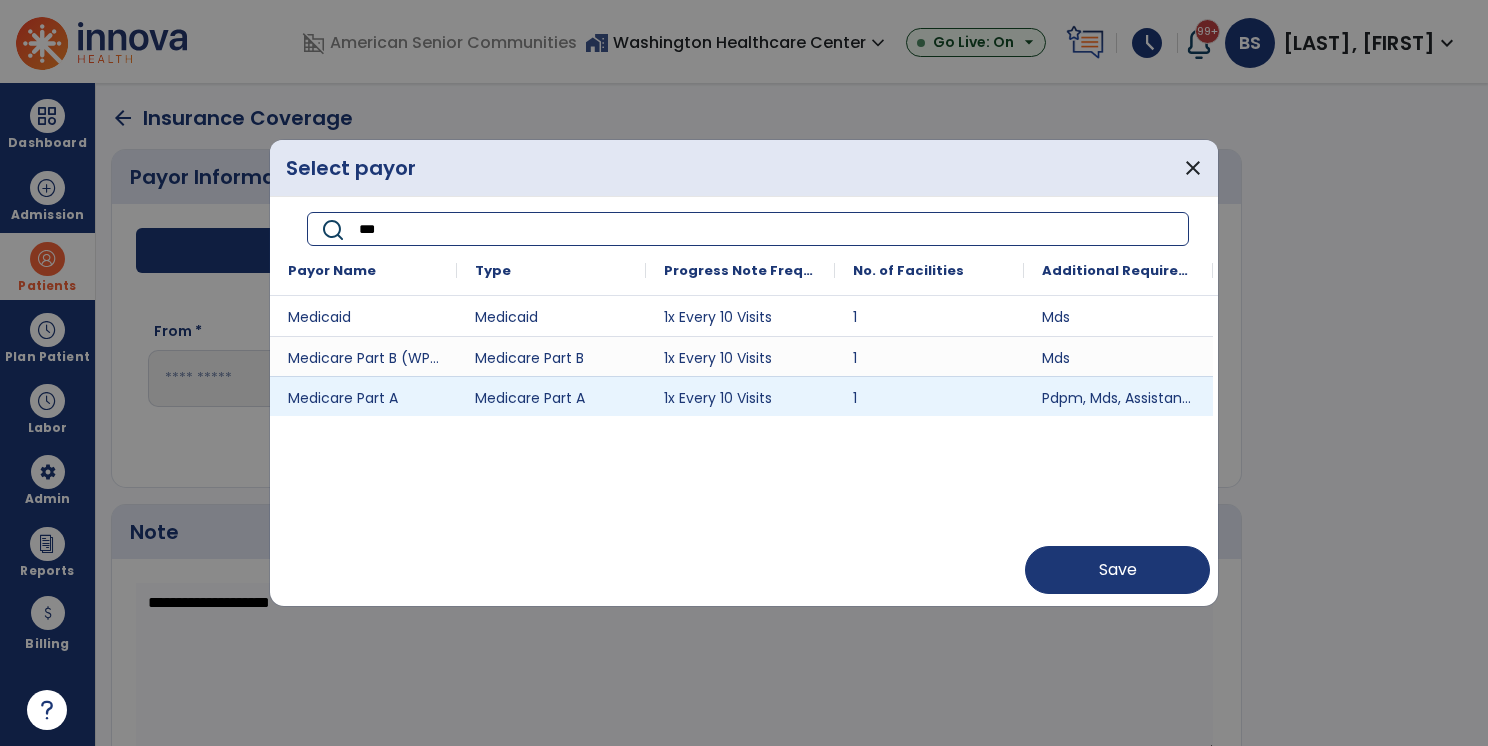 type on "***" 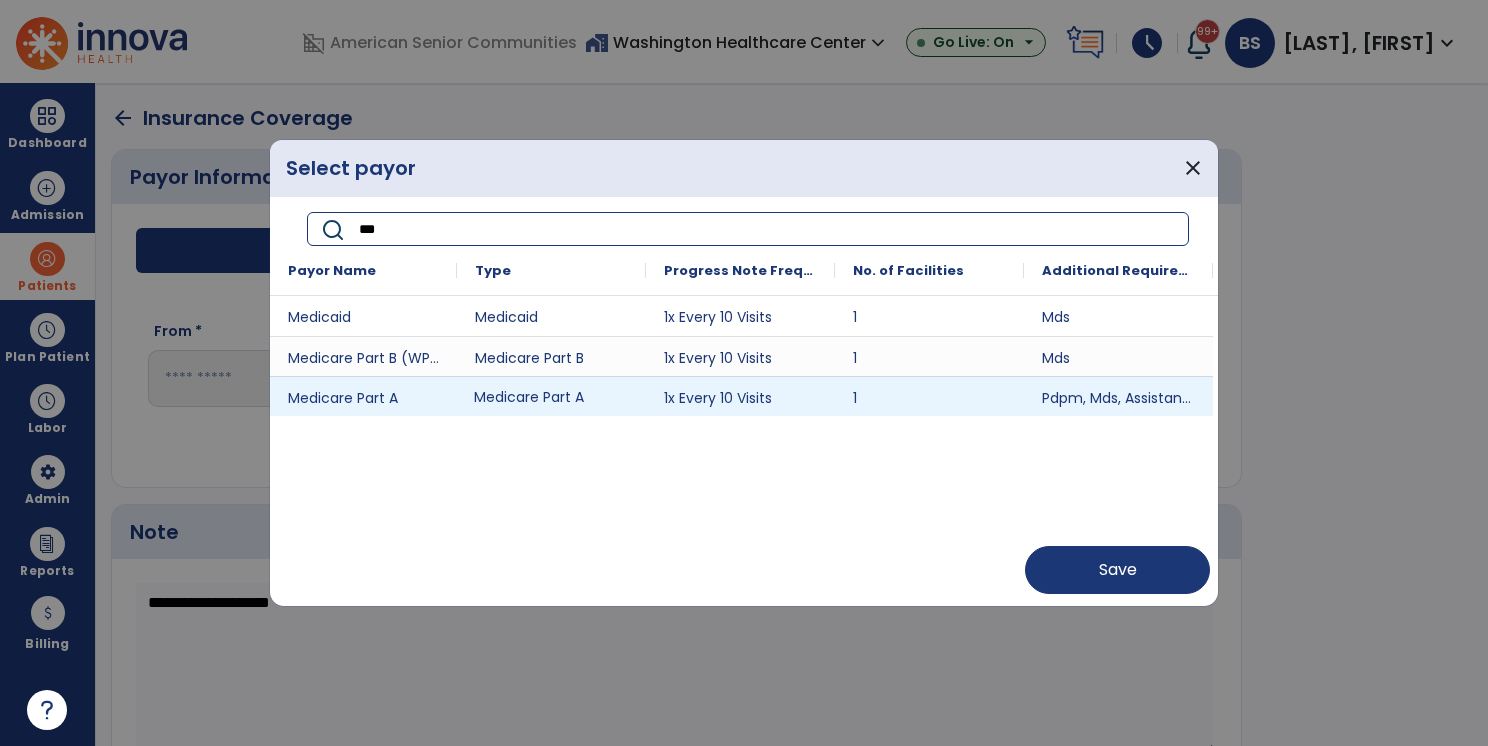 click on "Medicare Part A" at bounding box center (551, 396) 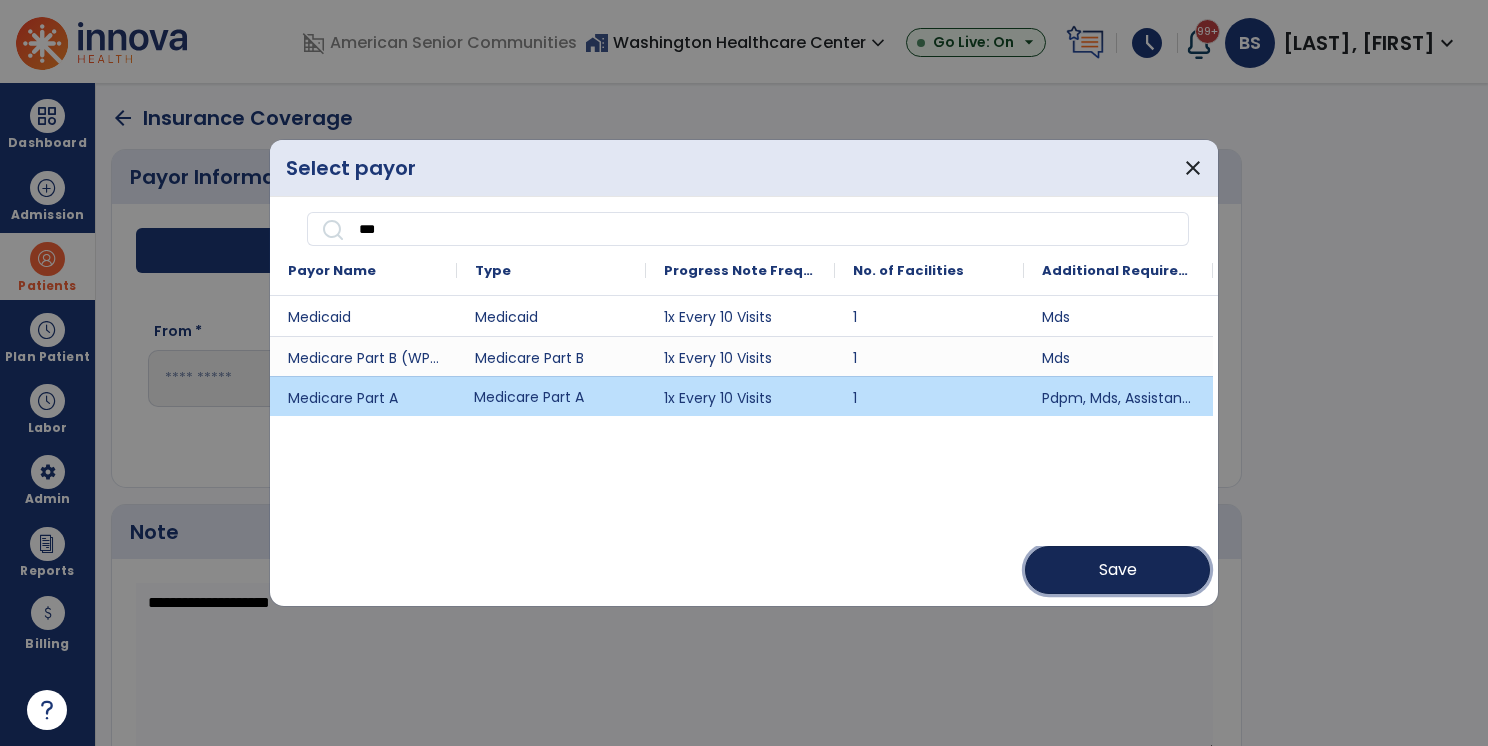 click on "Save" at bounding box center [1118, 570] 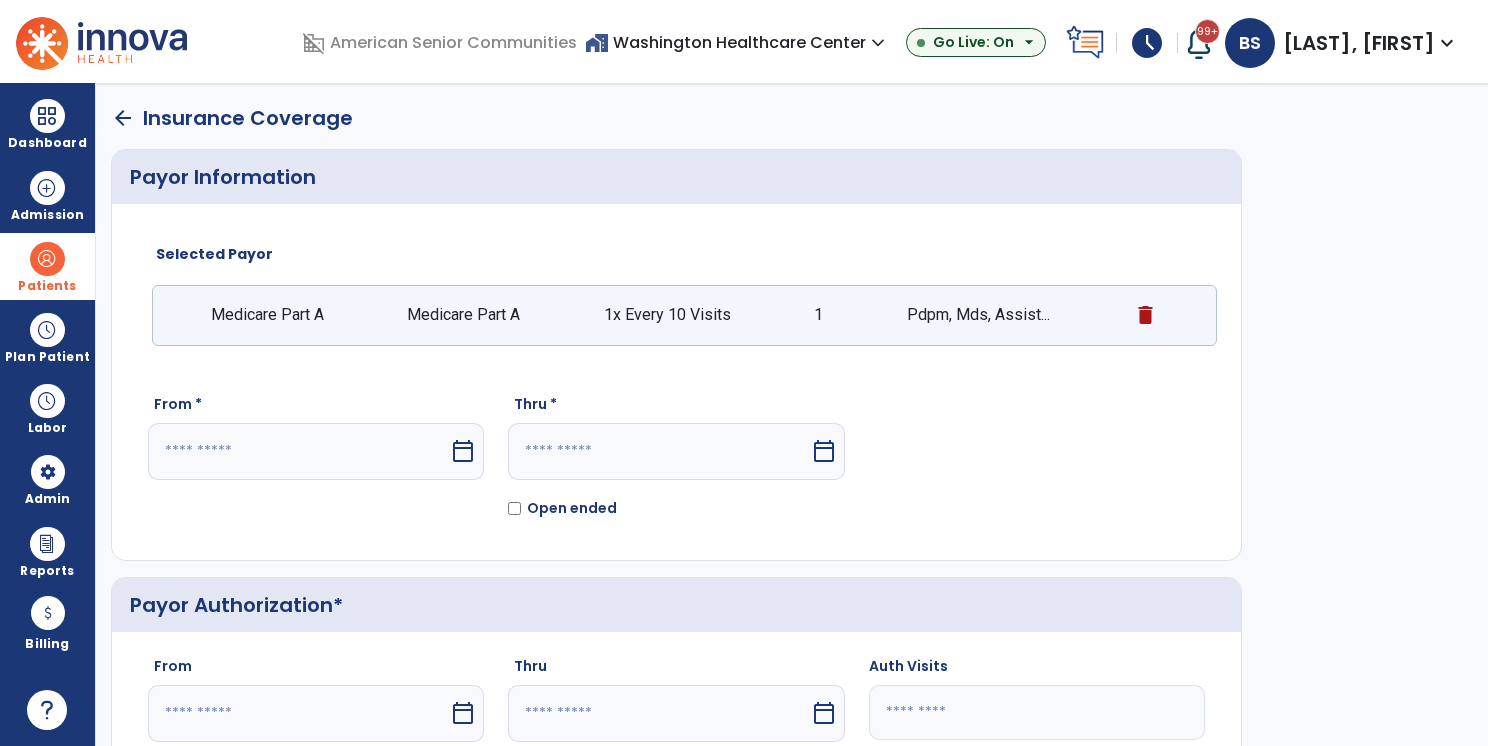 click at bounding box center [298, 451] 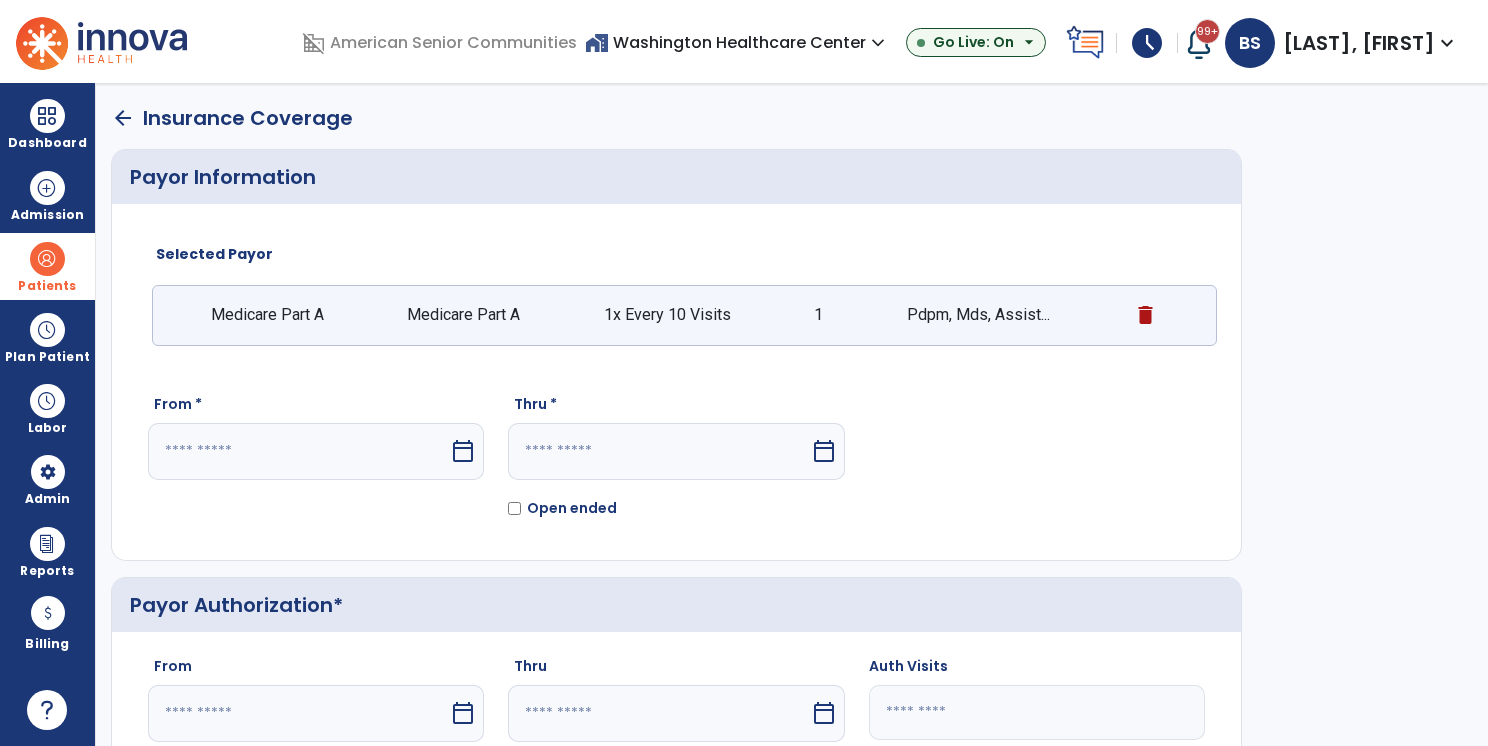 select on "*" 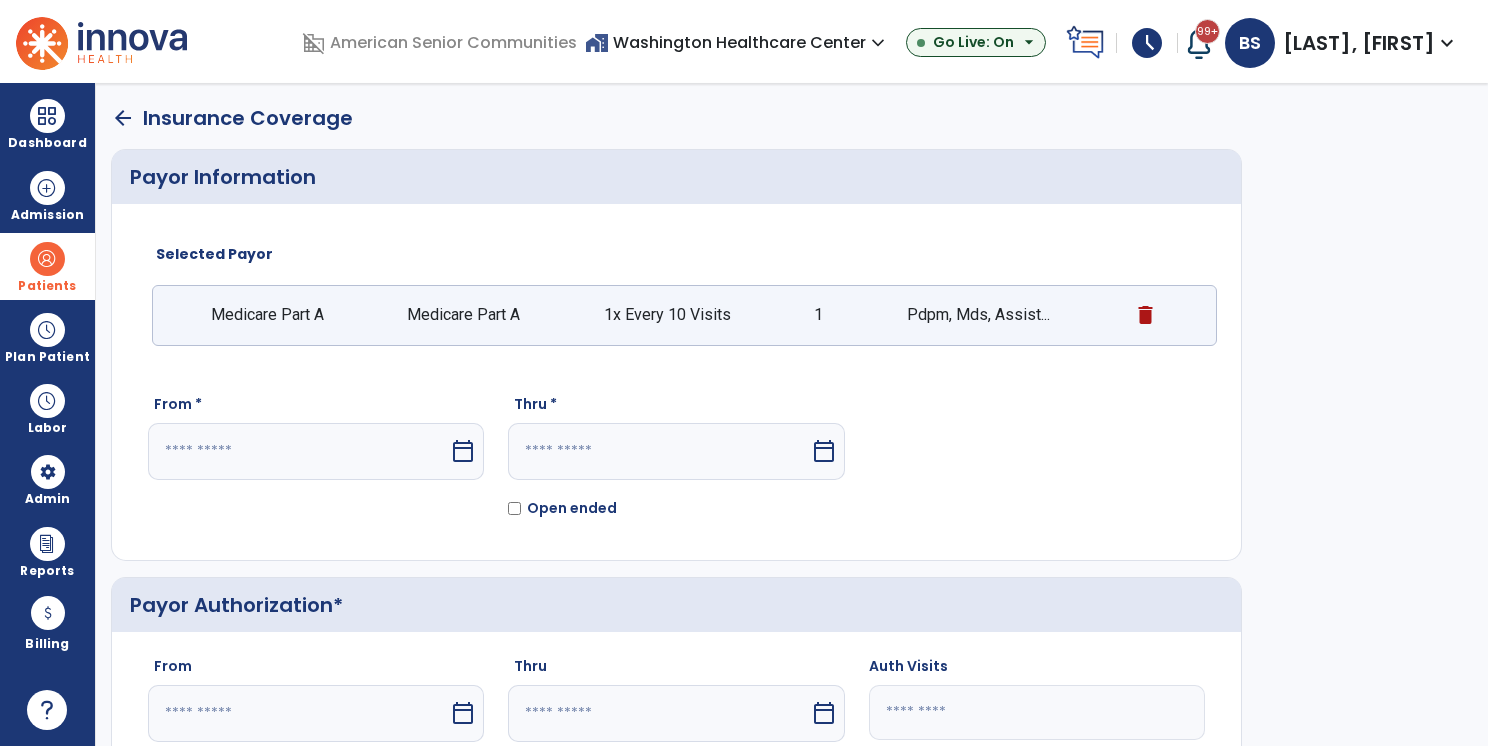 select on "****" 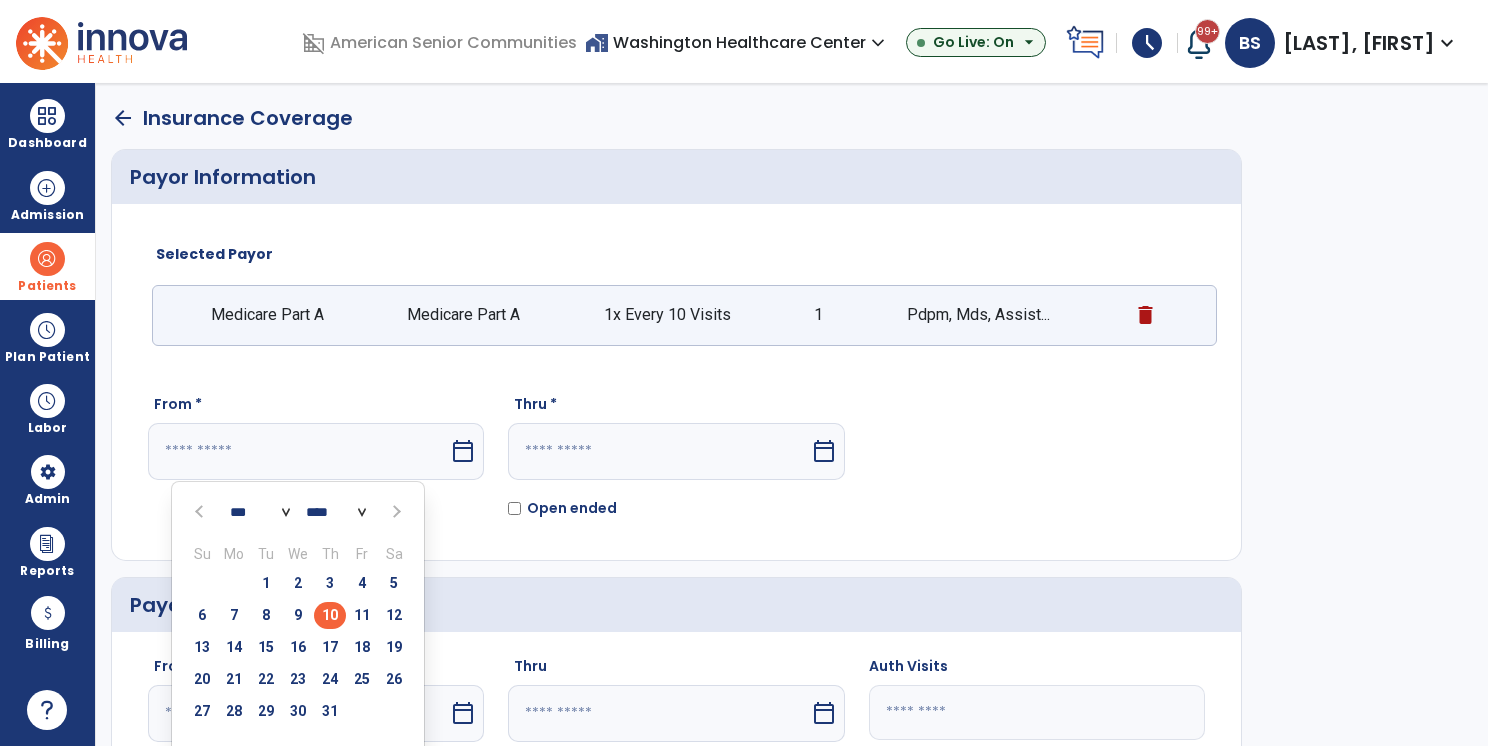 click on "10" at bounding box center (330, 615) 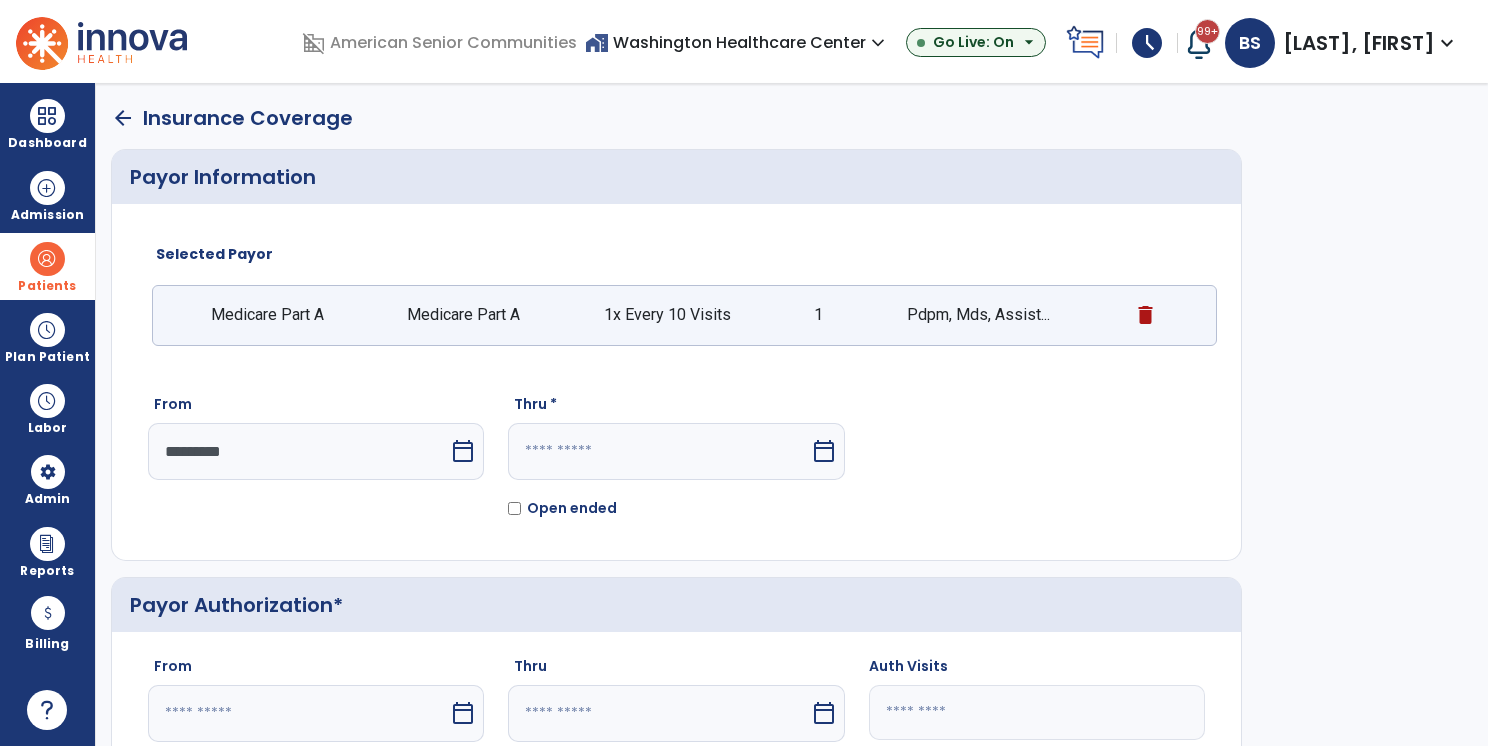 click on "Thru *  calendar_today   Open ended" 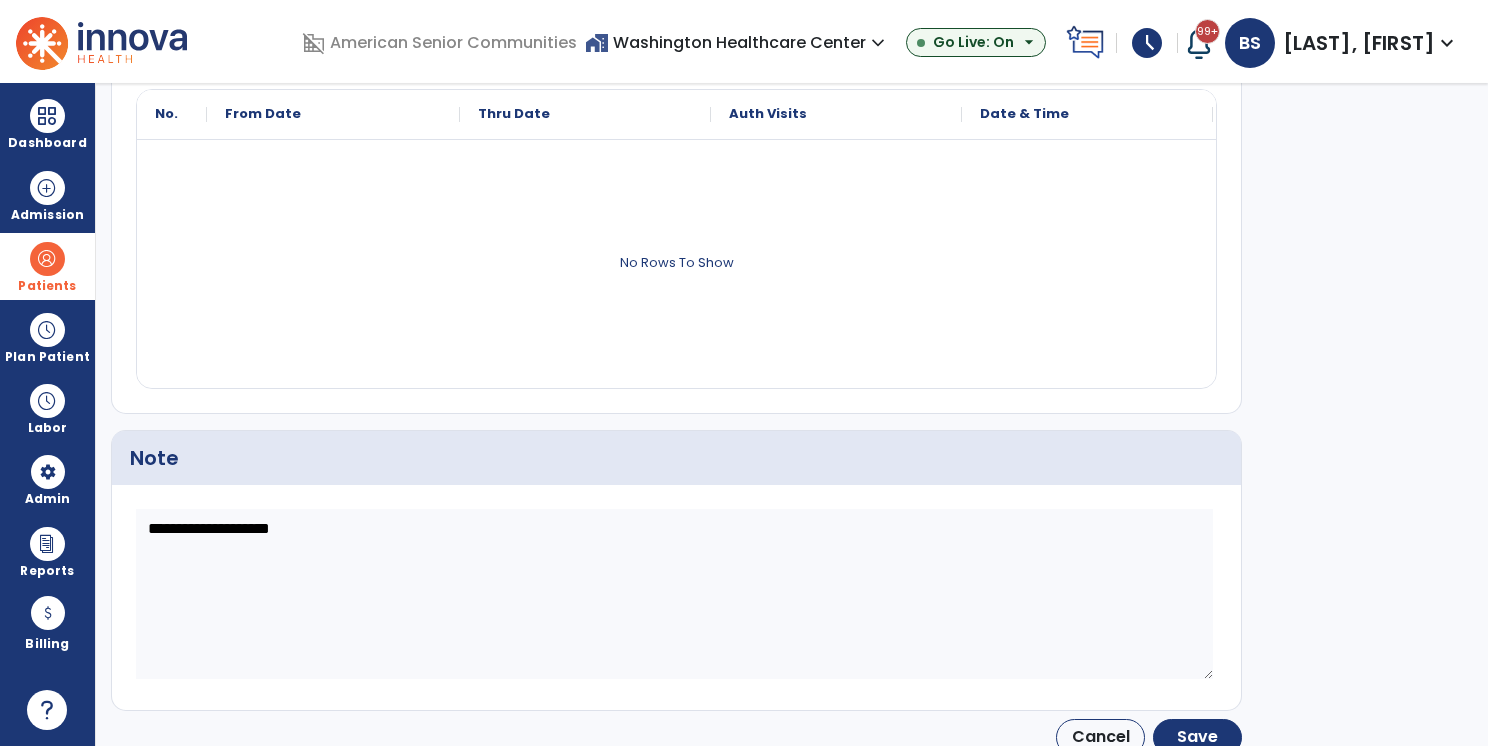 scroll, scrollTop: 740, scrollLeft: 0, axis: vertical 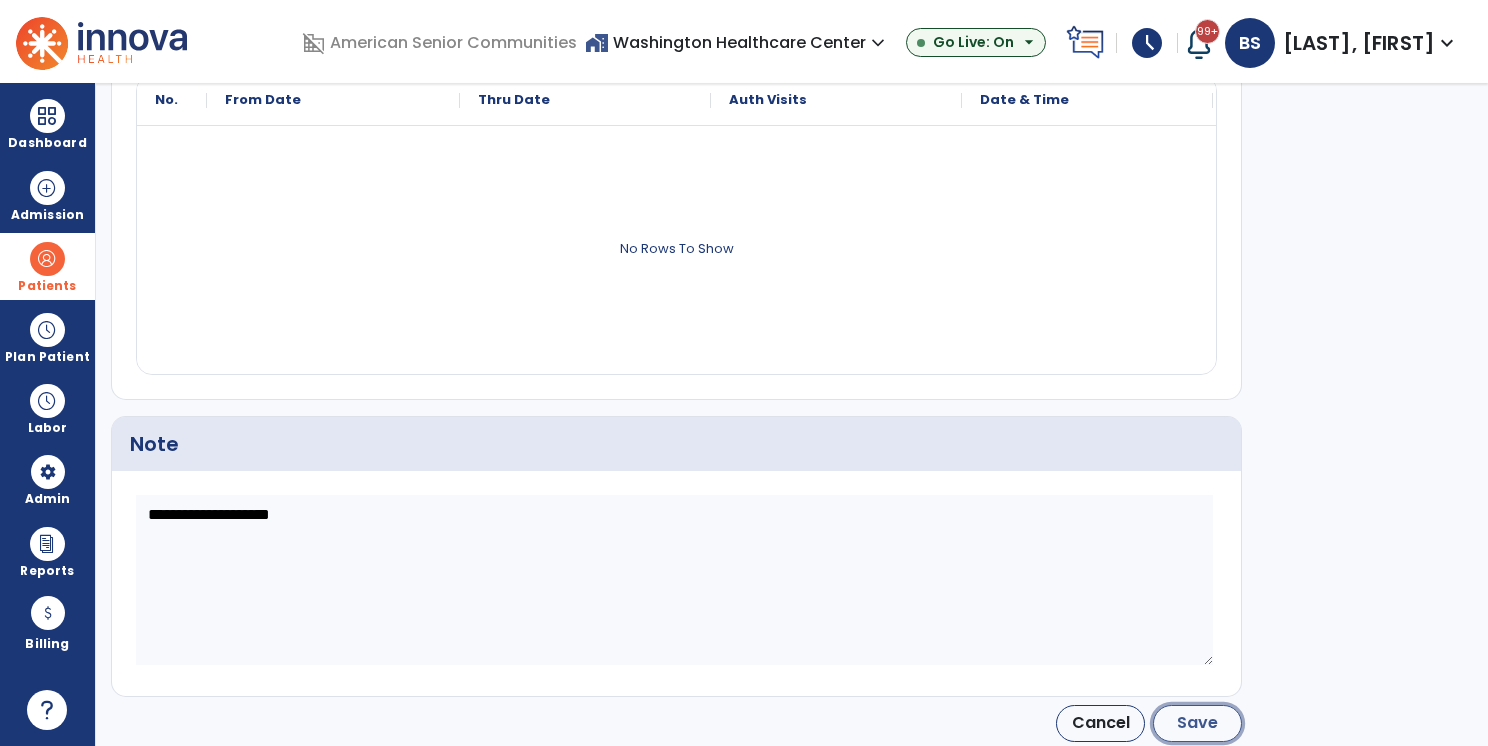 click on "Save" 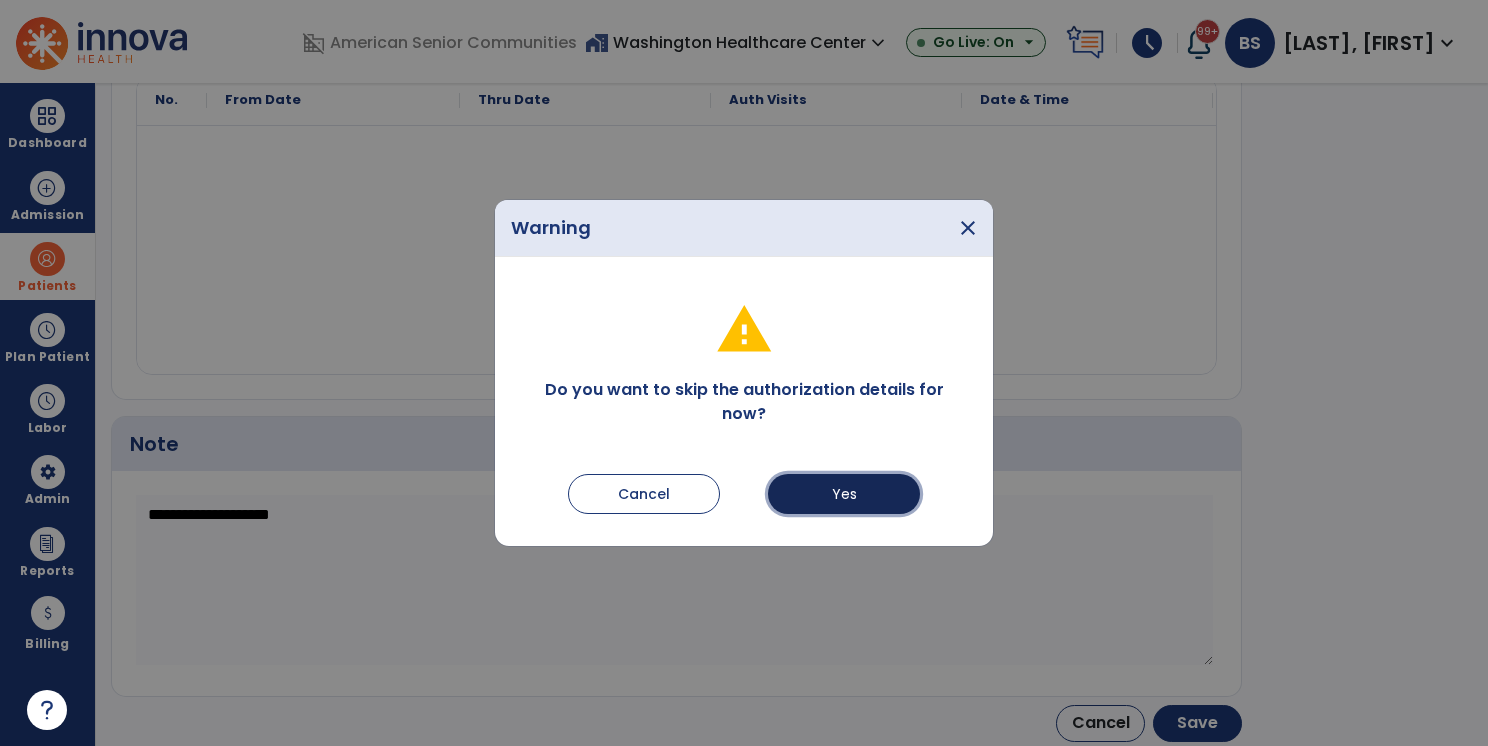 click on "Yes" at bounding box center (844, 494) 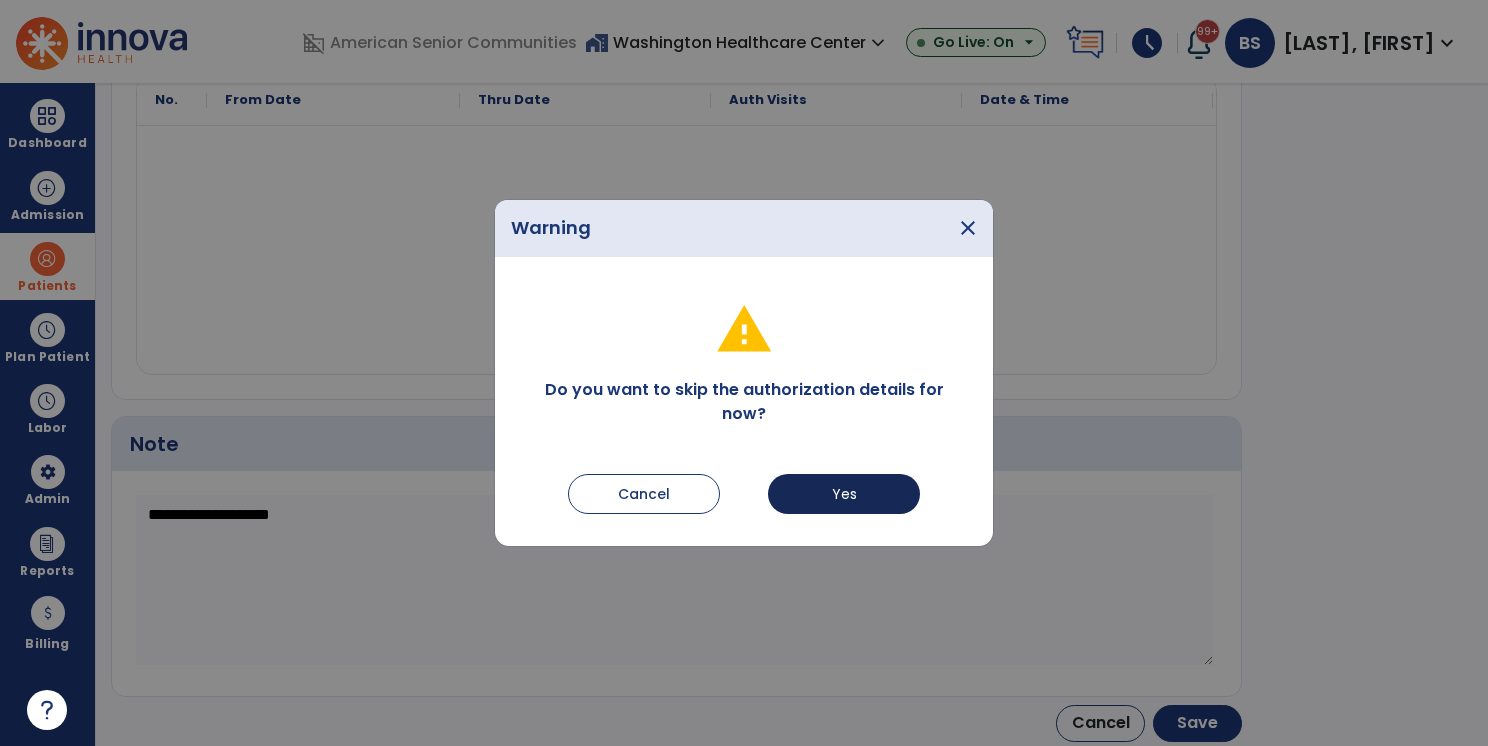 type on "*********" 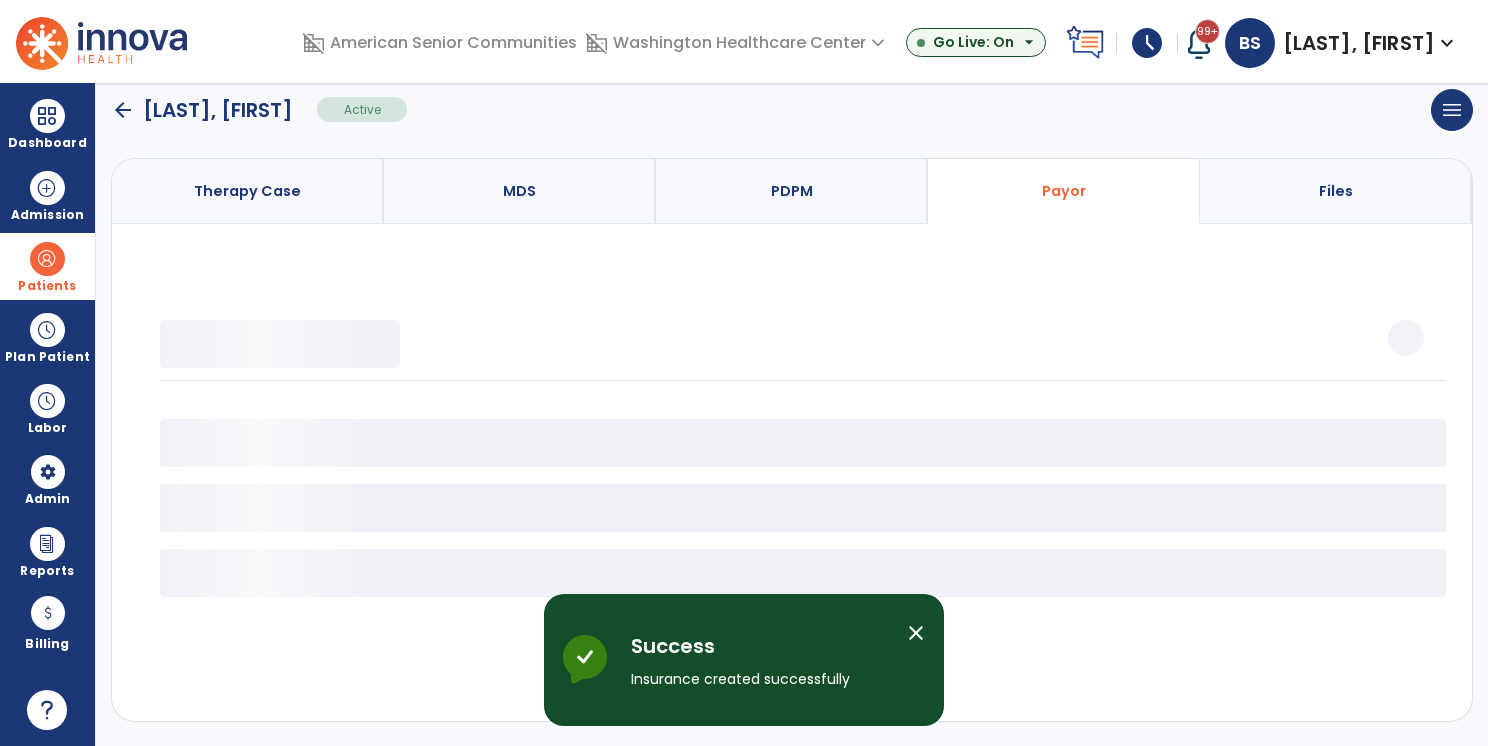 scroll, scrollTop: 136, scrollLeft: 0, axis: vertical 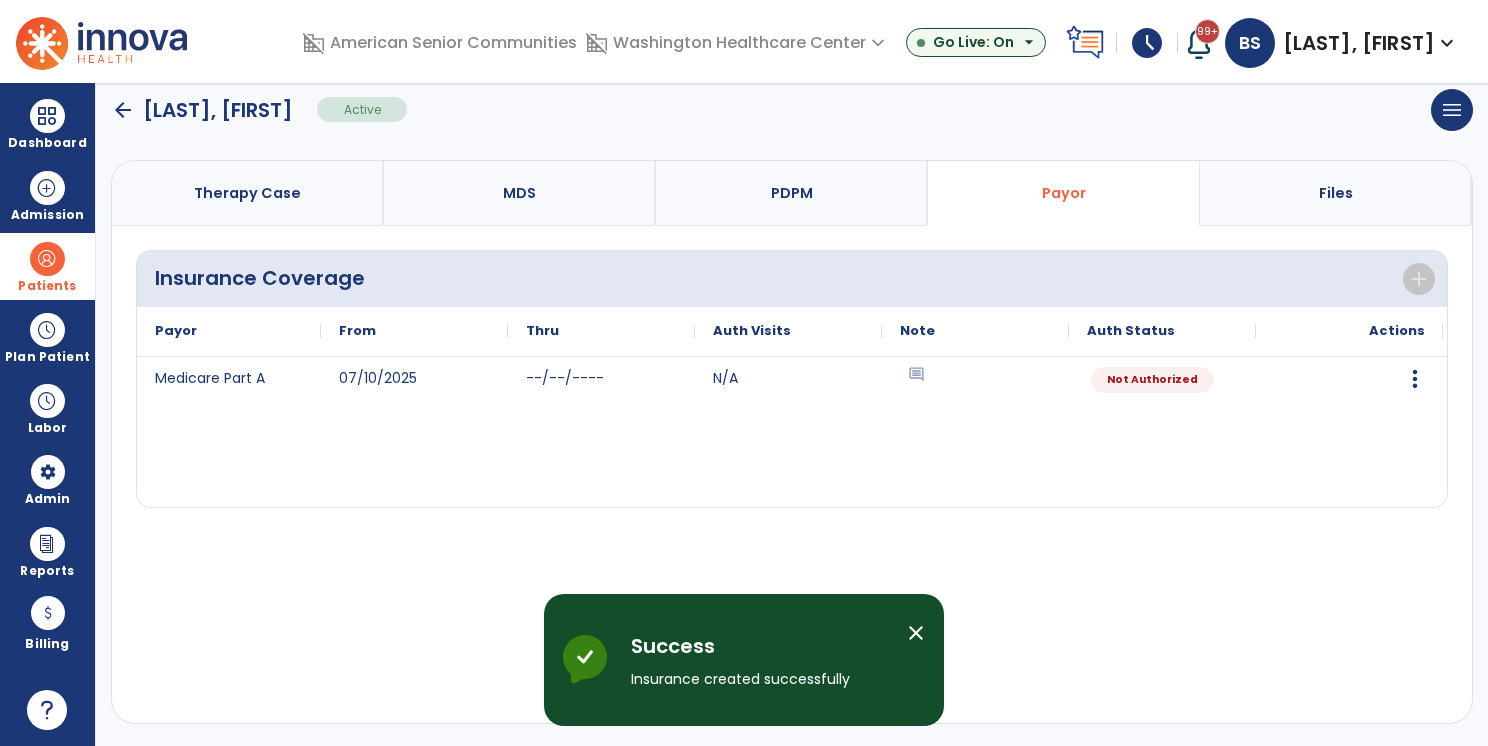 click on "Therapy Case" at bounding box center [247, 193] 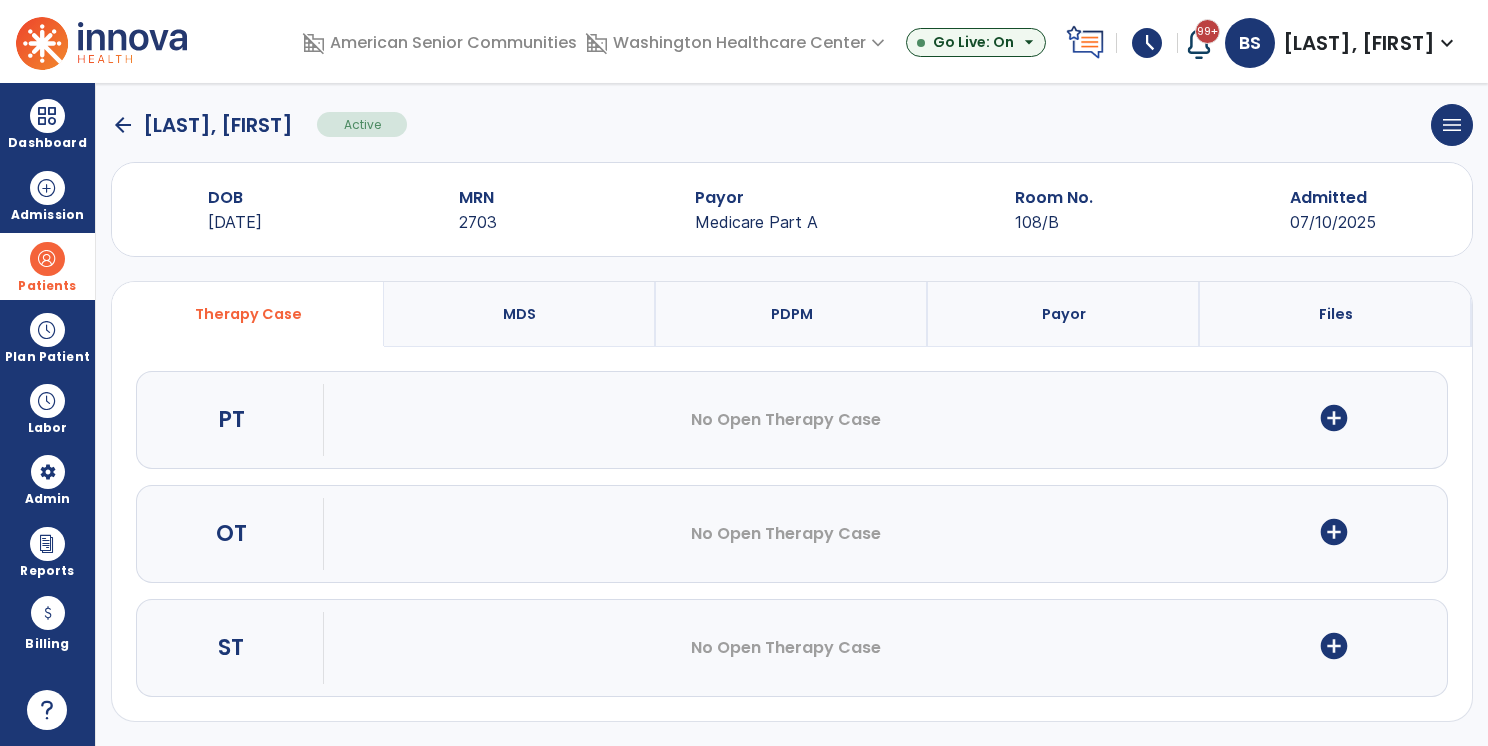 scroll, scrollTop: 11, scrollLeft: 0, axis: vertical 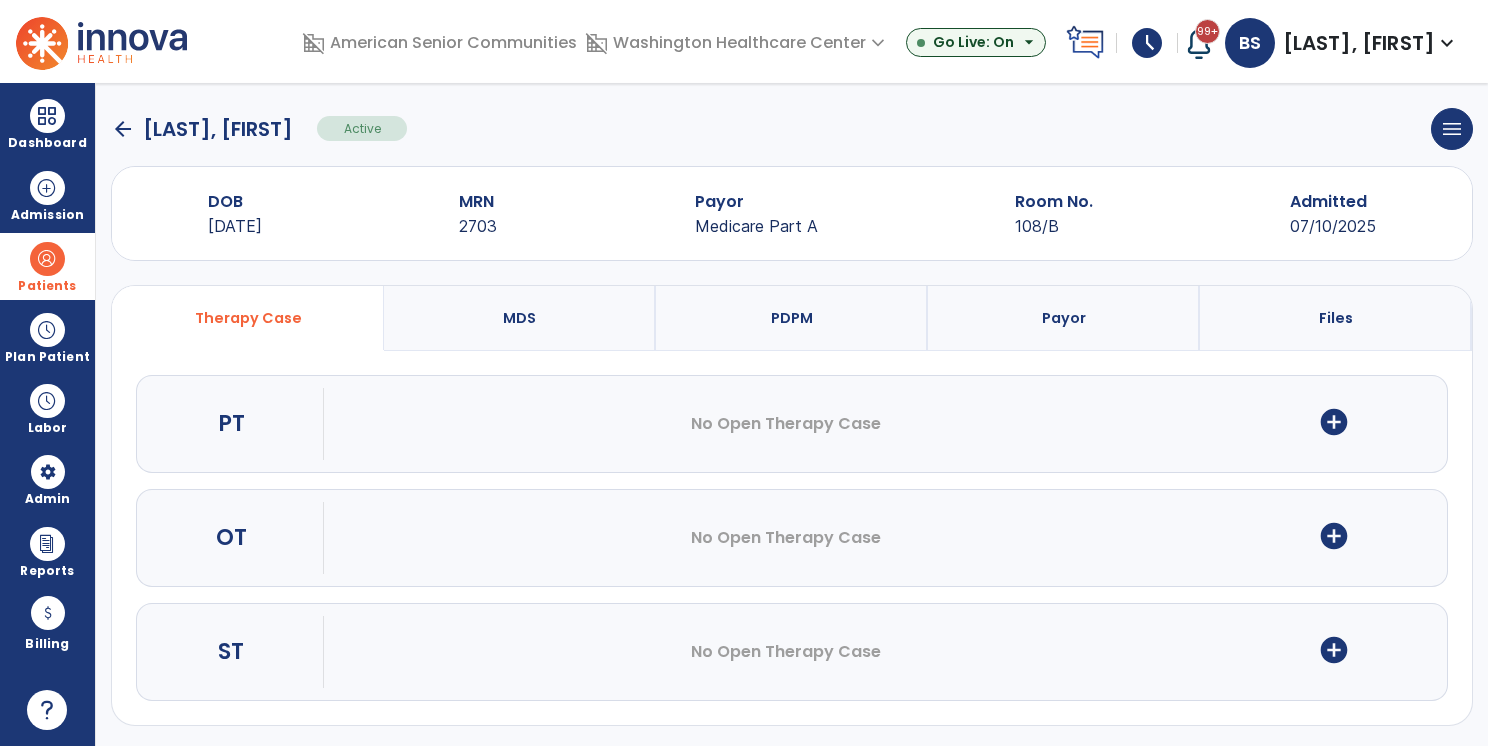 click on "add_circle" at bounding box center [1334, 422] 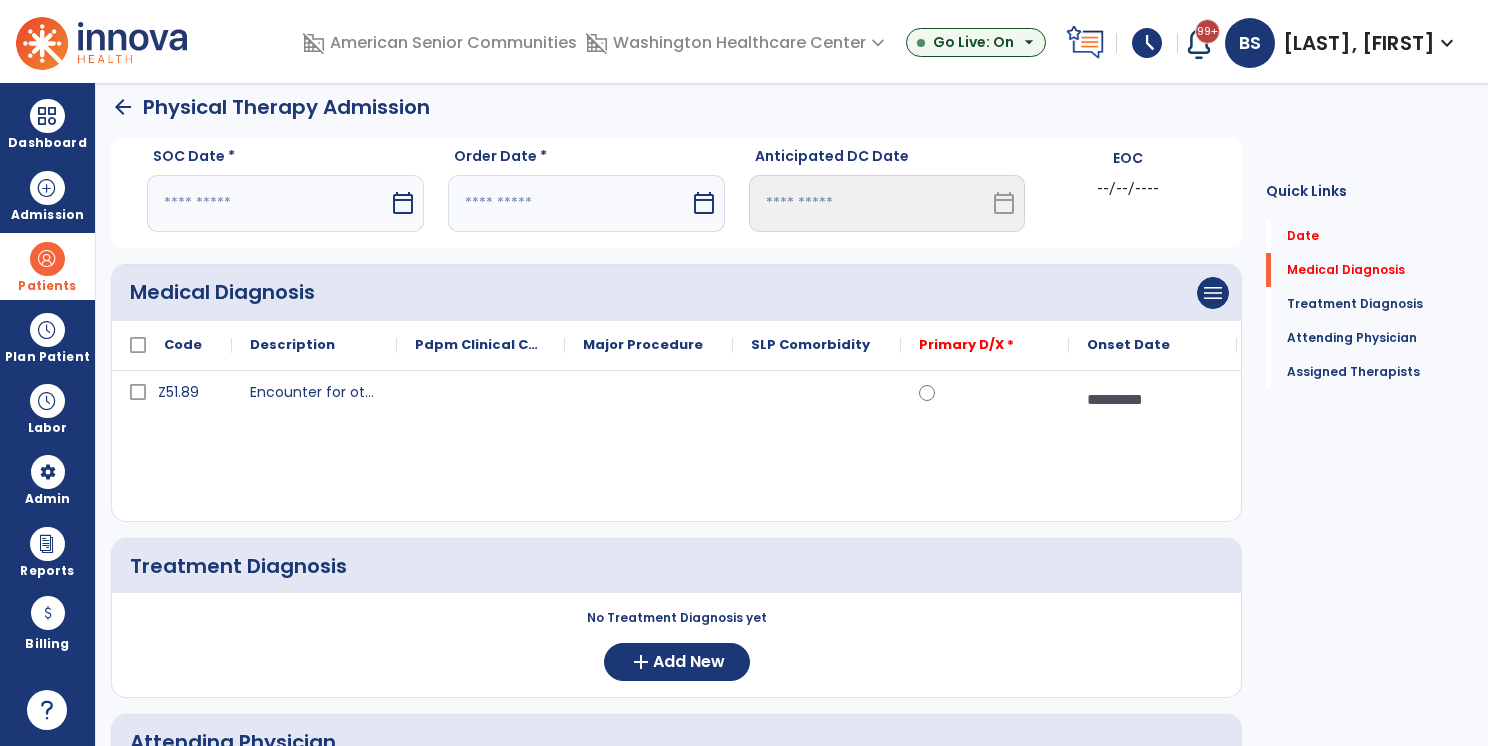 click at bounding box center (268, 203) 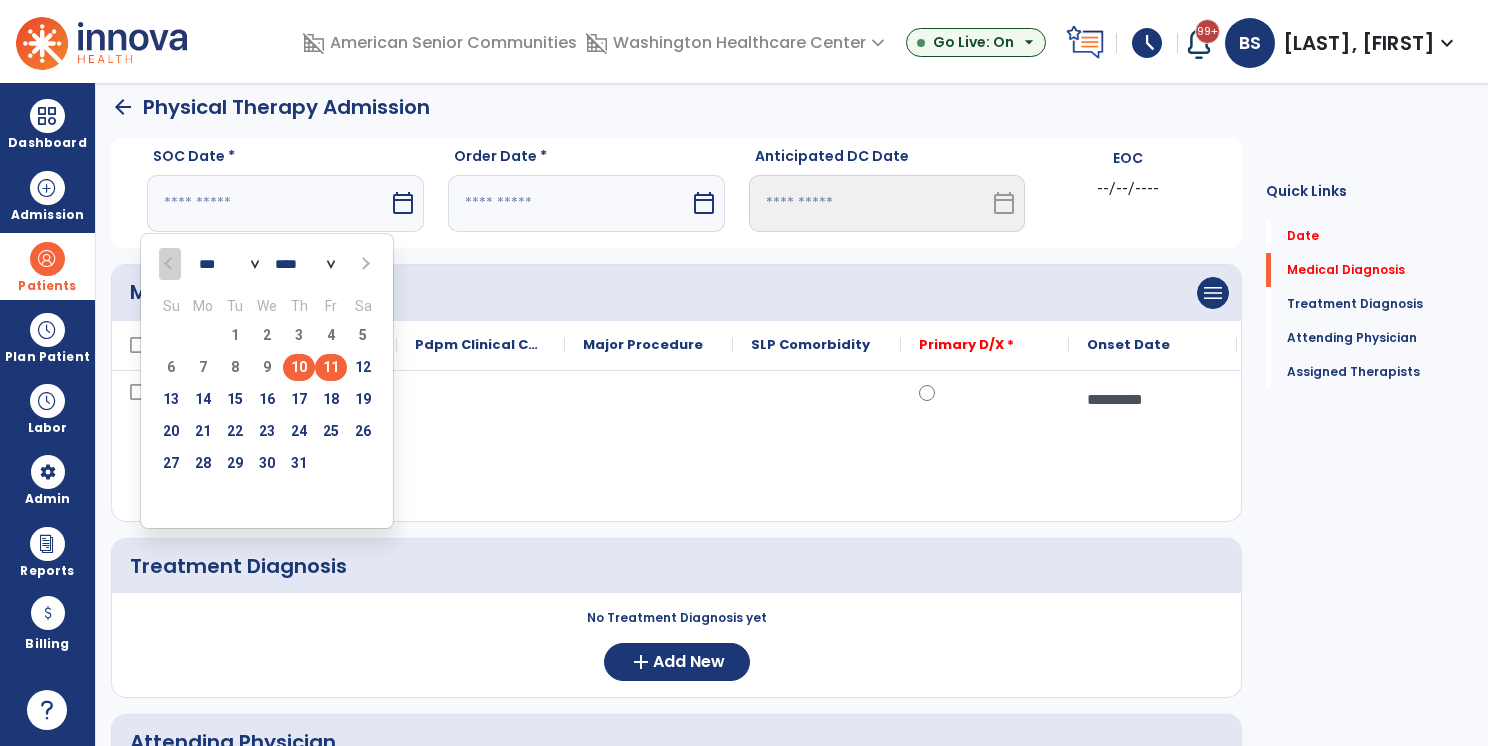 click on "11" at bounding box center (331, 367) 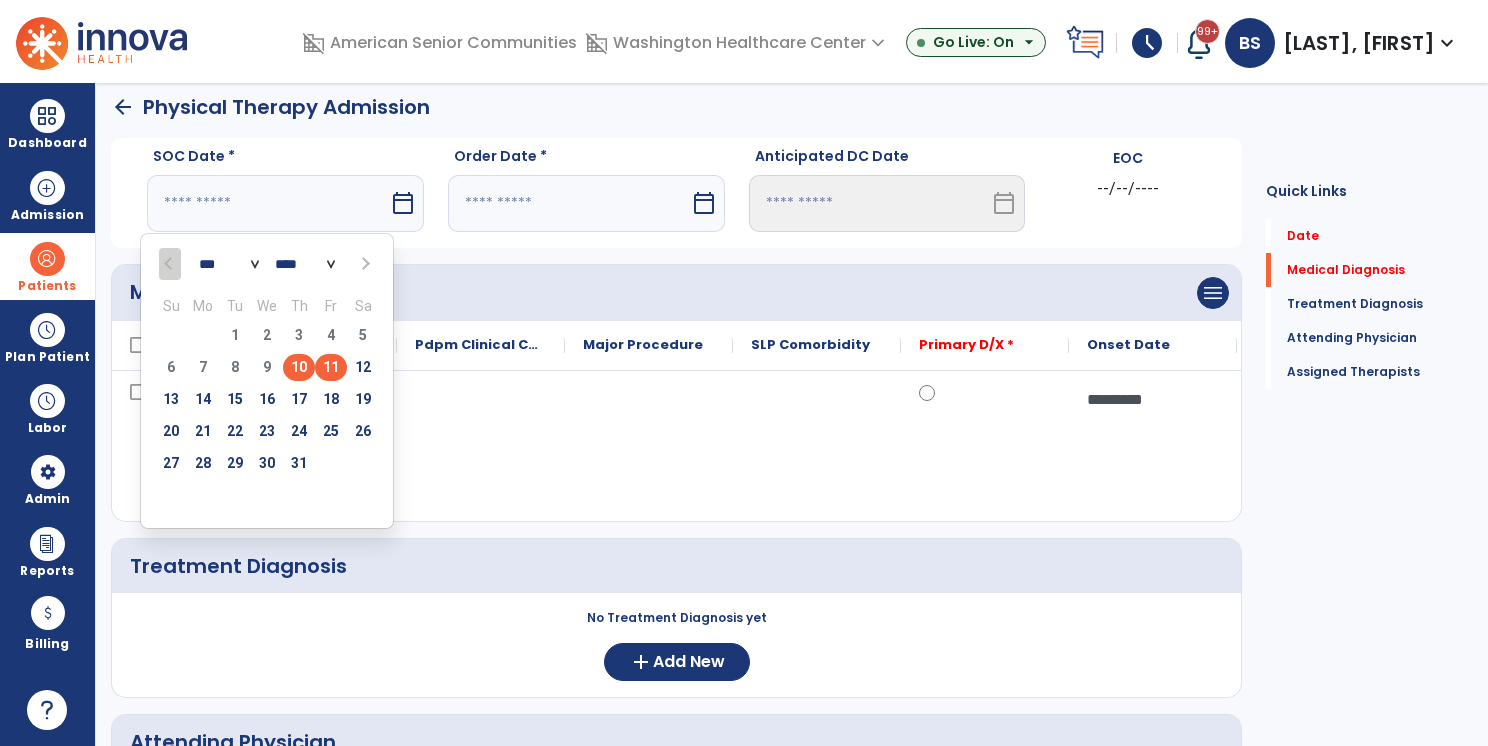 type on "*********" 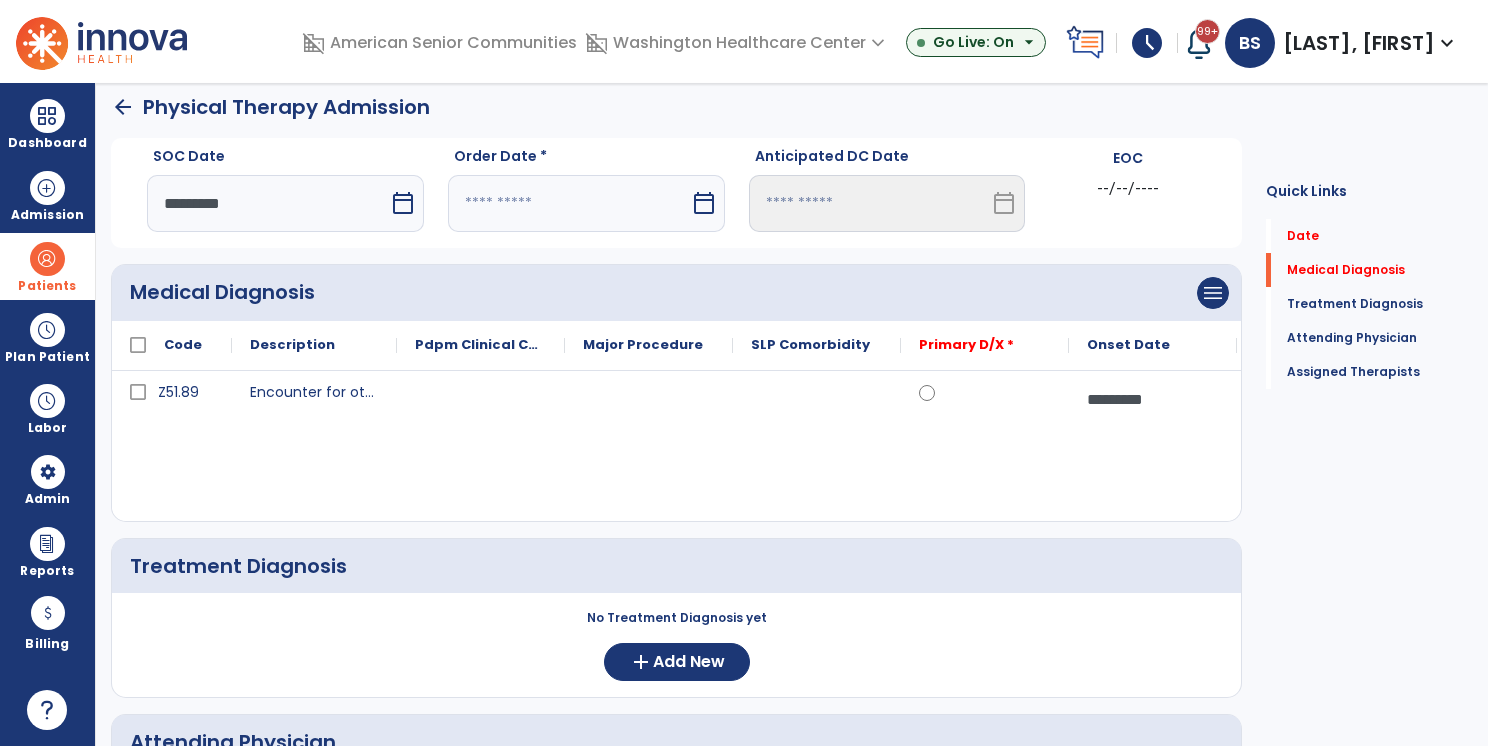 click at bounding box center (569, 203) 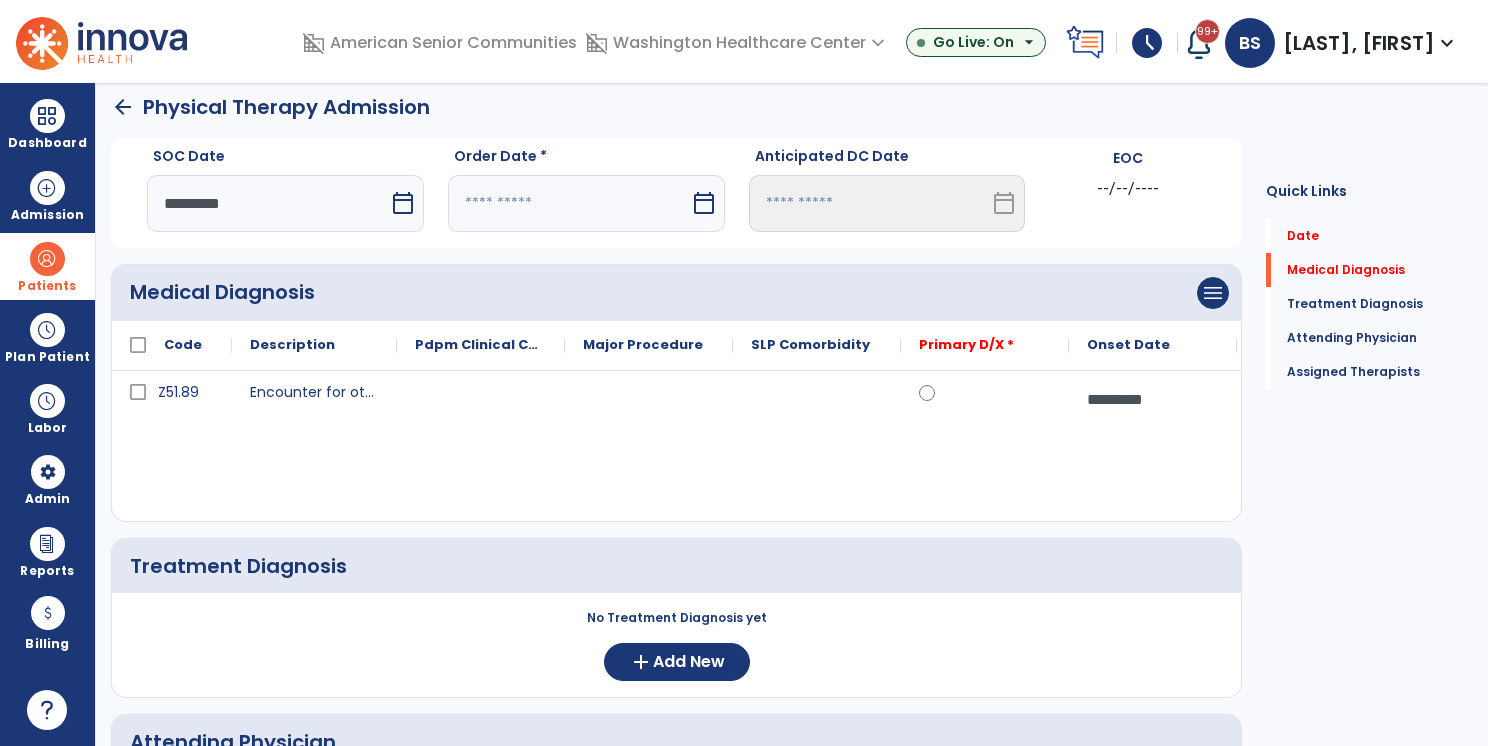 select on "*" 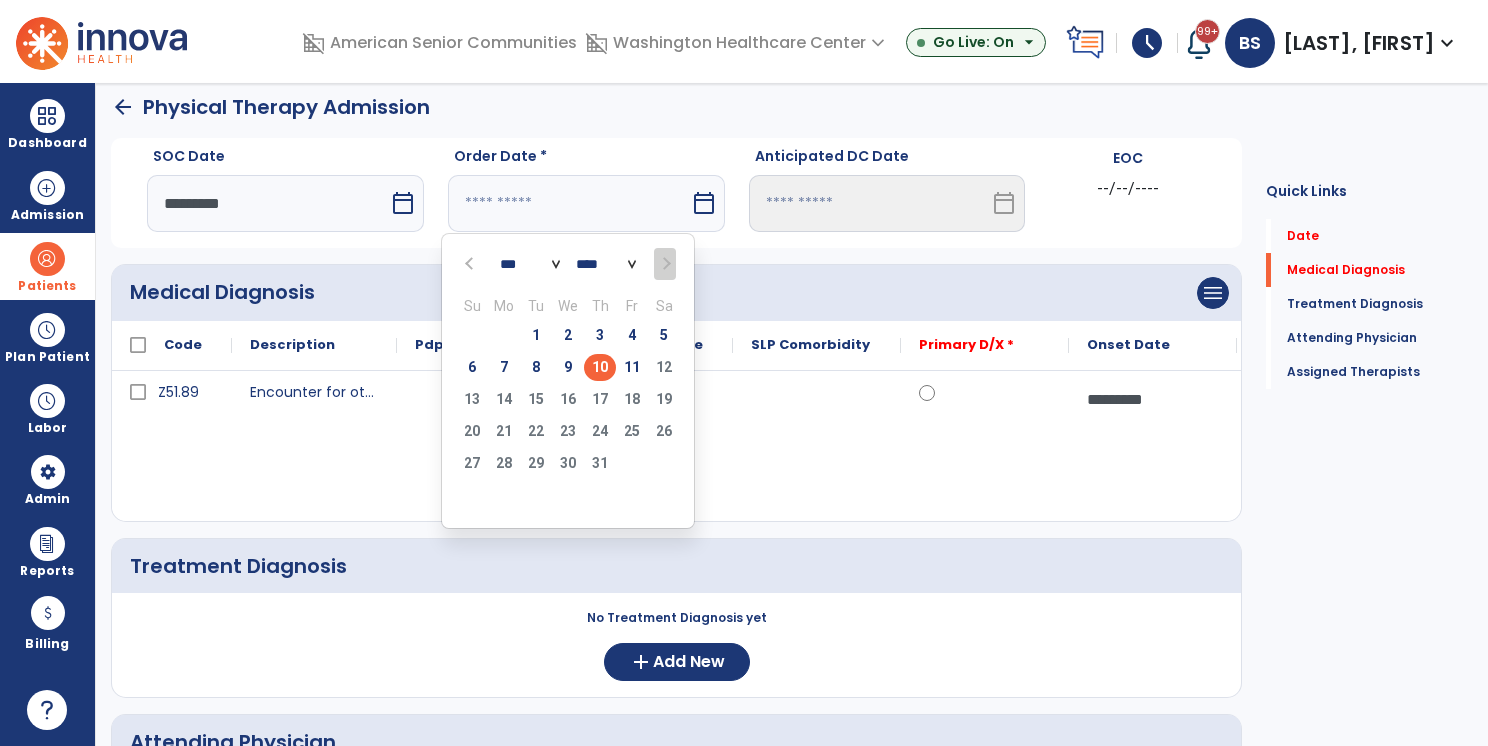 click on "10" at bounding box center (600, 367) 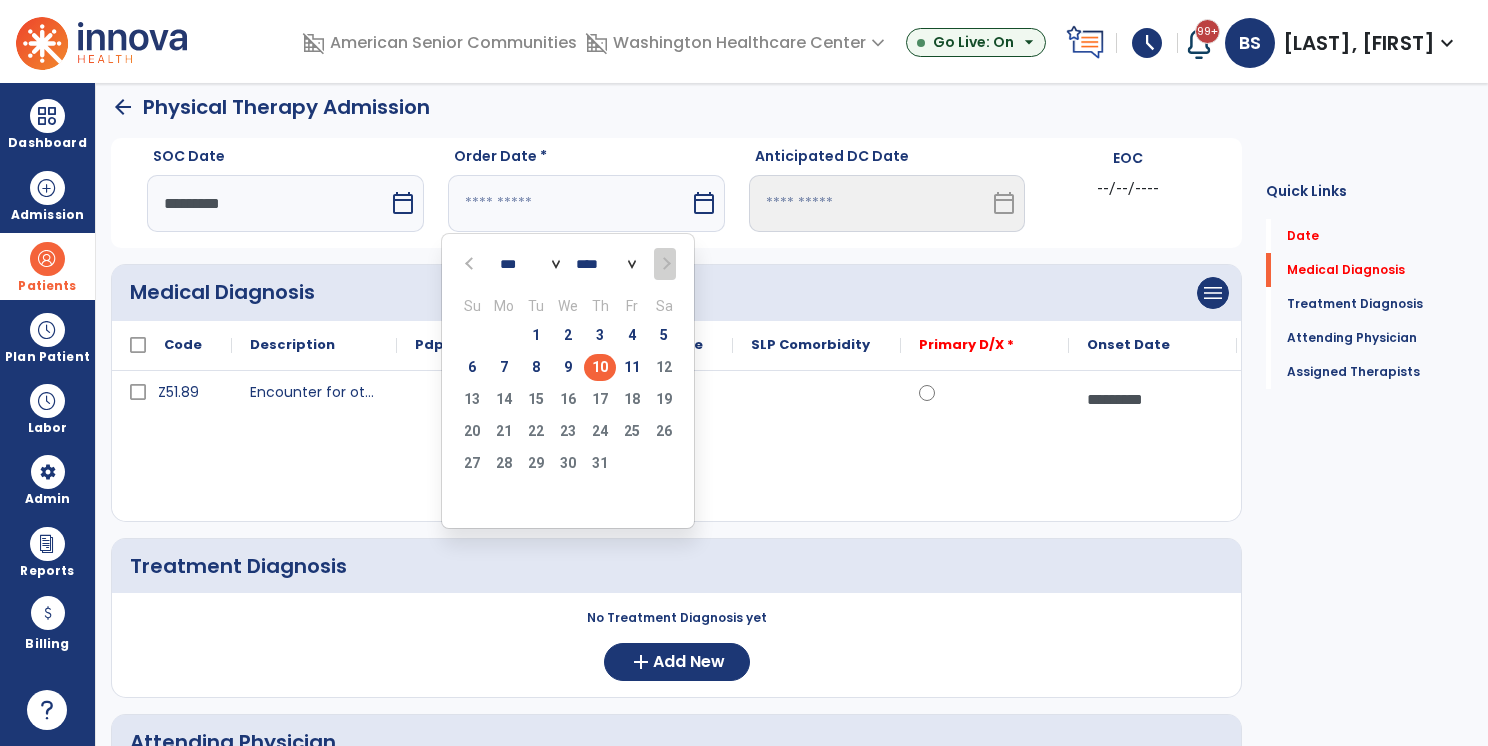 type on "*********" 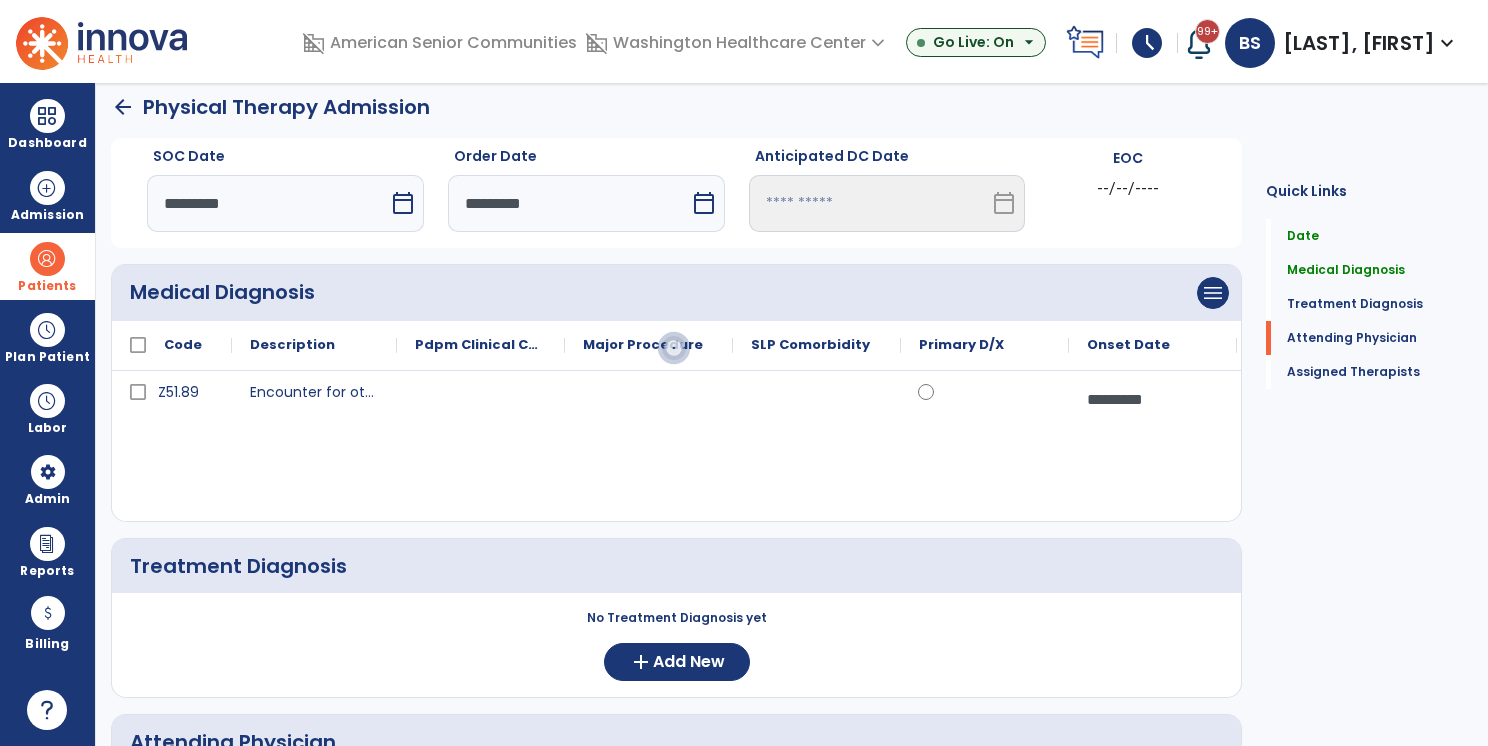 scroll, scrollTop: 500, scrollLeft: 0, axis: vertical 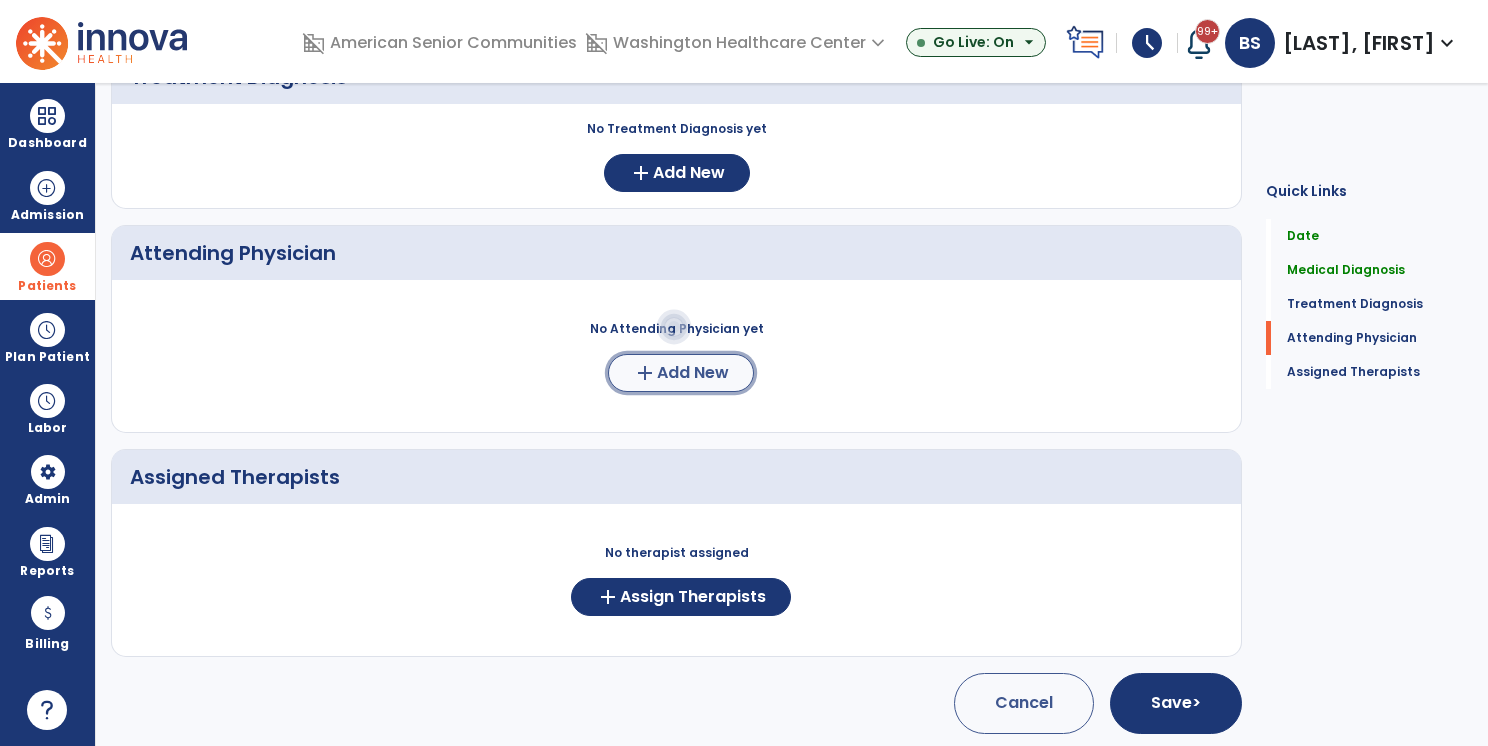 click on "add  Add New" 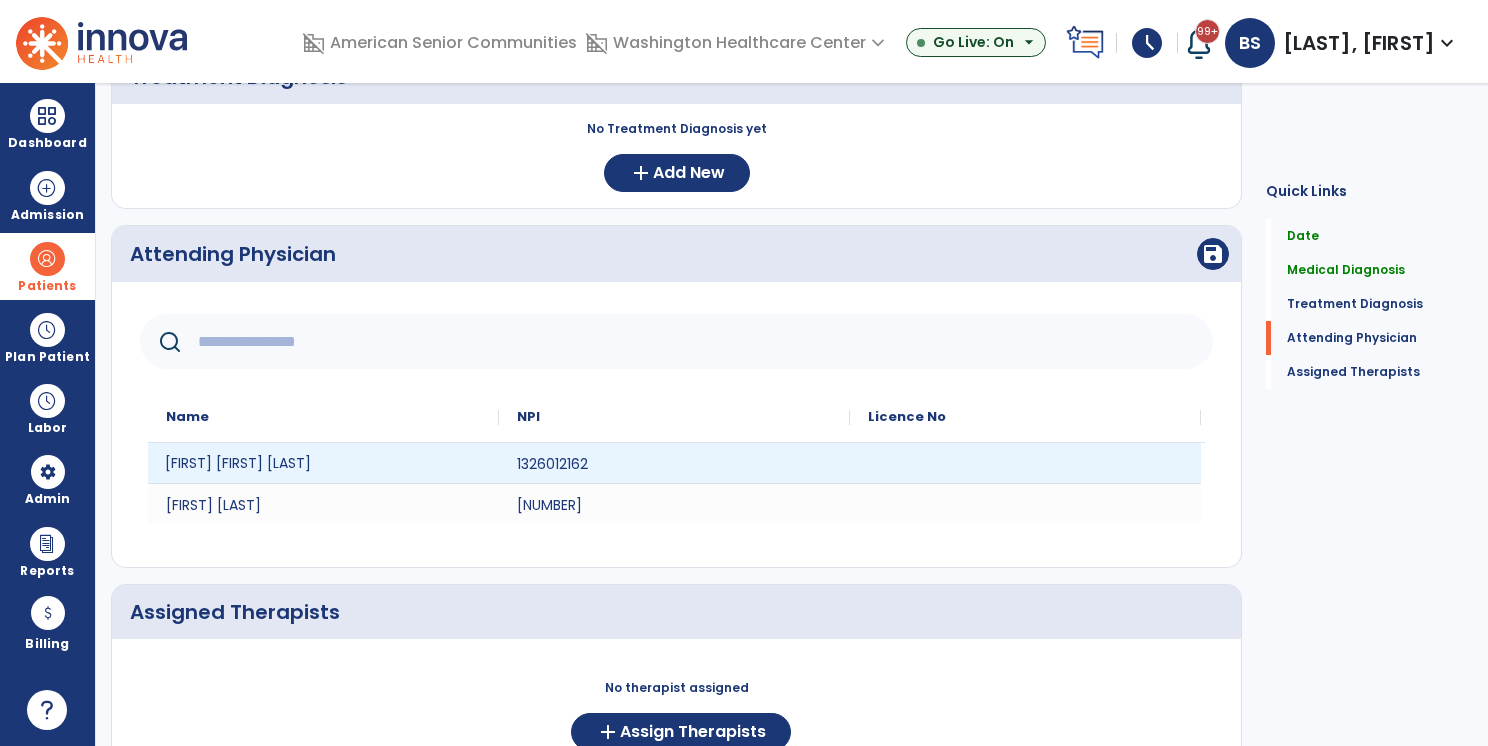 click on "Chijioke Amechi Kalu" 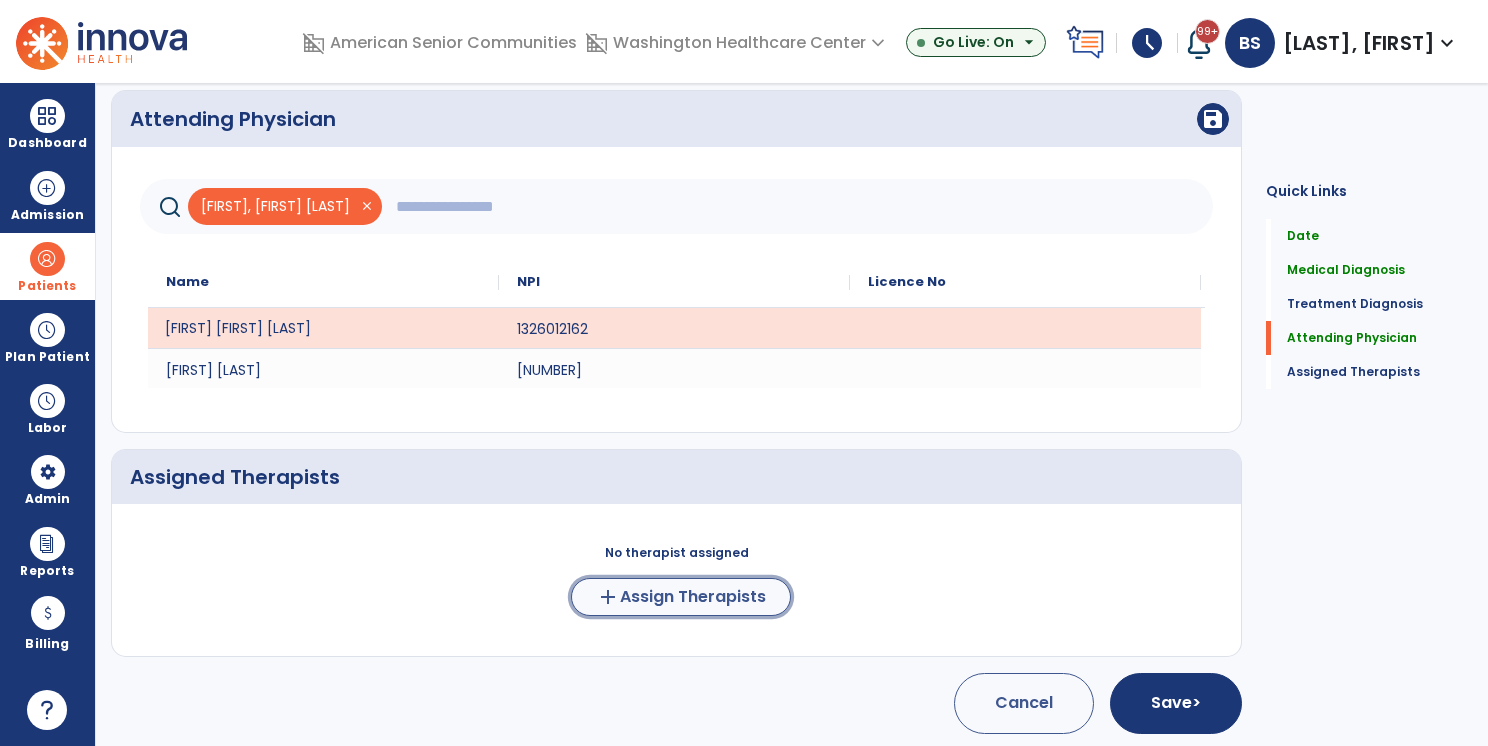 click on "Assign Therapists" 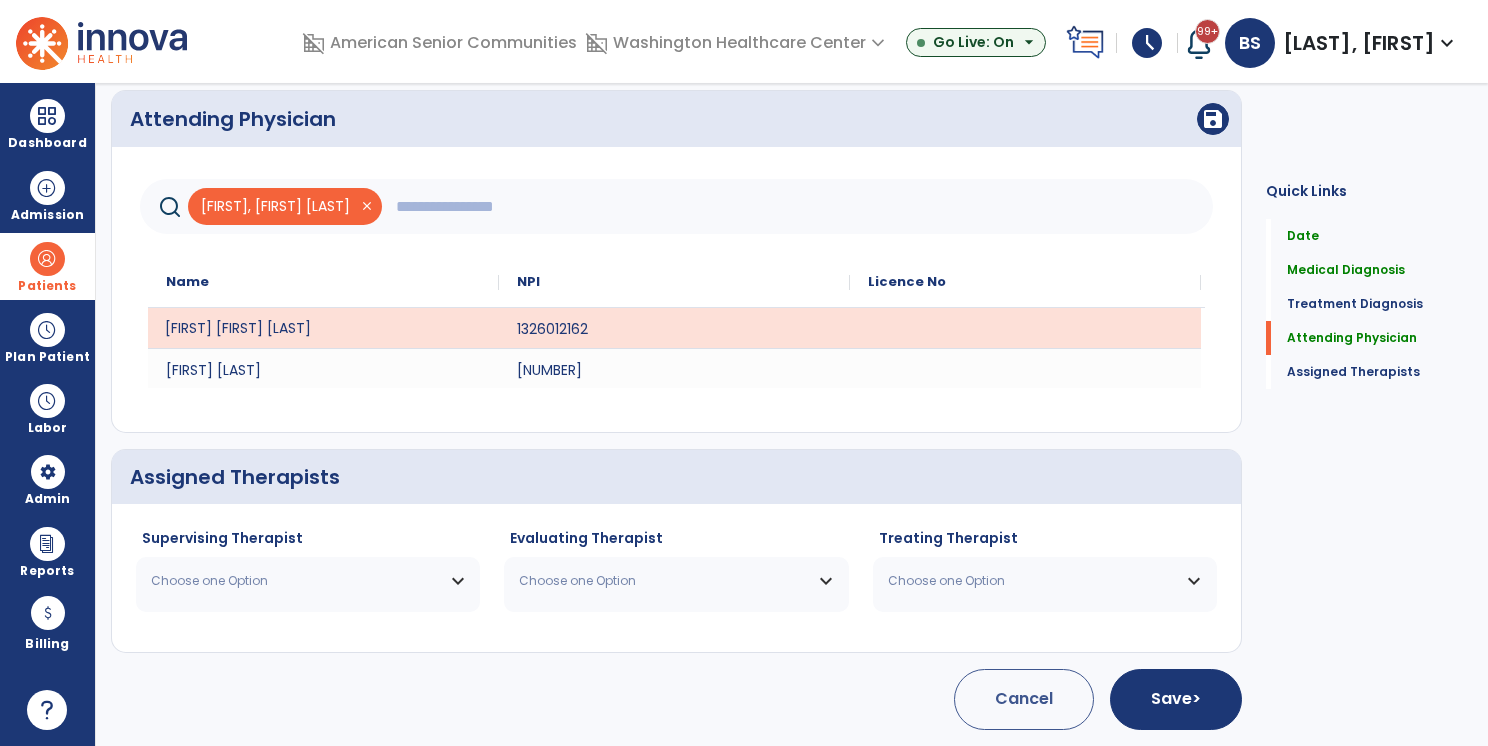 scroll, scrollTop: 632, scrollLeft: 0, axis: vertical 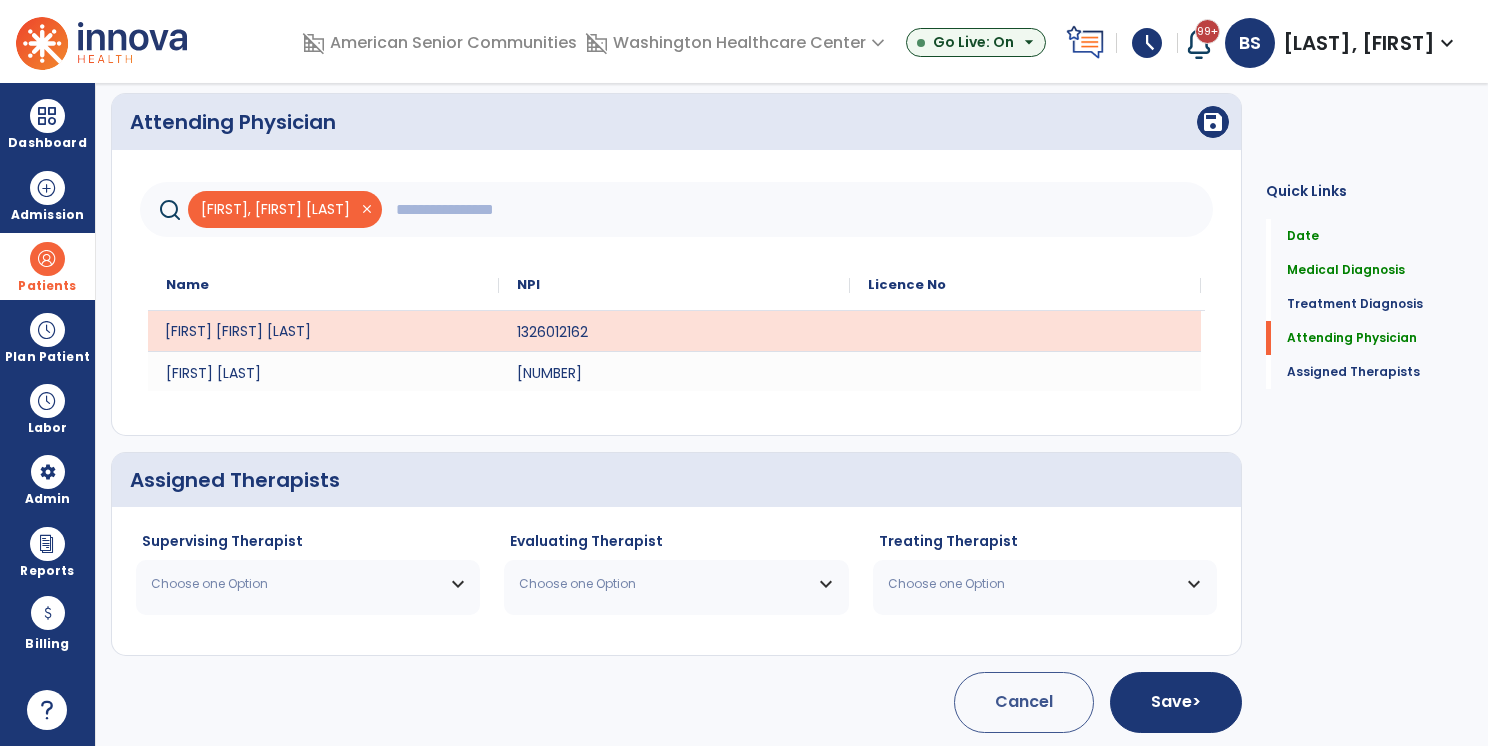 click on "Choose one Option" at bounding box center [308, 584] 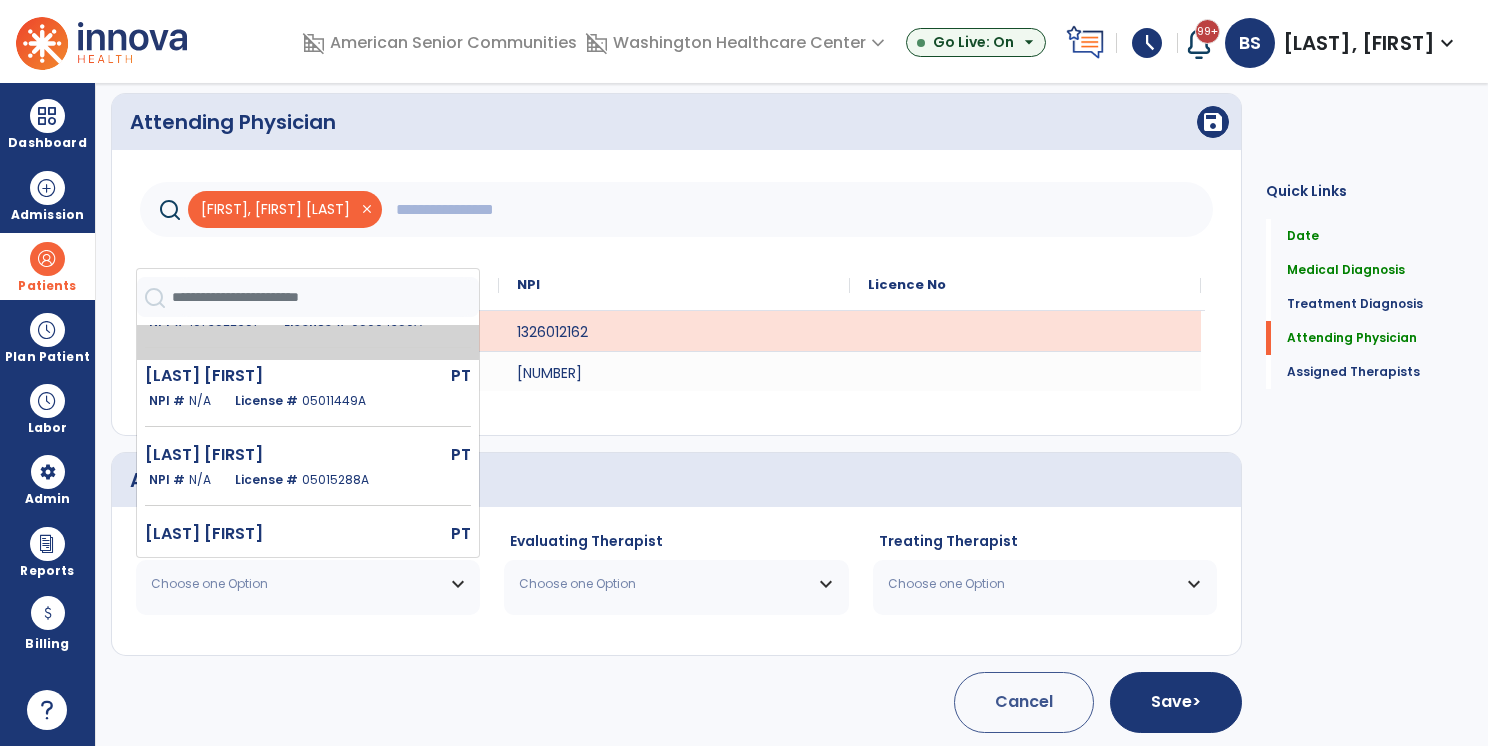 scroll, scrollTop: 328, scrollLeft: 0, axis: vertical 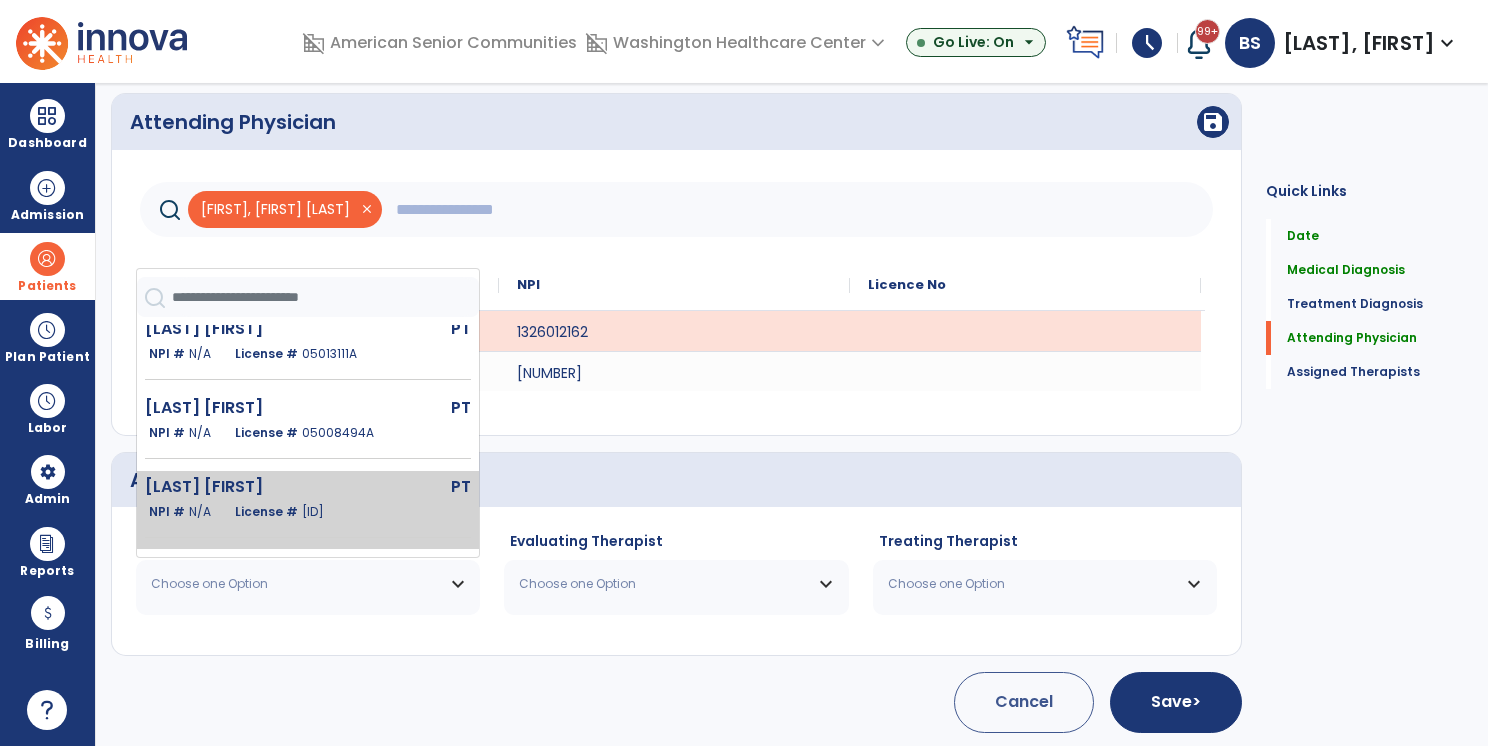 click on "Soriano Marielle" 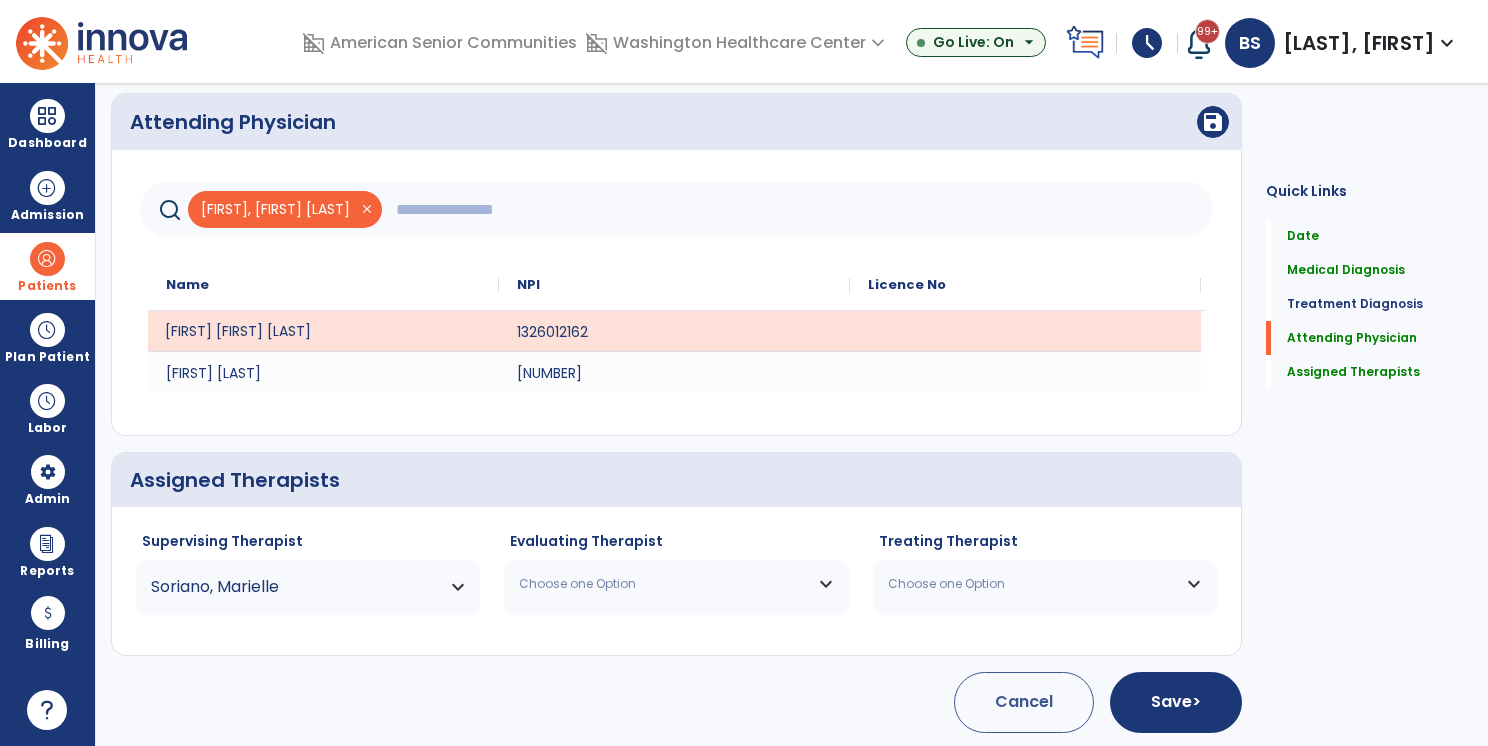 click on "Choose one Option" at bounding box center [663, 584] 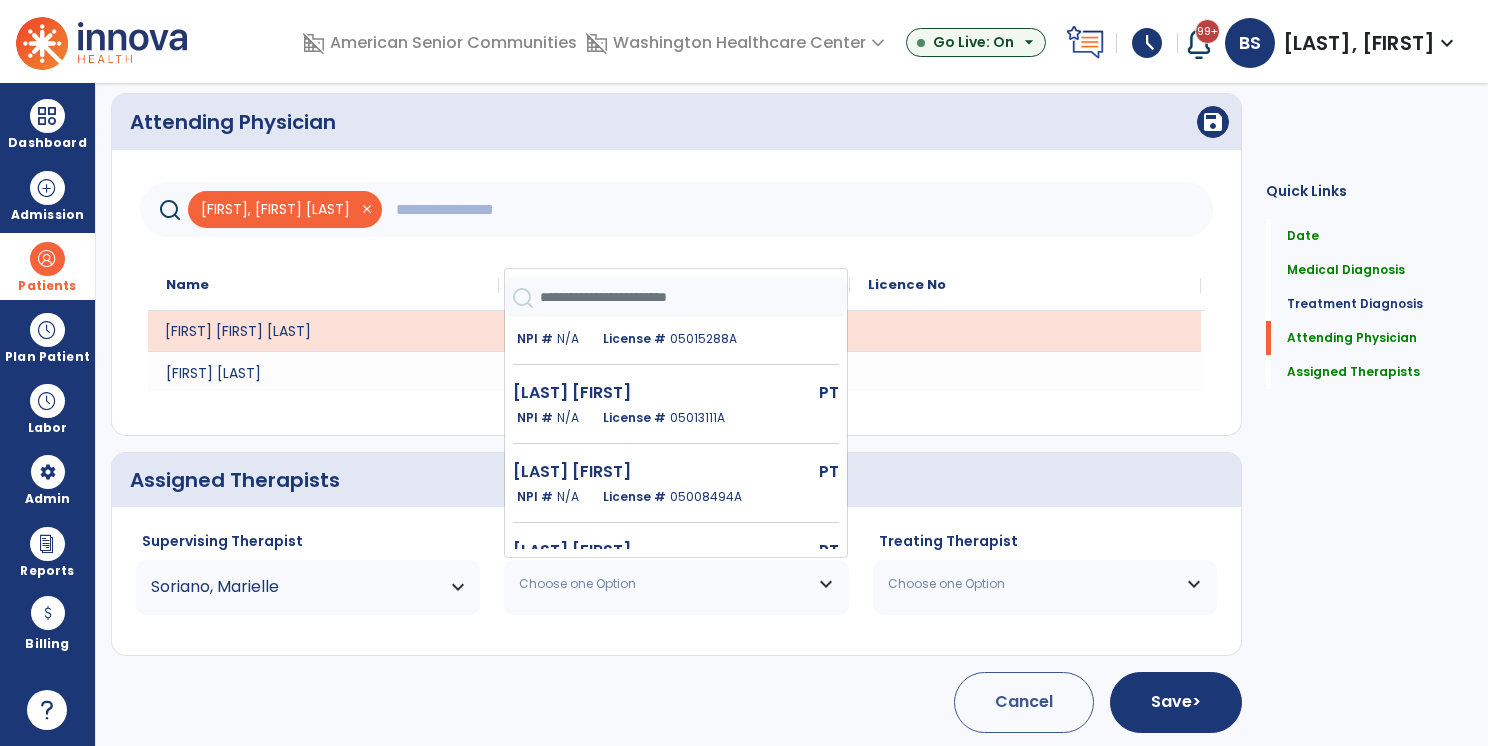 scroll, scrollTop: 328, scrollLeft: 0, axis: vertical 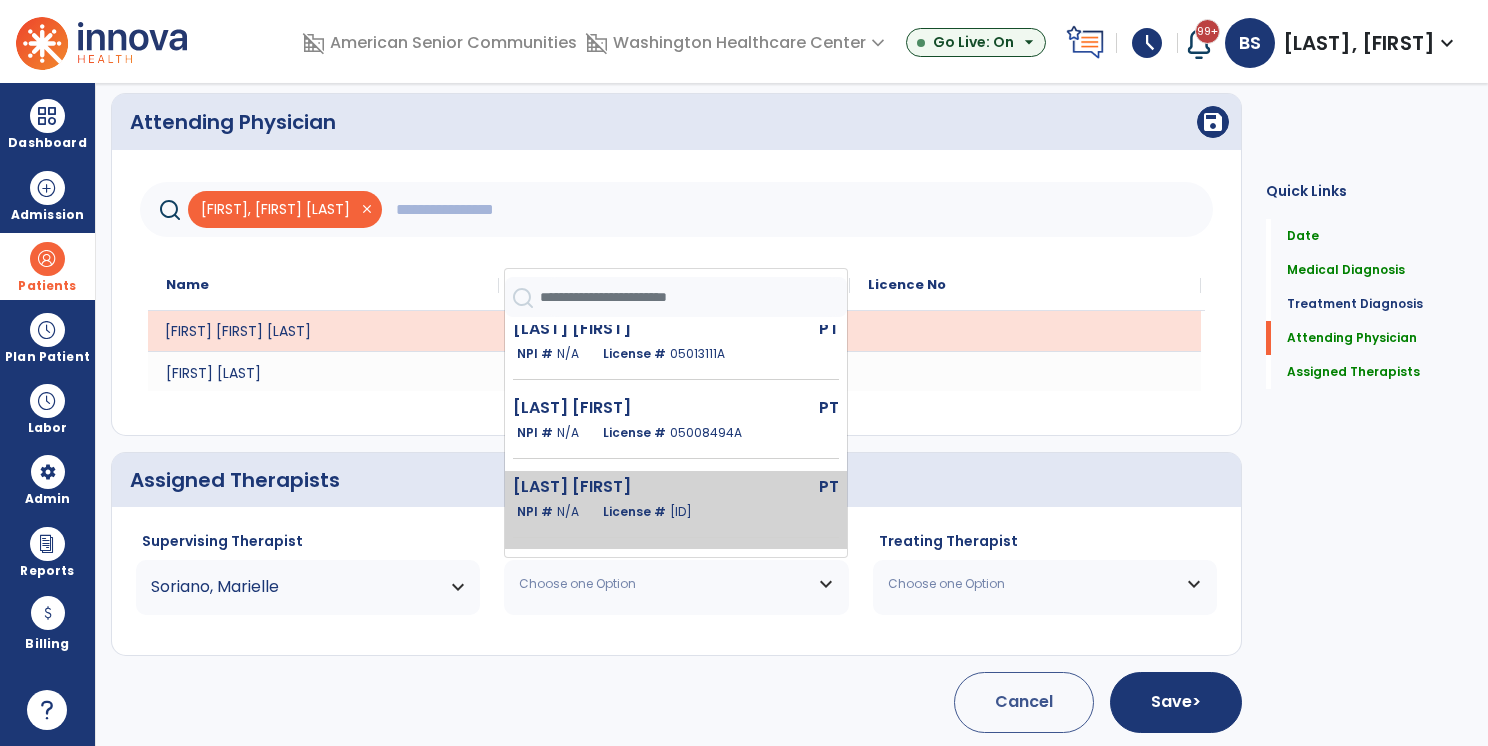 click on "Soriano Marielle" 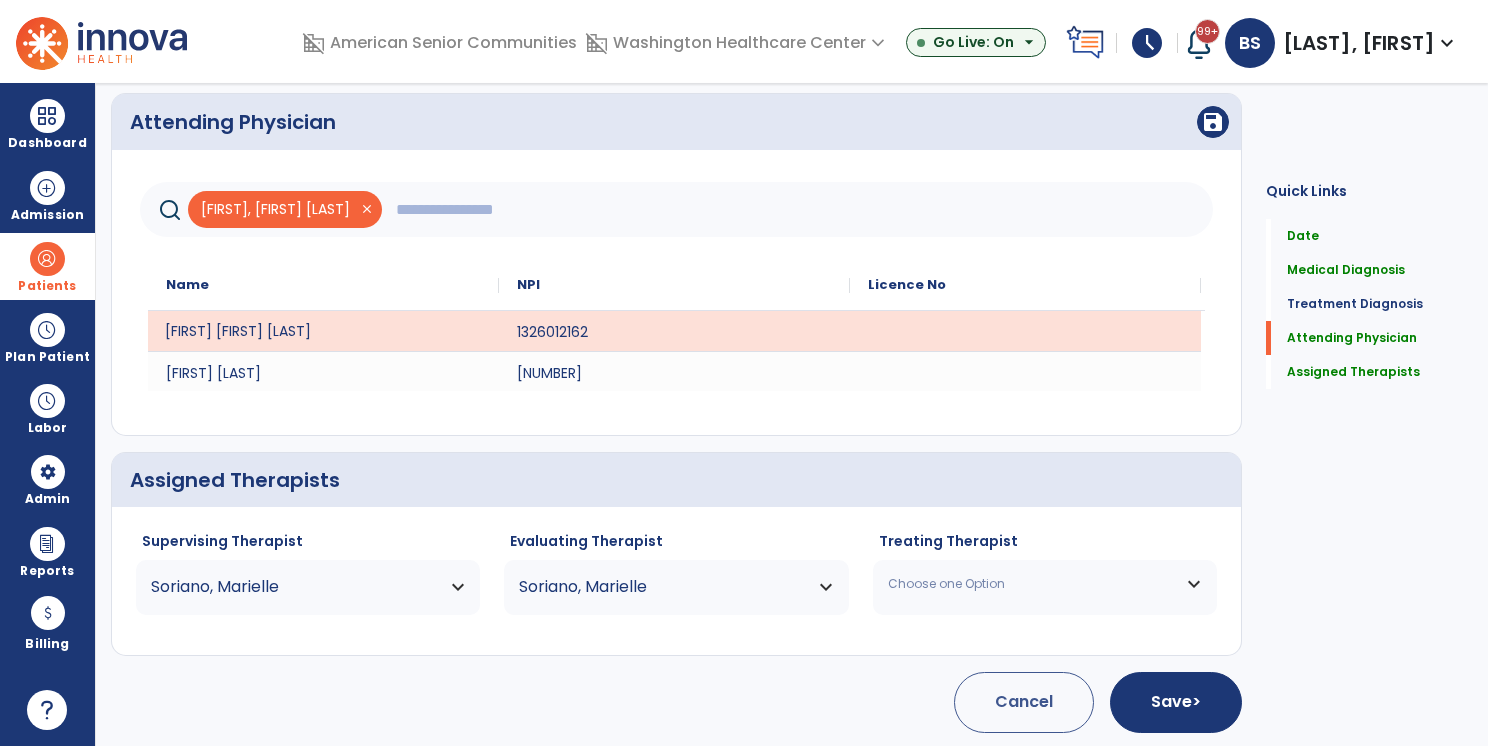 click on "Choose one Option" at bounding box center (1045, 584) 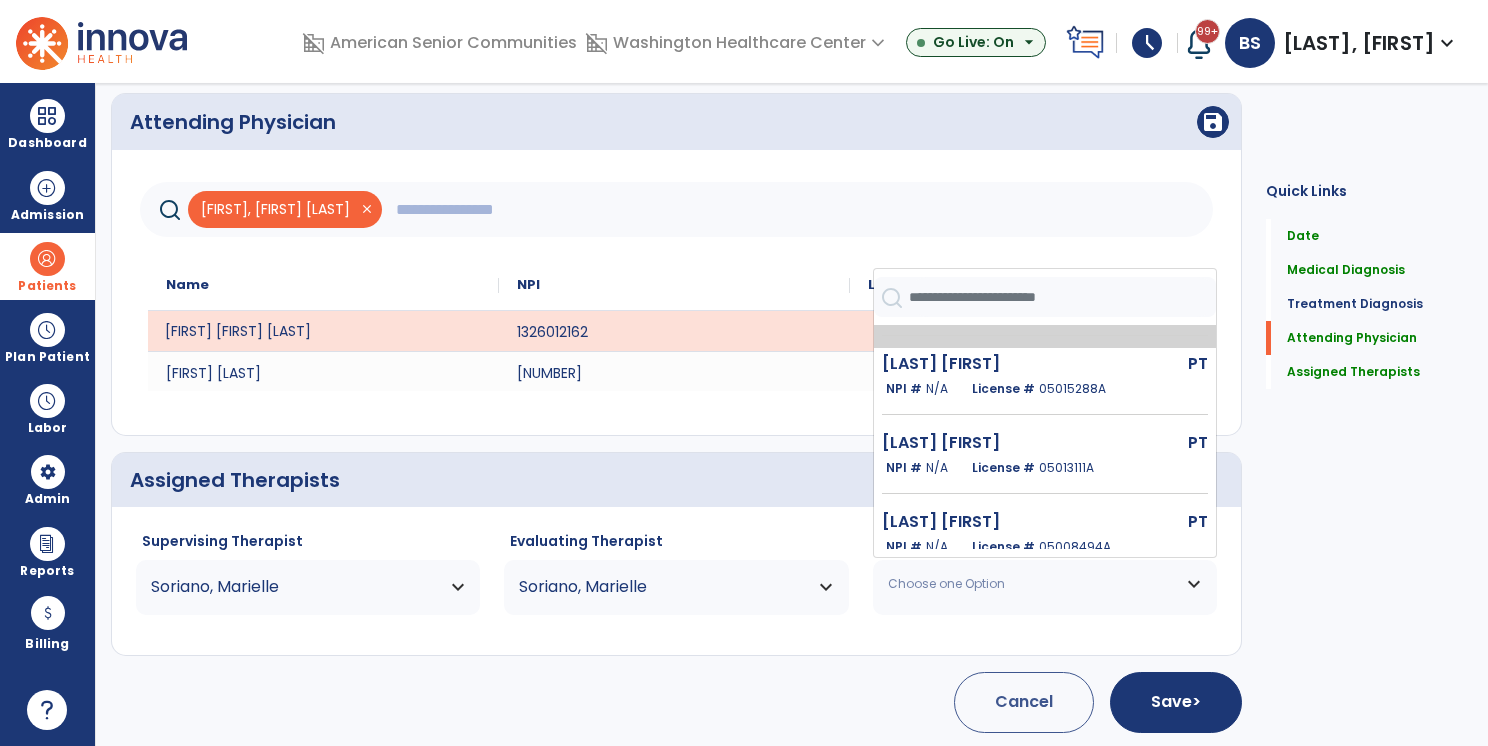 scroll, scrollTop: 406, scrollLeft: 0, axis: vertical 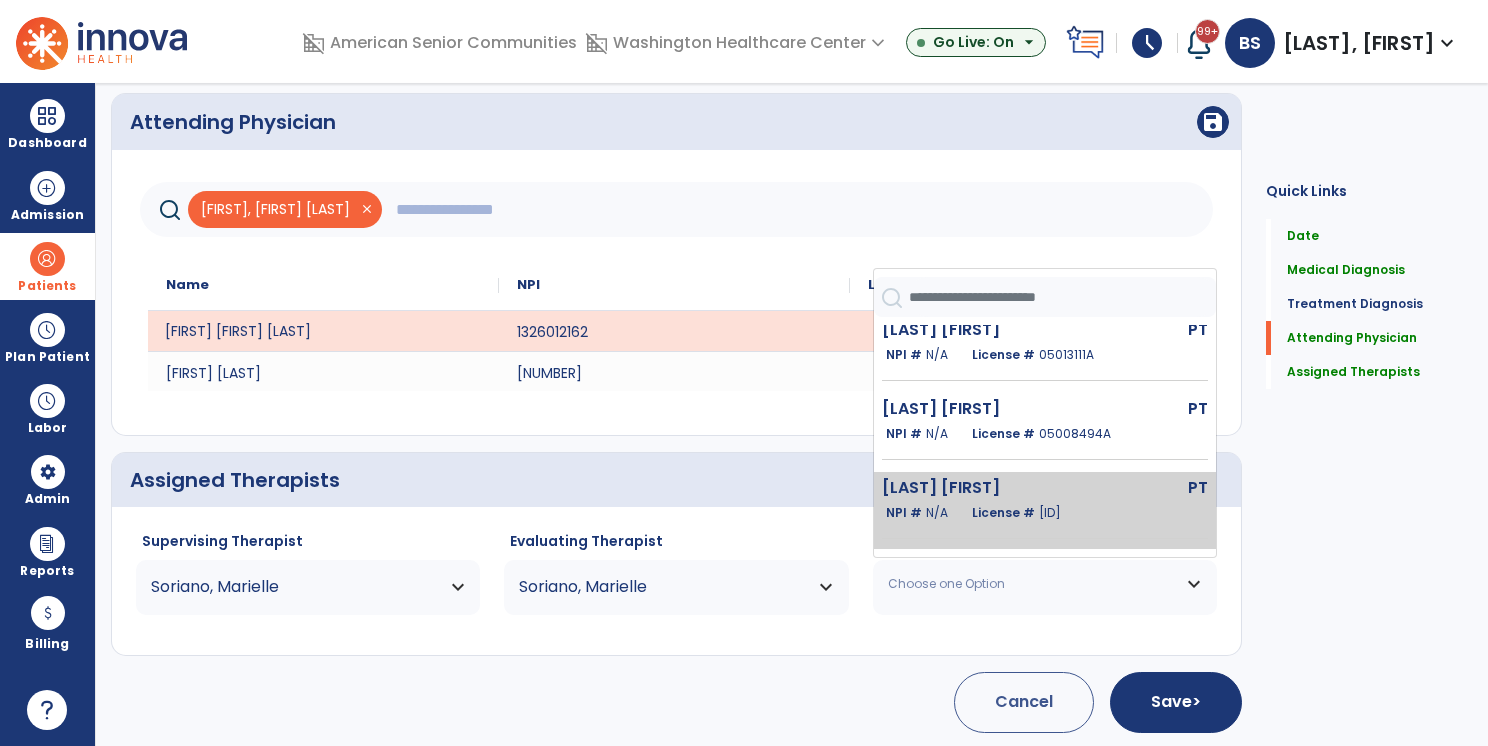click on "05010533A" 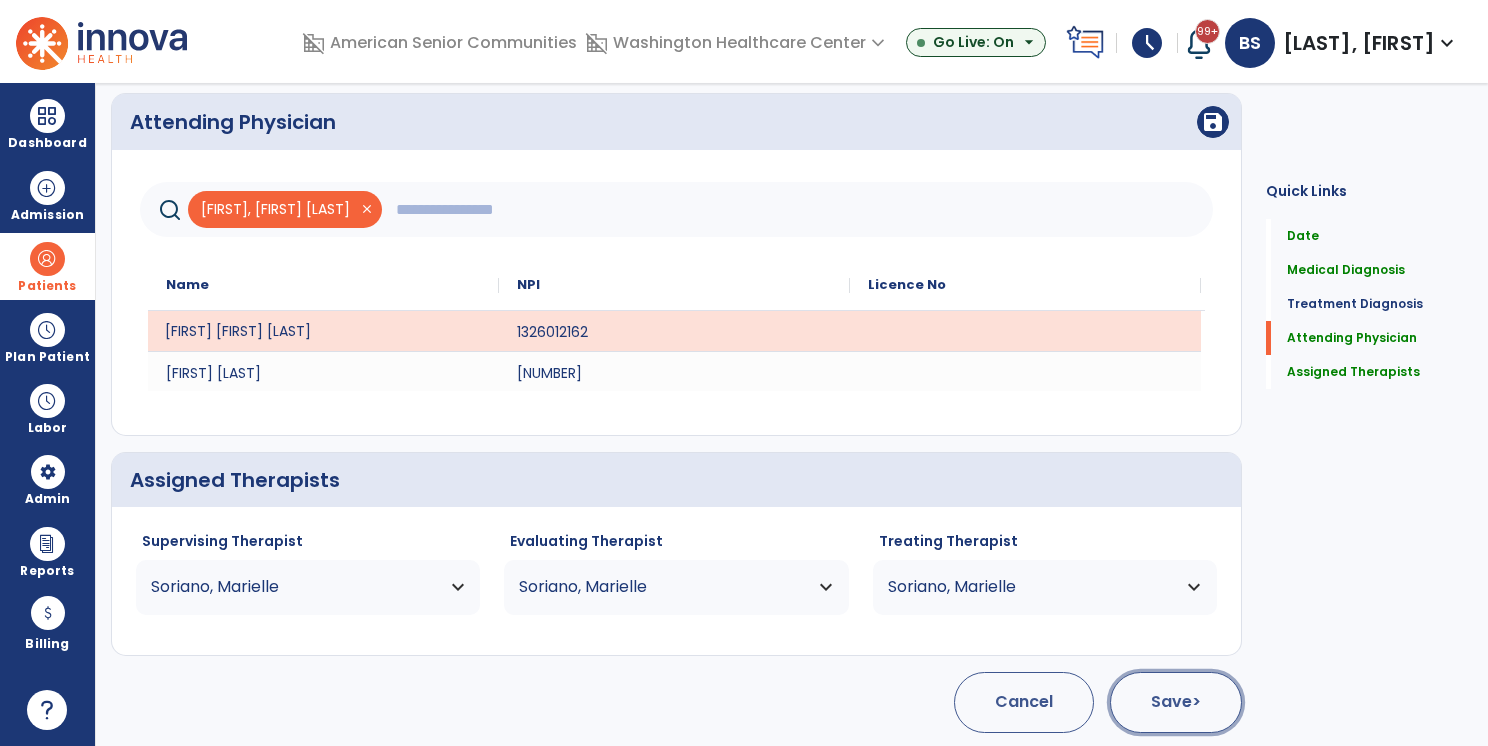 click on "Save  >" 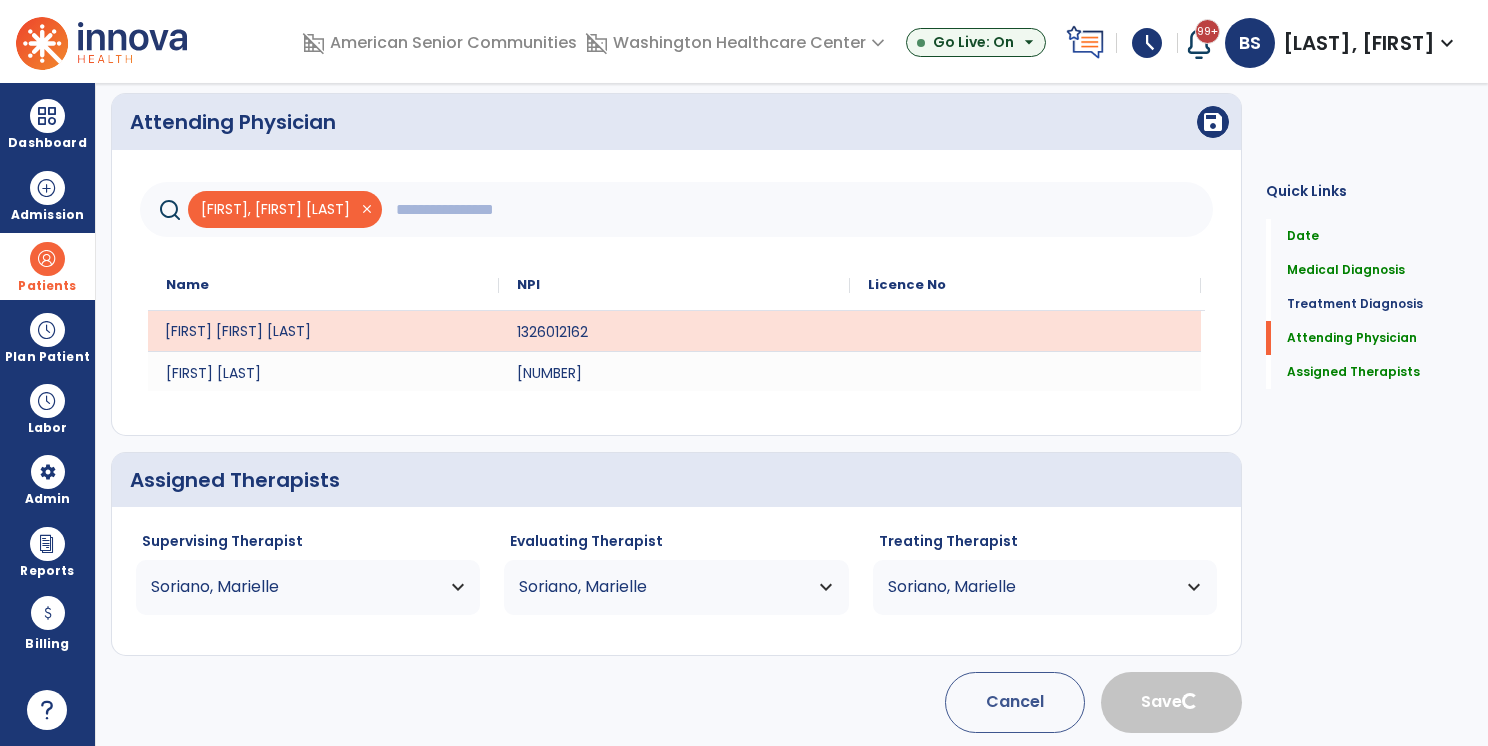 type 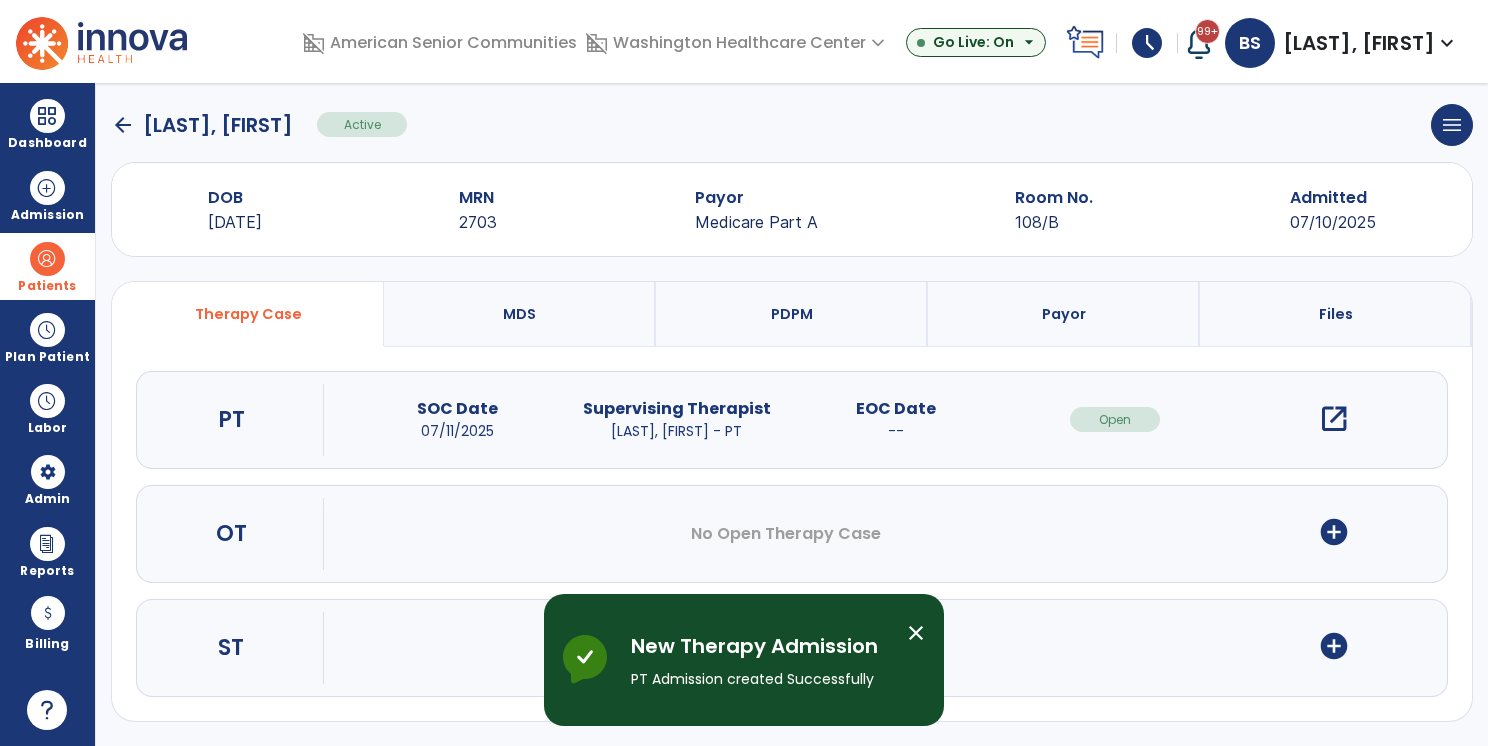 scroll, scrollTop: 11, scrollLeft: 0, axis: vertical 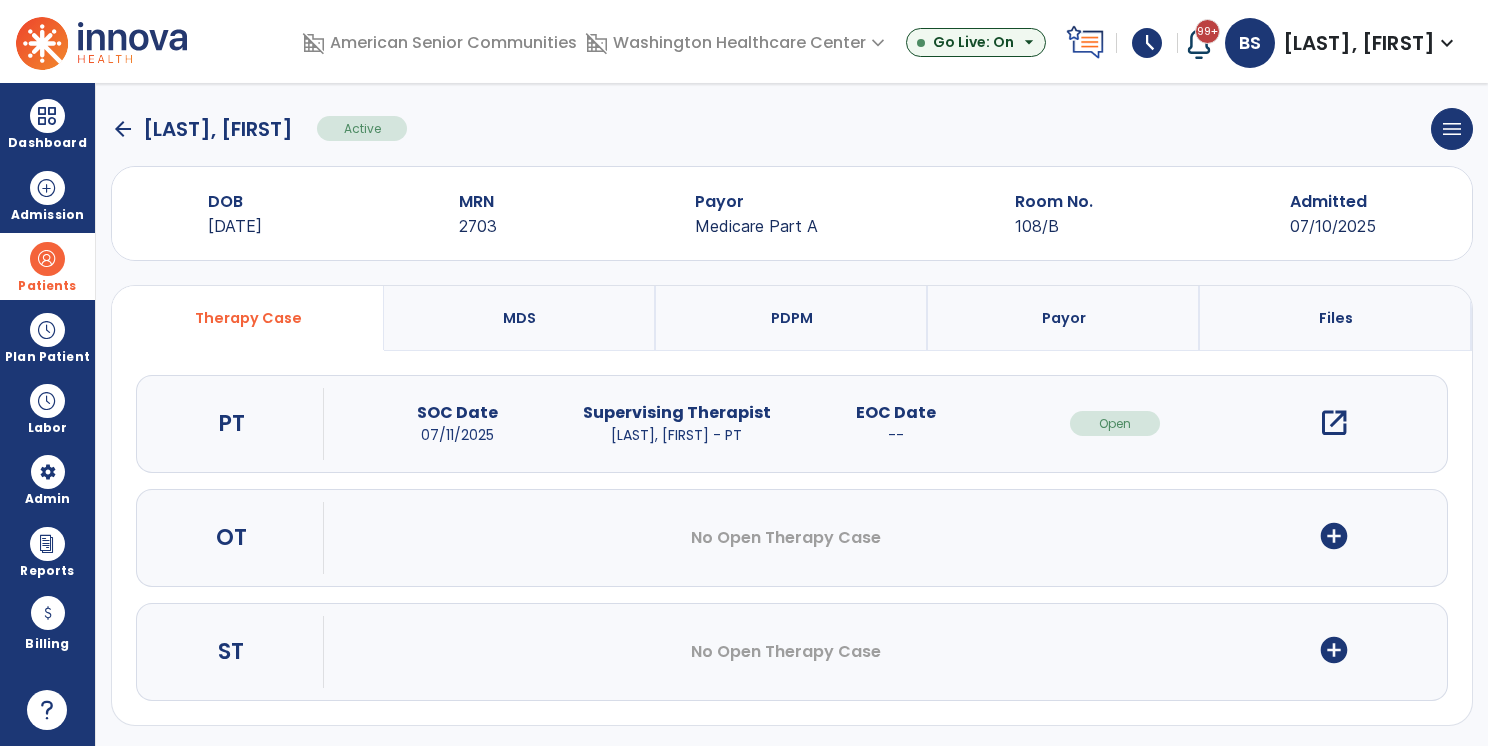 click on "add_circle" at bounding box center (1334, 536) 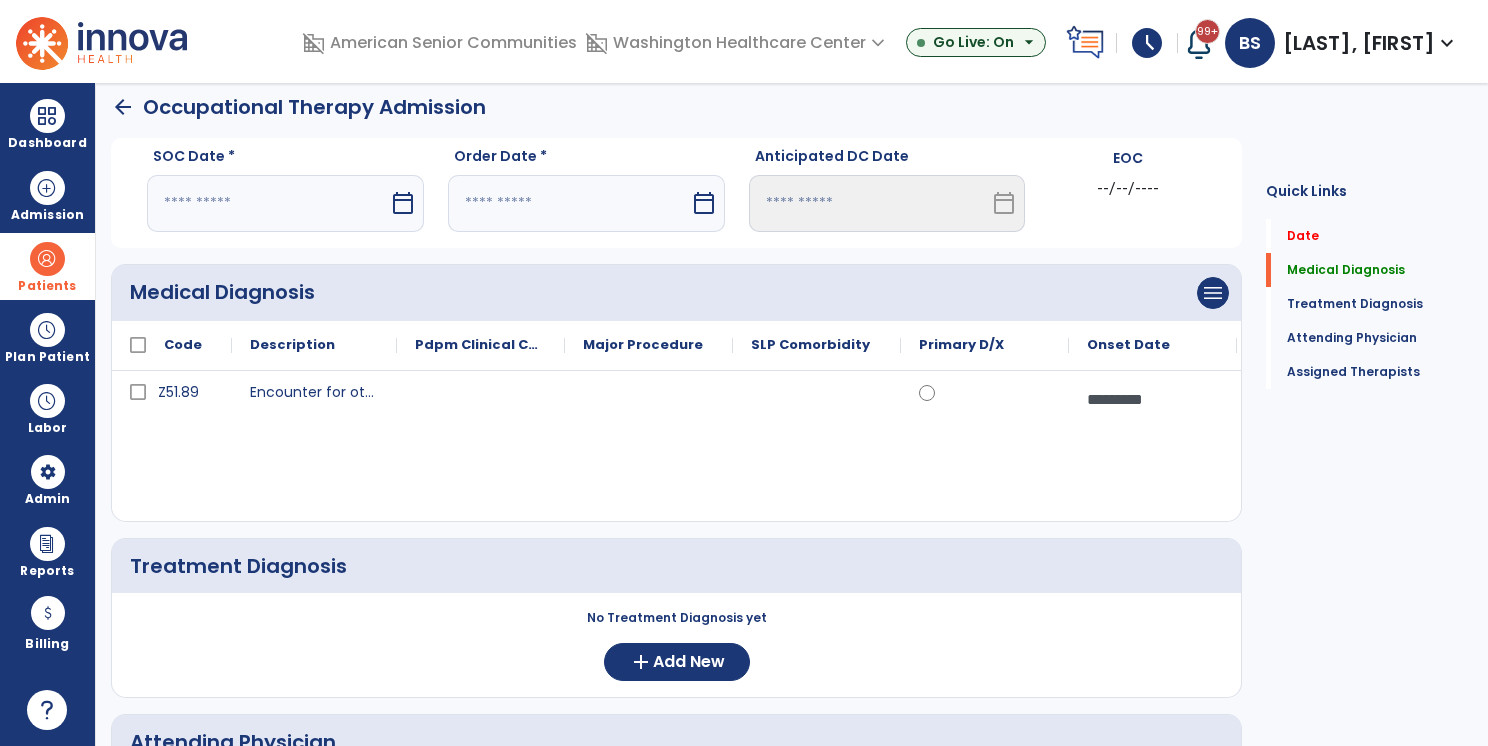 click at bounding box center [268, 203] 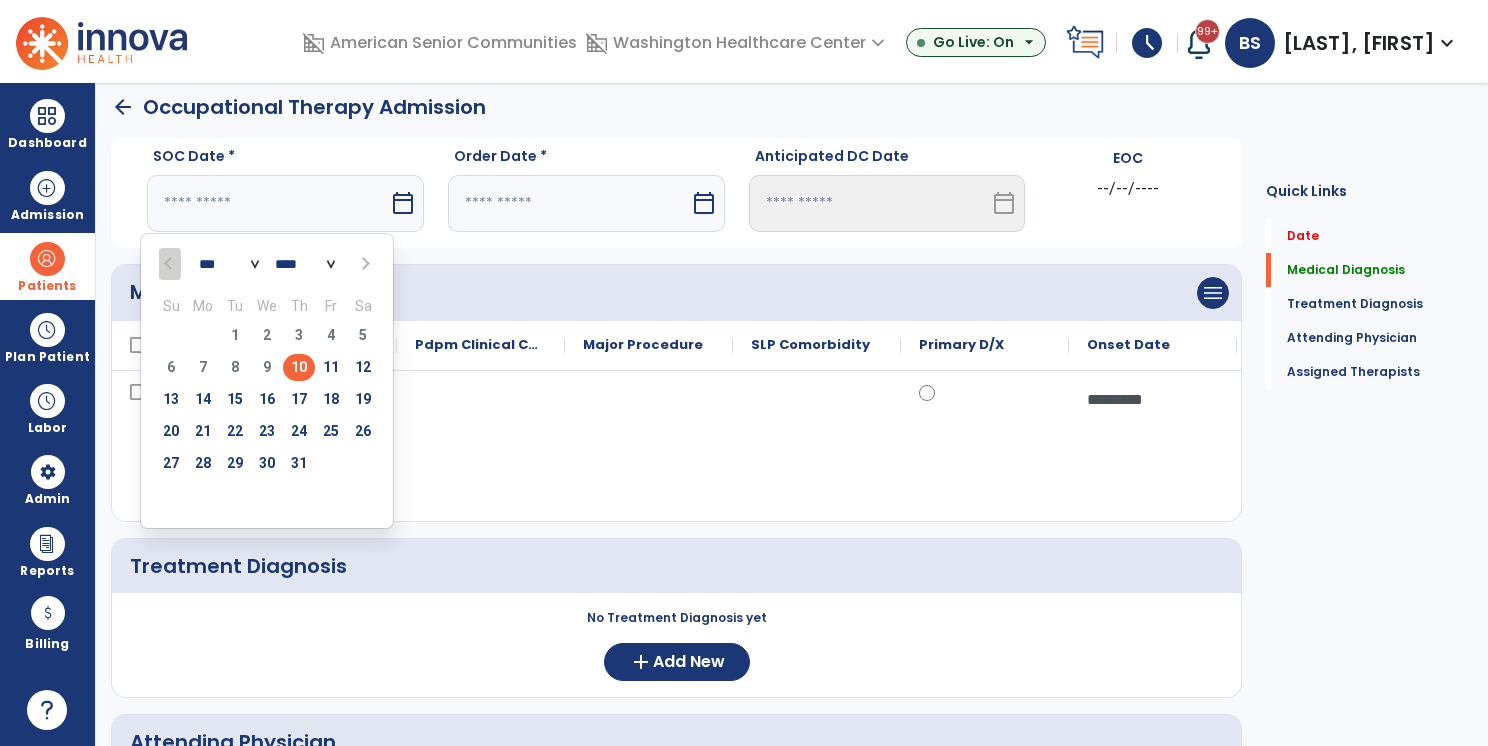 click on "10" at bounding box center [299, 367] 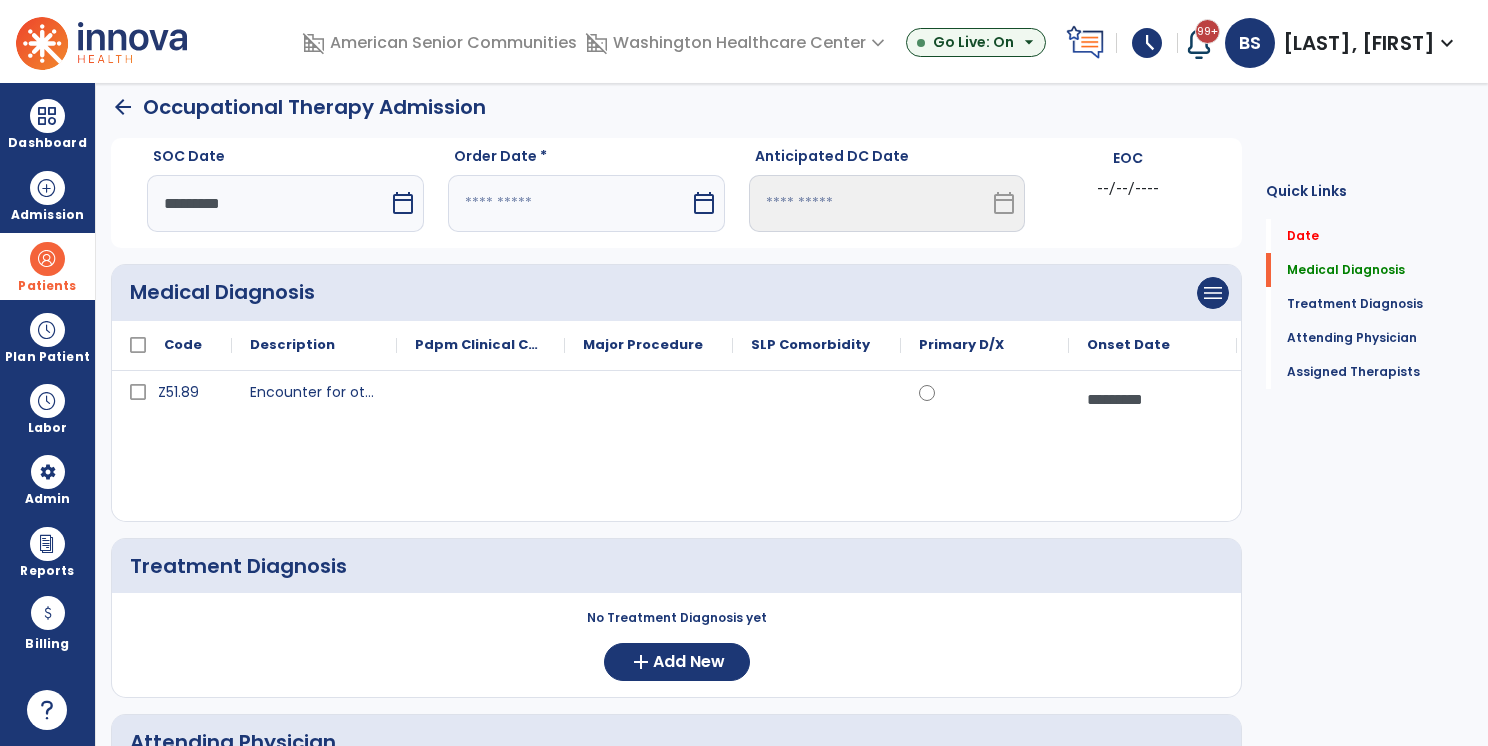 click on "*********" at bounding box center (268, 203) 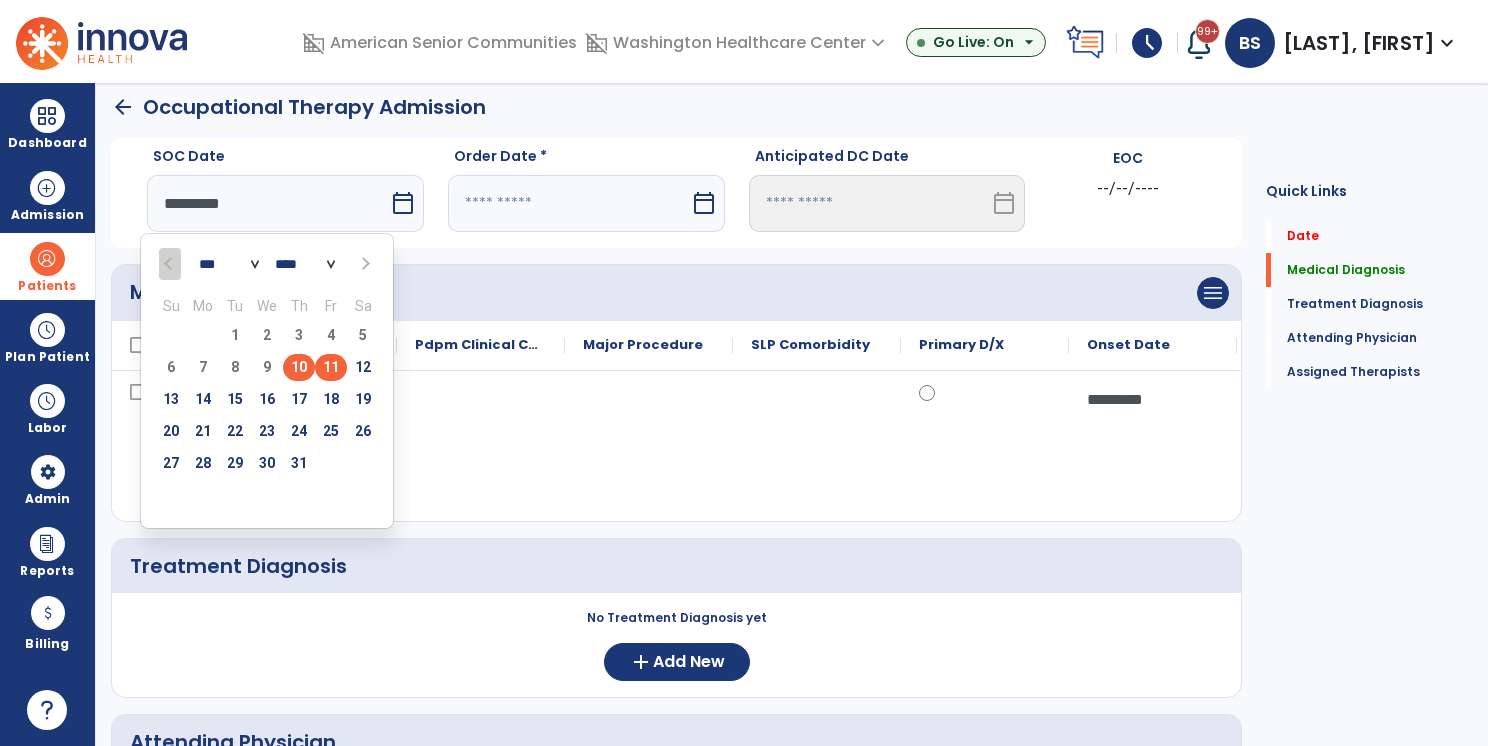 click on "11" at bounding box center [331, 367] 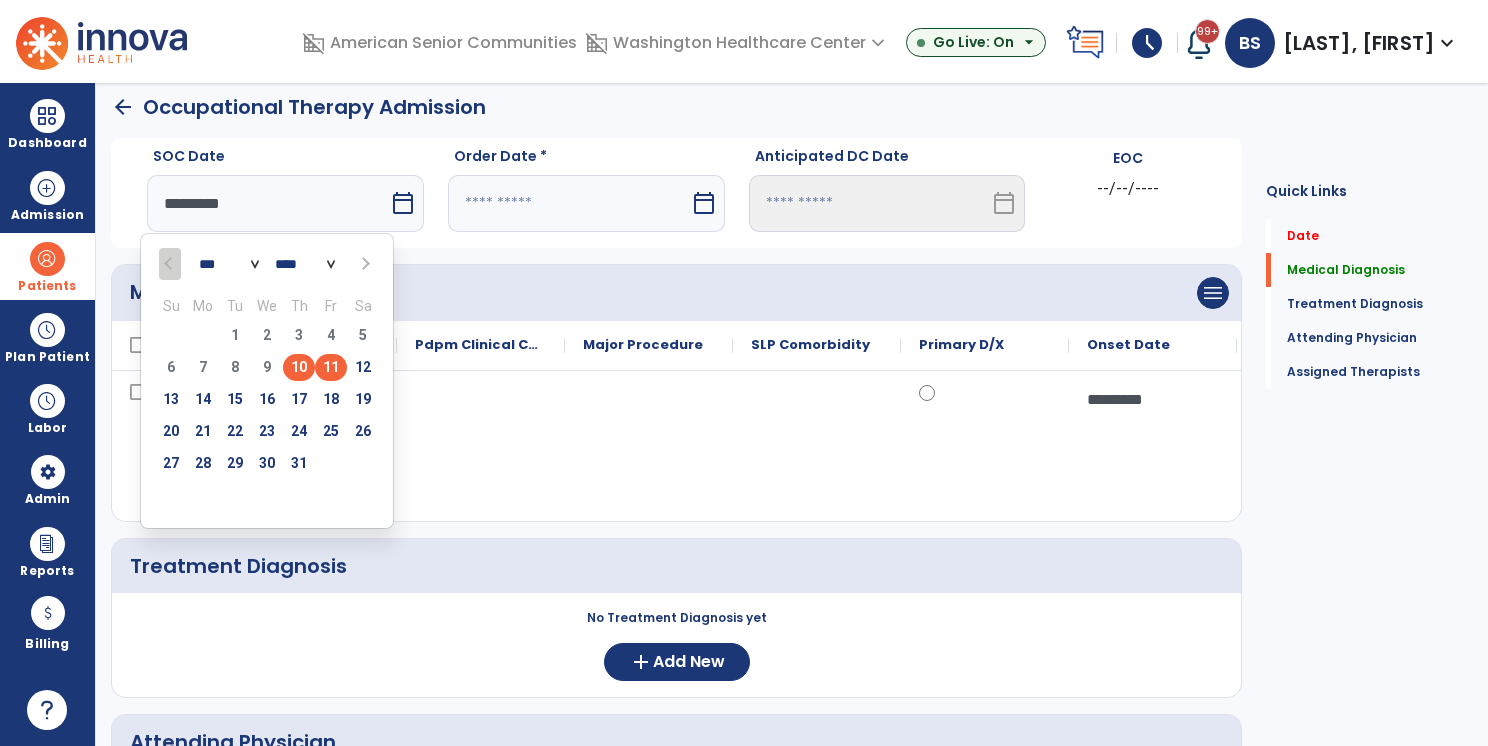 type on "*********" 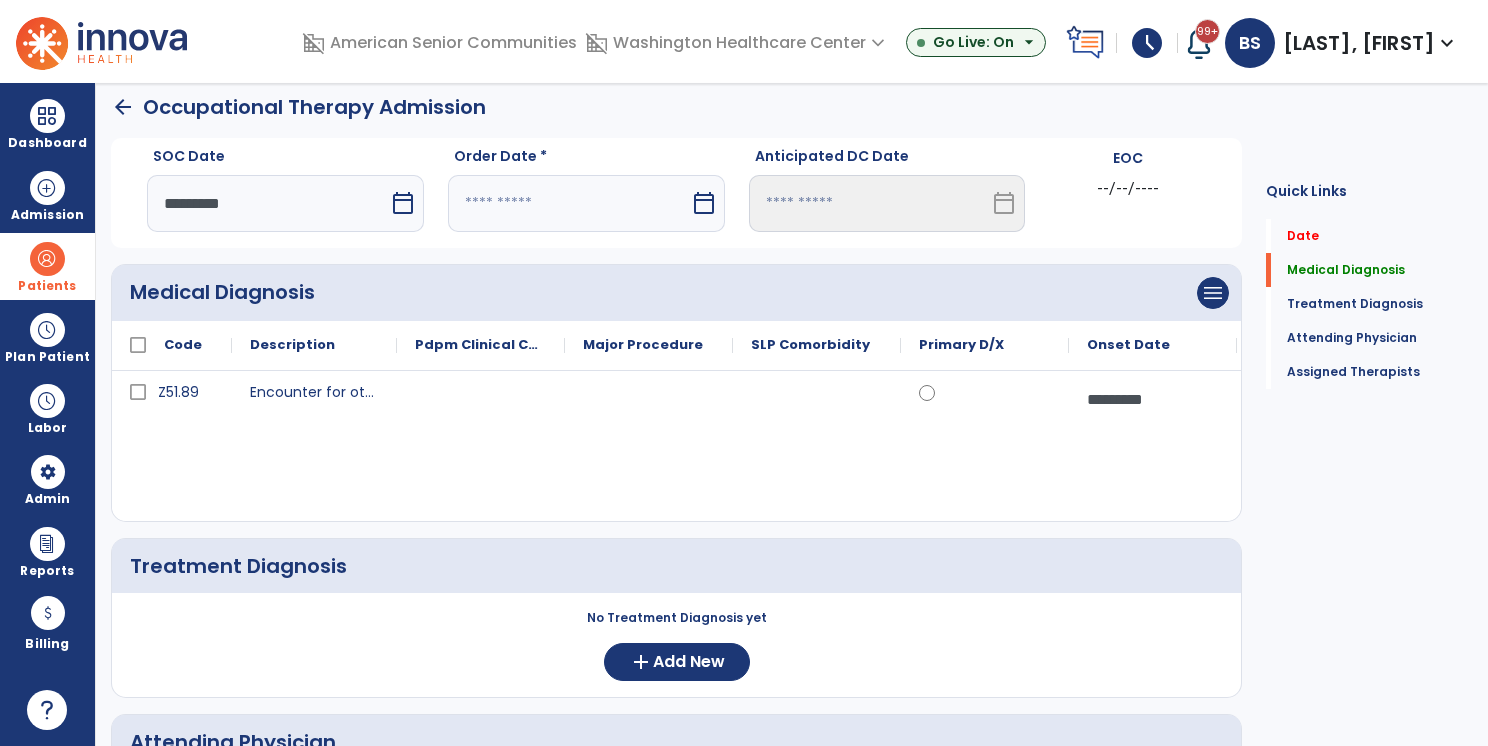click at bounding box center [569, 203] 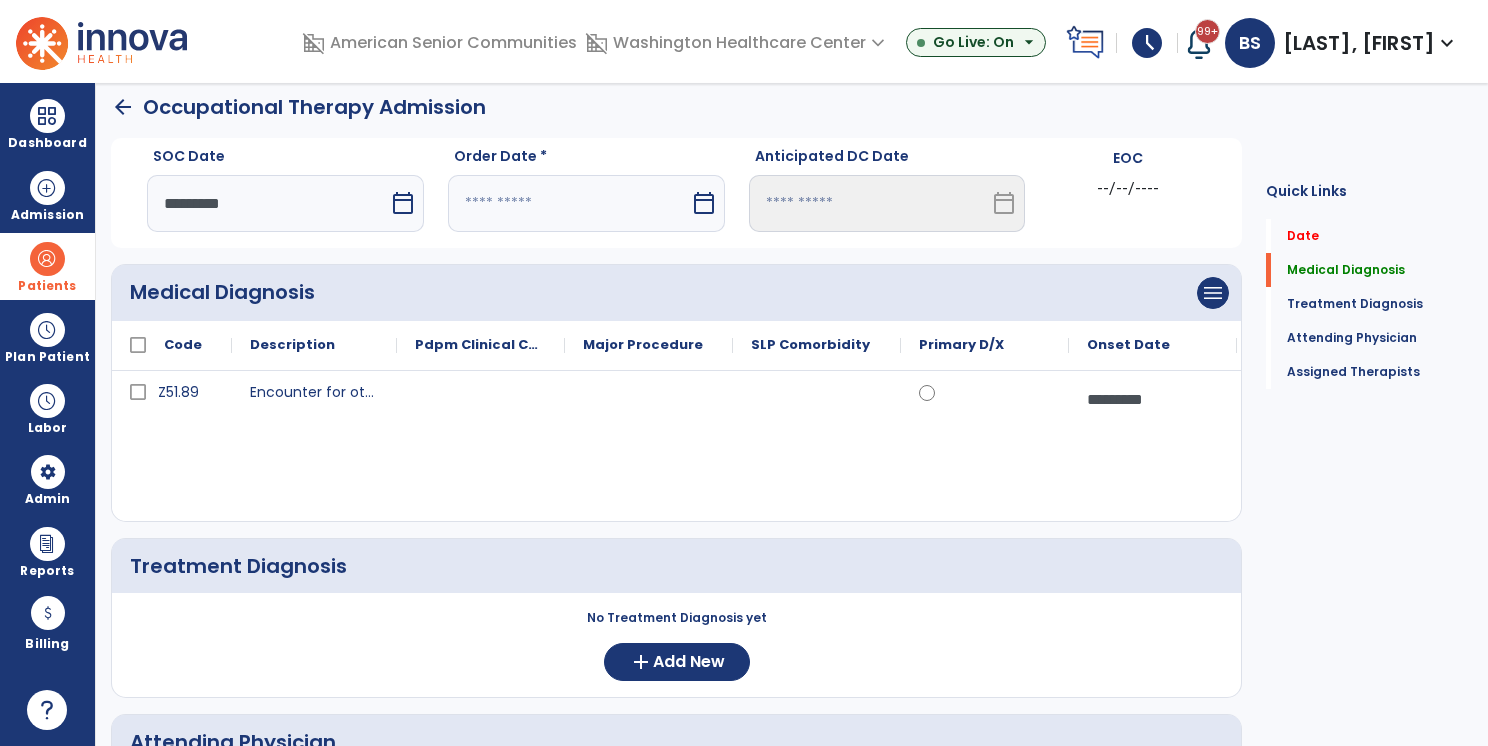 select on "*" 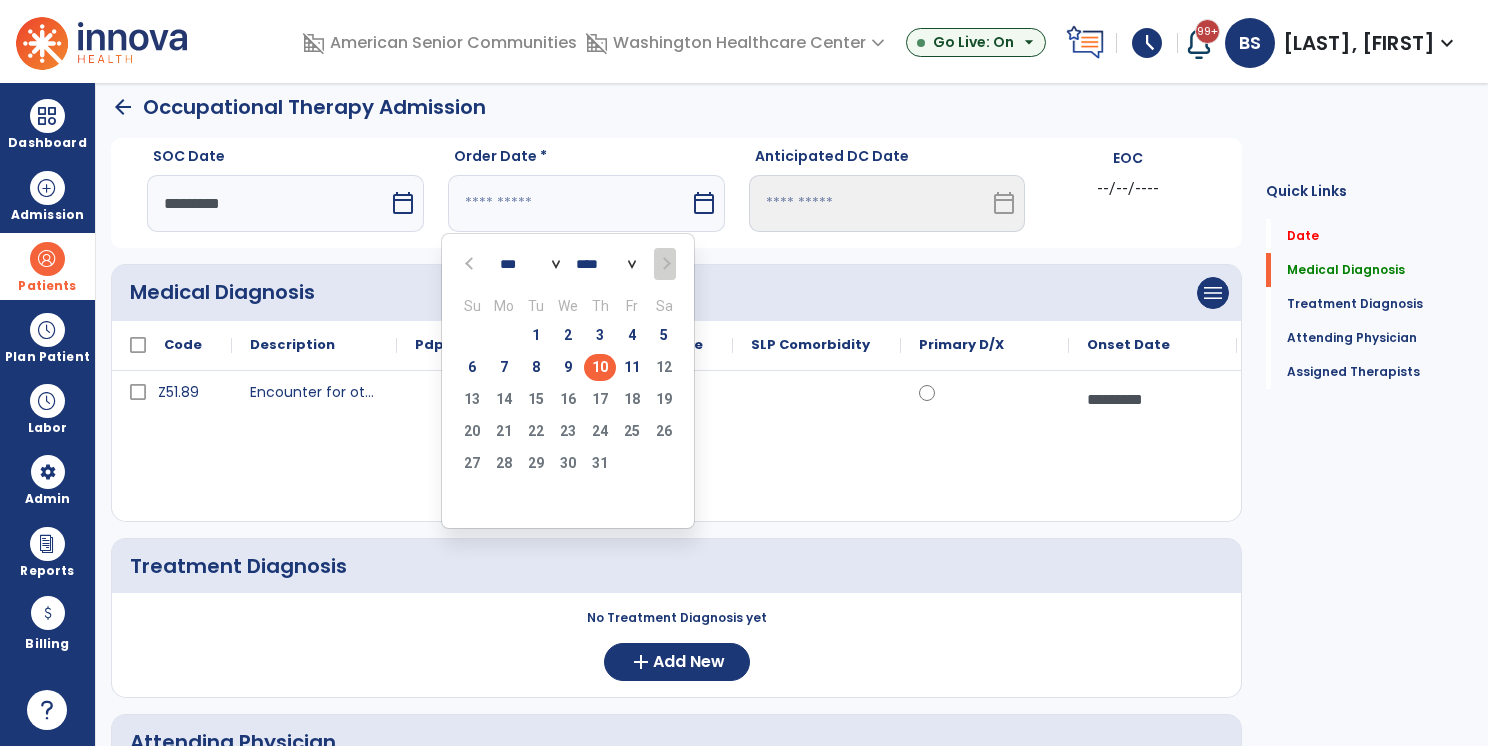 click on "10" at bounding box center (600, 367) 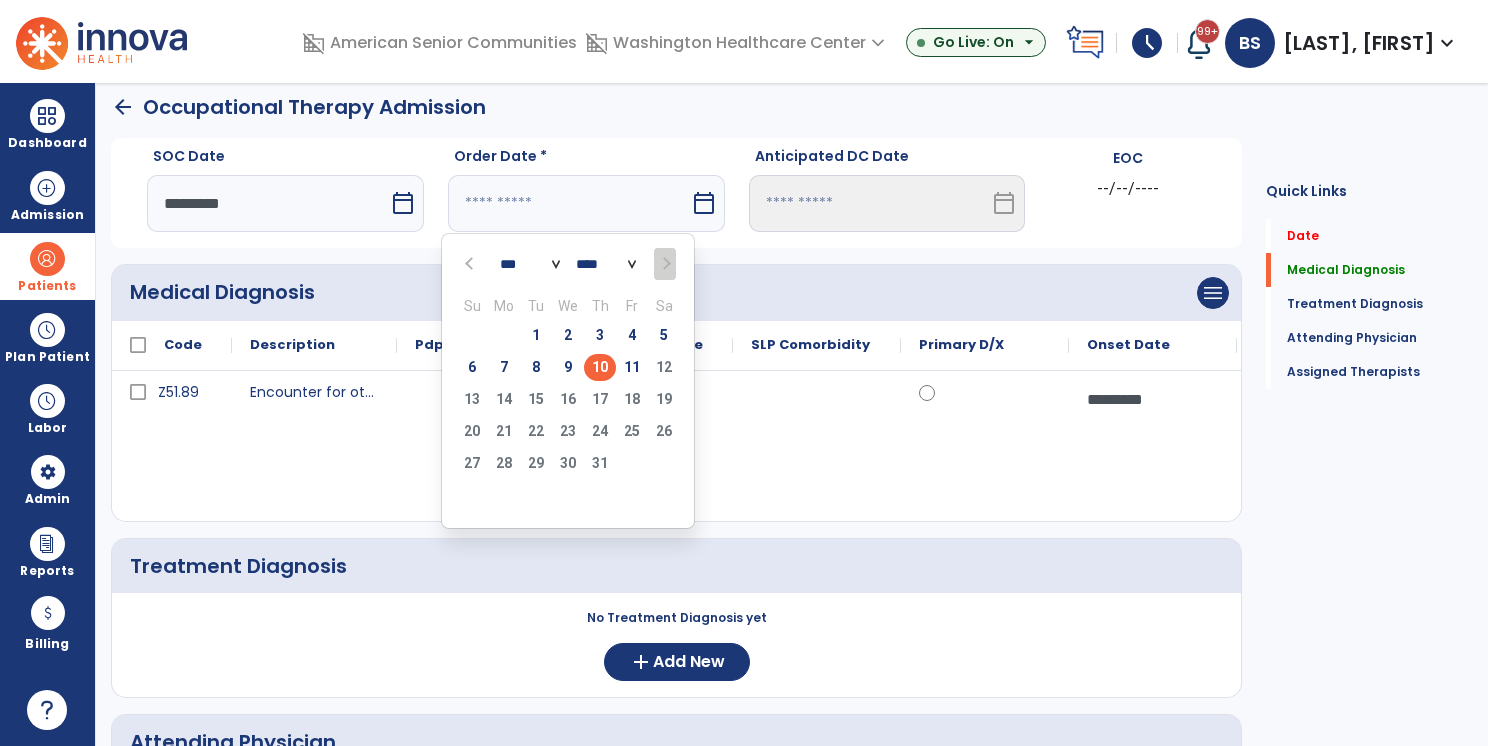 type on "*********" 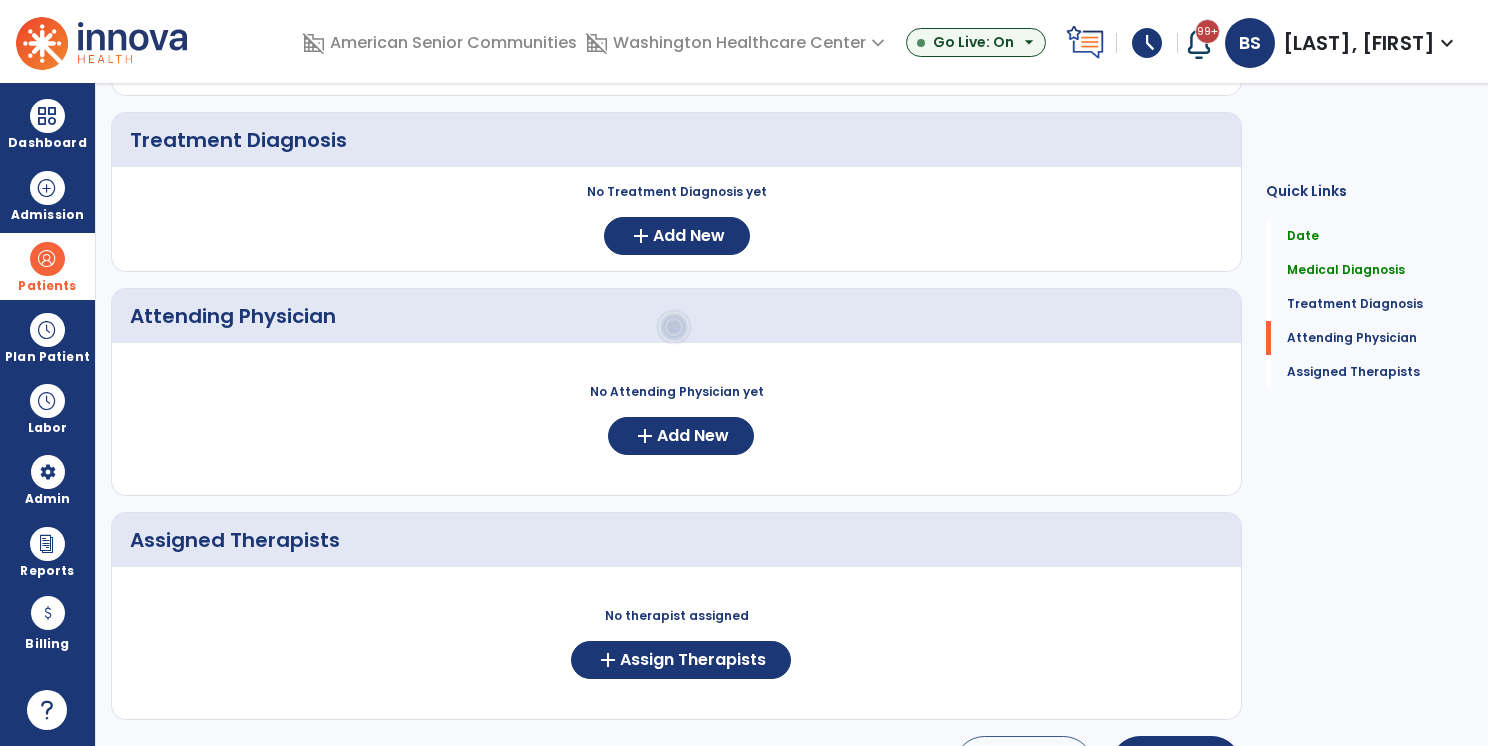scroll, scrollTop: 500, scrollLeft: 0, axis: vertical 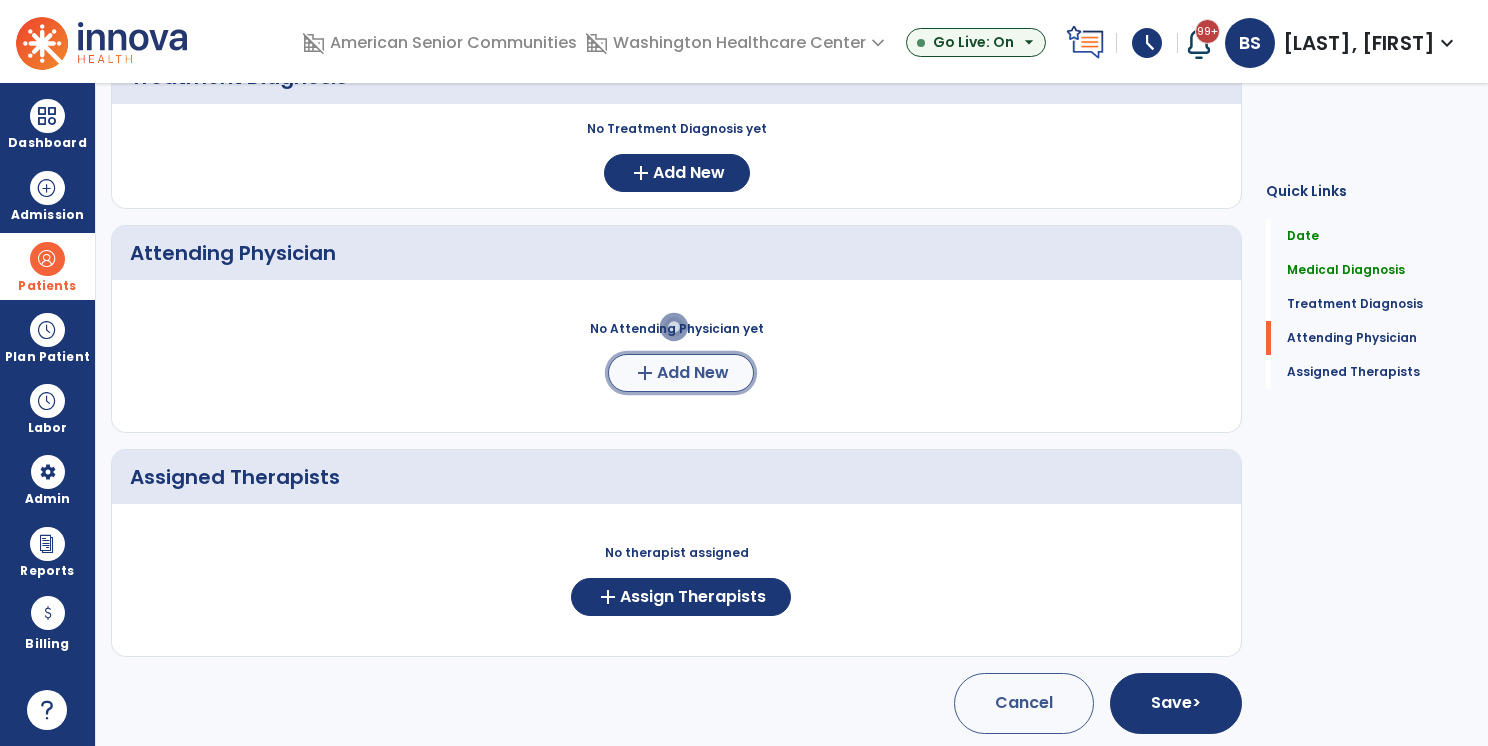 click on "Add New" 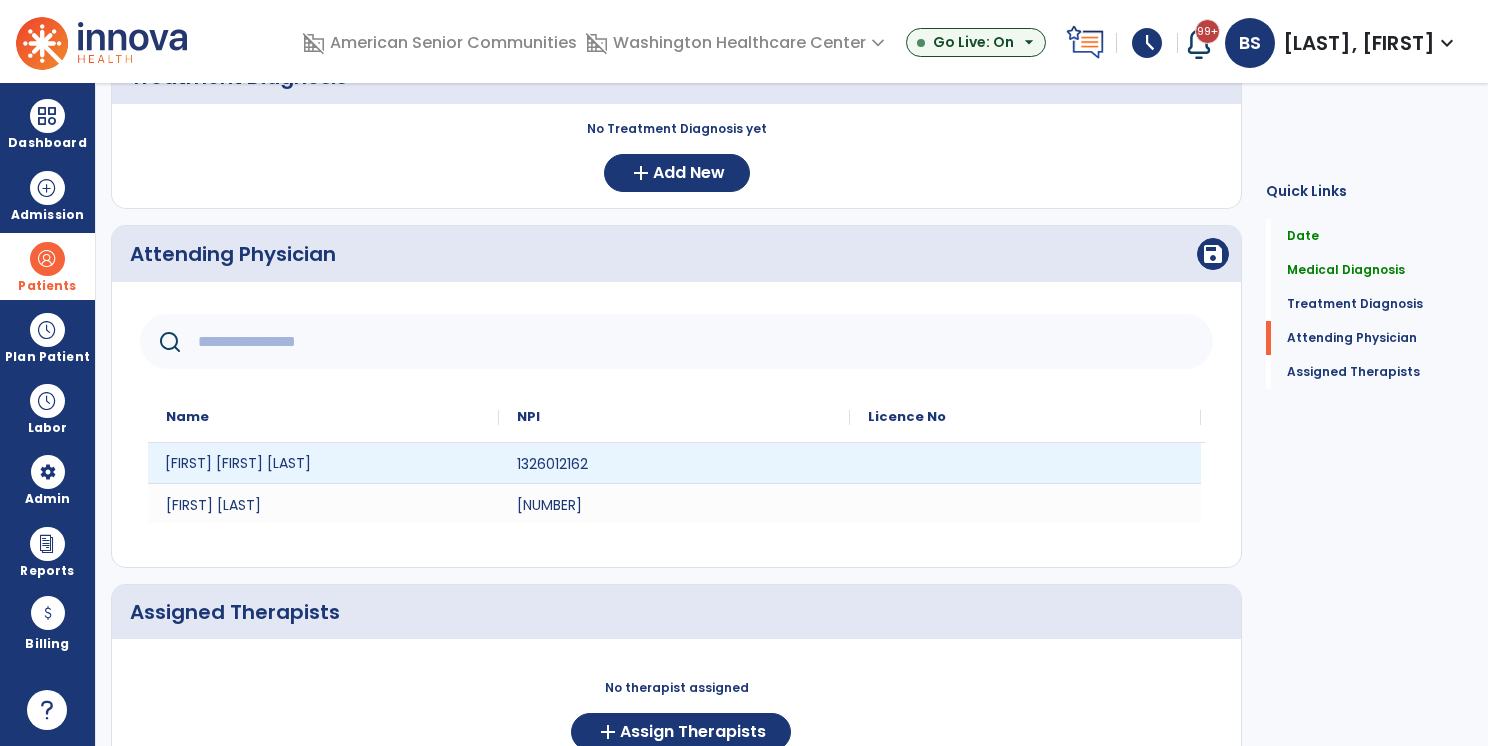 click on "Chijioke Amechi Kalu" 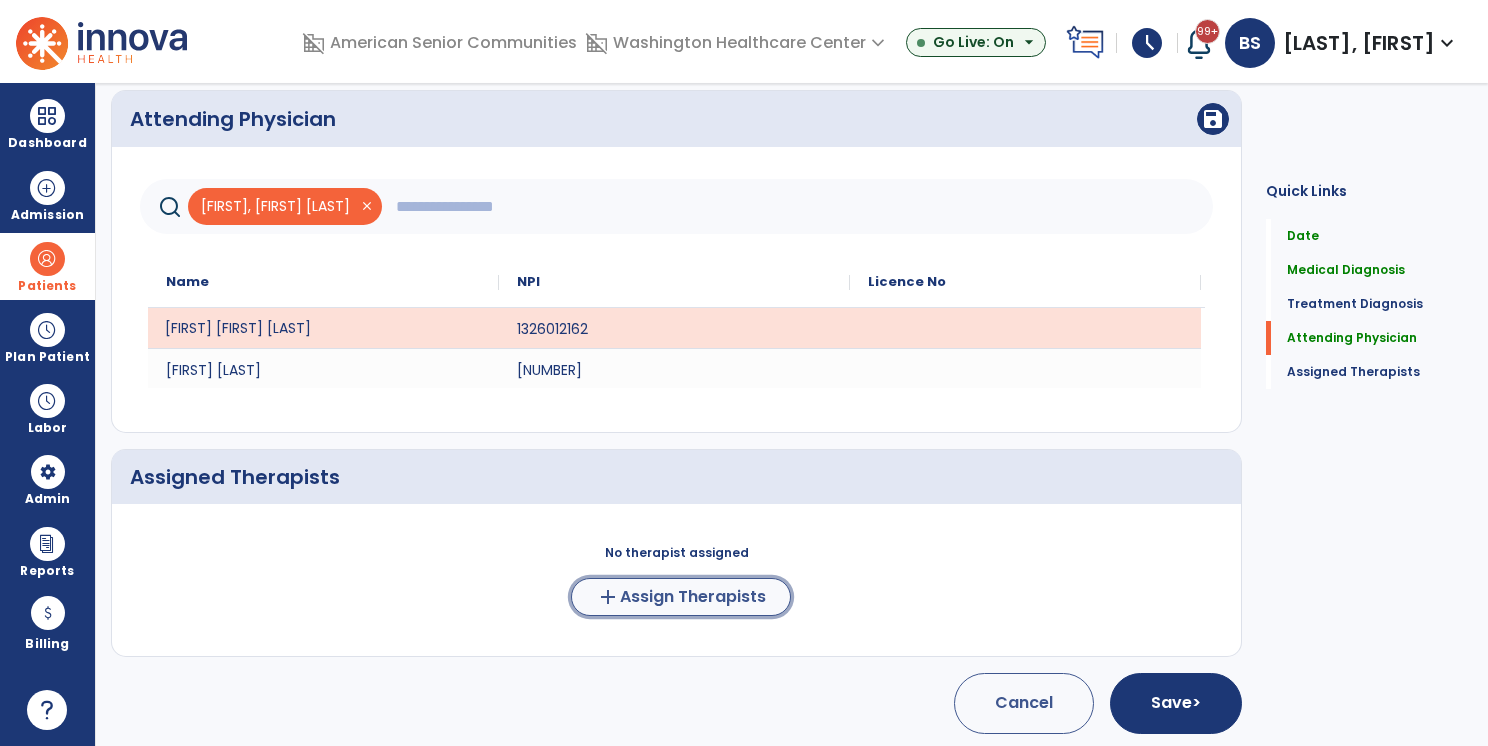 click on "Assign Therapists" 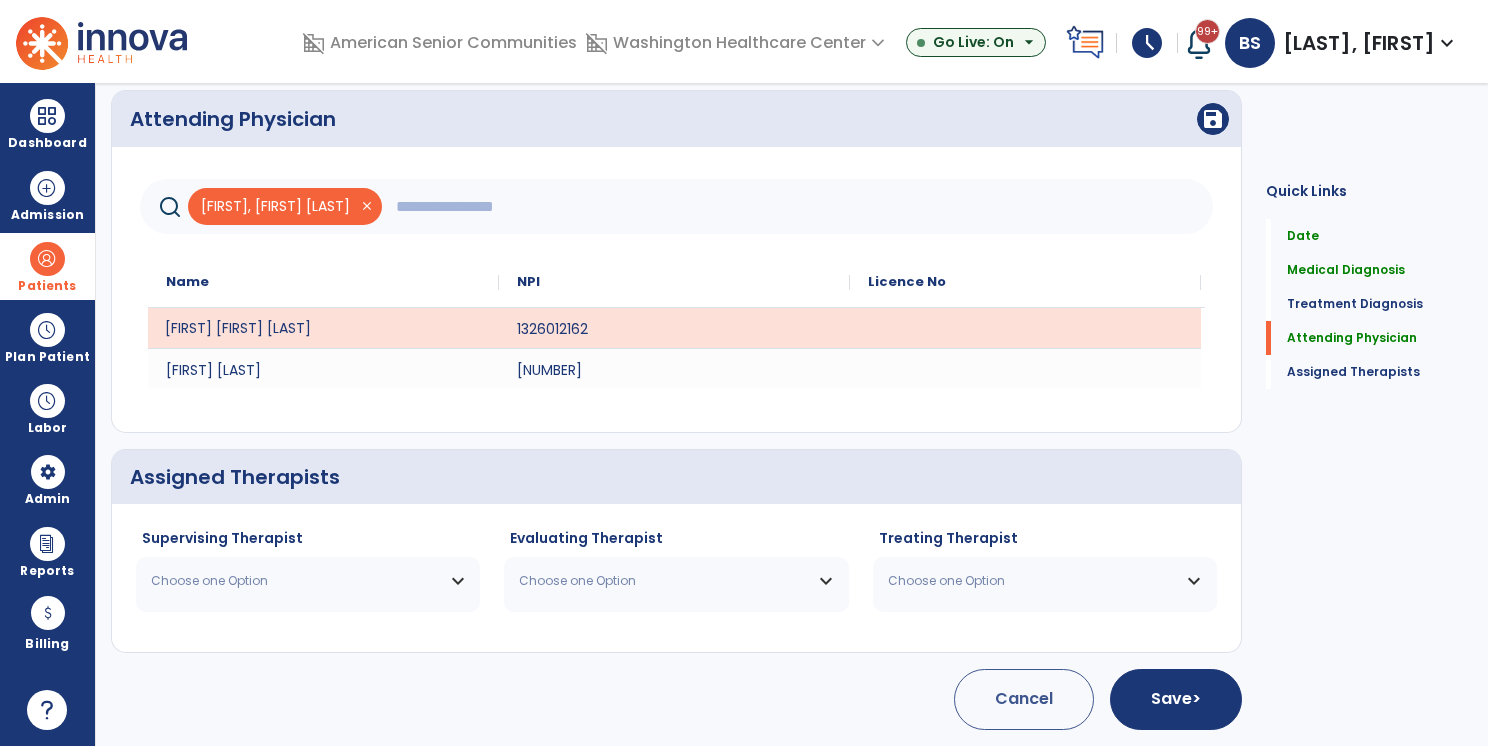 scroll, scrollTop: 632, scrollLeft: 0, axis: vertical 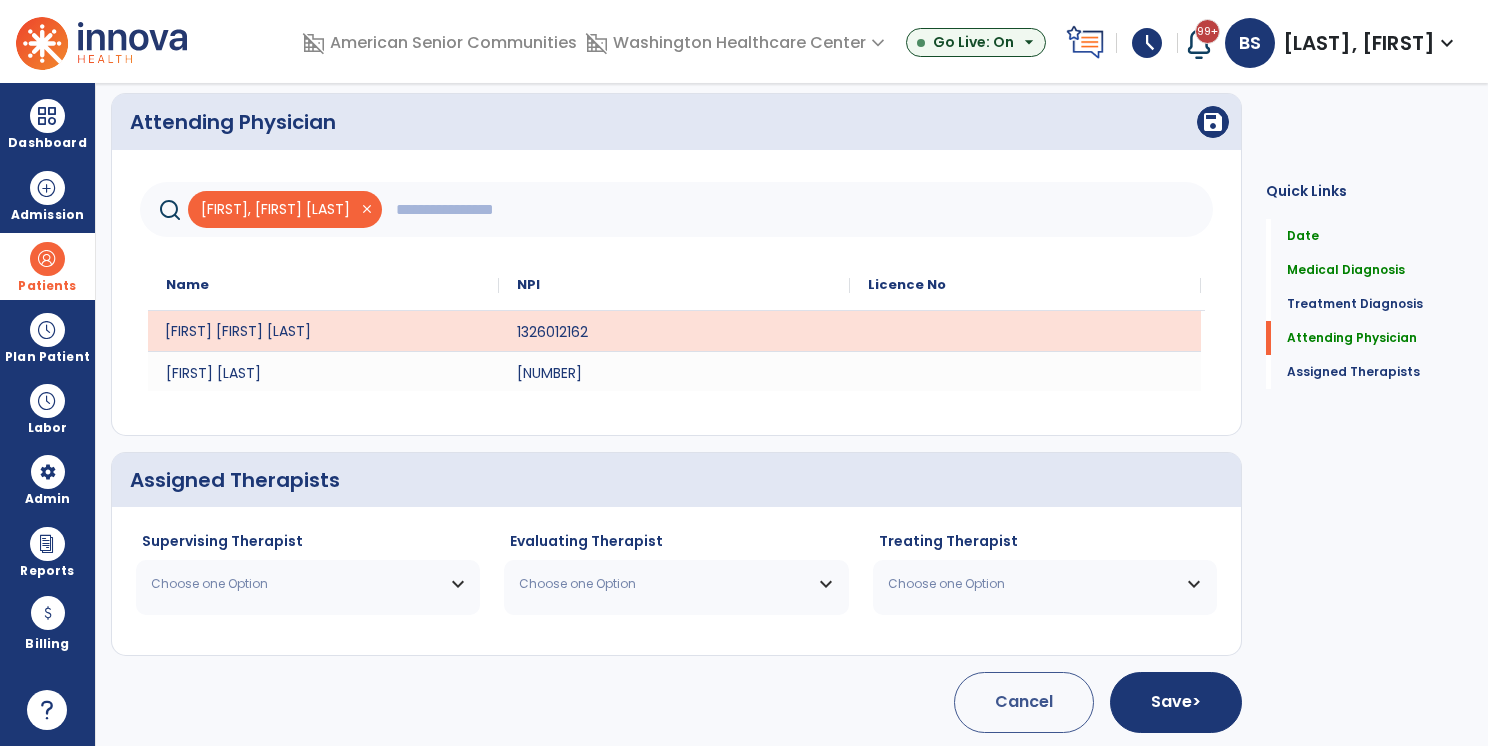 click on "Choose one Option" at bounding box center [308, 584] 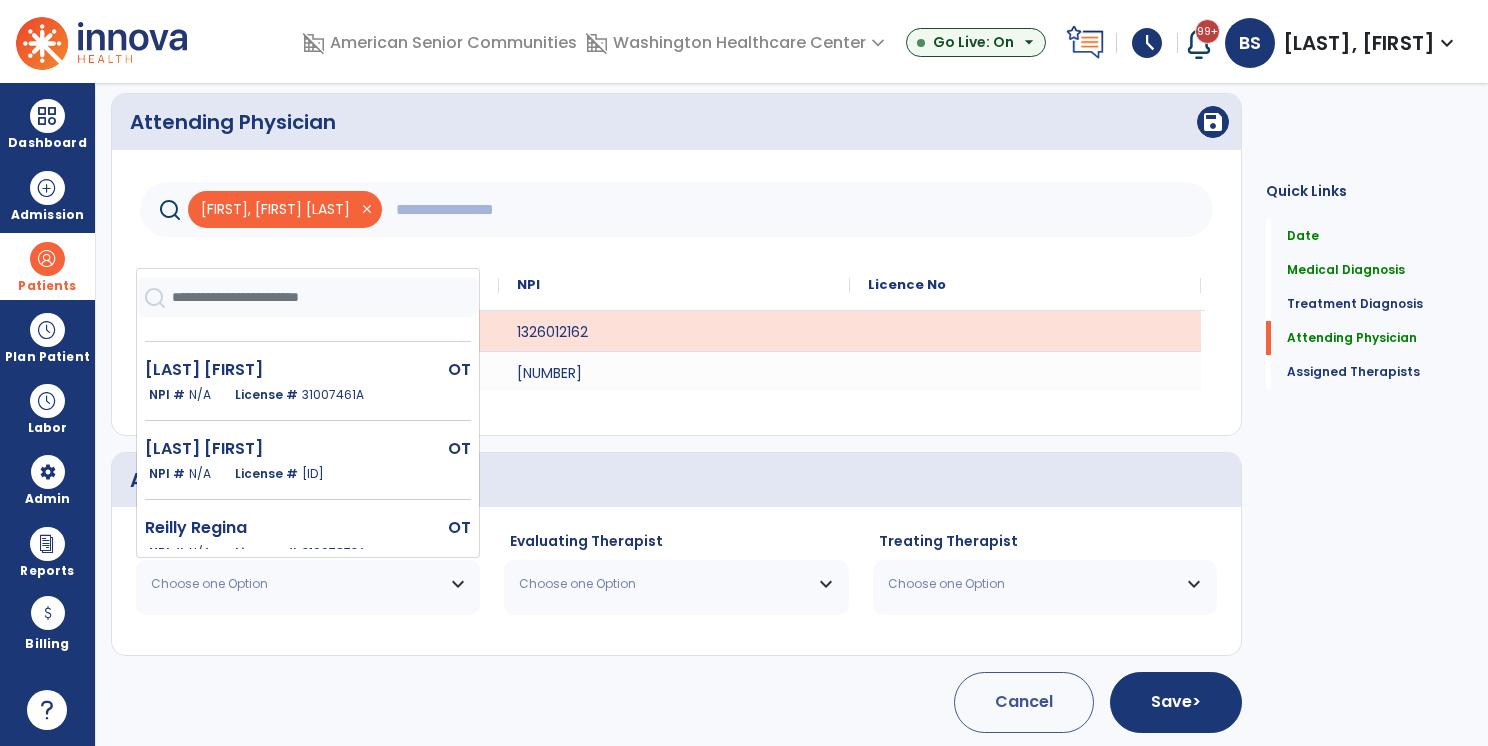 scroll, scrollTop: 206, scrollLeft: 0, axis: vertical 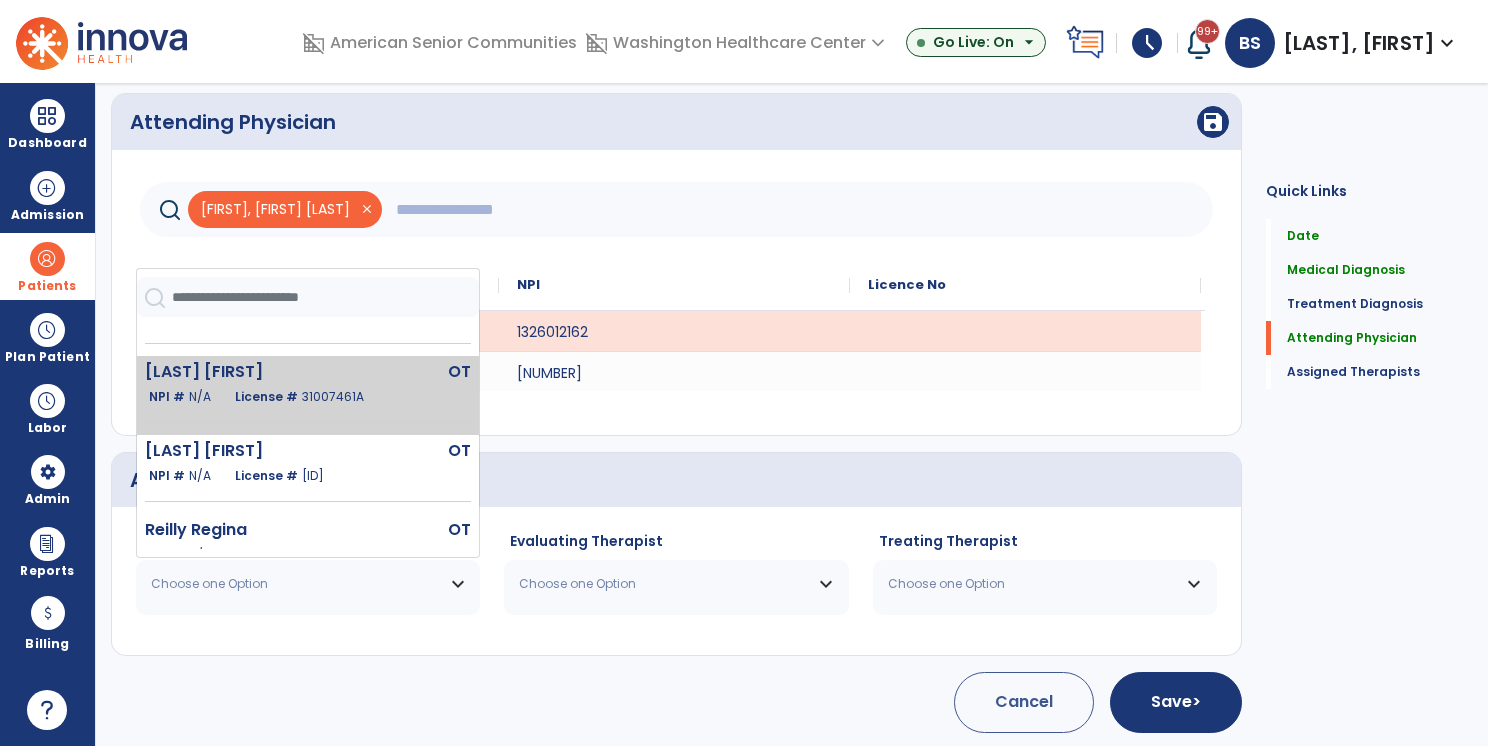 click on "31007461A" 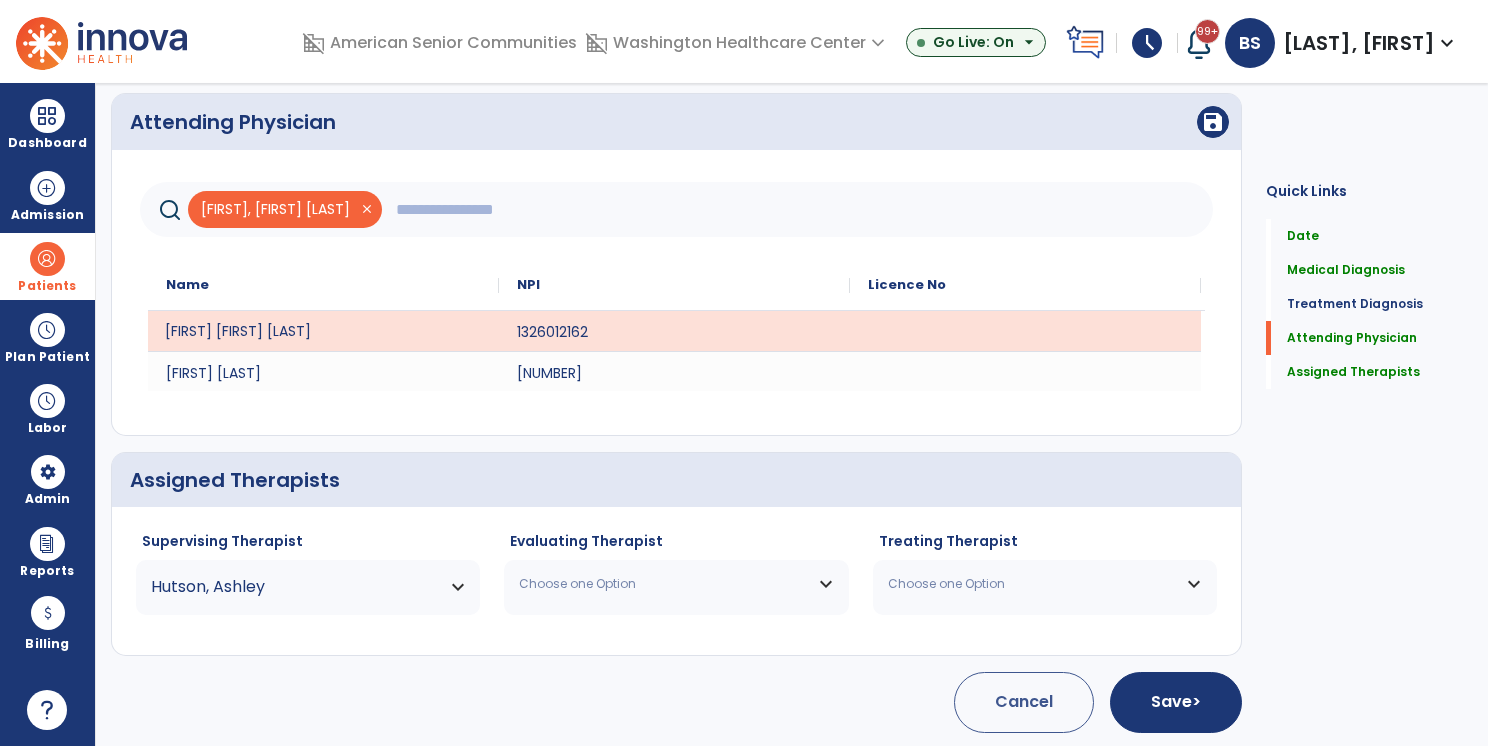 click on "Choose one Option" at bounding box center (663, 584) 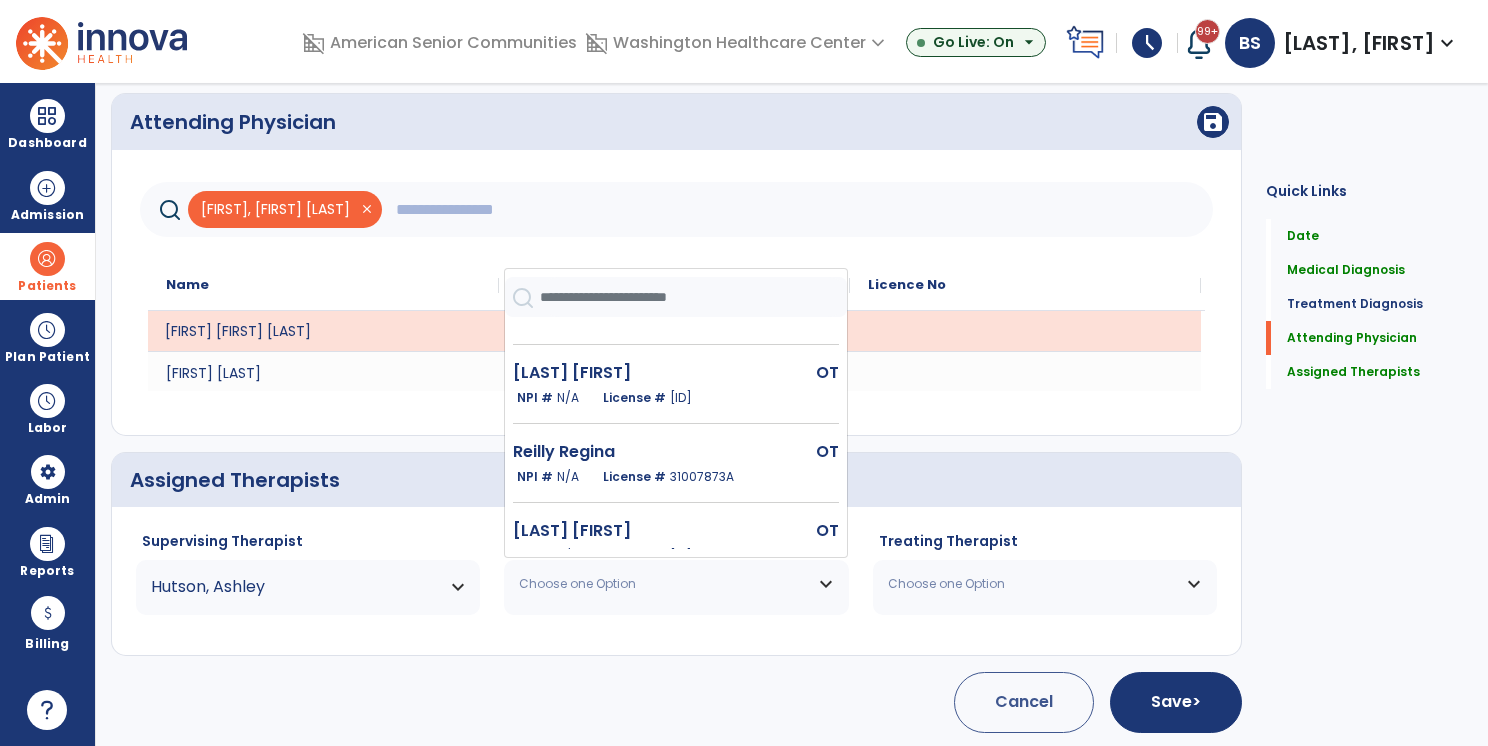 scroll, scrollTop: 200, scrollLeft: 0, axis: vertical 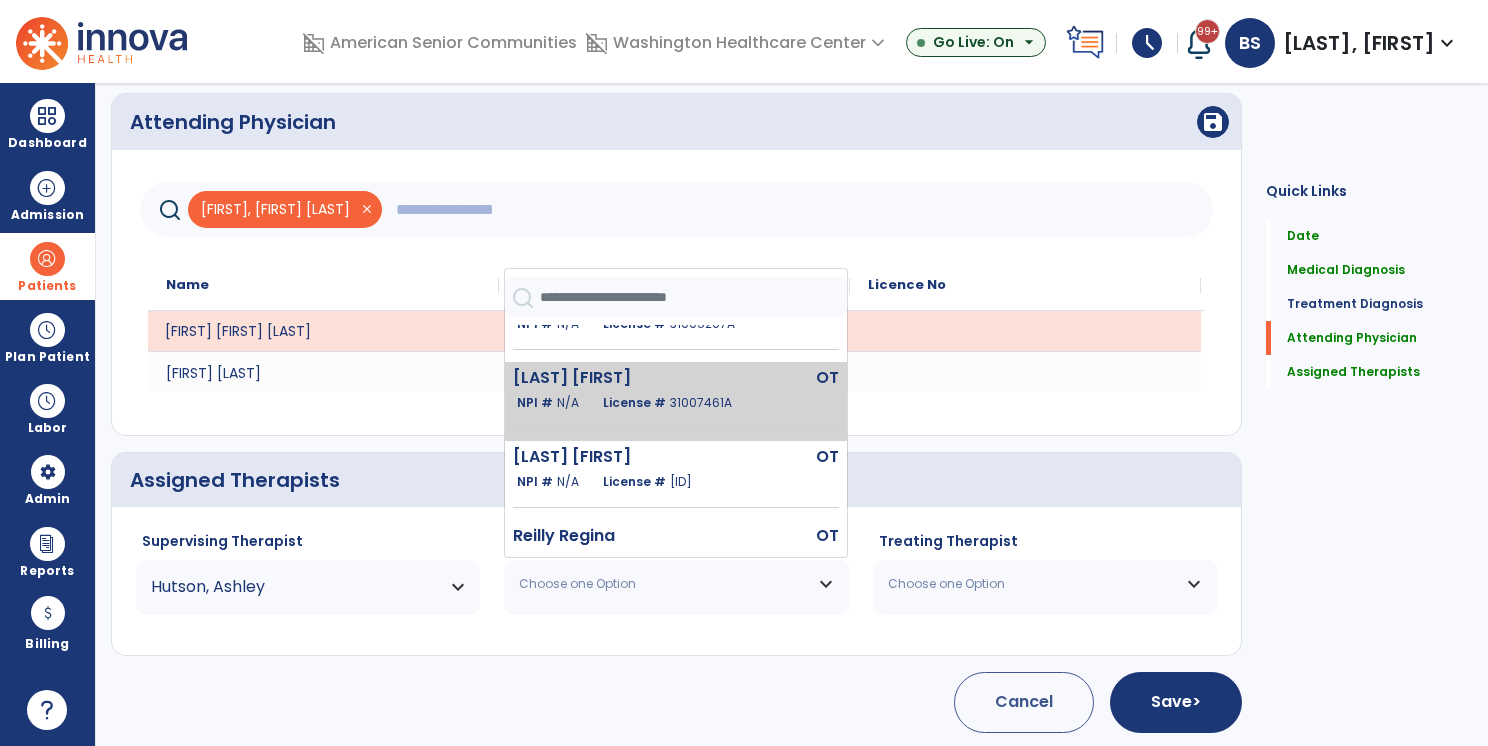 click on "31007461A" 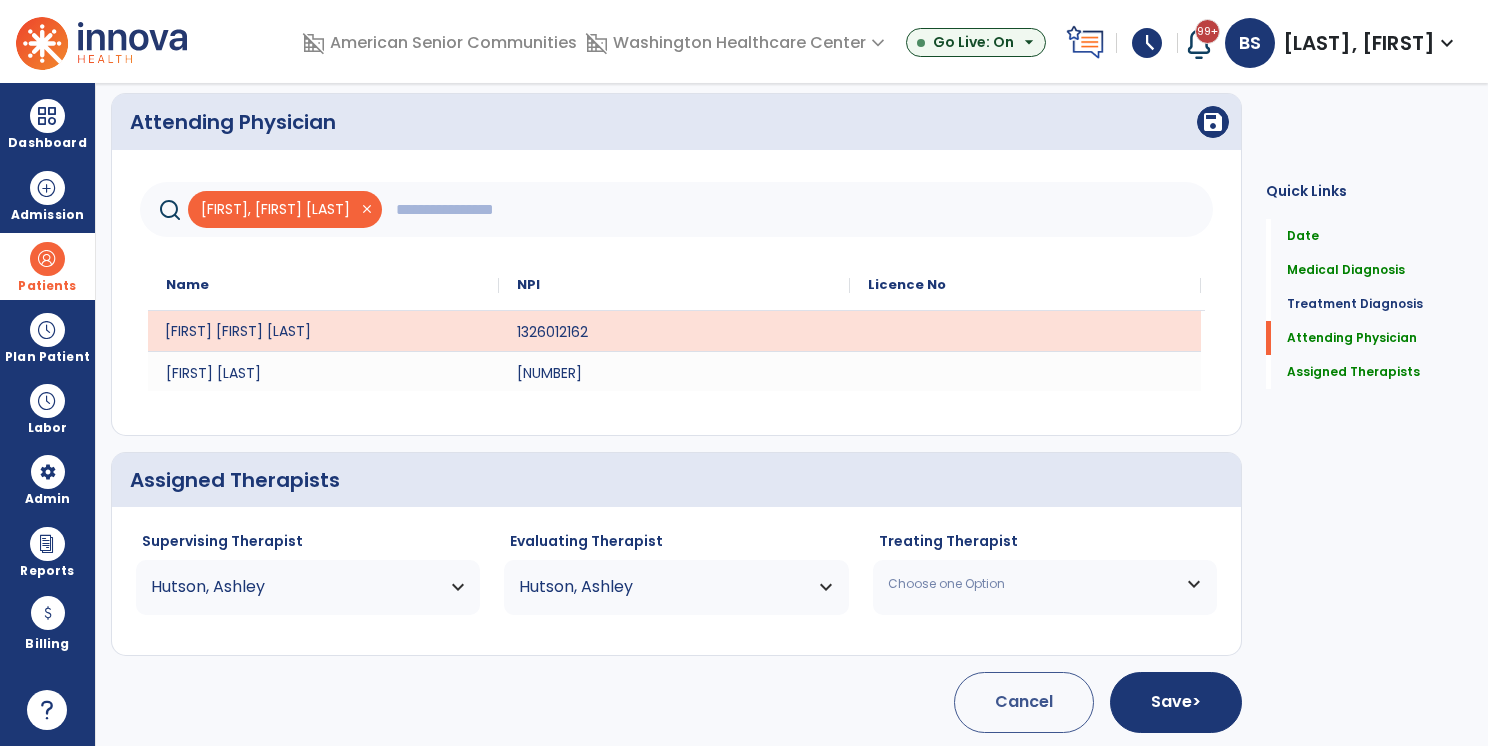 click on "Choose one Option" at bounding box center (1045, 584) 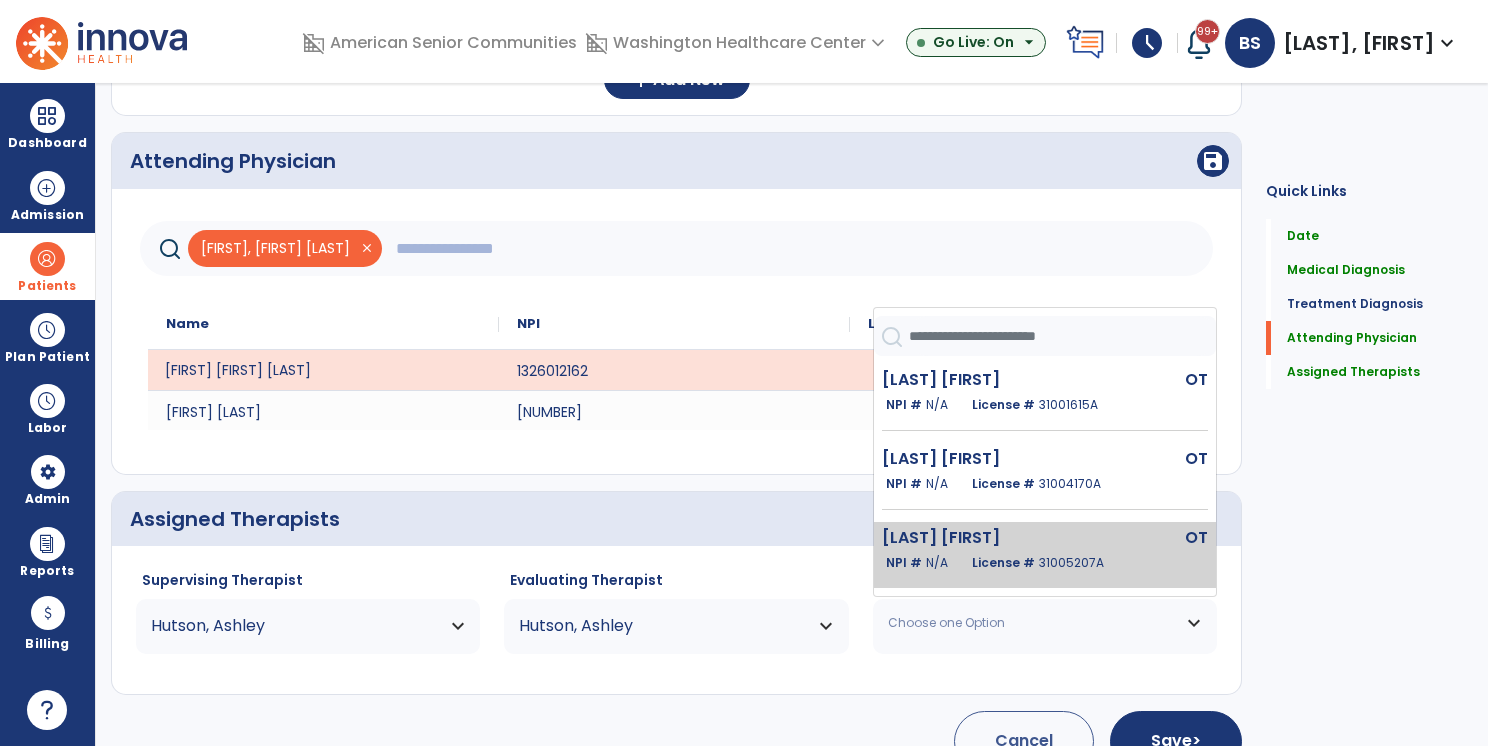 scroll, scrollTop: 632, scrollLeft: 0, axis: vertical 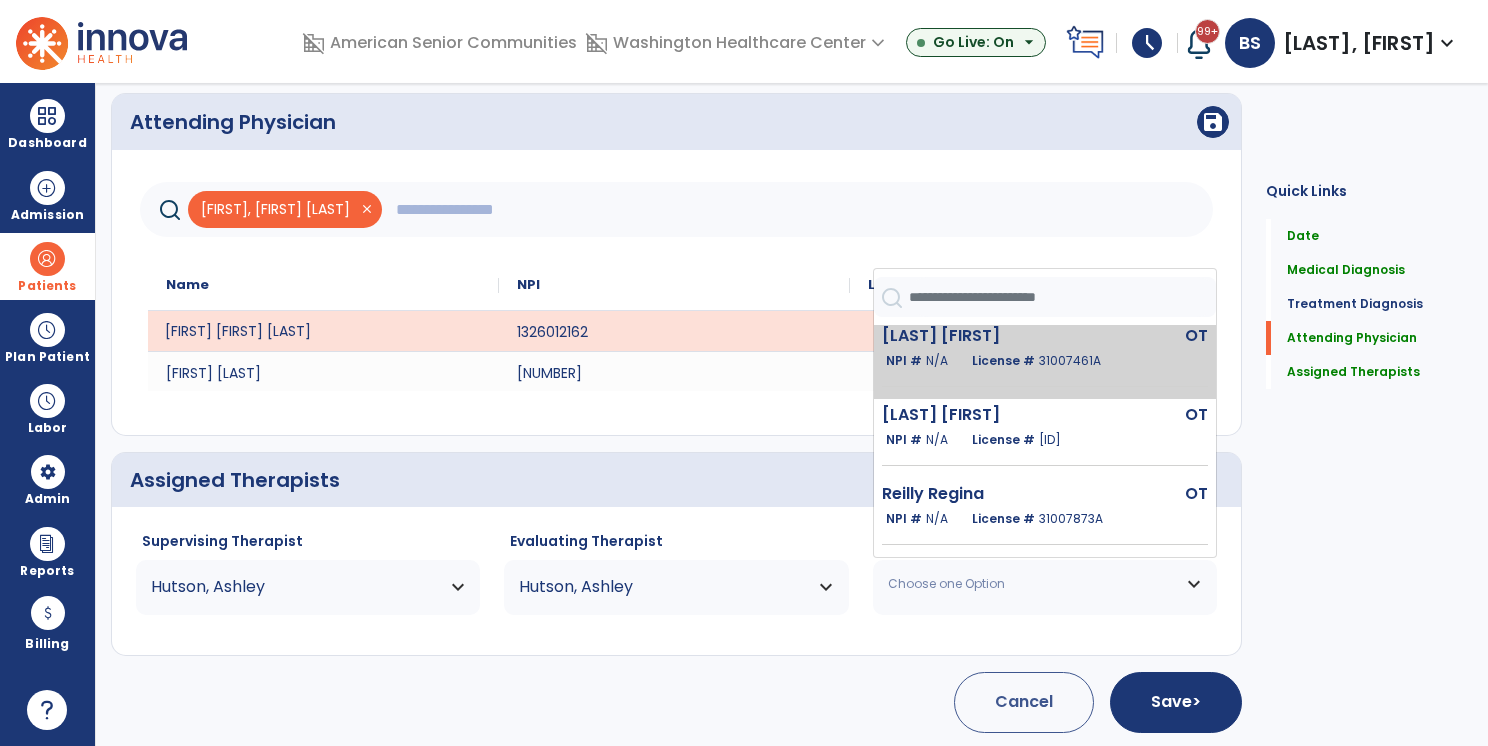 click on "31007461A" 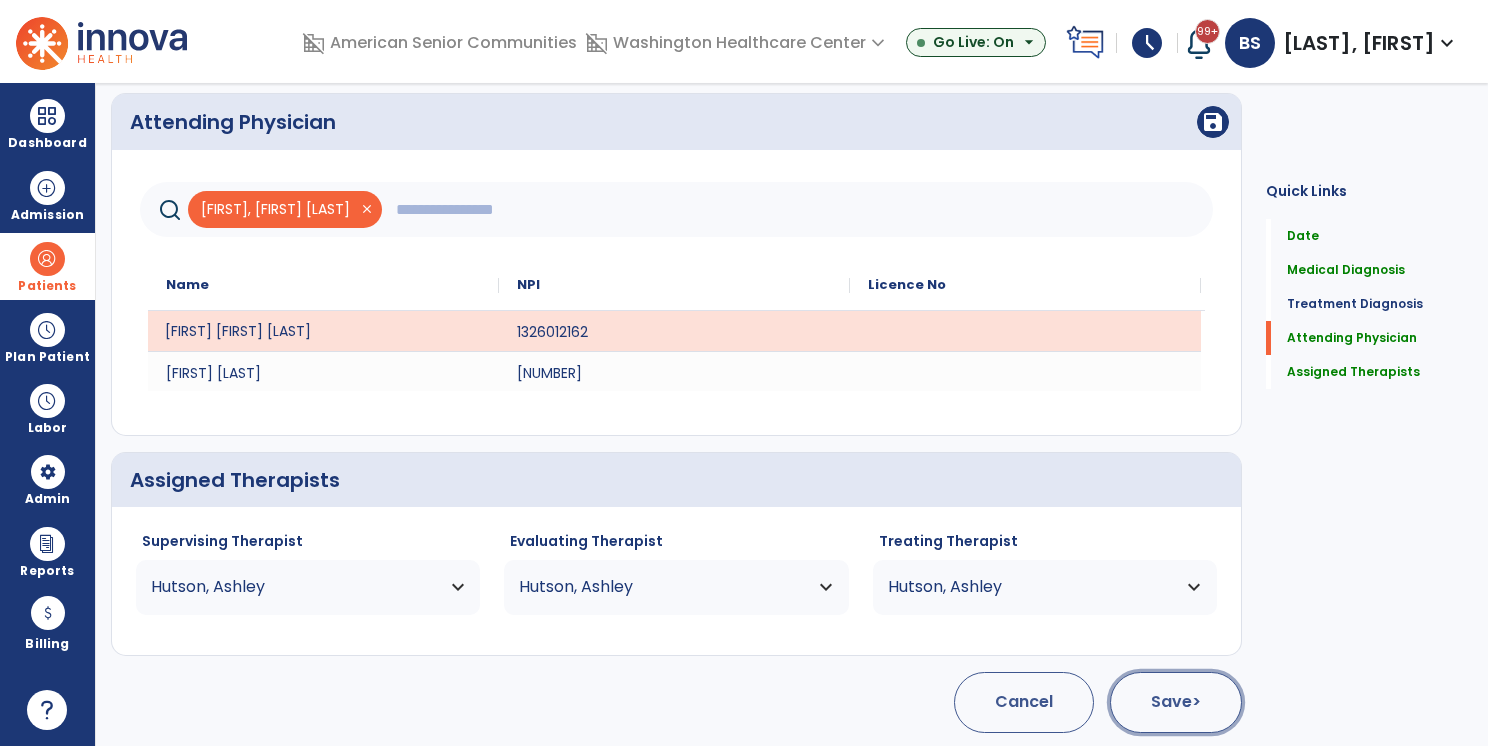 click on "Save  >" 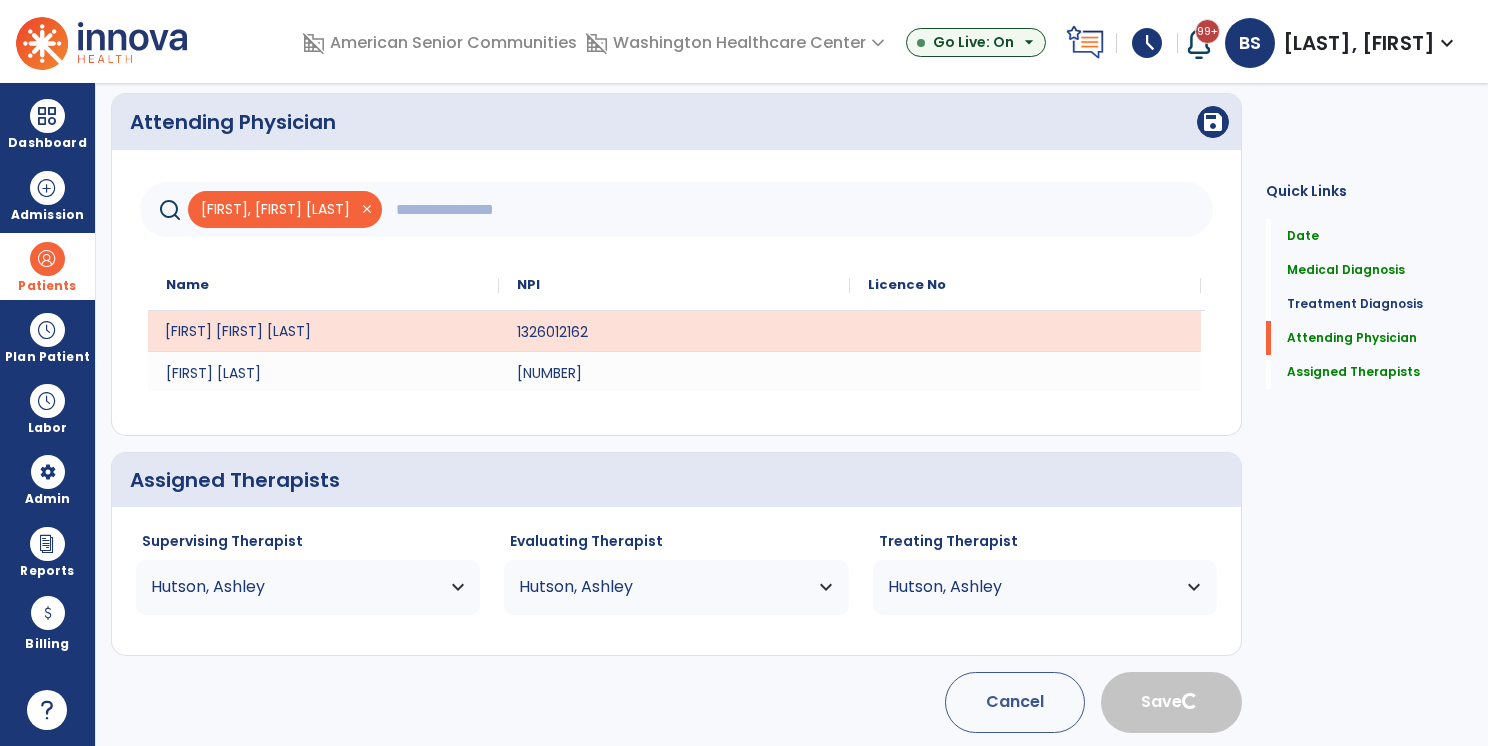 type 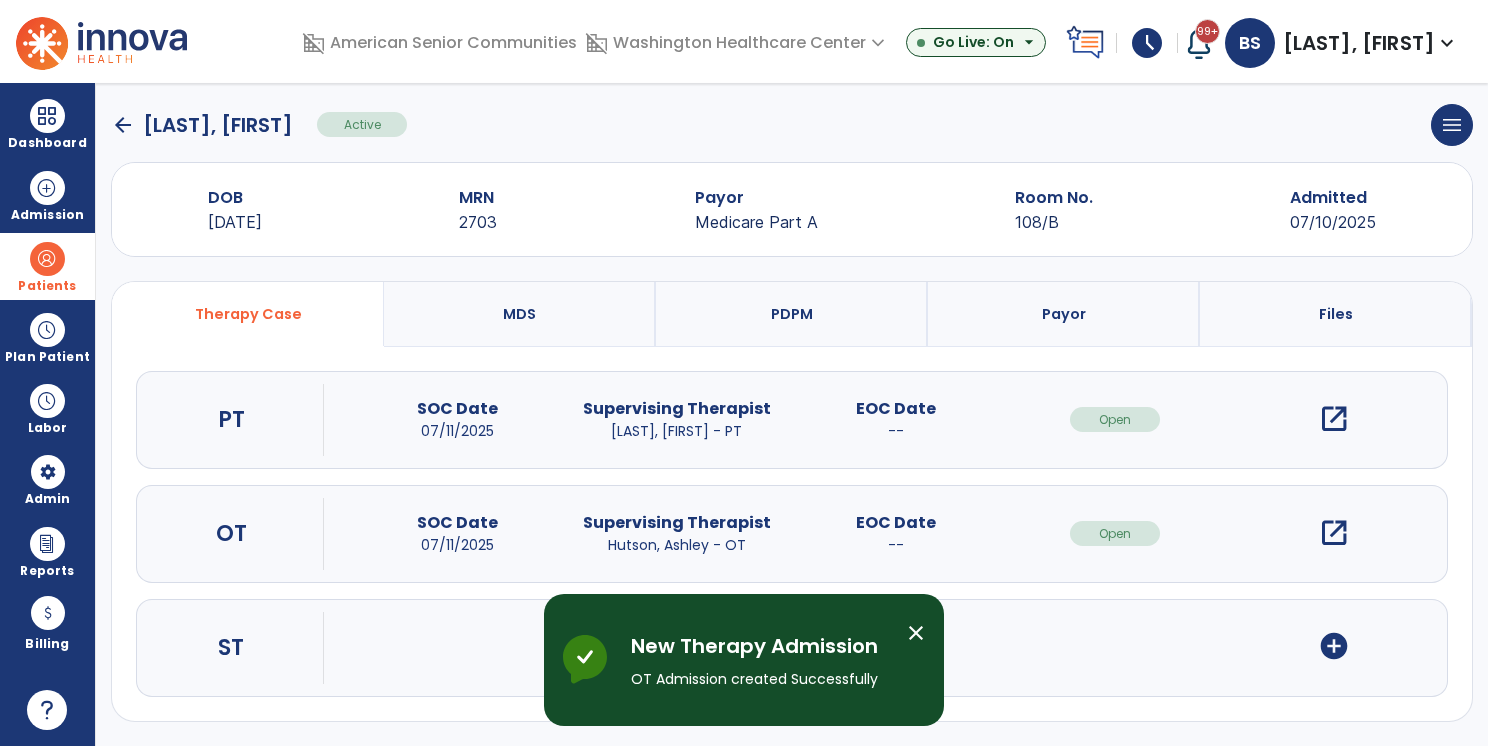 scroll, scrollTop: 11, scrollLeft: 0, axis: vertical 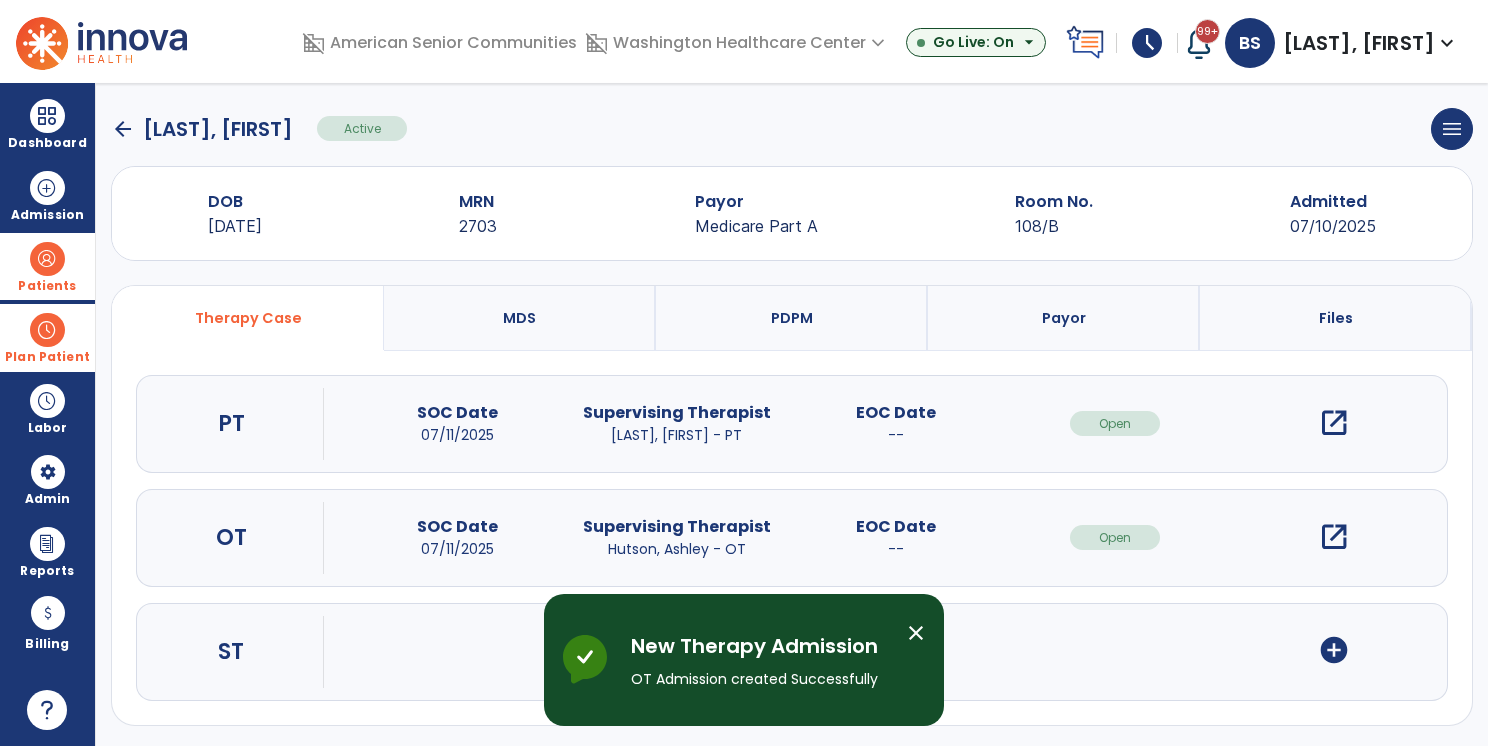 click at bounding box center (47, 330) 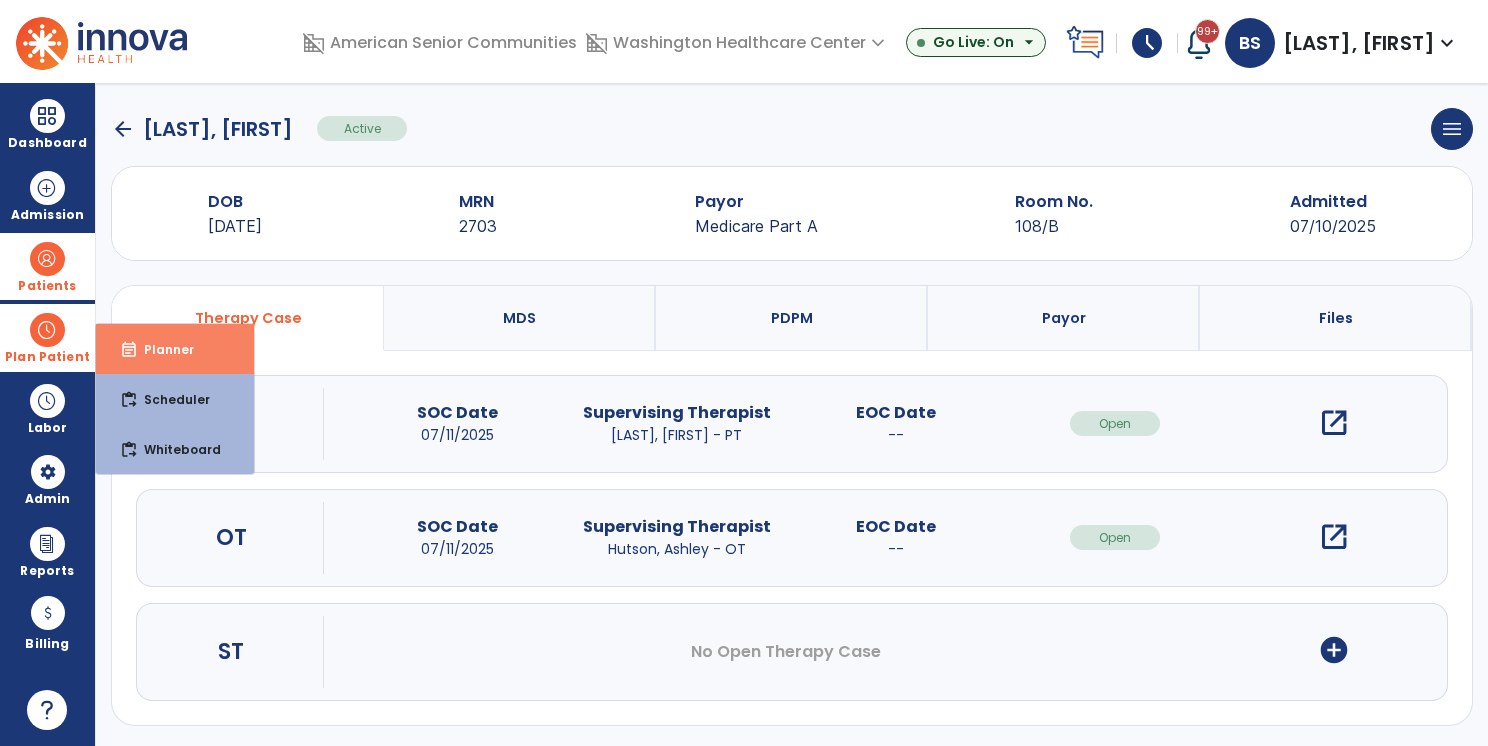 click on "event_note" at bounding box center (129, 350) 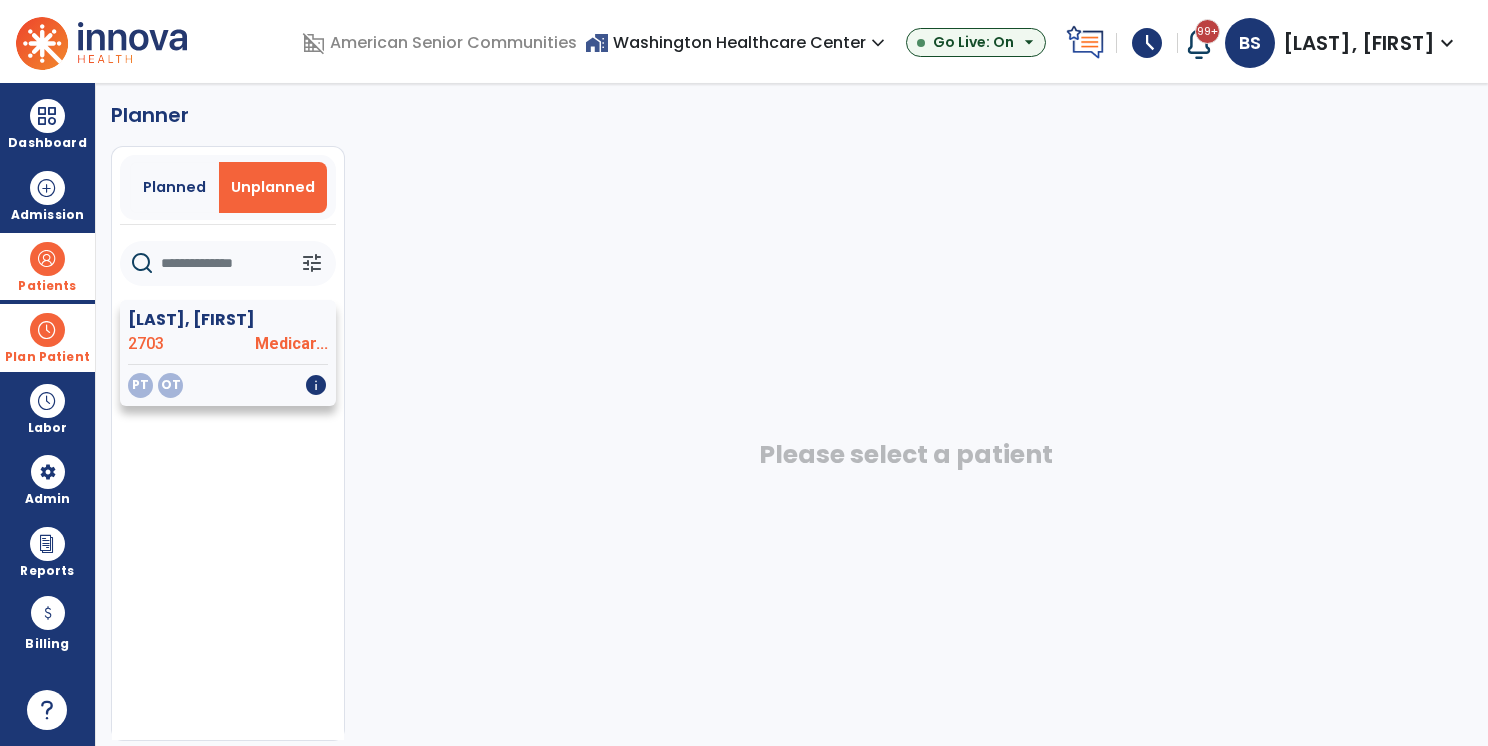click on "Medicar..." 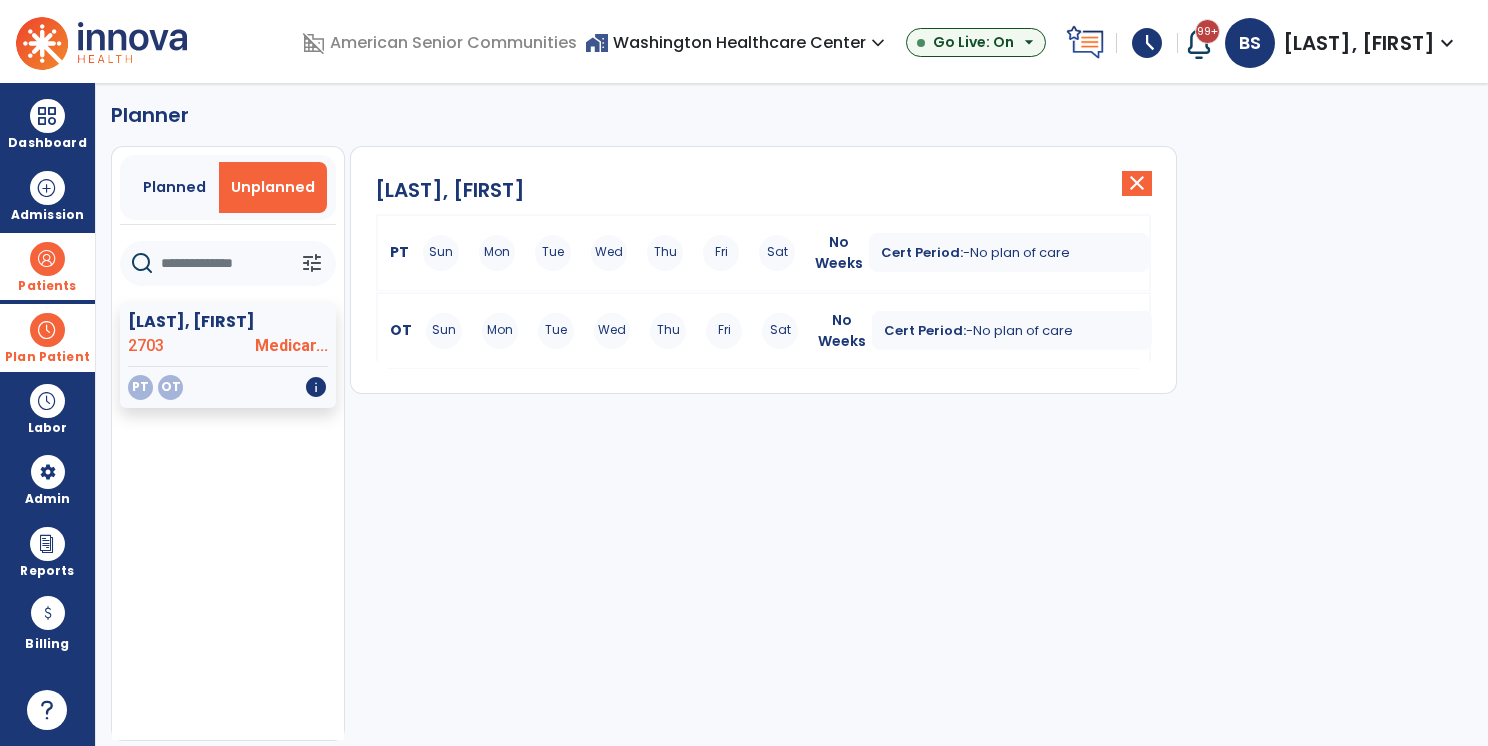 click on "Sun Mon Tue Wed Thu Fri Sat" at bounding box center [609, 253] 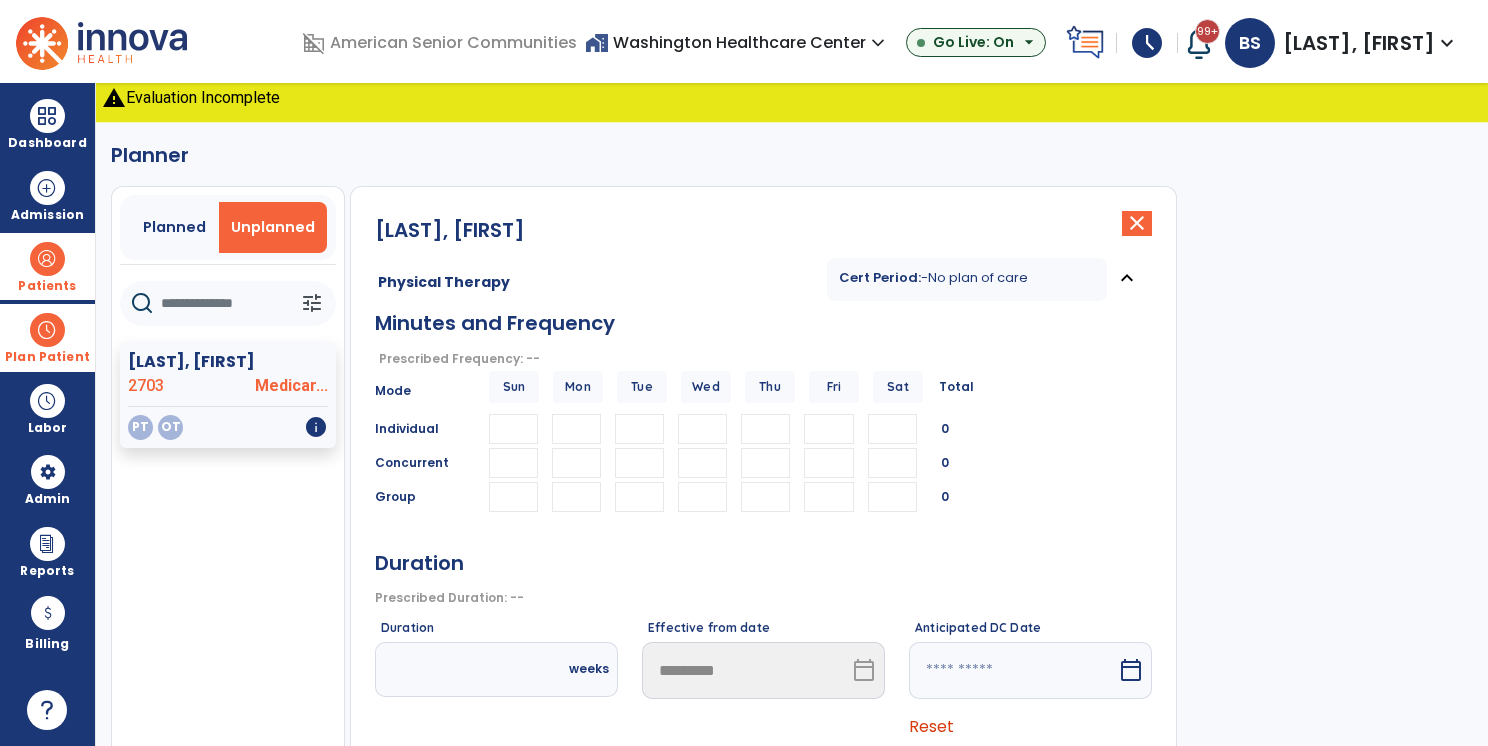 click at bounding box center (576, 429) 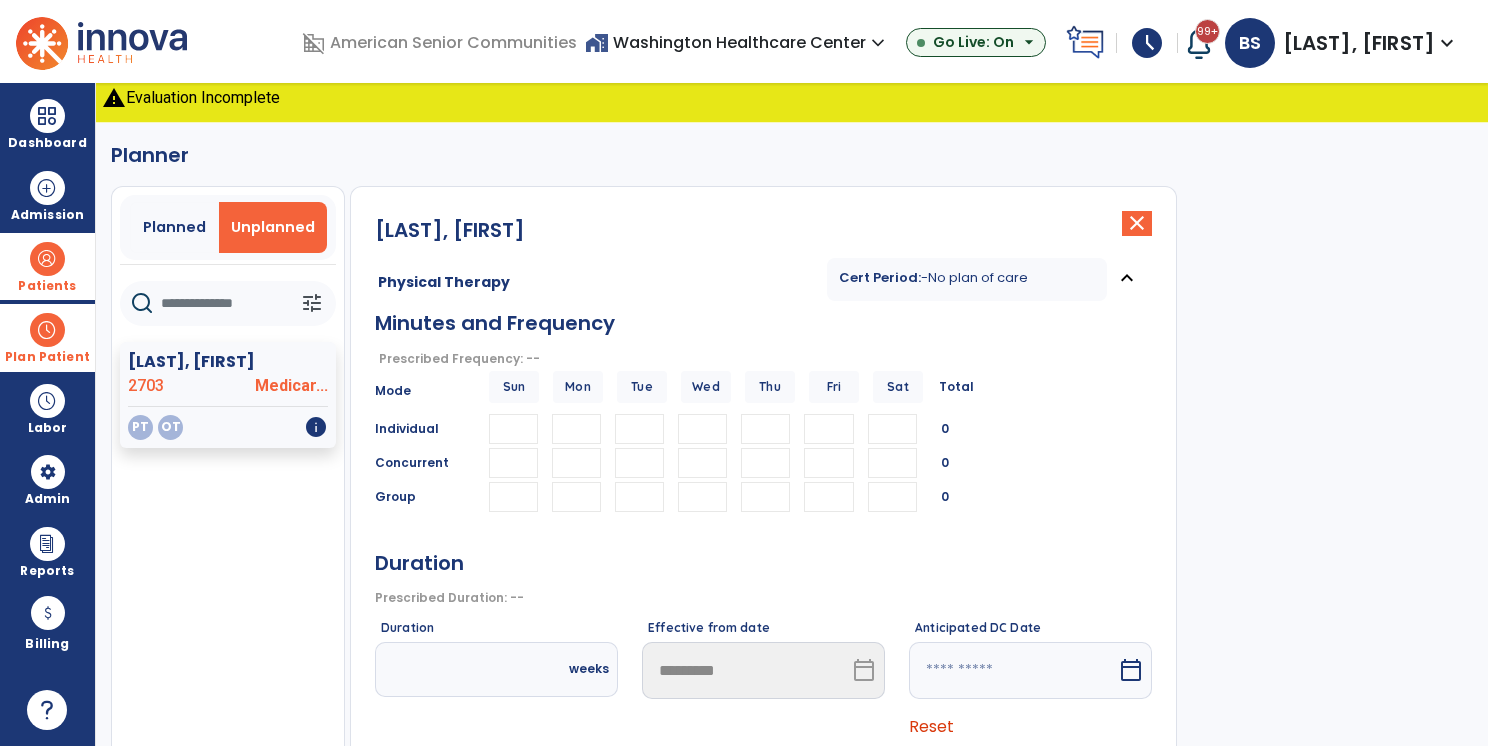 type on "**" 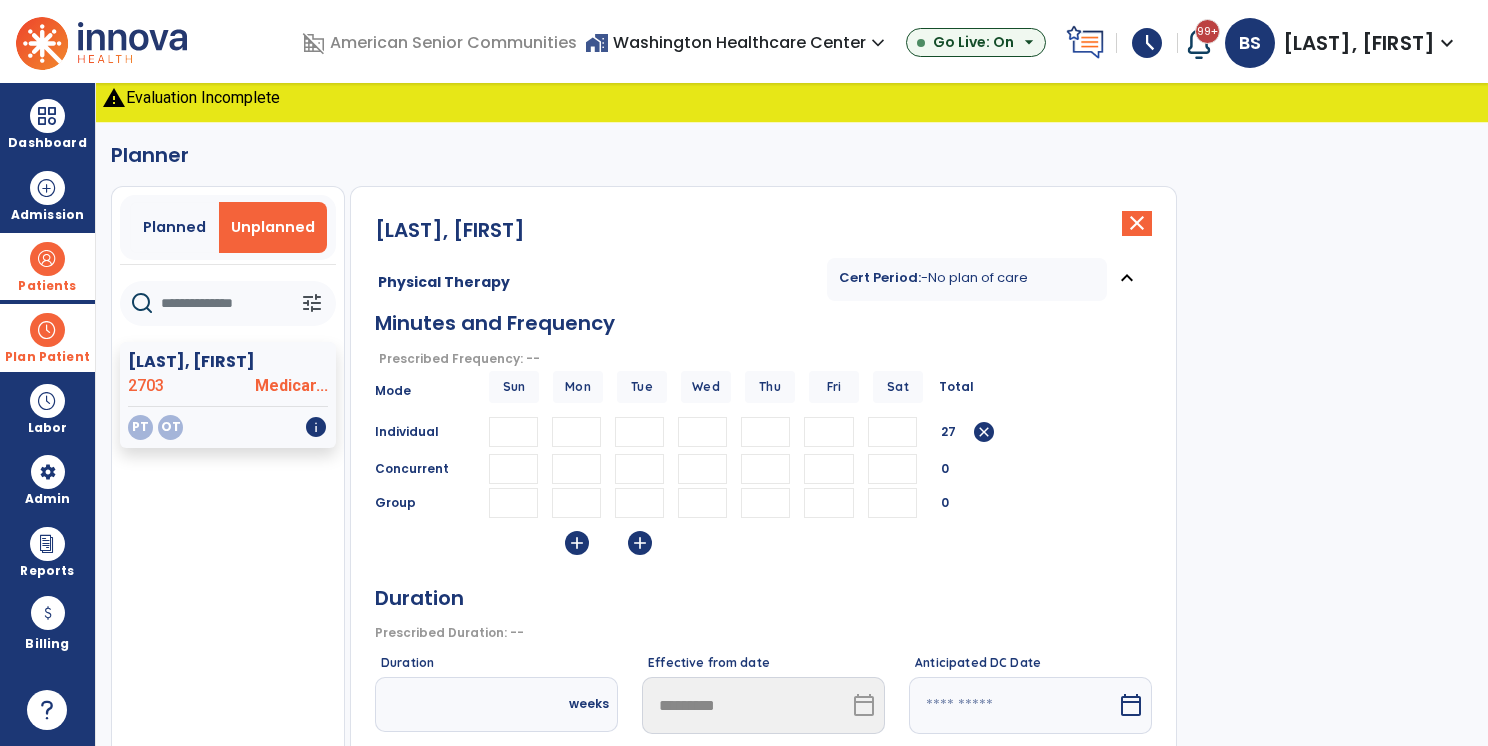 type on "*" 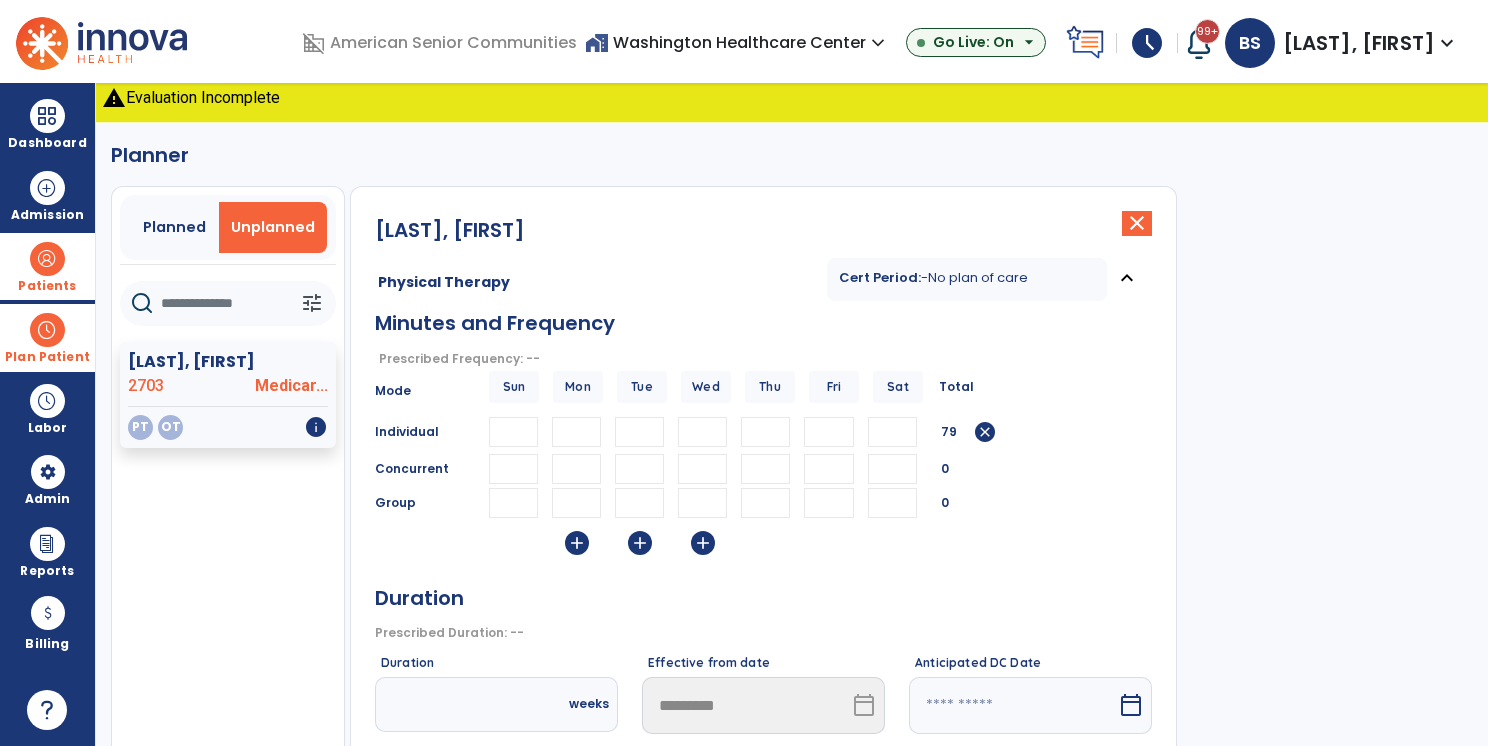 type on "*" 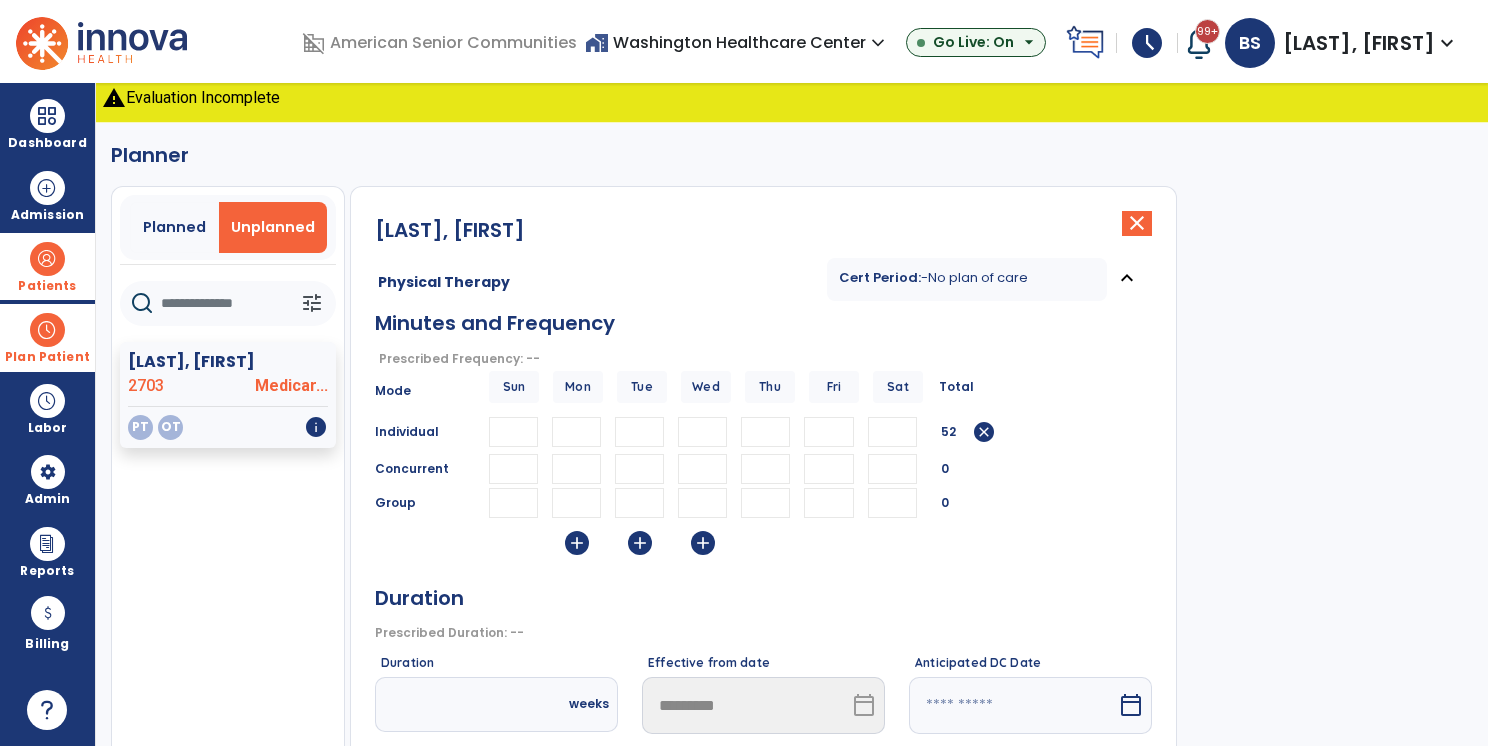 type on "**" 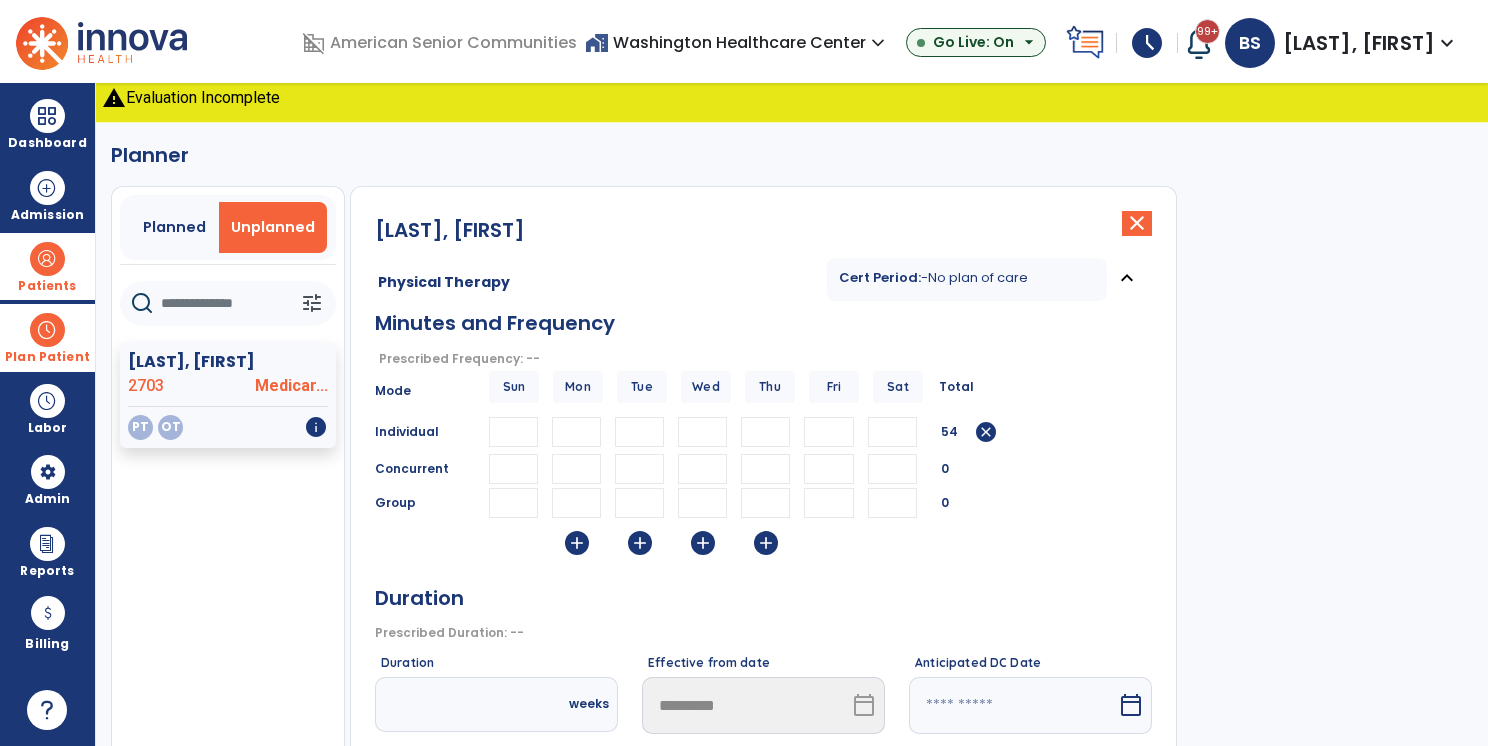 type on "**" 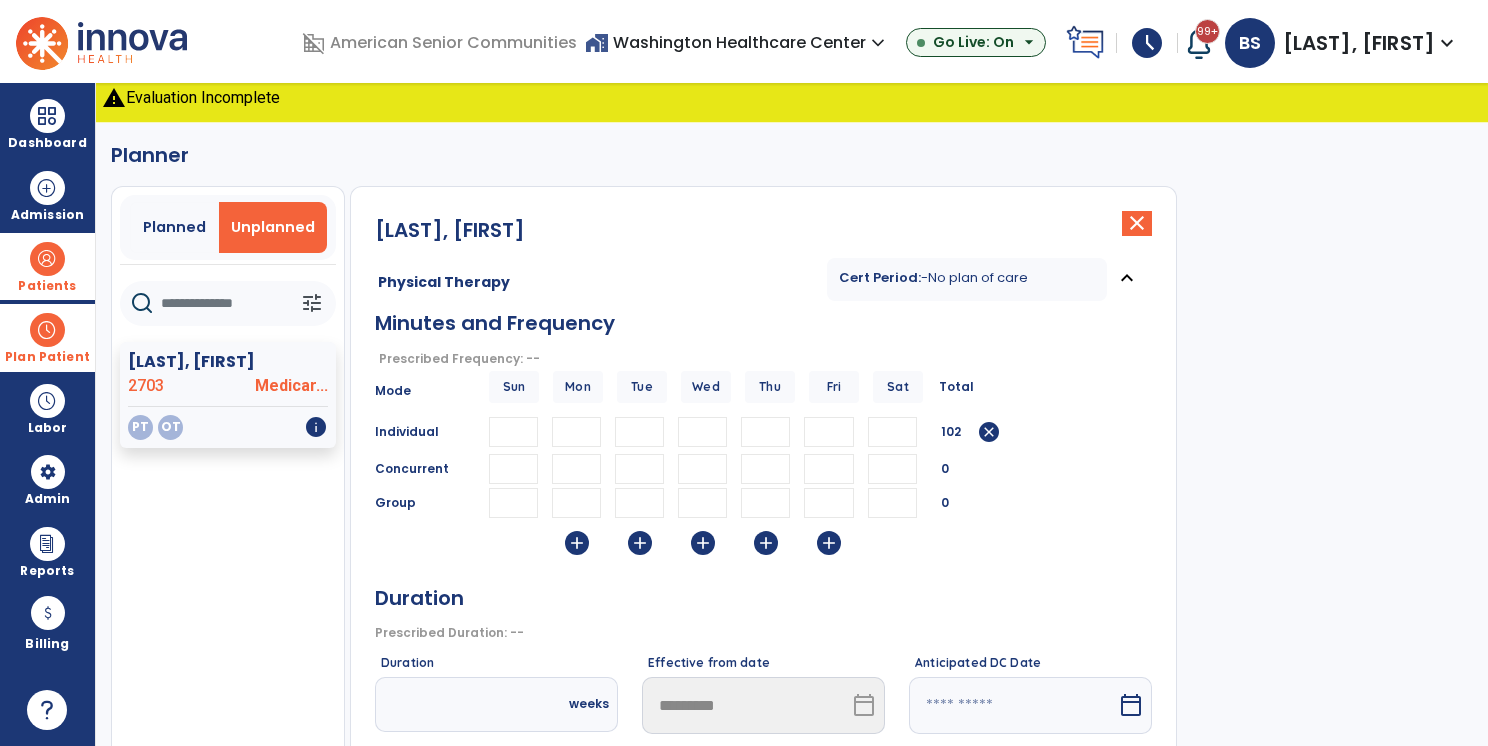 type on "**" 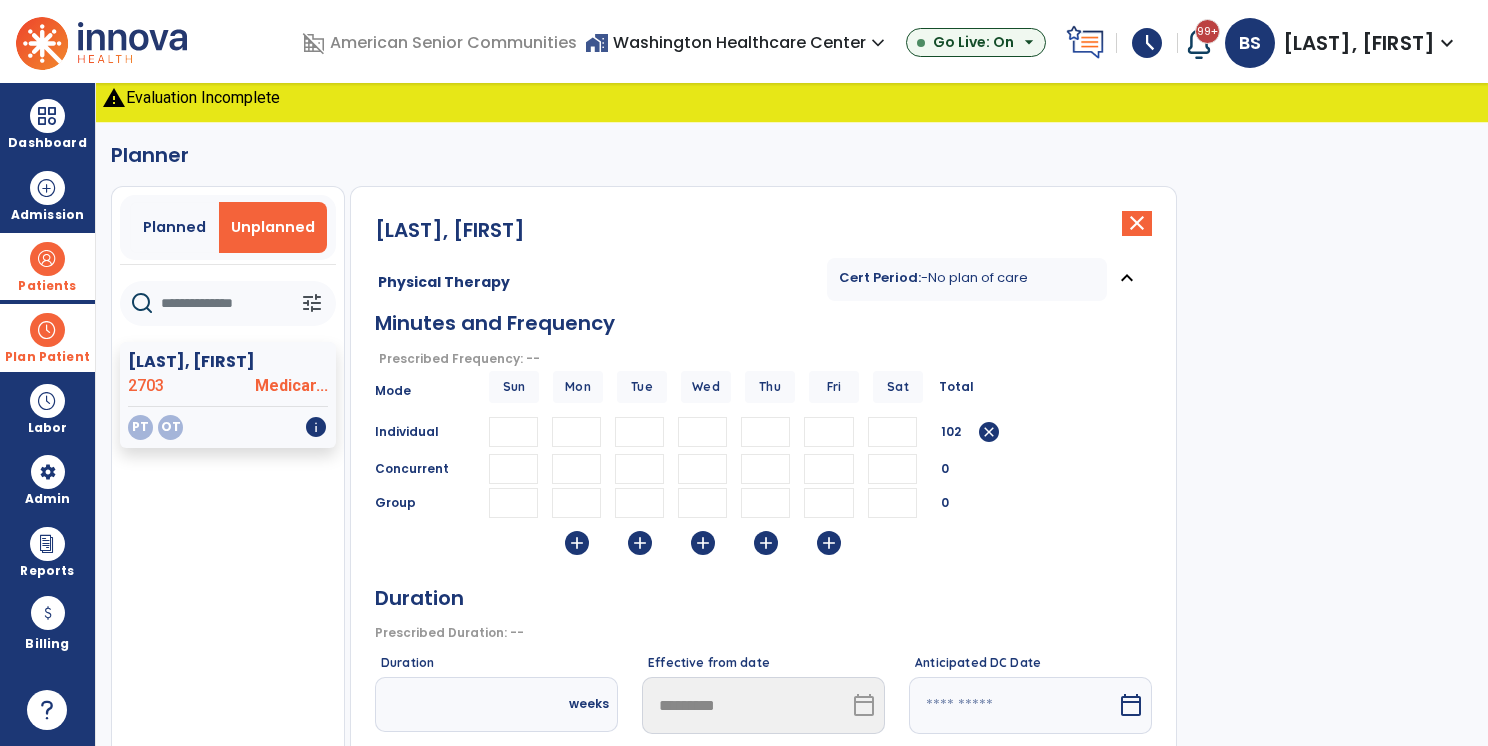 click on "*" at bounding box center (639, 432) 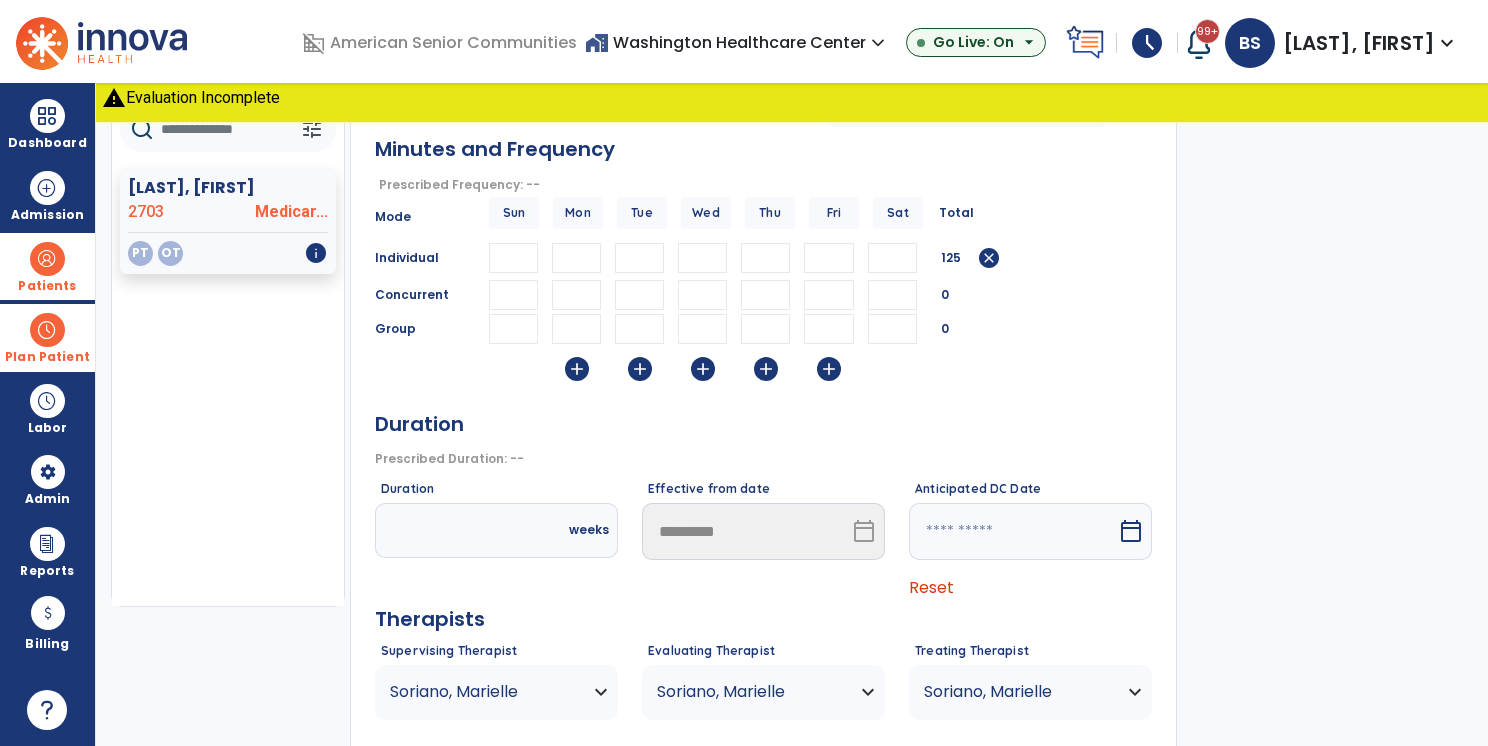 scroll, scrollTop: 311, scrollLeft: 0, axis: vertical 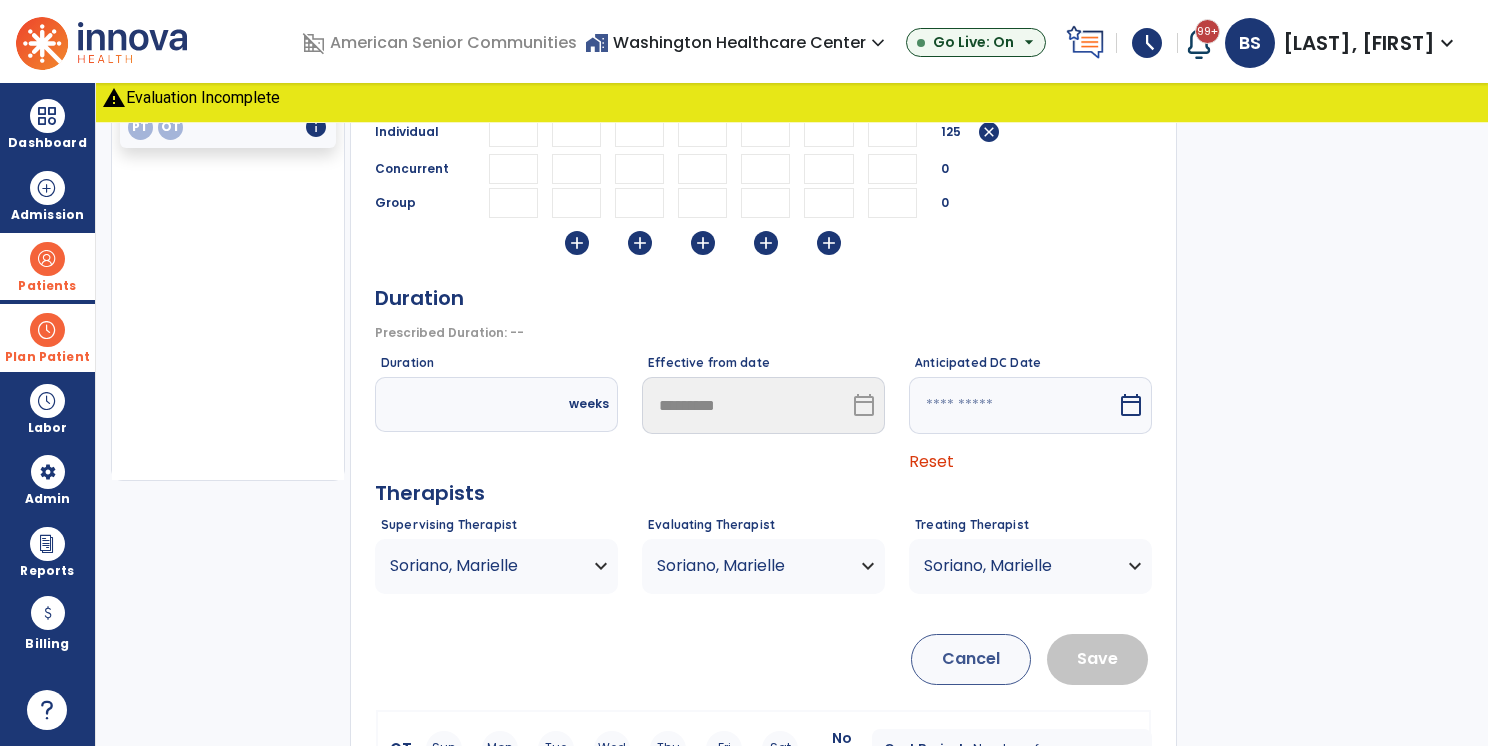 type on "**" 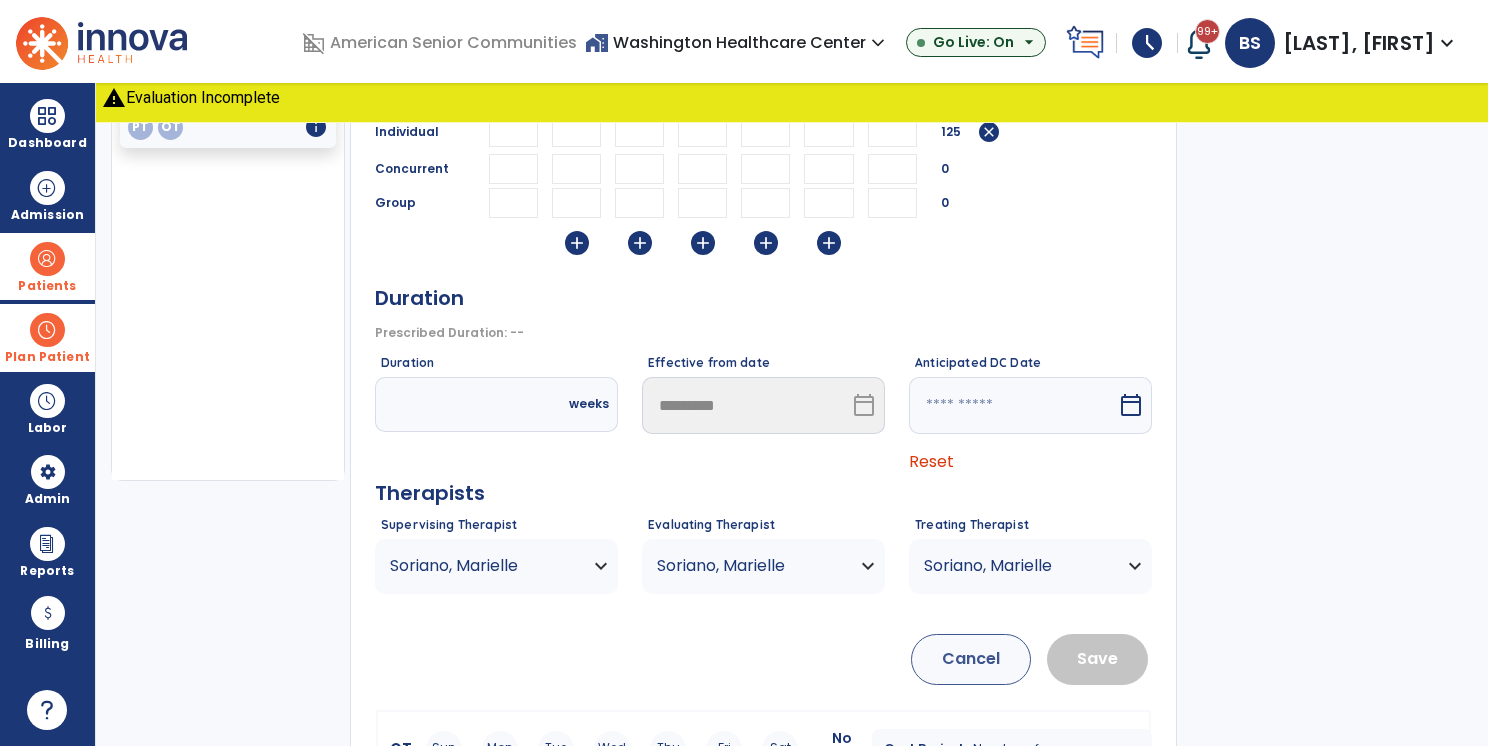 click at bounding box center (454, 404) 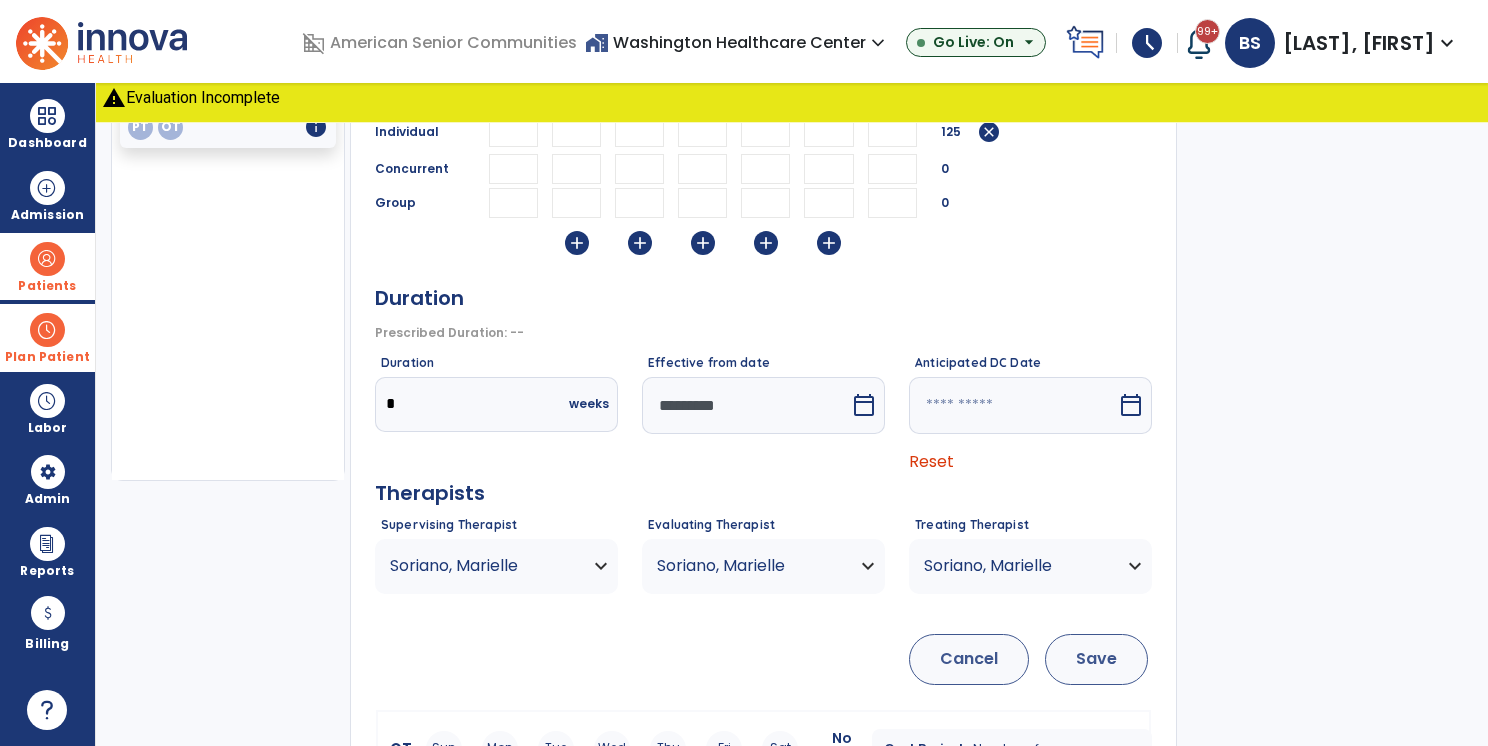 scroll, scrollTop: 373, scrollLeft: 0, axis: vertical 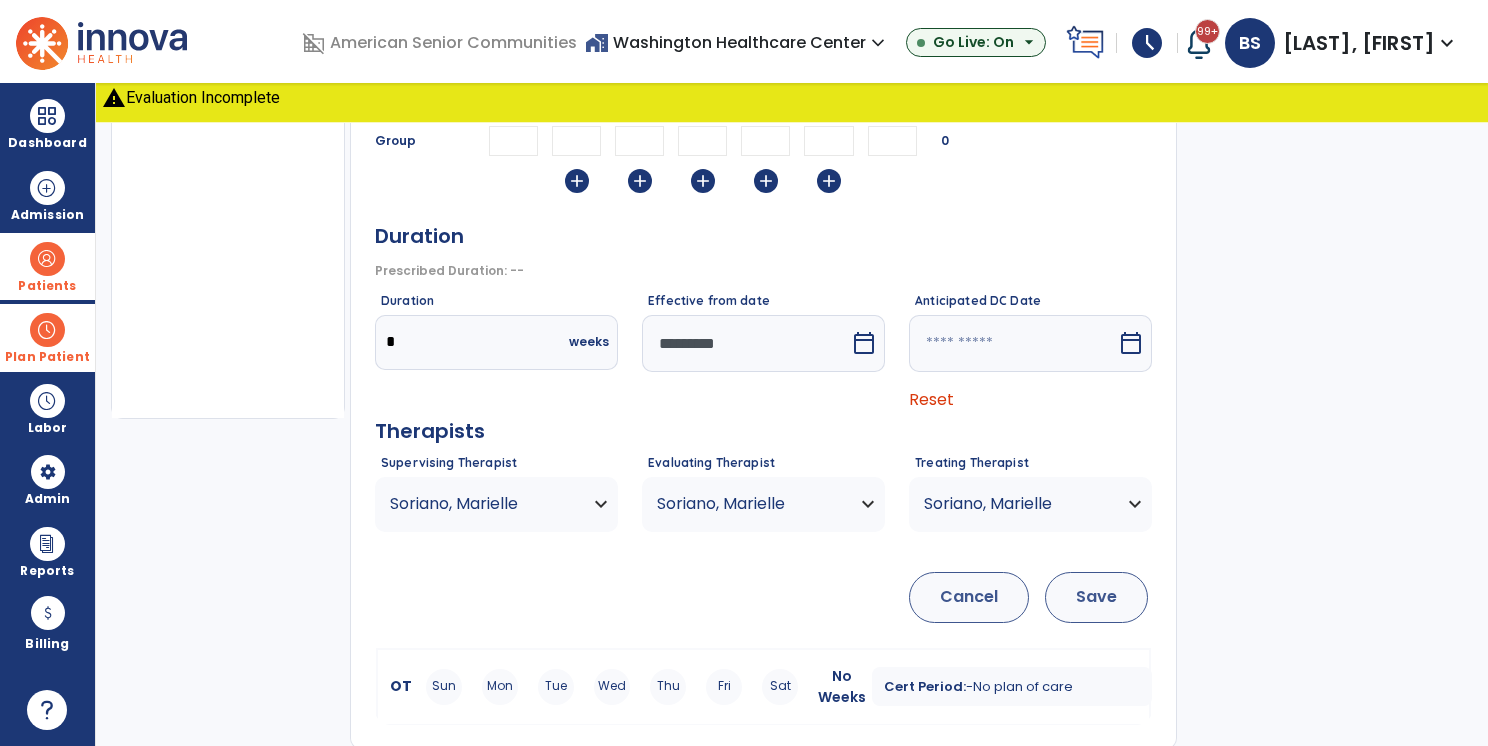 type on "*" 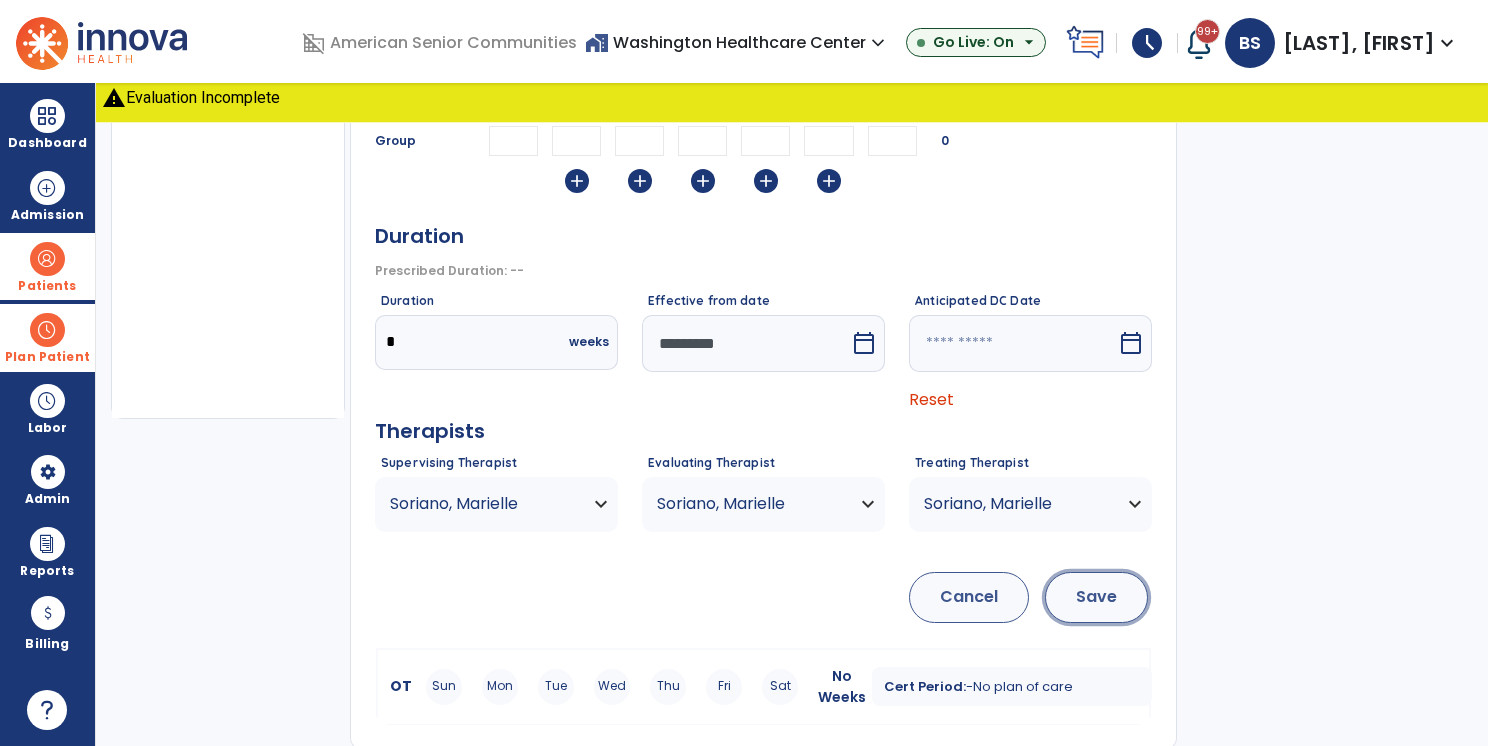 click on "Save" at bounding box center (1096, 597) 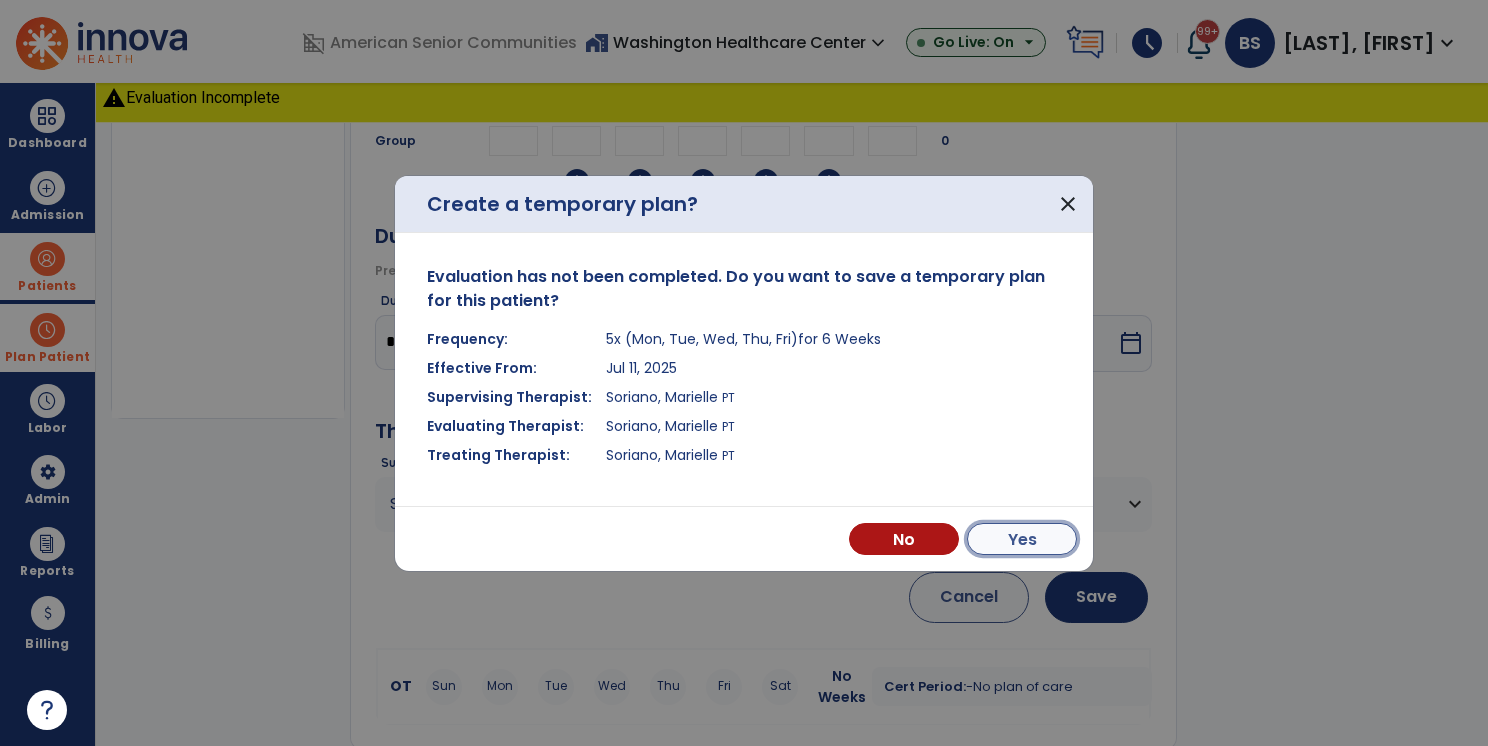 click on "Yes" at bounding box center [1022, 539] 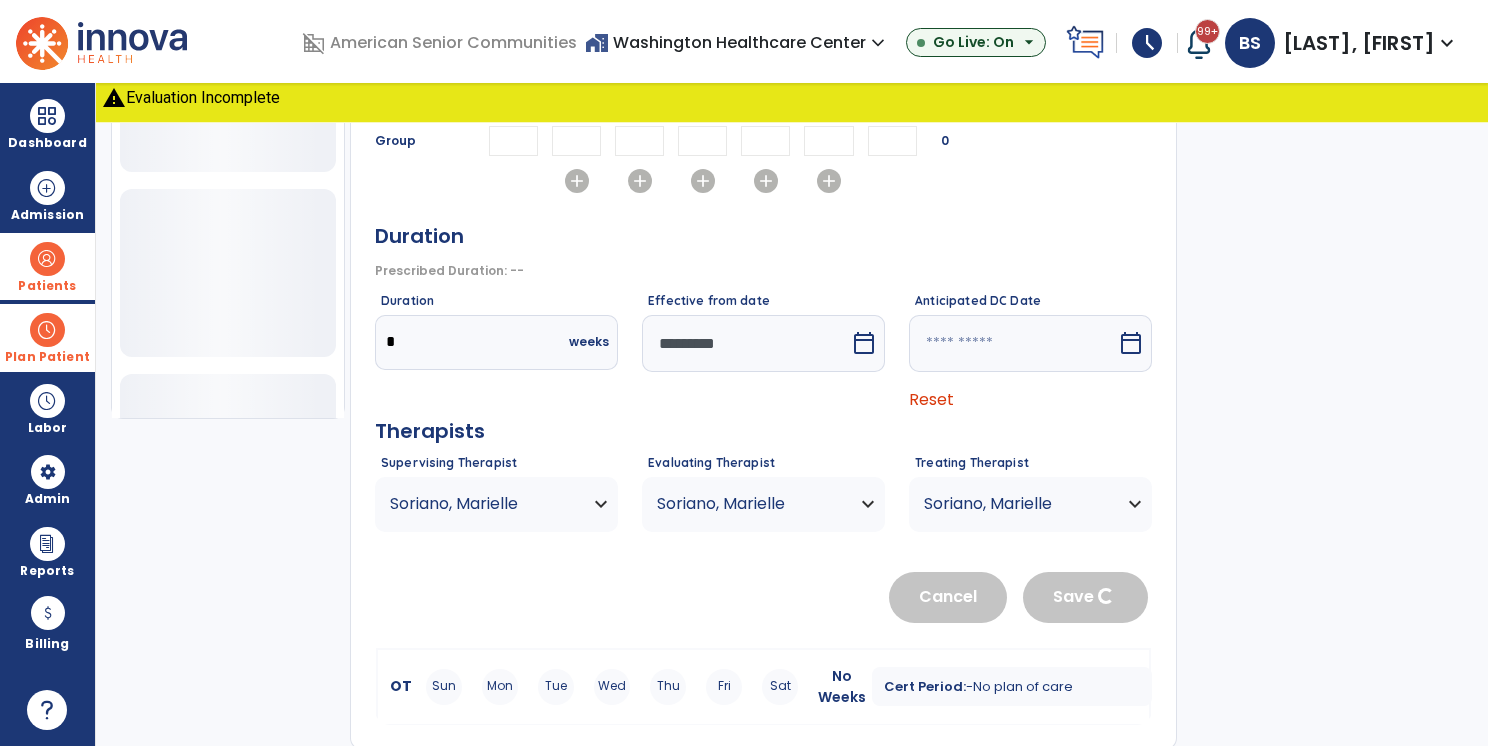 type 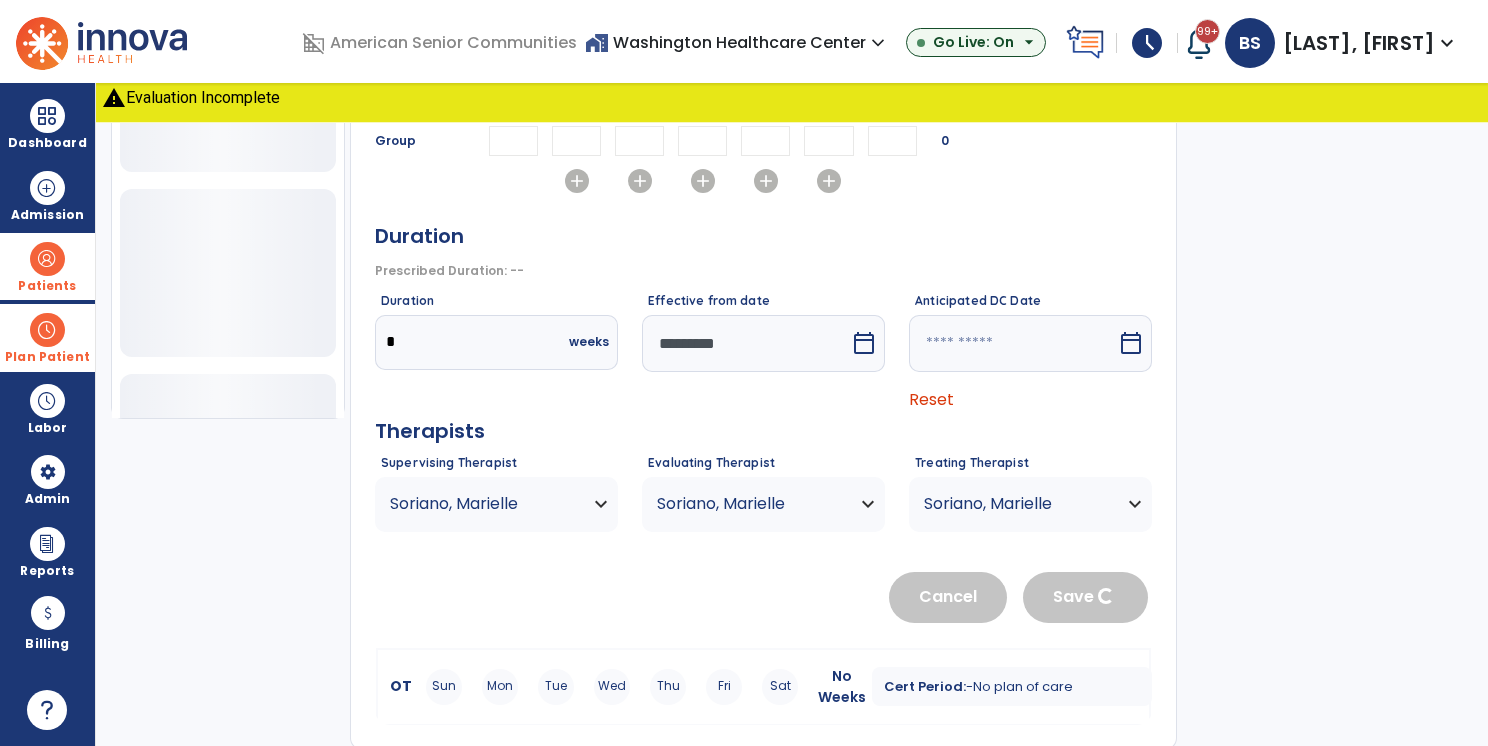 type 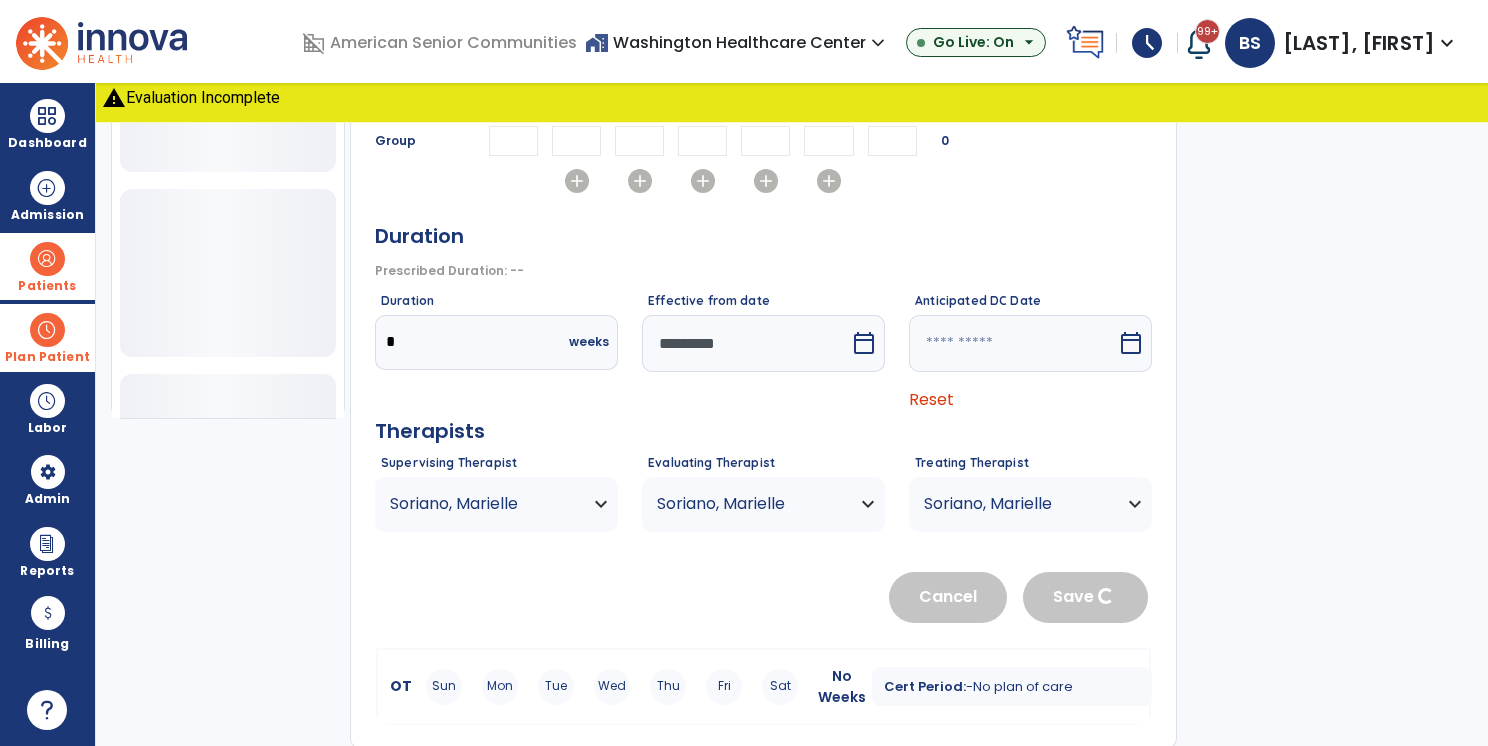 type 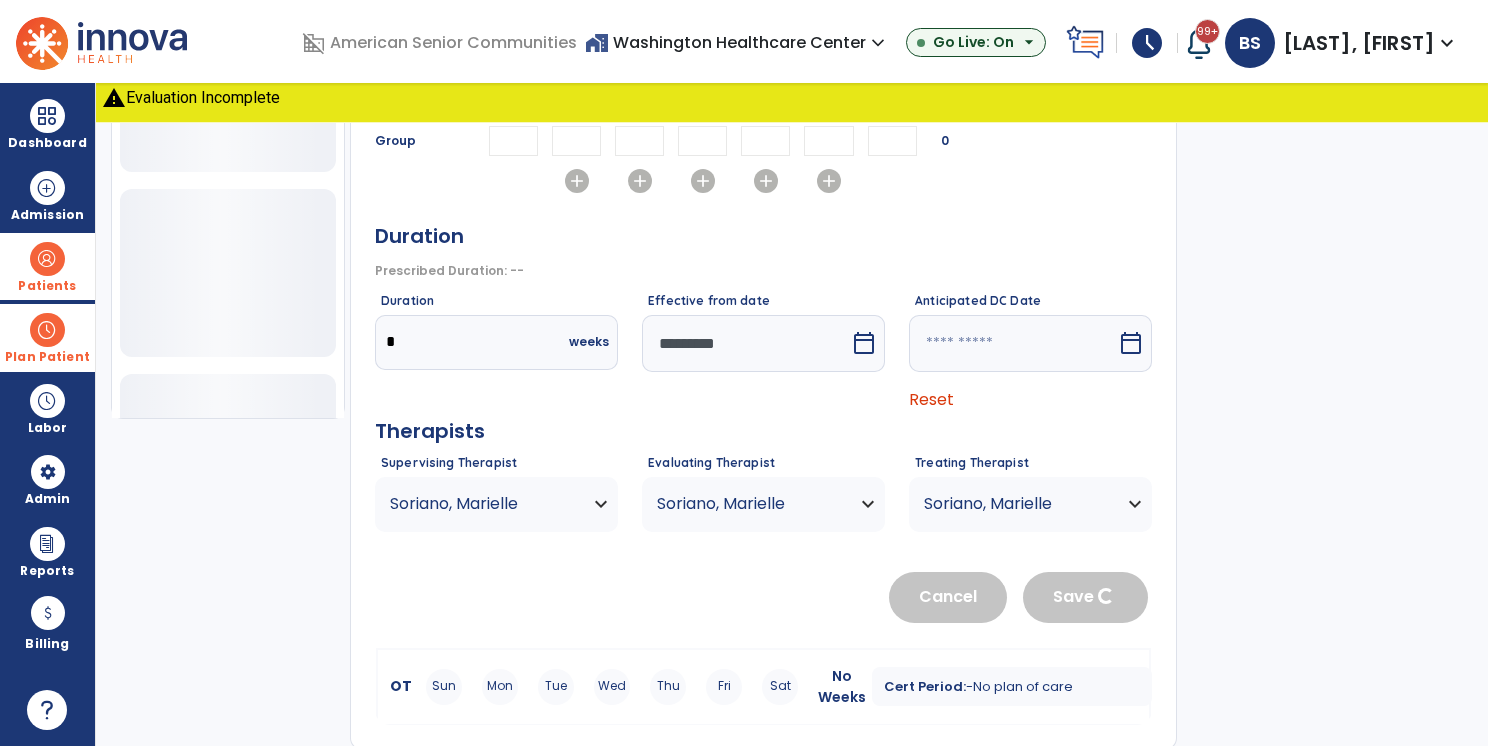type 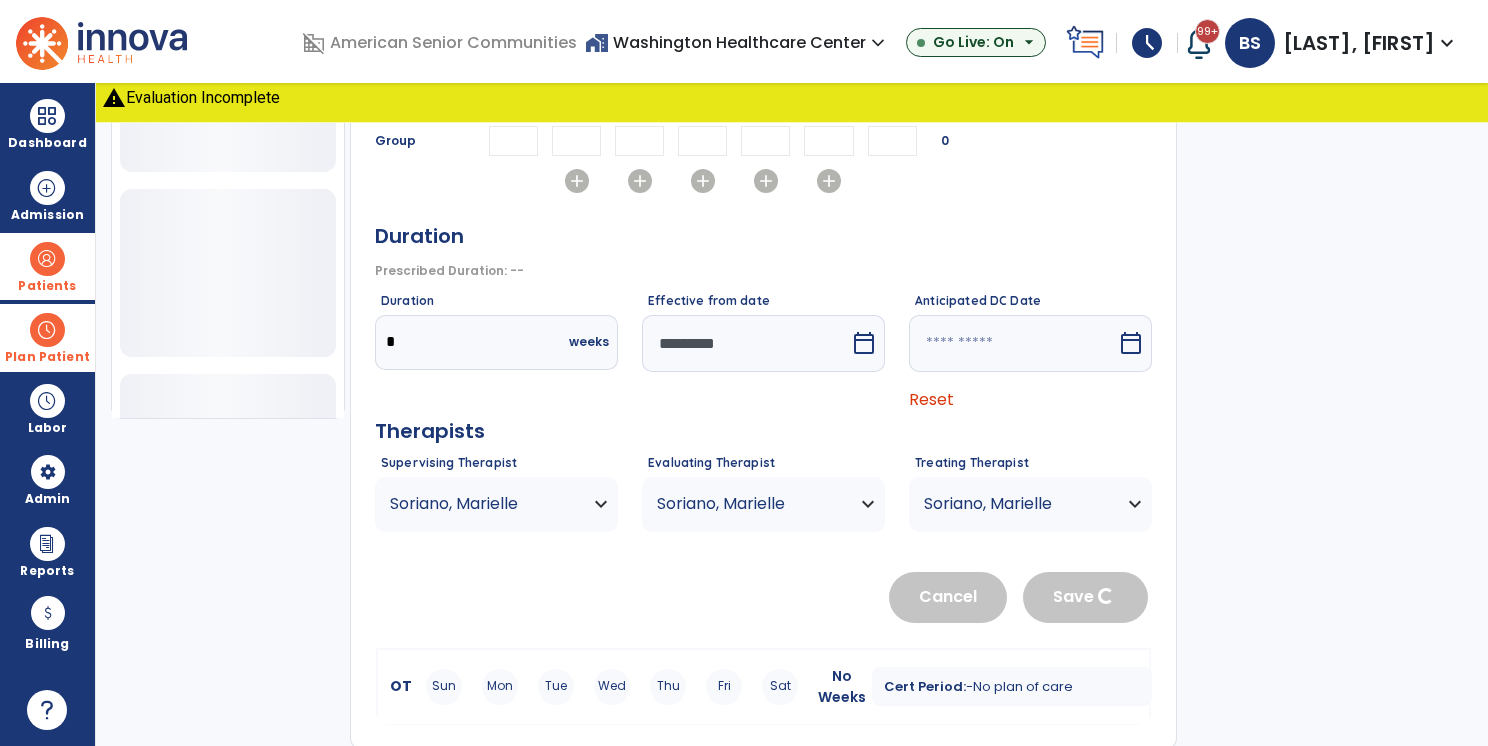 type 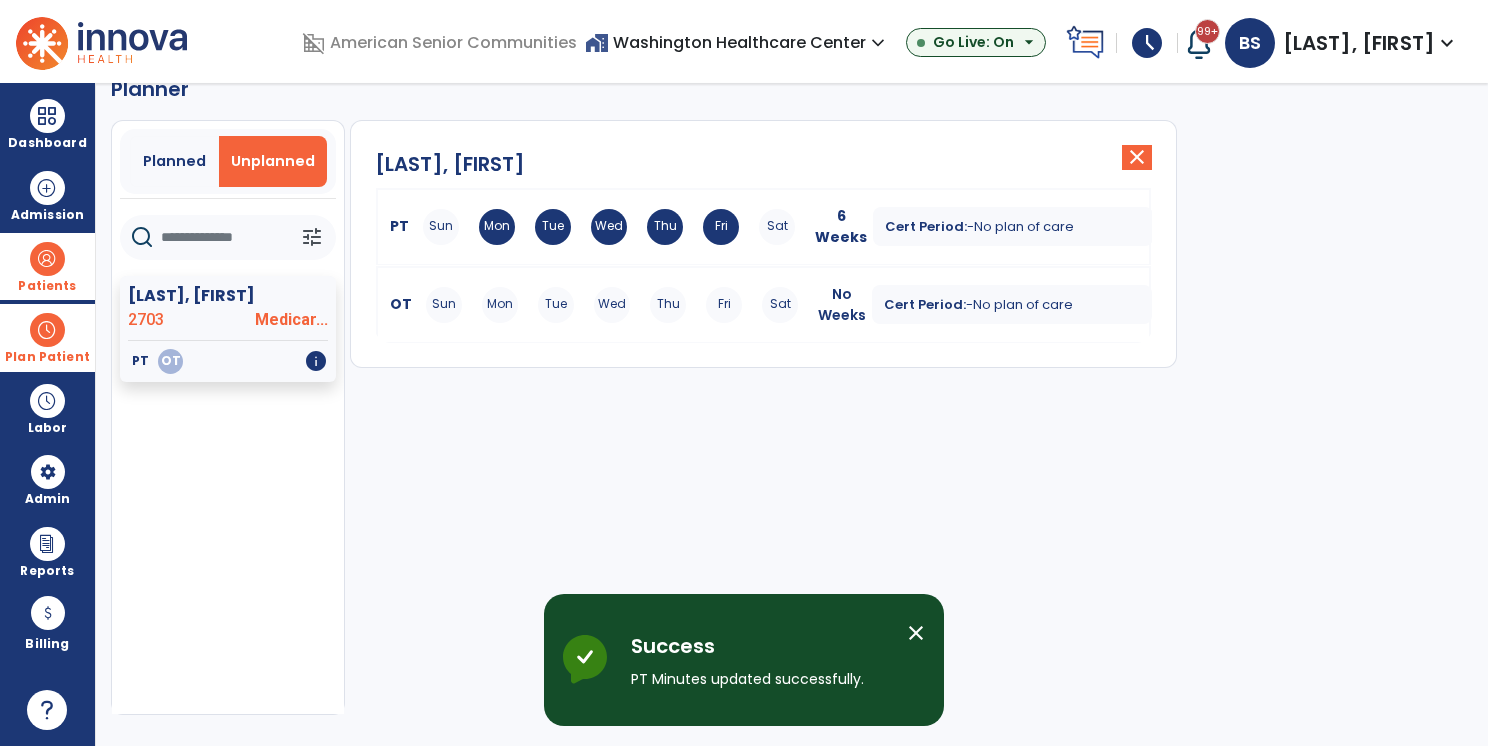 scroll, scrollTop: 36, scrollLeft: 0, axis: vertical 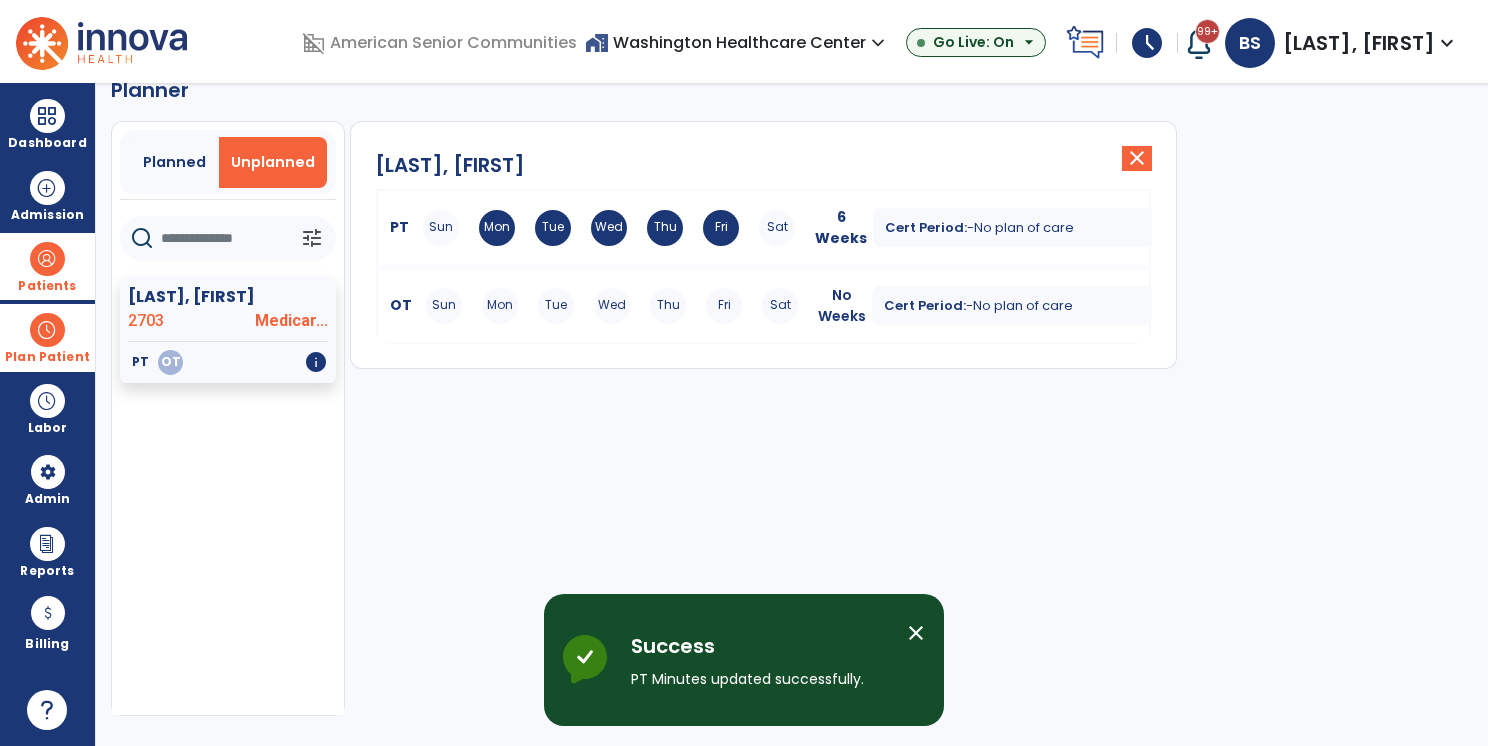 click on "Tue" at bounding box center (556, 306) 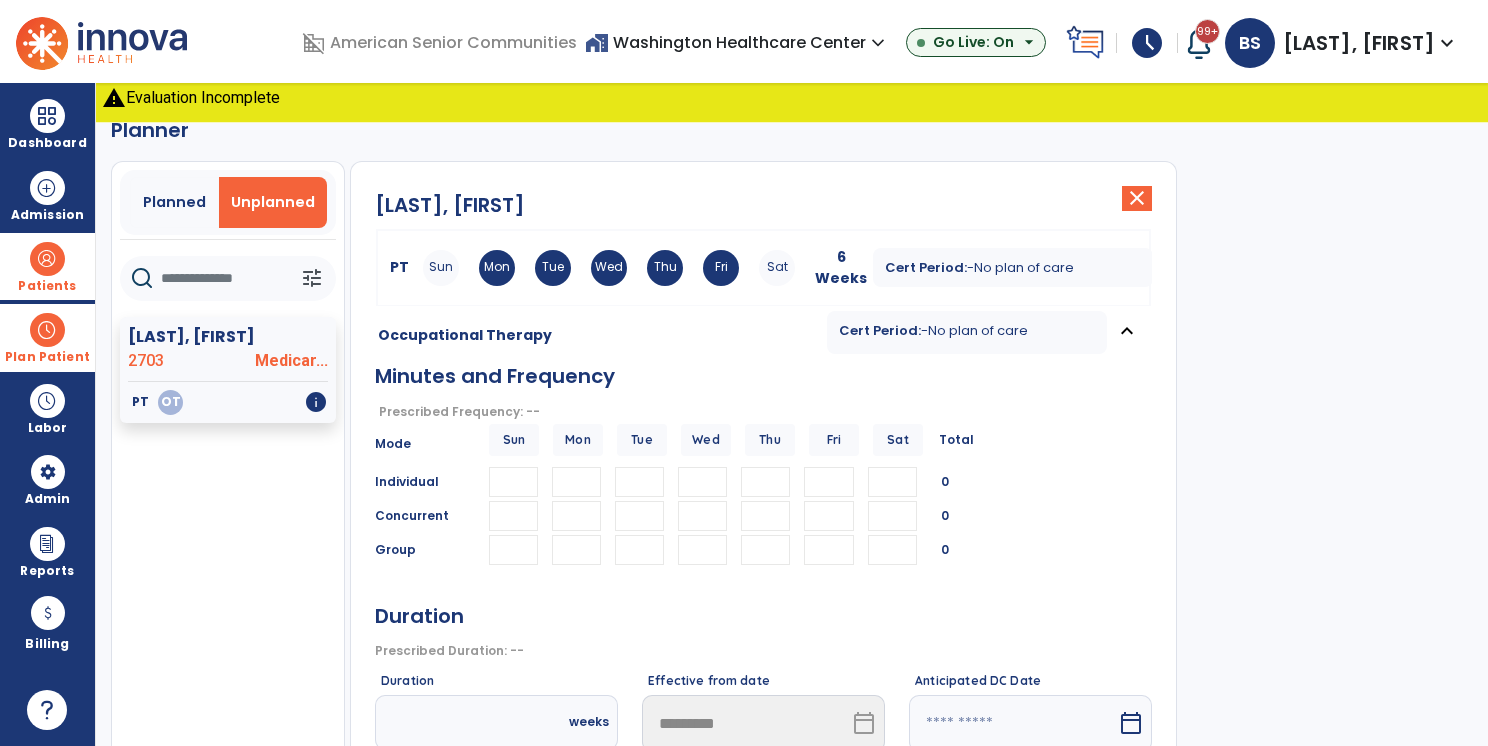 click at bounding box center [576, 482] 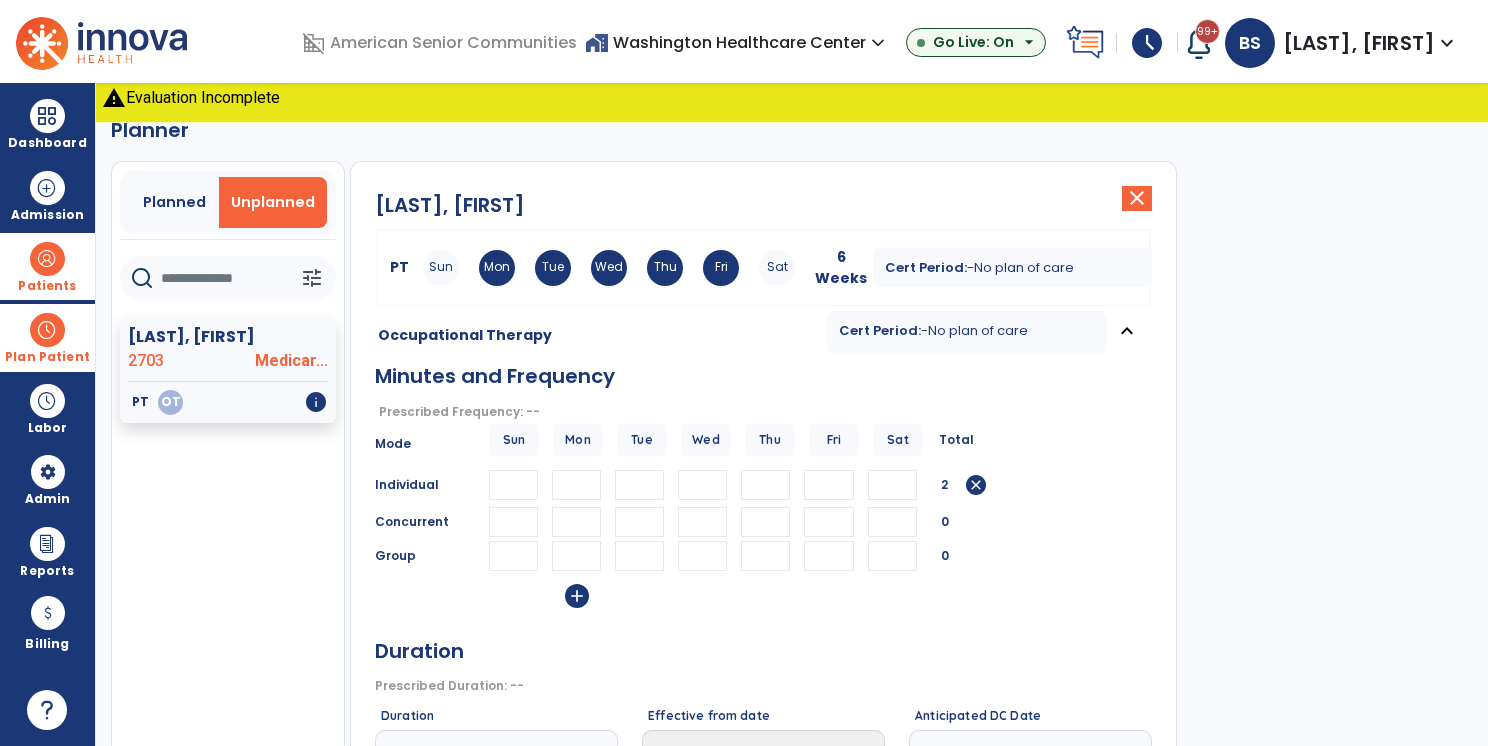 type on "**" 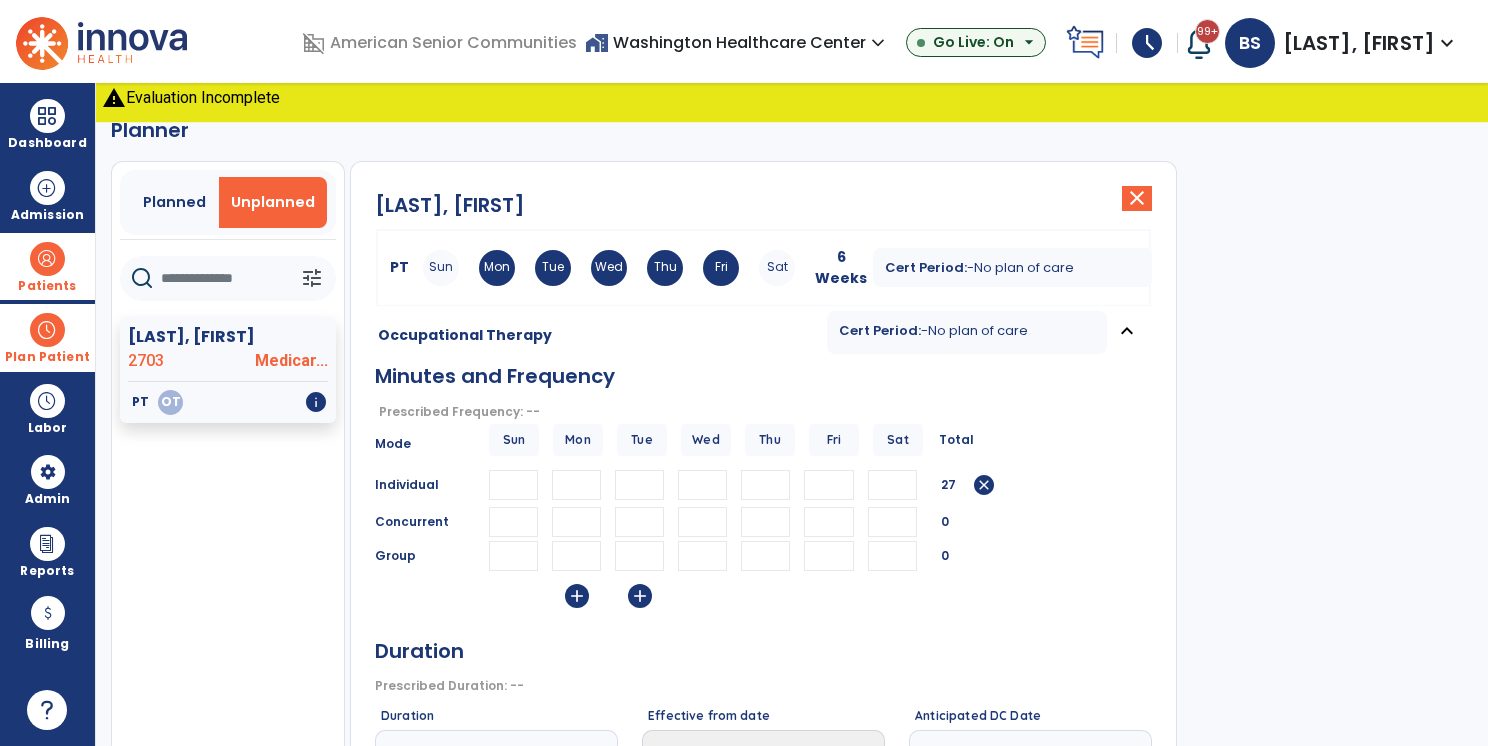 type on "**" 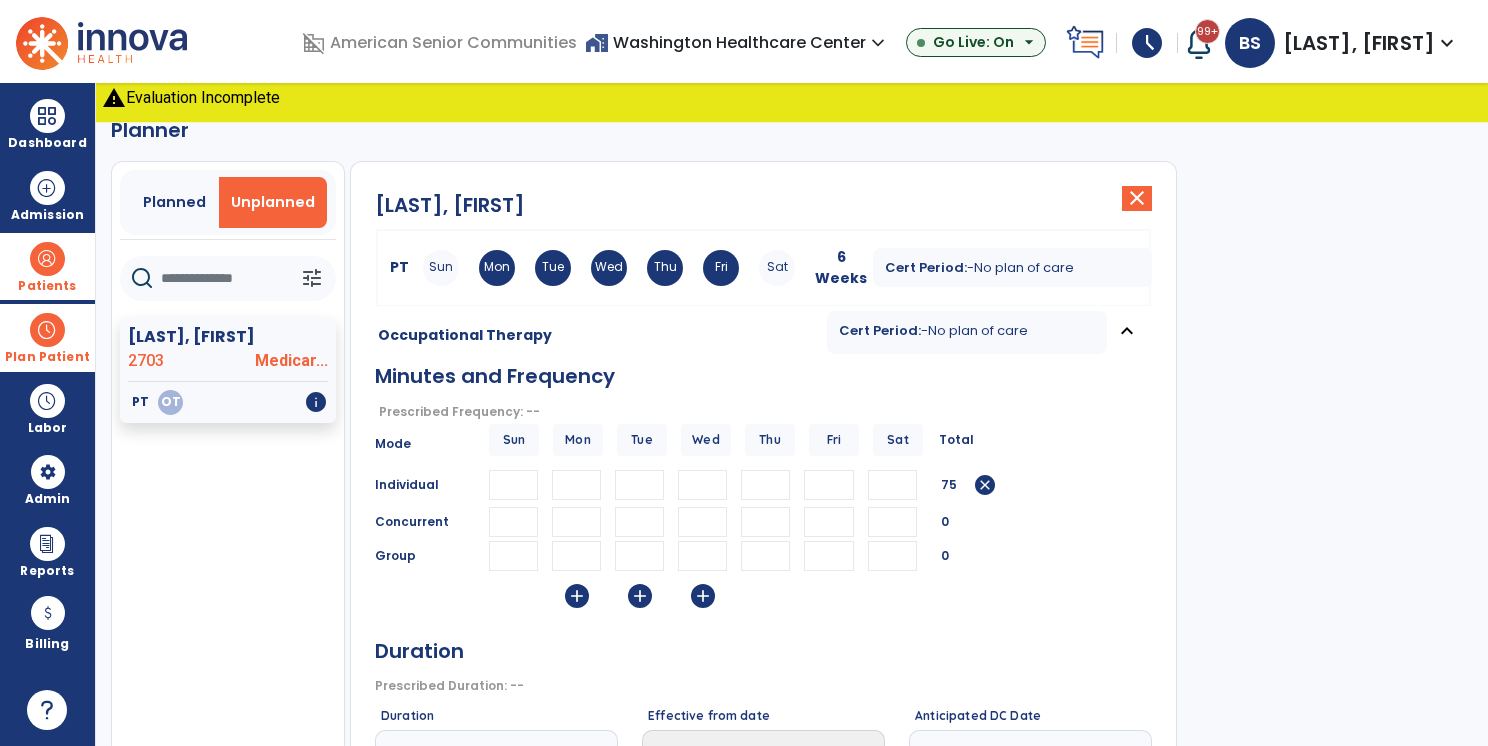 type on "**" 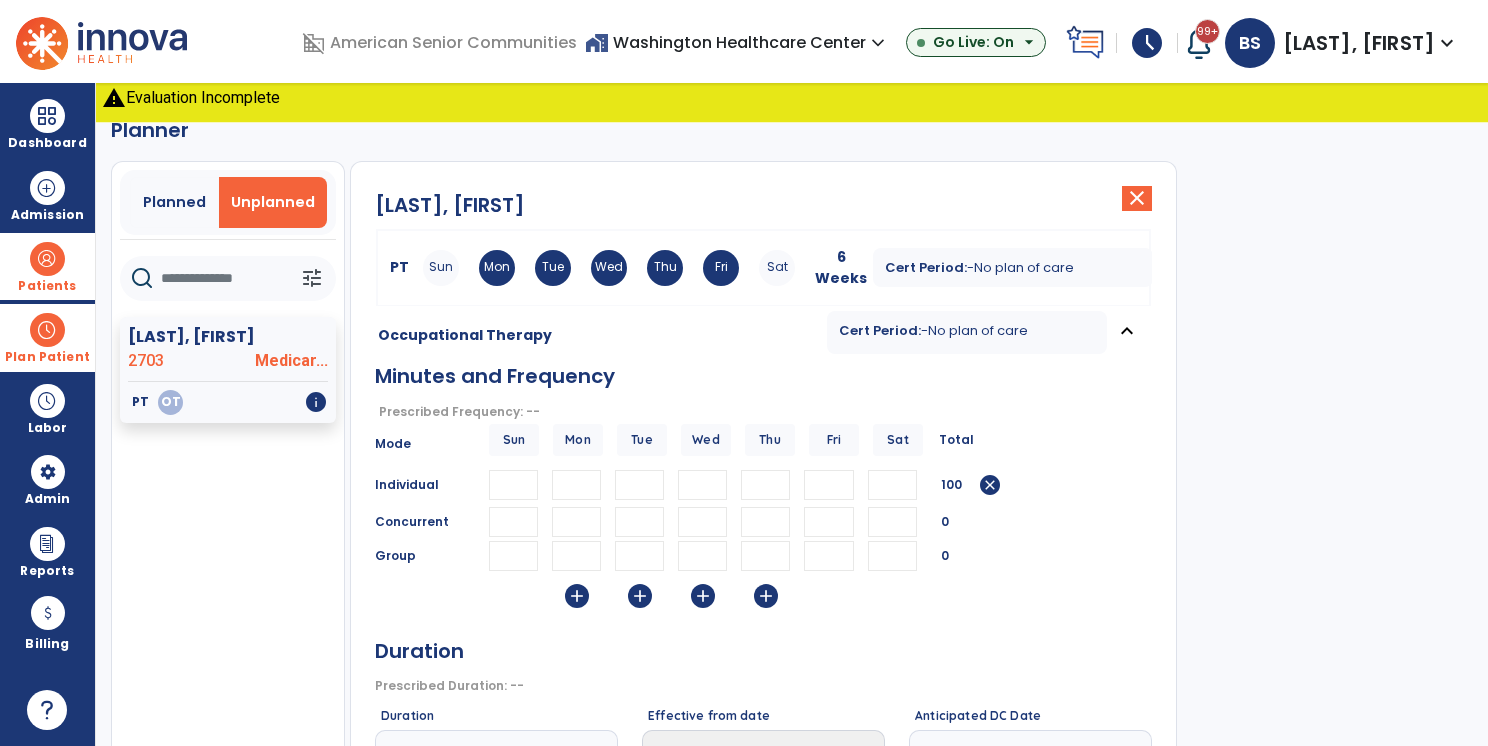 type on "**" 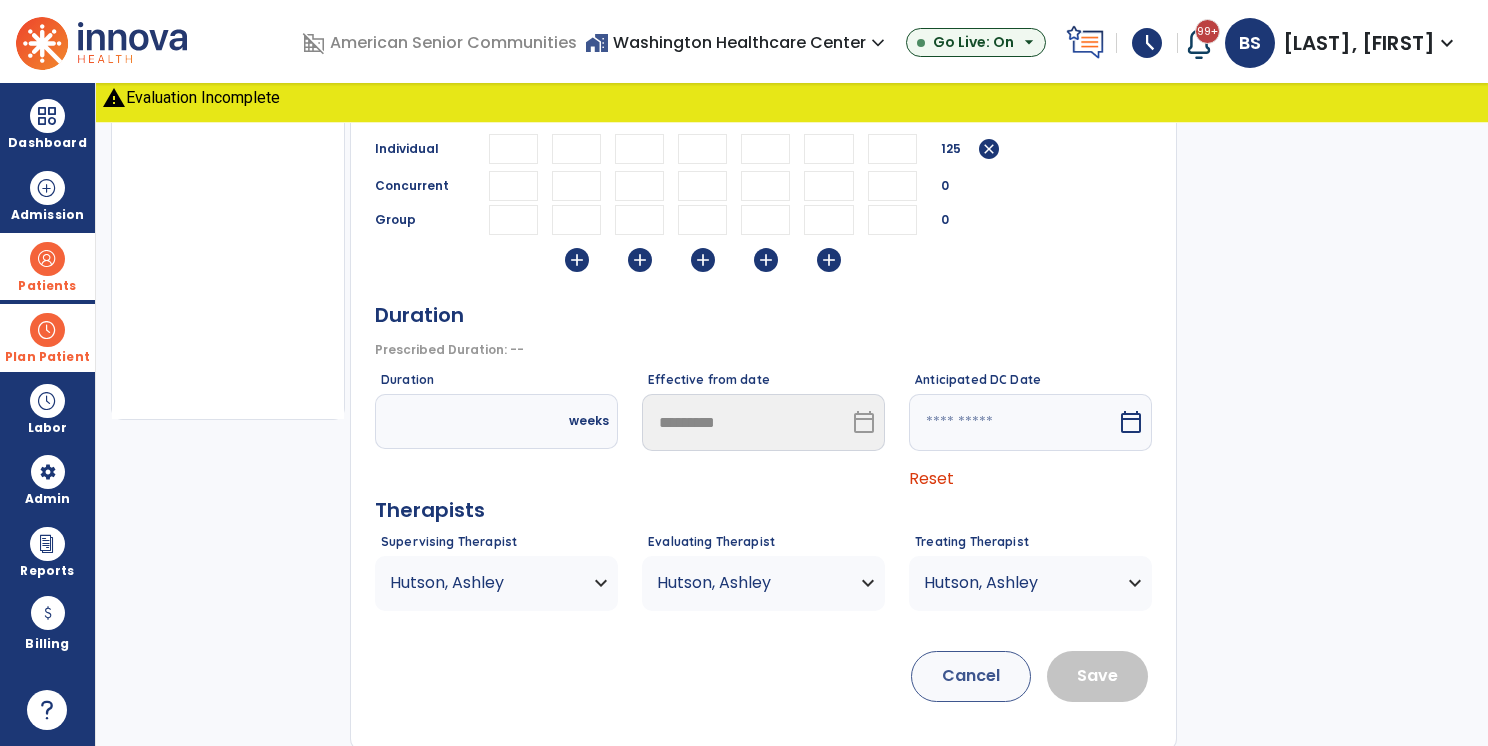 scroll, scrollTop: 373, scrollLeft: 0, axis: vertical 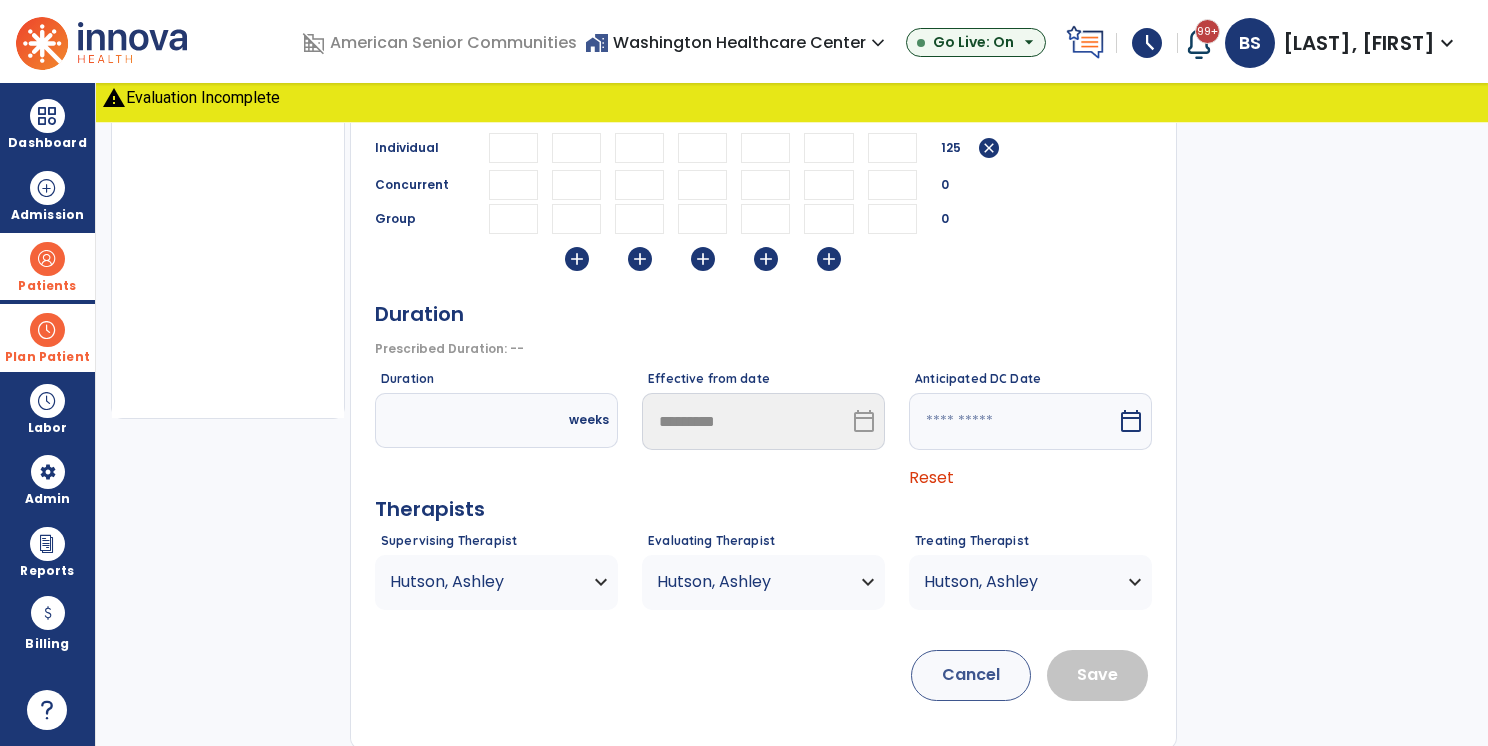 type on "**" 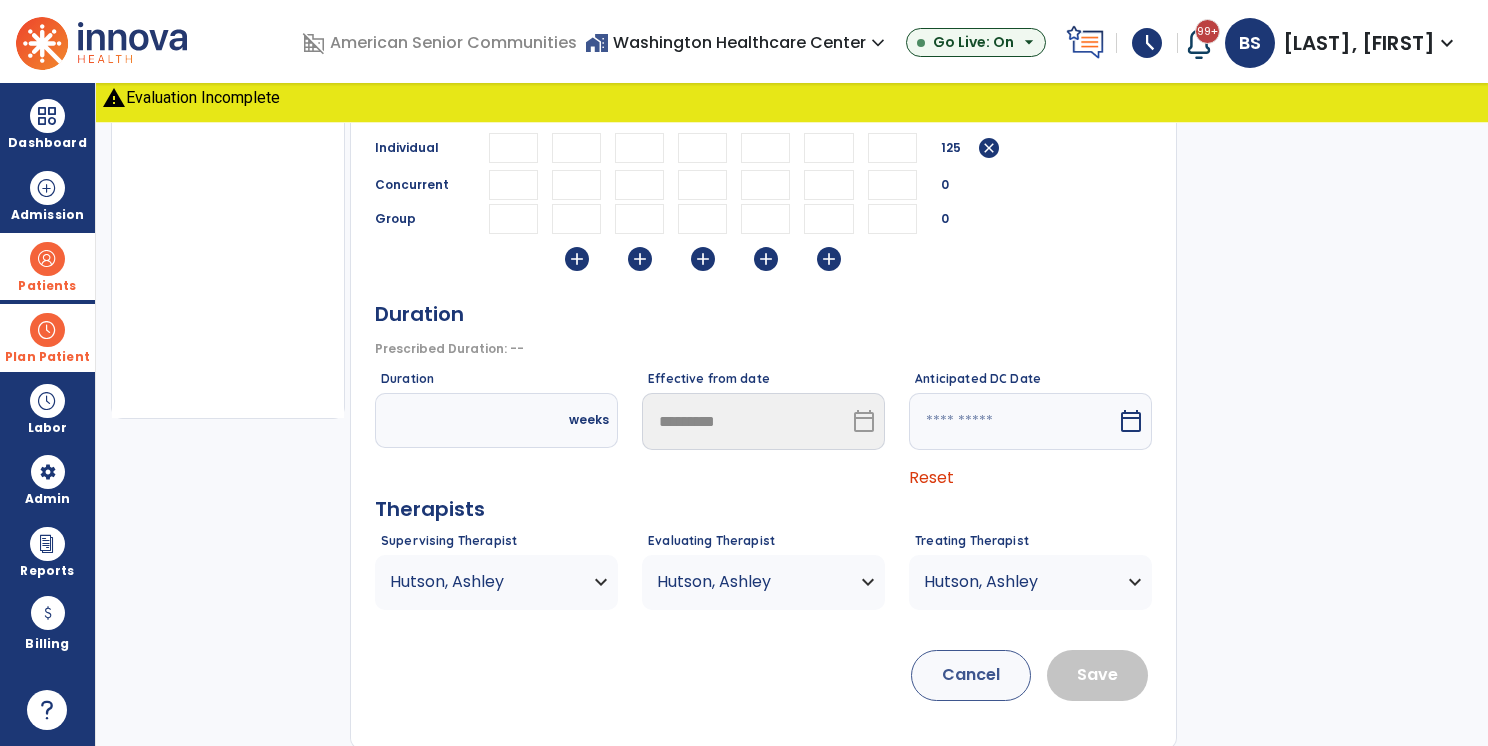 click on "weeks" at bounding box center [496, 420] 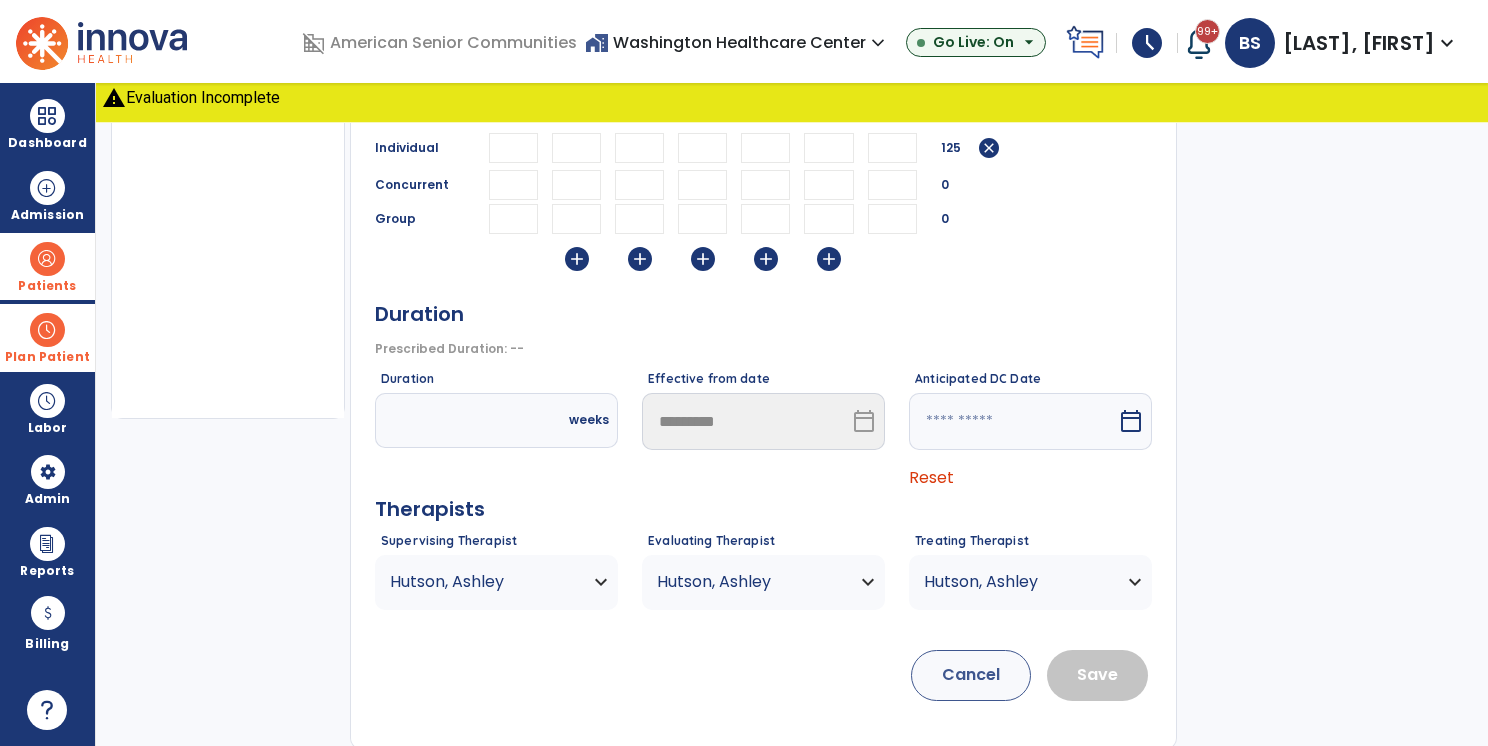 click at bounding box center [454, 420] 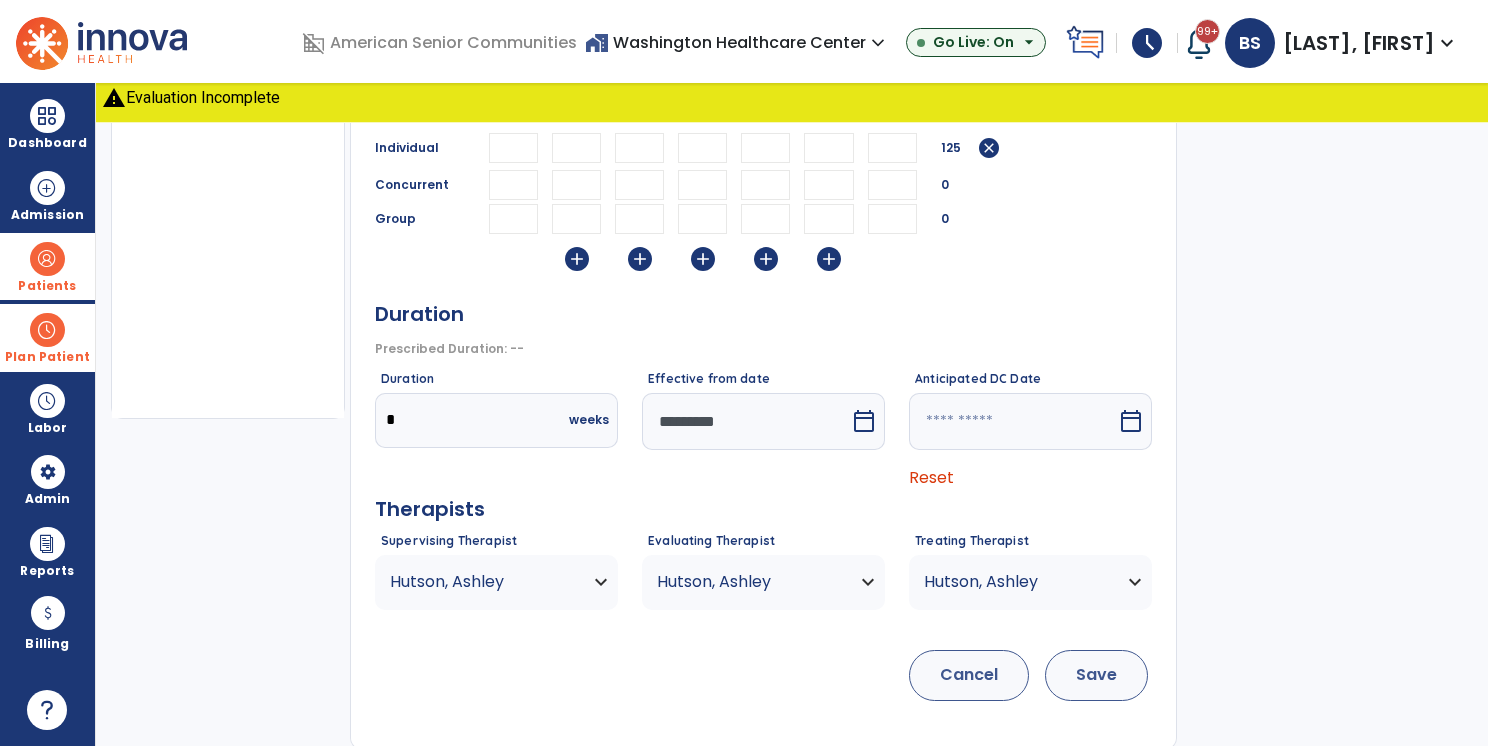 type on "*" 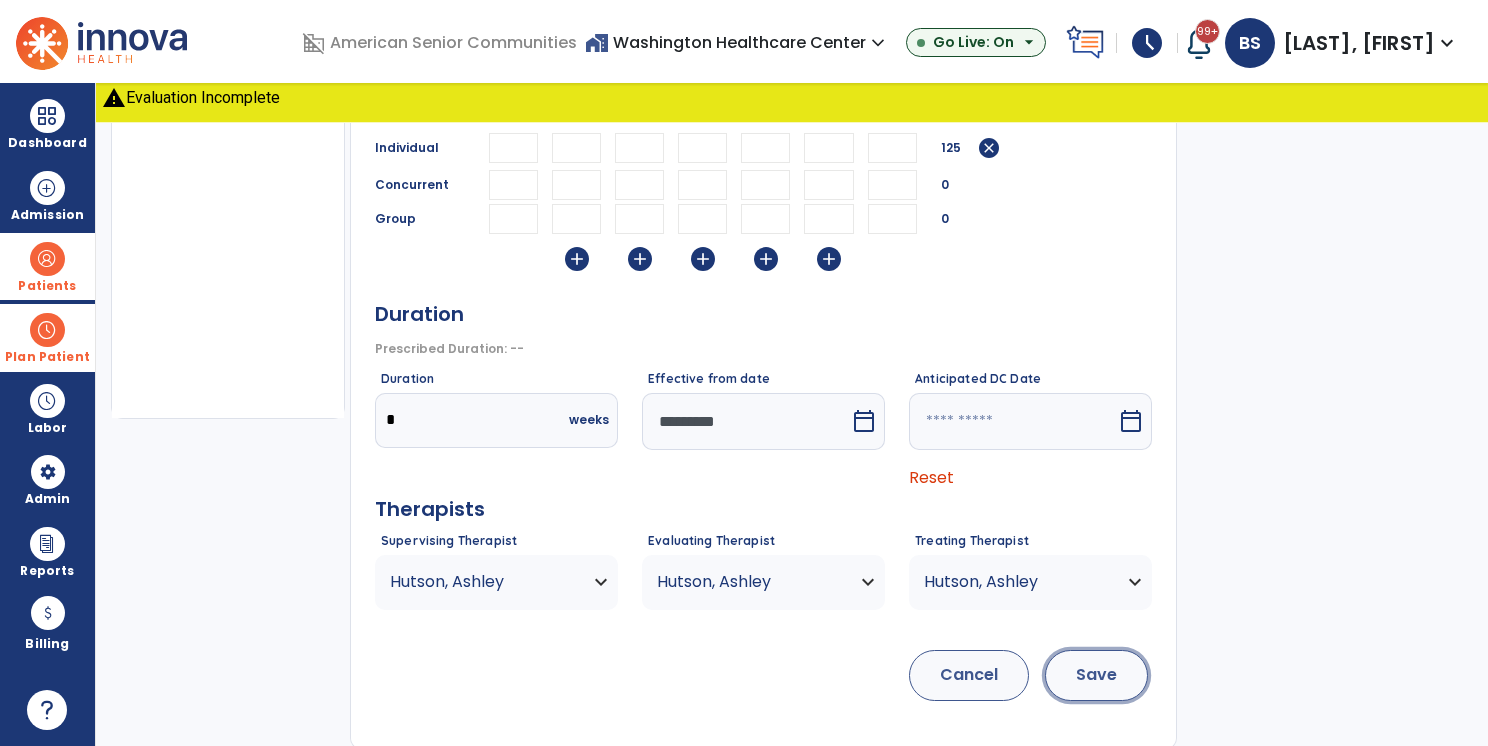 click on "Save" at bounding box center (1096, 675) 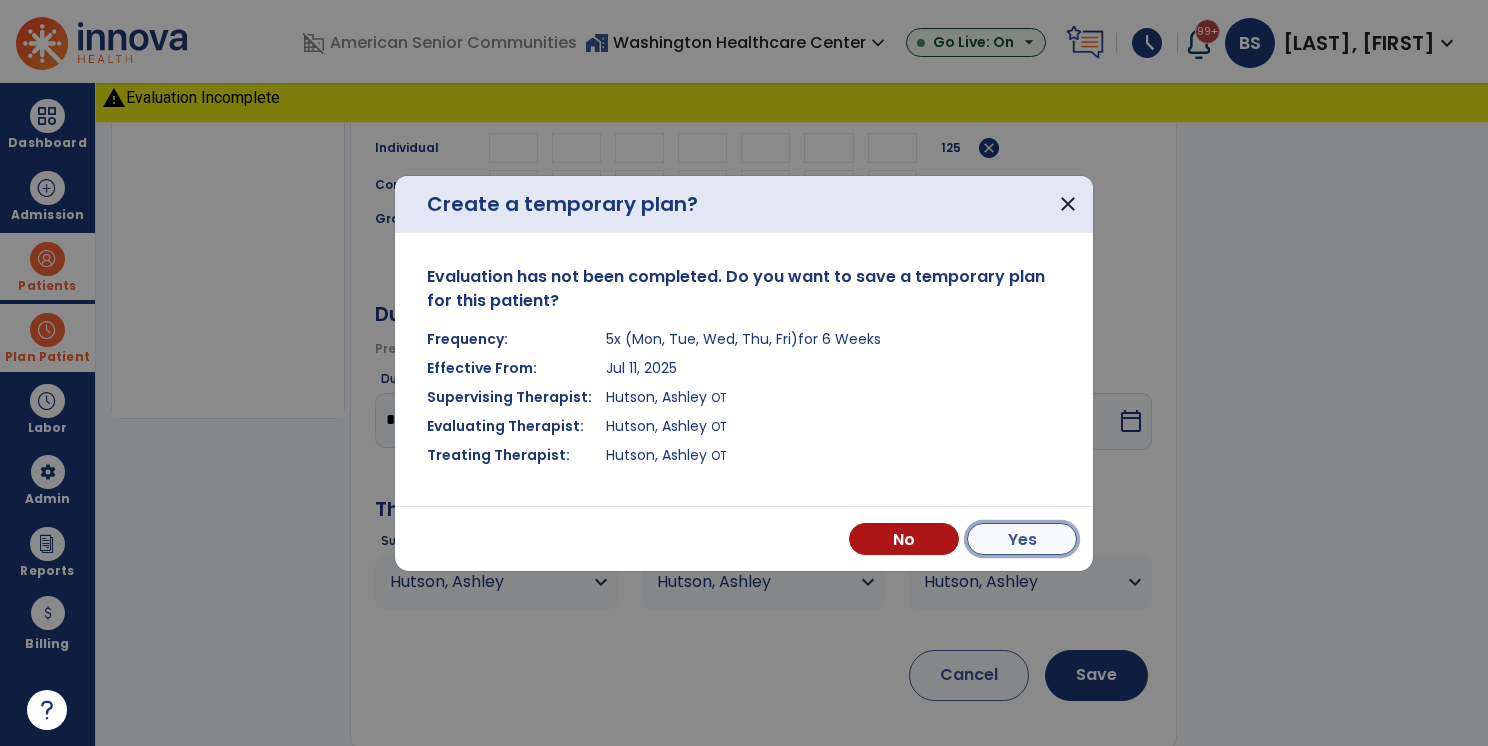 click on "Yes" at bounding box center [1022, 539] 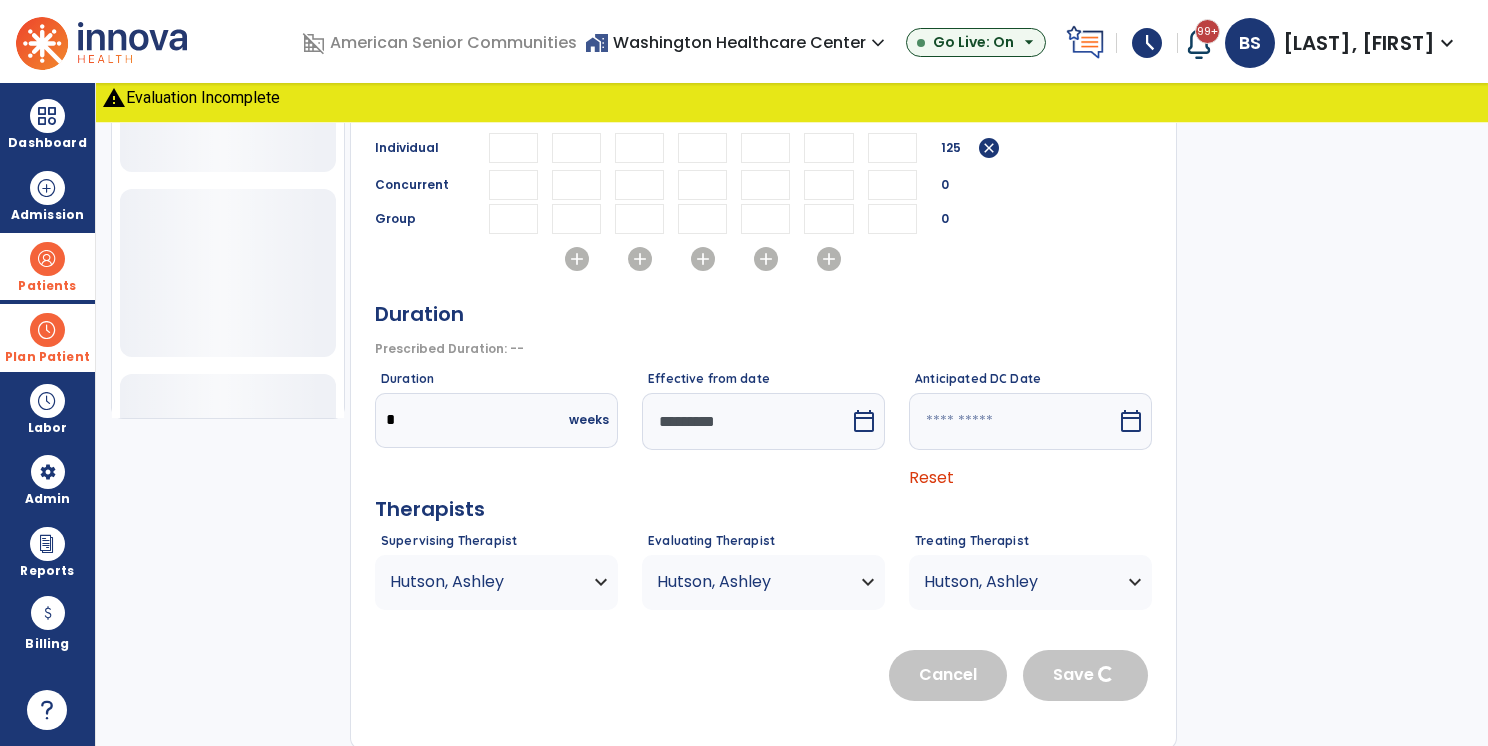 scroll, scrollTop: 328, scrollLeft: 0, axis: vertical 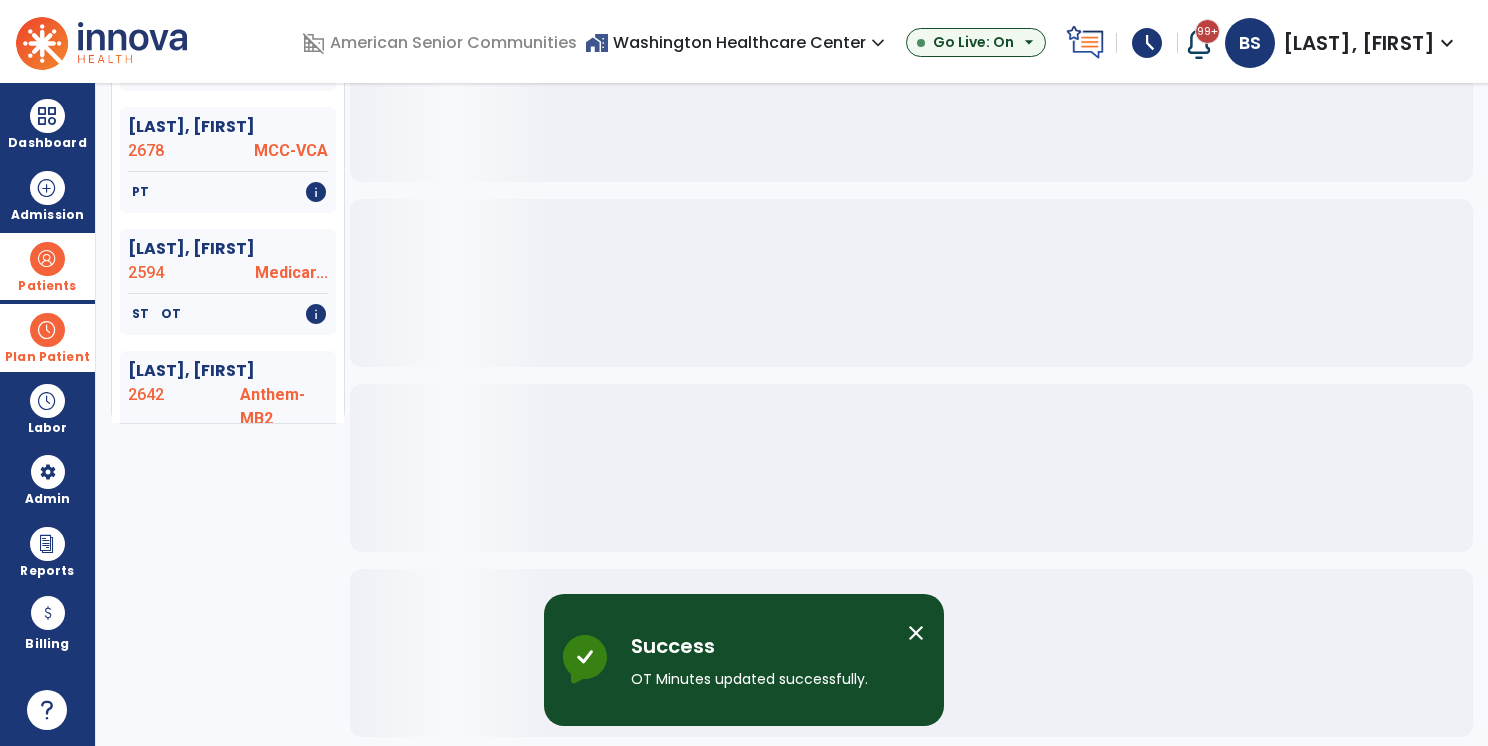 click at bounding box center [47, 330] 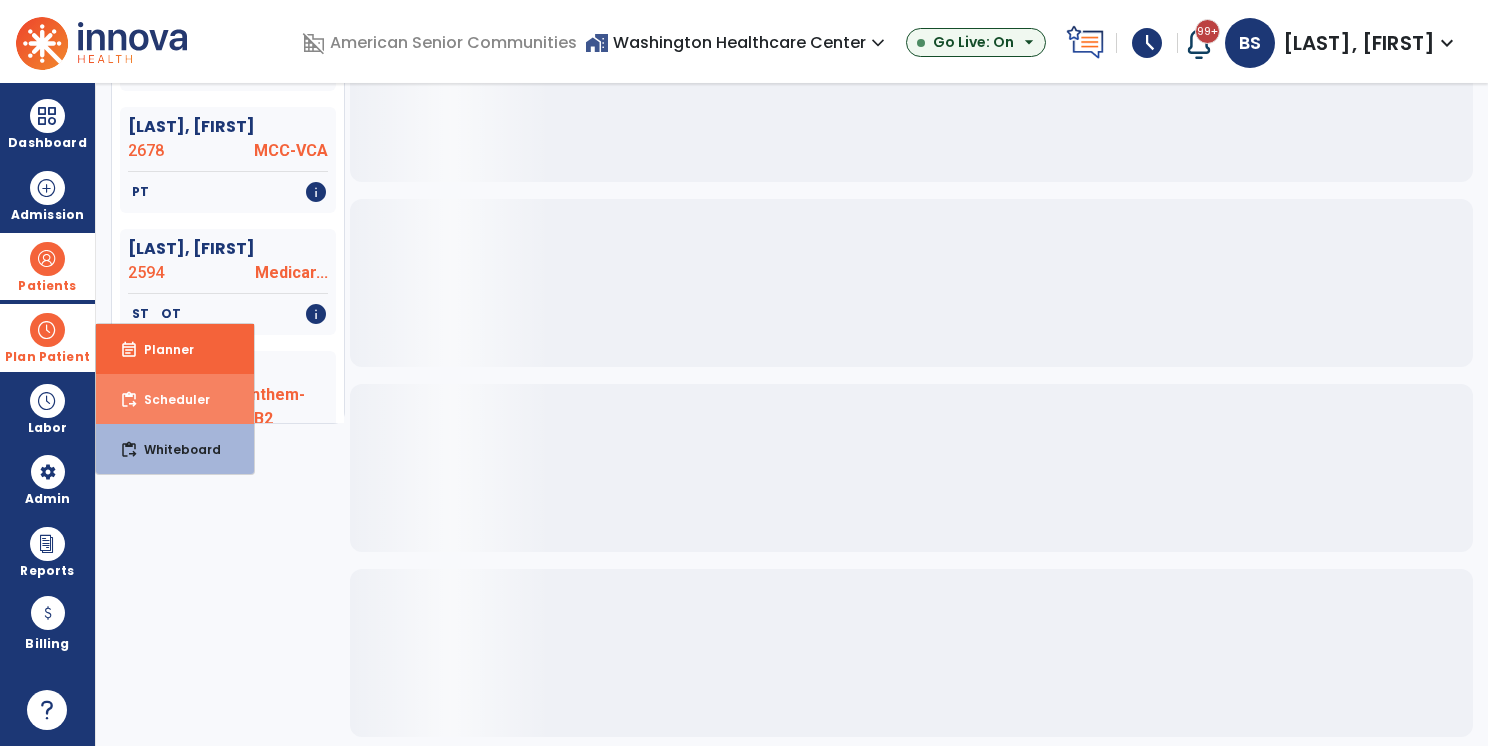 click on "content_paste_go  Scheduler" at bounding box center [175, 399] 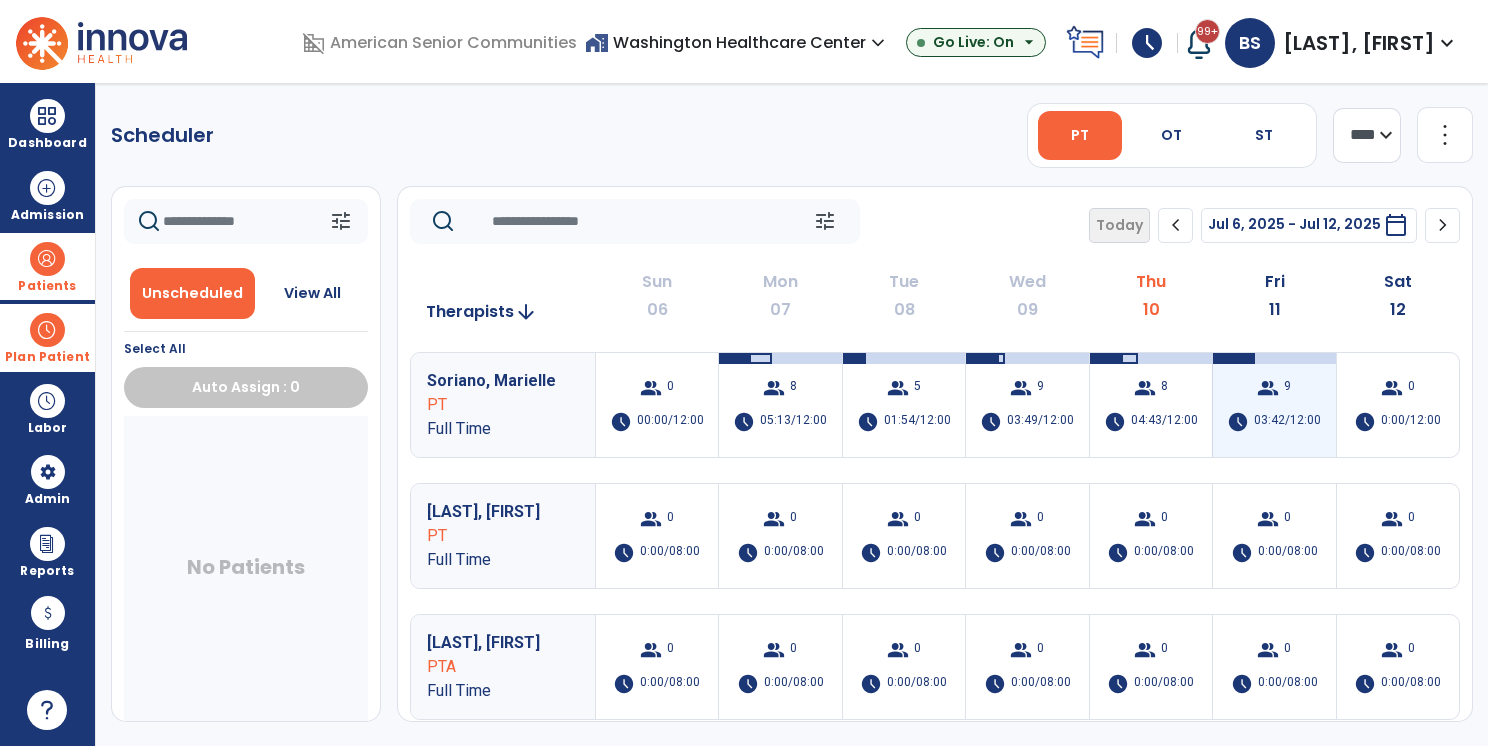 click on "group  9  schedule  03:42/12:00" at bounding box center [1274, 405] 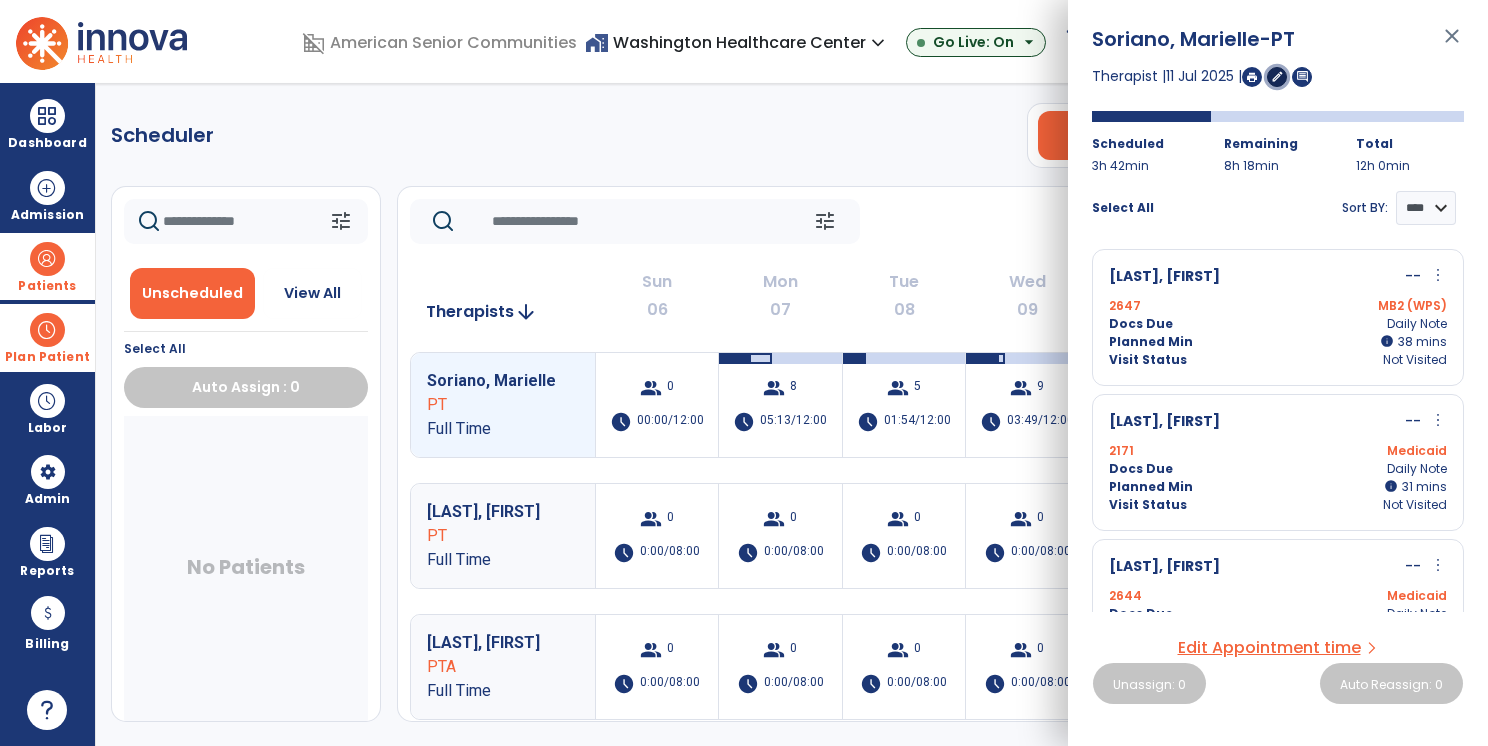 click on "edit" at bounding box center [1277, 76] 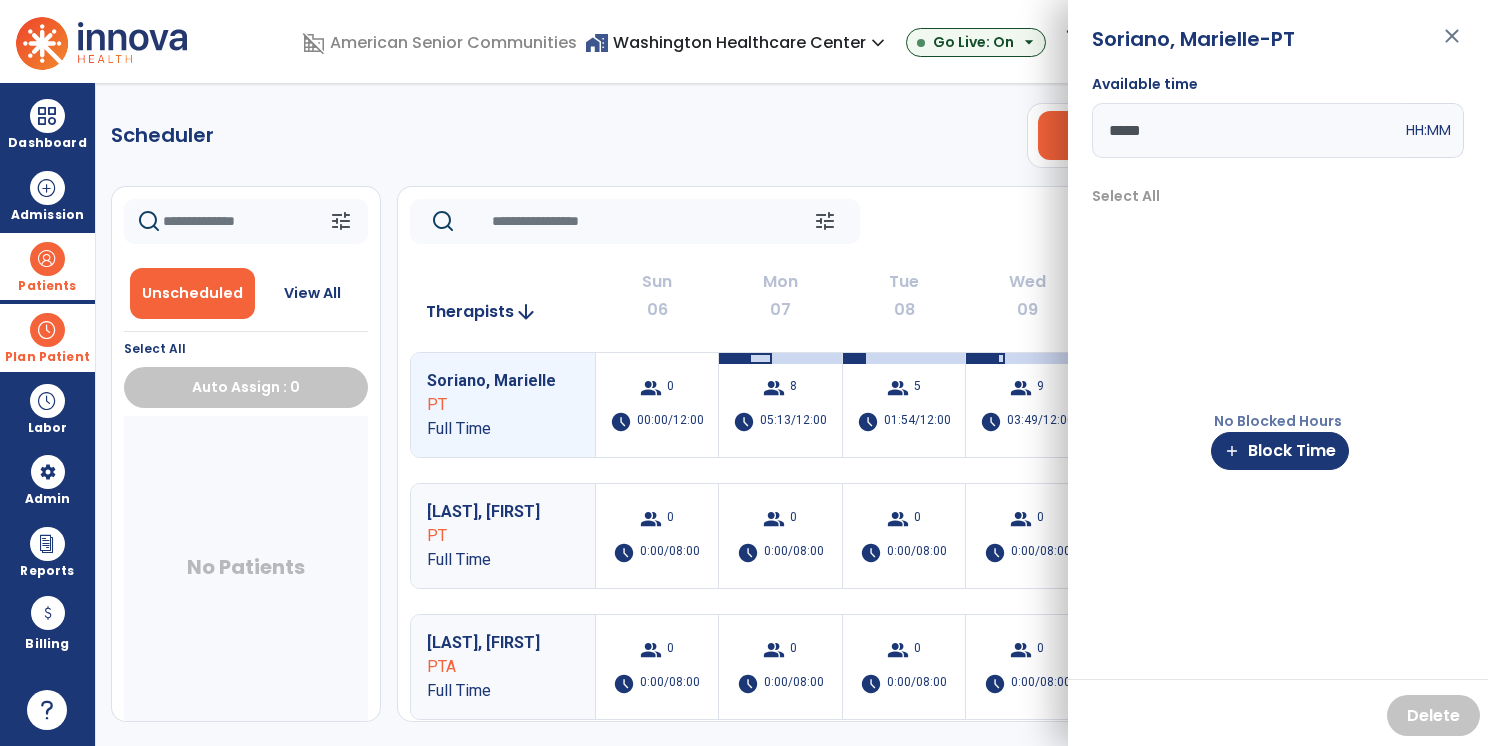 click on "*****" at bounding box center [1247, 130] 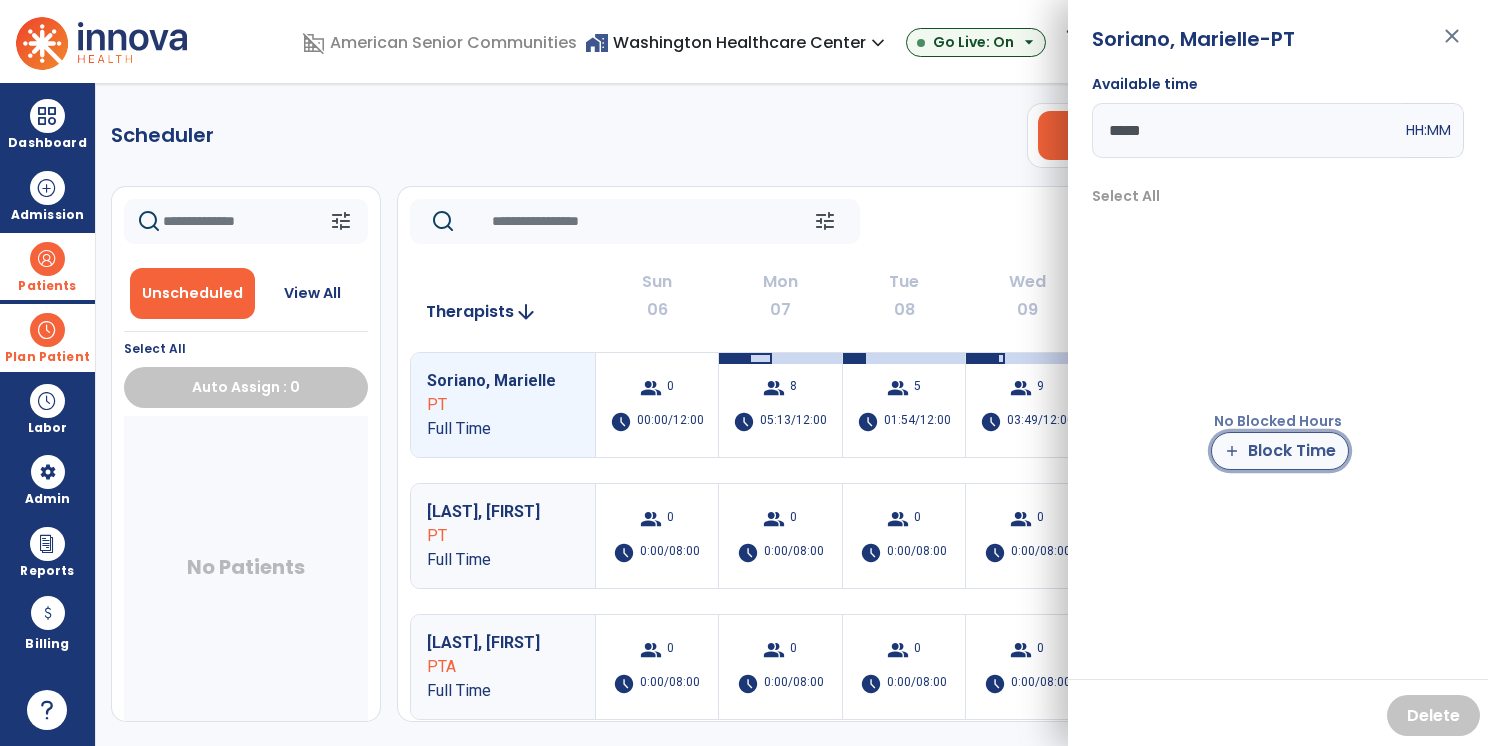 click on "add   Block Time" at bounding box center [1280, 451] 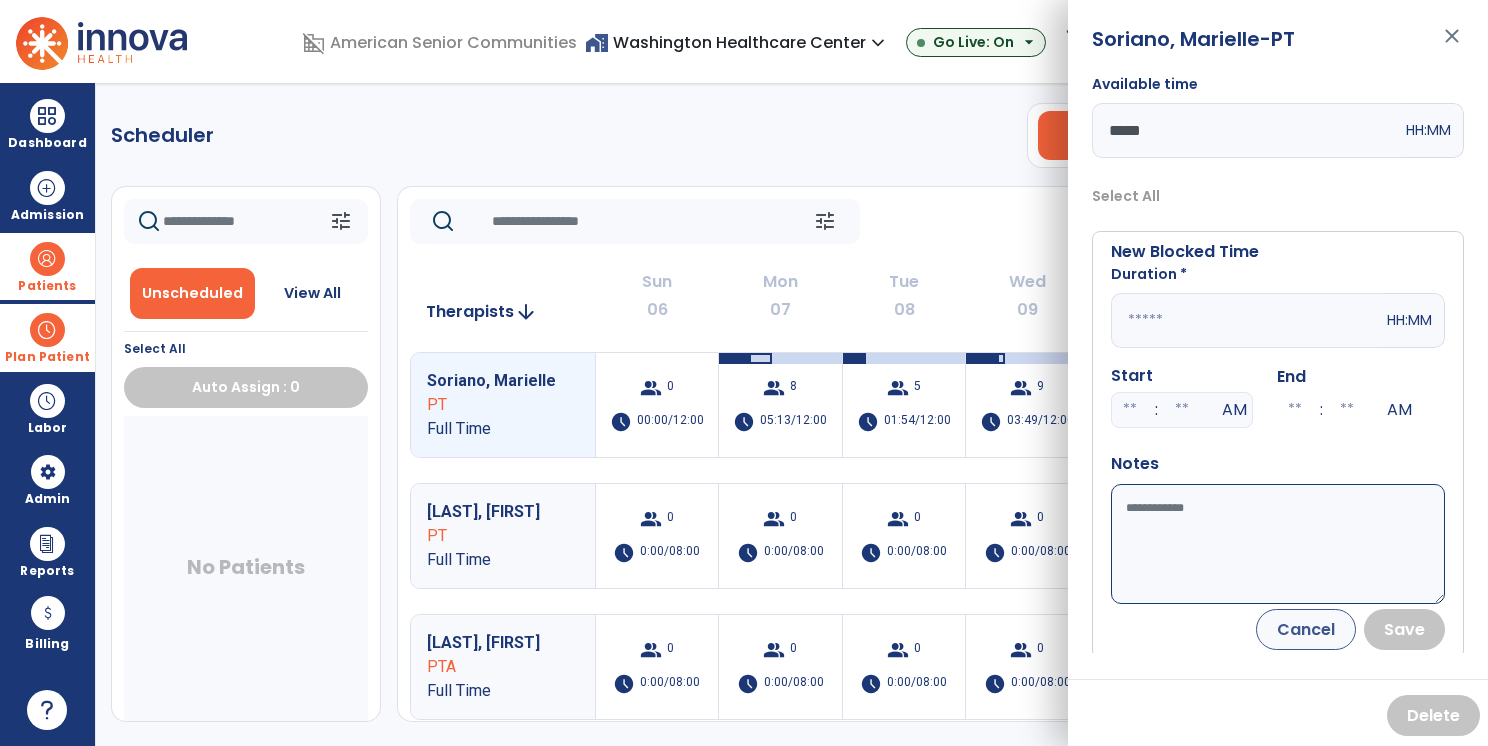 click at bounding box center (1247, 320) 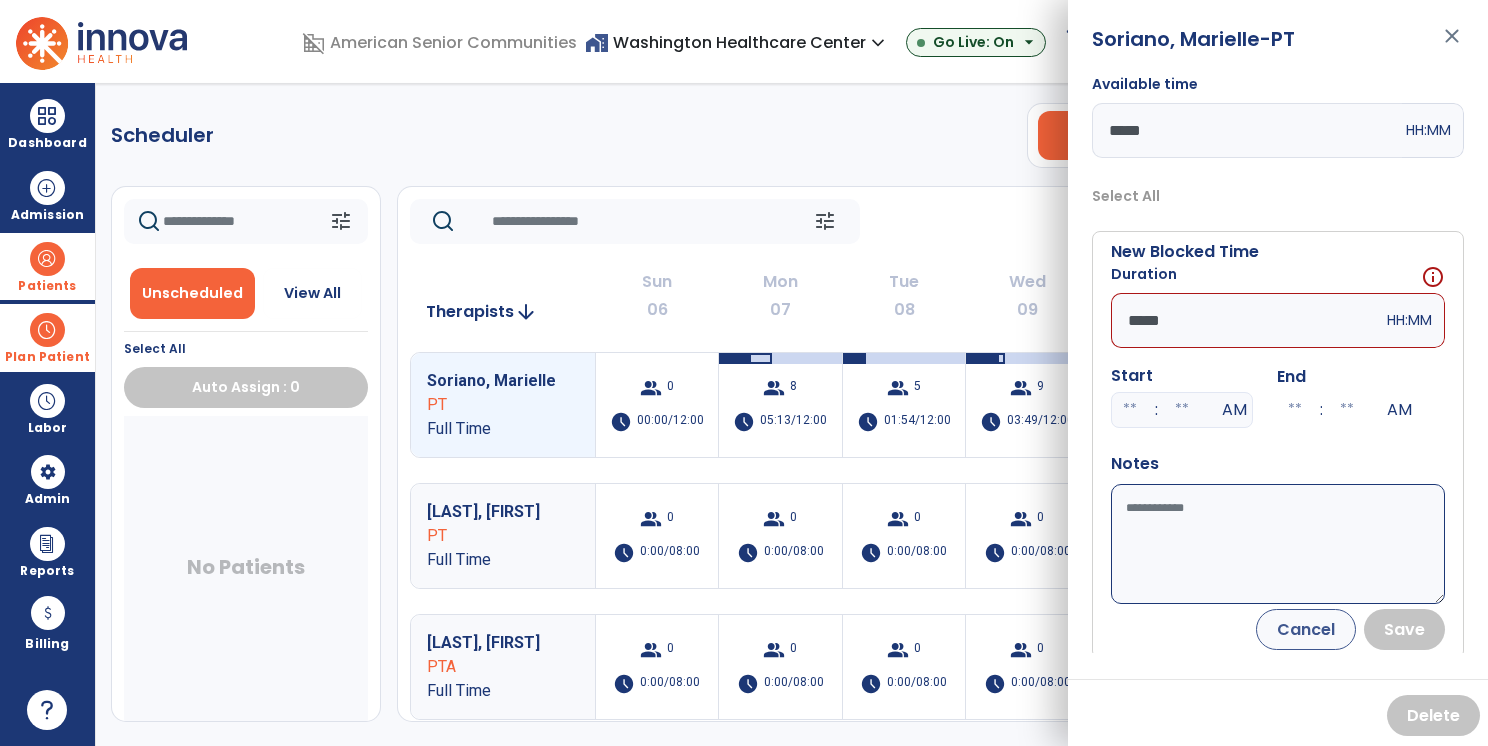 type on "*****" 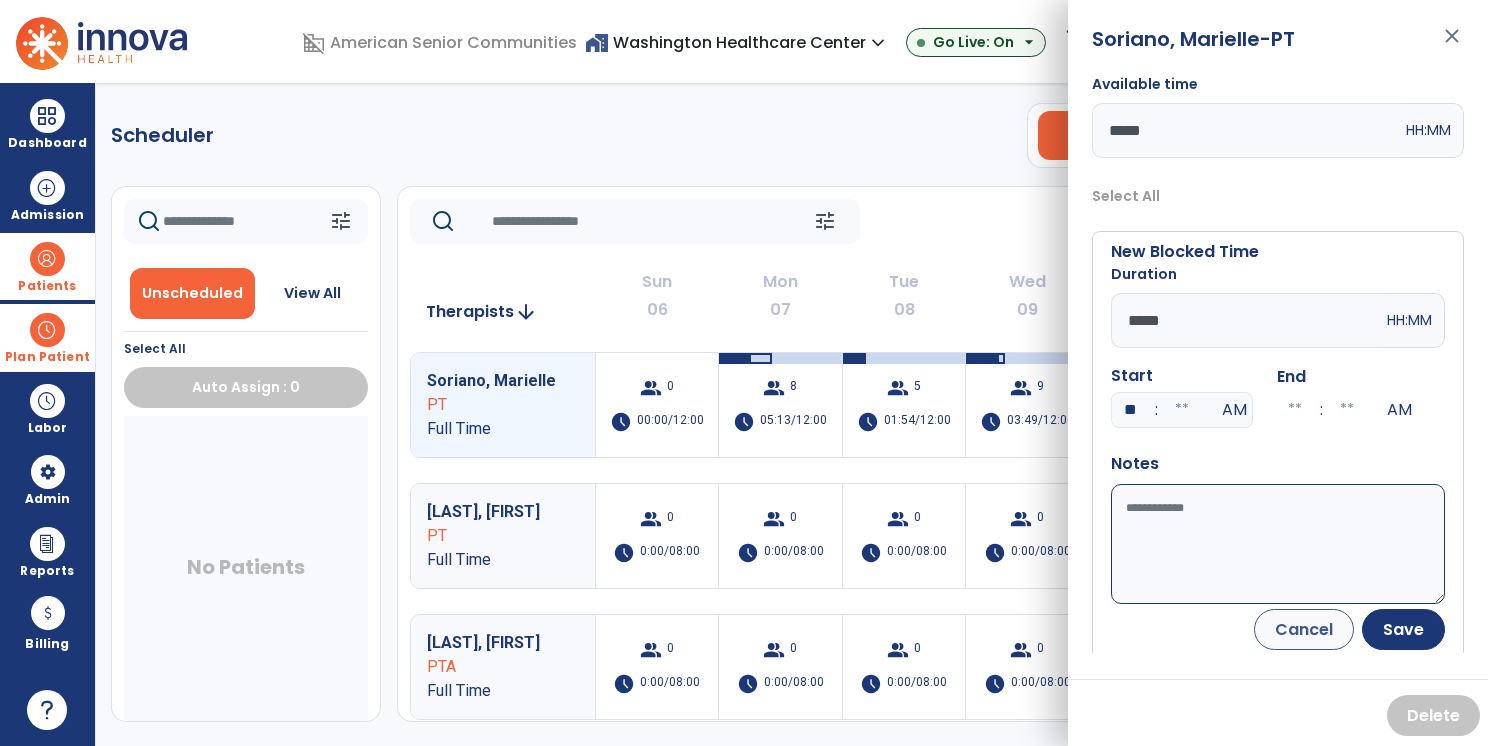 type on "**" 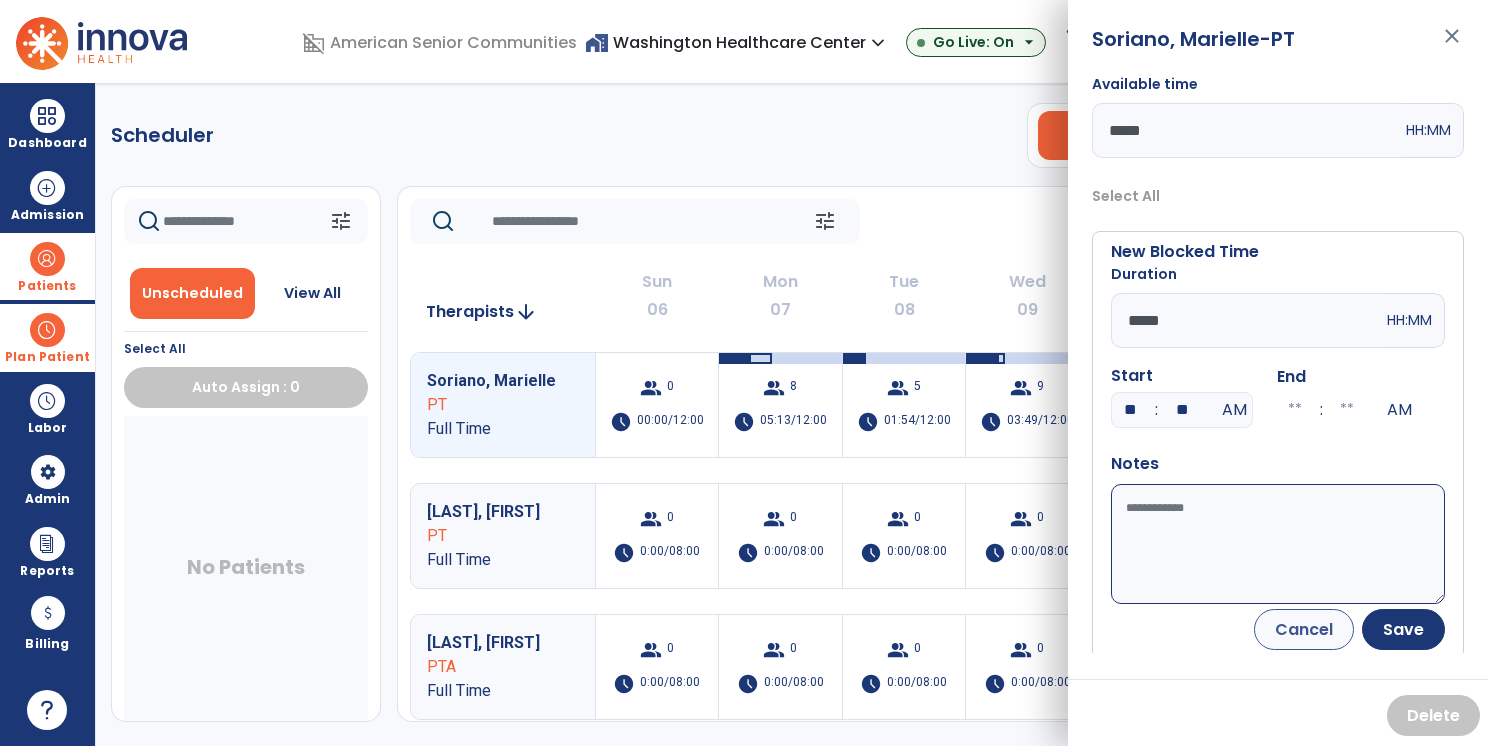 type on "**" 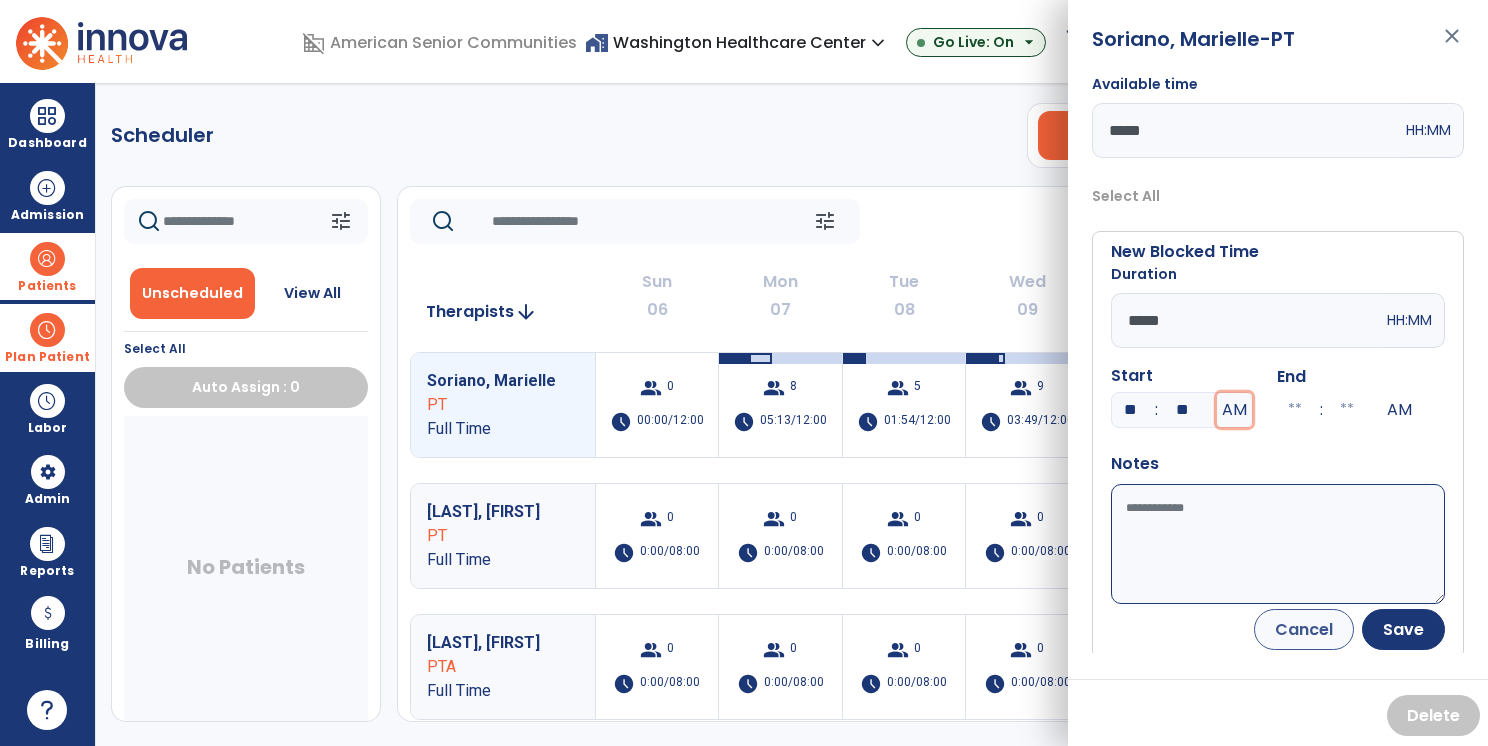 type on "**" 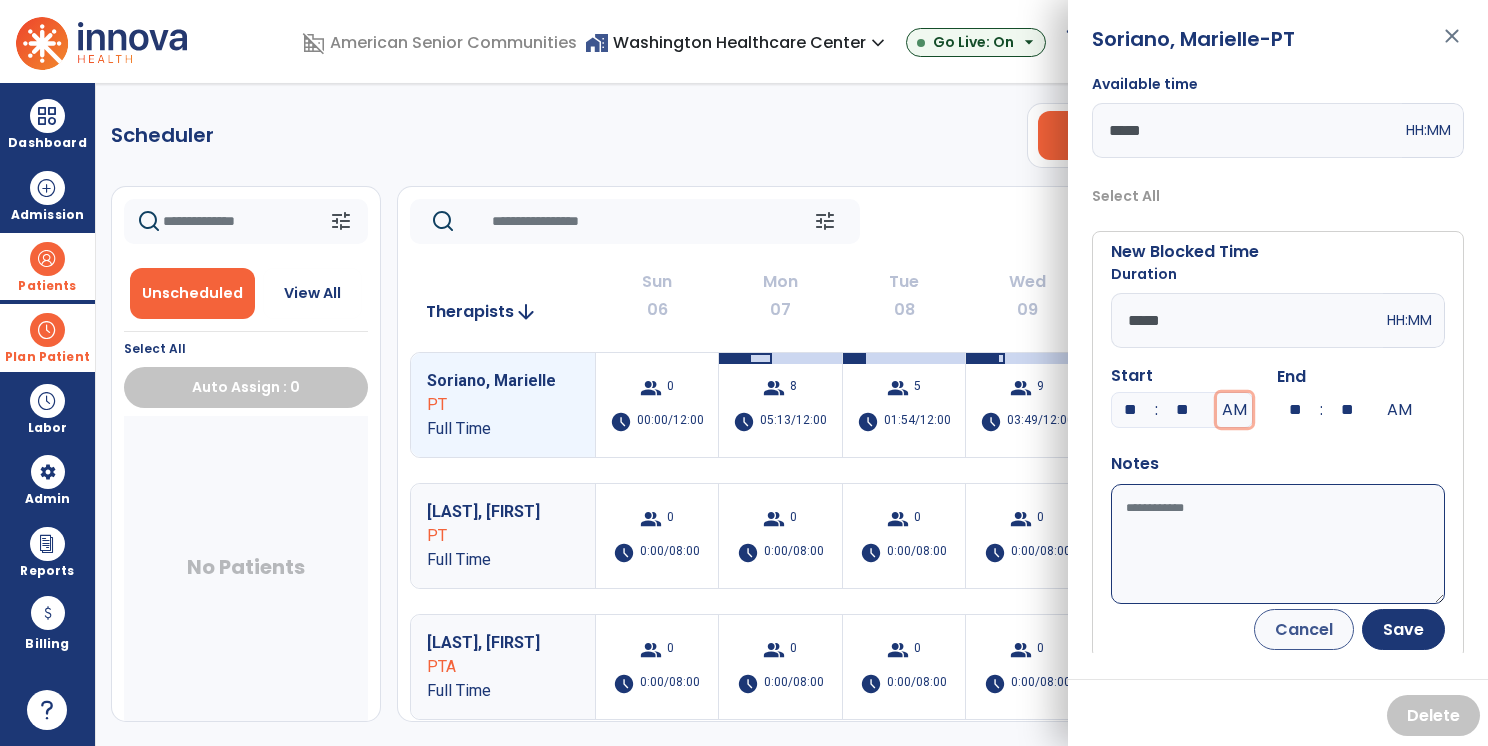 type 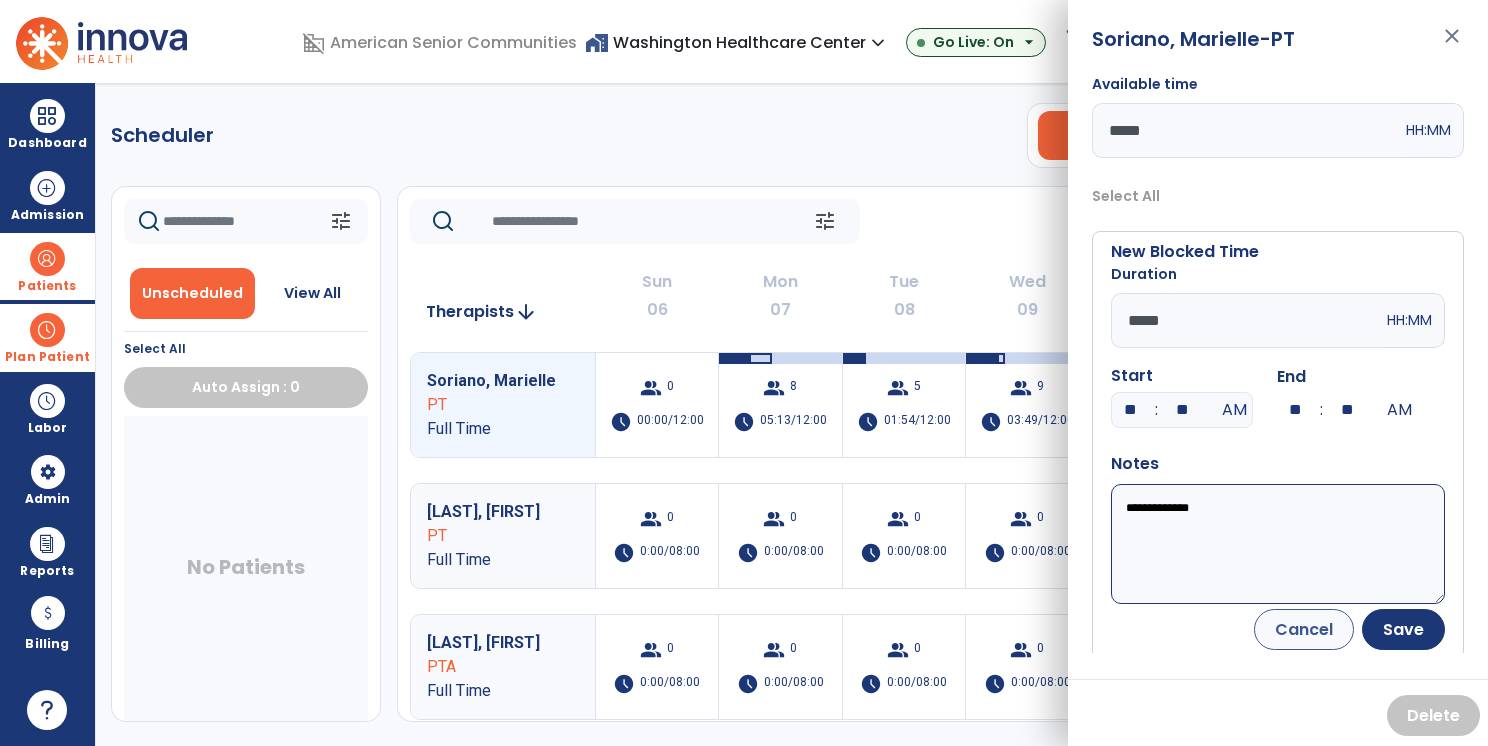 type on "**********" 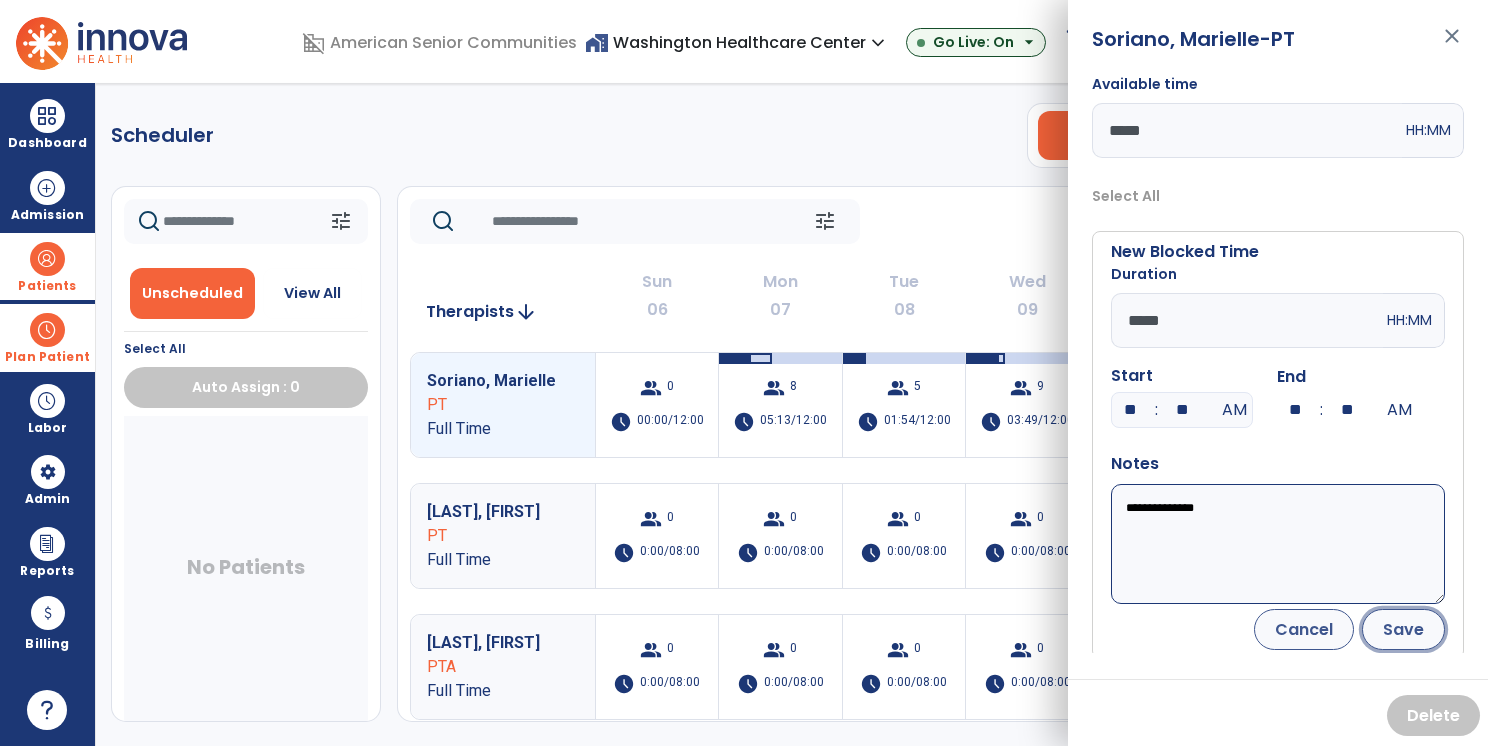click on "Save" at bounding box center [1403, 629] 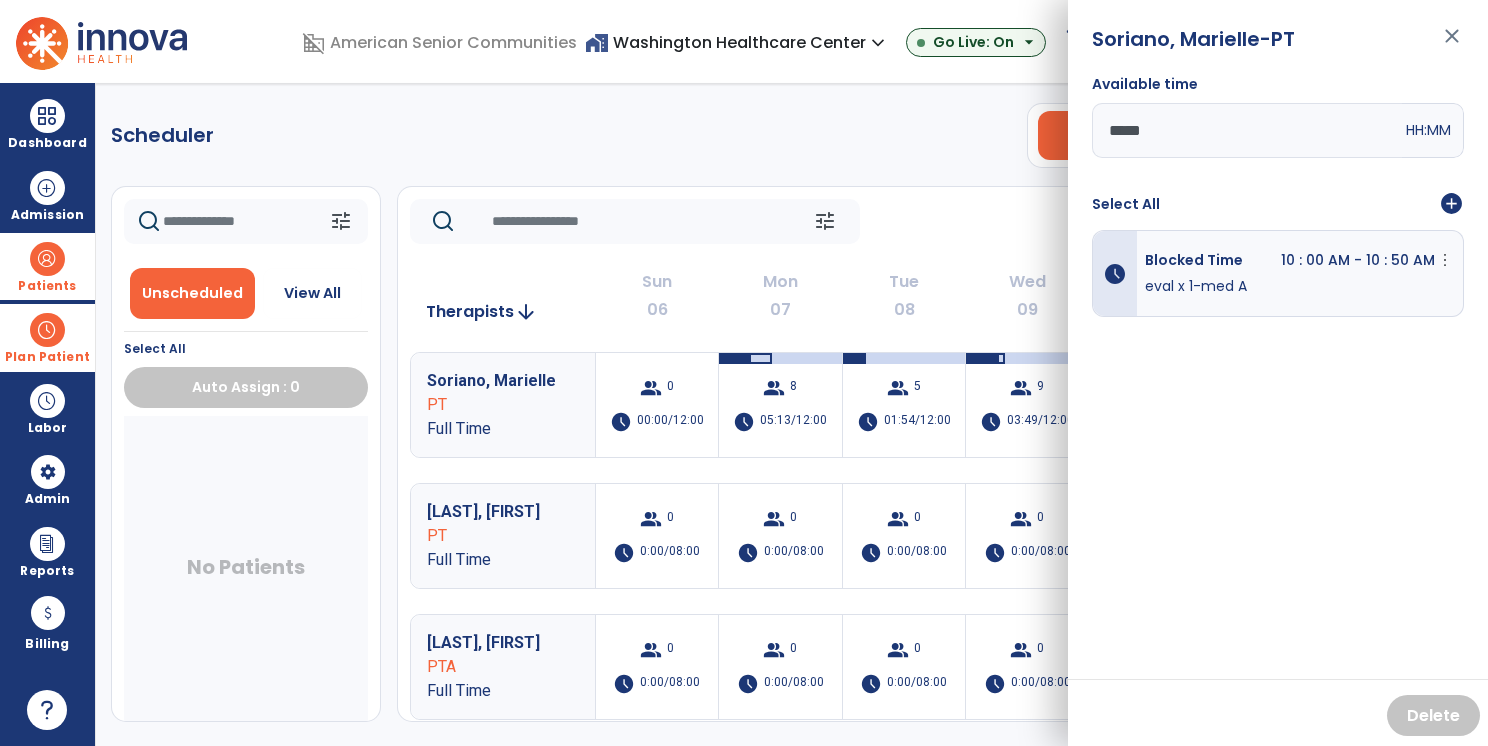 click on "close" at bounding box center (1452, 45) 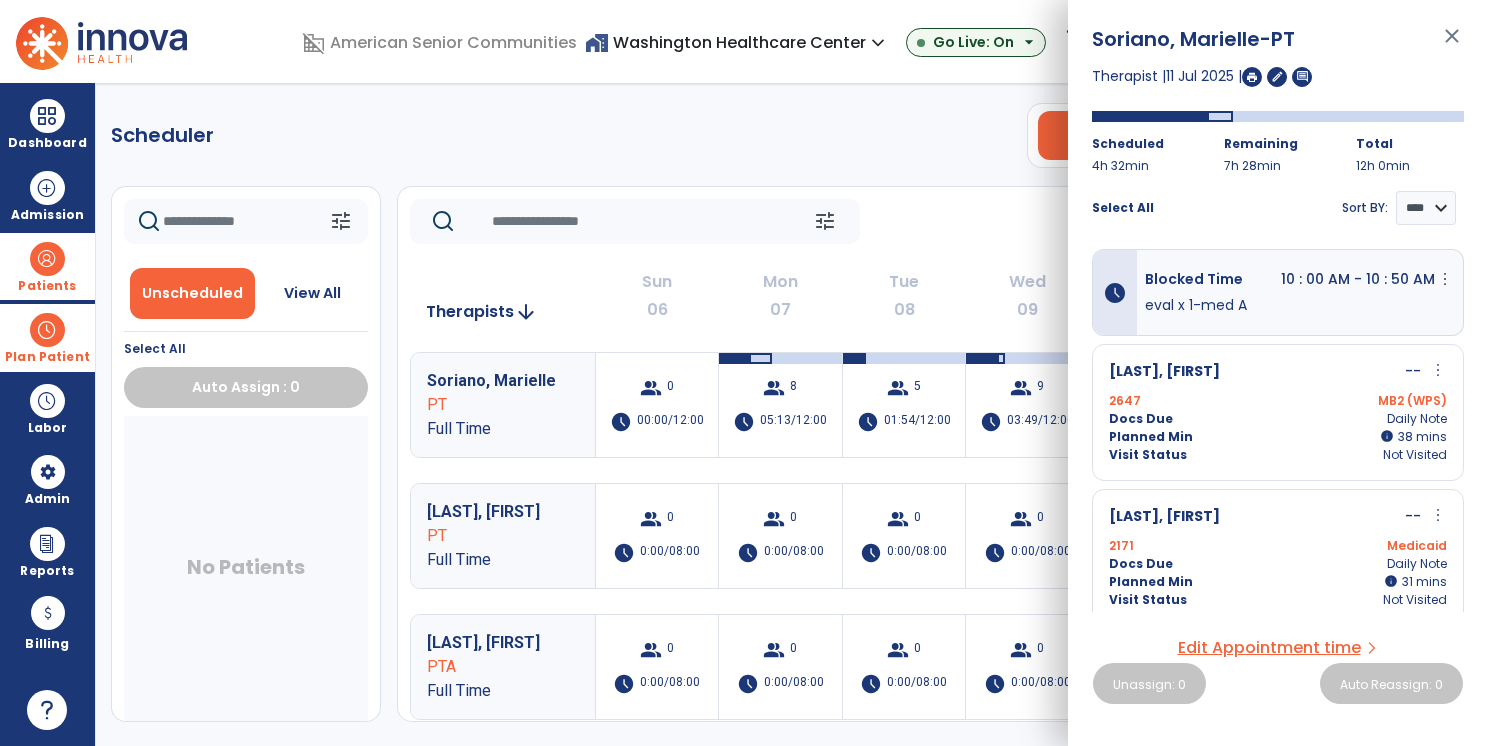 click on "close" at bounding box center (1452, 45) 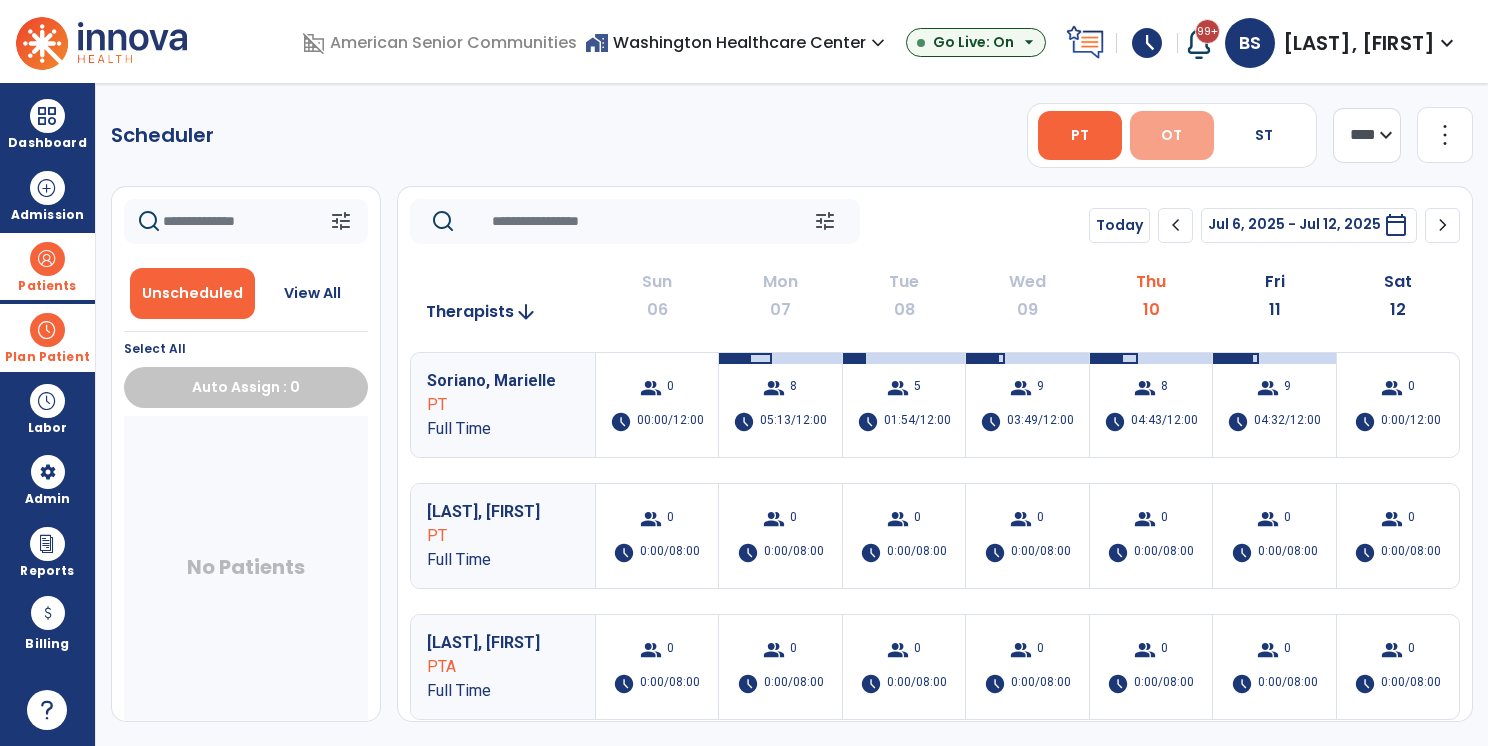 click on "OT" at bounding box center (1172, 135) 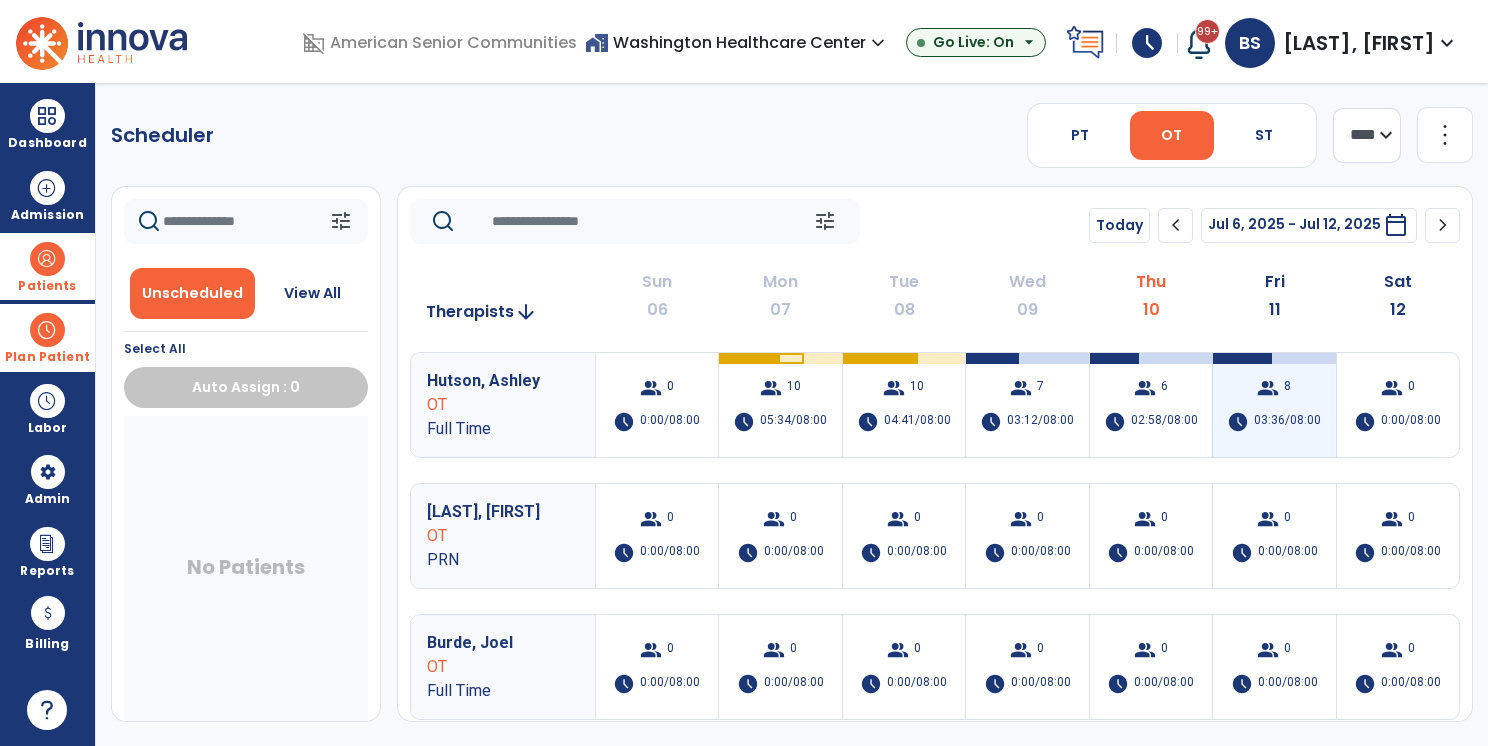 click on "group  8  schedule  03:36/08:00" at bounding box center [1274, 405] 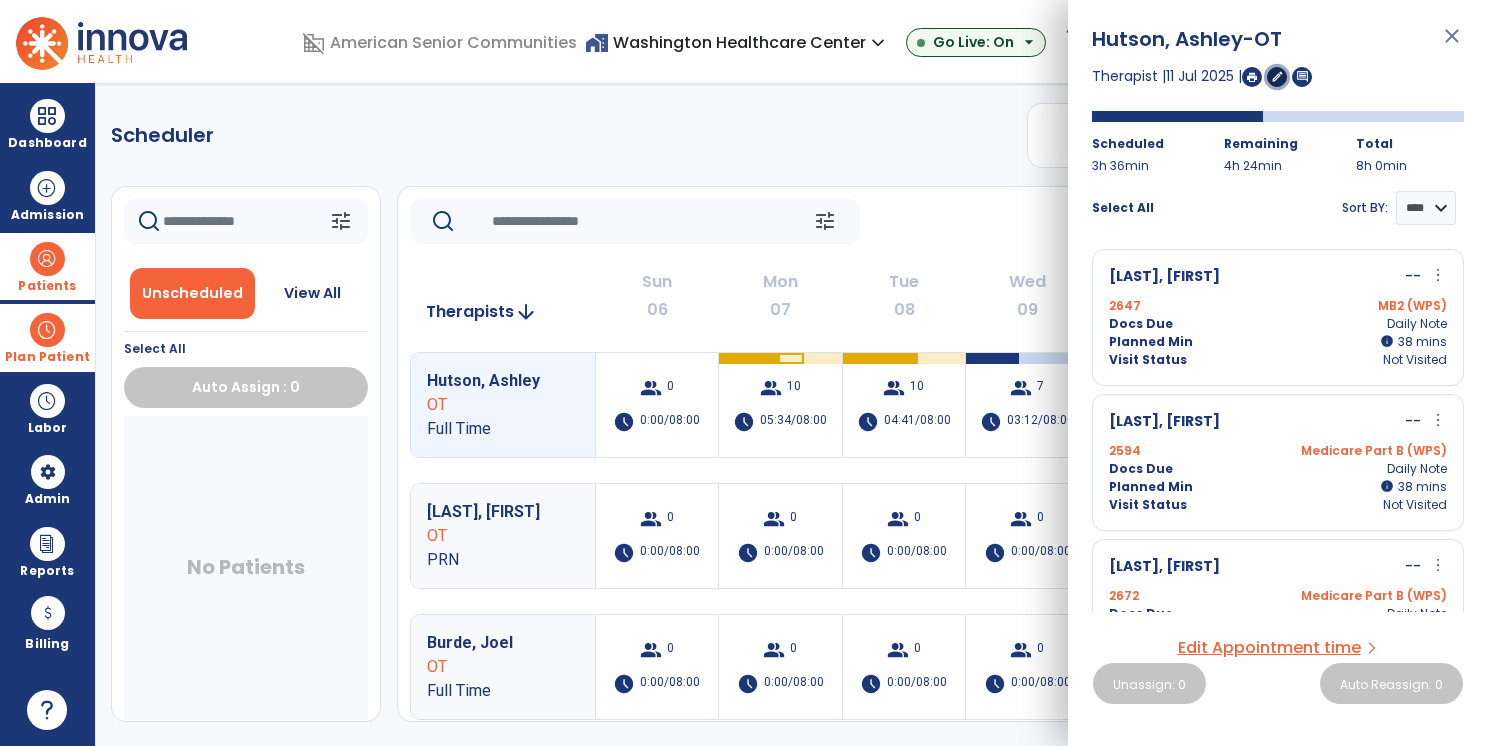 click on "edit" at bounding box center [1277, 77] 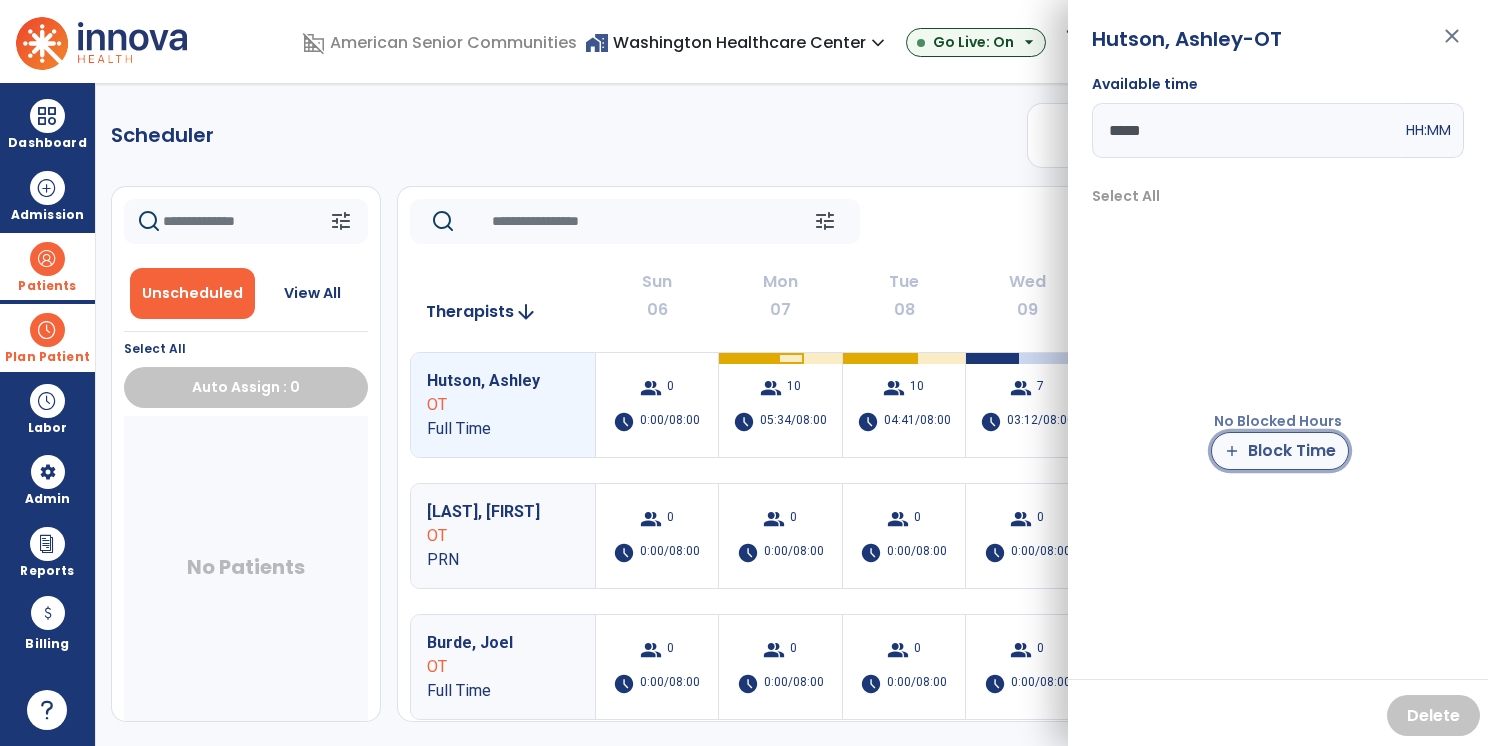 click on "add   Block Time" at bounding box center (1280, 451) 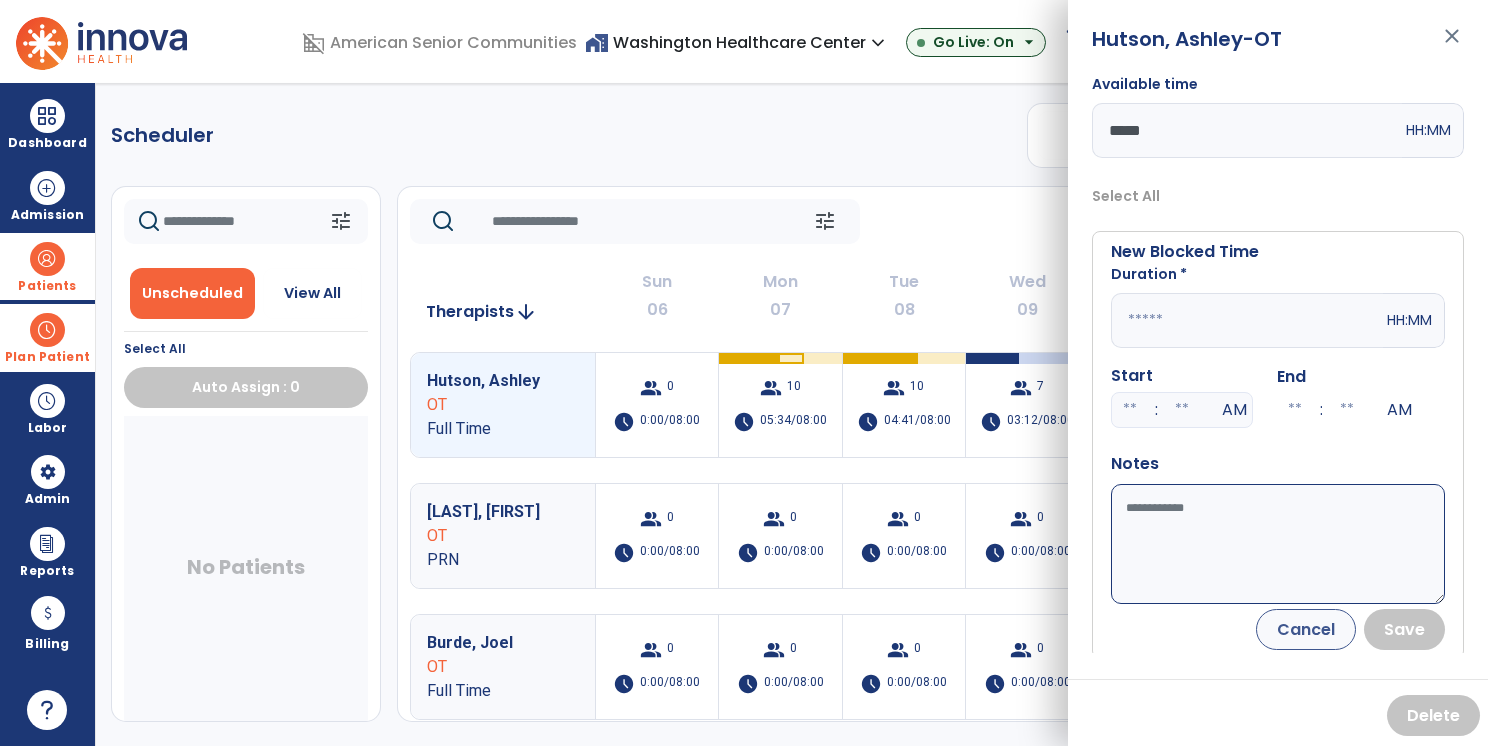 click at bounding box center (1247, 320) 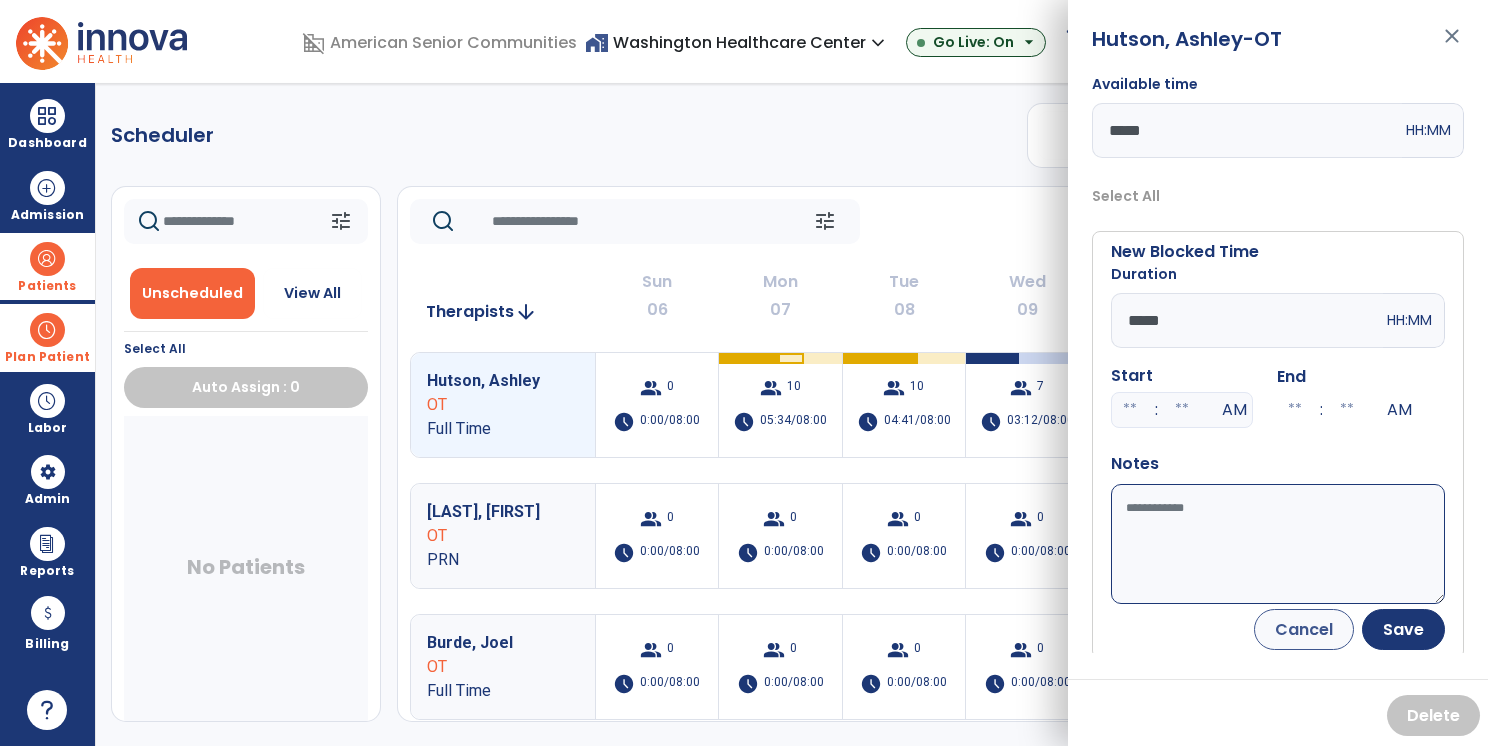 type on "*****" 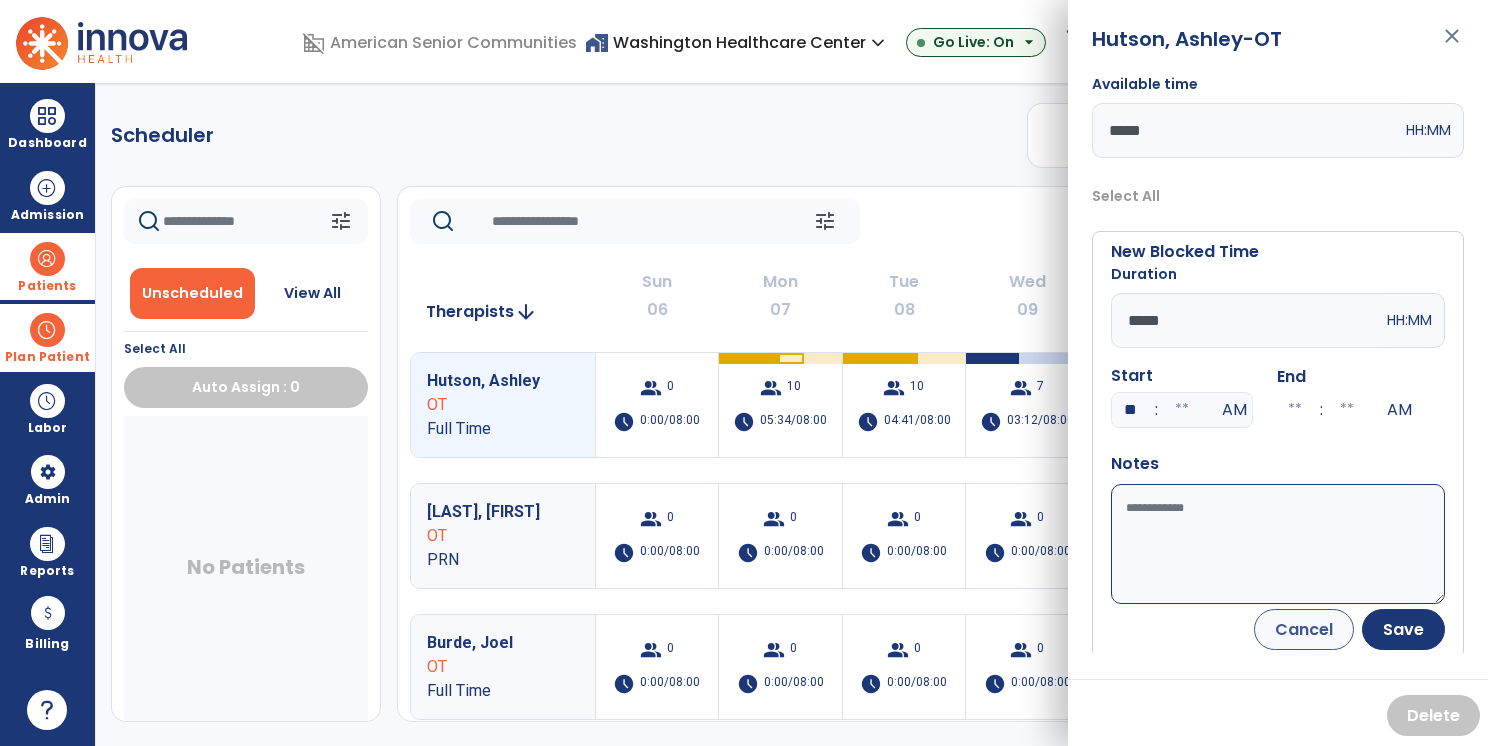 type on "**" 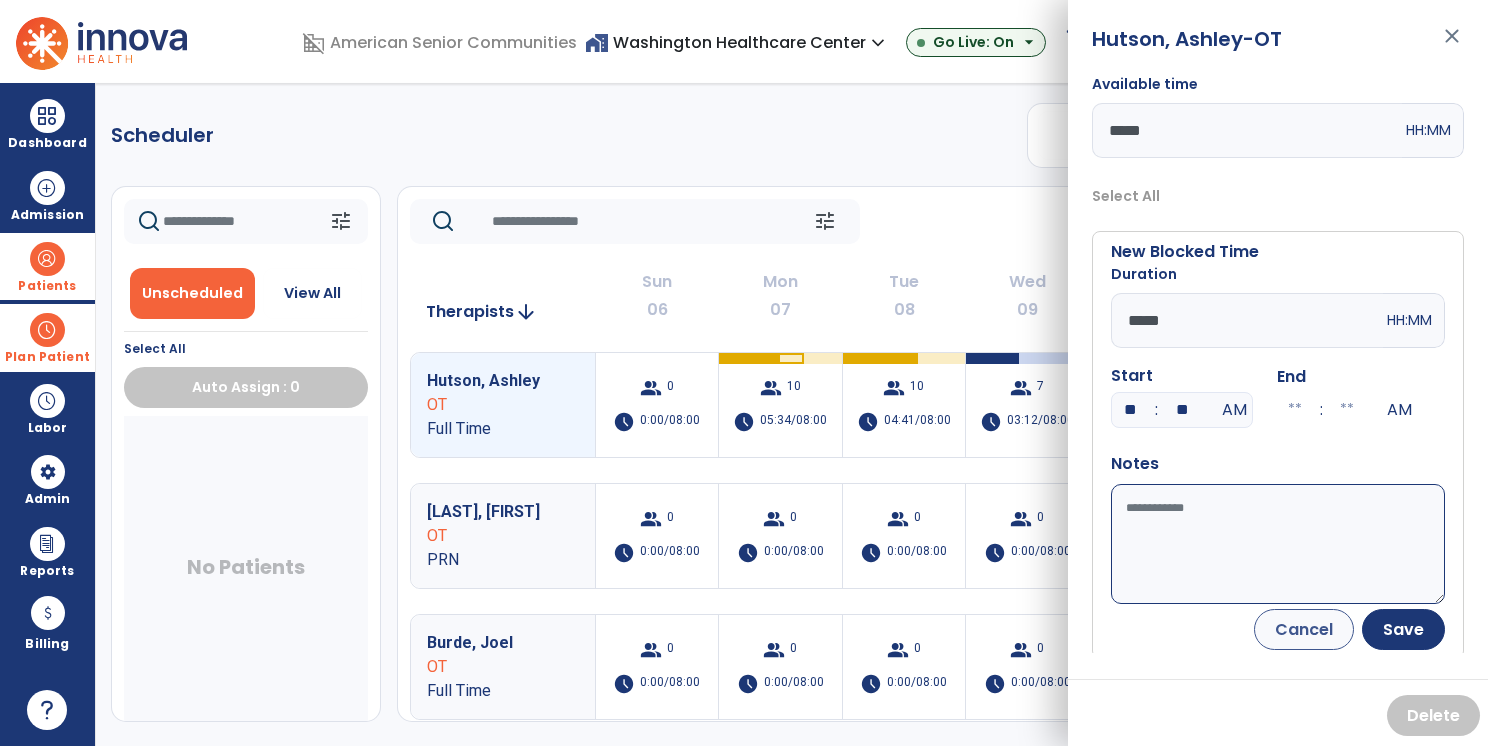 type on "**" 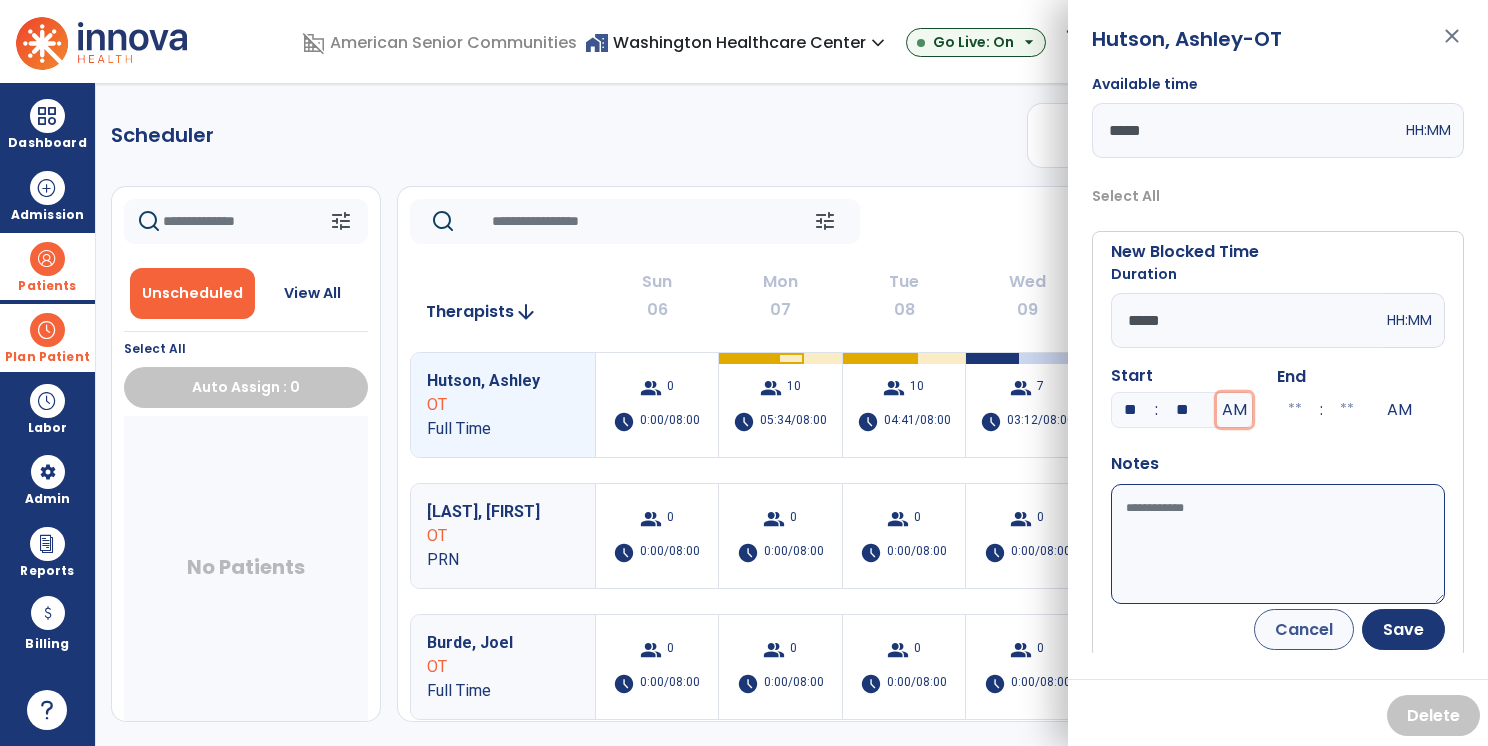 type on "**" 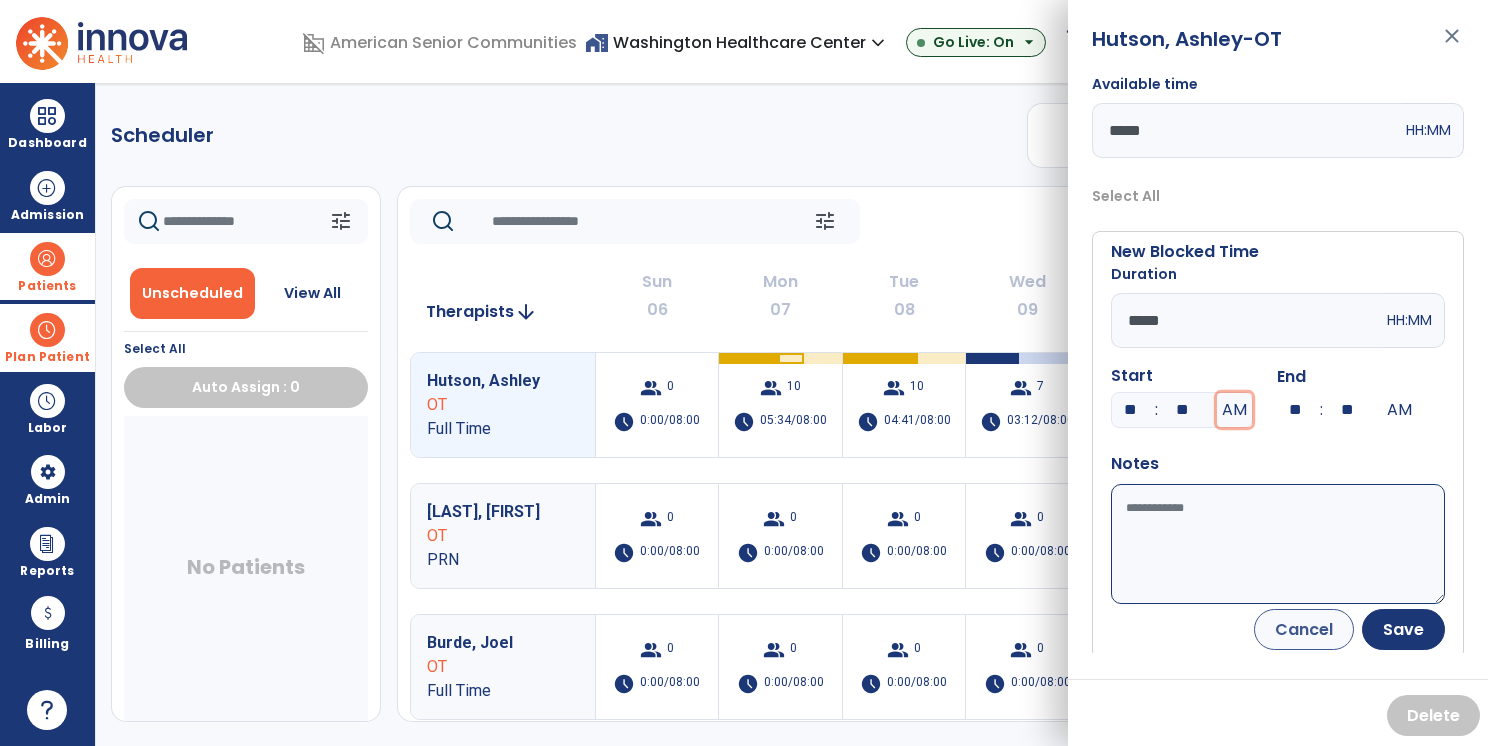 type 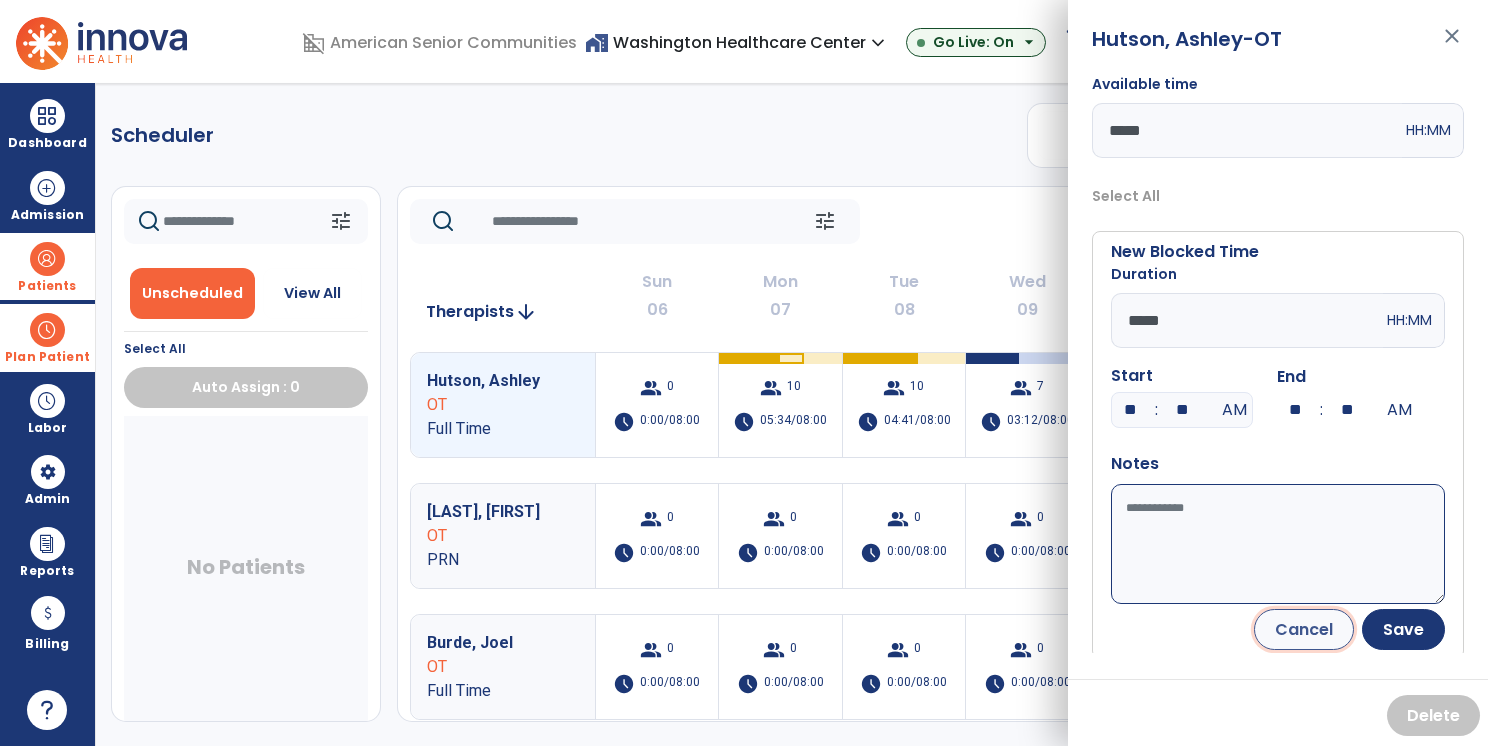 type 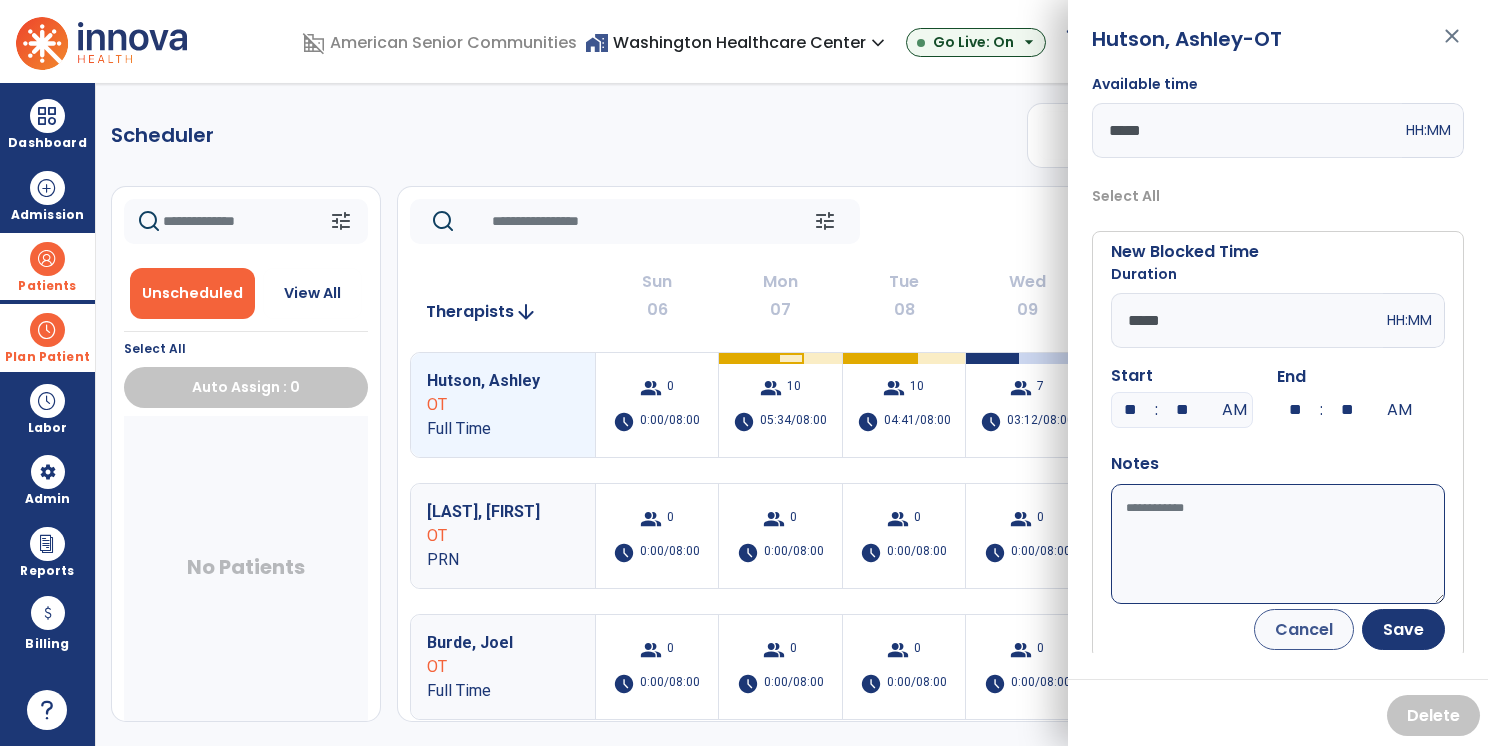 click on "Available time" at bounding box center [1278, 544] 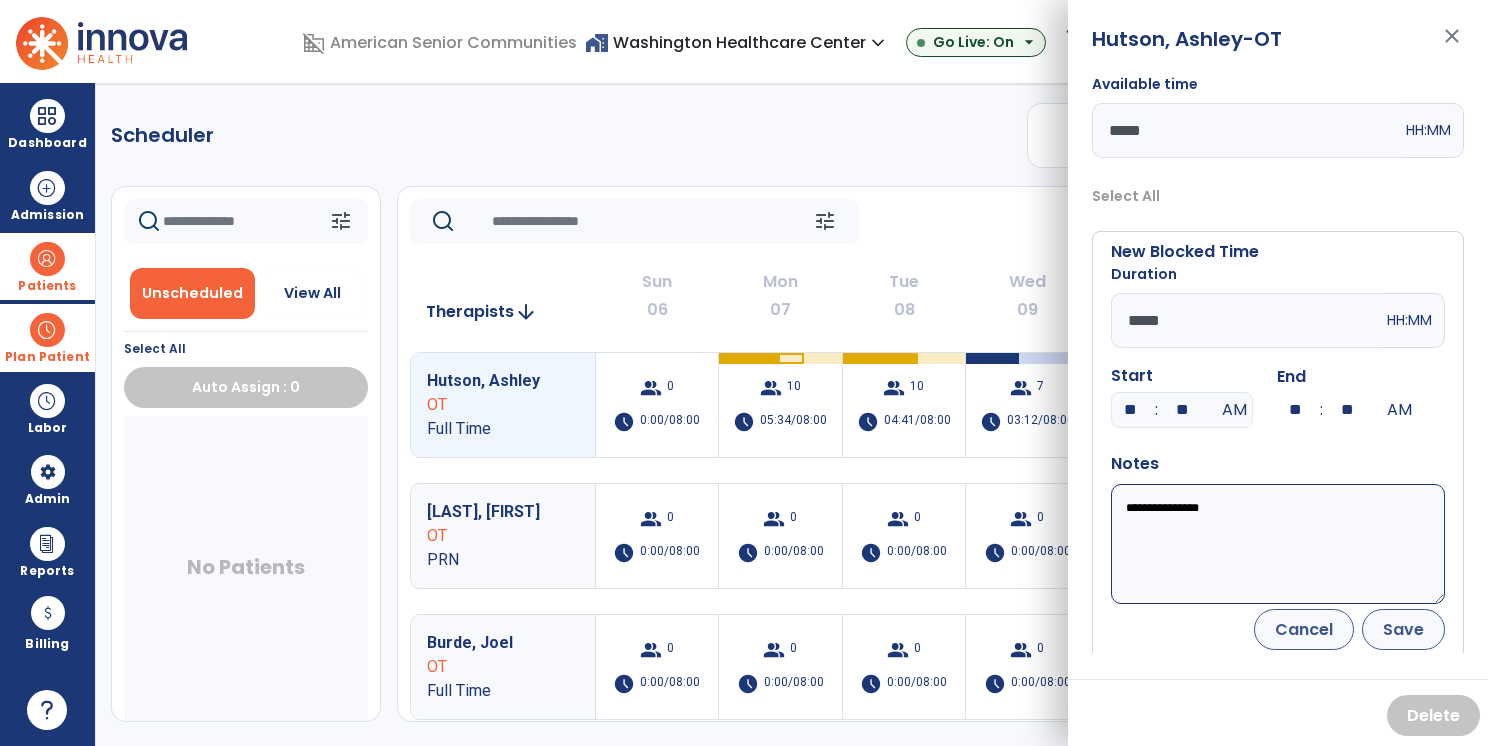 type on "**********" 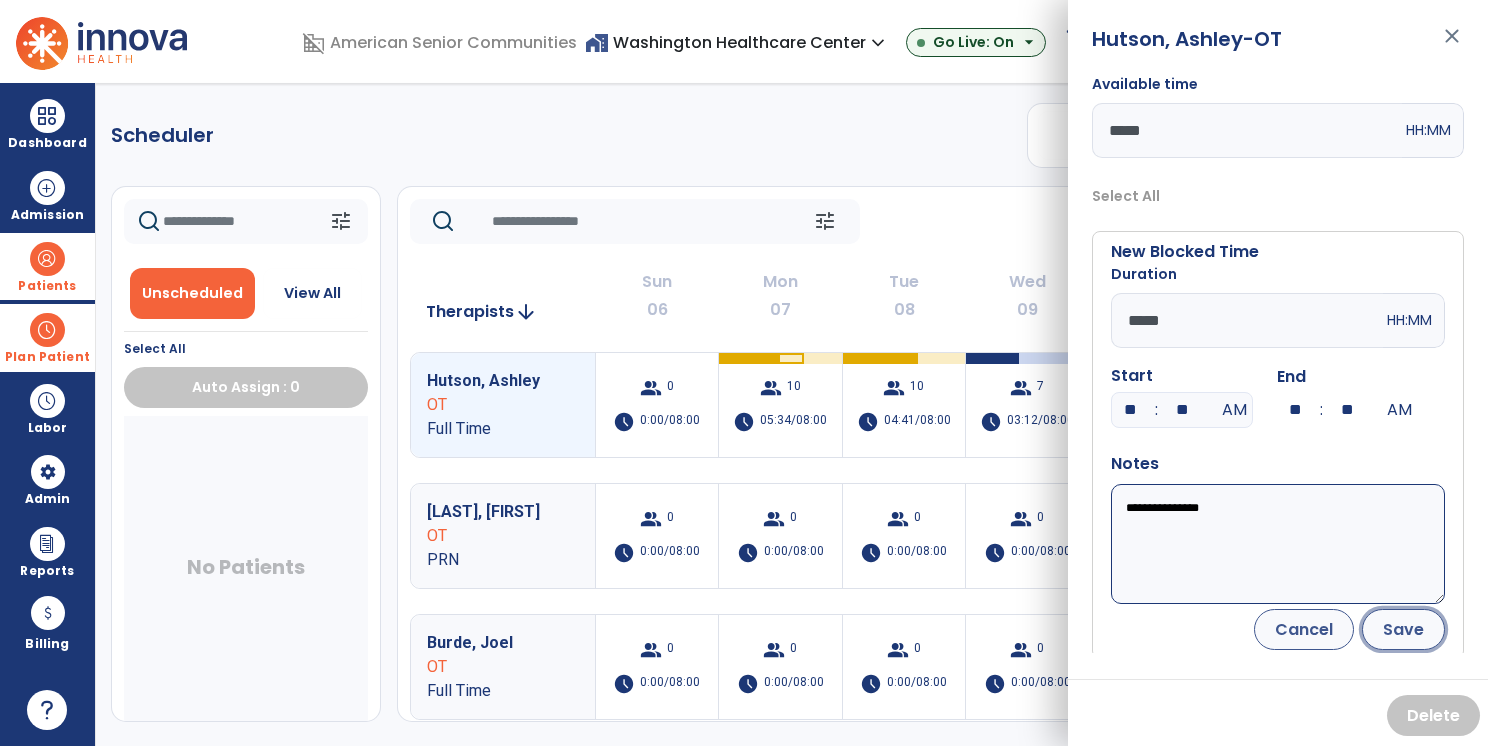 click on "Save" at bounding box center [1403, 629] 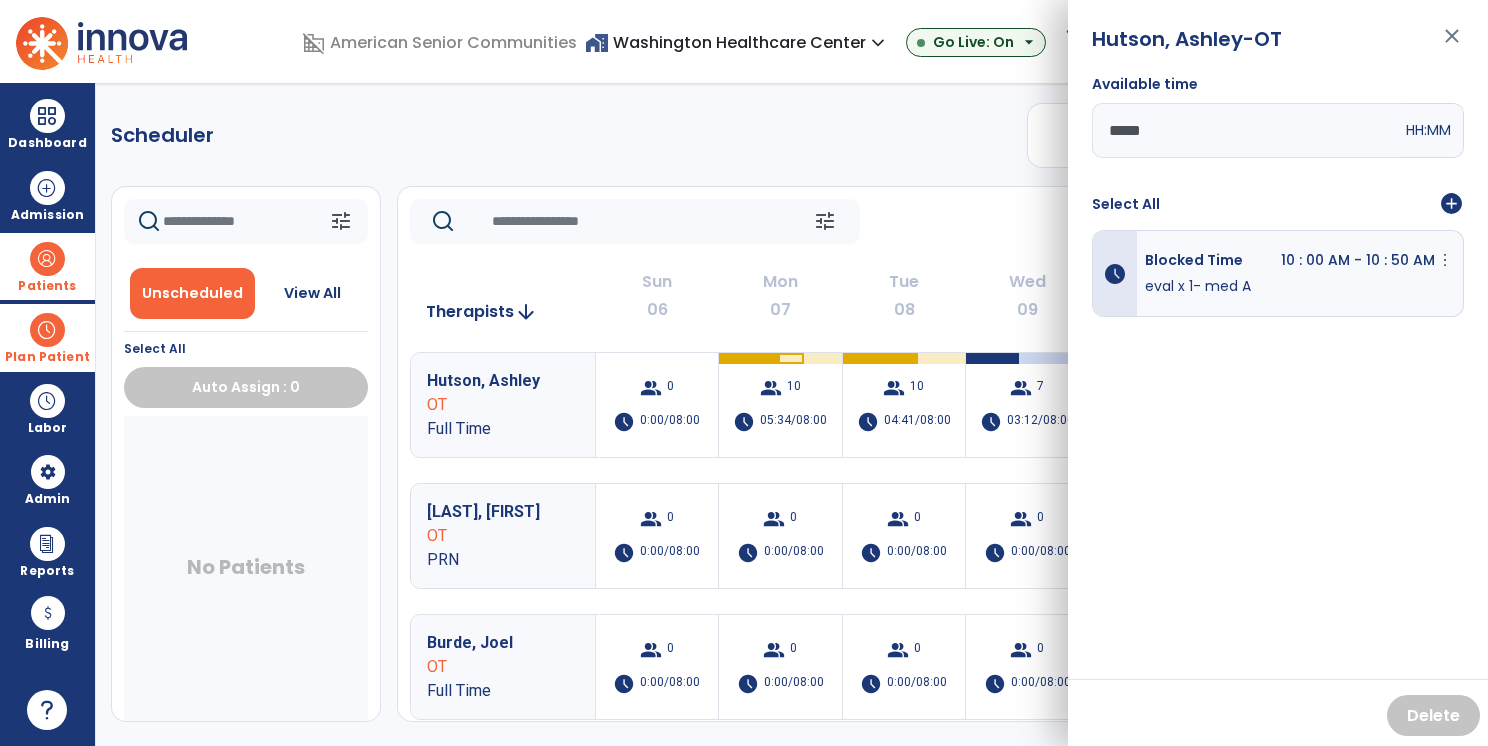 click on "Scheduler   PT   OT   ST  **** *** more_vert  Manage Labor   View All Therapists   Print" 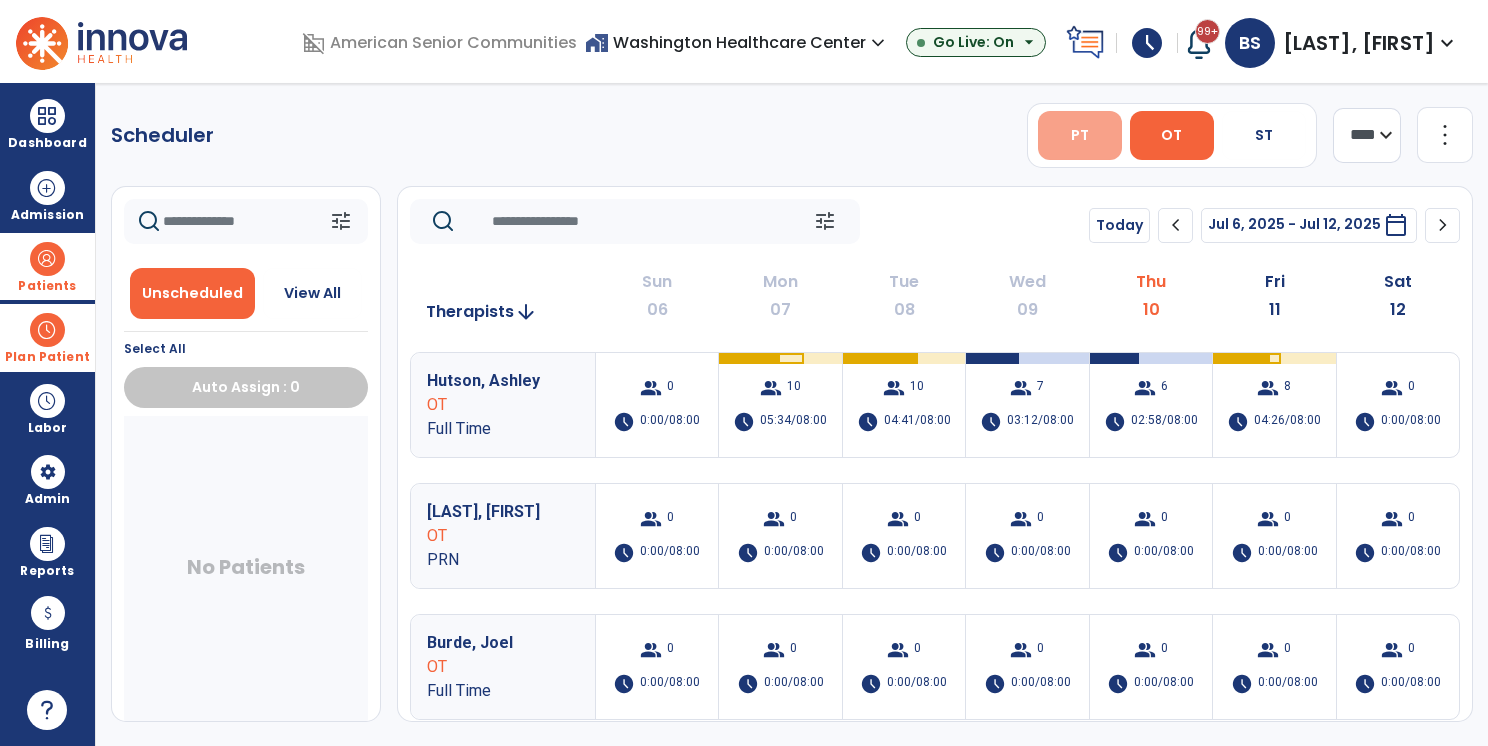 click on "PT" at bounding box center [1080, 135] 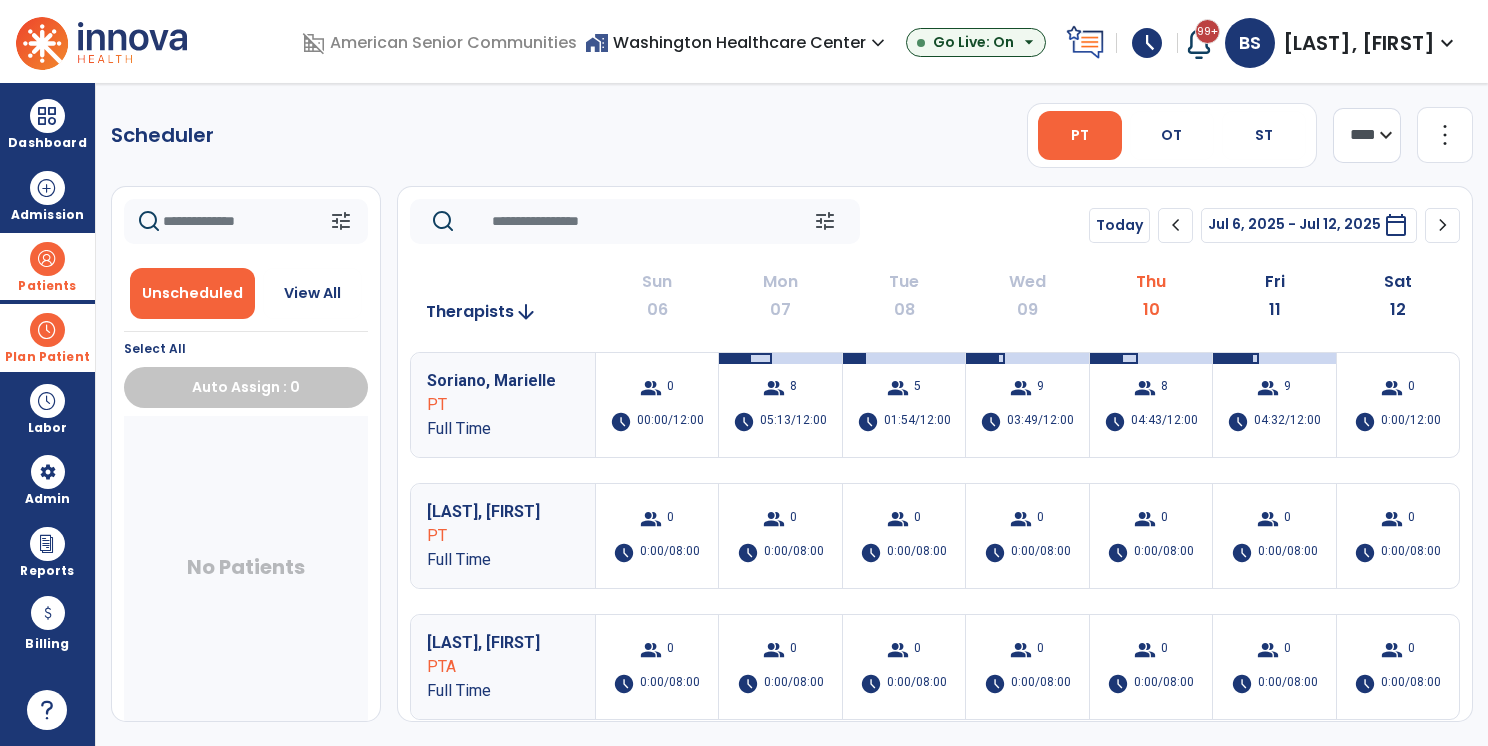 click on "home_work   Washington Healthcare Center   expand_more" at bounding box center (737, 42) 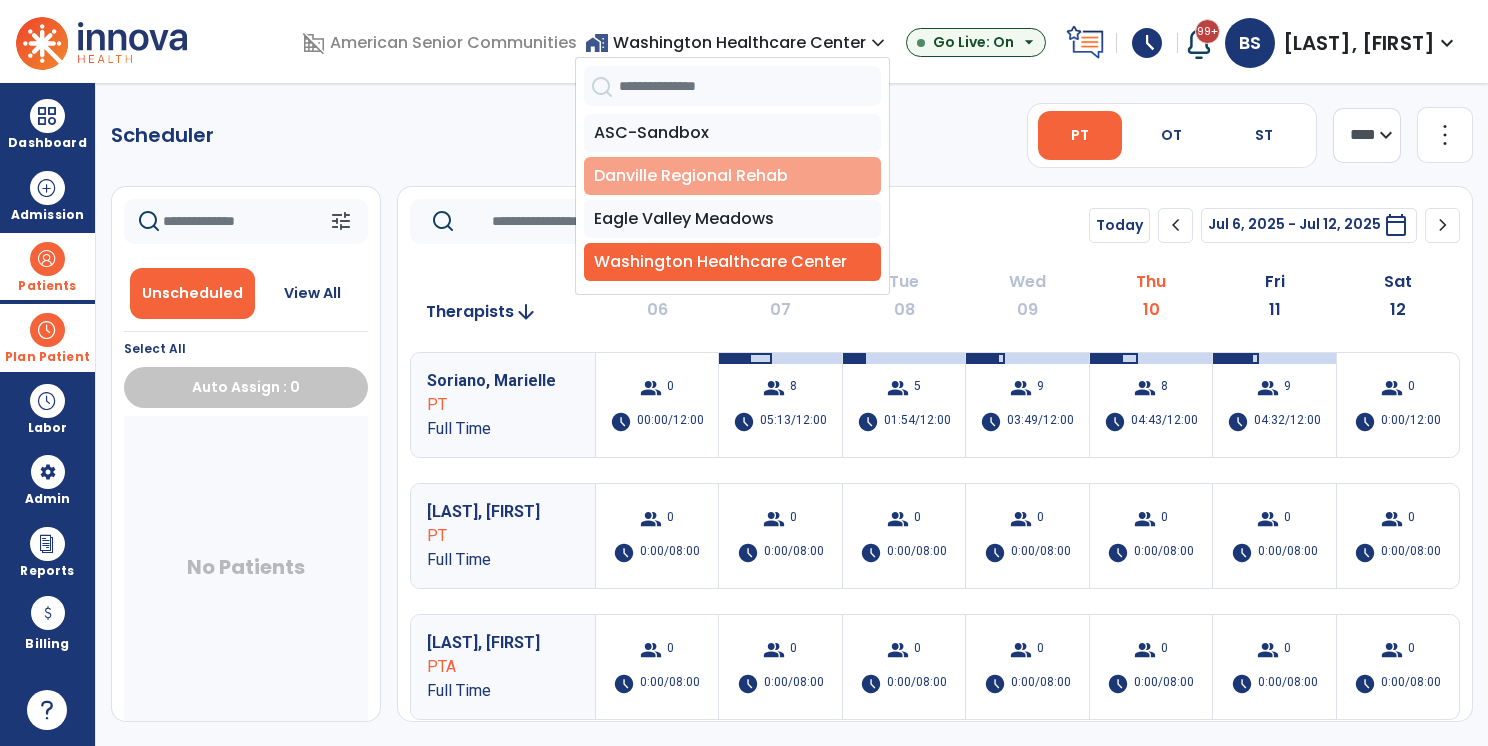 click on "Danville Regional Rehab" at bounding box center [732, 176] 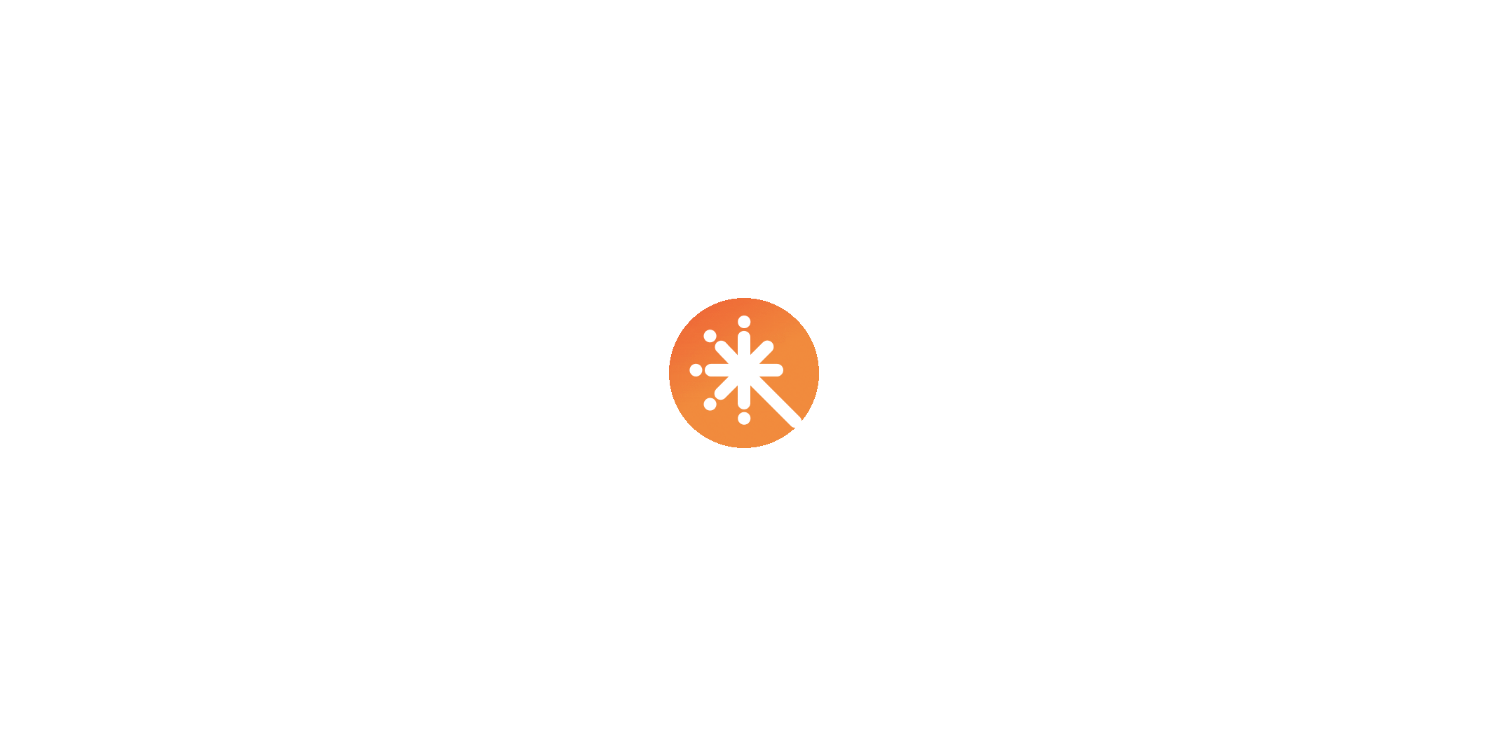 scroll, scrollTop: 0, scrollLeft: 0, axis: both 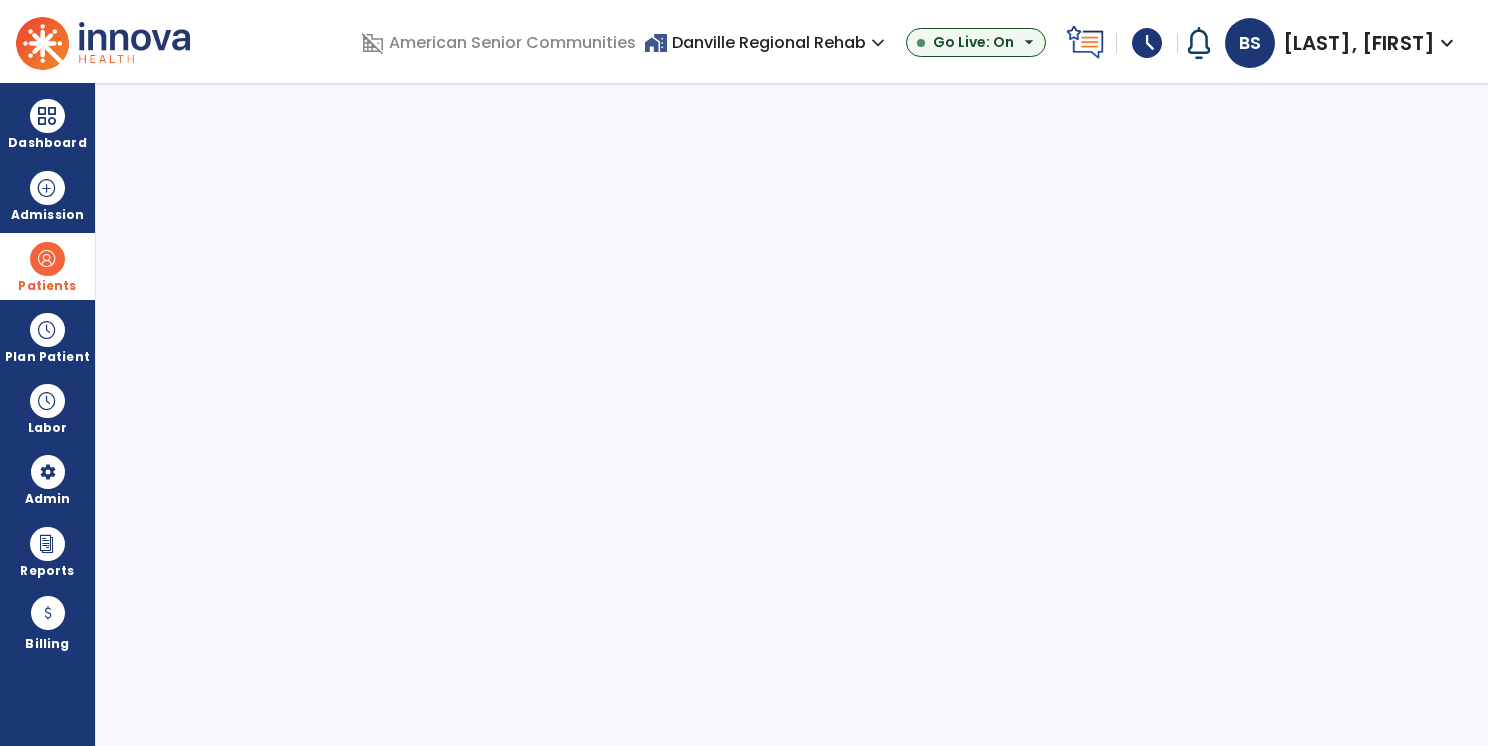 select on "***" 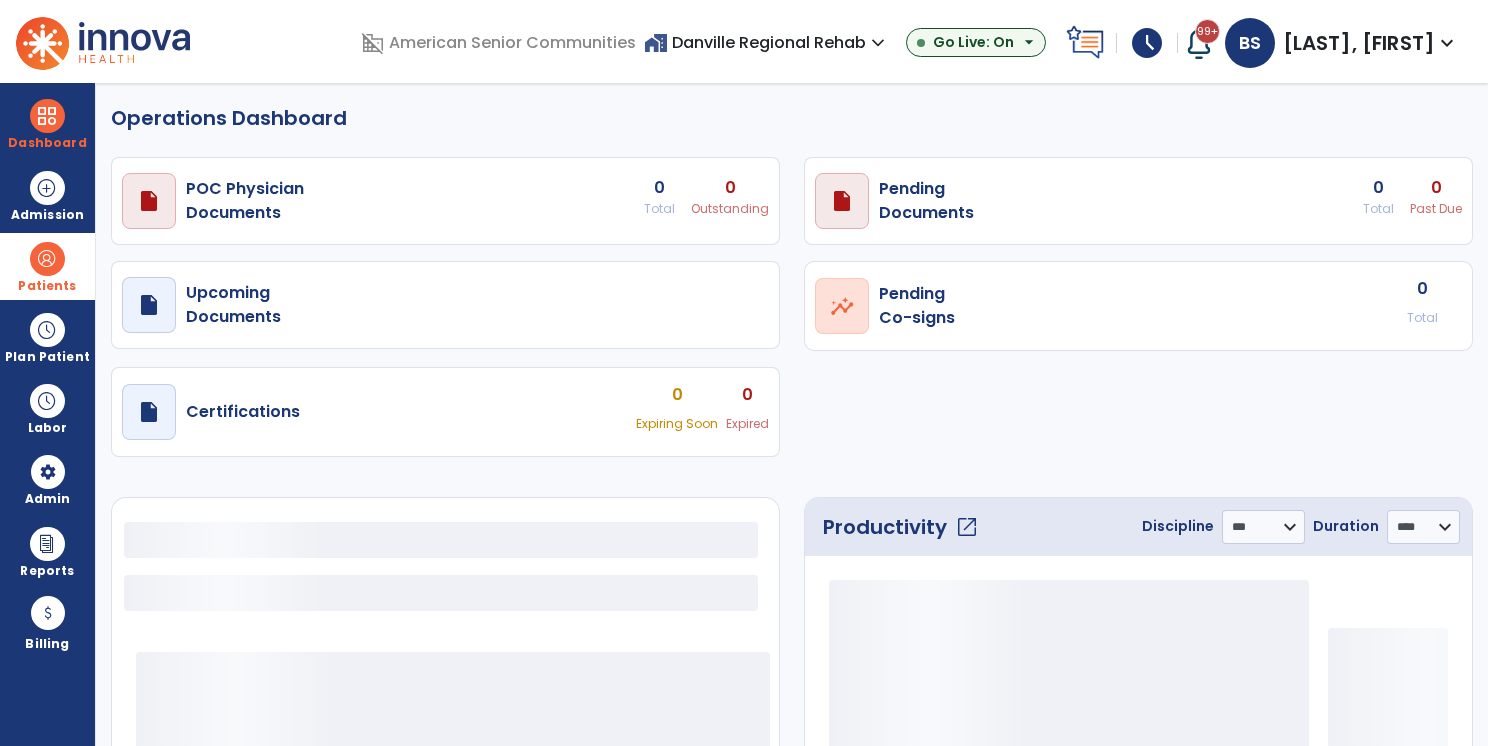 click at bounding box center (47, 259) 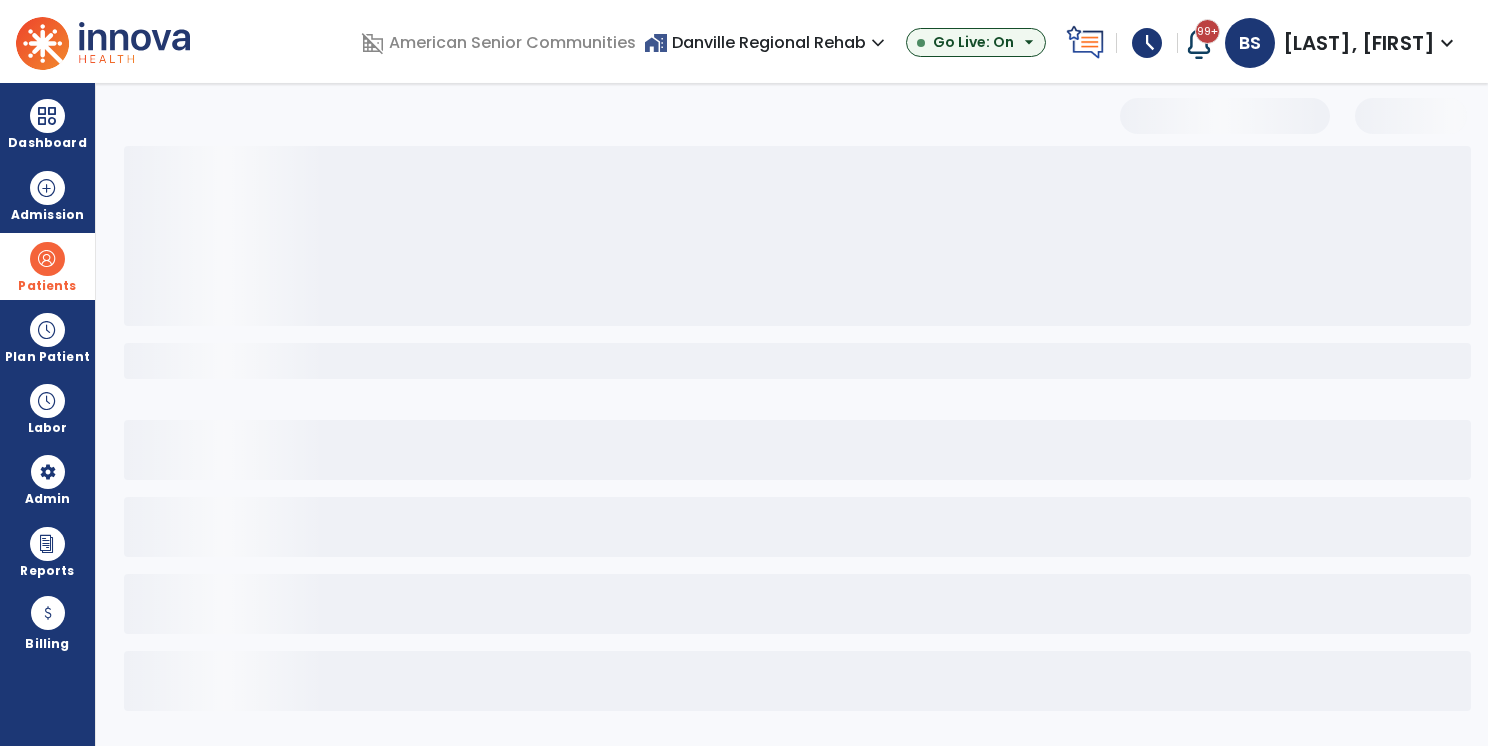 select on "***" 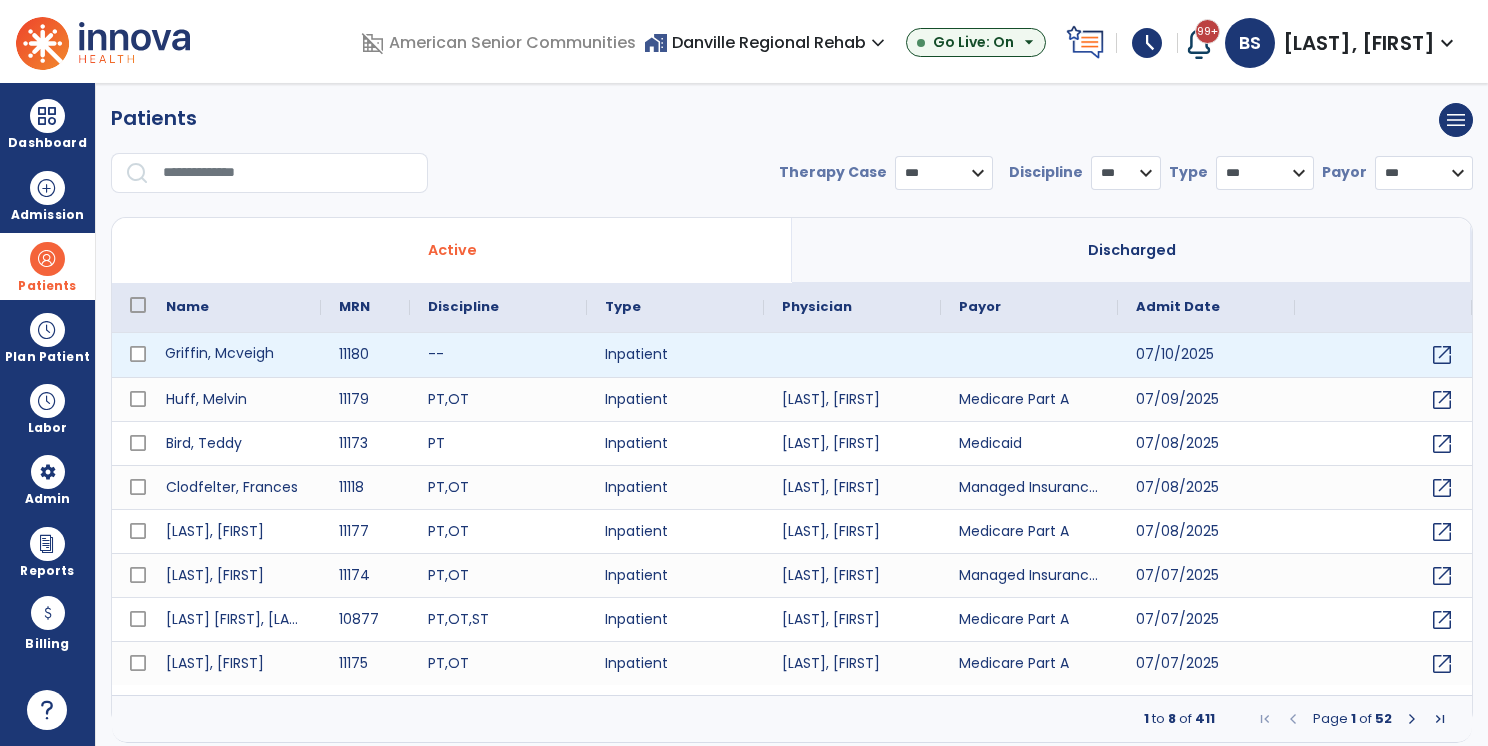click on "Griffin, Mcveigh" at bounding box center (234, 355) 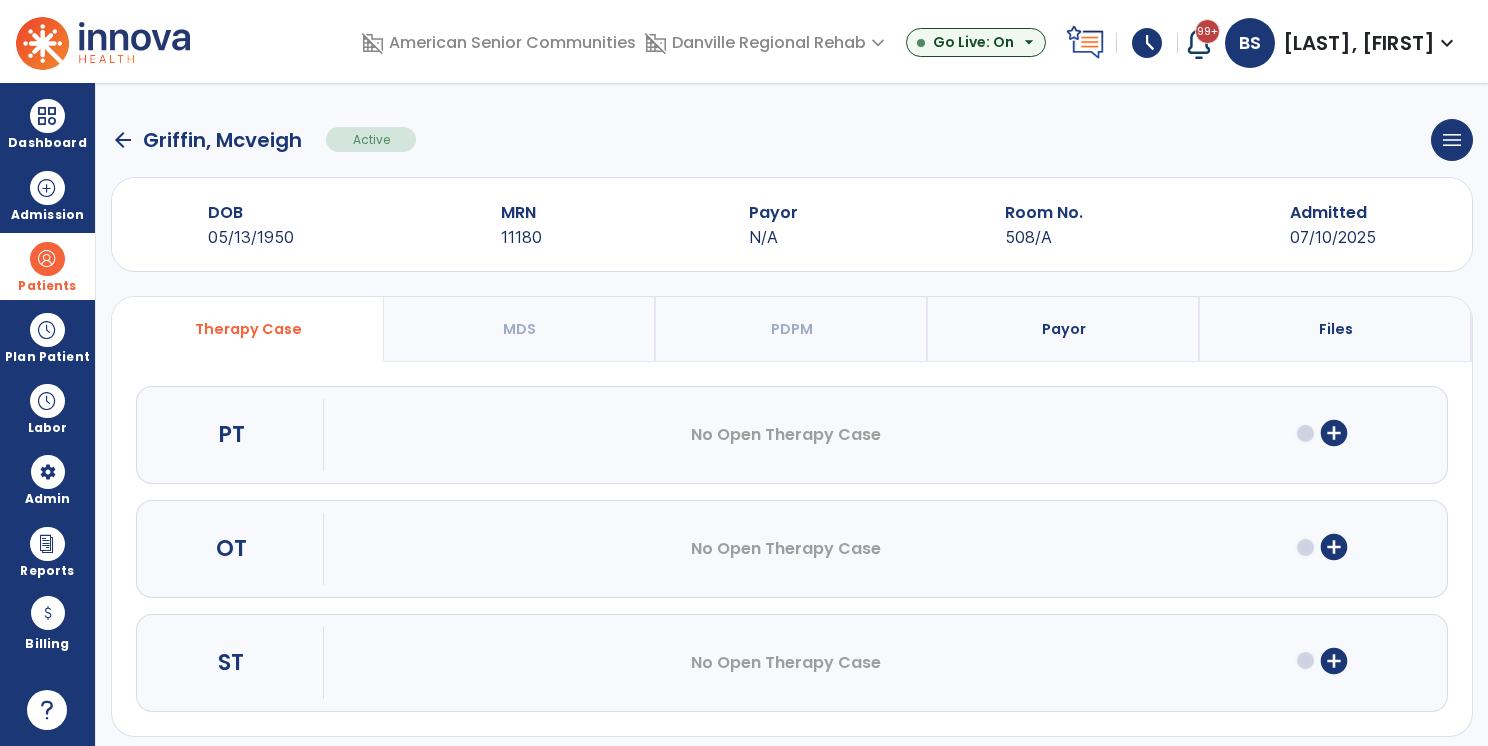 click on "Payor" at bounding box center [1064, 329] 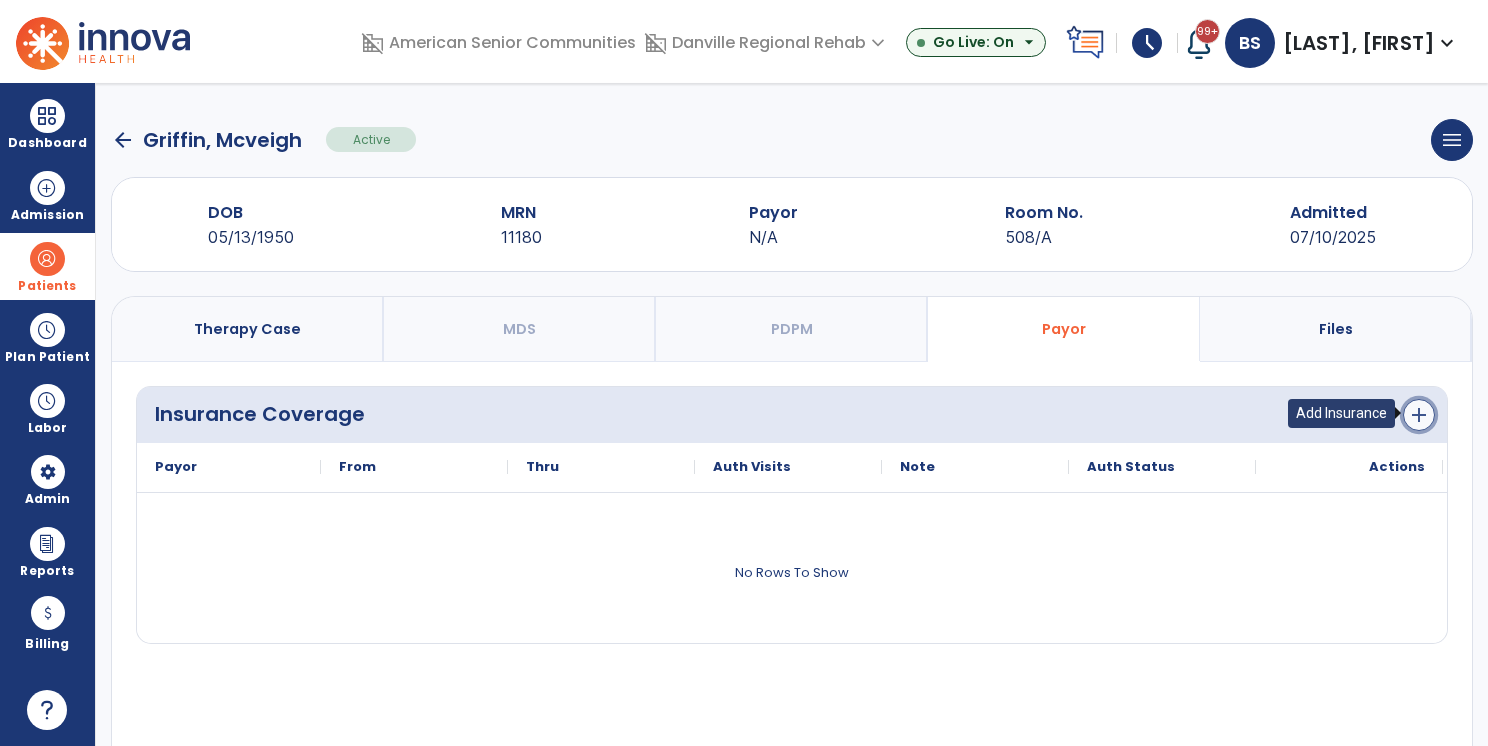click on "add" 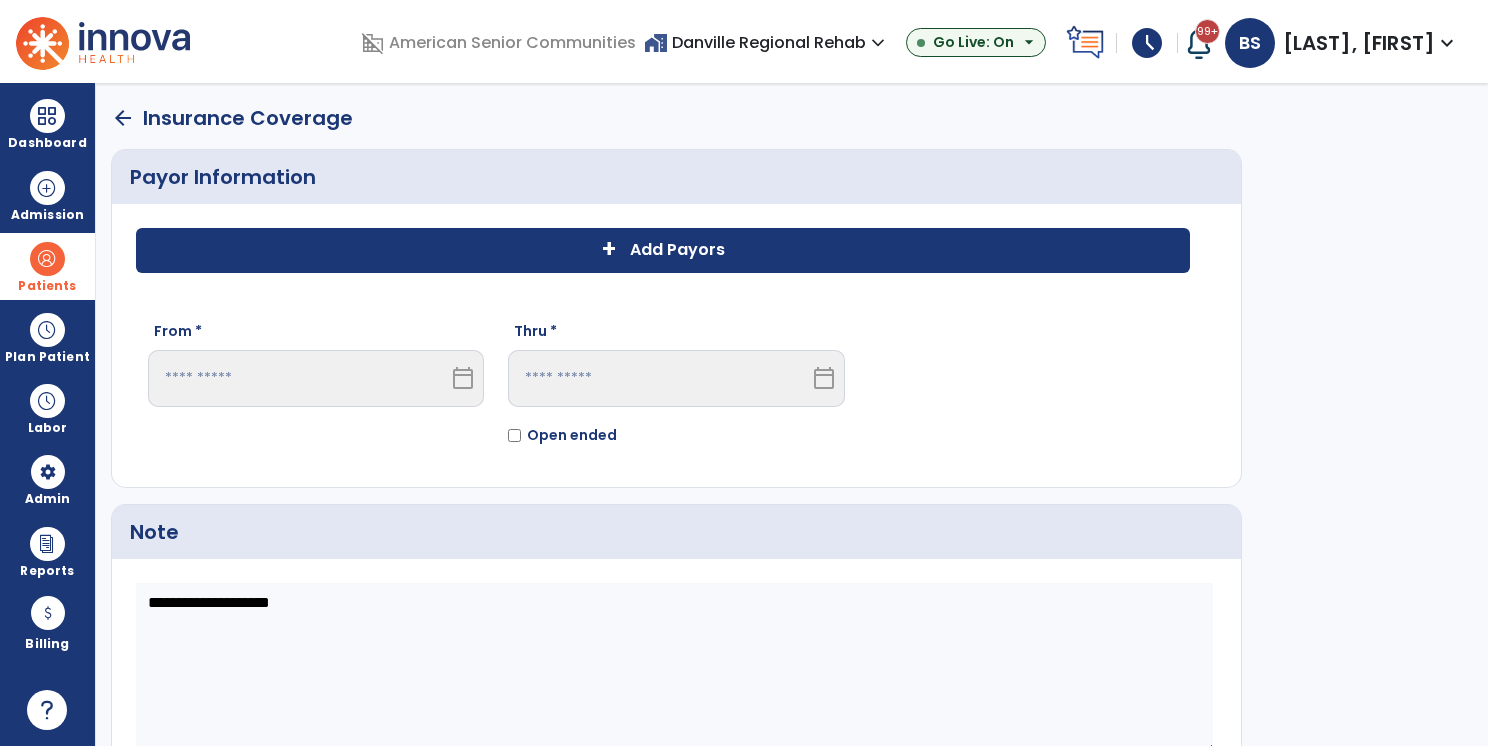 click on "+ Add Payors" 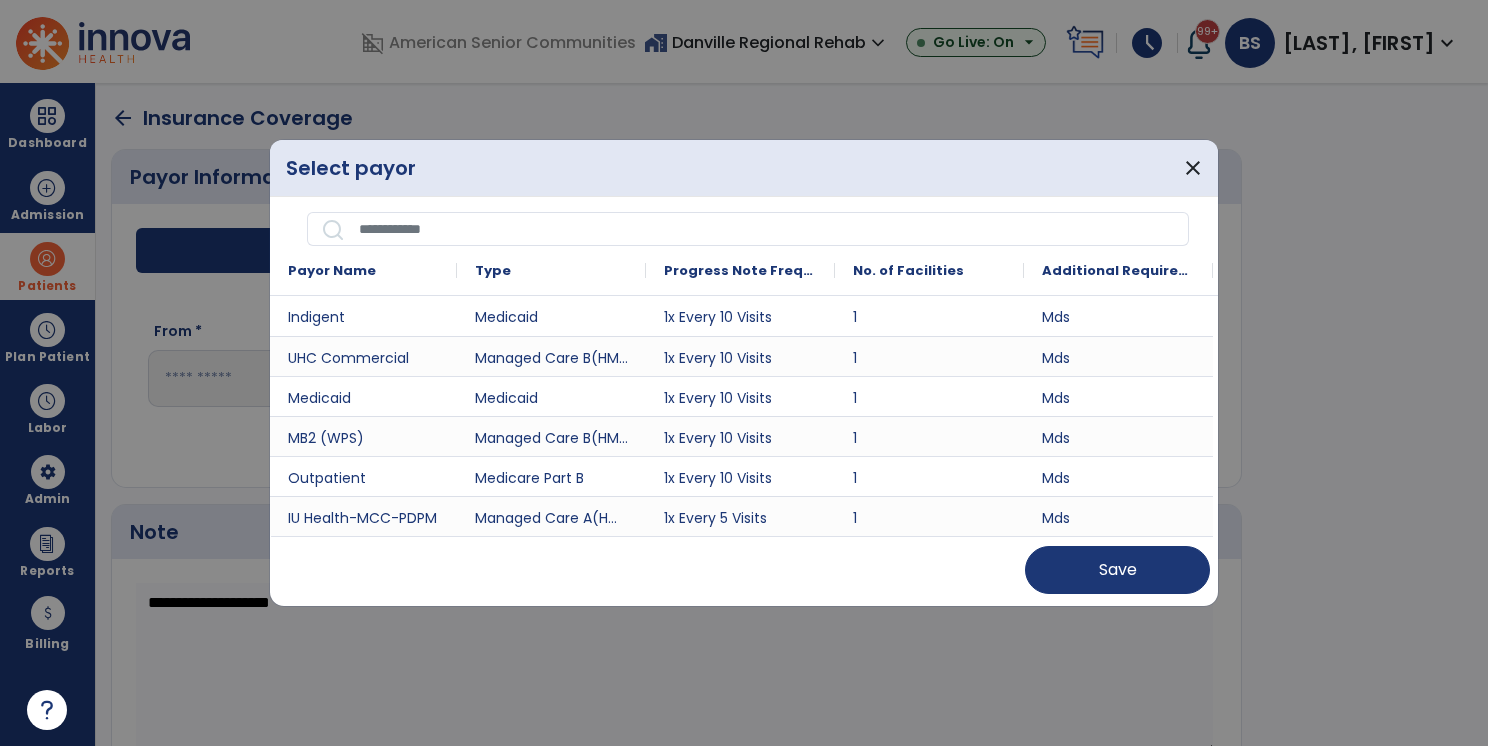 click at bounding box center [767, 229] 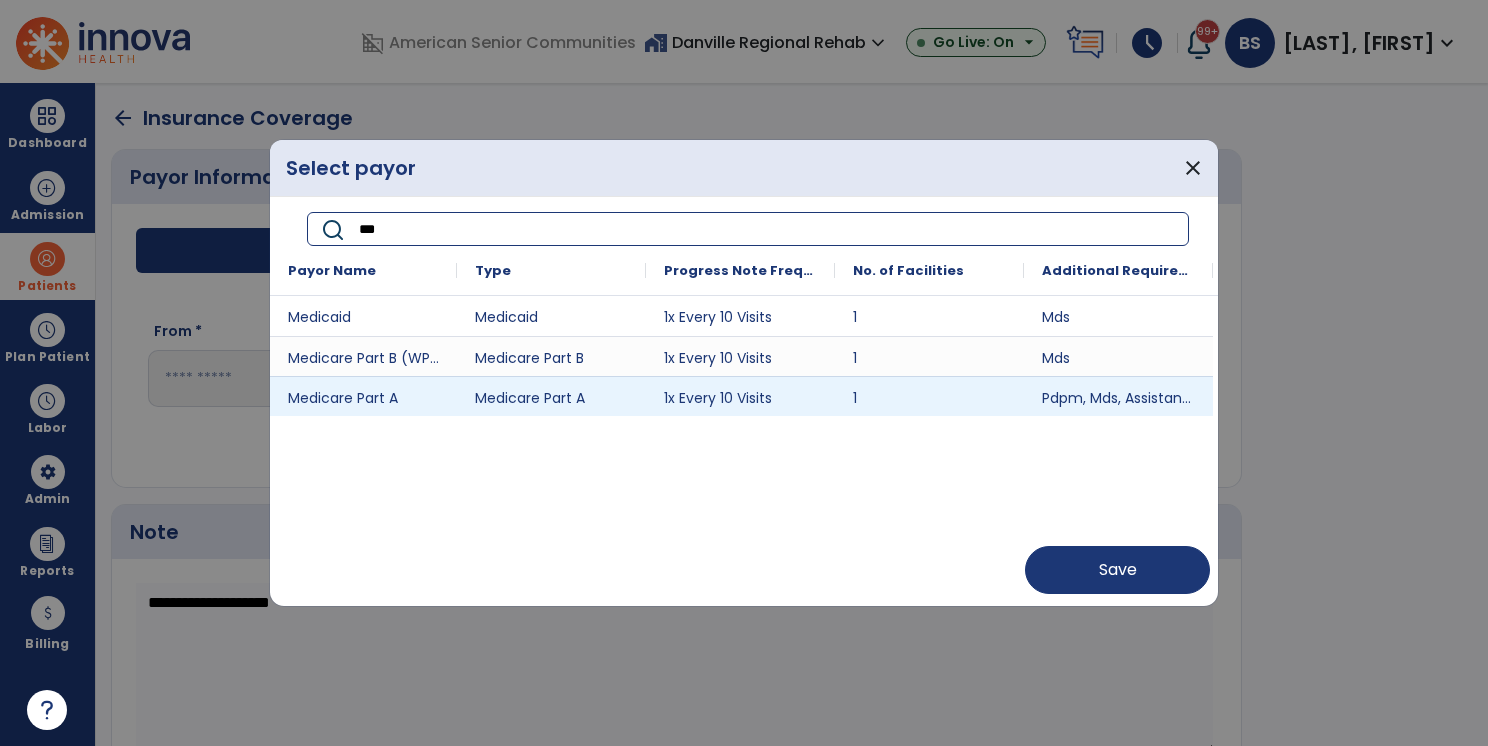 type on "***" 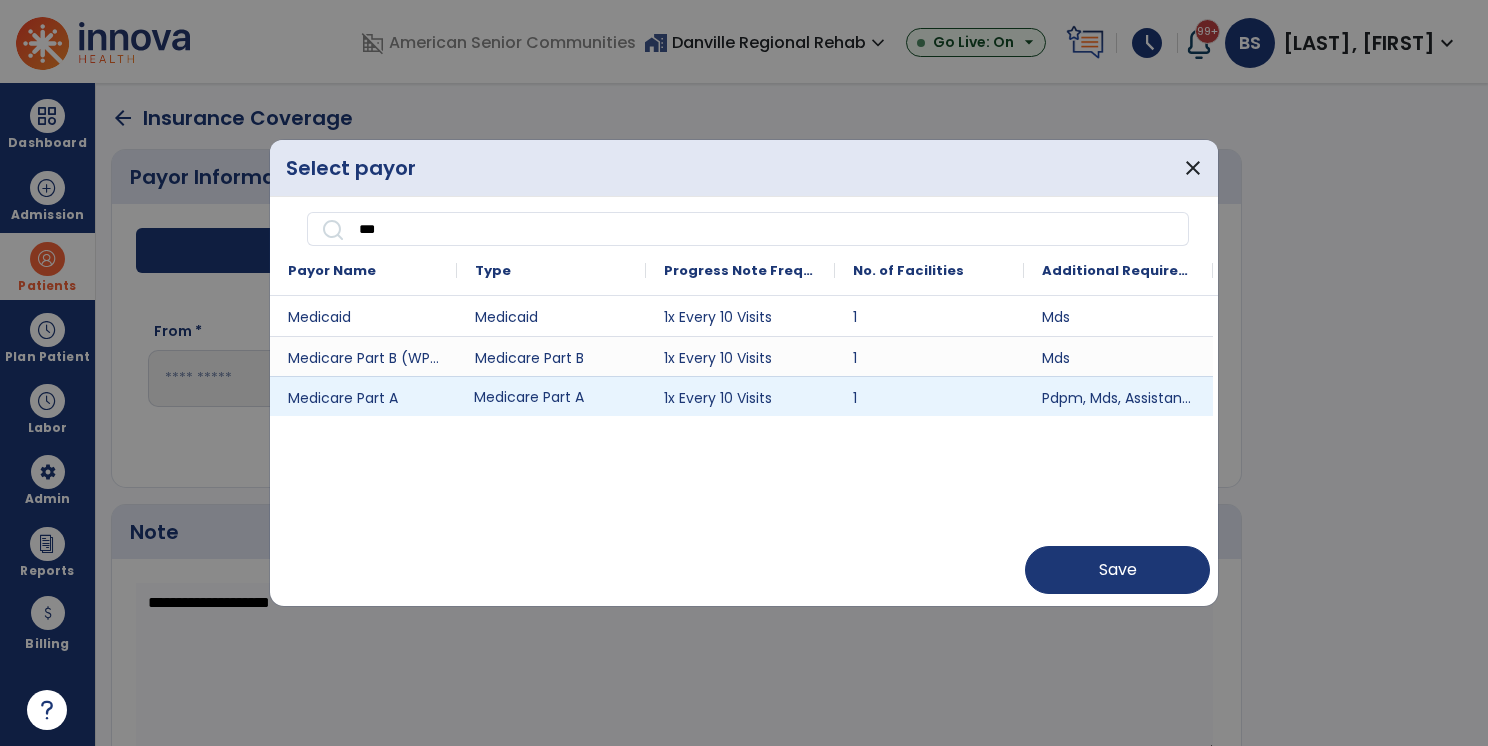 click on "Medicare Part A" at bounding box center (551, 396) 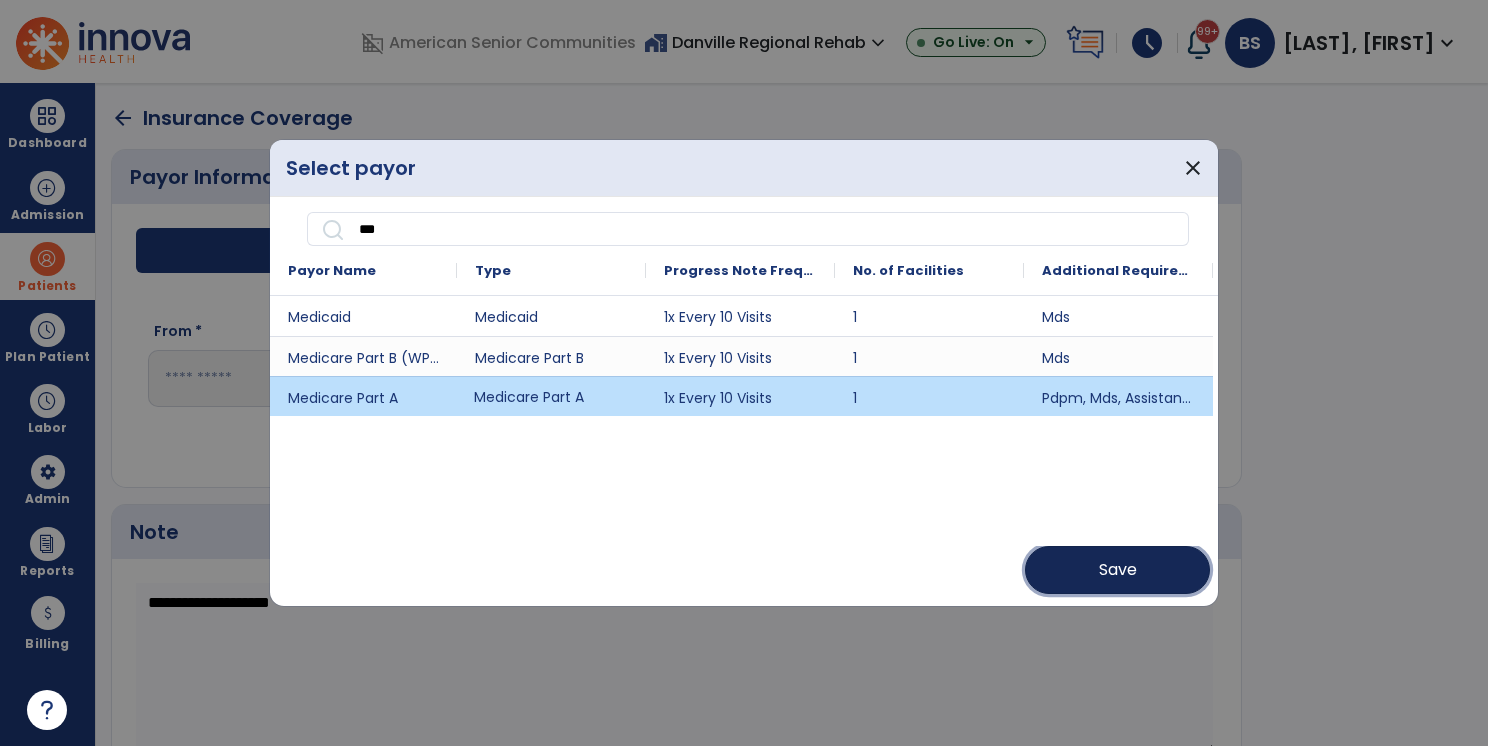 click on "Save" at bounding box center [1117, 570] 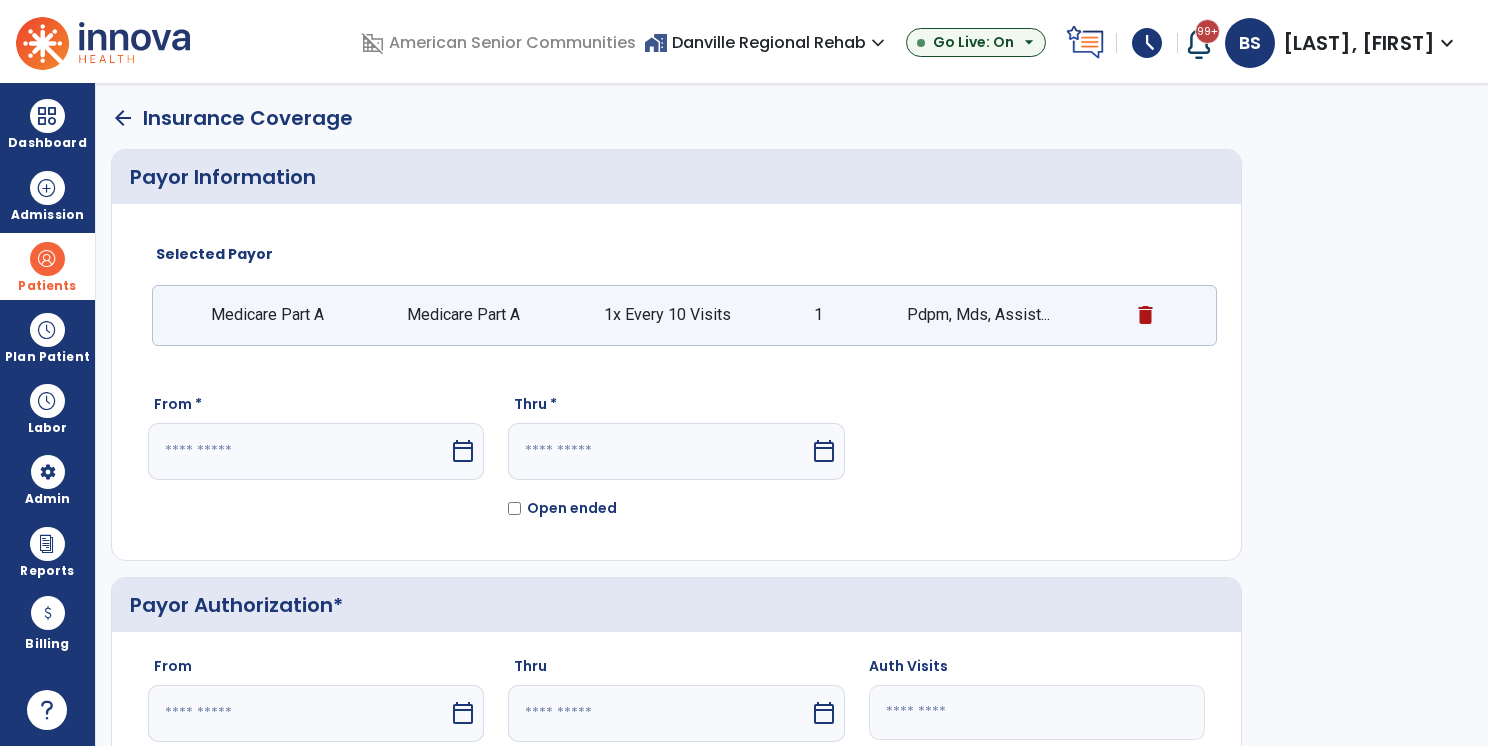 click at bounding box center (298, 451) 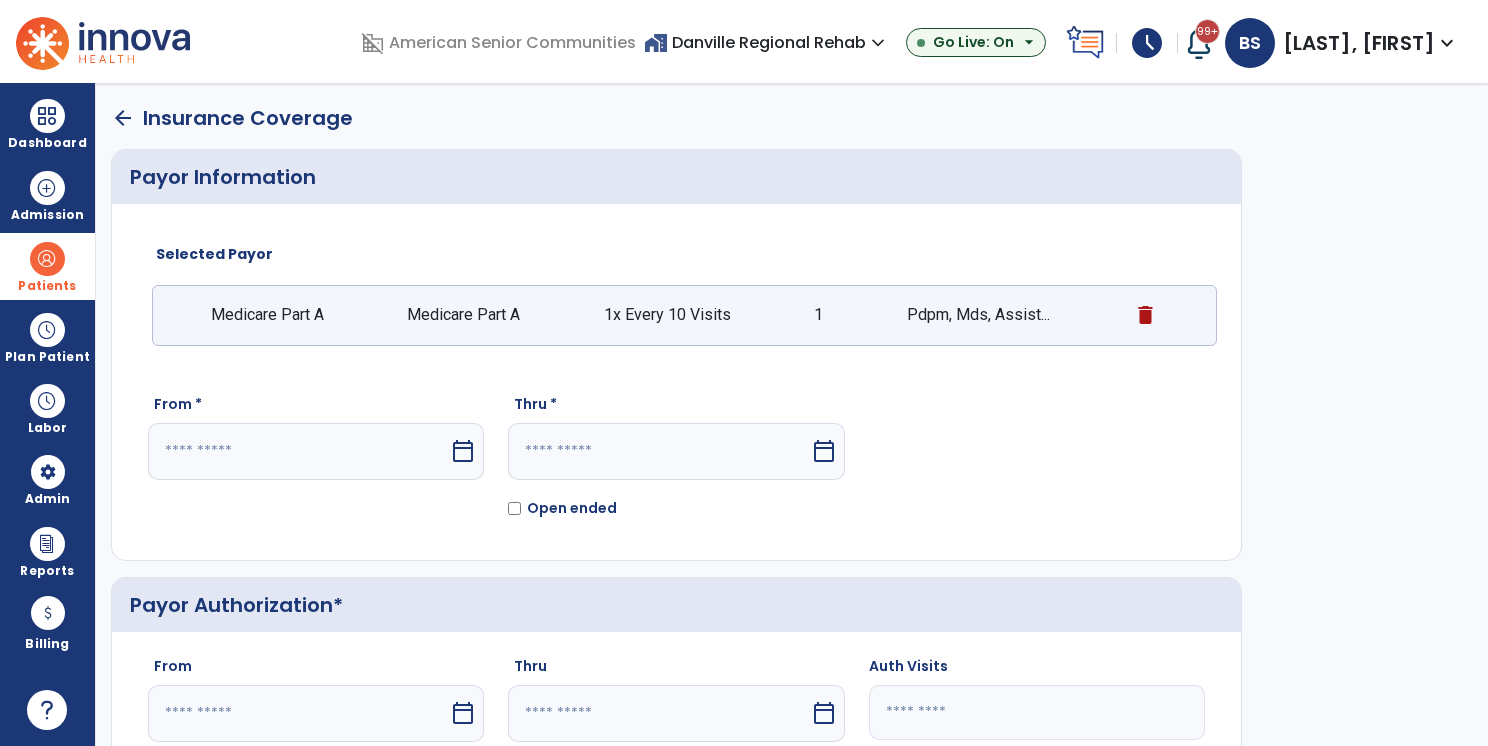 select on "*" 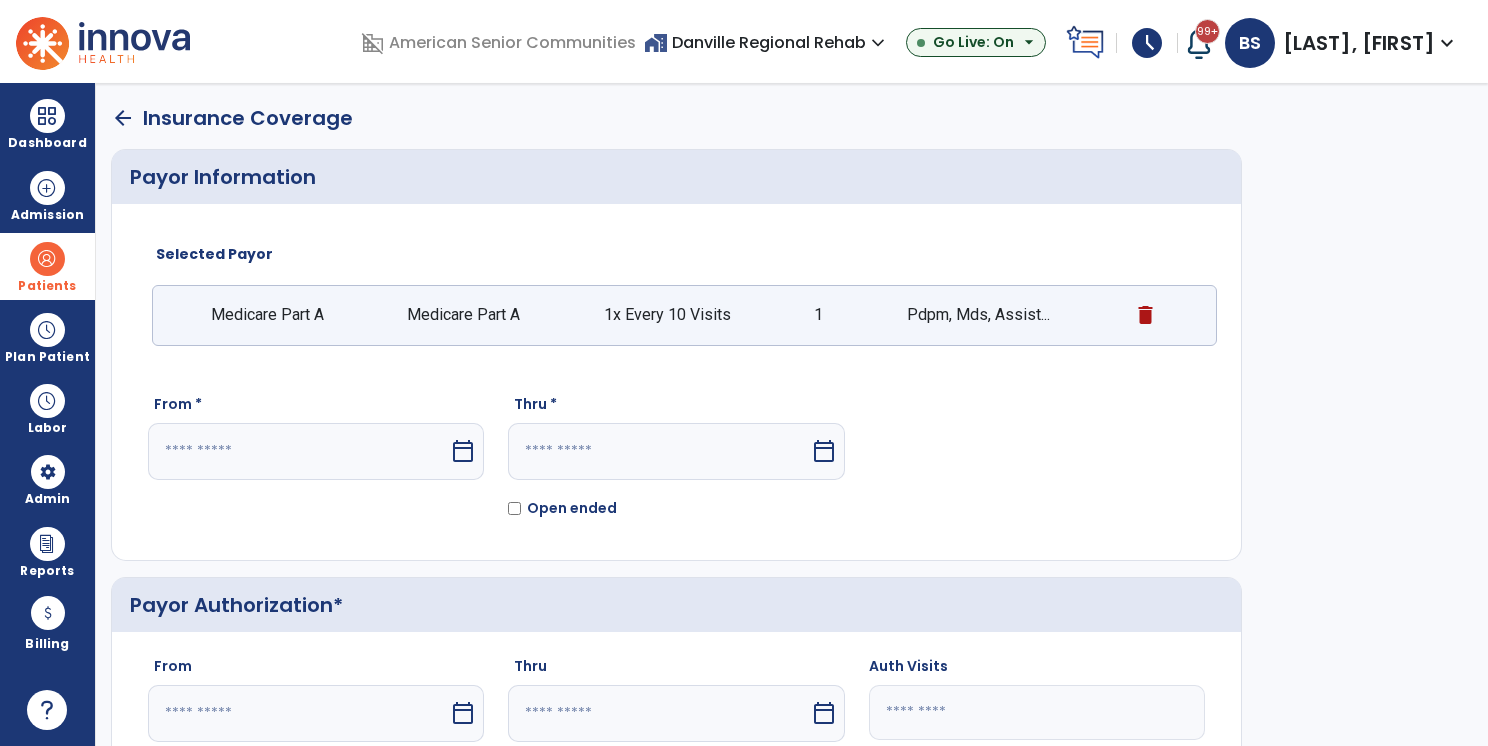 select on "****" 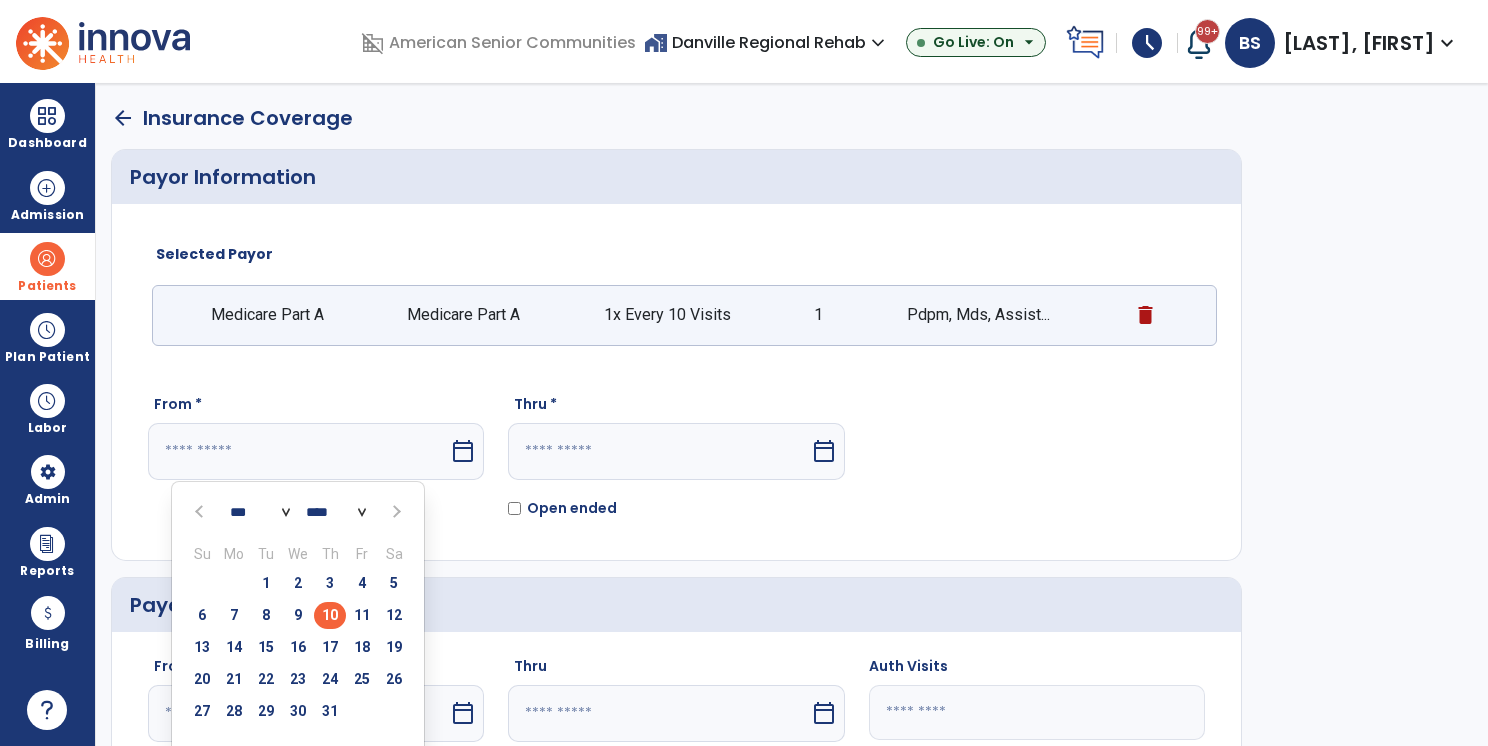 click on "10" at bounding box center (330, 615) 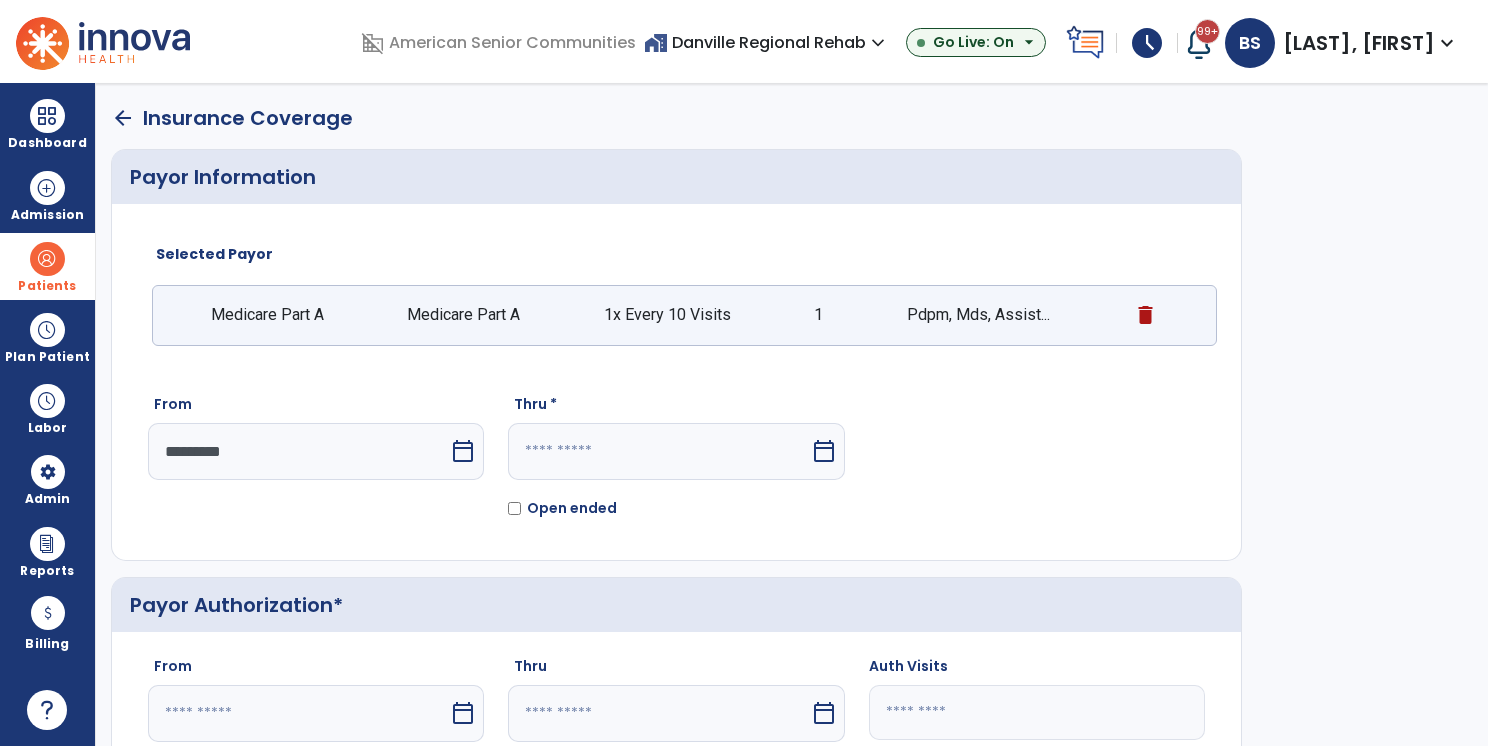 click on "Open ended" 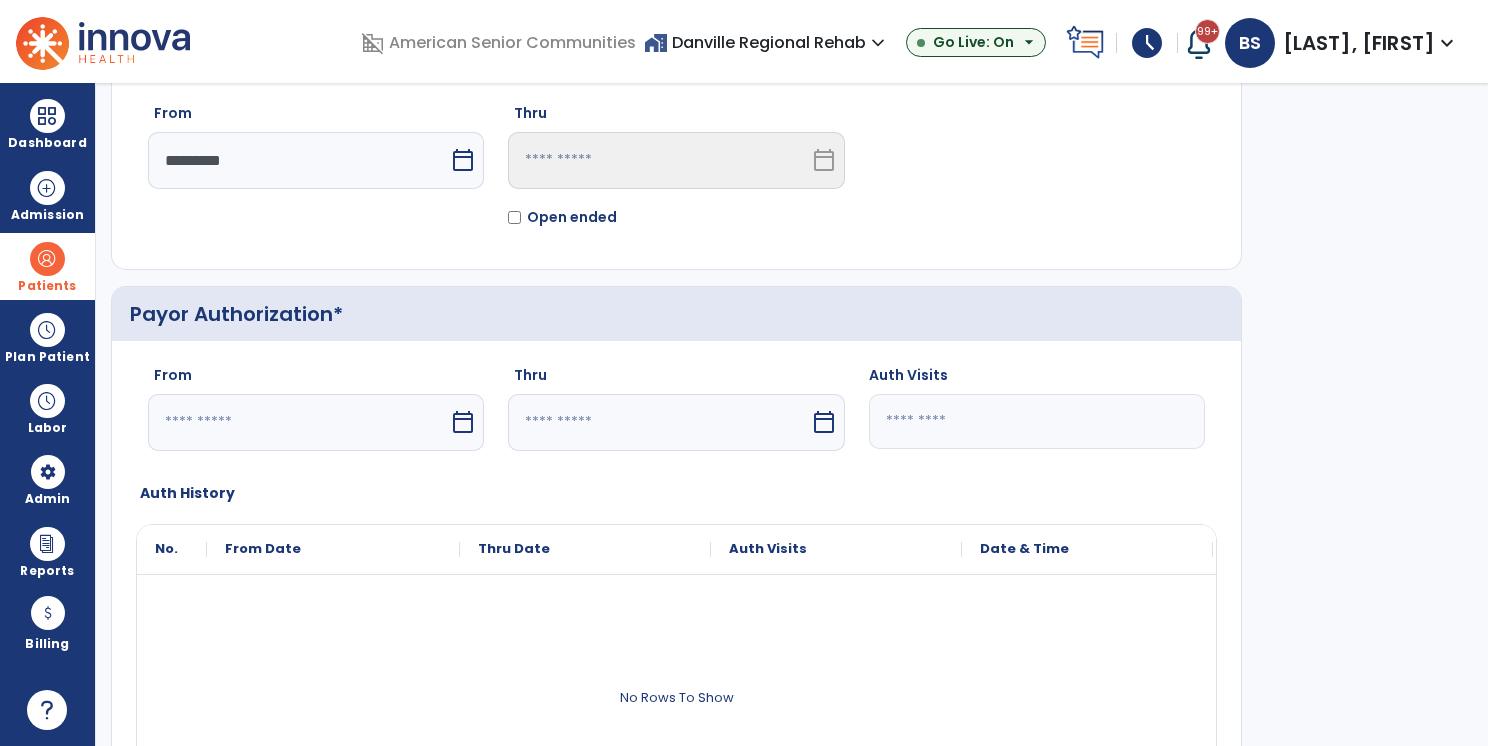 scroll, scrollTop: 740, scrollLeft: 0, axis: vertical 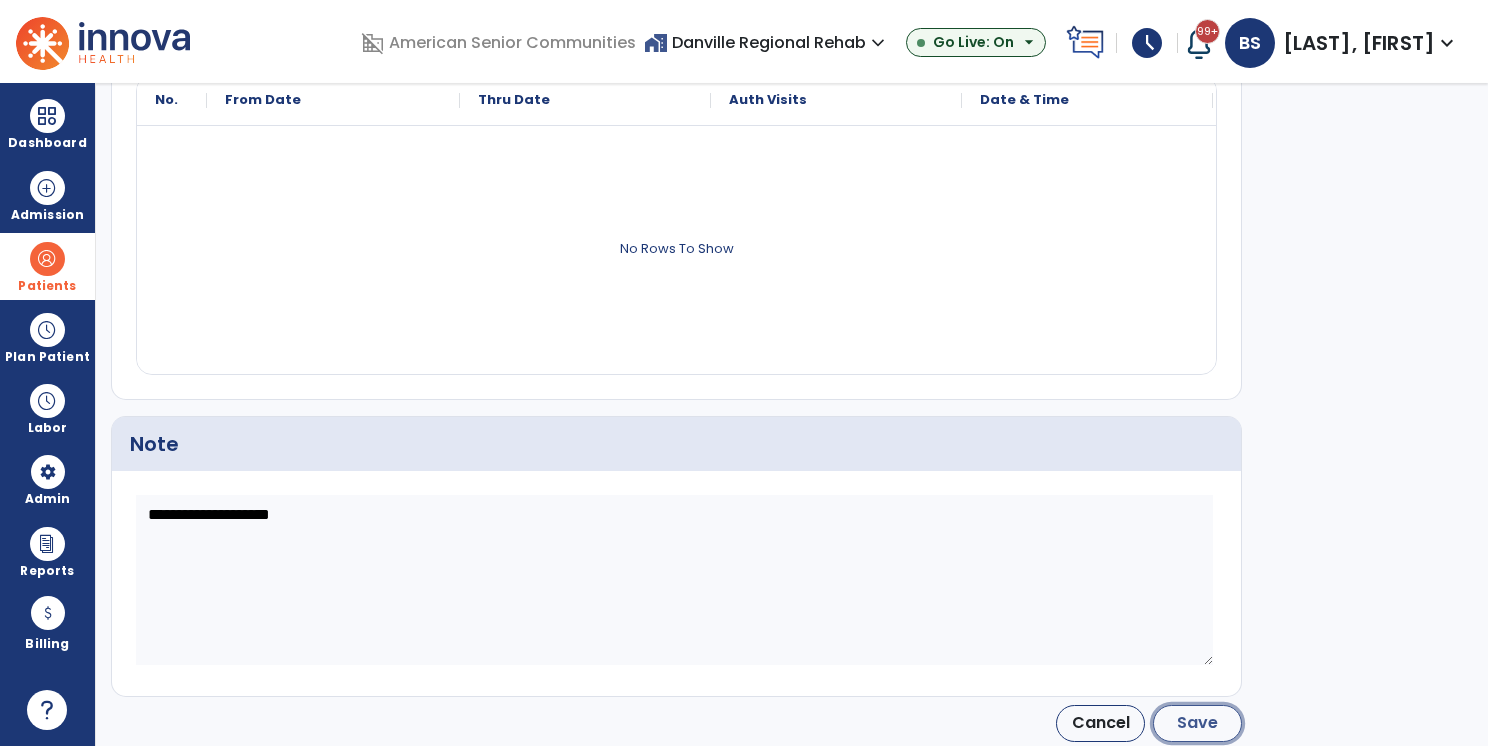 click on "Save" 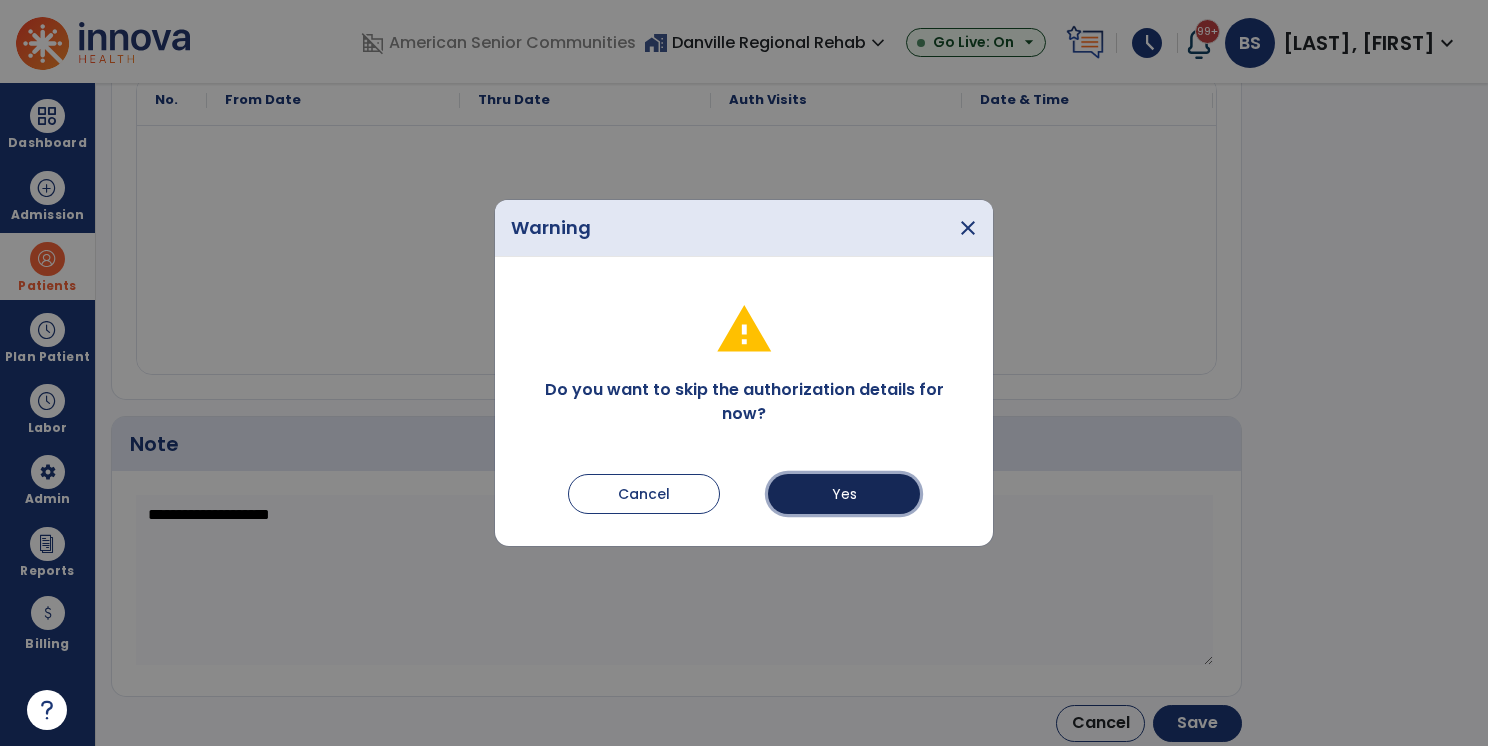 click on "Yes" at bounding box center [844, 494] 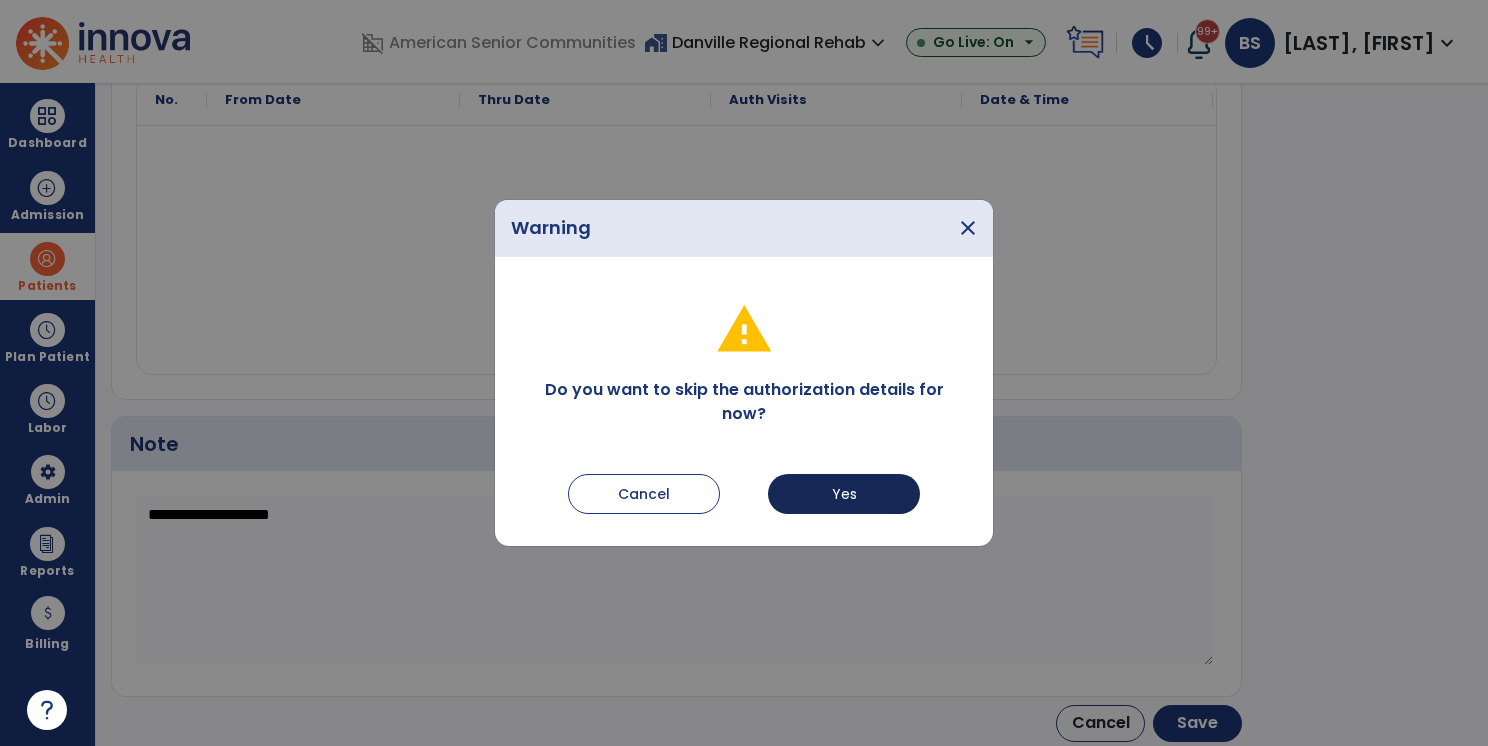 type on "*********" 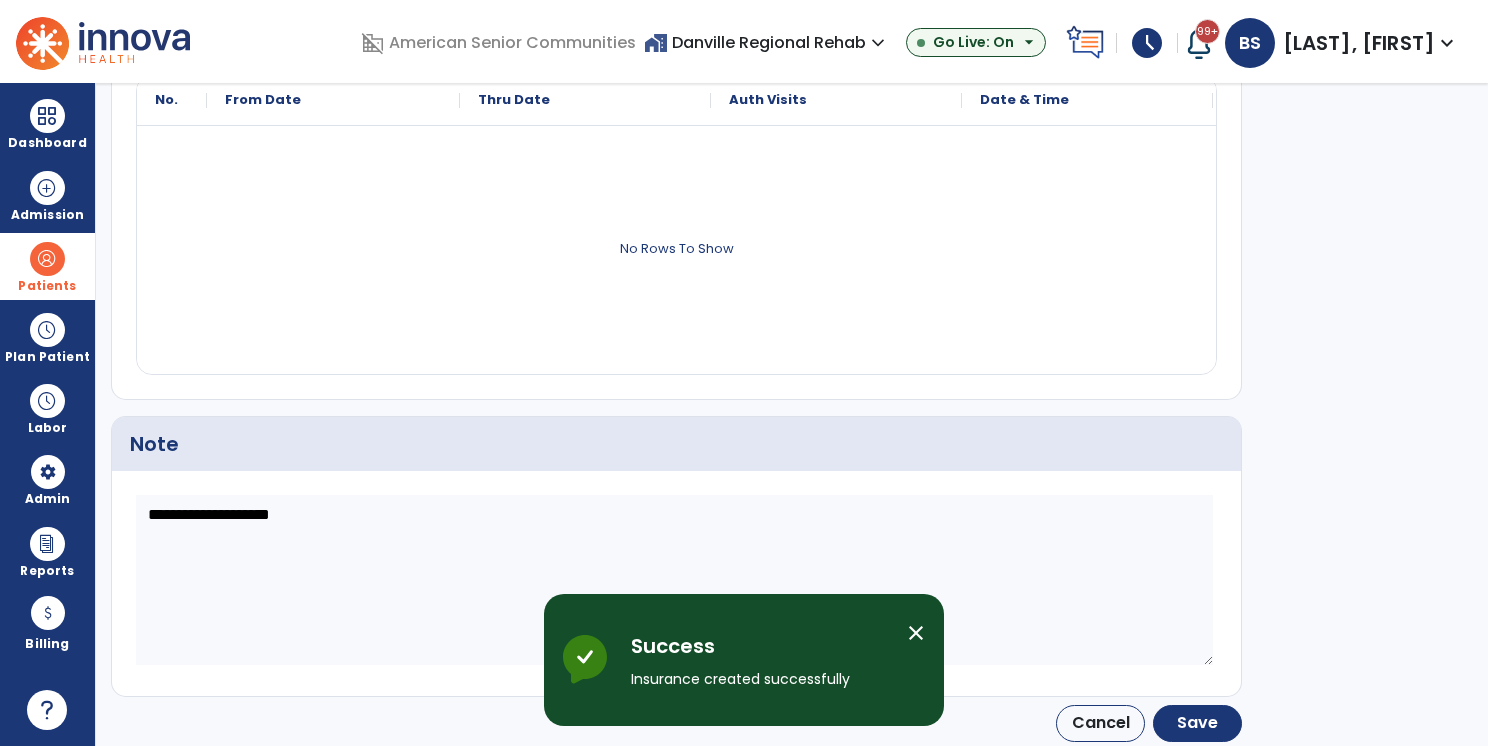 scroll, scrollTop: 136, scrollLeft: 0, axis: vertical 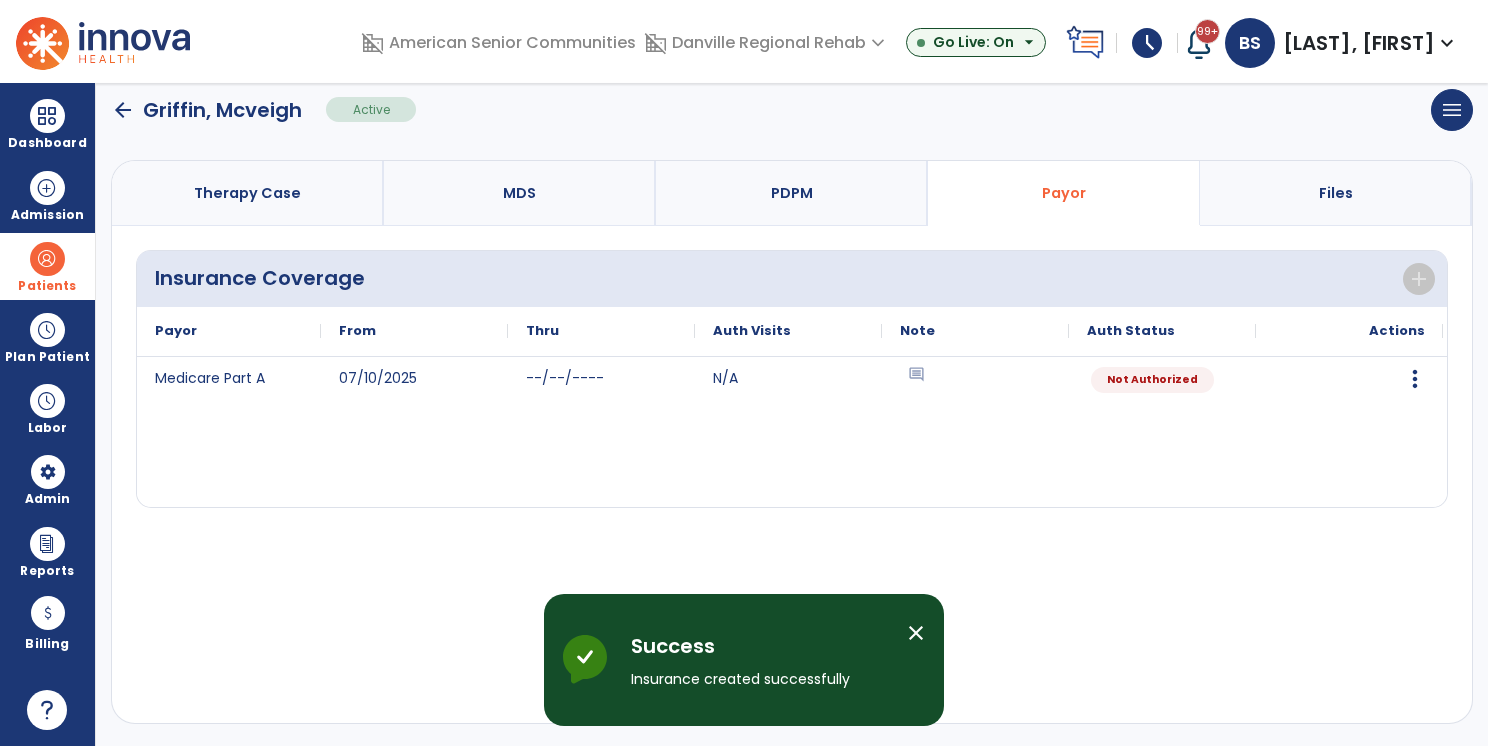 click on "Therapy Case" at bounding box center (247, 193) 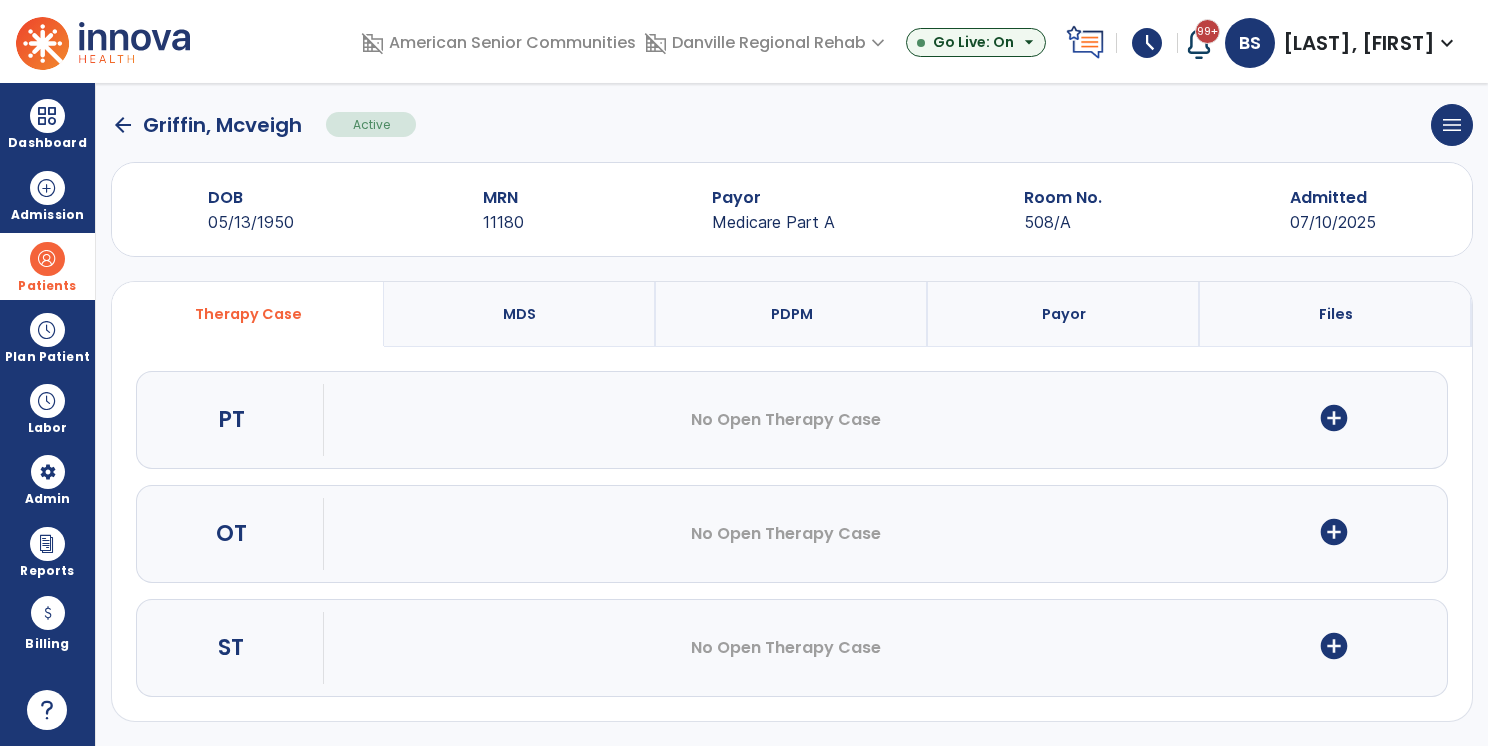 scroll, scrollTop: 11, scrollLeft: 0, axis: vertical 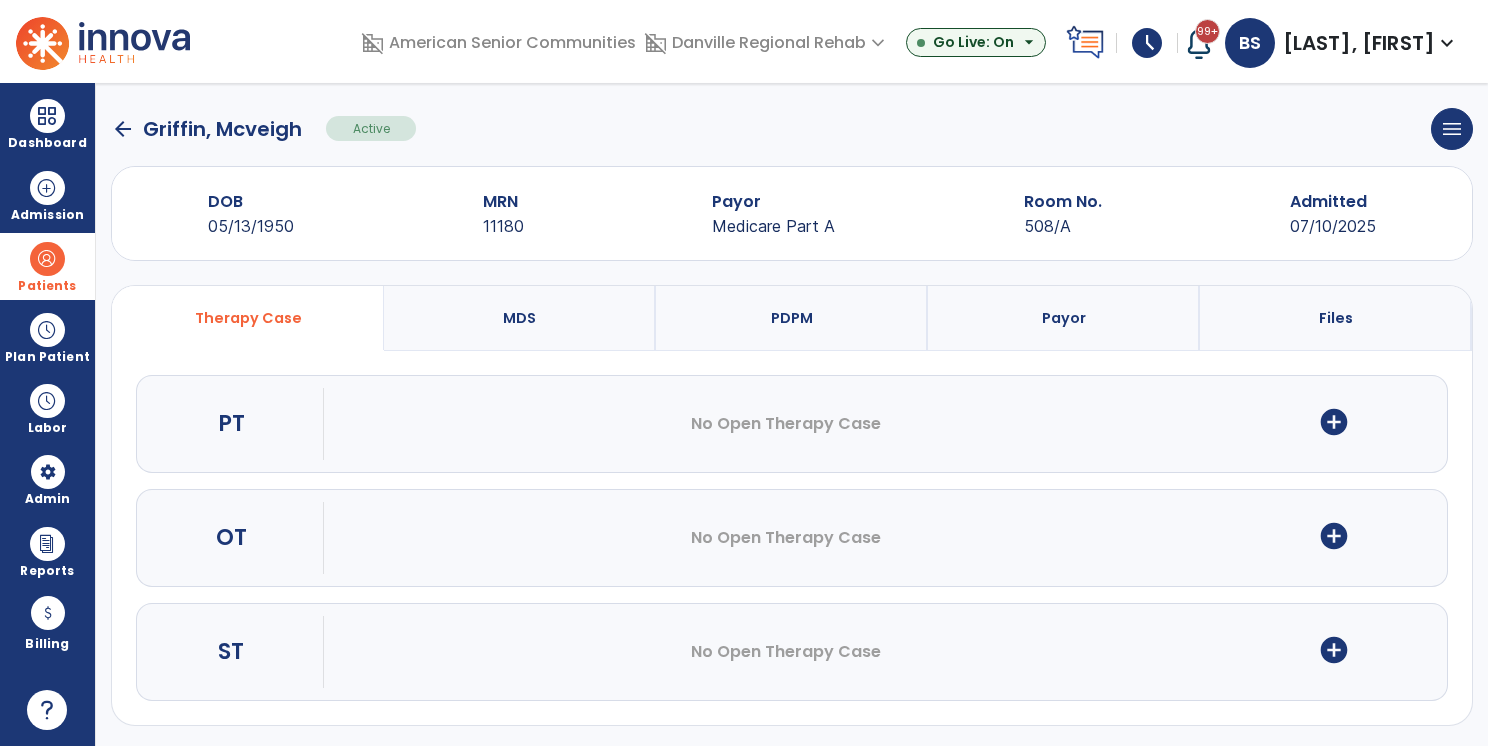 click on "add_circle" at bounding box center [1334, 422] 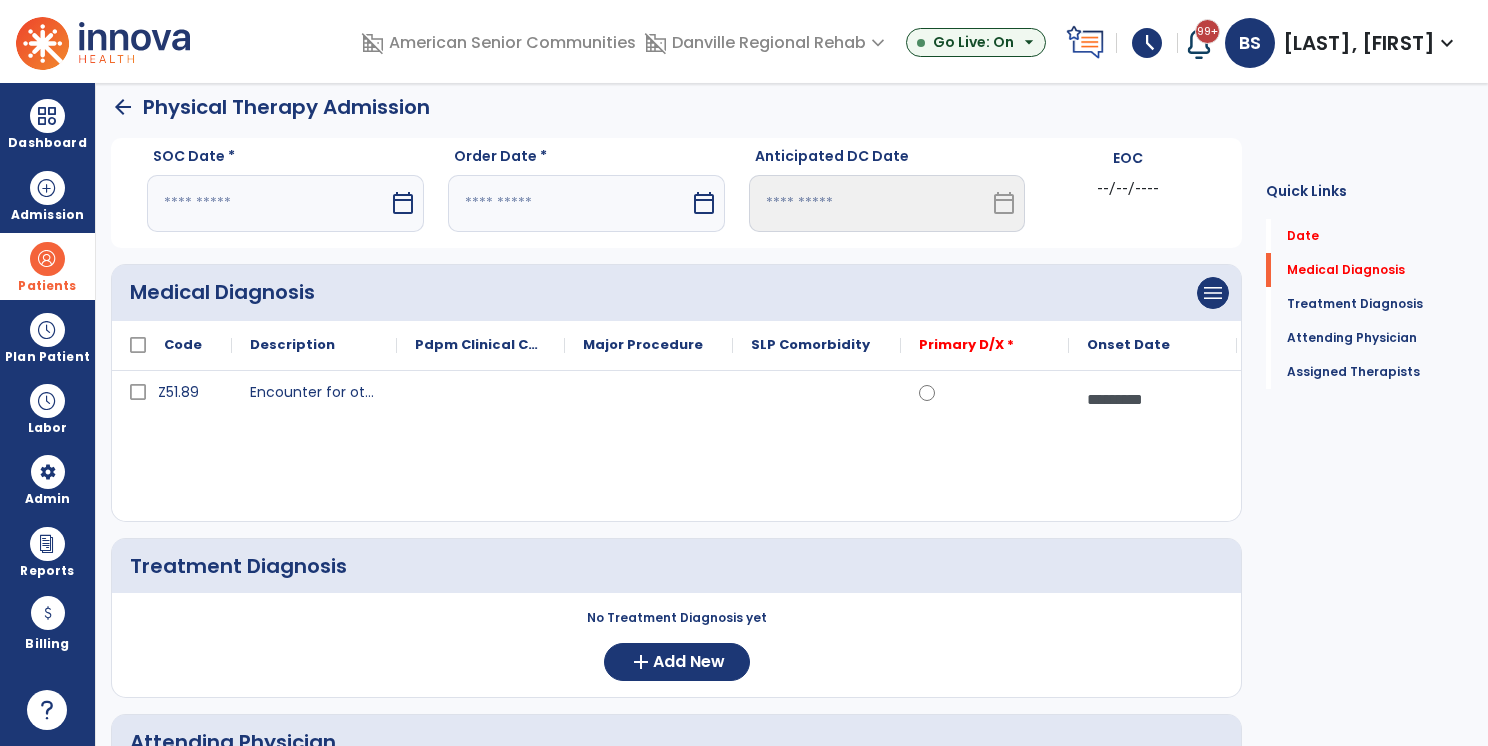 click at bounding box center [268, 203] 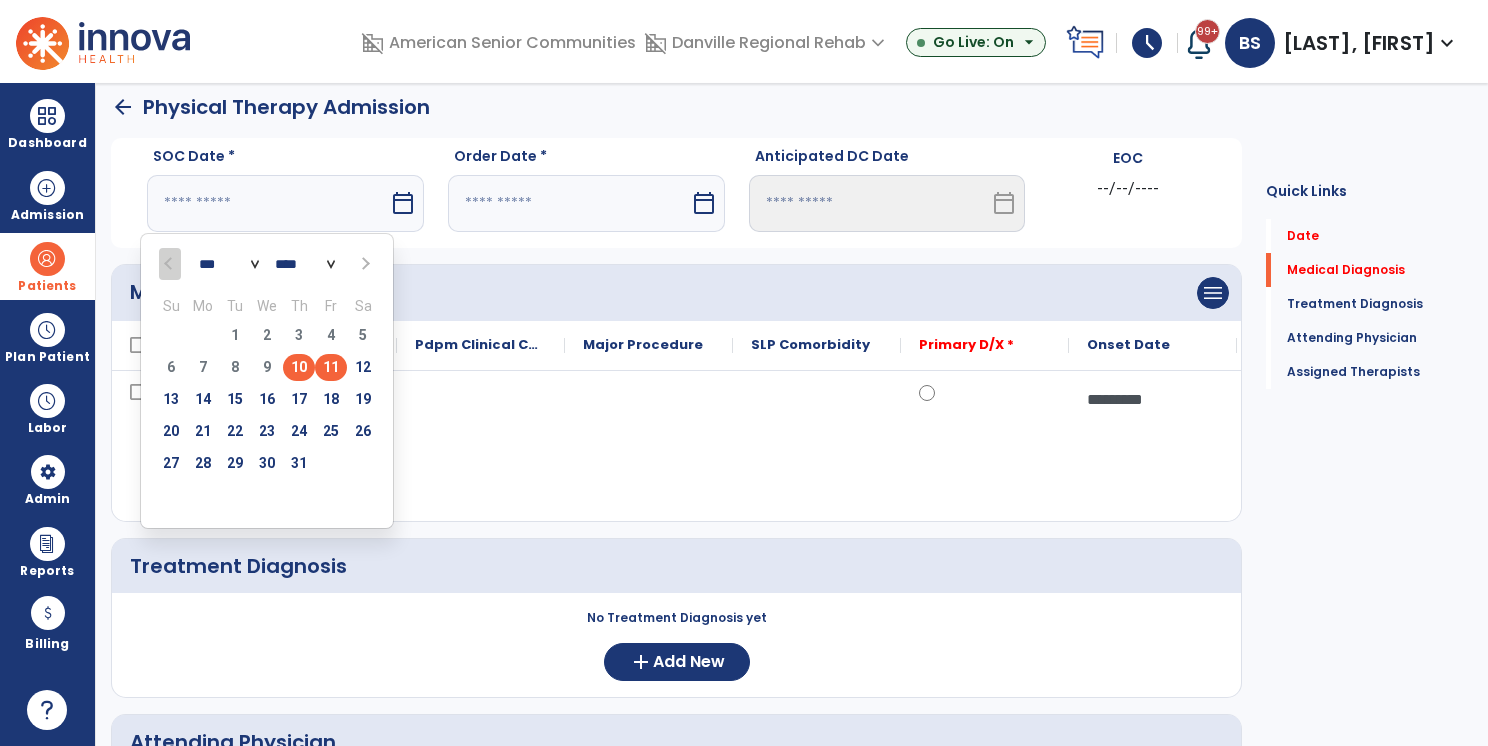 click on "11" at bounding box center [331, 367] 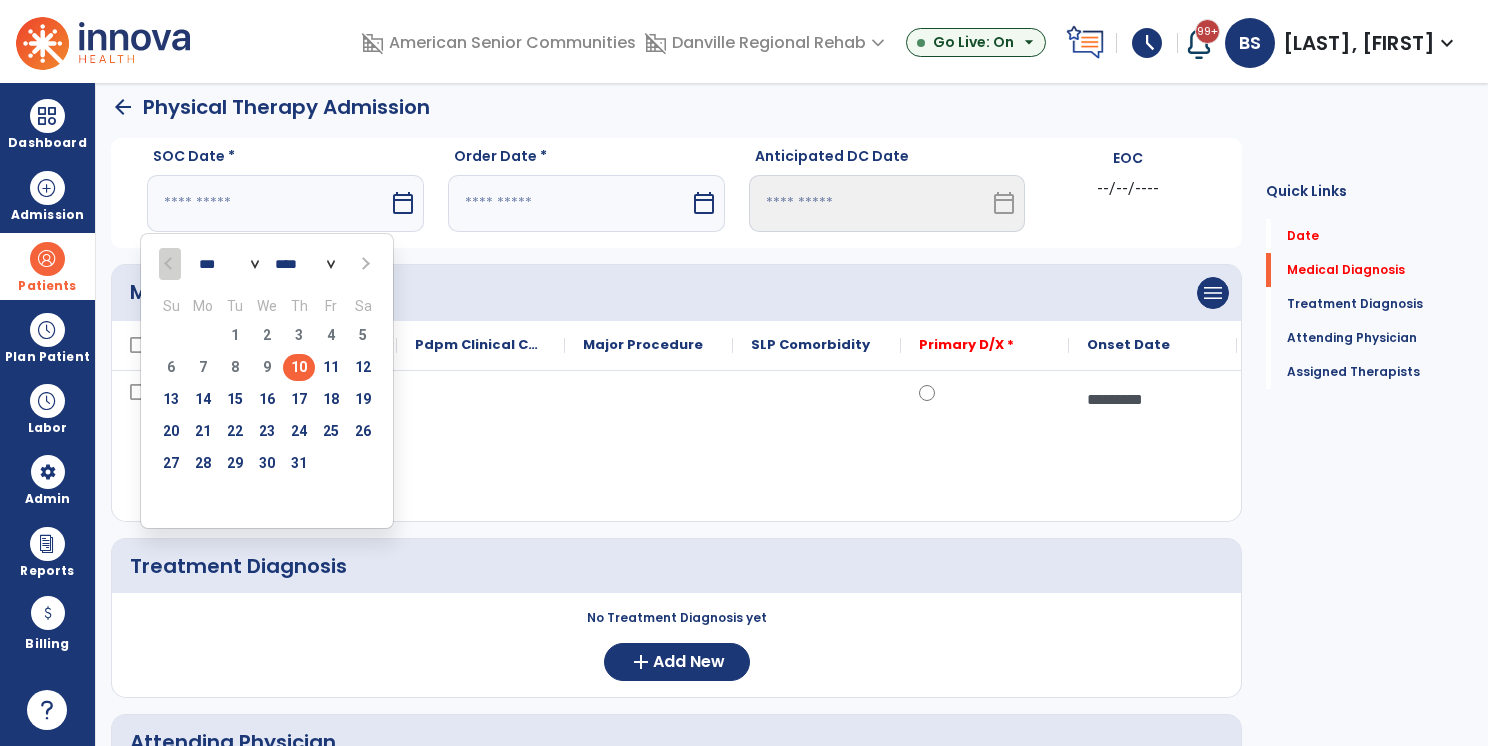 type on "*********" 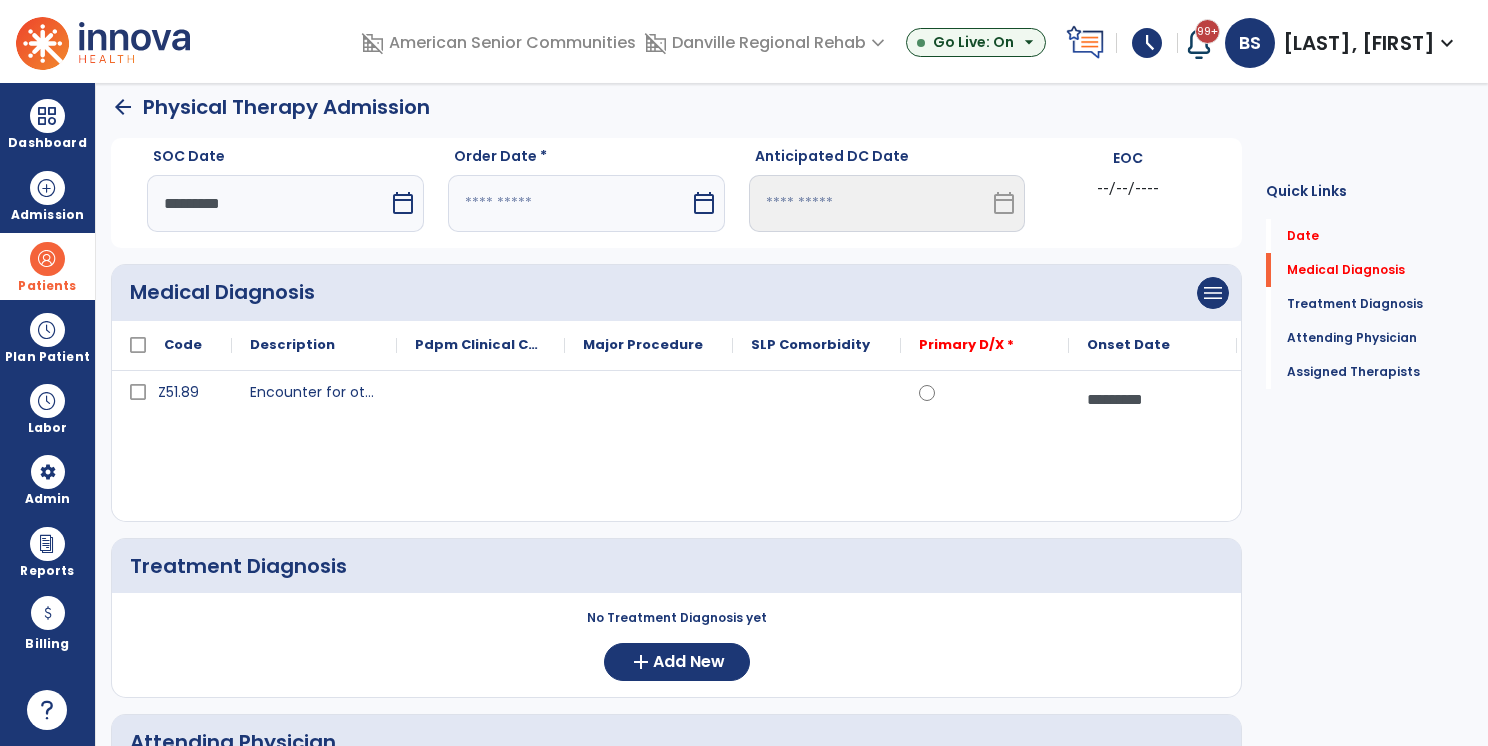click at bounding box center [569, 203] 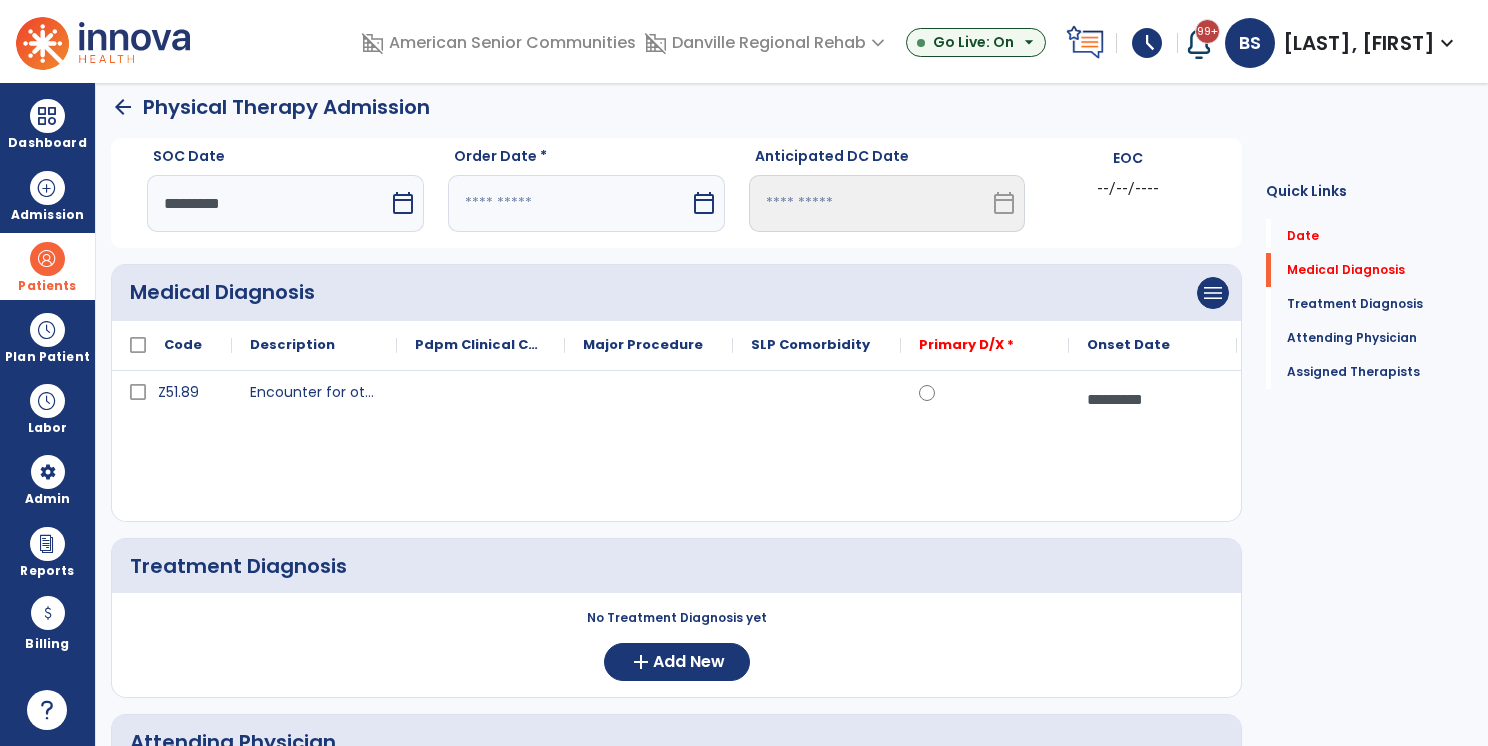 select on "*" 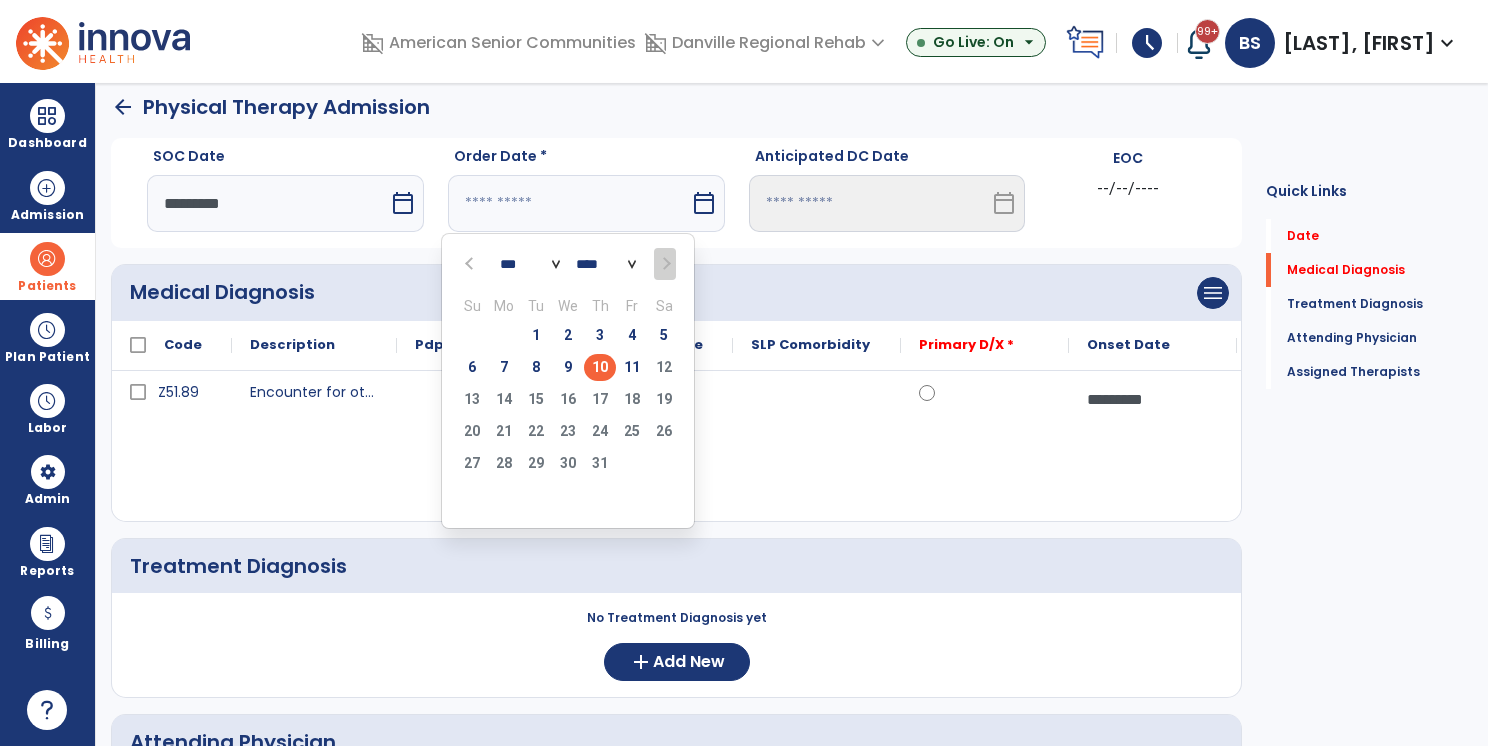 click on "10" at bounding box center [600, 367] 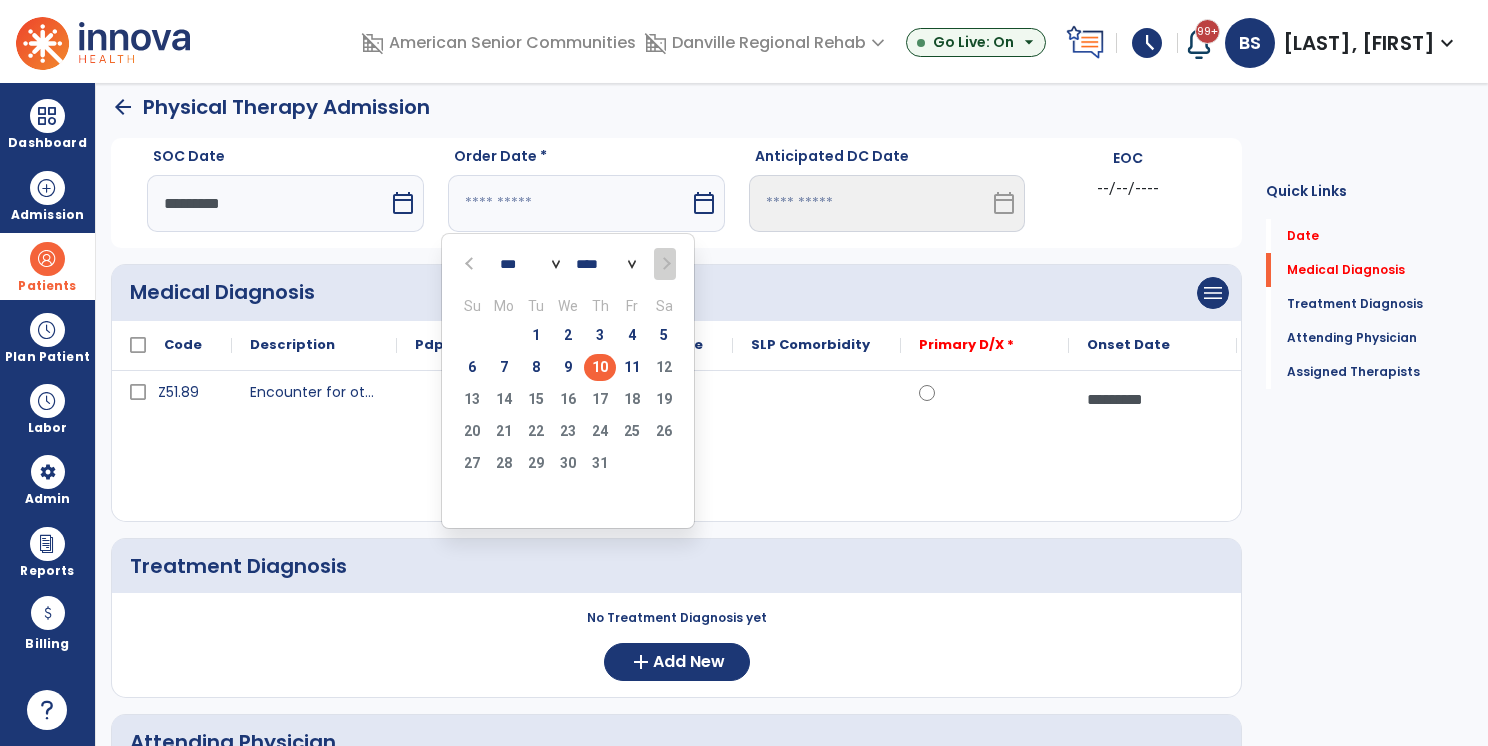 type on "*********" 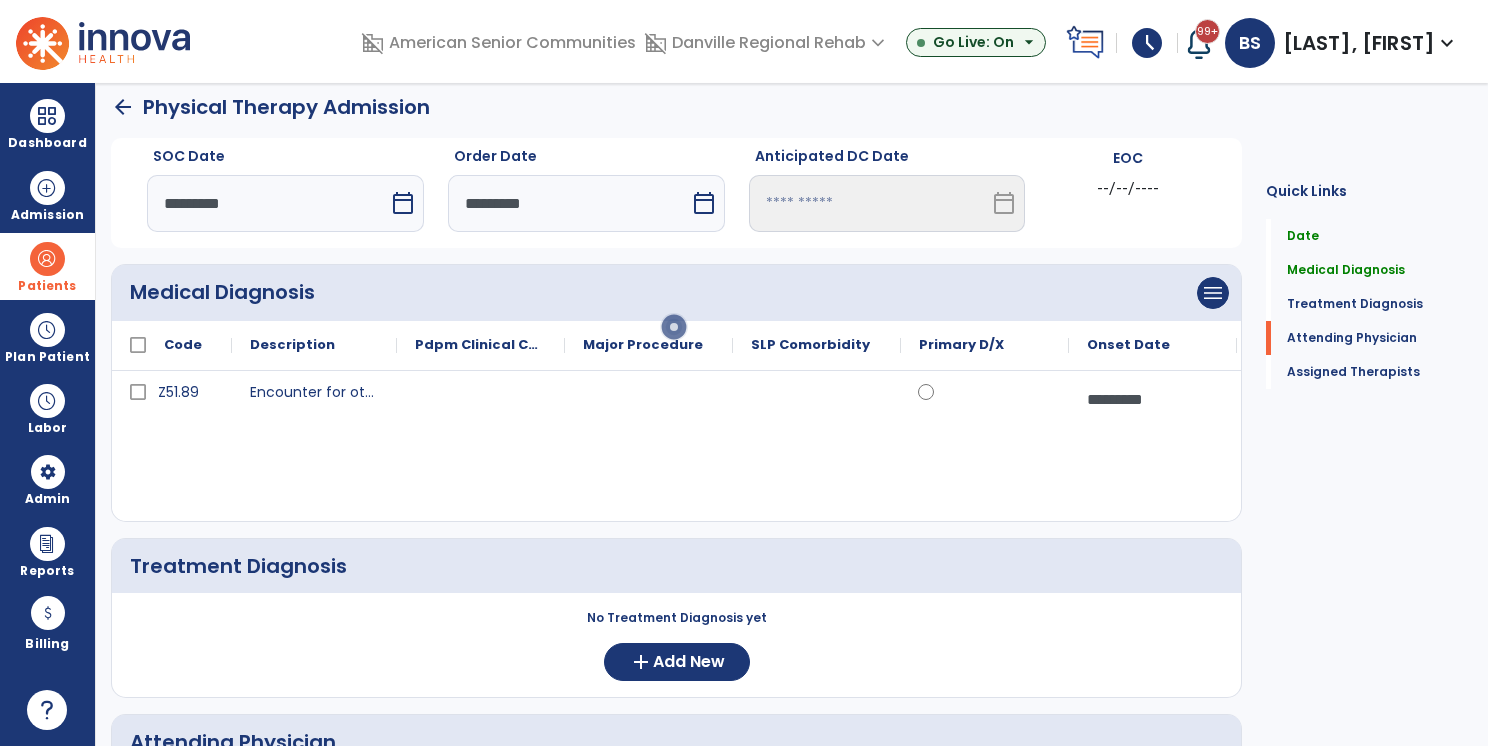 scroll, scrollTop: 500, scrollLeft: 0, axis: vertical 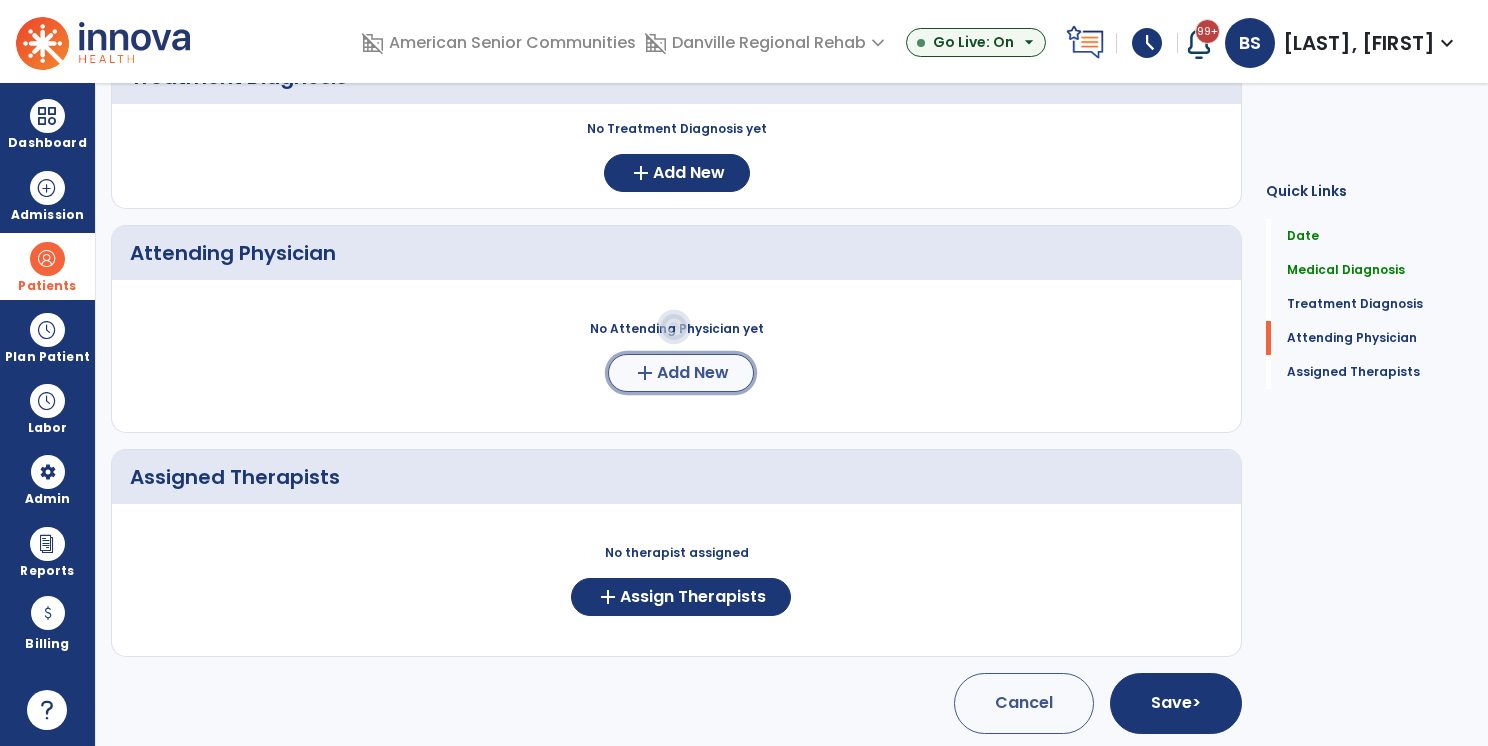 click on "Add New" 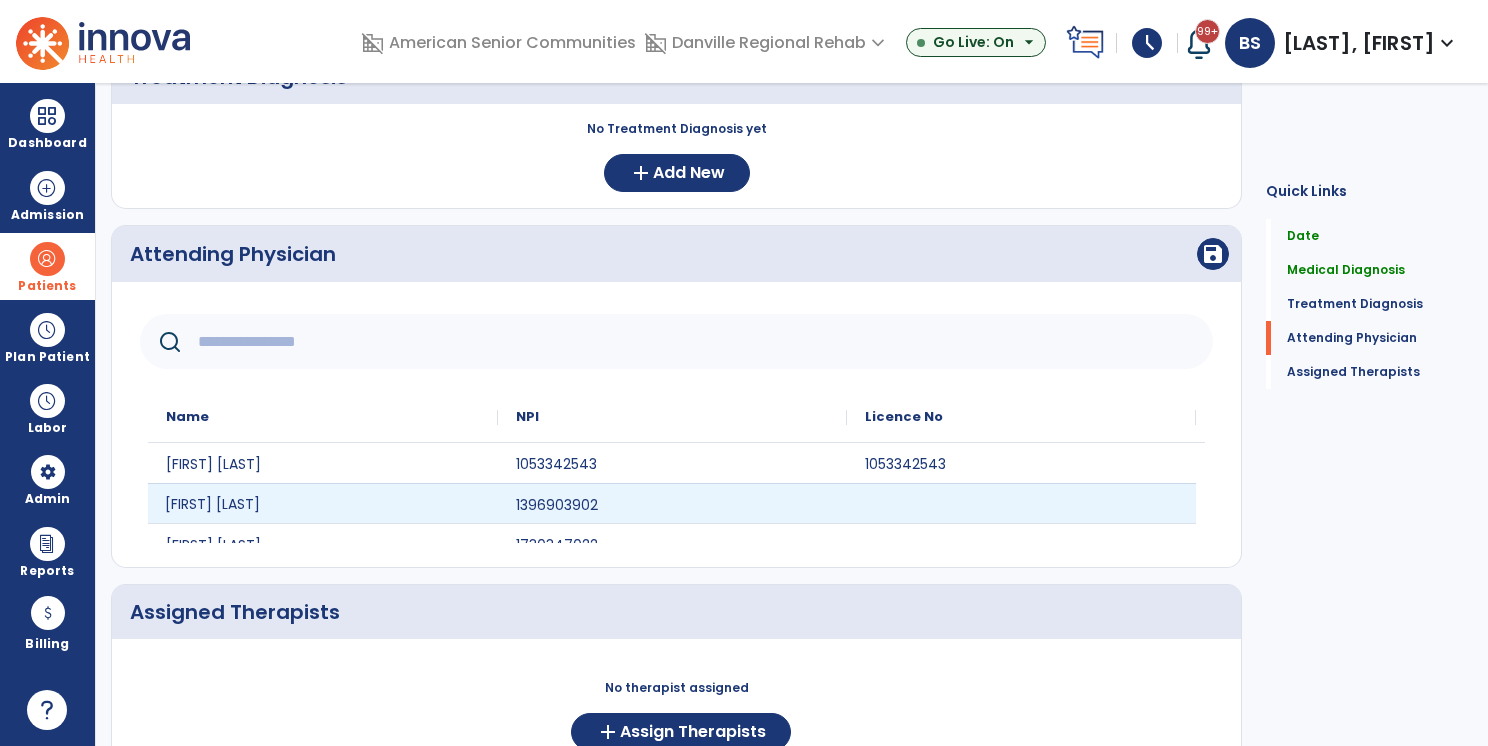click on "[FIRST] [LAST]" 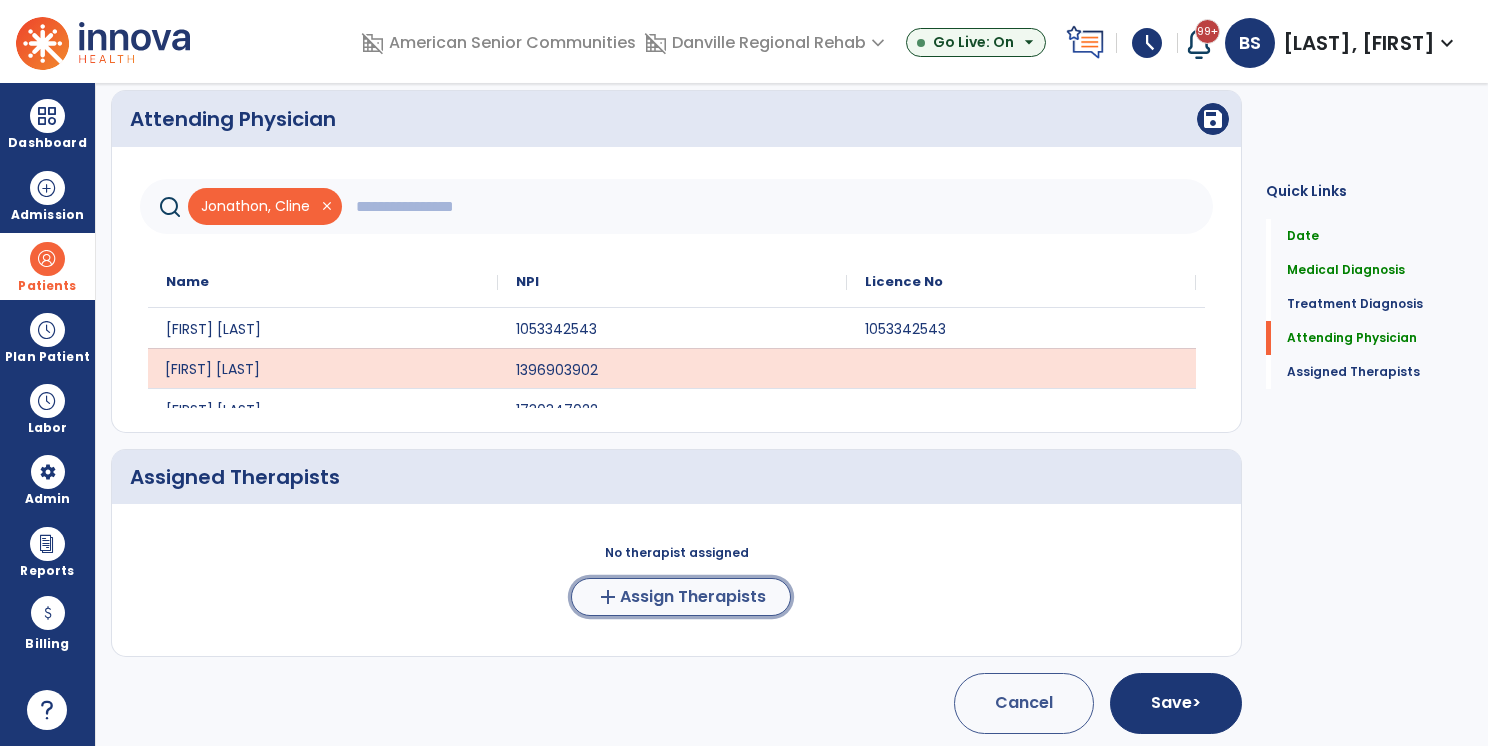 click on "Assign Therapists" 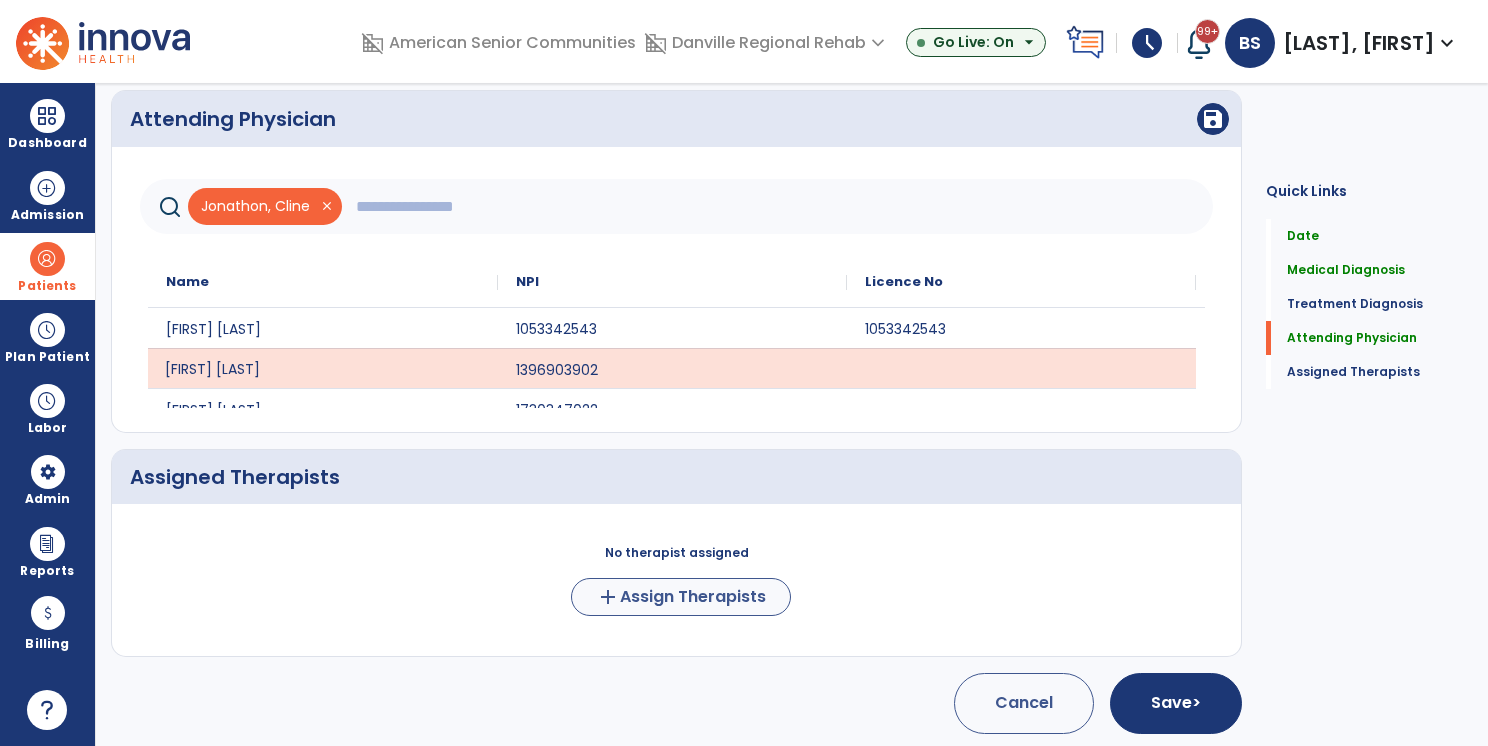 scroll, scrollTop: 632, scrollLeft: 0, axis: vertical 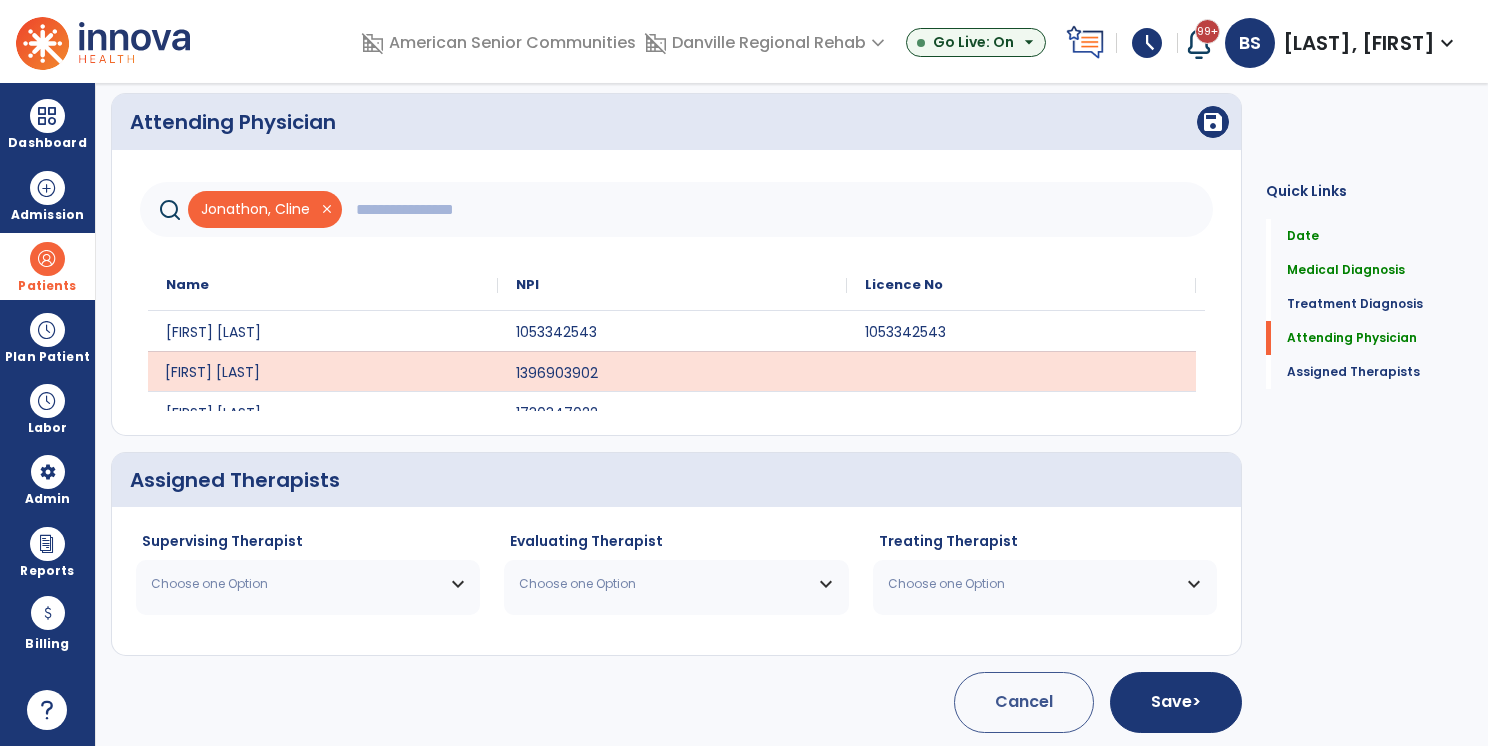 click on "Choose one Option" at bounding box center (295, 584) 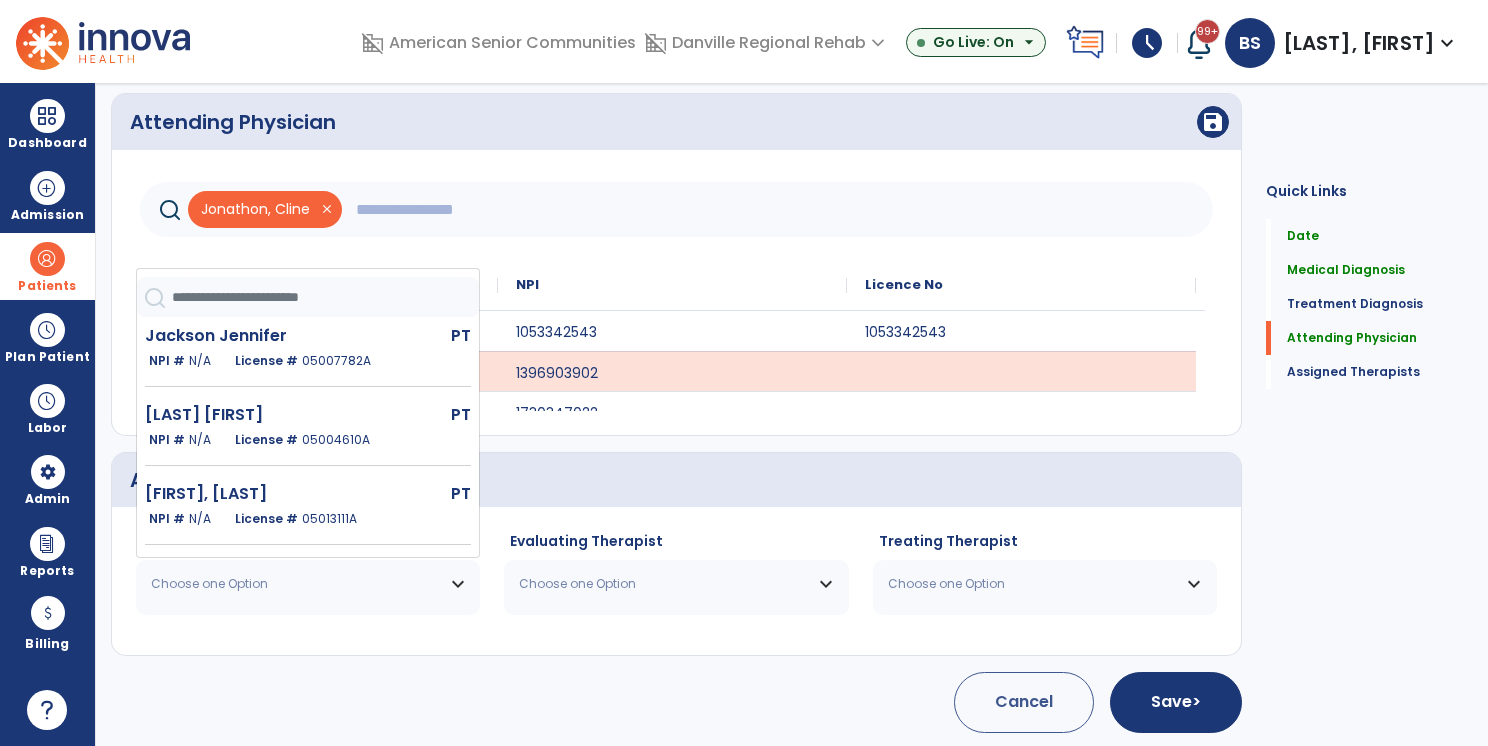 scroll, scrollTop: 485, scrollLeft: 0, axis: vertical 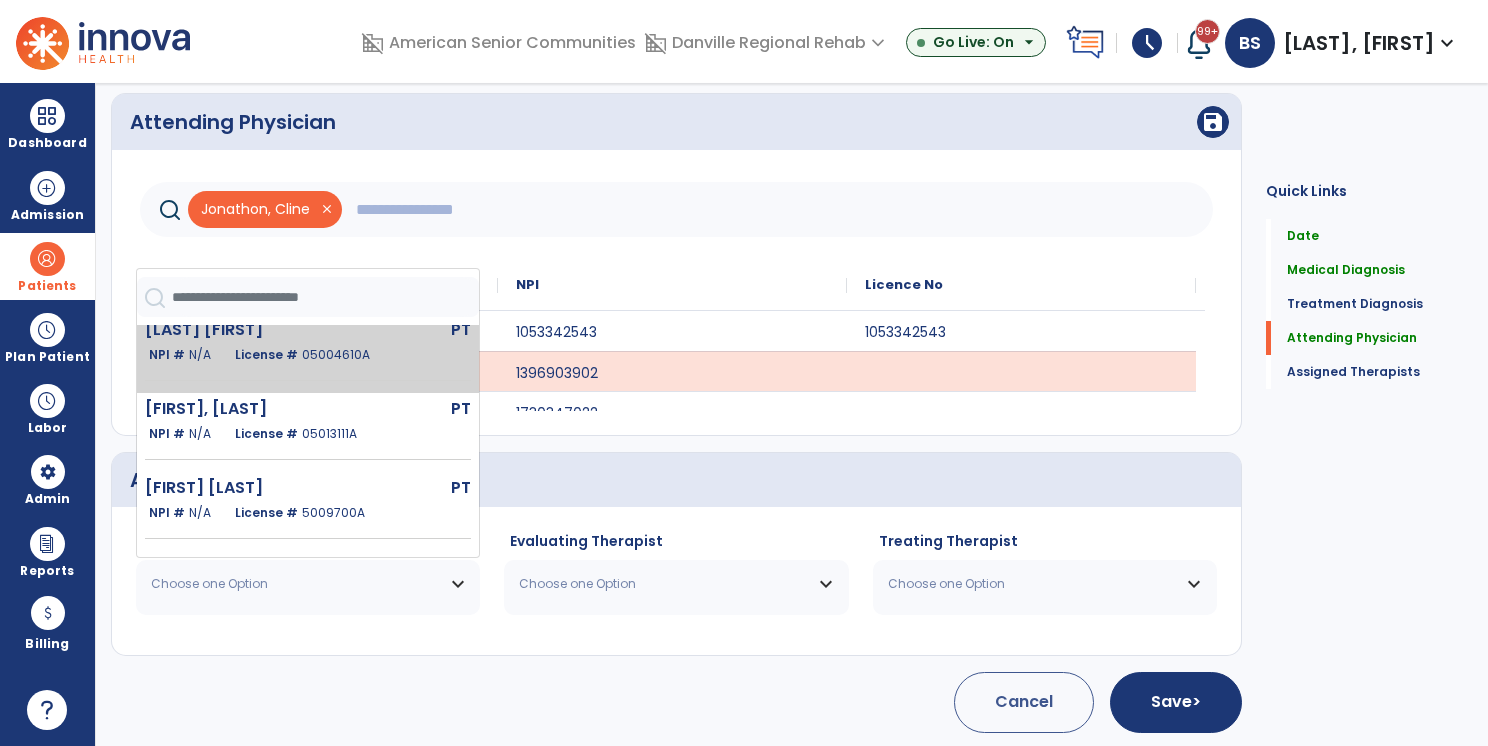 click on "[LAST] [FIRST]   PT   NPI #  N/A   License #  [LICENSE]" 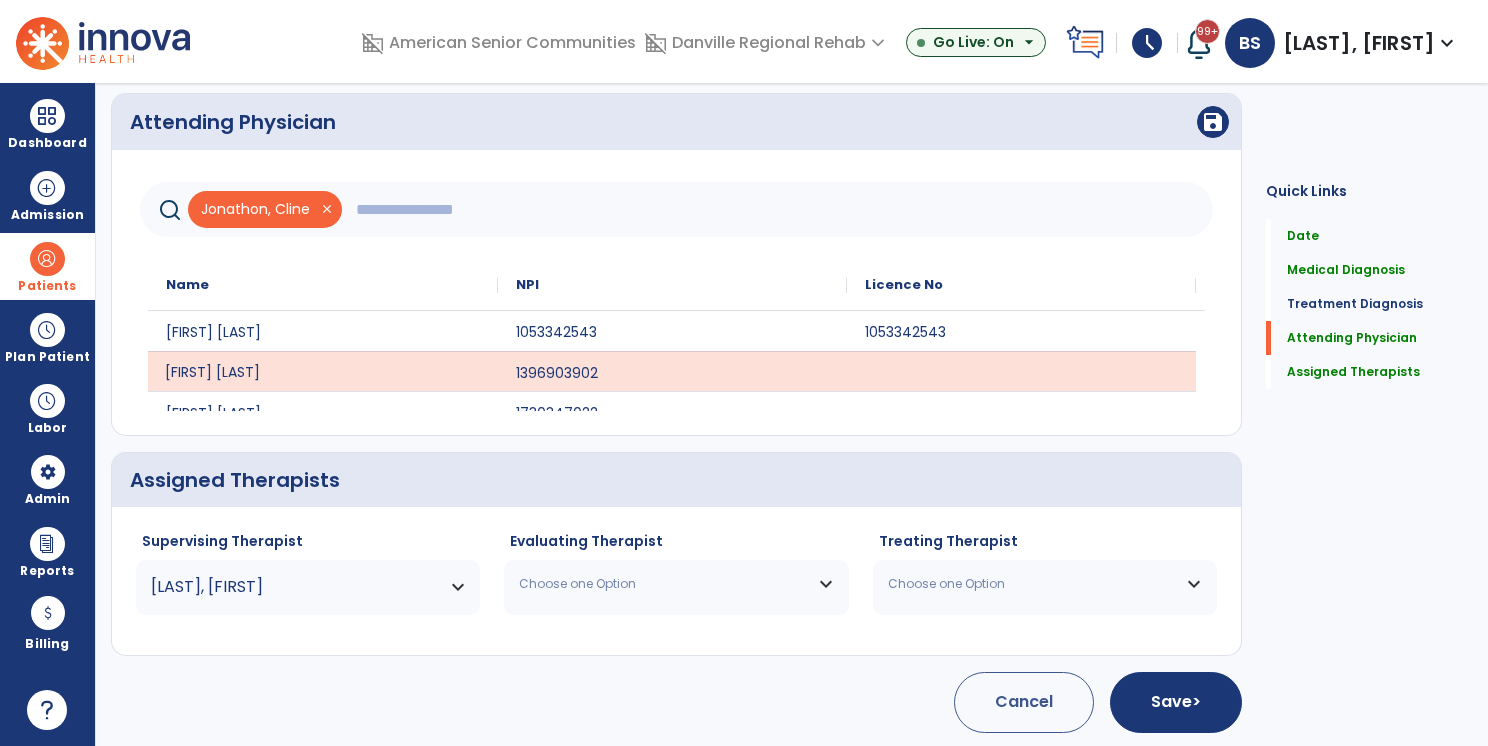 click on "Choose one Option" at bounding box center [663, 584] 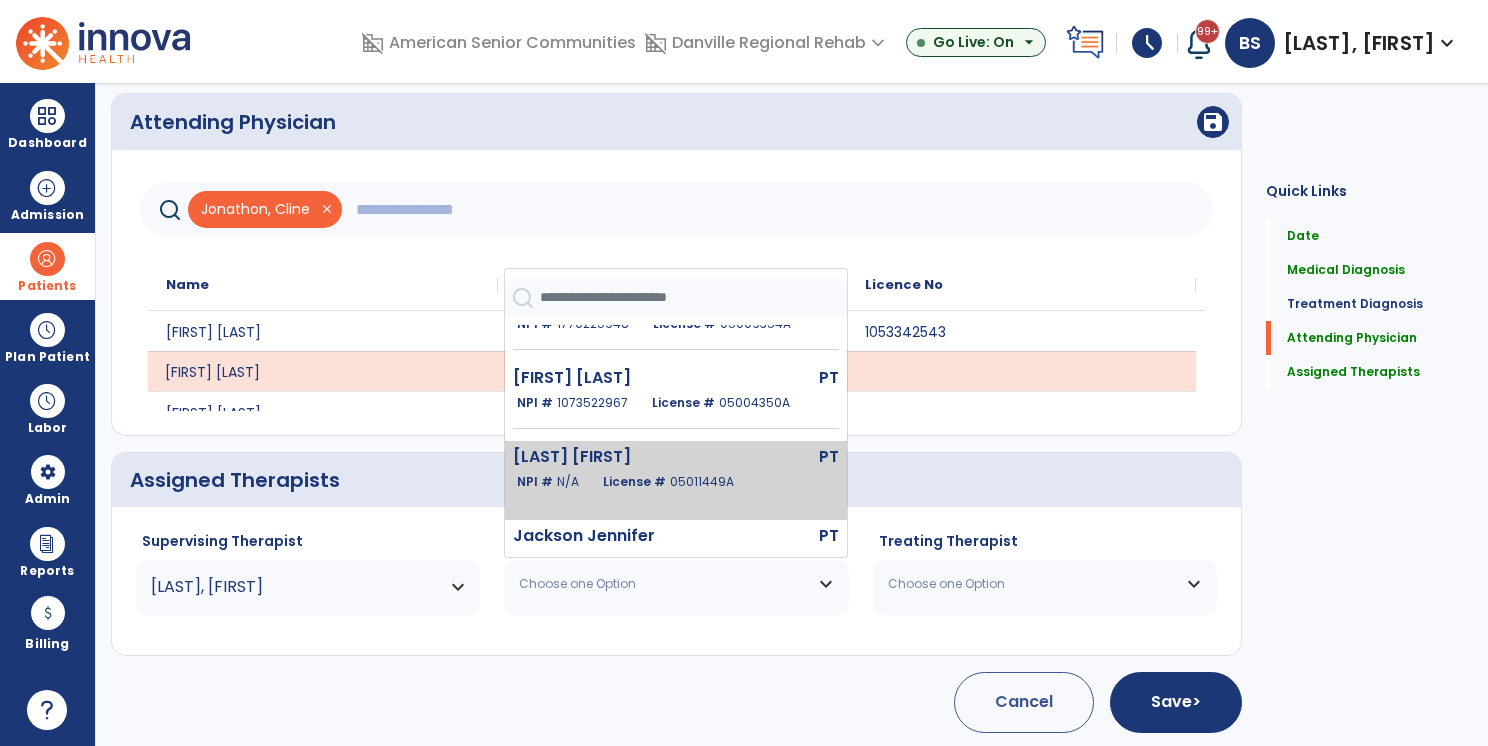 scroll, scrollTop: 300, scrollLeft: 0, axis: vertical 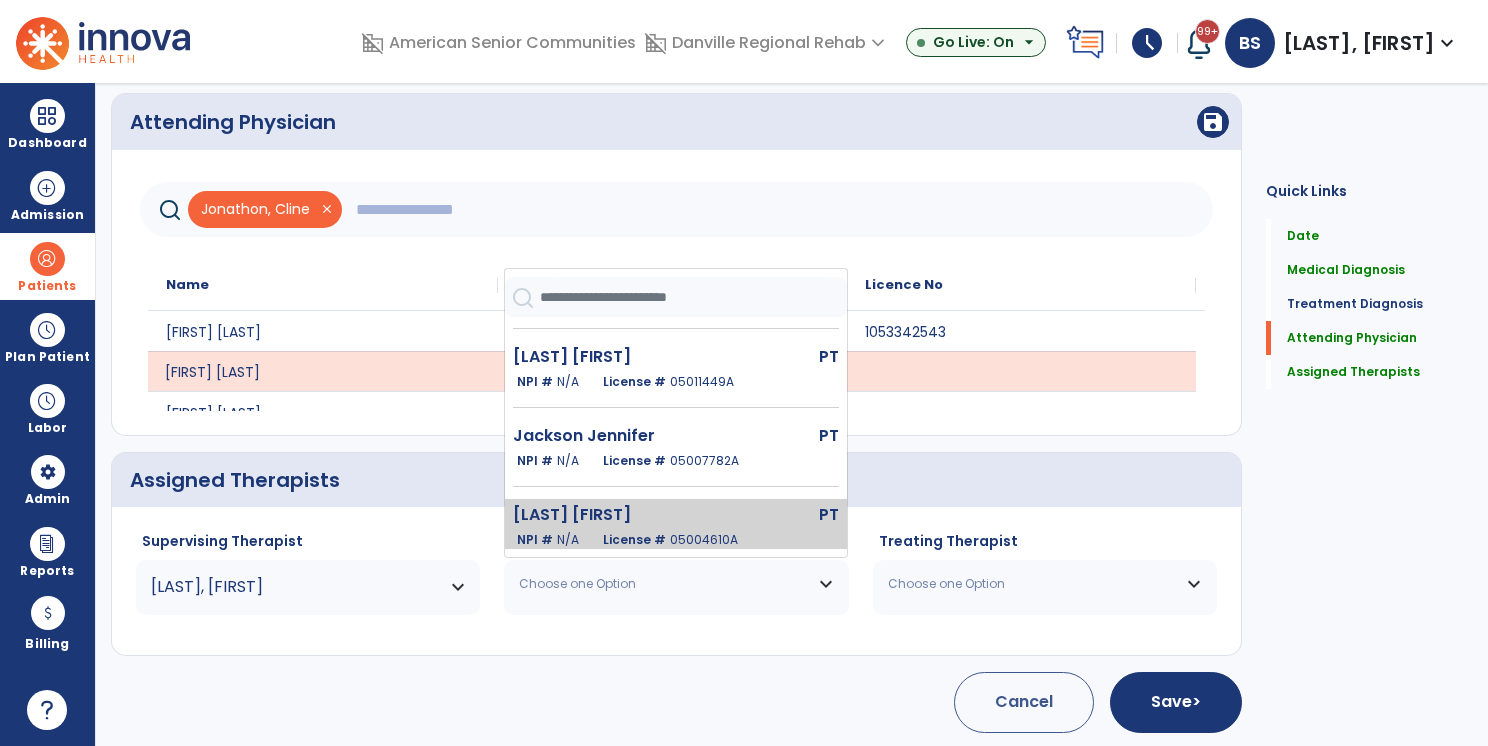 click on "[LAST] [FIRST]   PT   NPI #  N/A   License #  [LICENSE]" 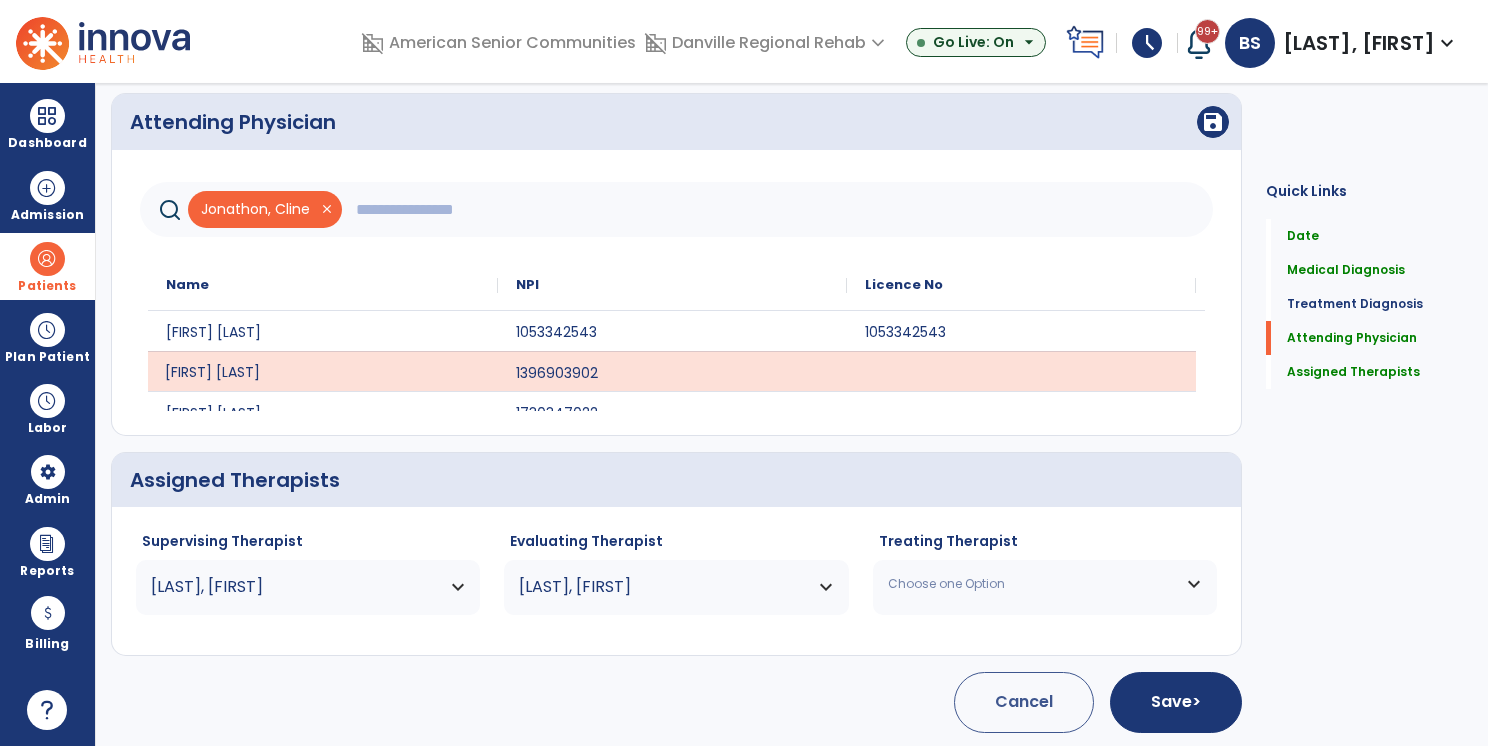 click on "Choose one Option" at bounding box center [1032, 584] 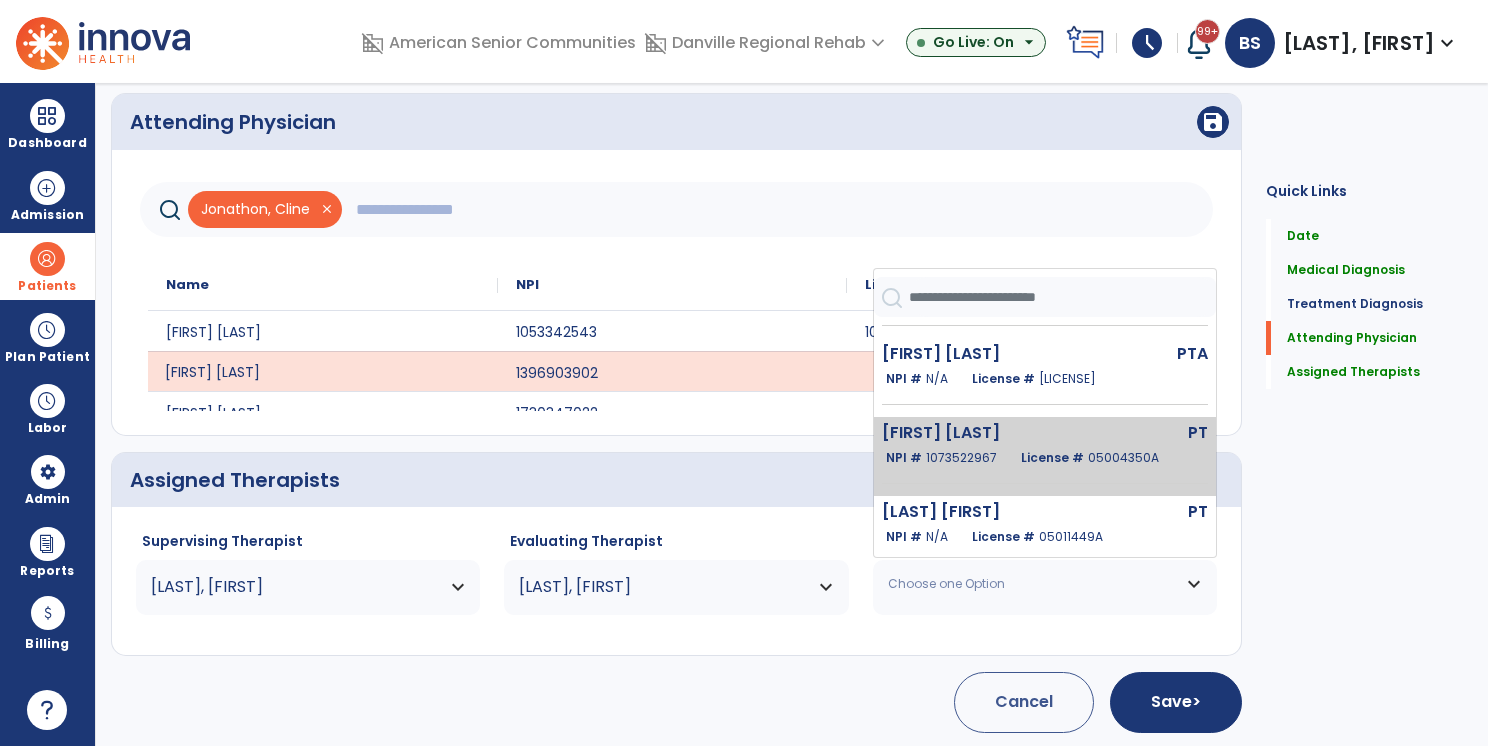 scroll, scrollTop: 500, scrollLeft: 0, axis: vertical 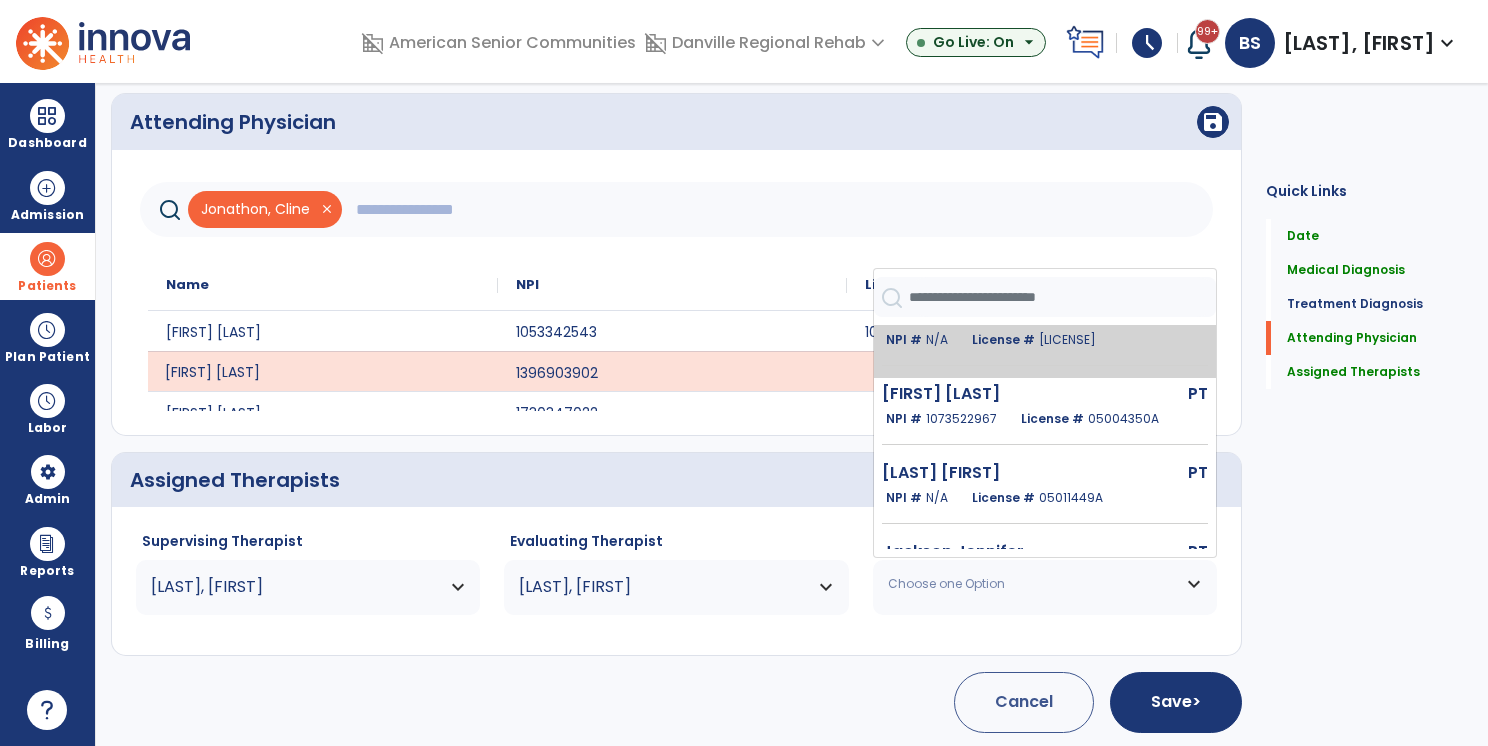 click on "[FIRST] [LAST]  PTA   NPI #  N/A   License #  [LICENSE]" 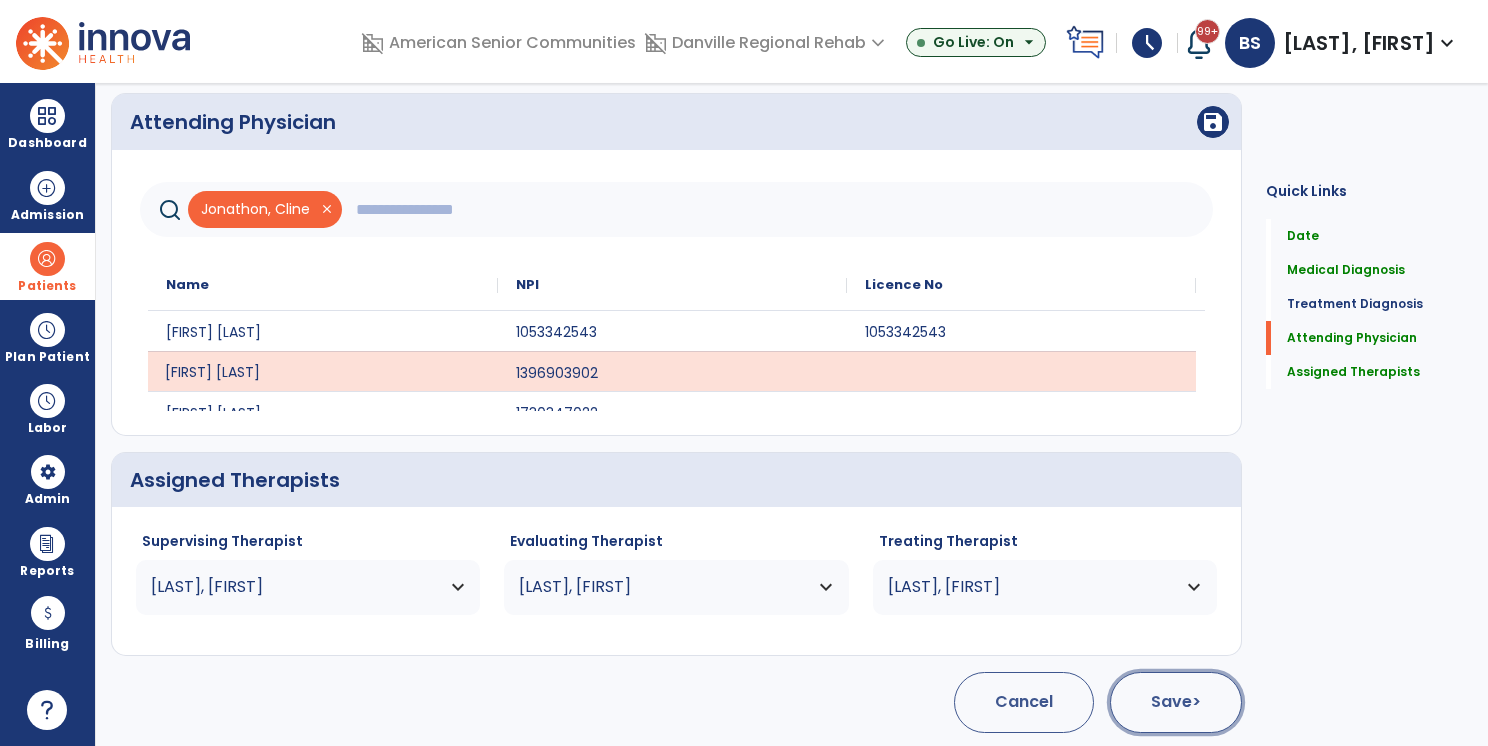 click on "Save  >" 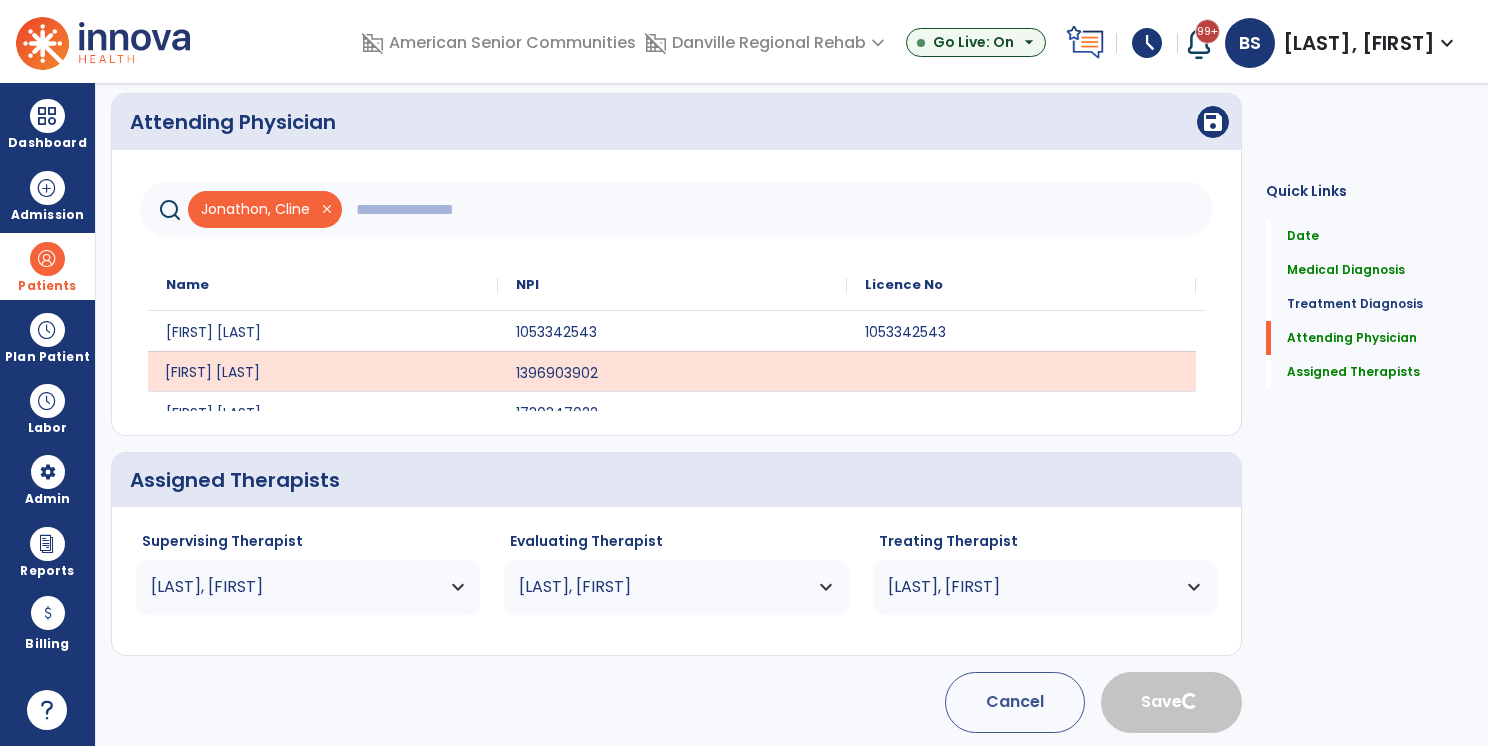 type 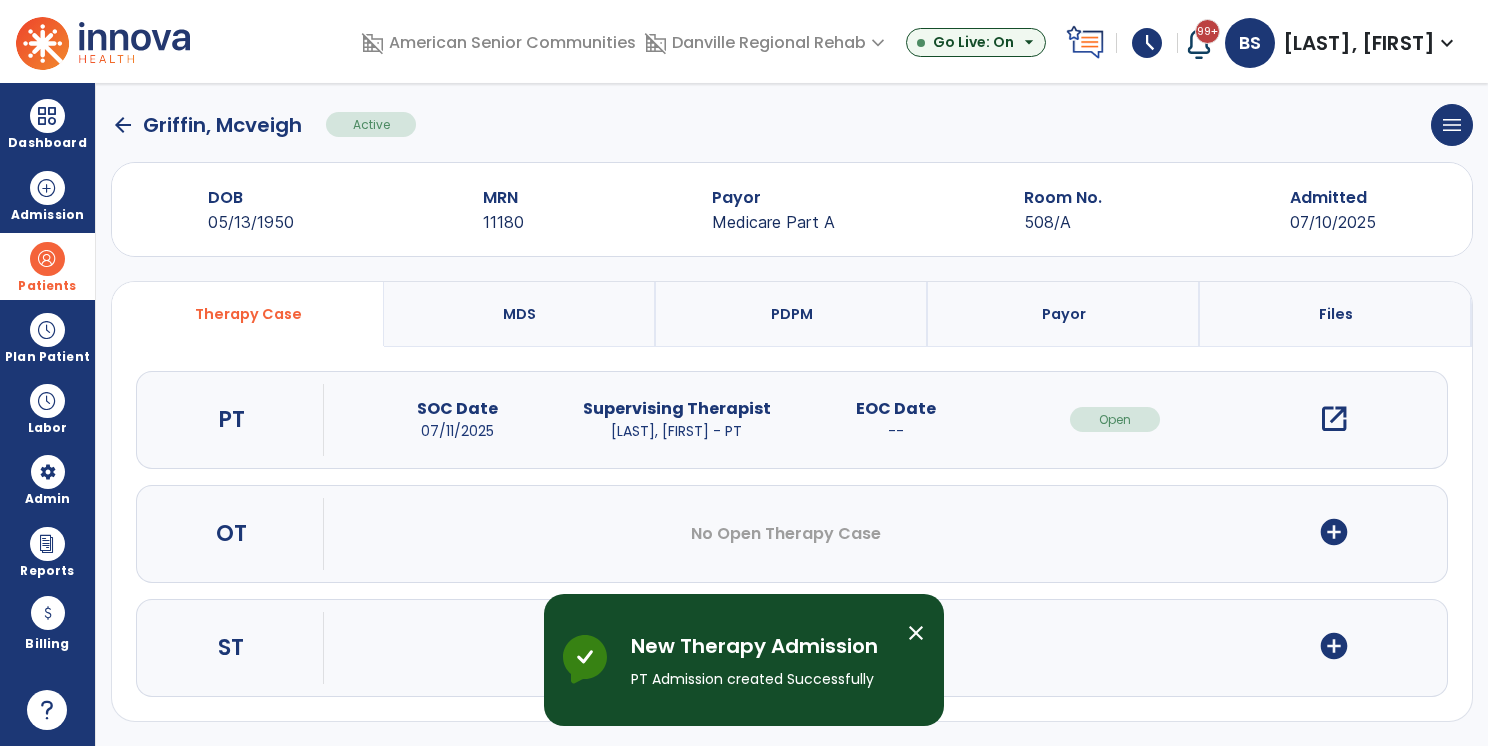 scroll, scrollTop: 11, scrollLeft: 0, axis: vertical 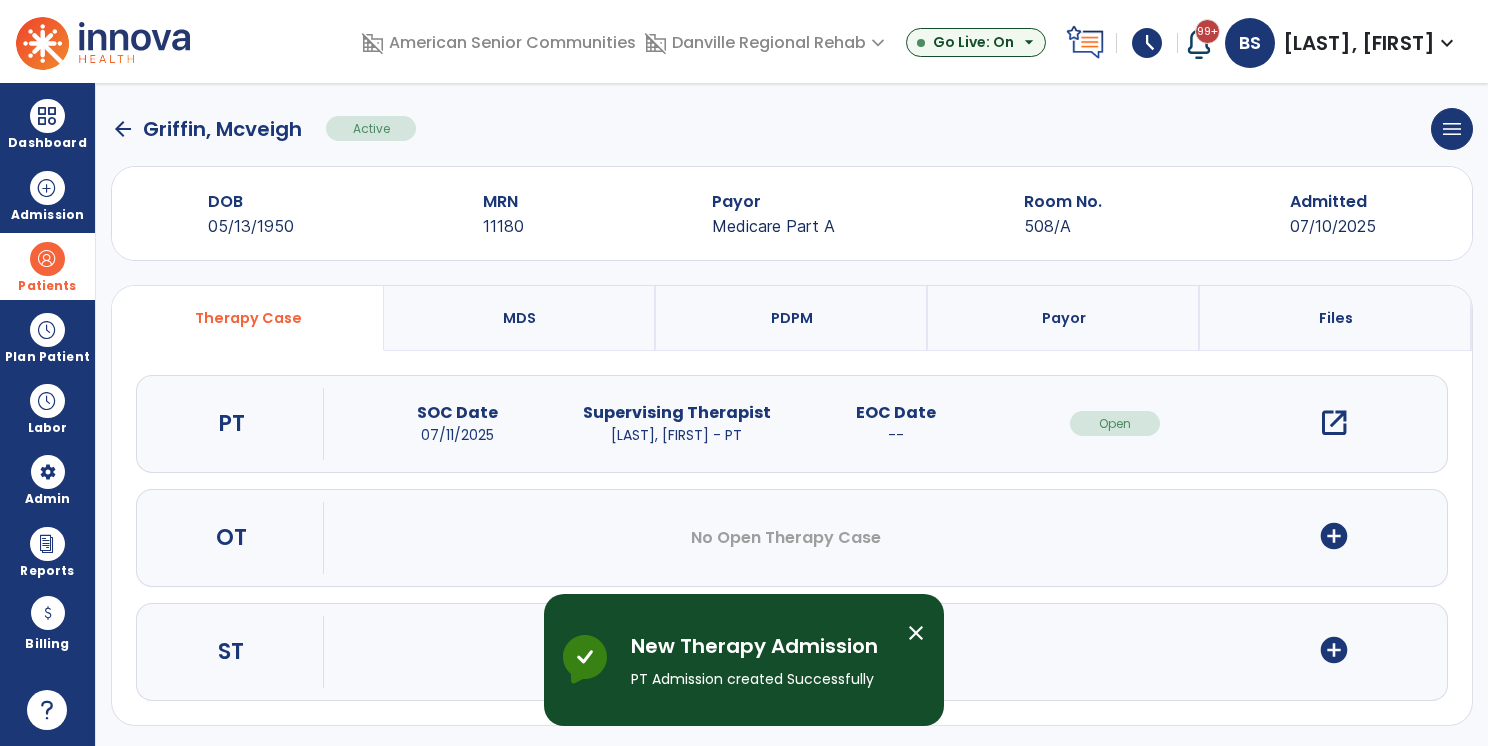click on "add_circle" at bounding box center (1334, 536) 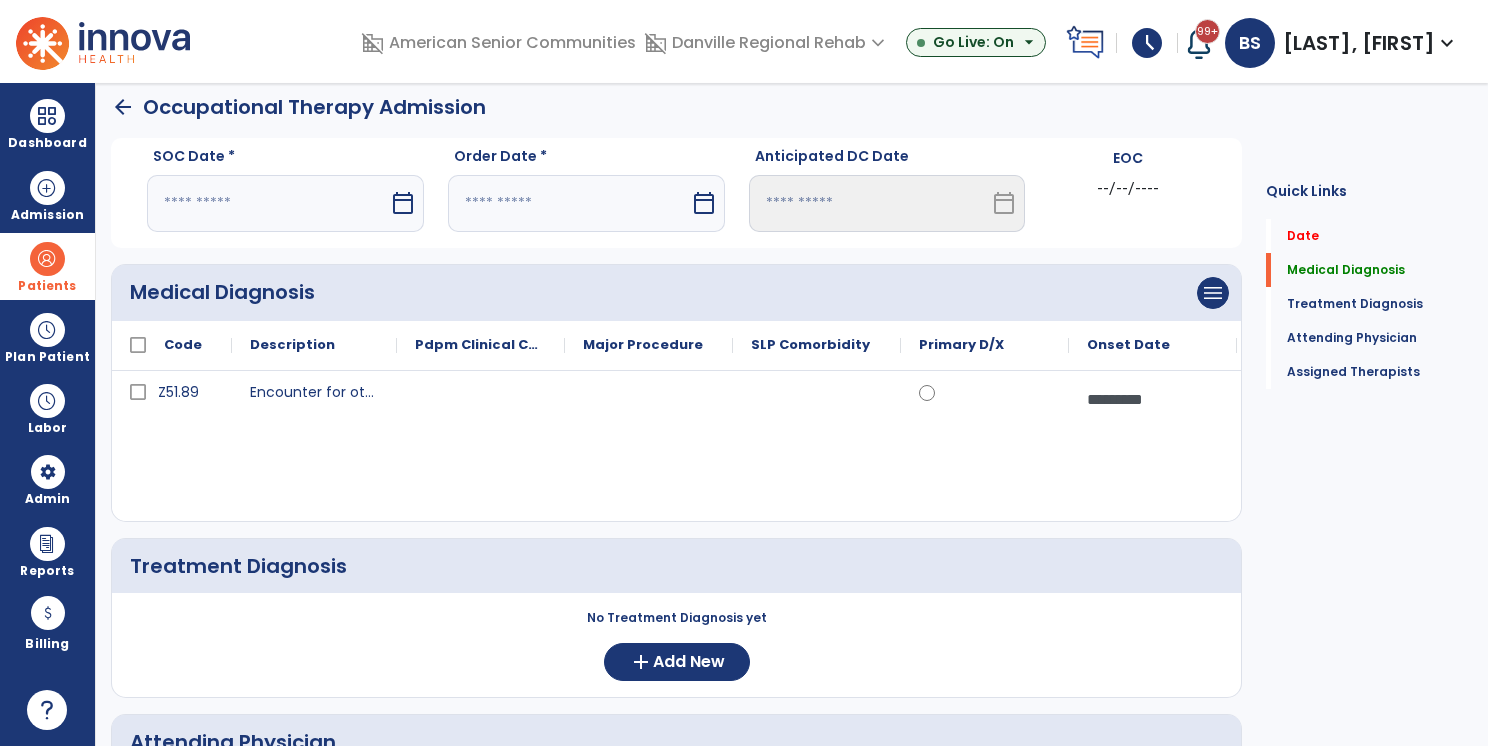 click at bounding box center [268, 203] 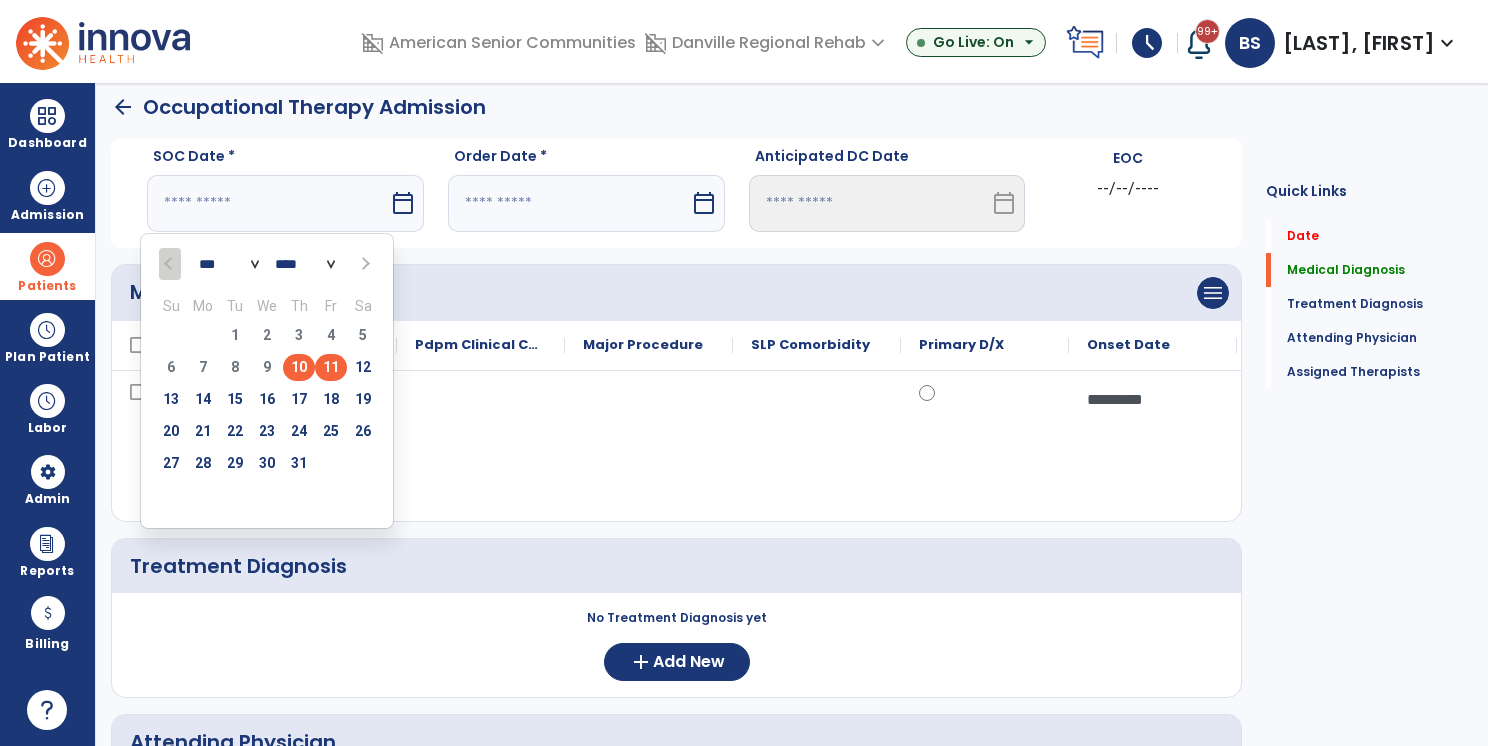 click on "6   7   8   9   10   11   12" at bounding box center (267, 370) 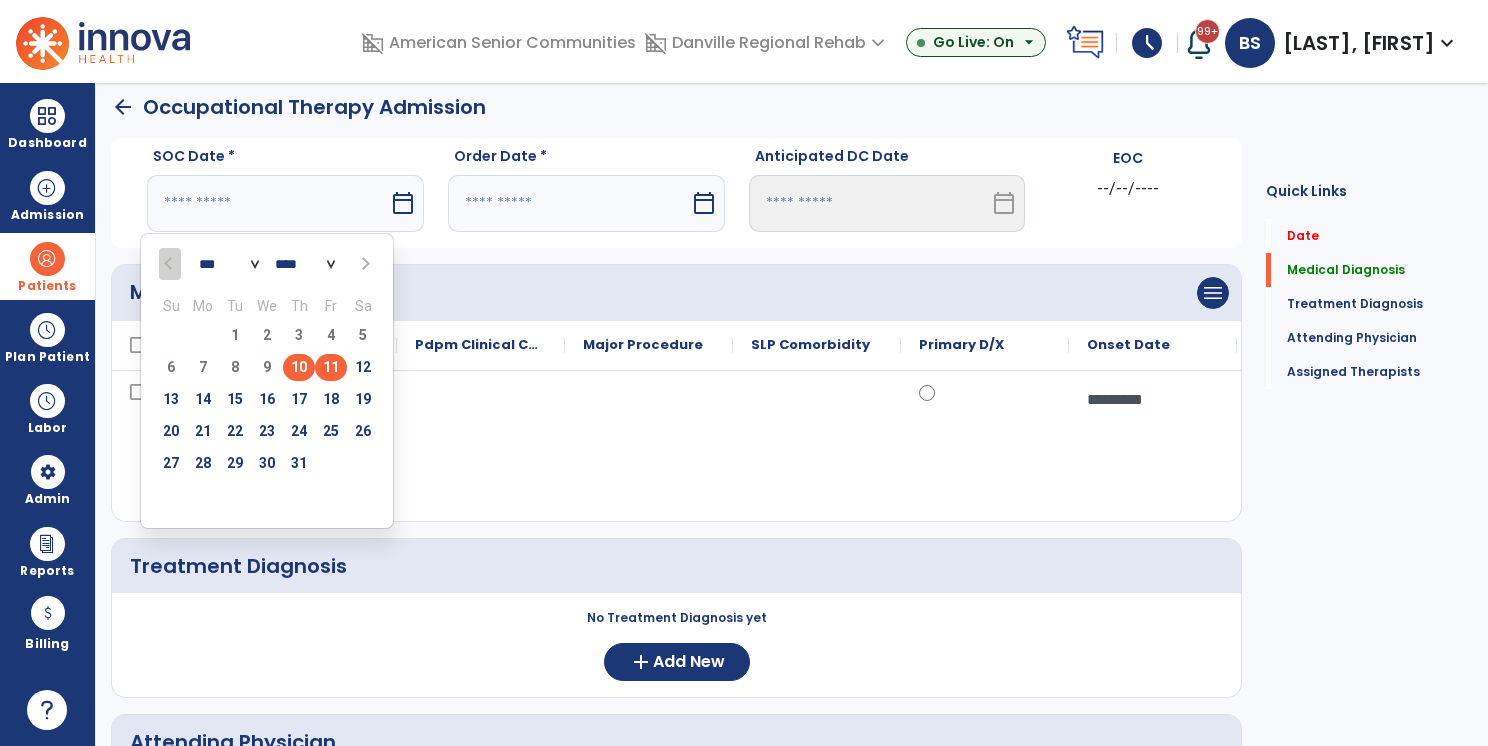 type on "*********" 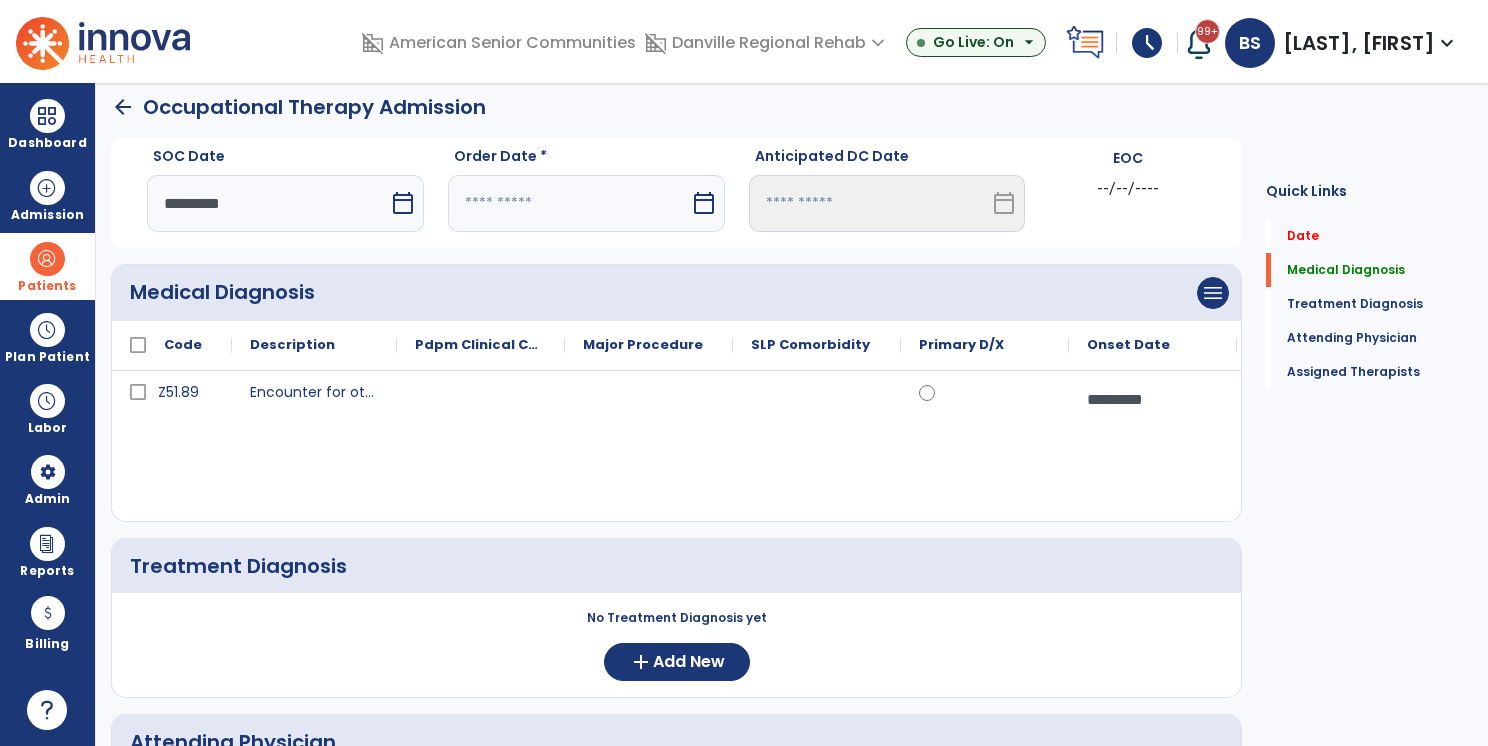 click at bounding box center (569, 203) 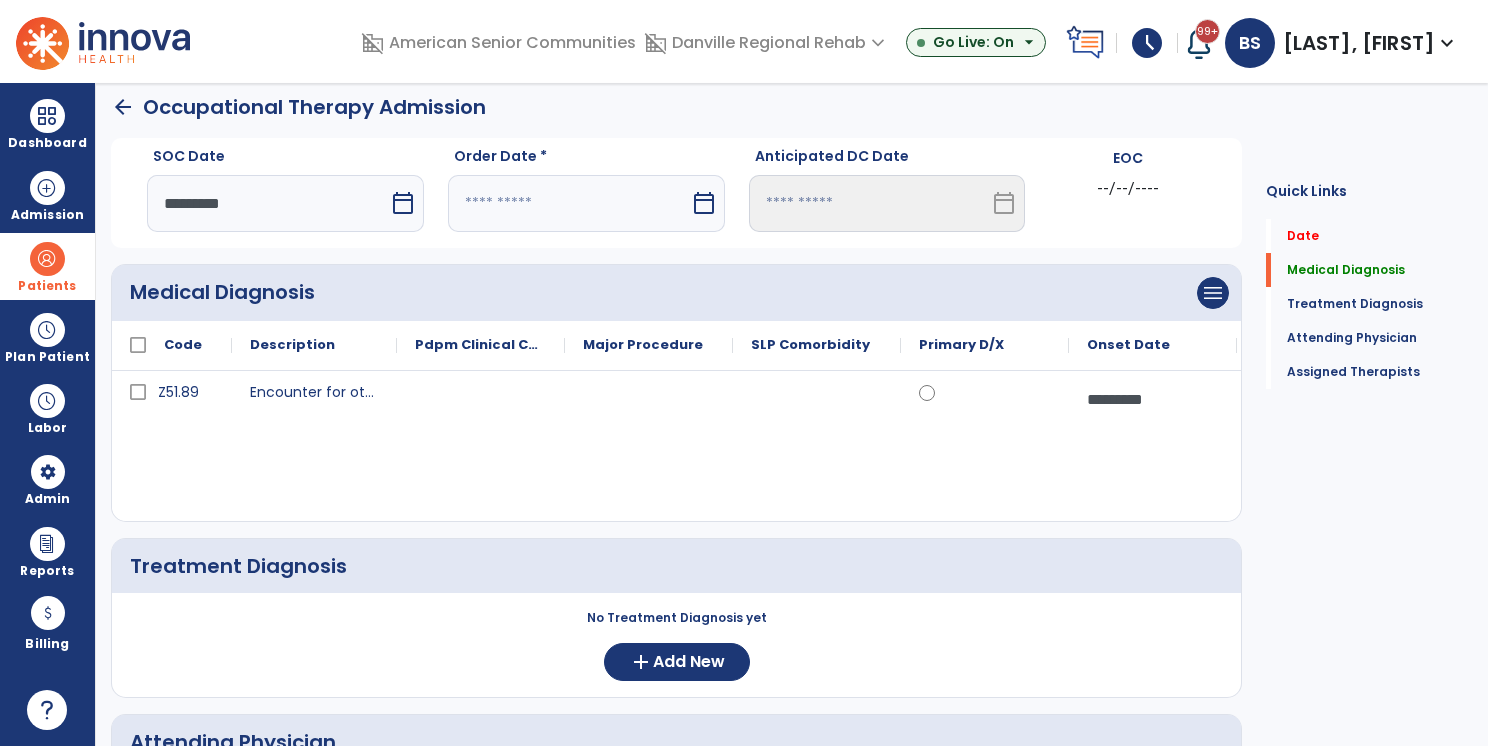 select on "*" 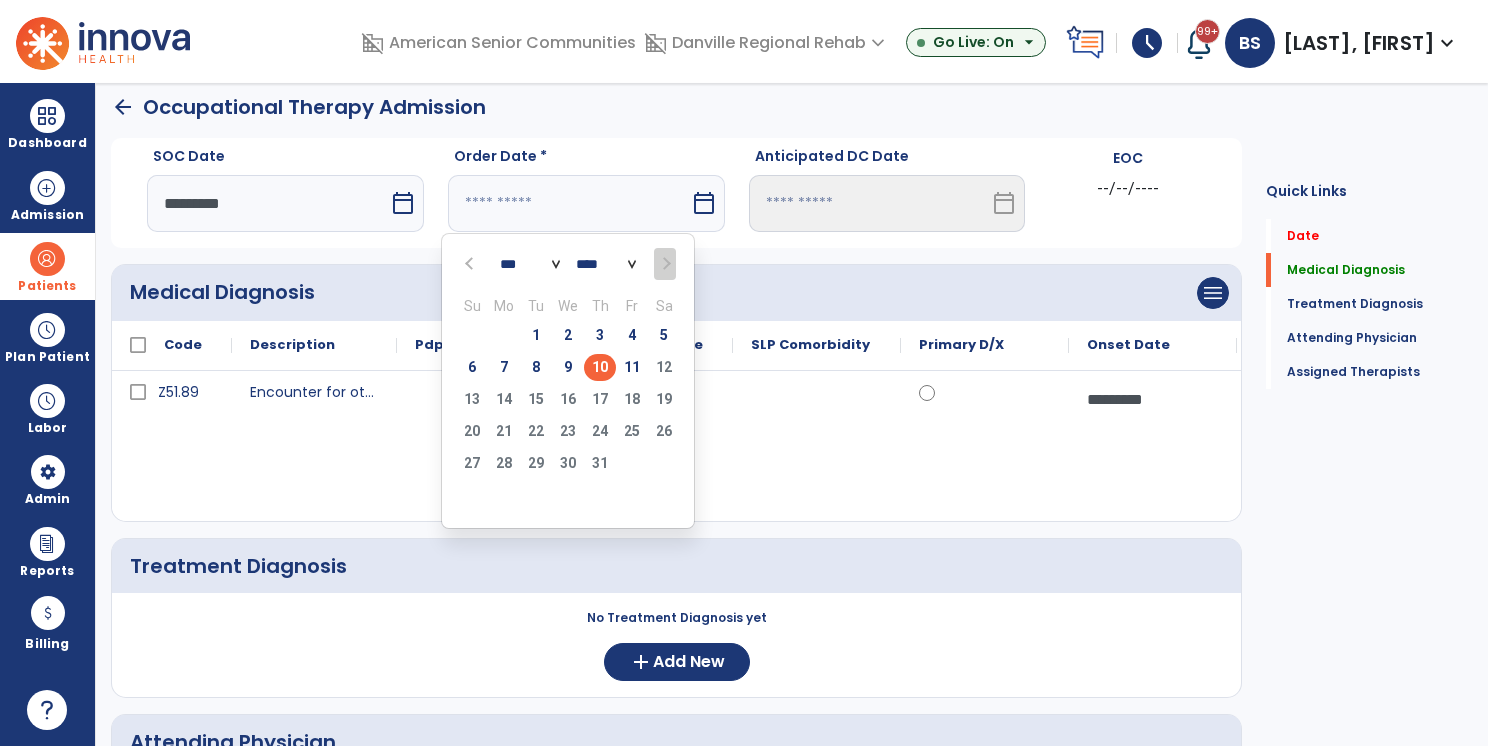 click on "10" at bounding box center [600, 367] 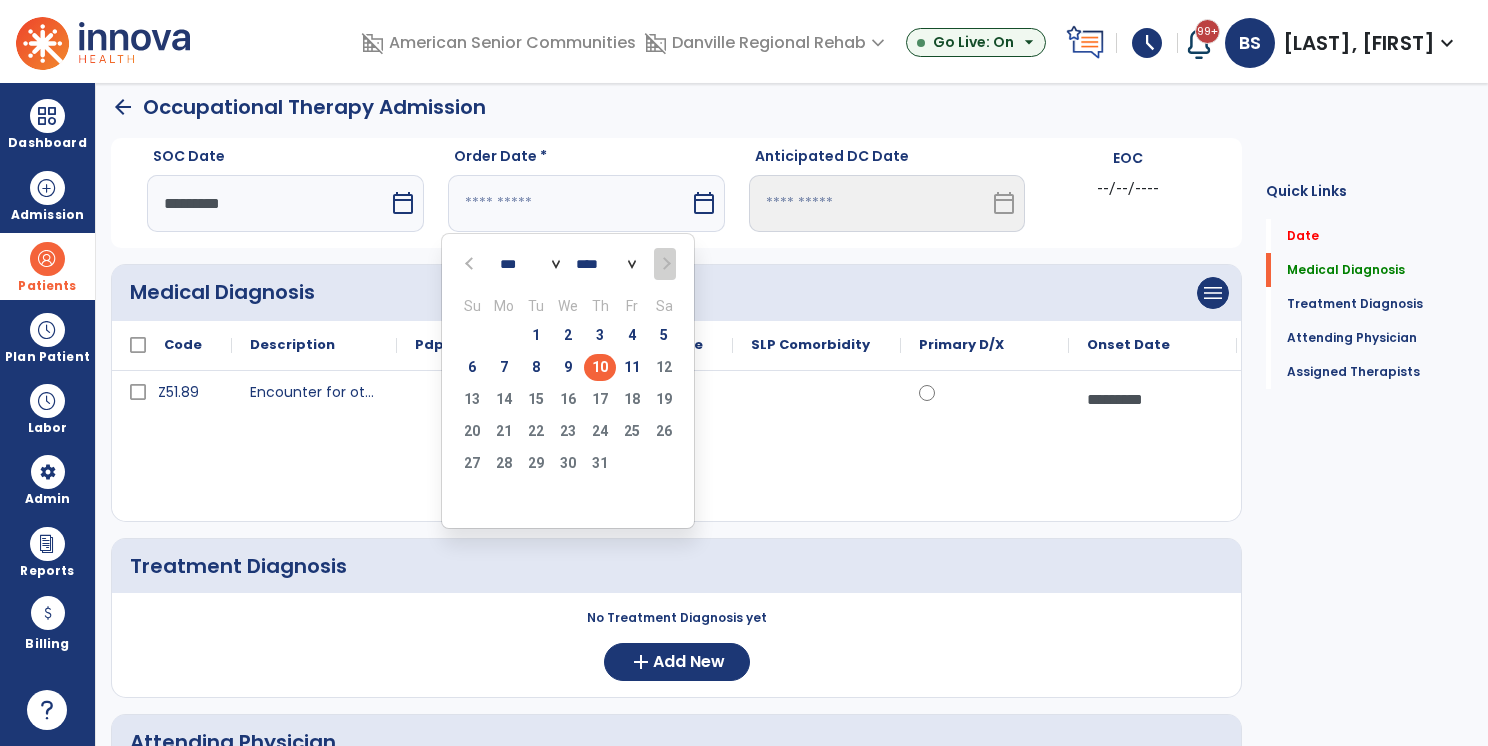 type on "*********" 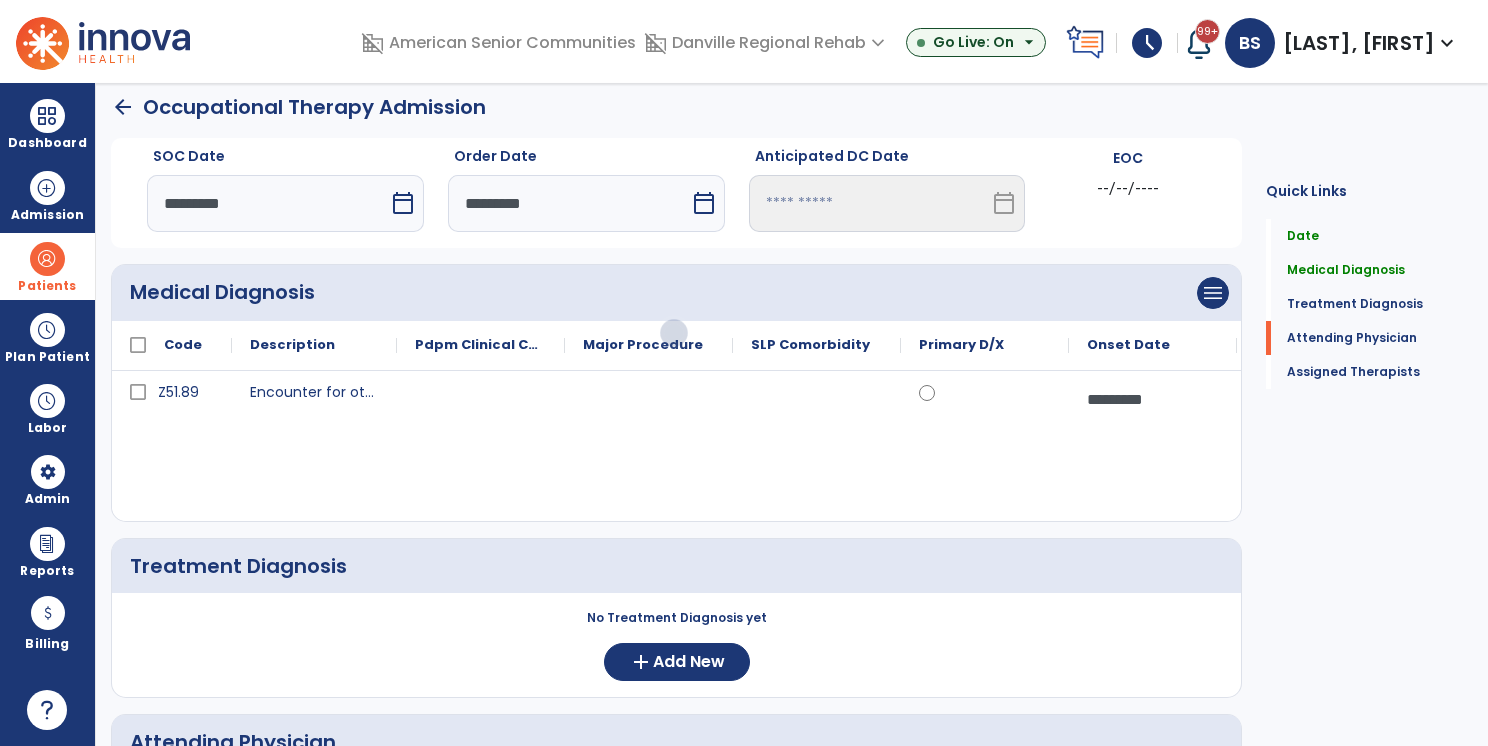 scroll, scrollTop: 500, scrollLeft: 0, axis: vertical 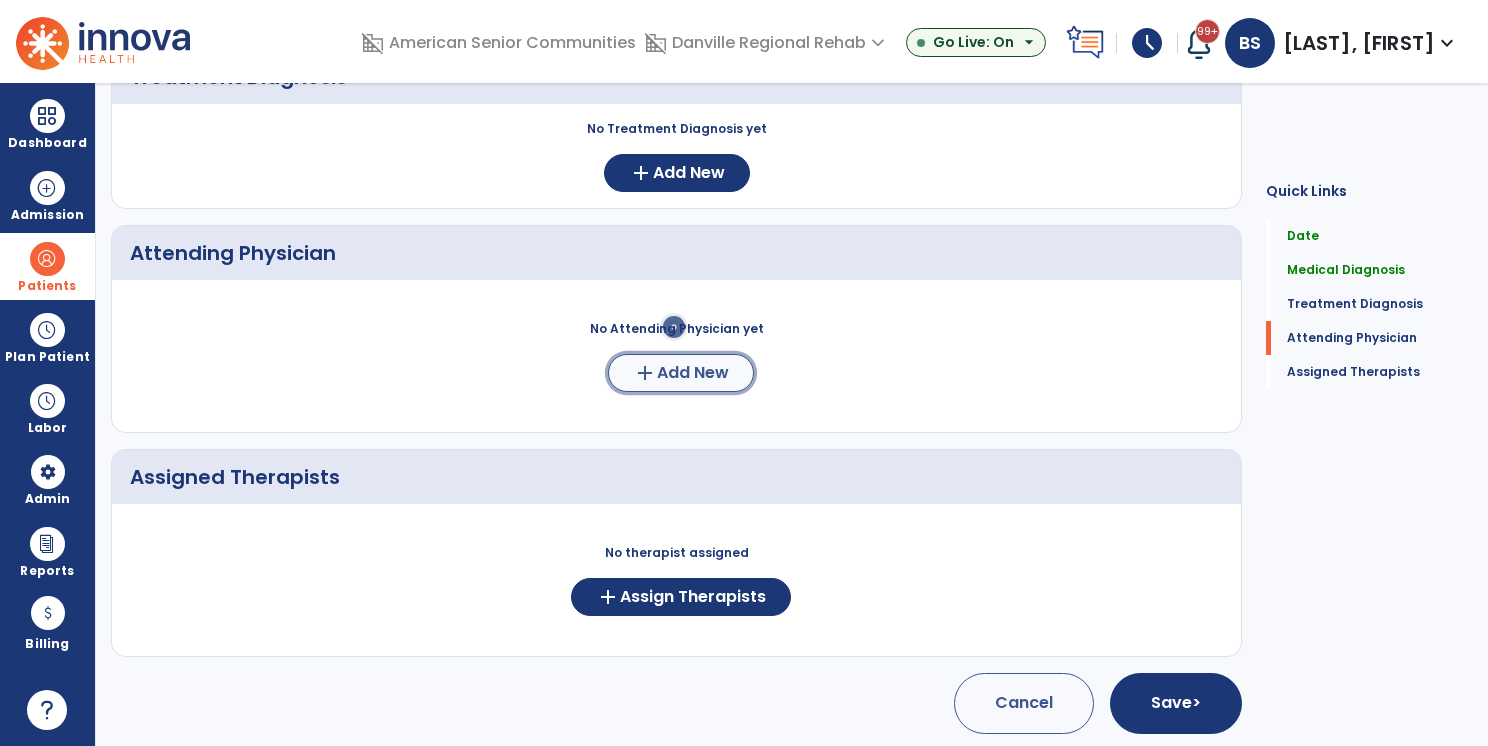 click on "add  Add New" 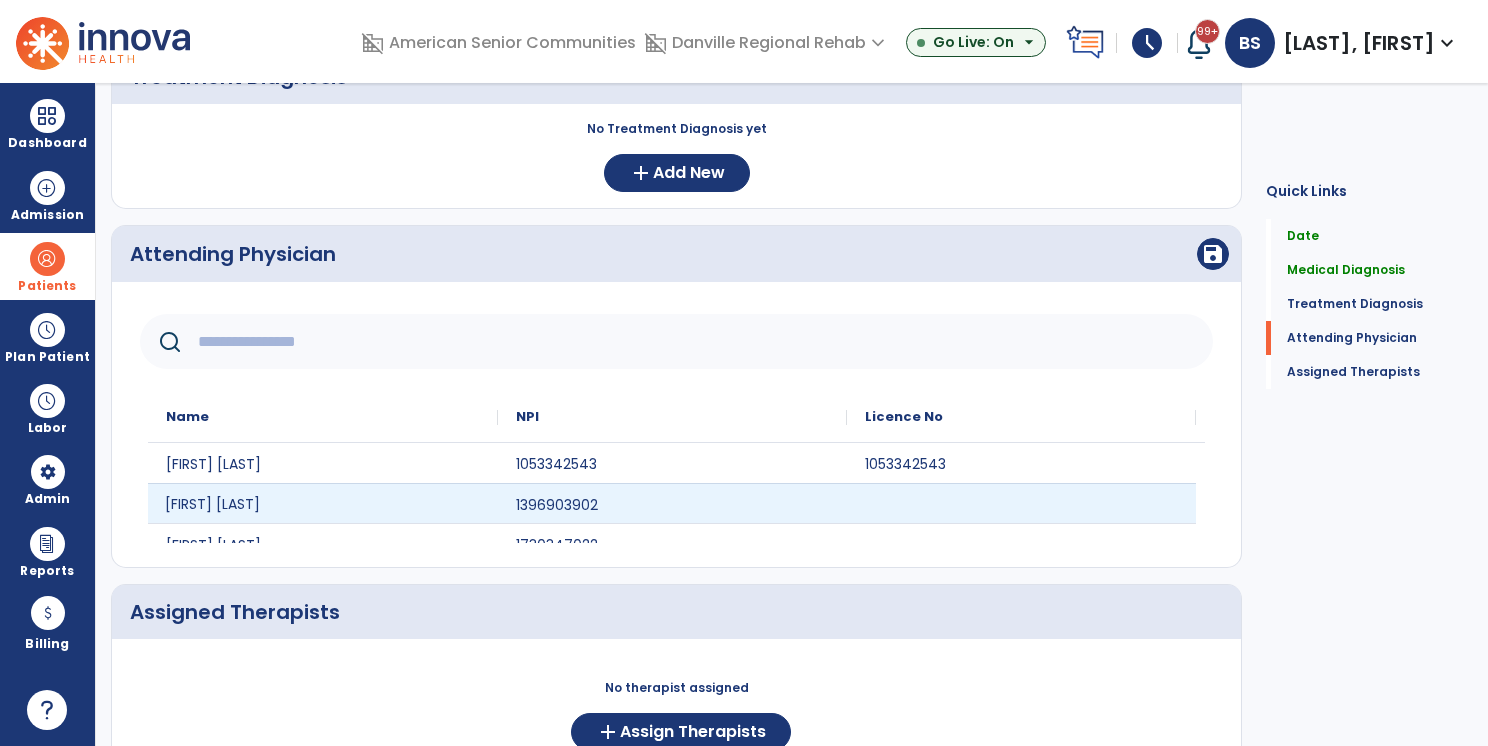 click on "[FIRST] [LAST]" 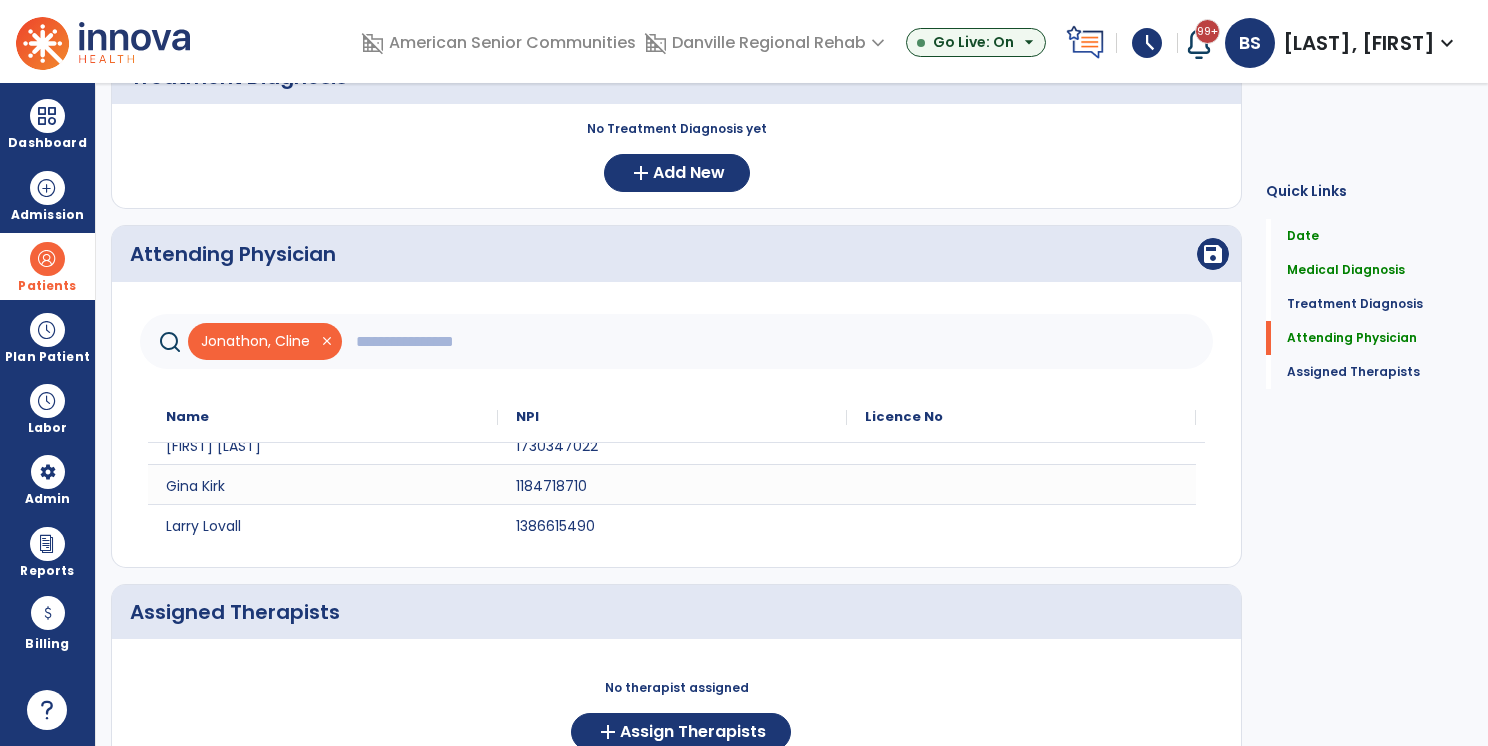 scroll, scrollTop: 100, scrollLeft: 0, axis: vertical 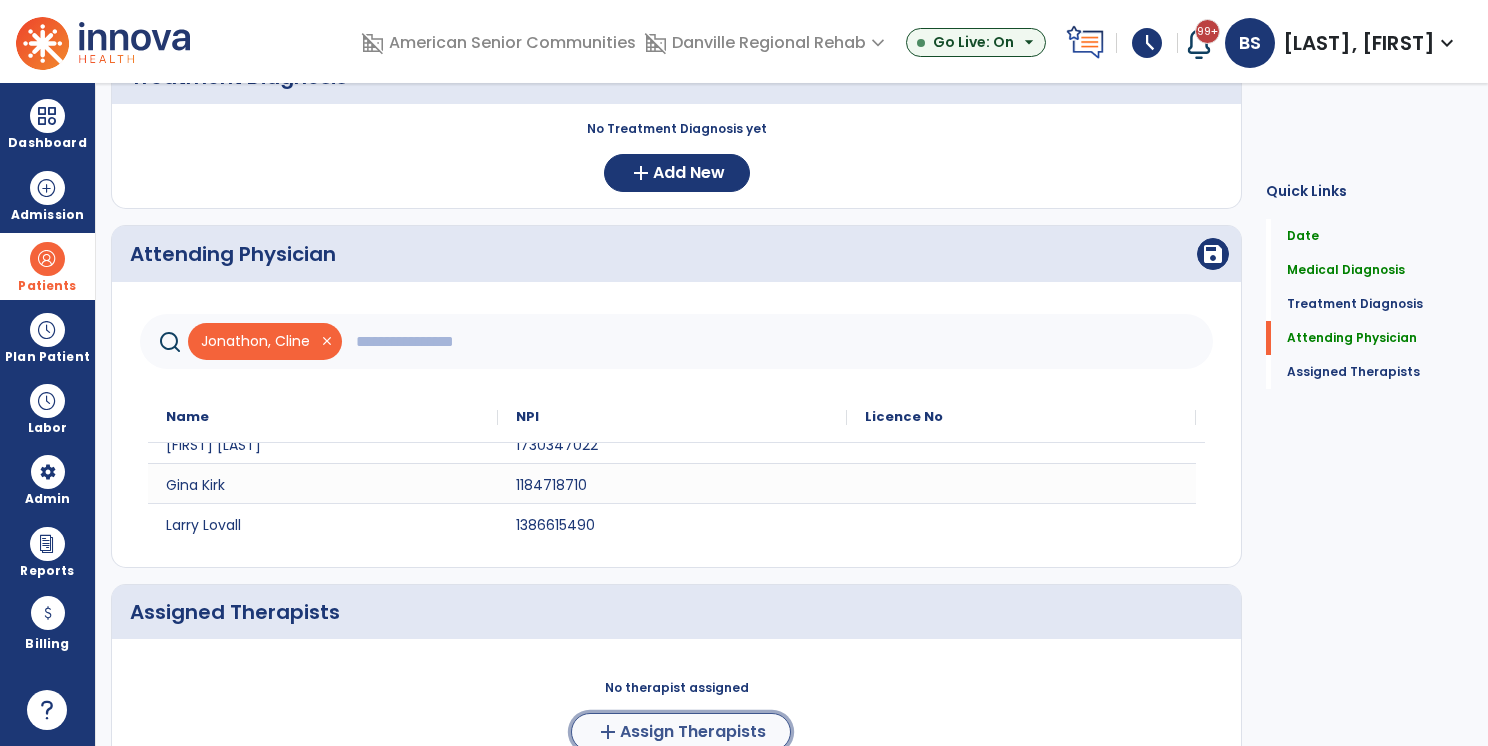 click on "Assign Therapists" 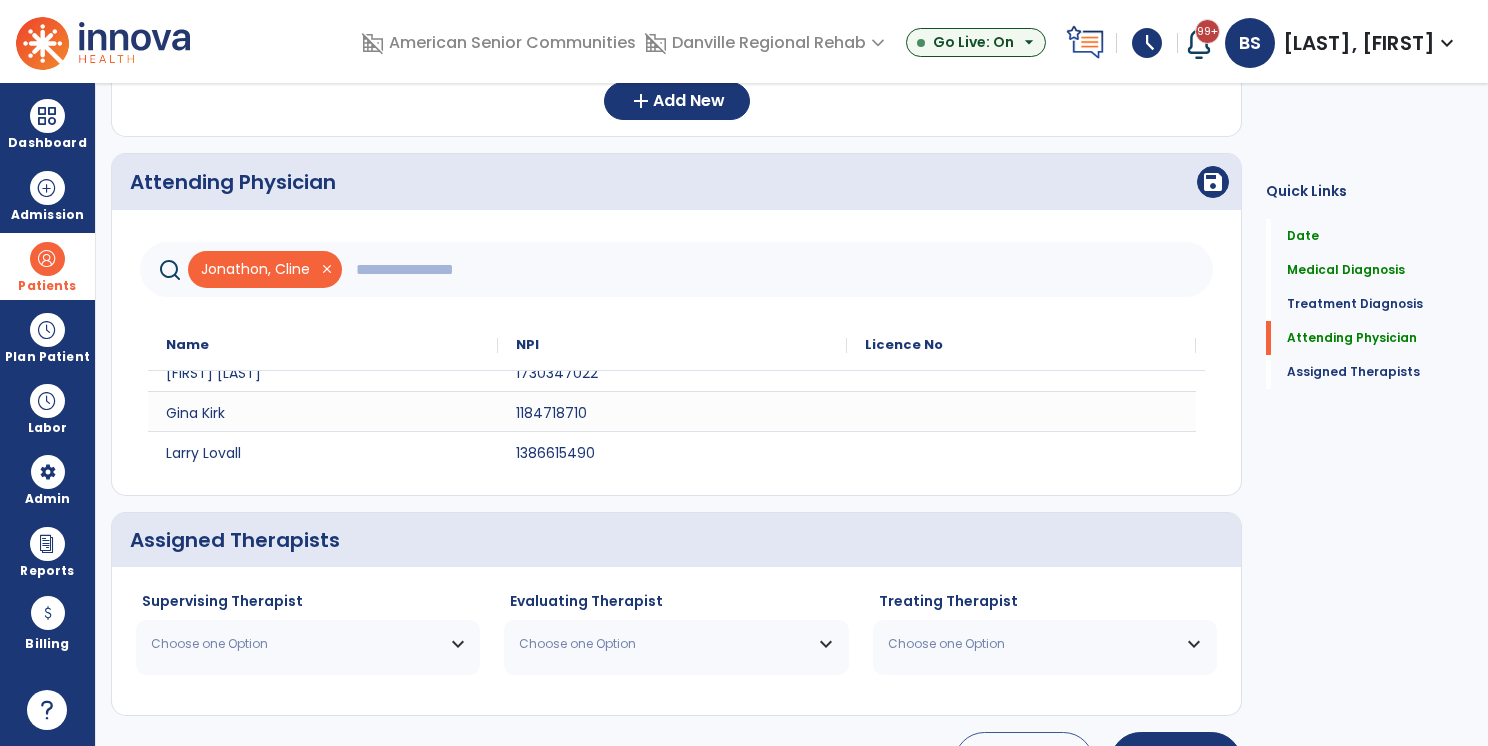 scroll, scrollTop: 632, scrollLeft: 0, axis: vertical 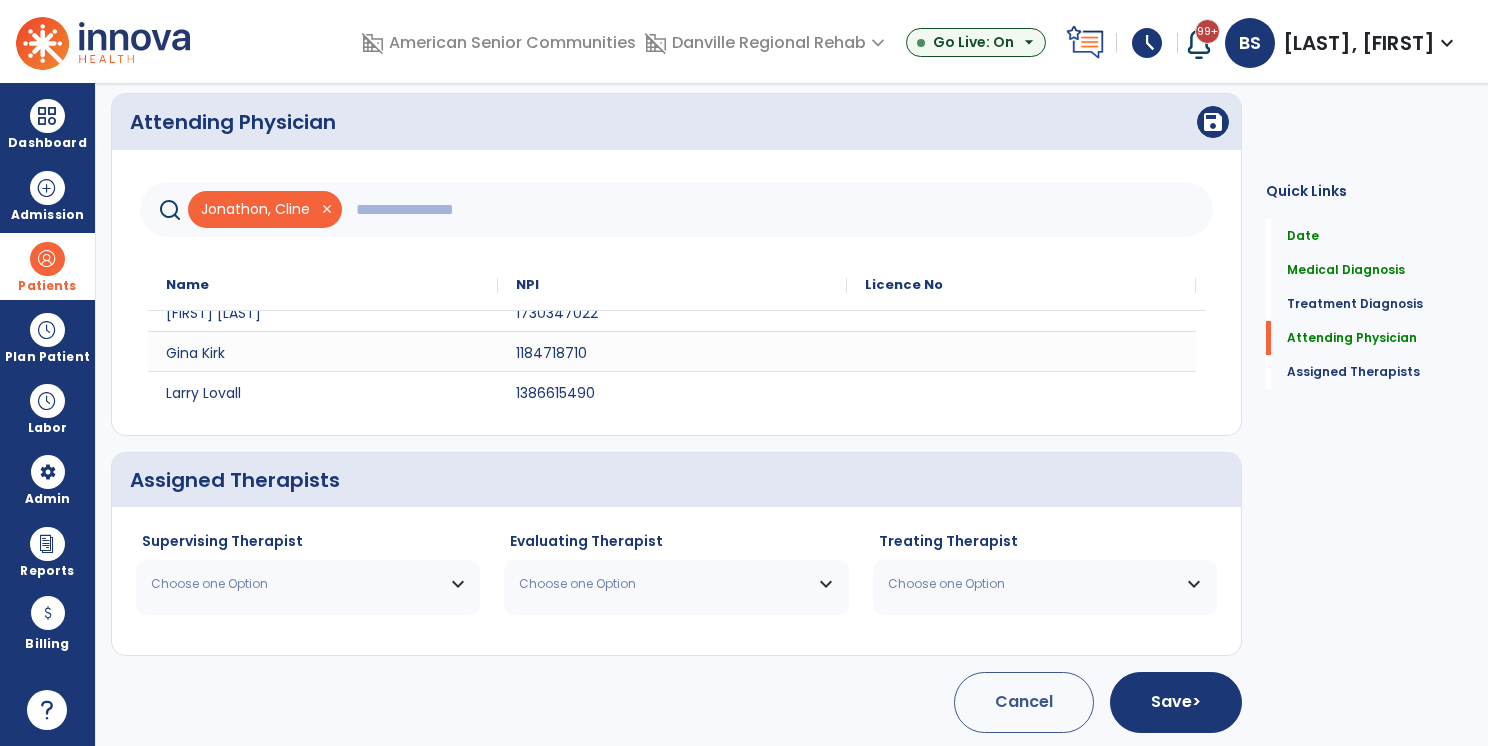 click on "Choose one Option" at bounding box center (295, 584) 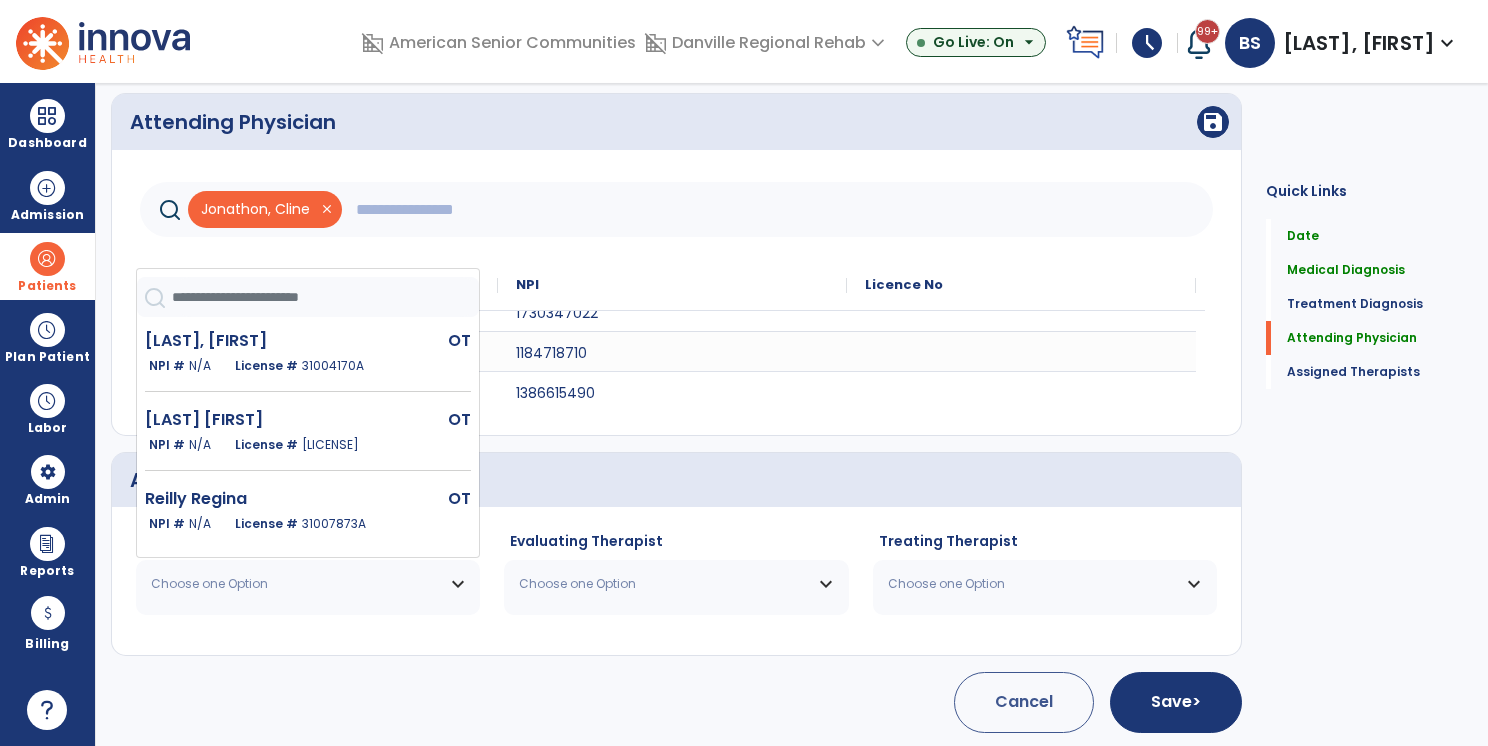 scroll, scrollTop: 0, scrollLeft: 0, axis: both 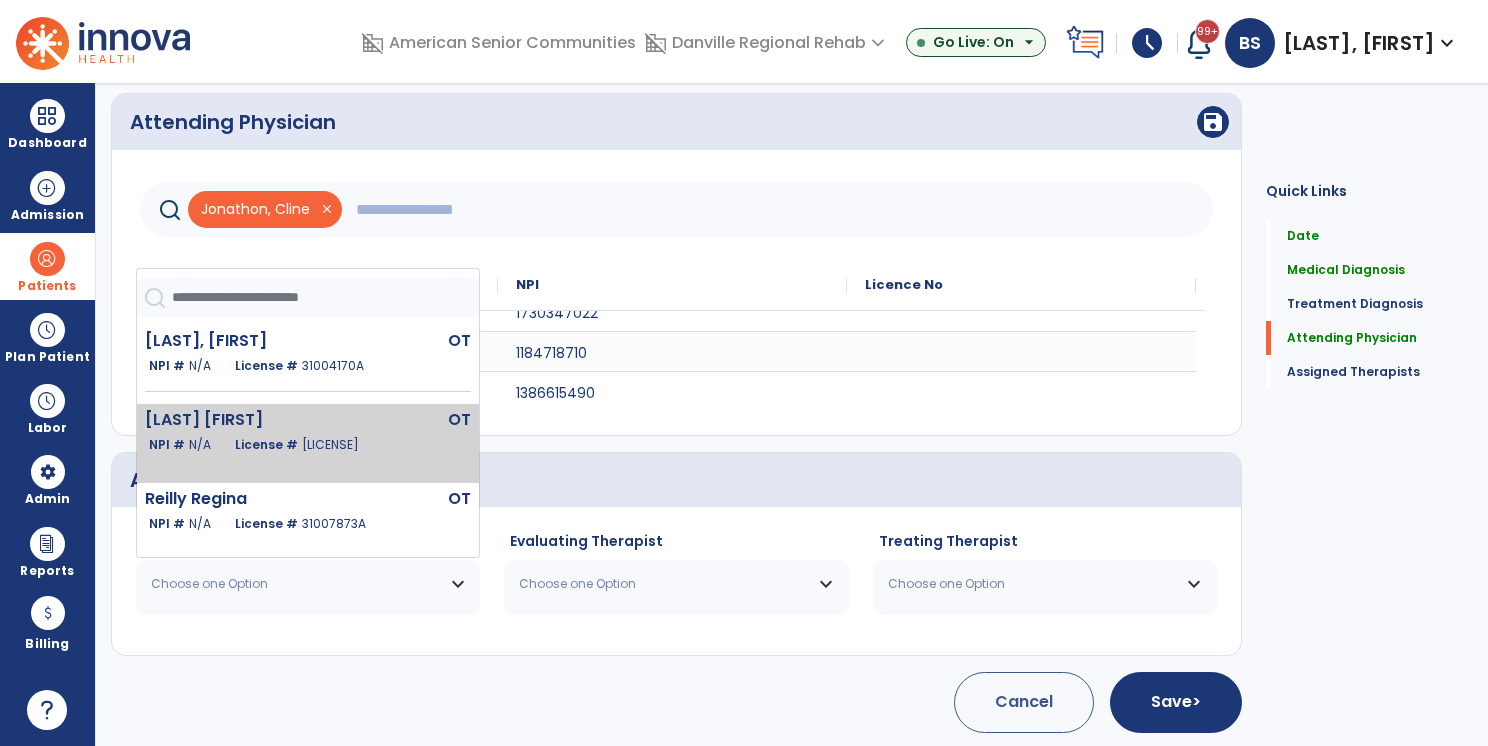 click on "[LAST] [FIRST]" 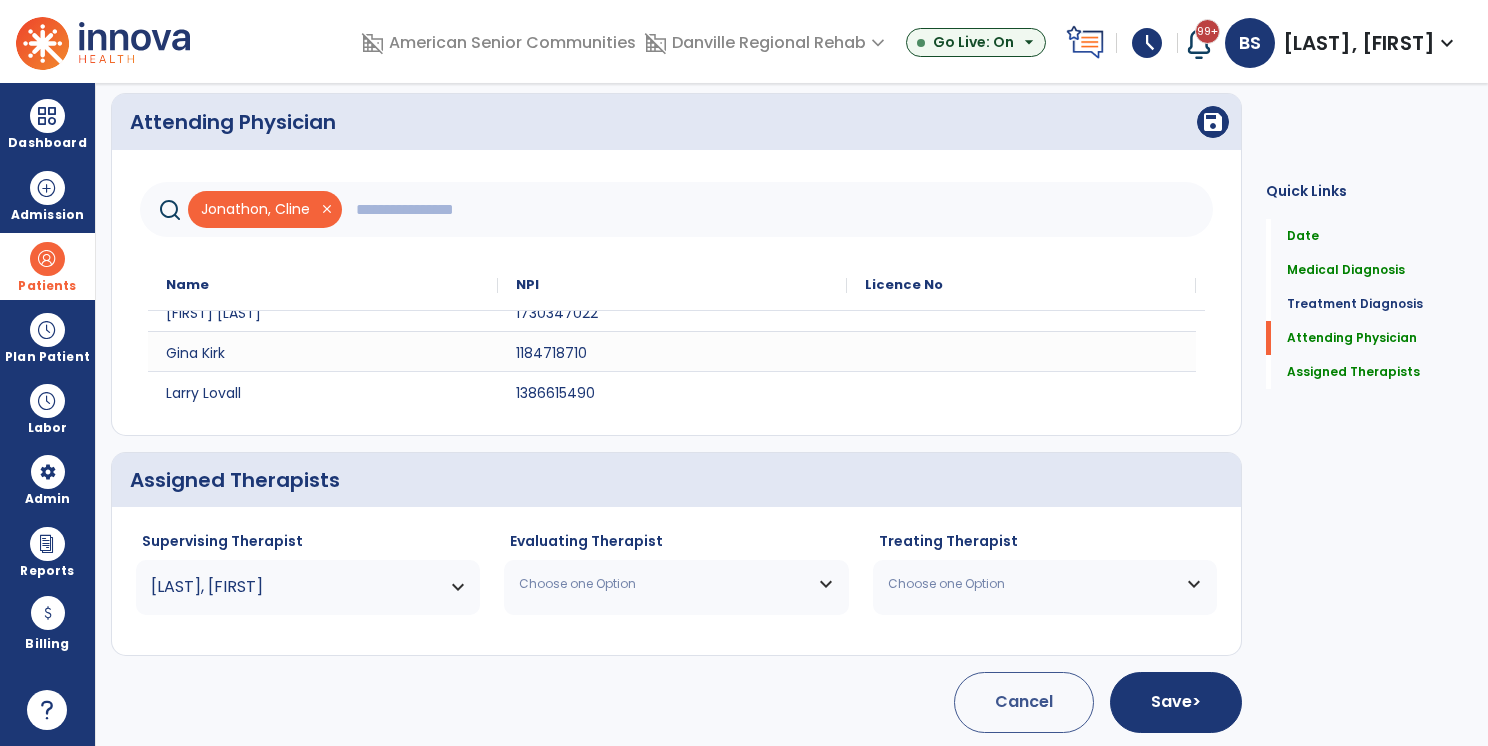 click on "Choose one Option" at bounding box center (663, 584) 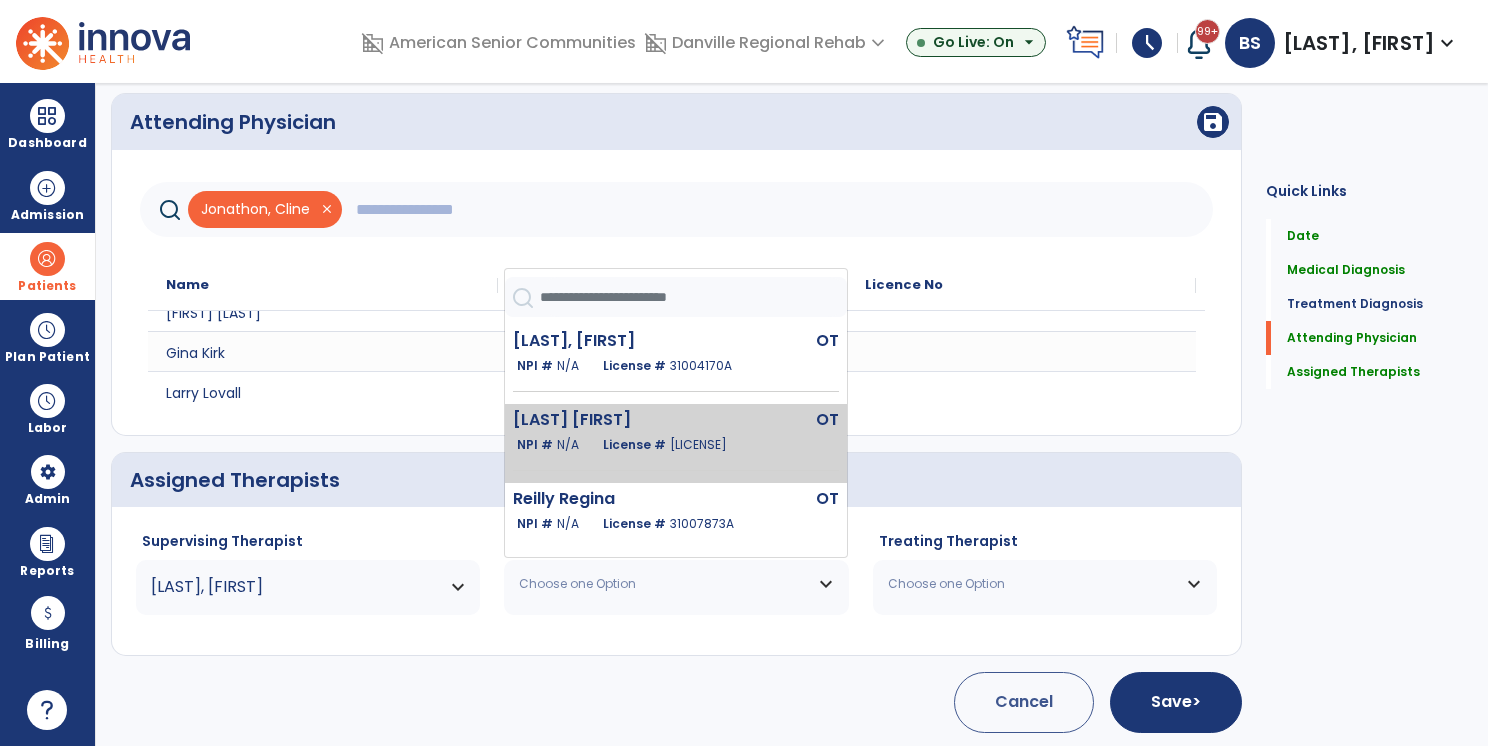 click on "License #  [LICENSE]" 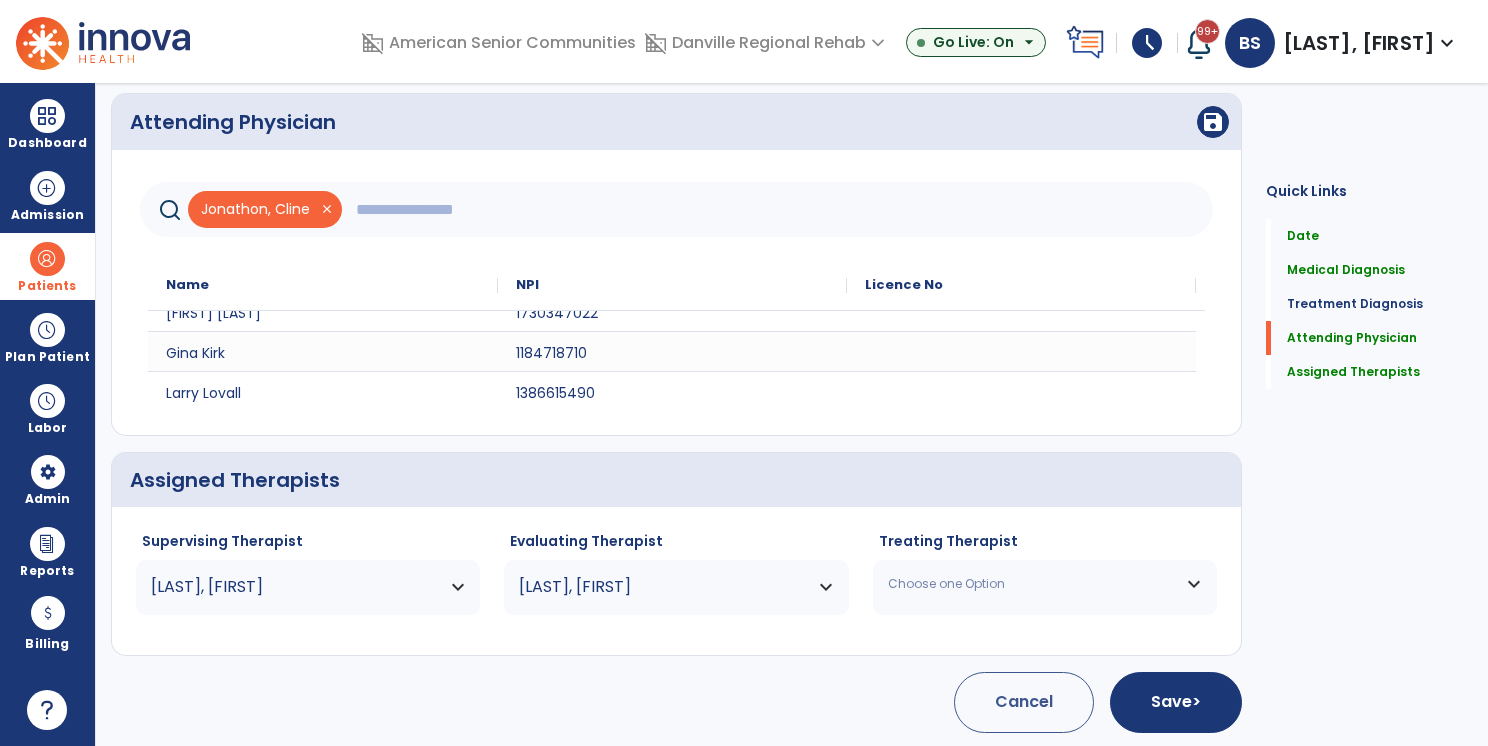click on "Choose one Option" at bounding box center (1045, 584) 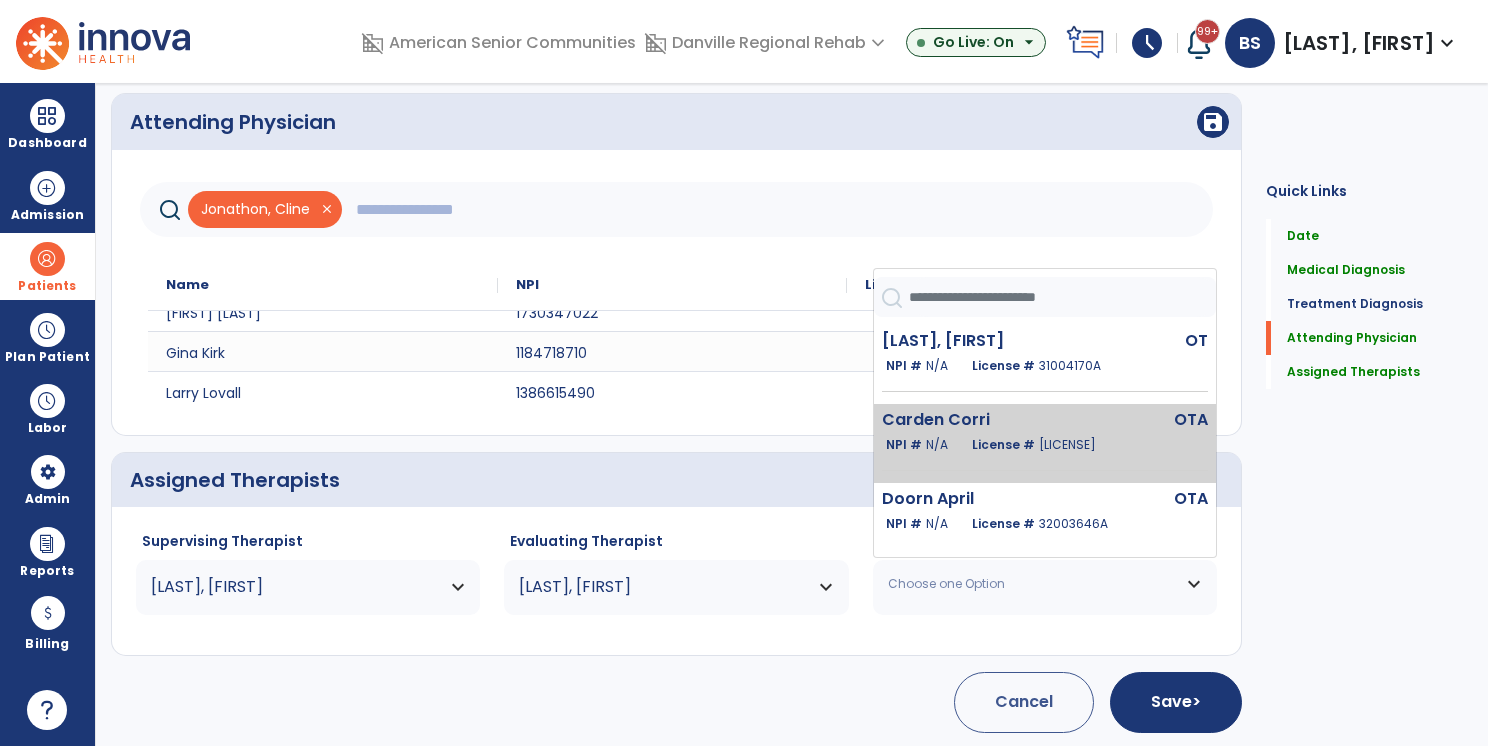 click on "Carden Corri" 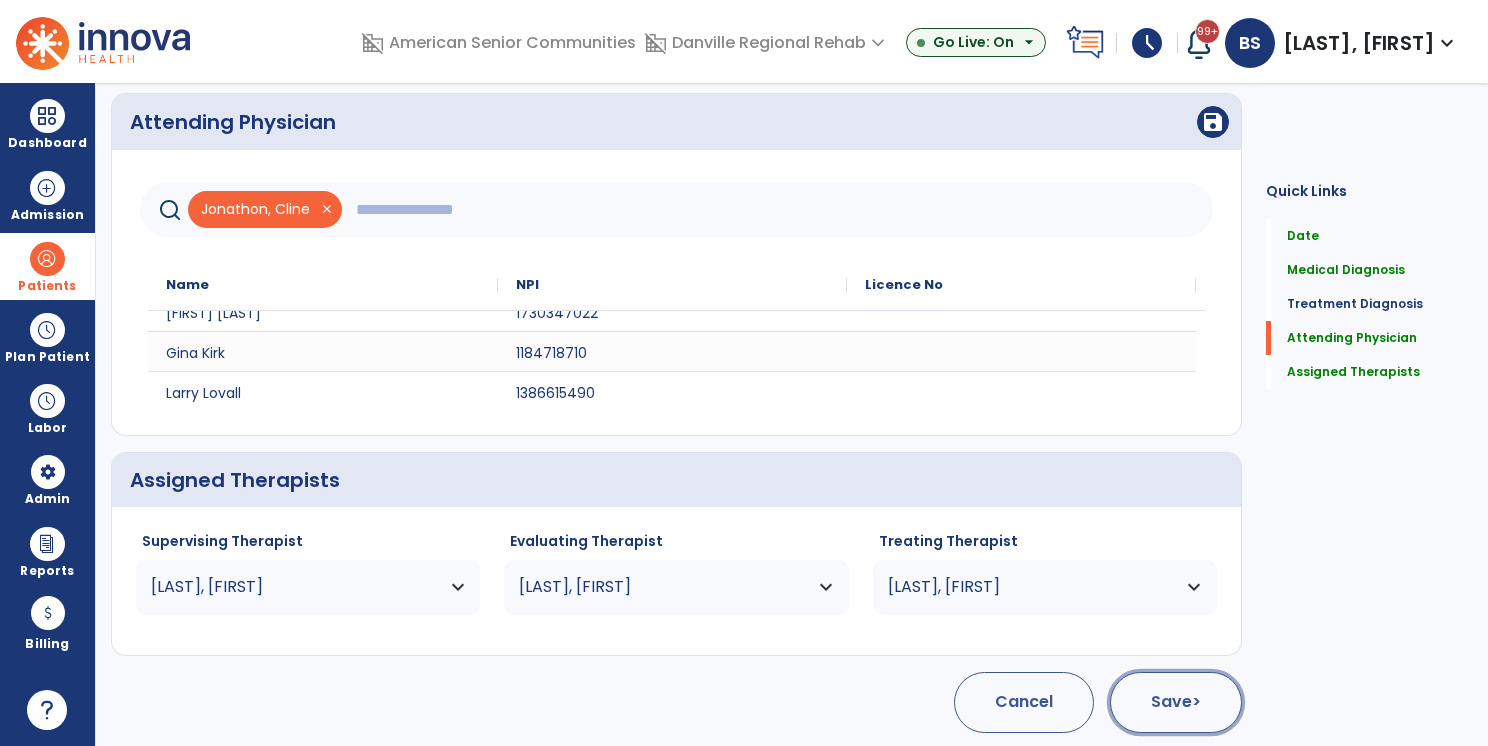 click on "Save  >" 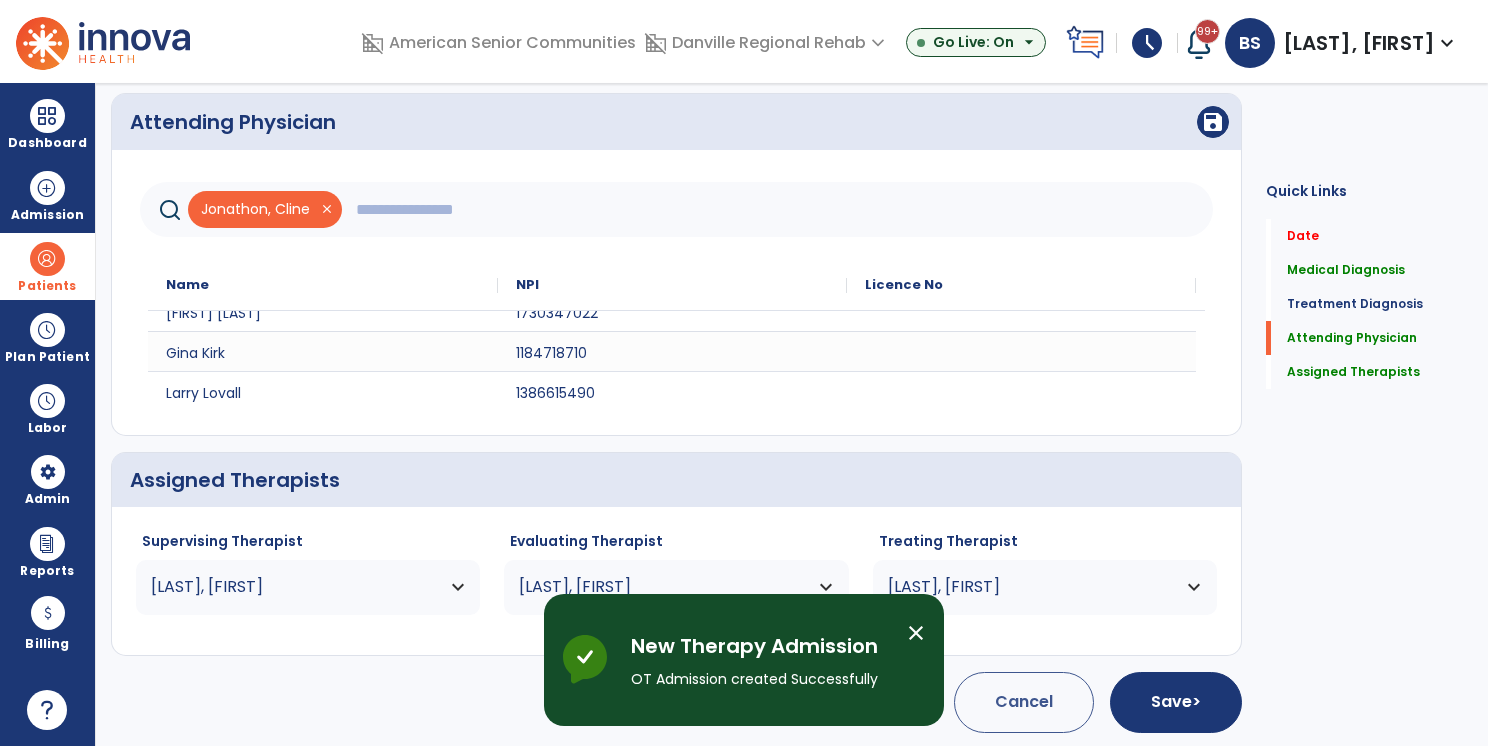 type 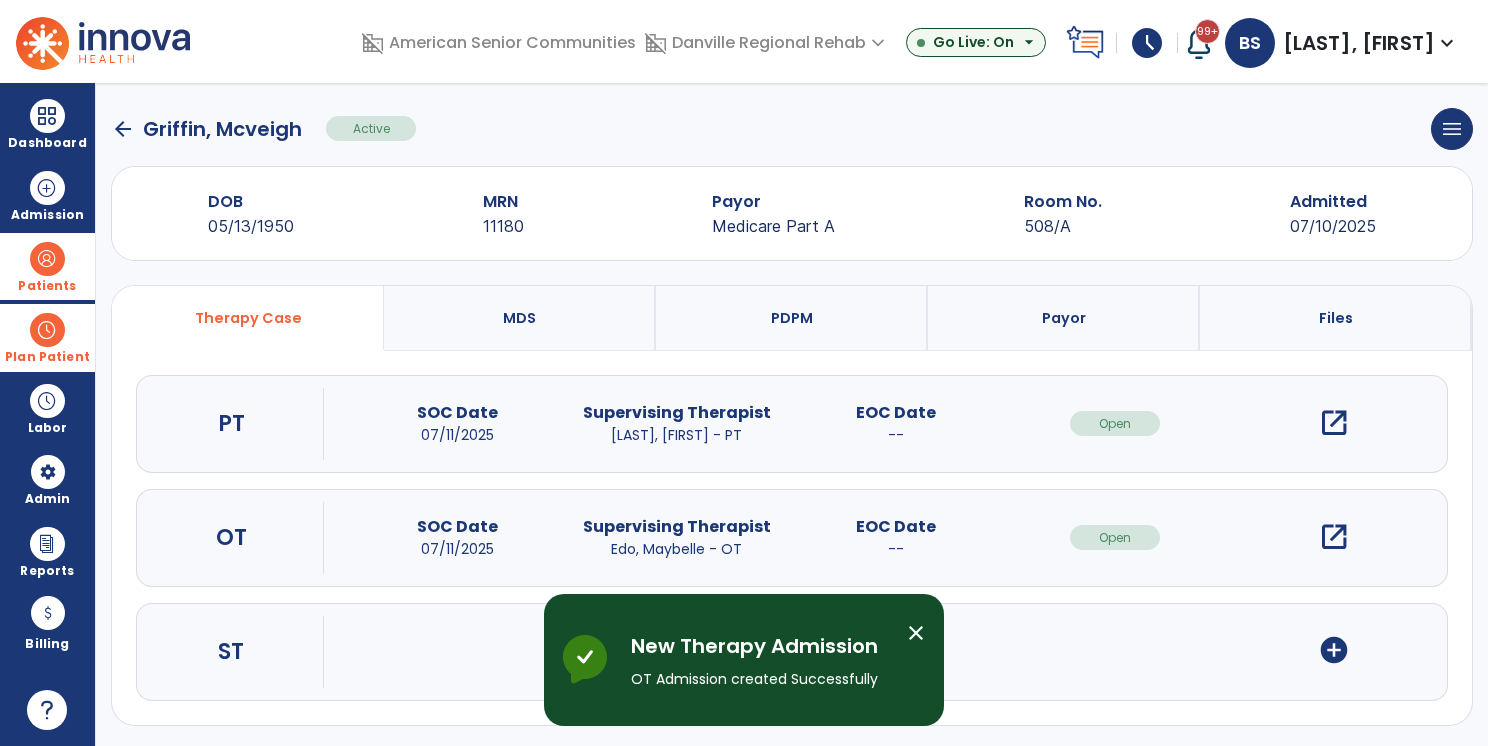 click at bounding box center (47, 330) 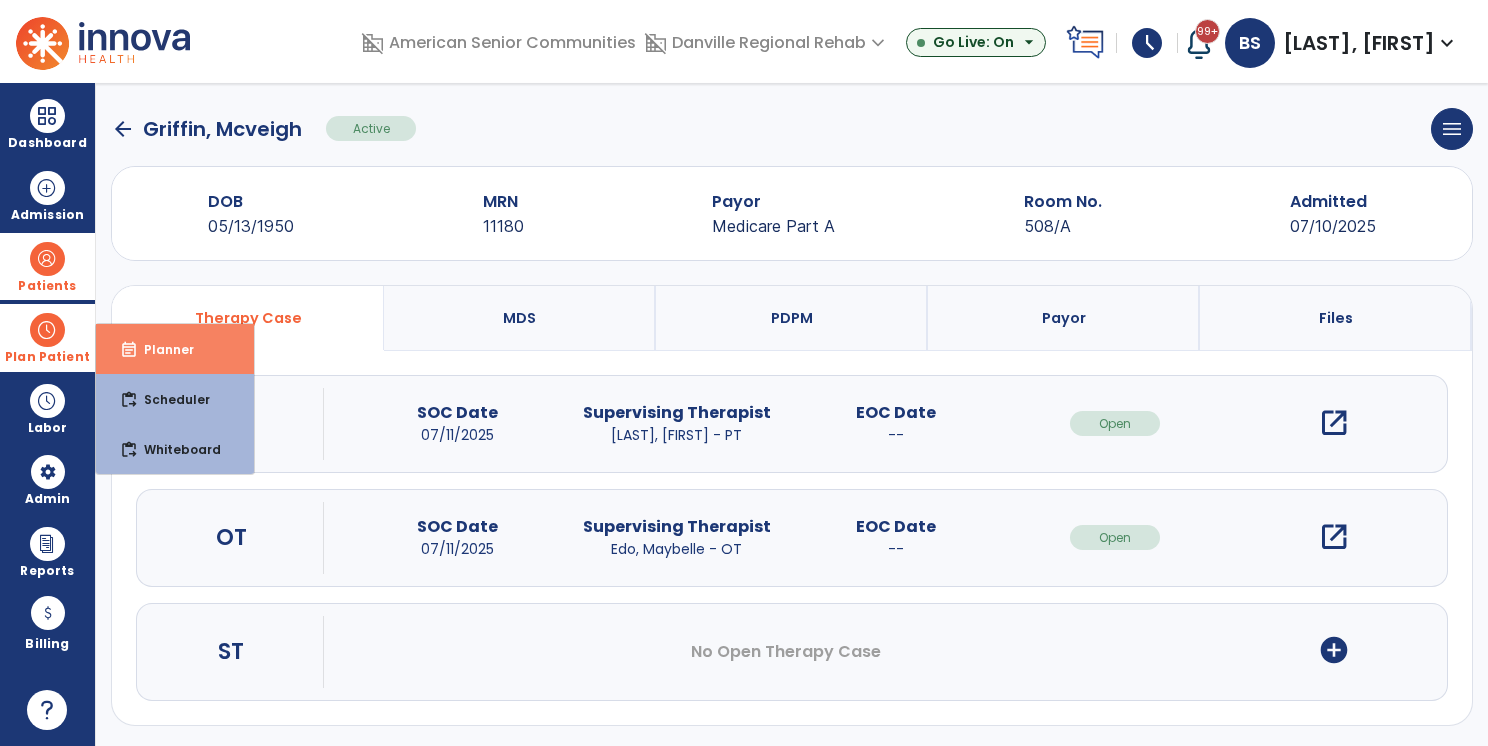 click on "event_note  Planner" at bounding box center (175, 349) 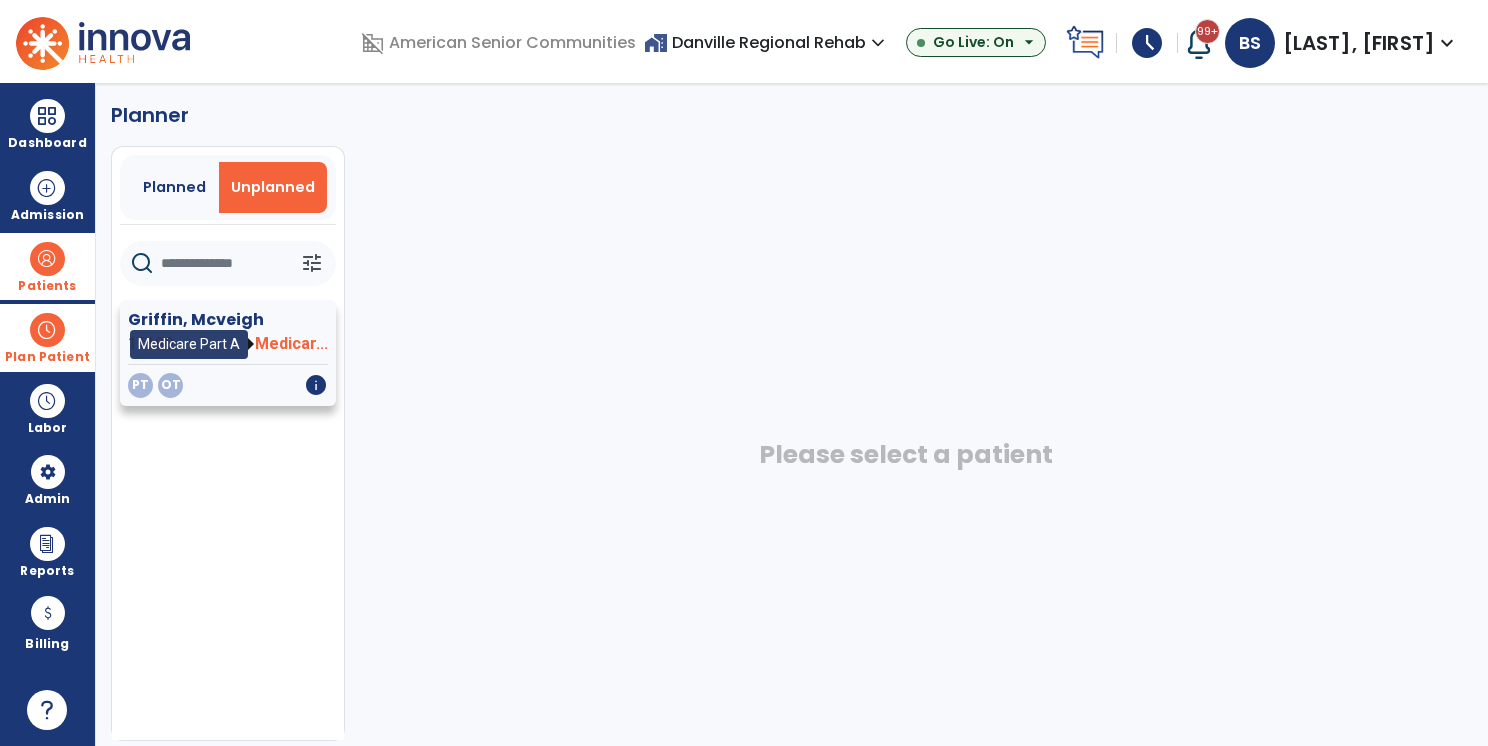 click on "Medicar..." 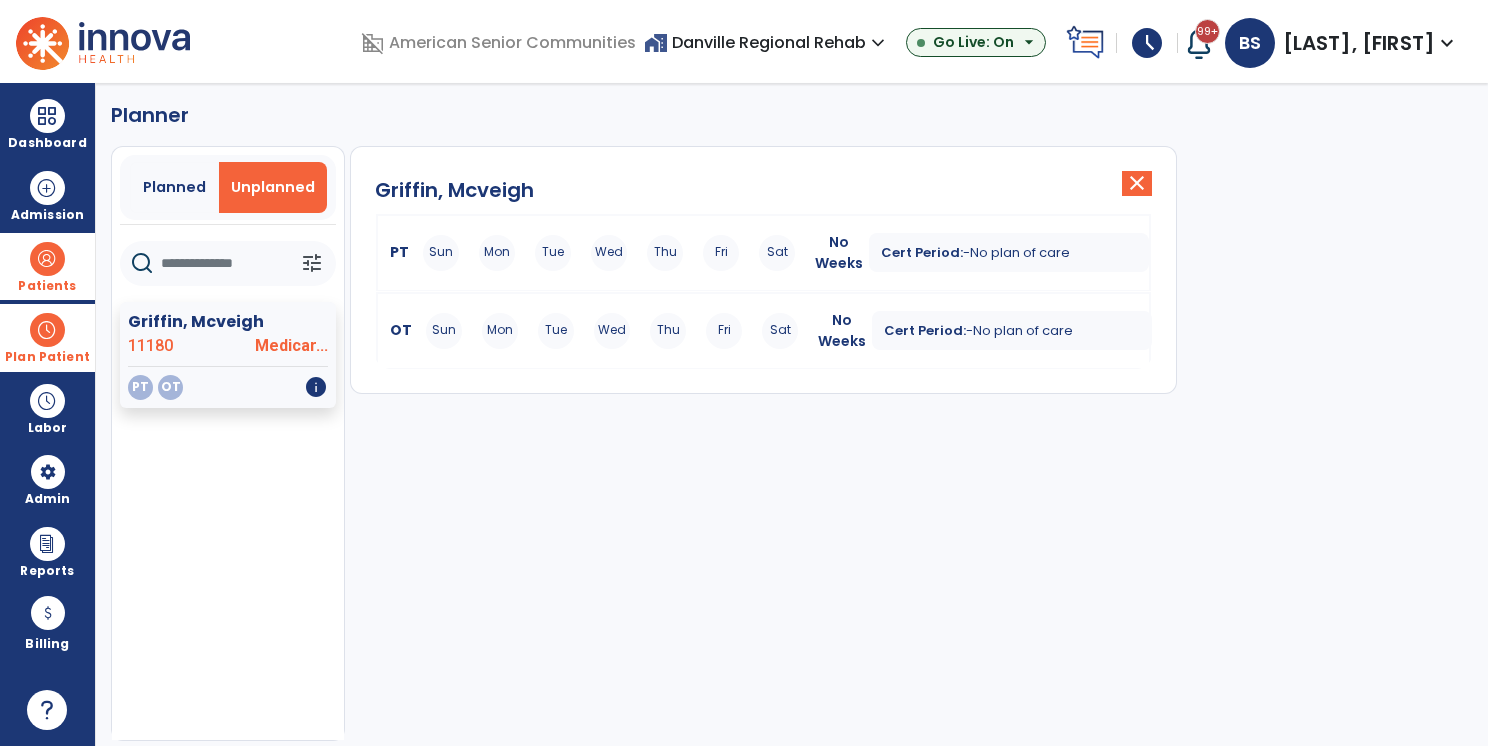click on "Mon" at bounding box center (497, 253) 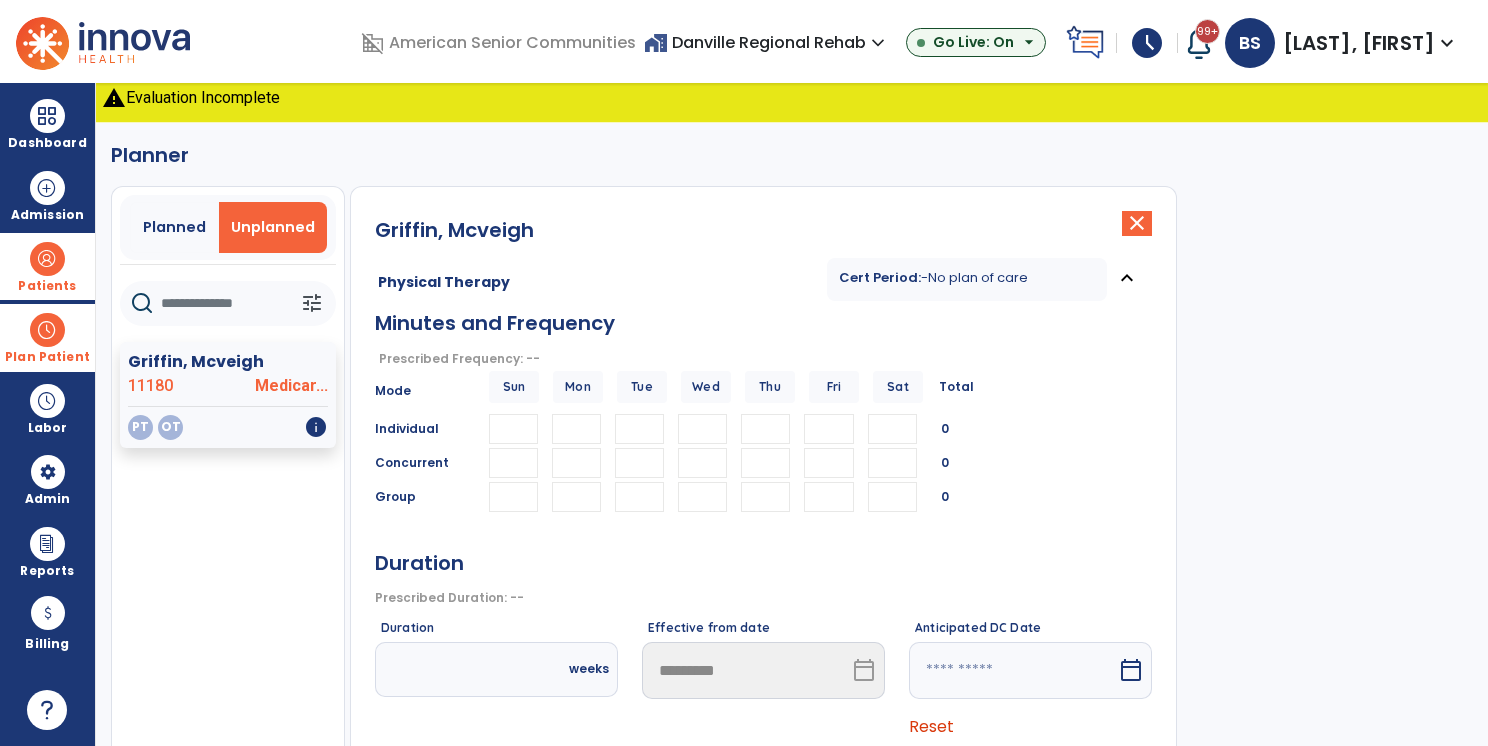 click at bounding box center [576, 429] 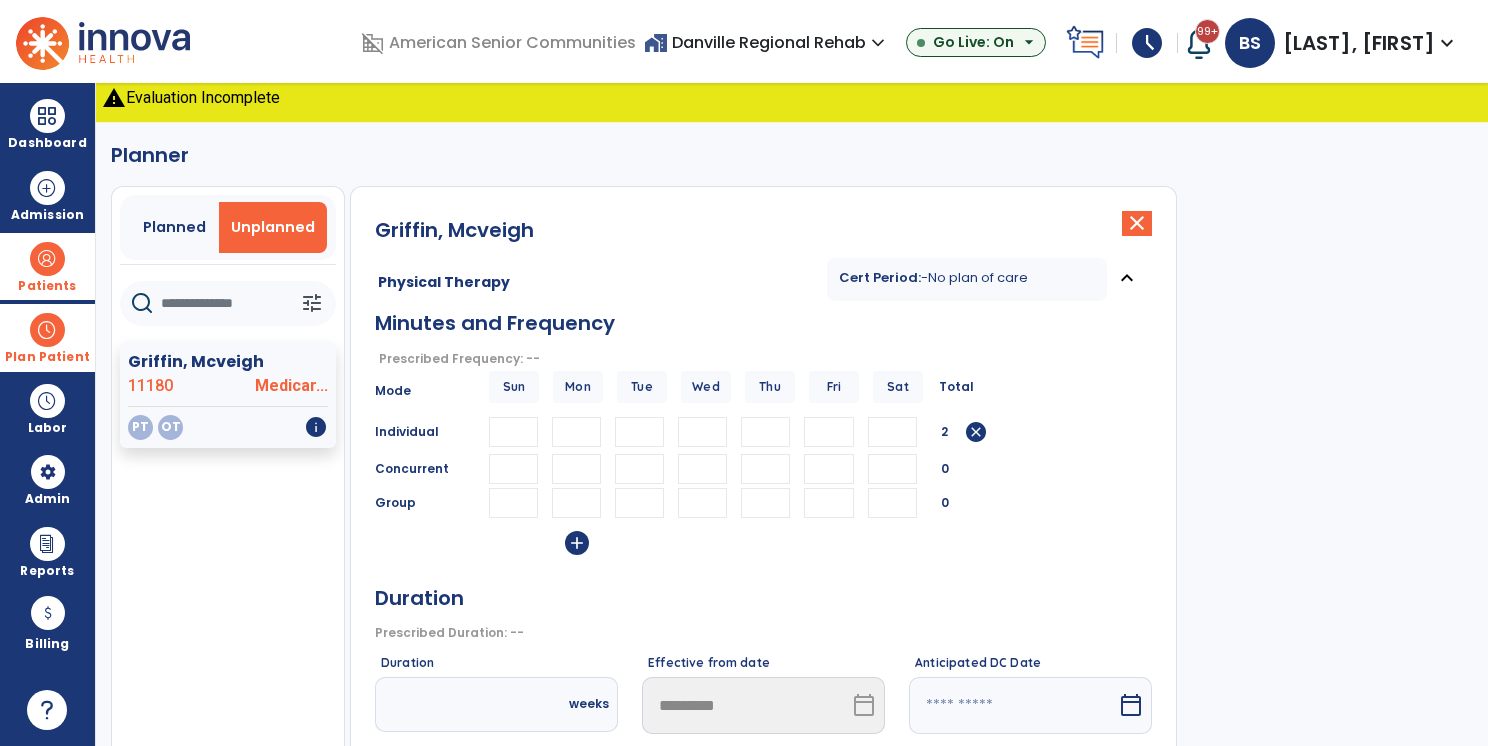 type on "**" 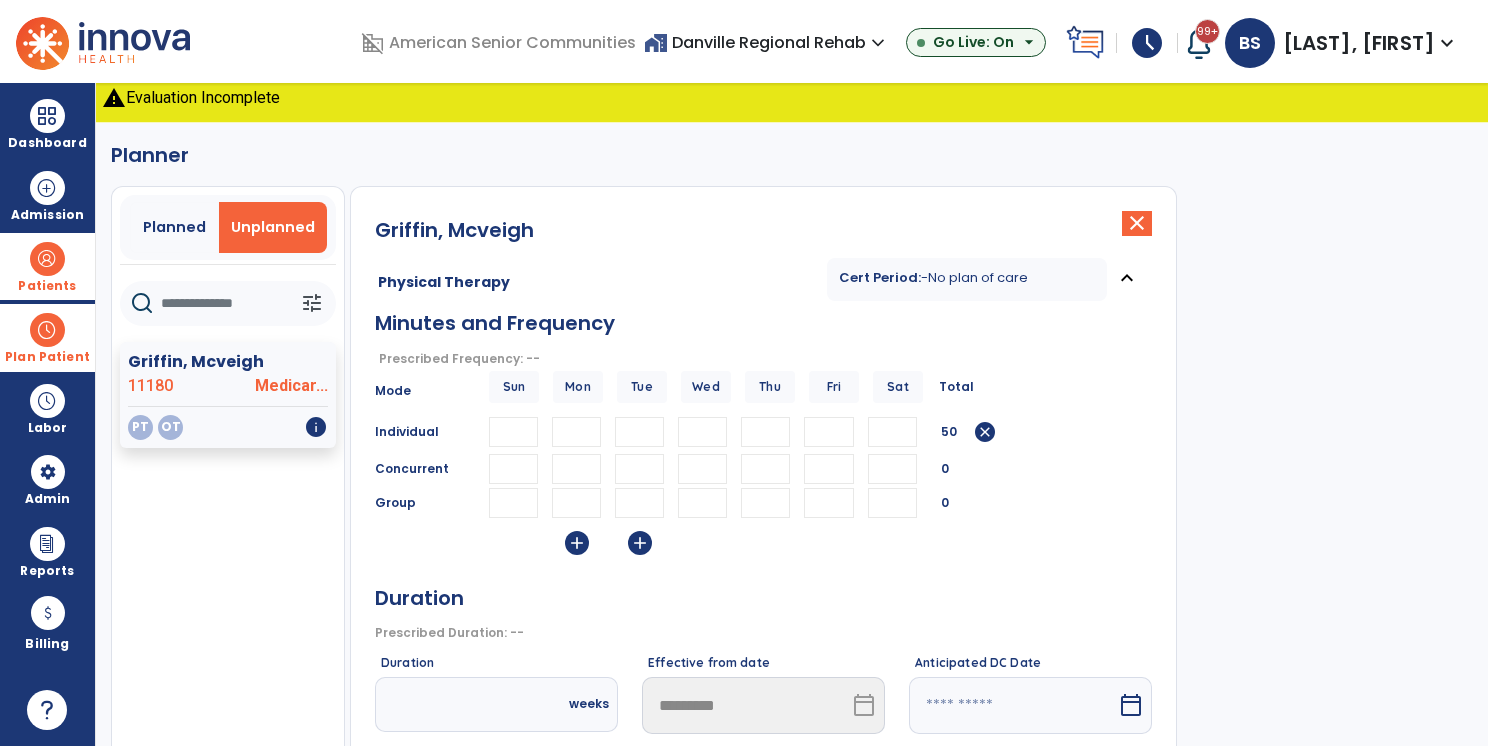 type on "**" 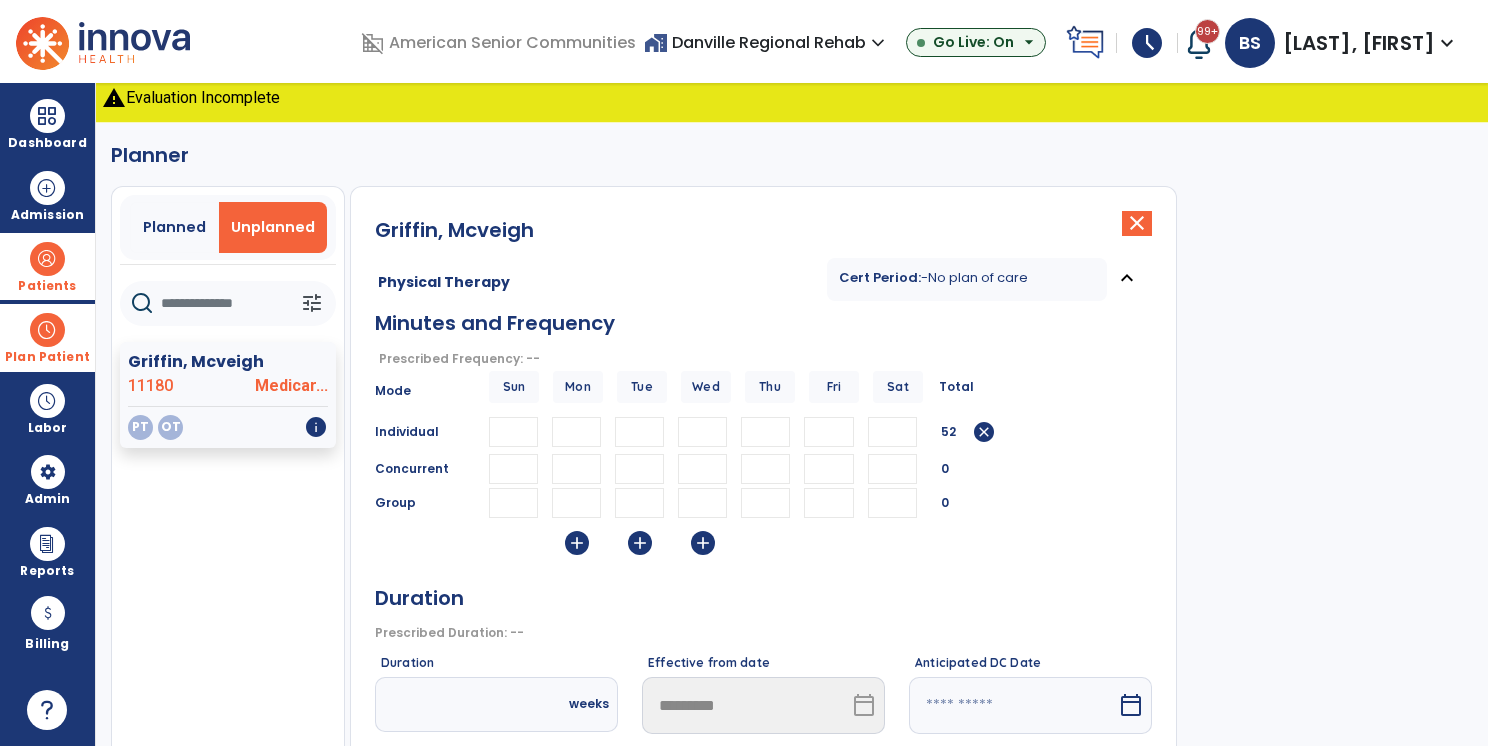 type on "**" 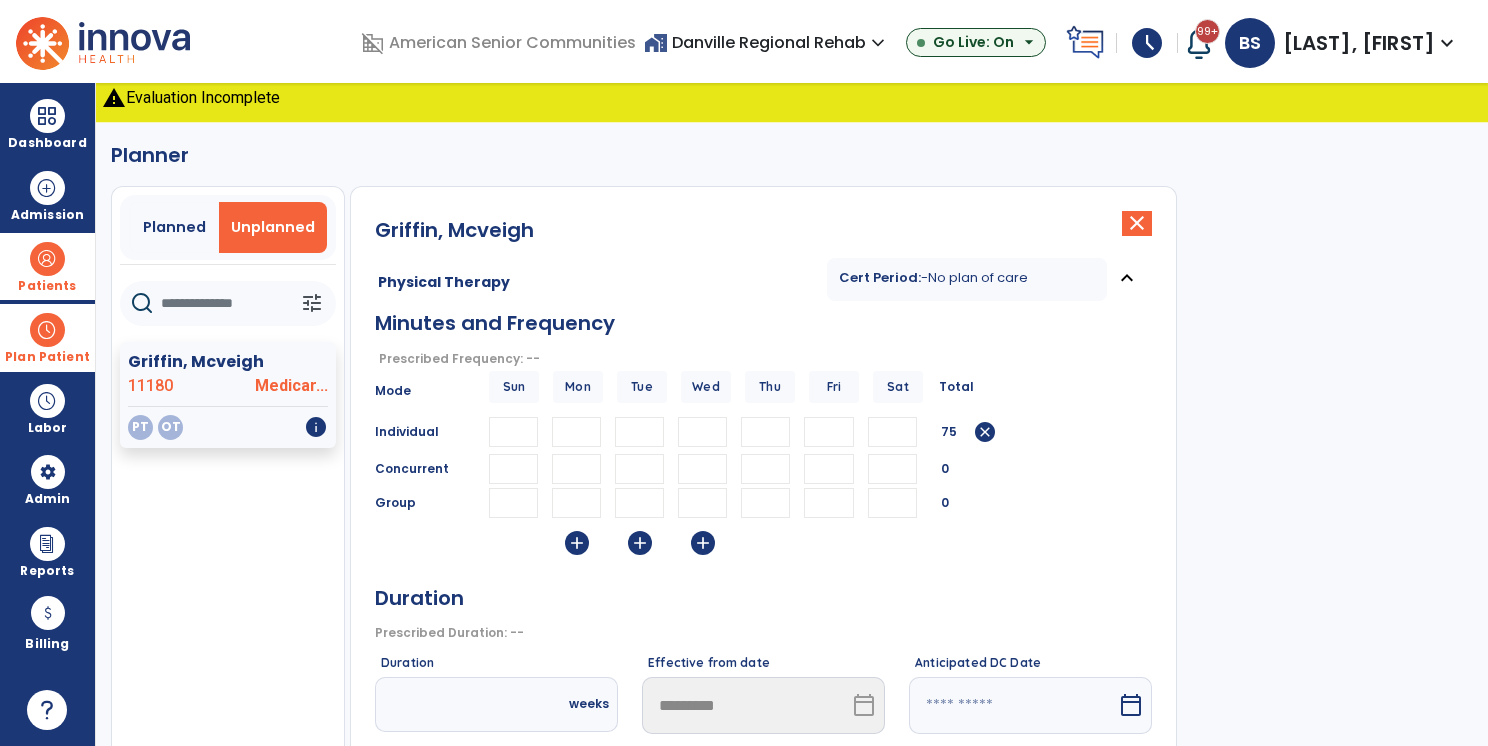 type on "**" 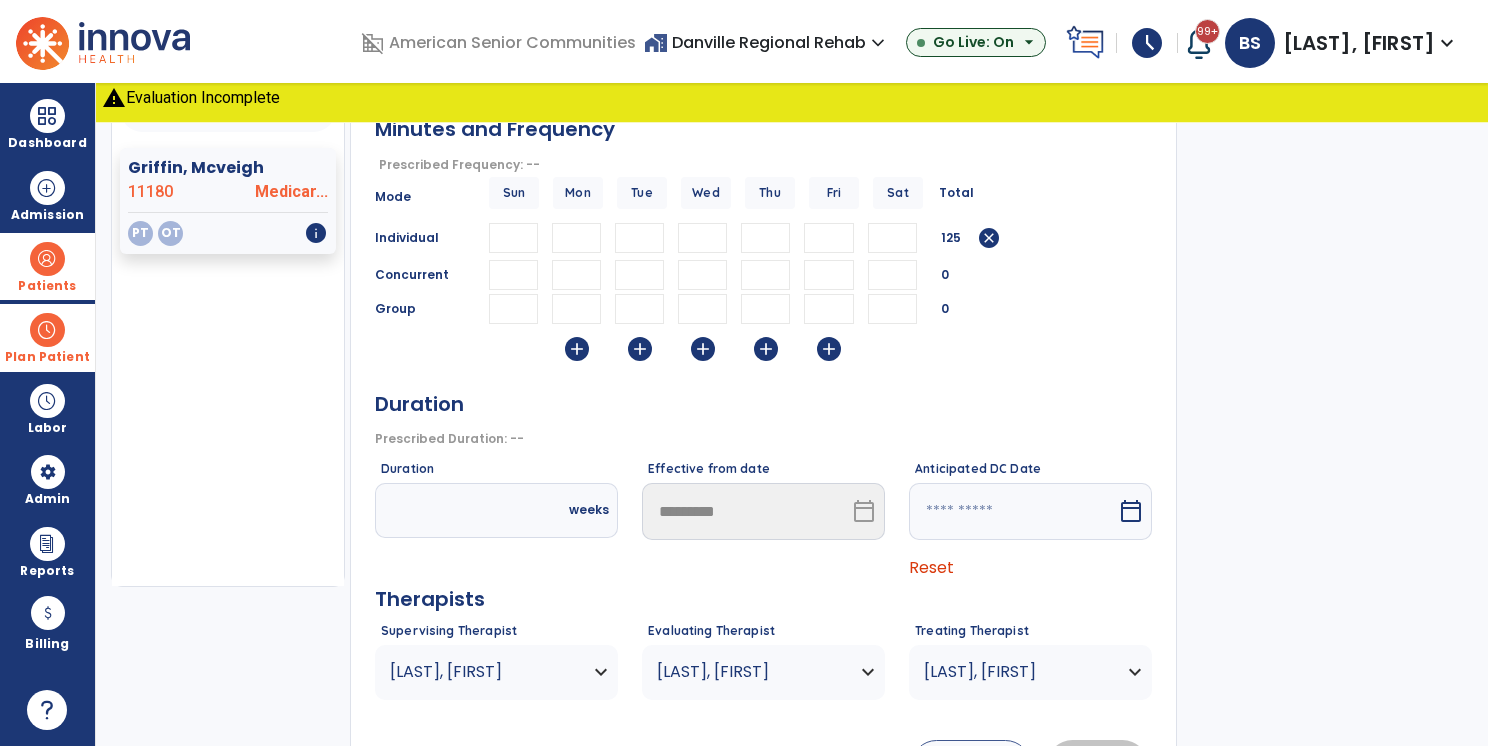 scroll, scrollTop: 211, scrollLeft: 0, axis: vertical 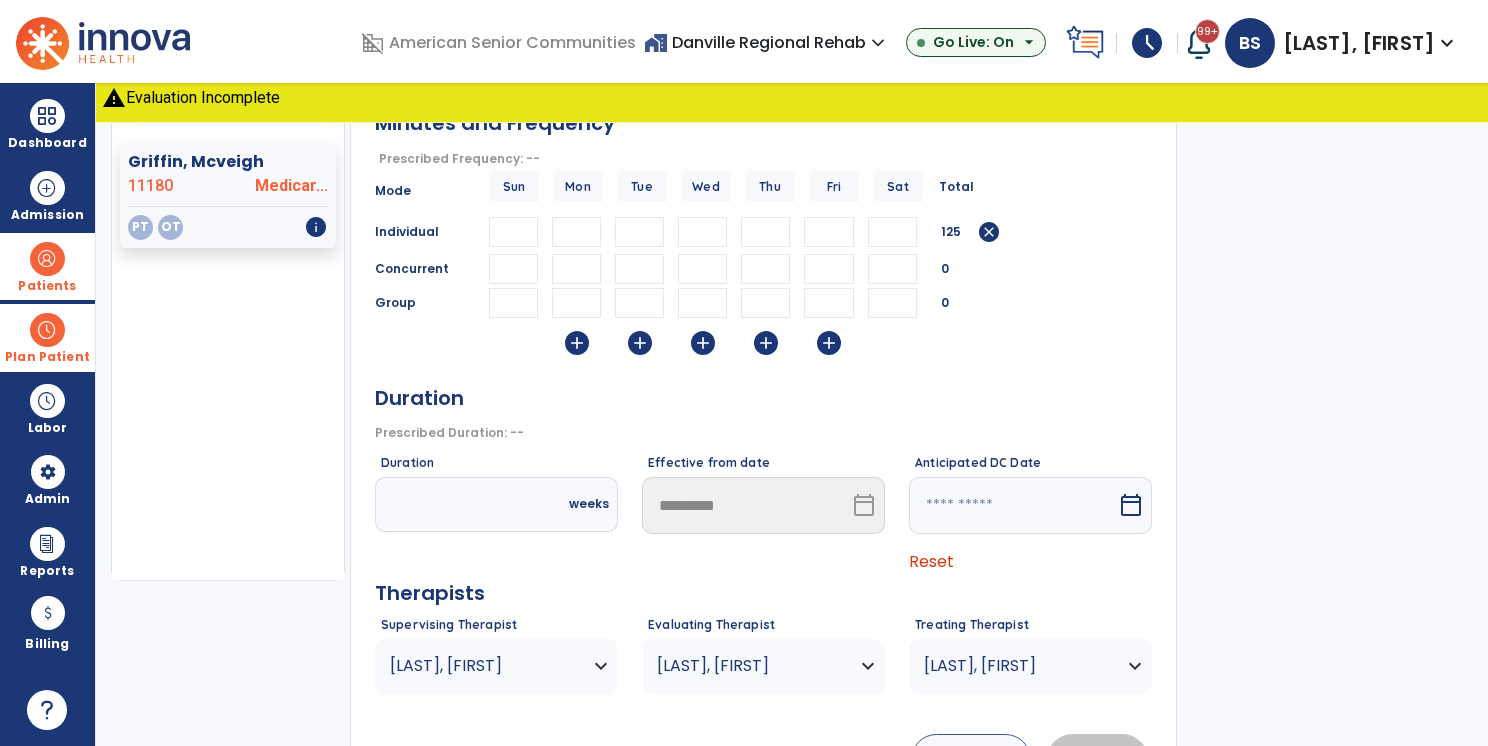 type on "**" 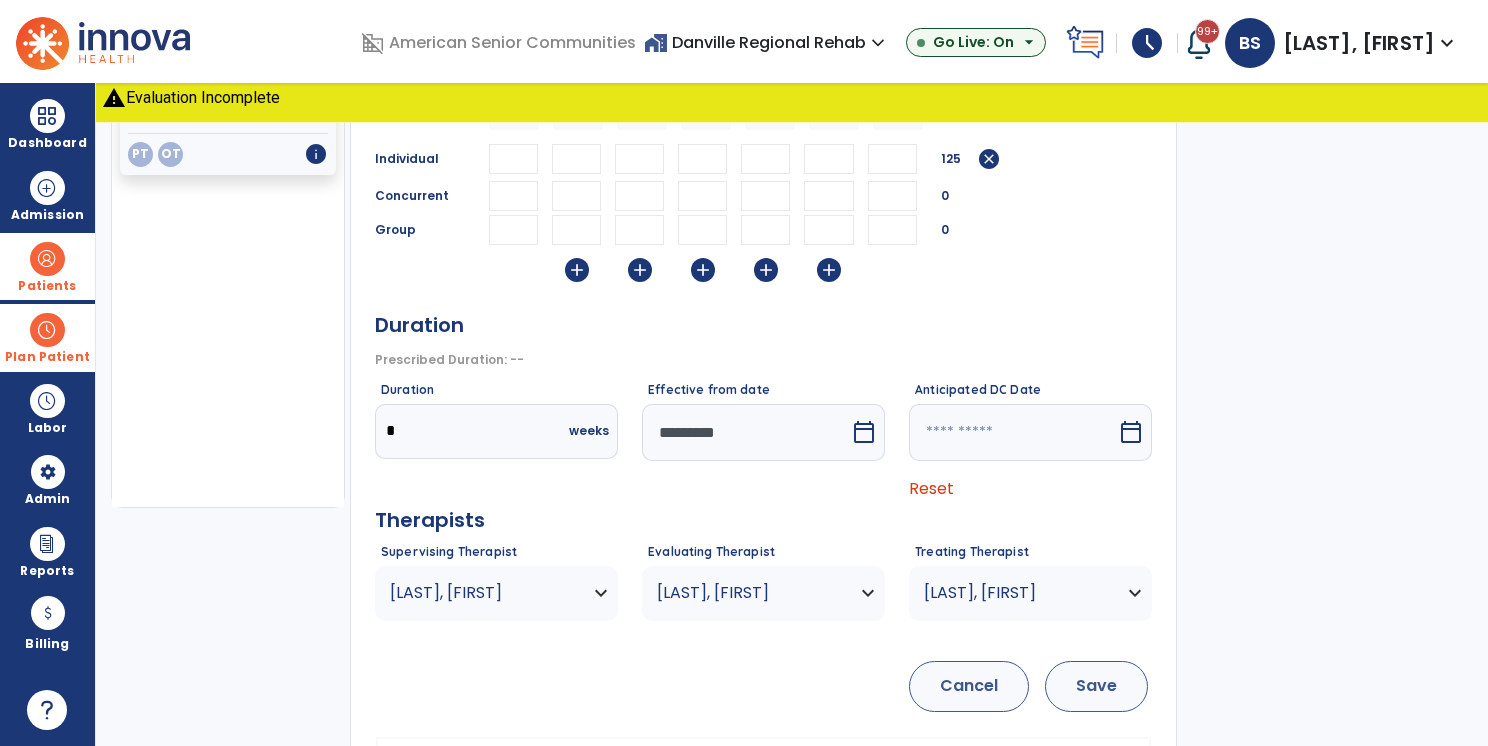 scroll, scrollTop: 373, scrollLeft: 0, axis: vertical 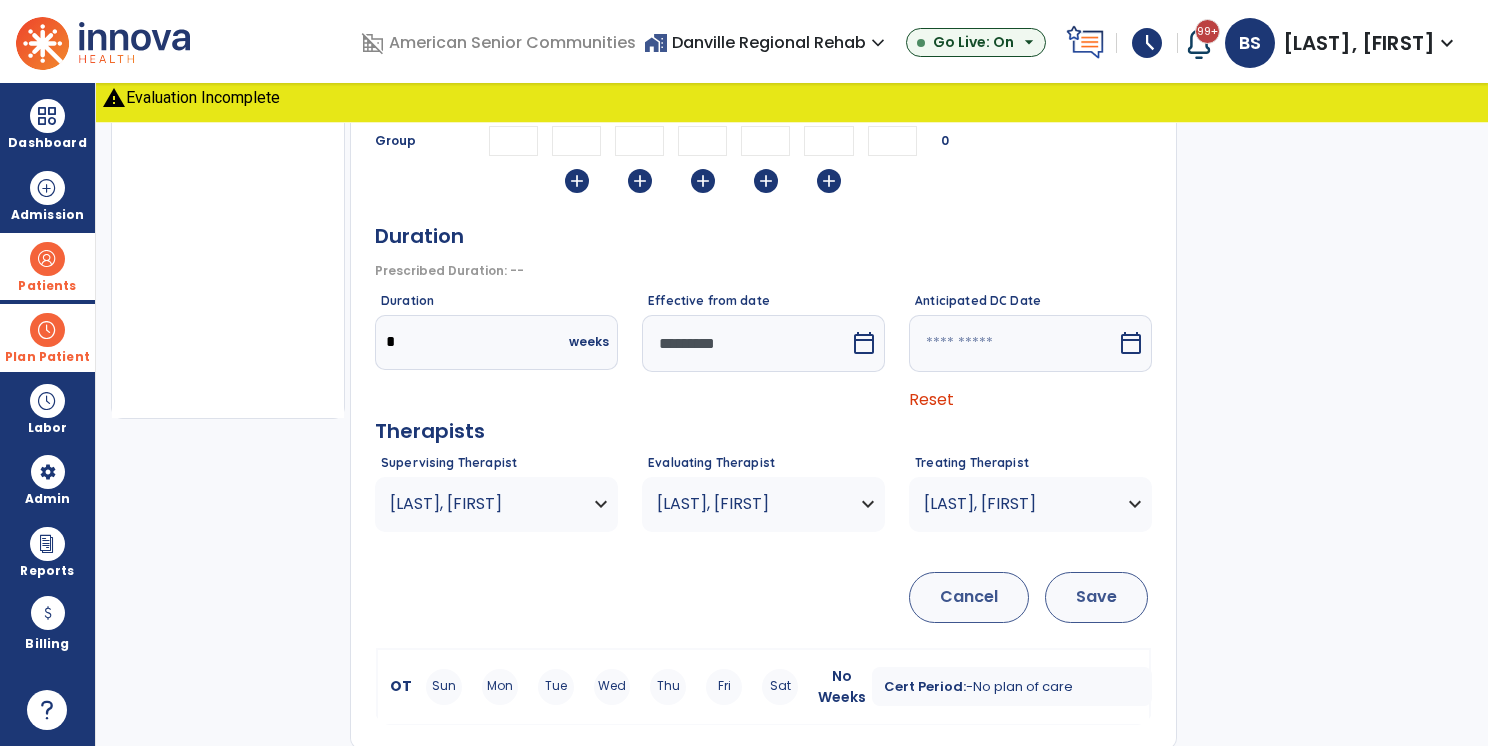 type on "*" 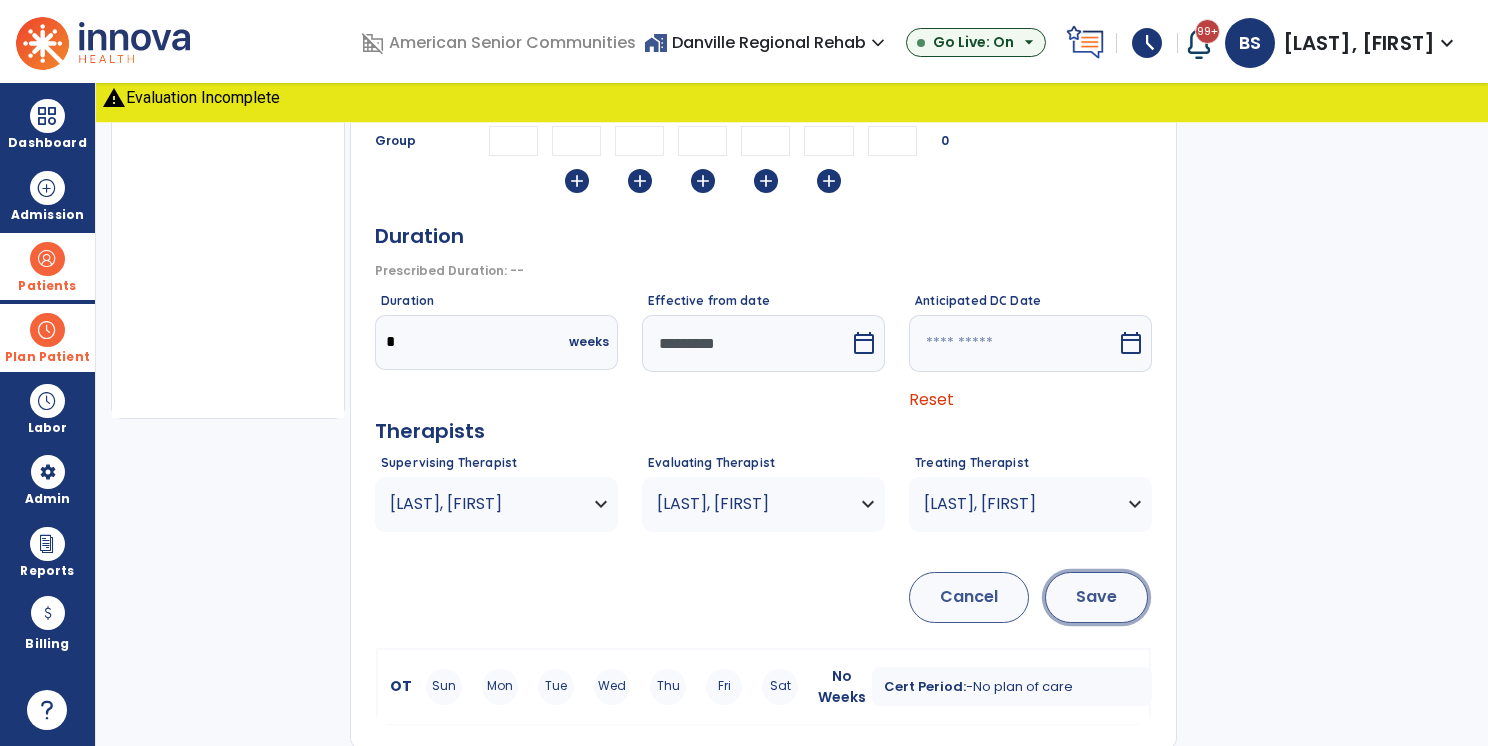 click on "Save" at bounding box center [1096, 597] 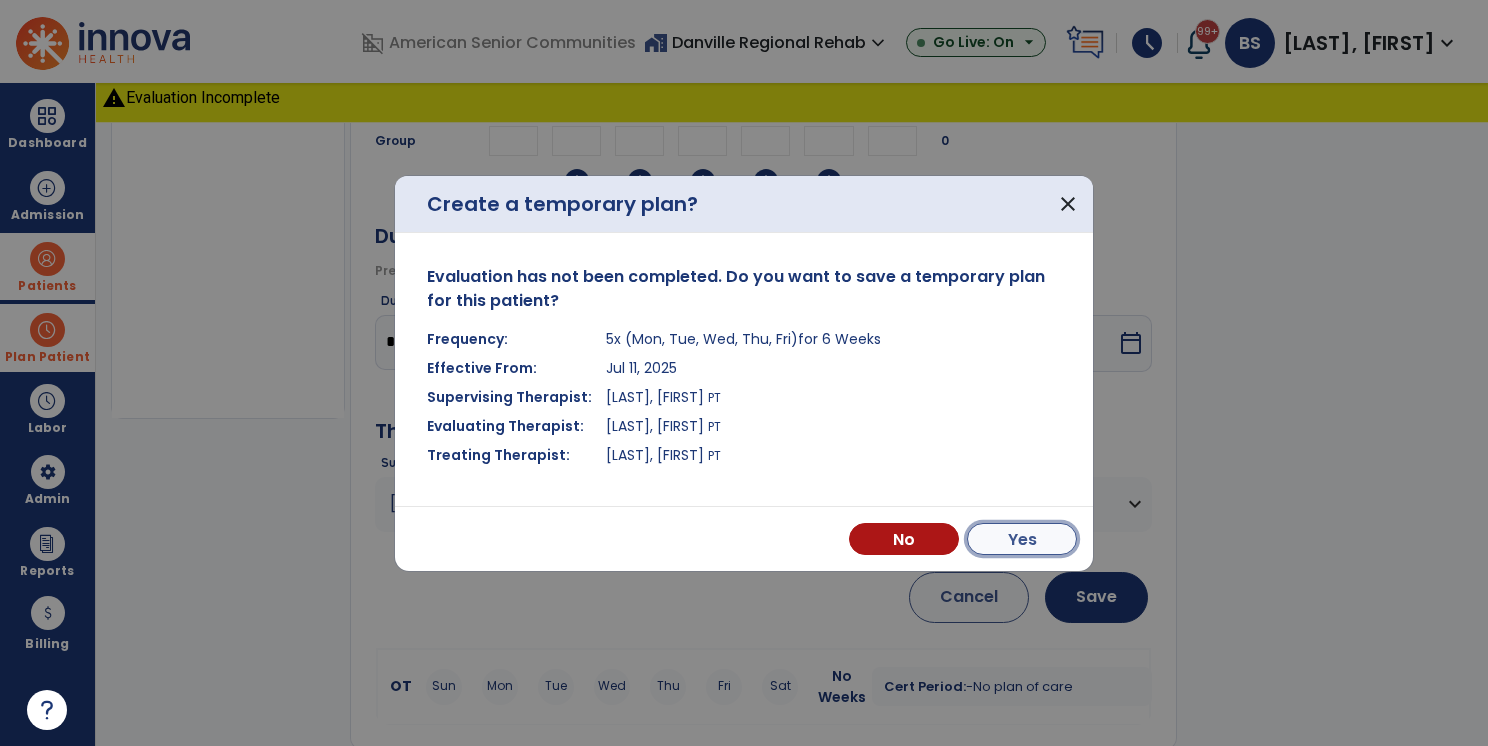 click on "Yes" at bounding box center [1022, 539] 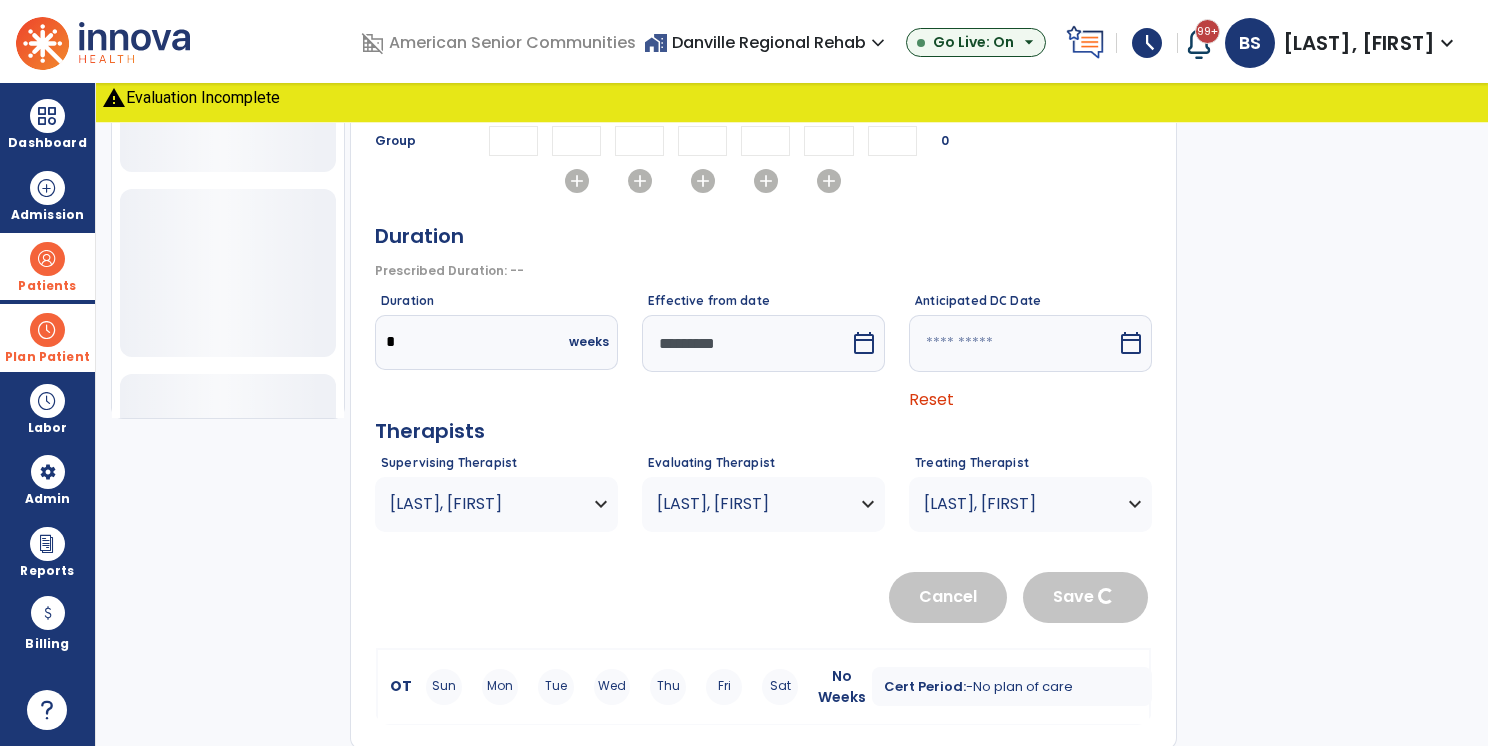 type 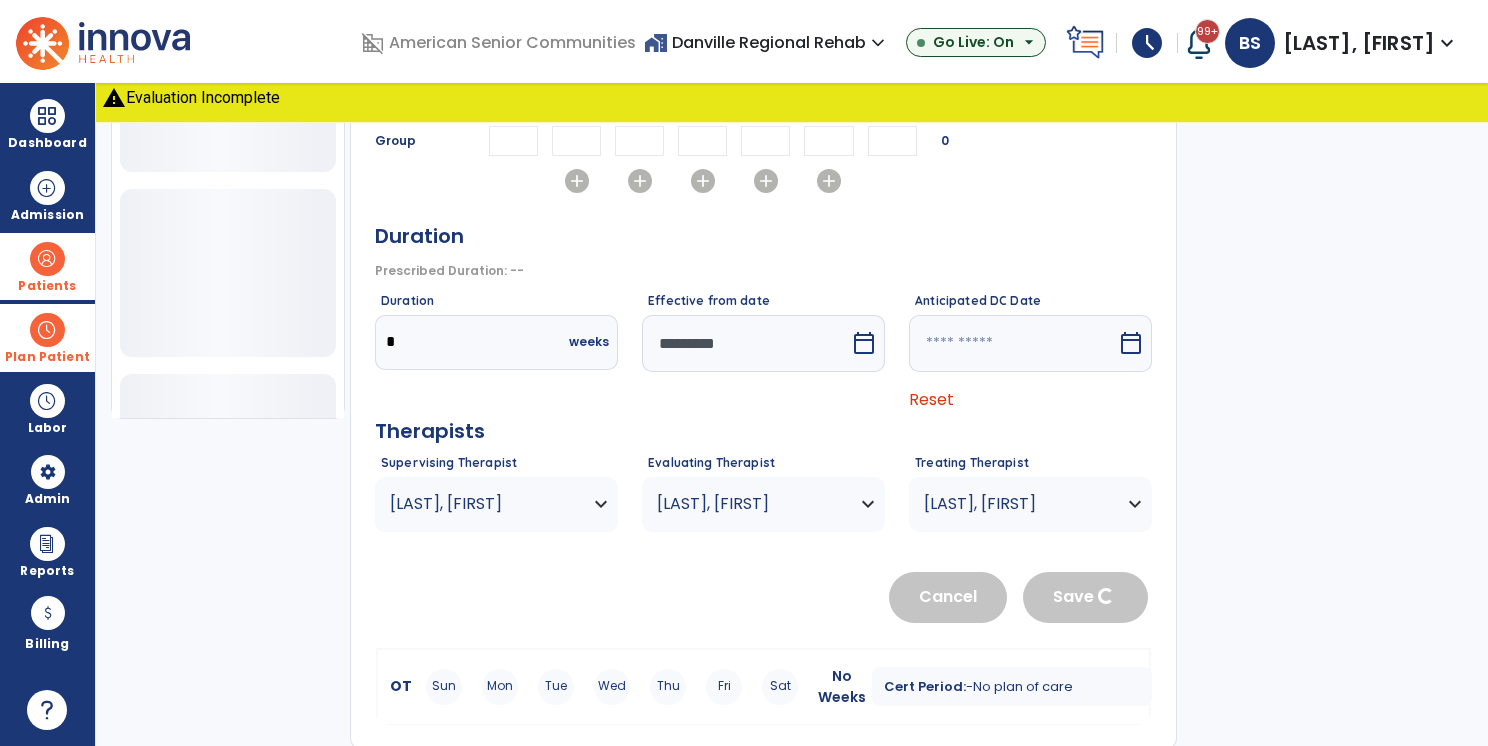type 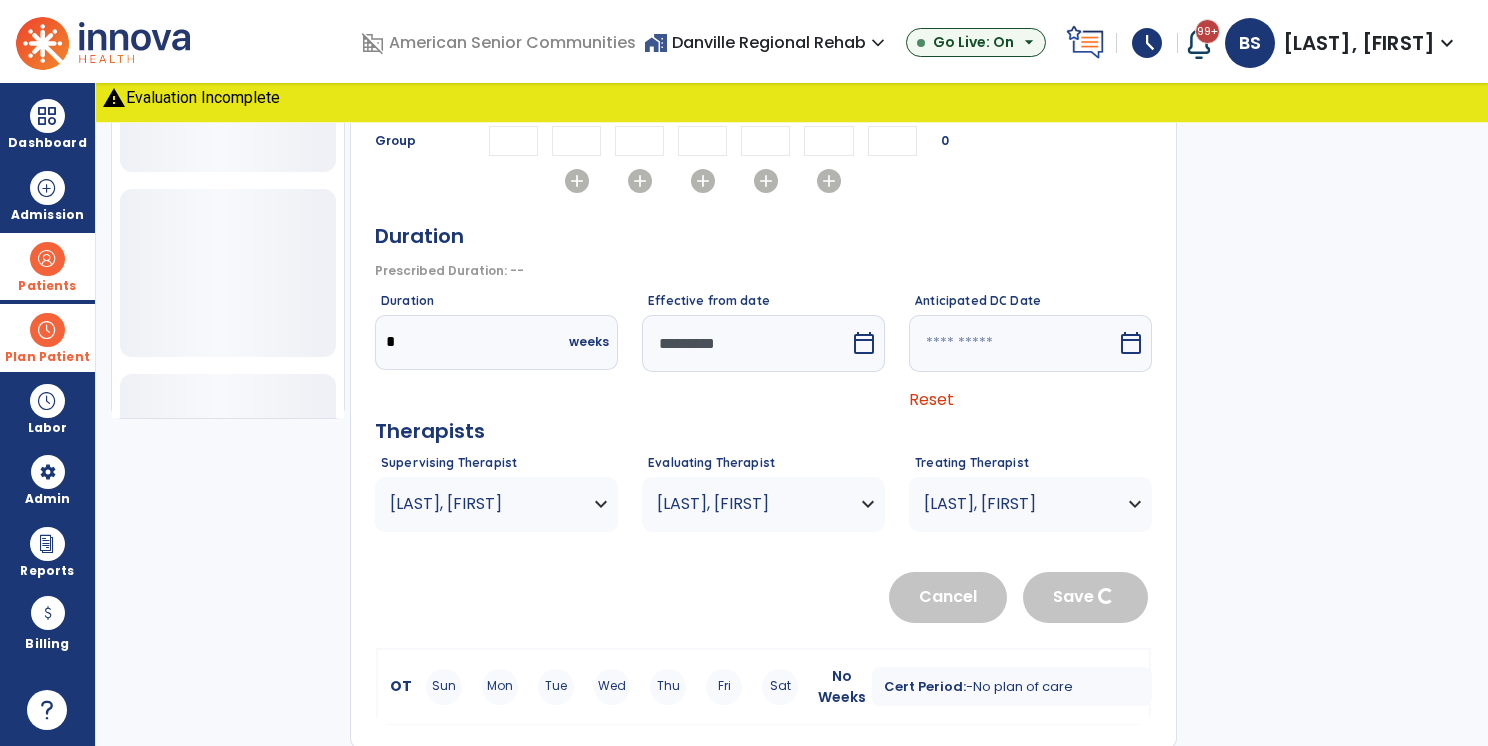 type 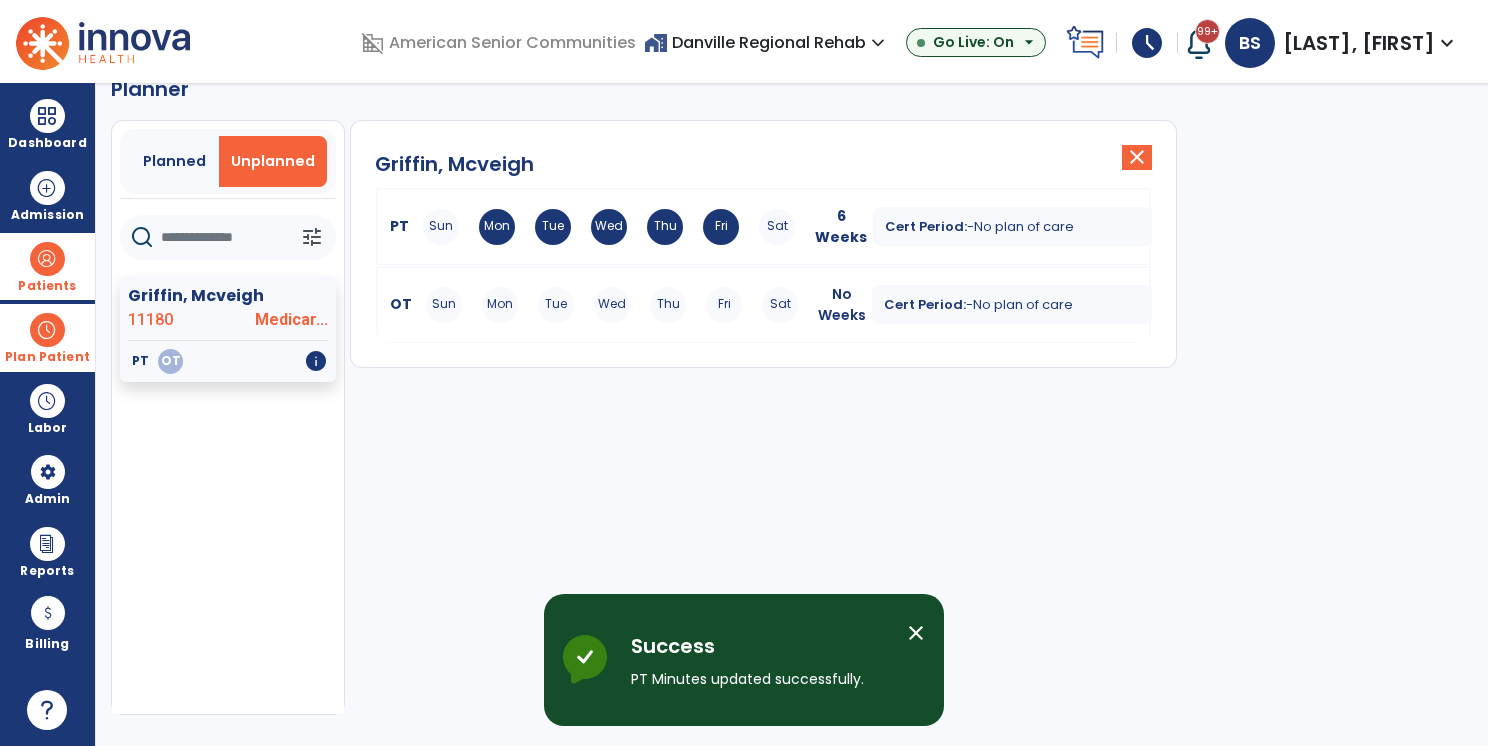 scroll, scrollTop: 36, scrollLeft: 0, axis: vertical 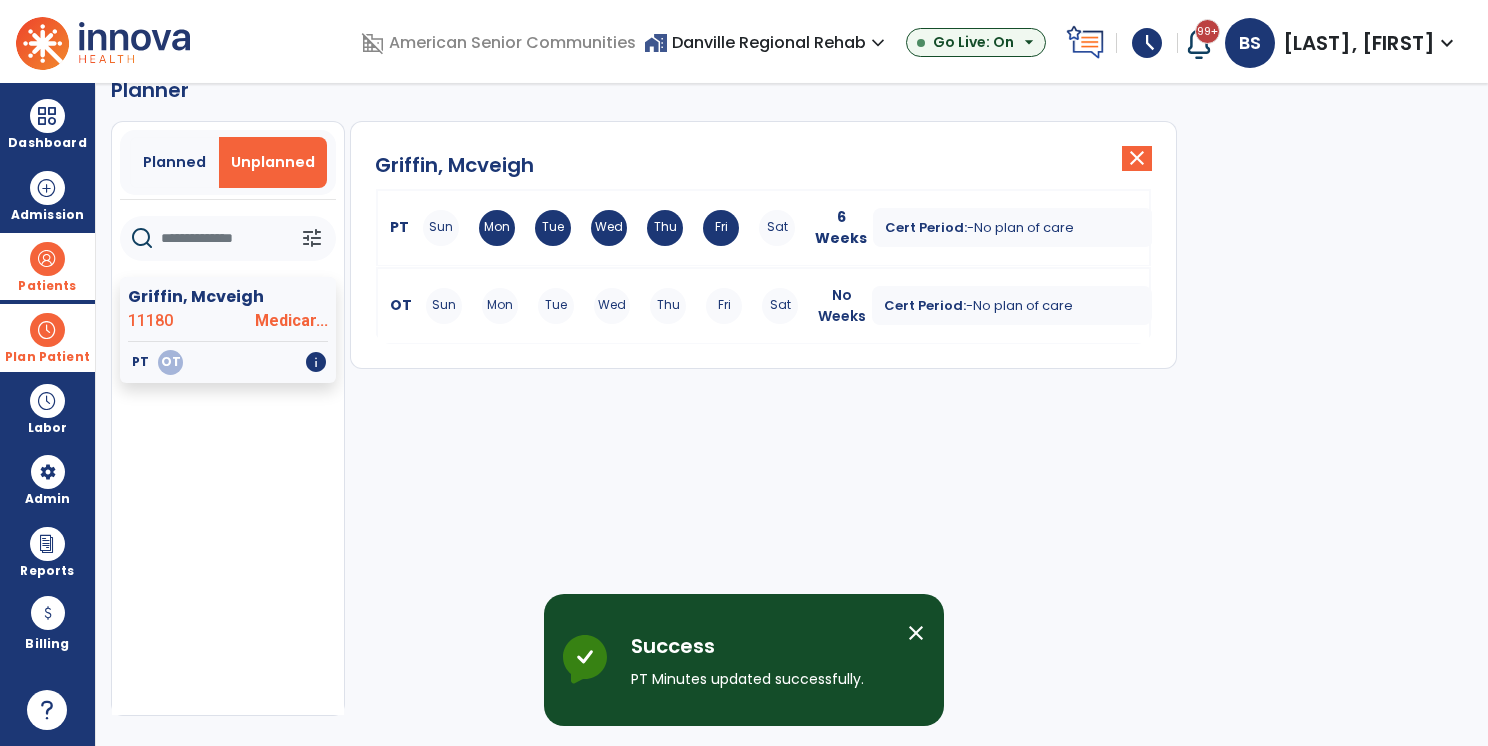 click on "Sat" at bounding box center (780, 306) 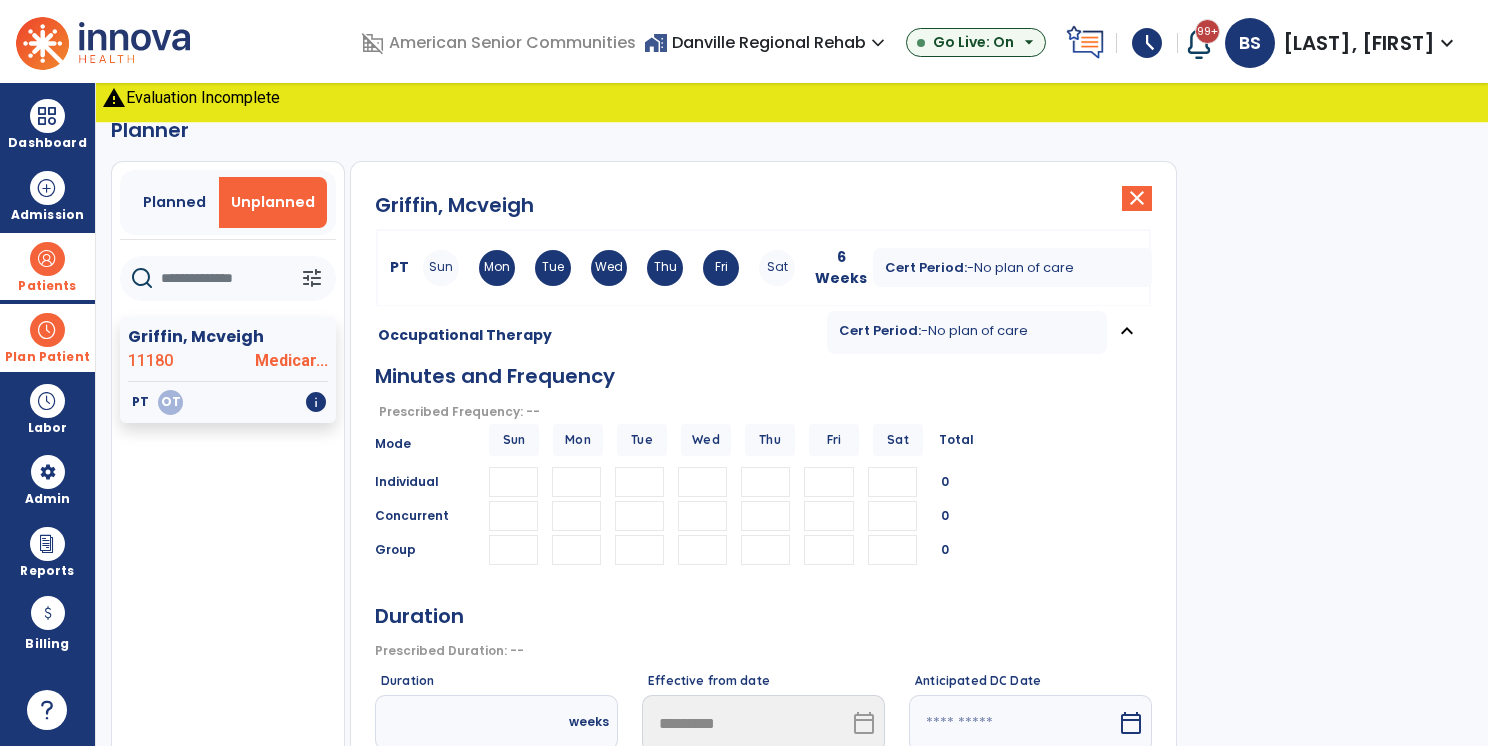 click at bounding box center (576, 482) 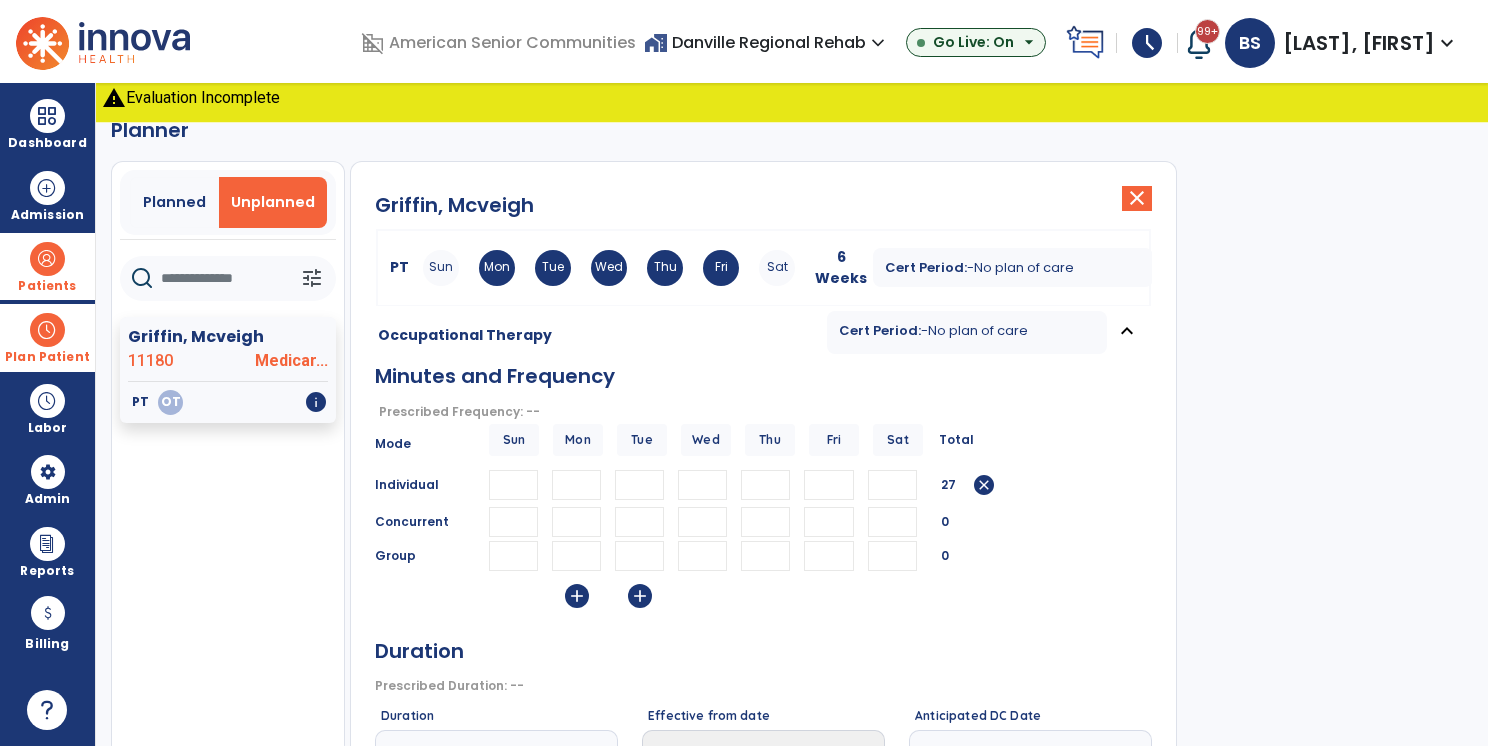 type on "*" 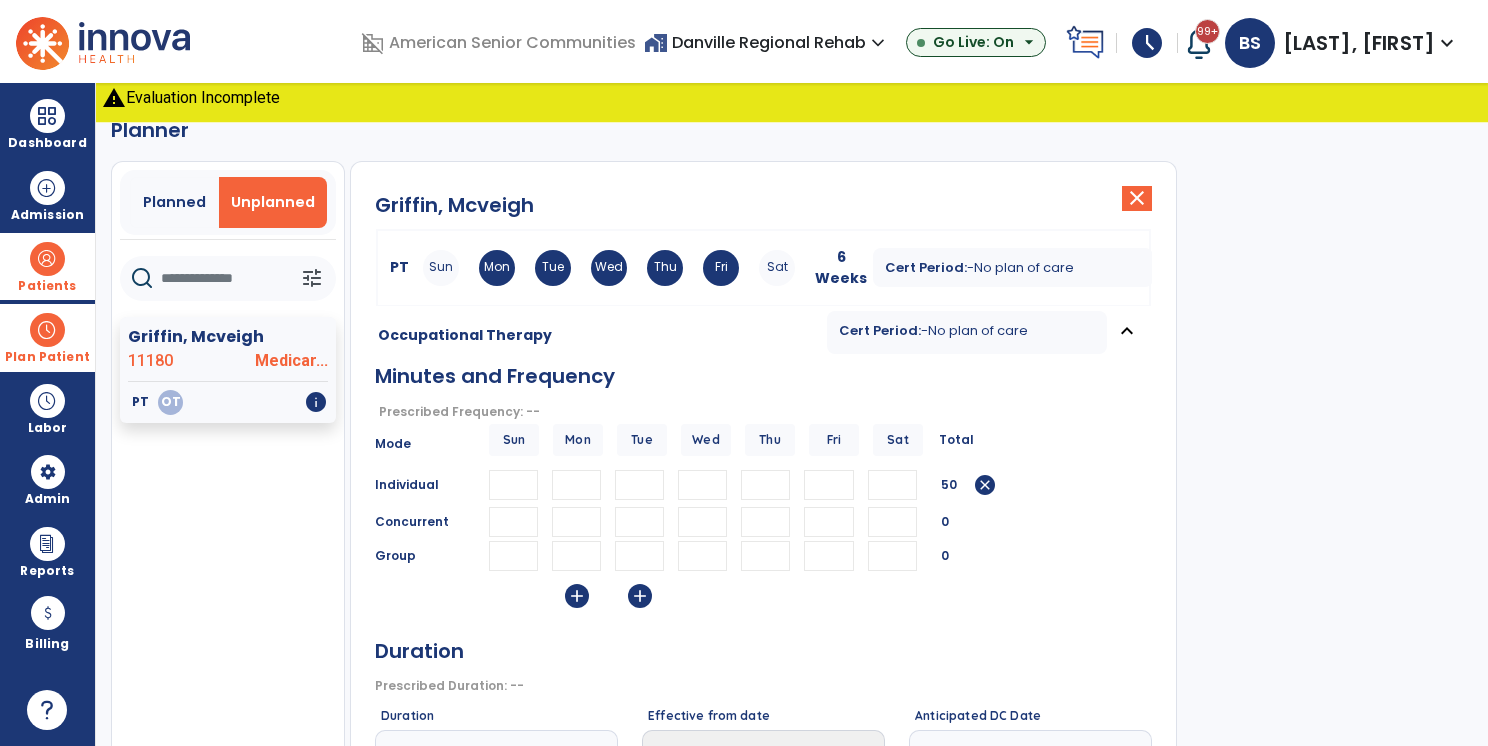 type on "**" 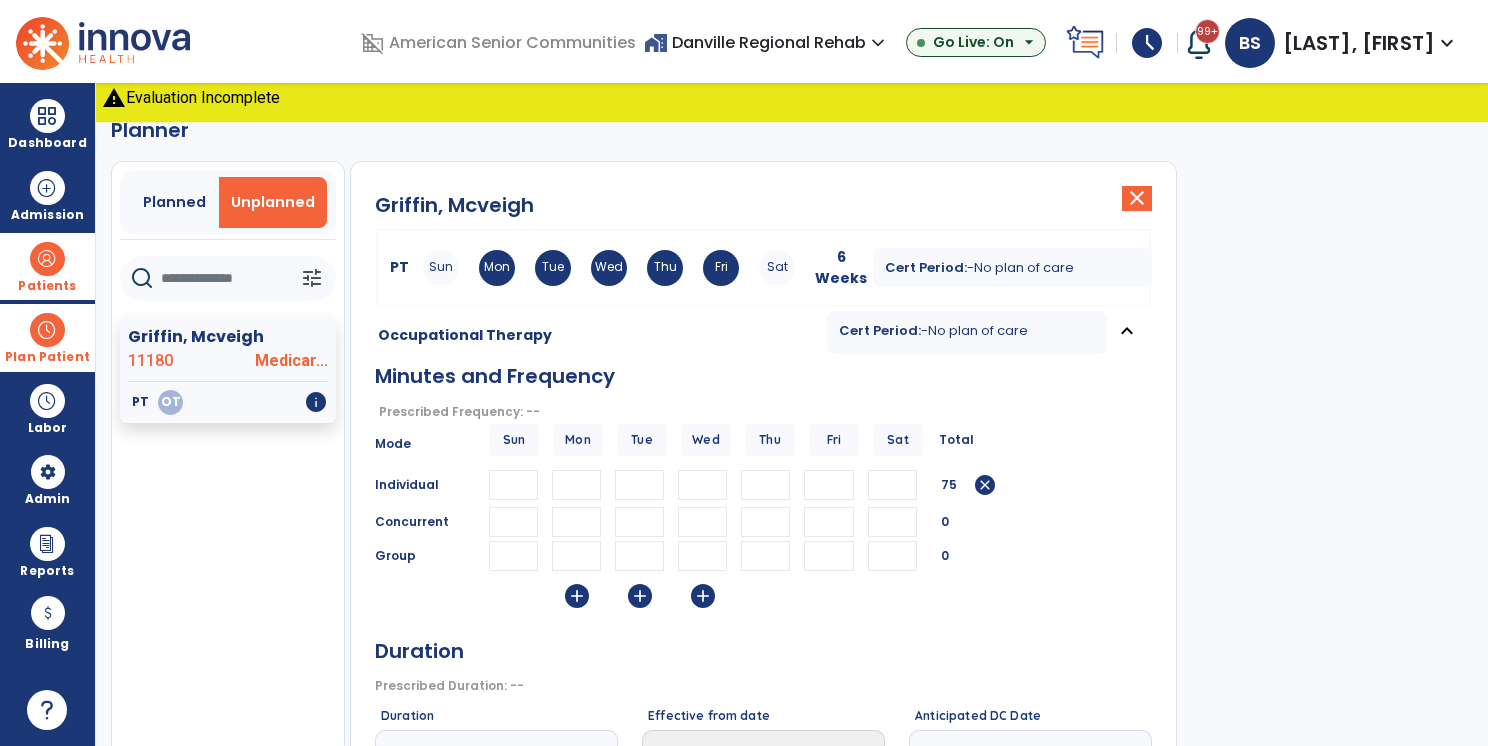 type on "**" 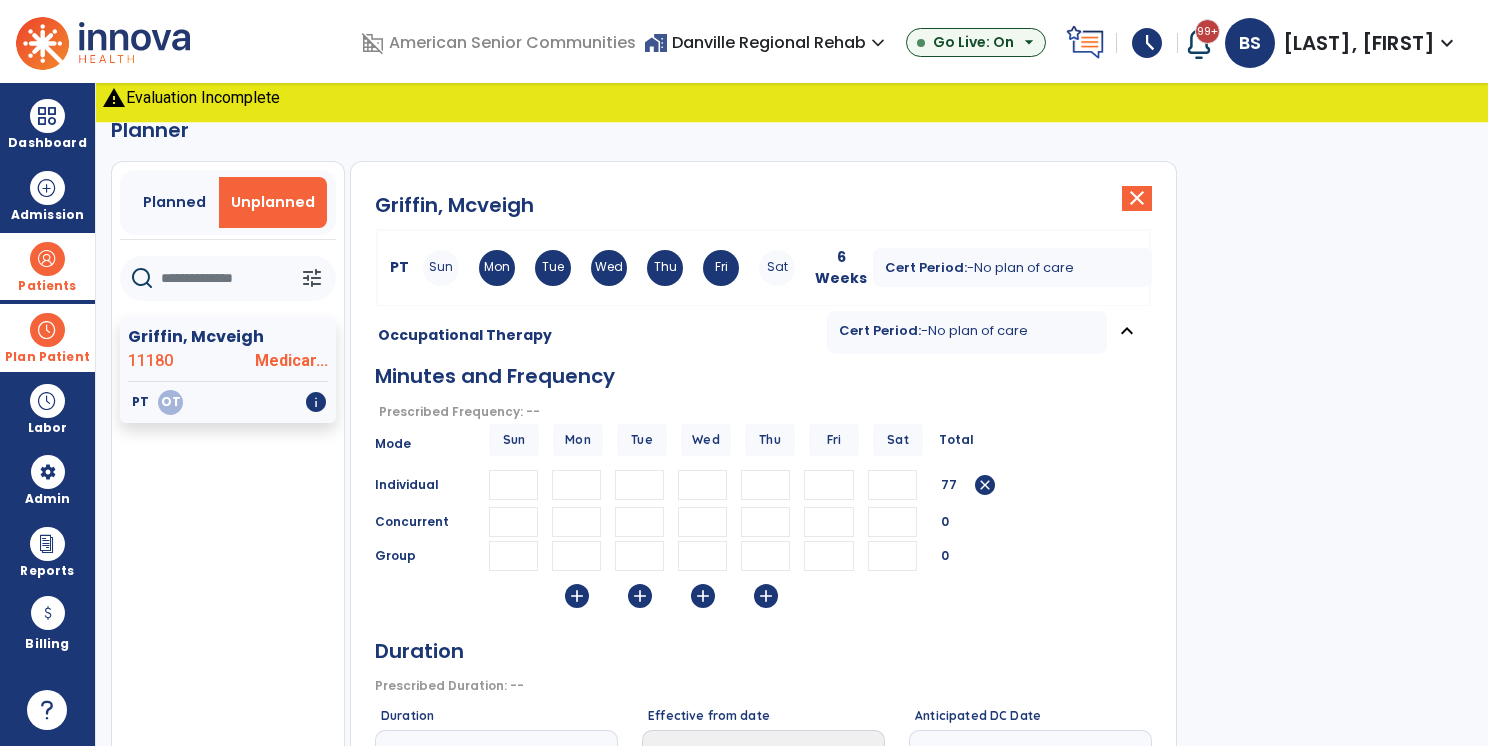 type on "**" 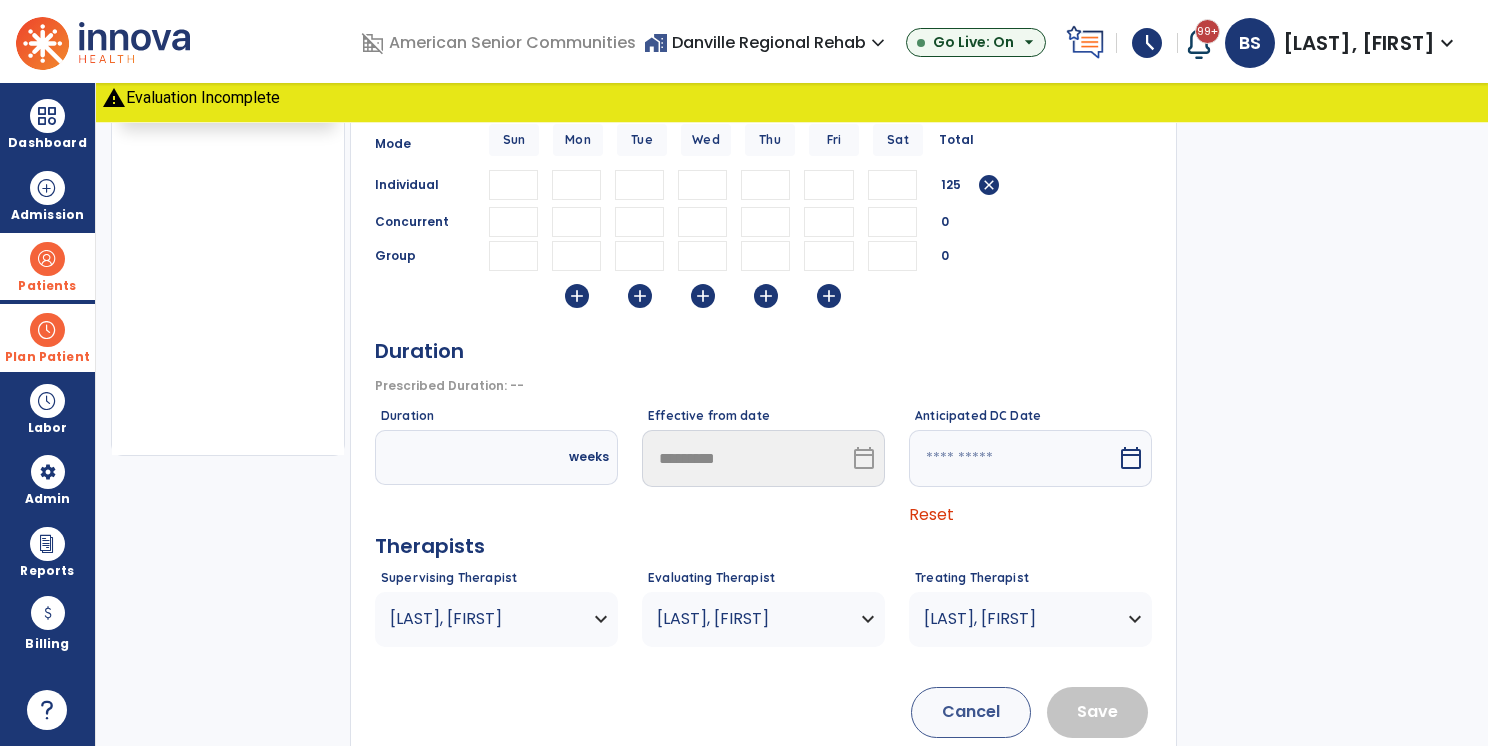 type on "**" 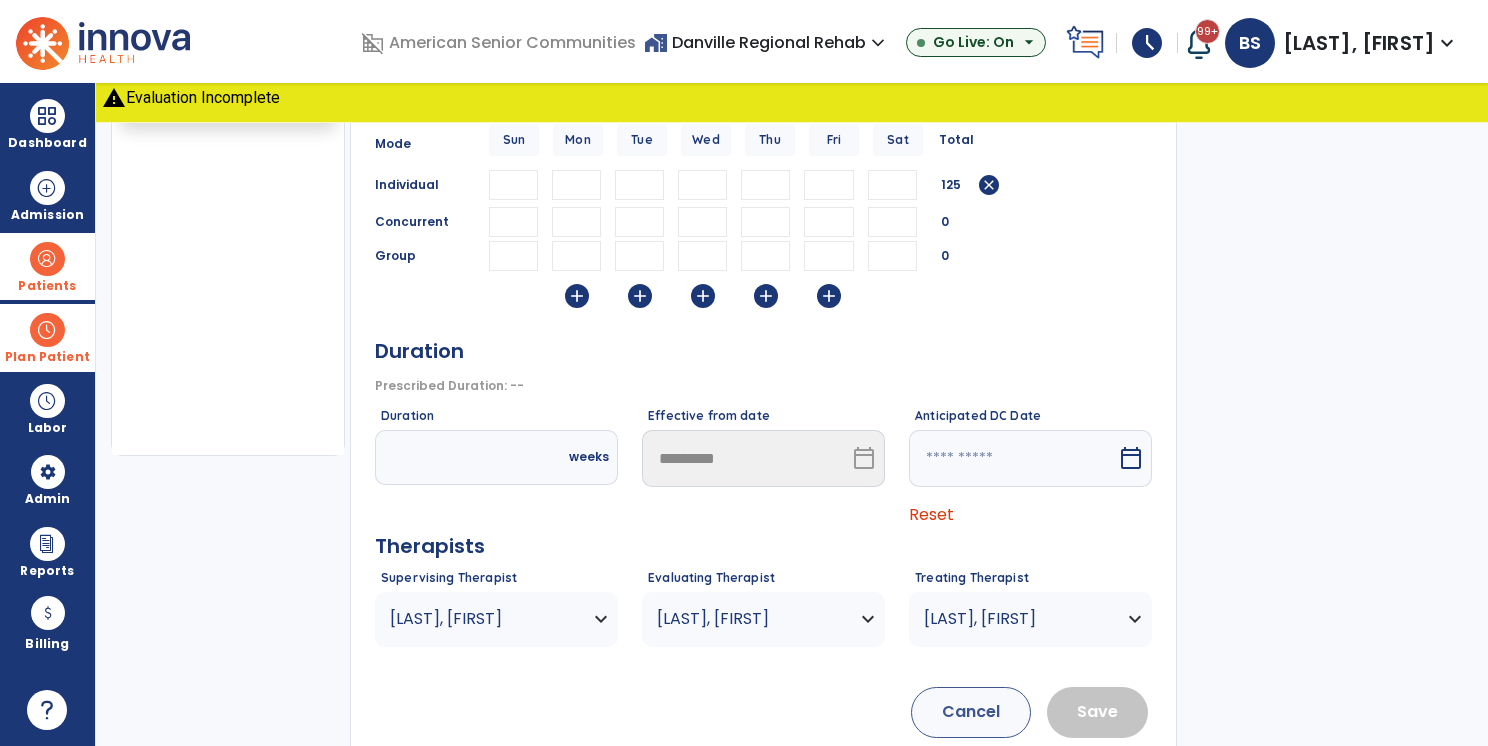 click at bounding box center (454, 457) 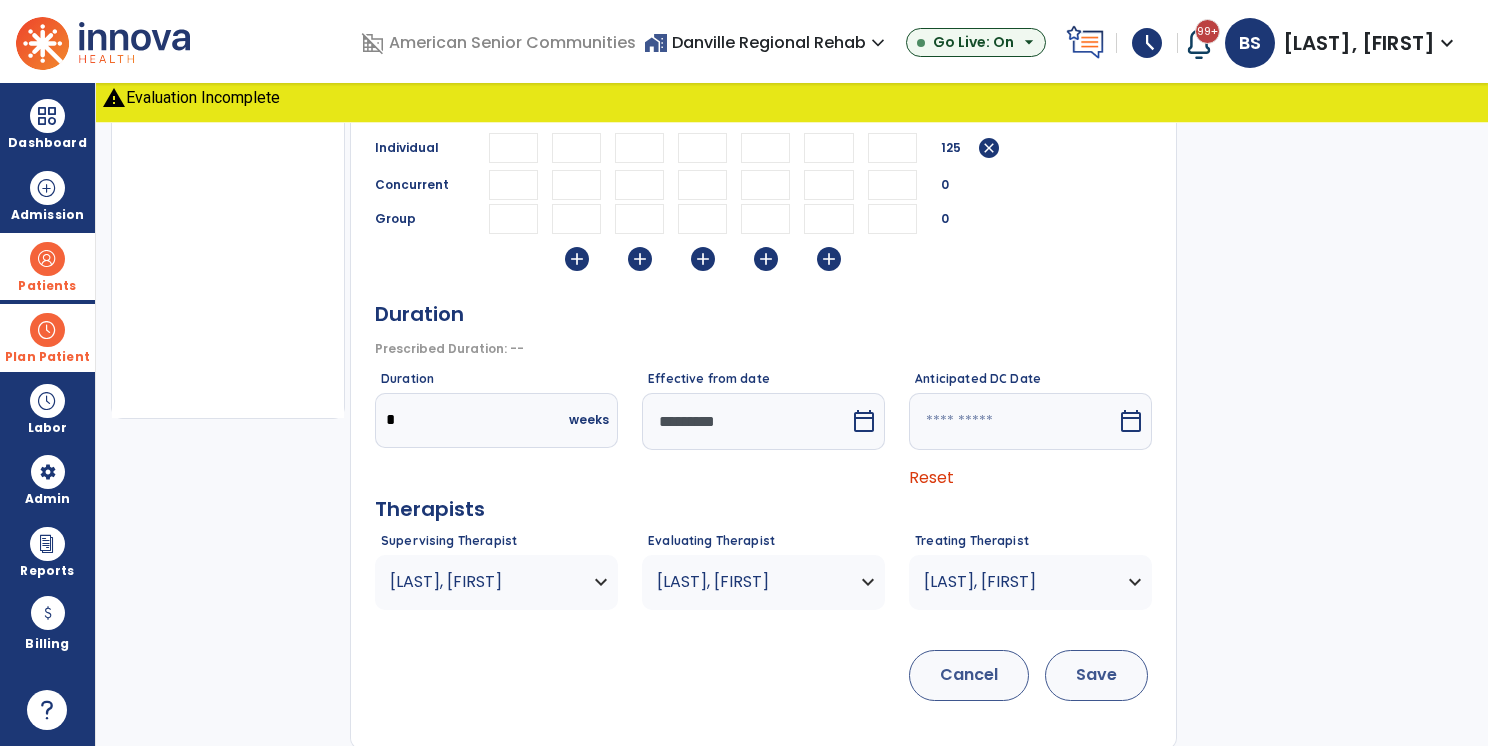 type on "*" 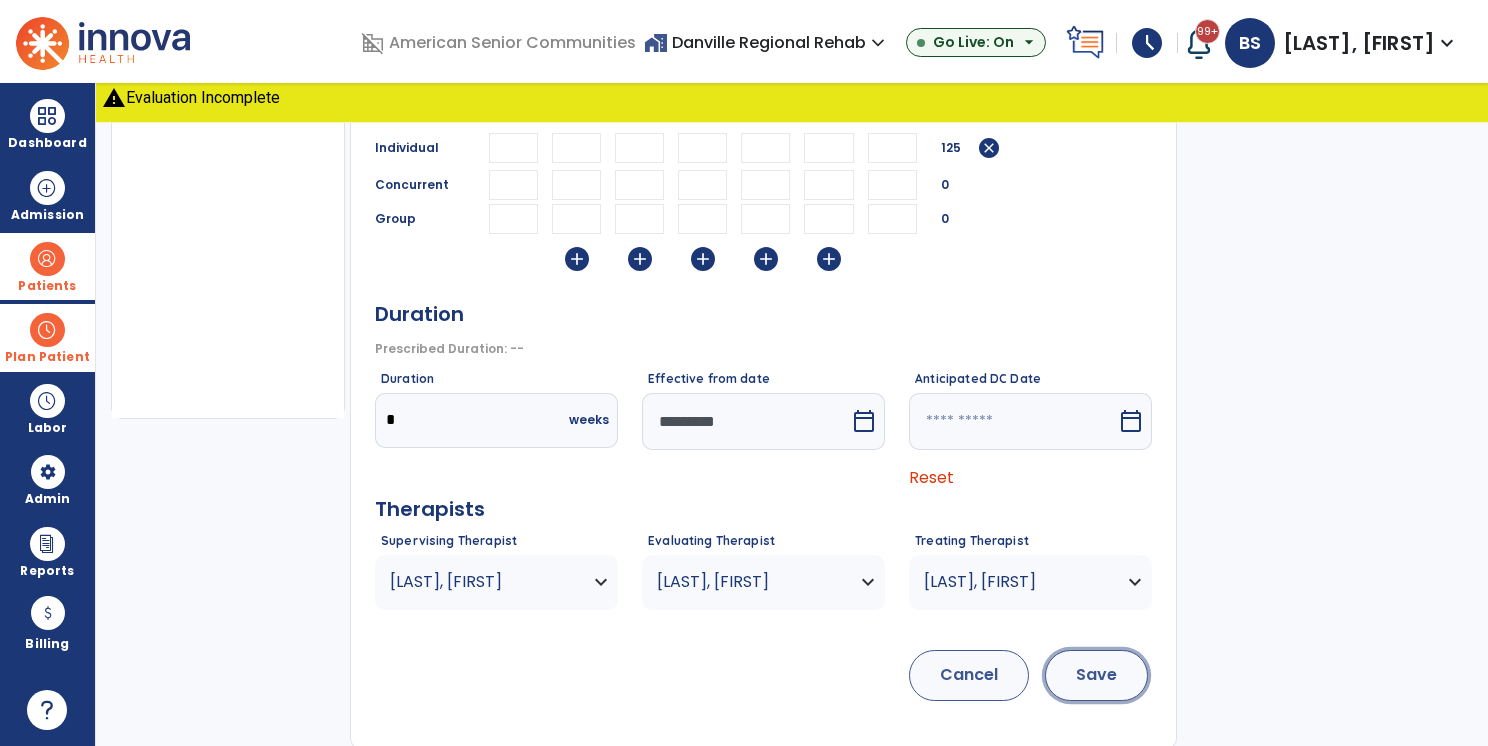 click on "Save" at bounding box center (1096, 675) 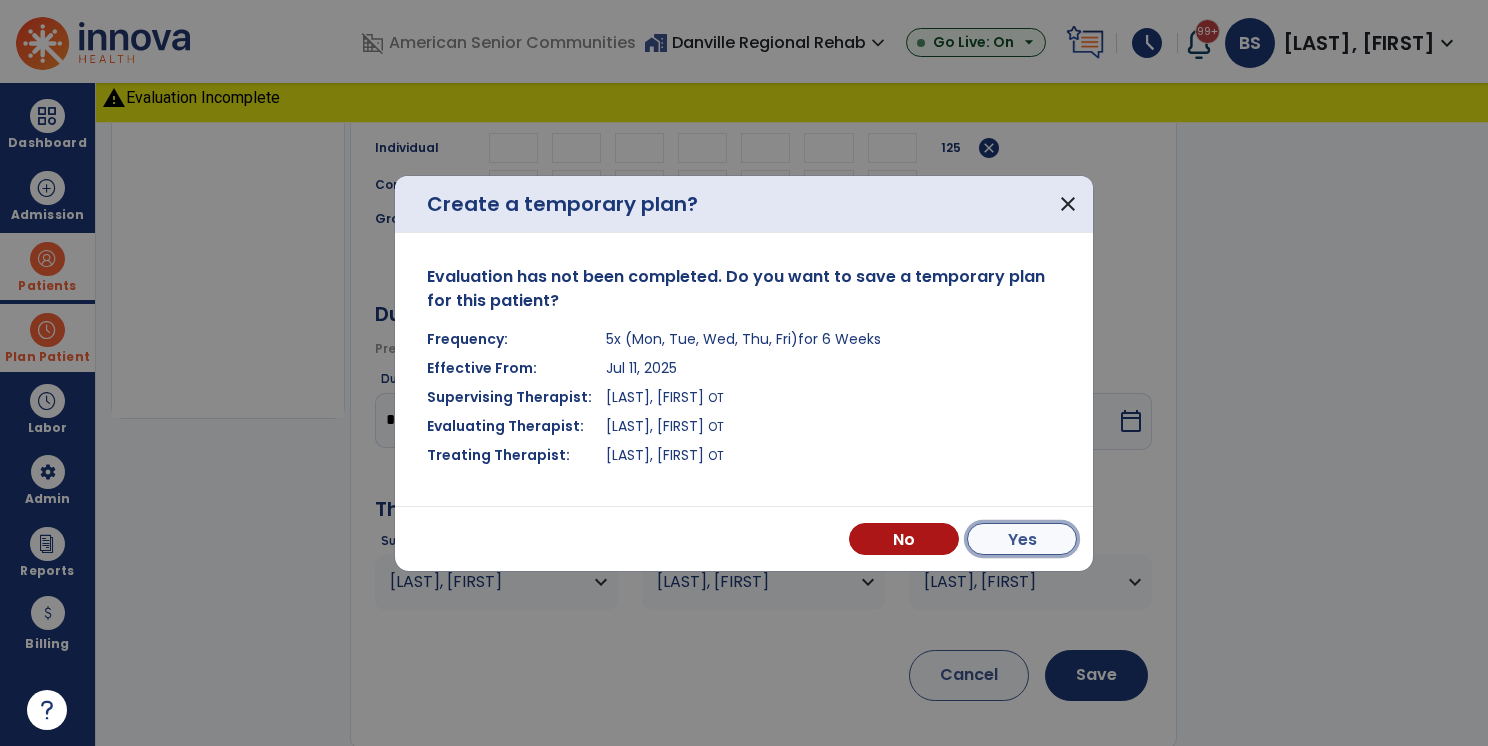 click on "Yes" at bounding box center (1022, 539) 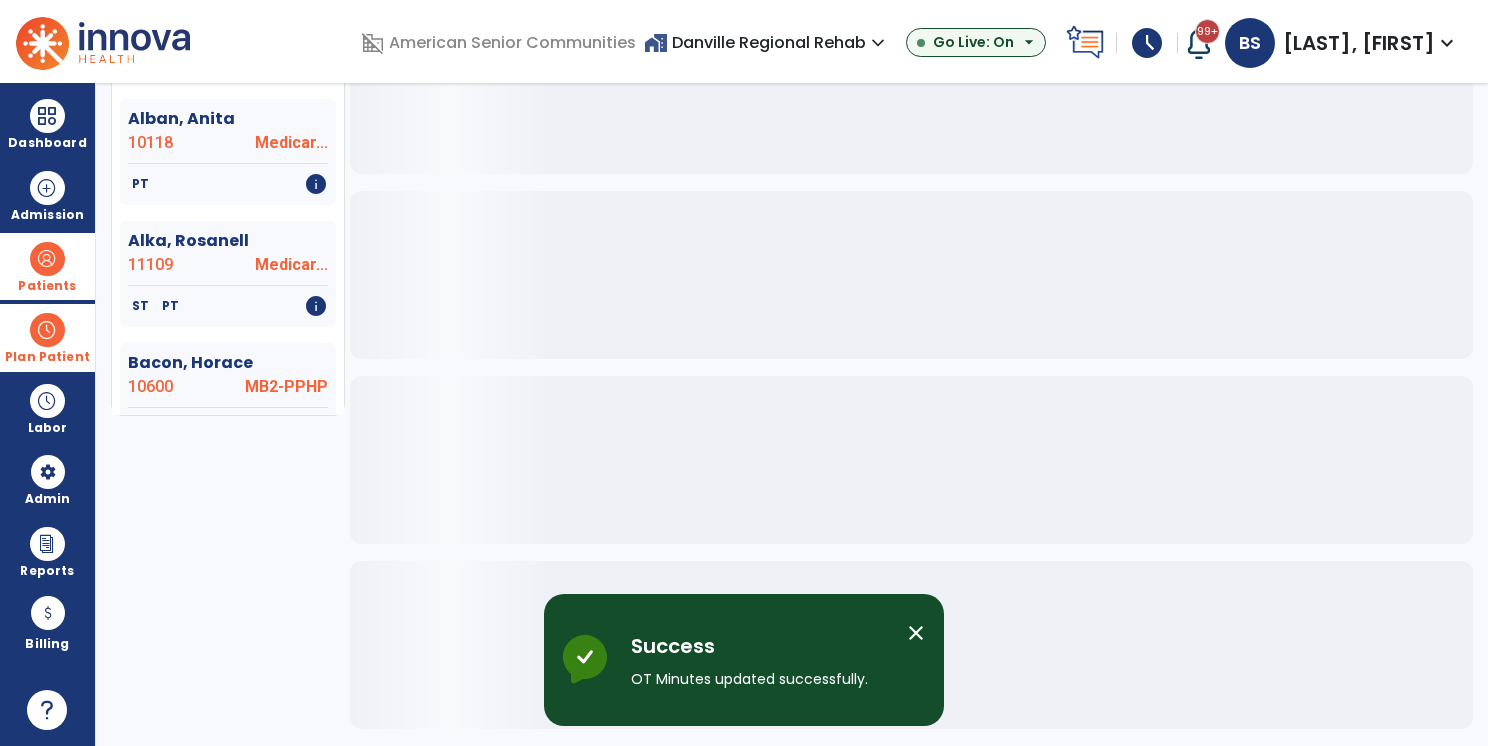 scroll, scrollTop: 328, scrollLeft: 0, axis: vertical 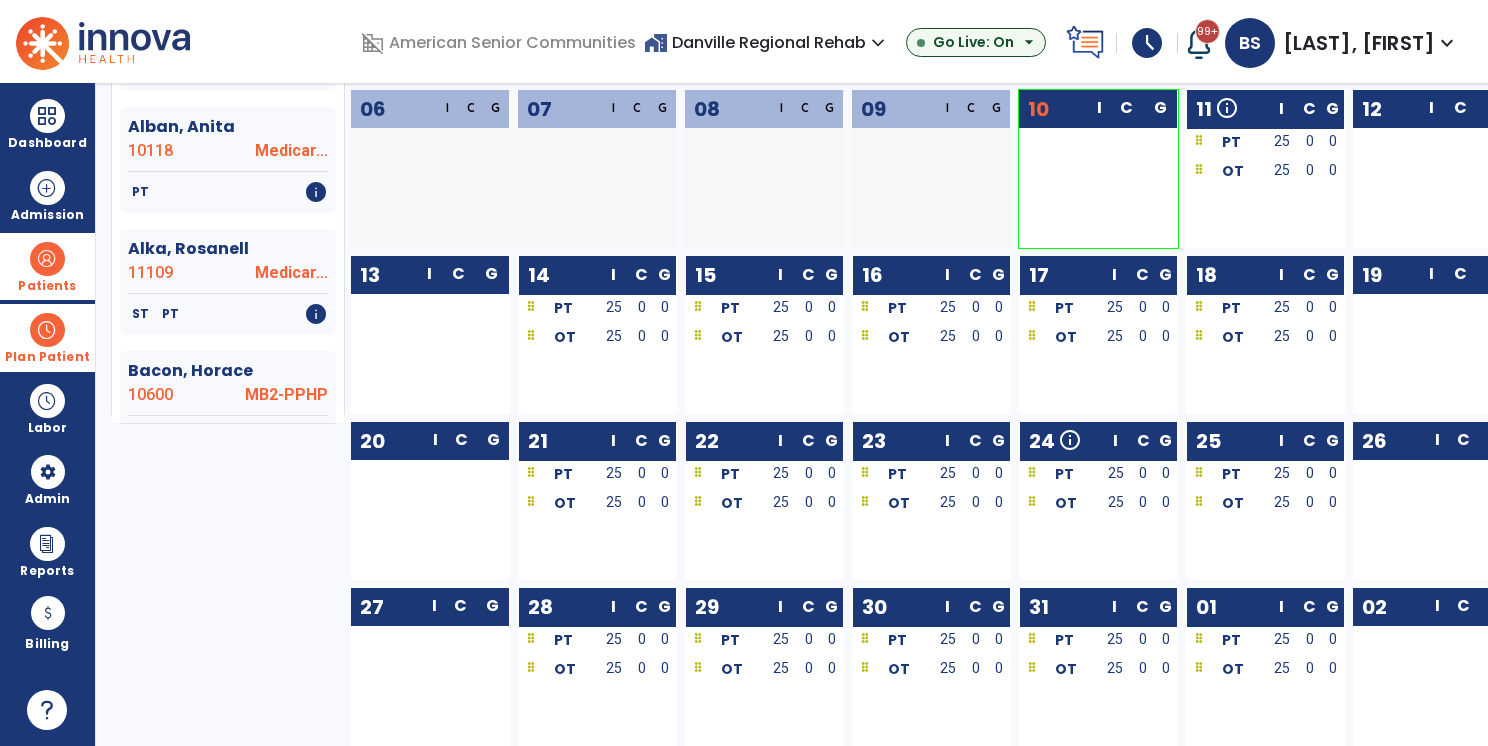 click at bounding box center [47, 259] 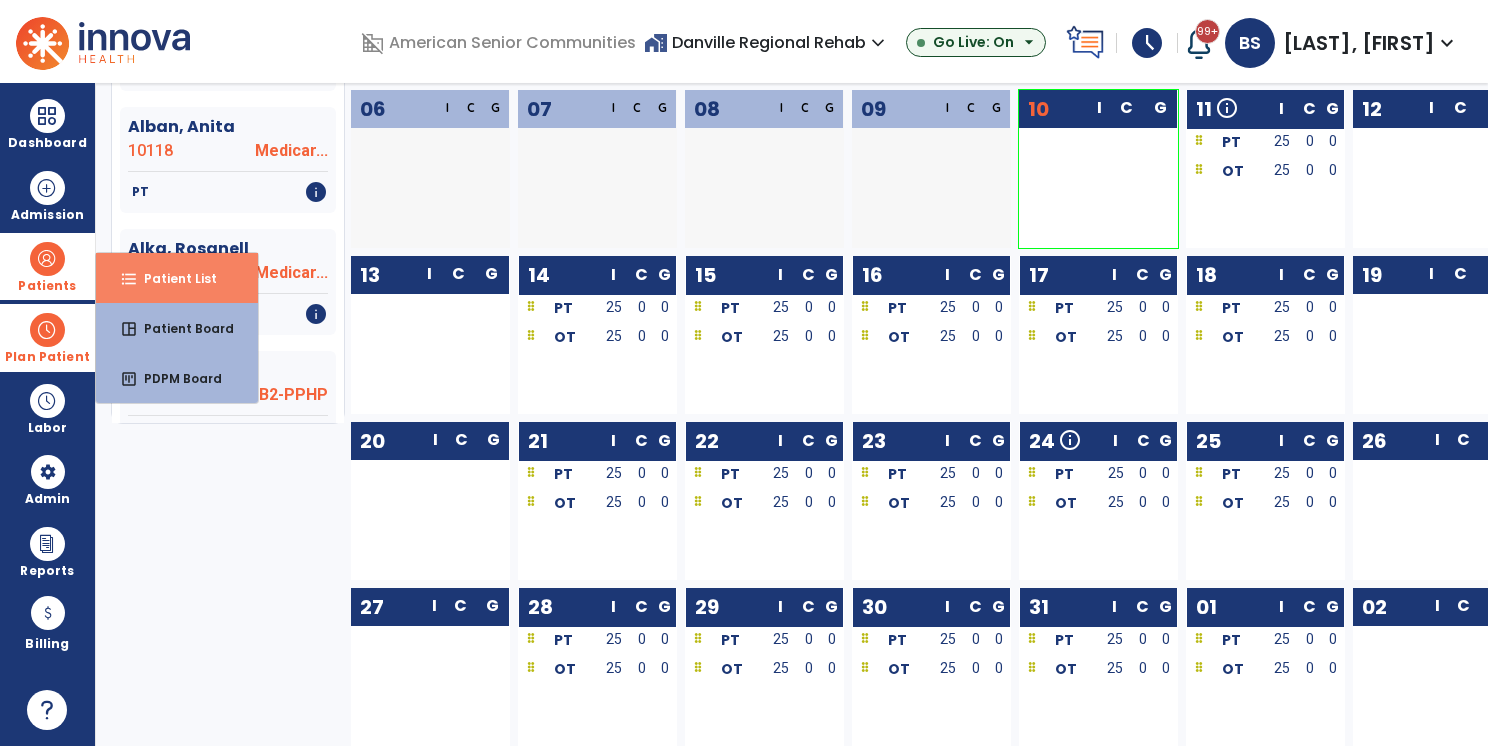 click on "format_list_bulleted  Patient List" at bounding box center [177, 278] 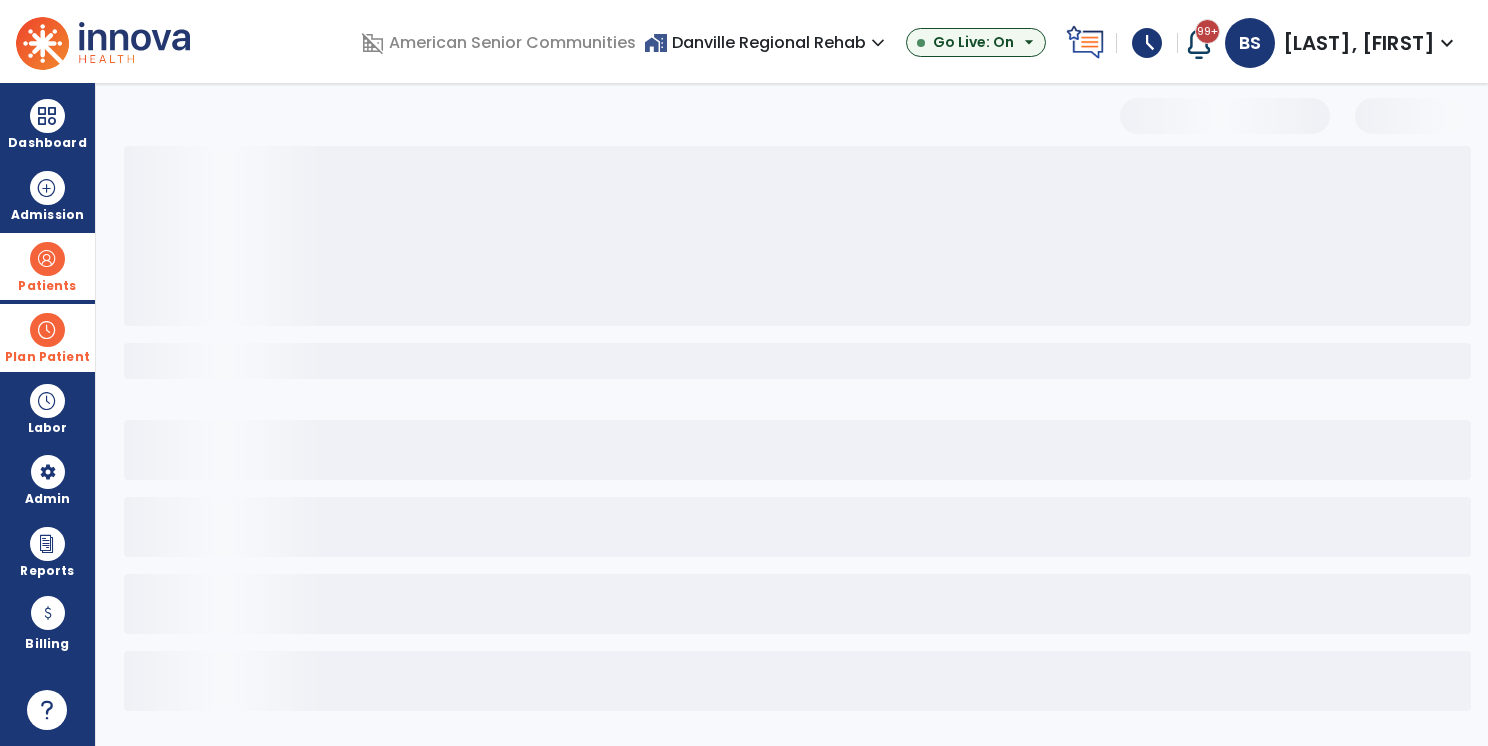 select on "***" 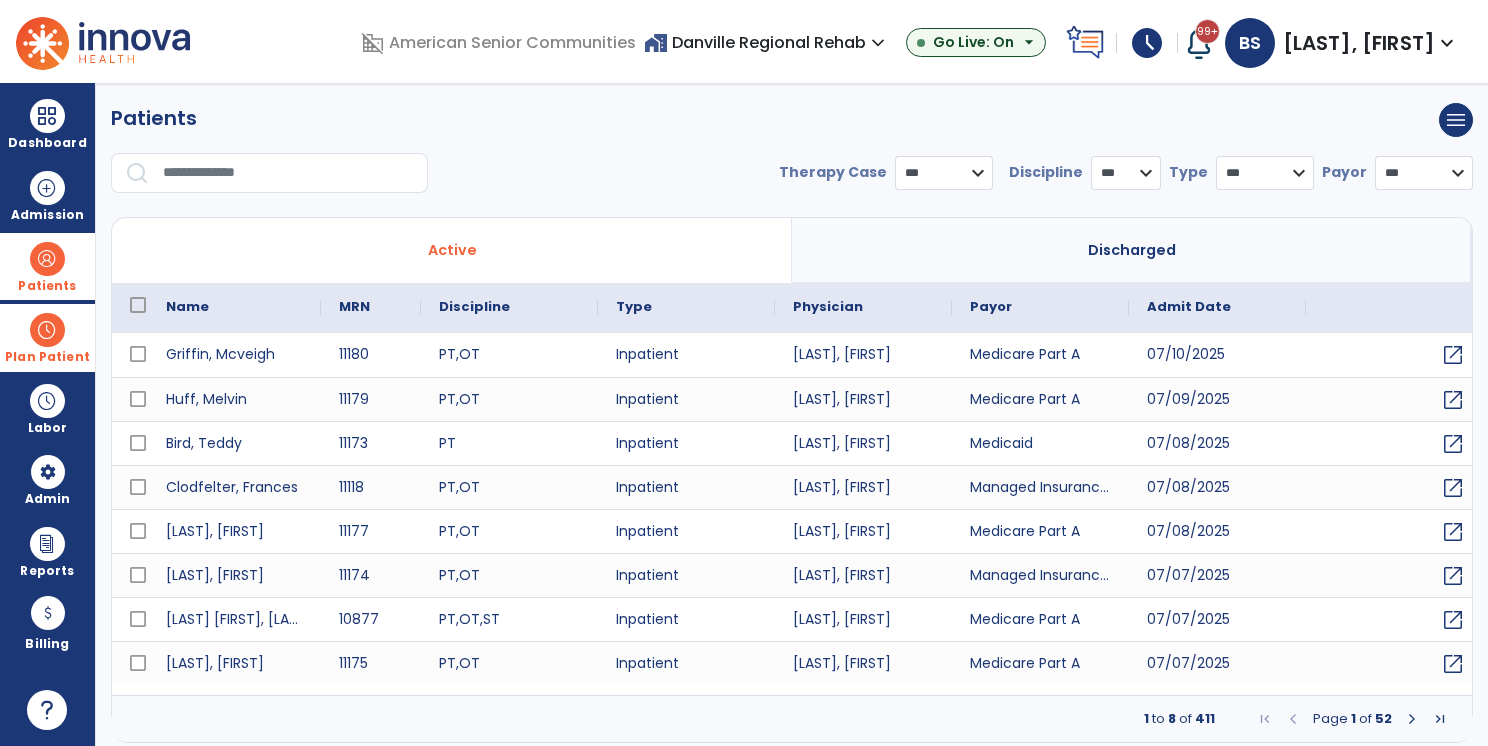 click at bounding box center [47, 330] 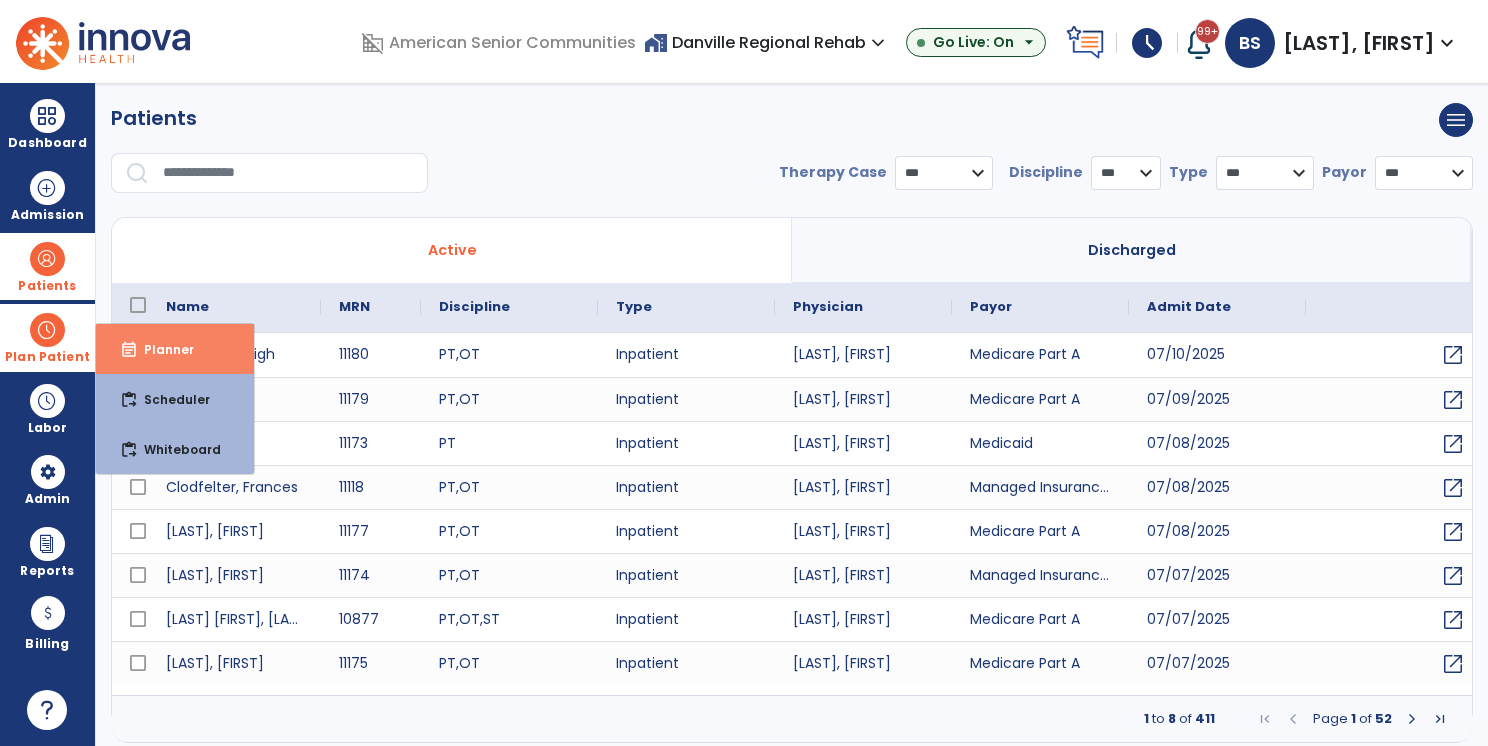 click on "event_note  Planner" at bounding box center (175, 349) 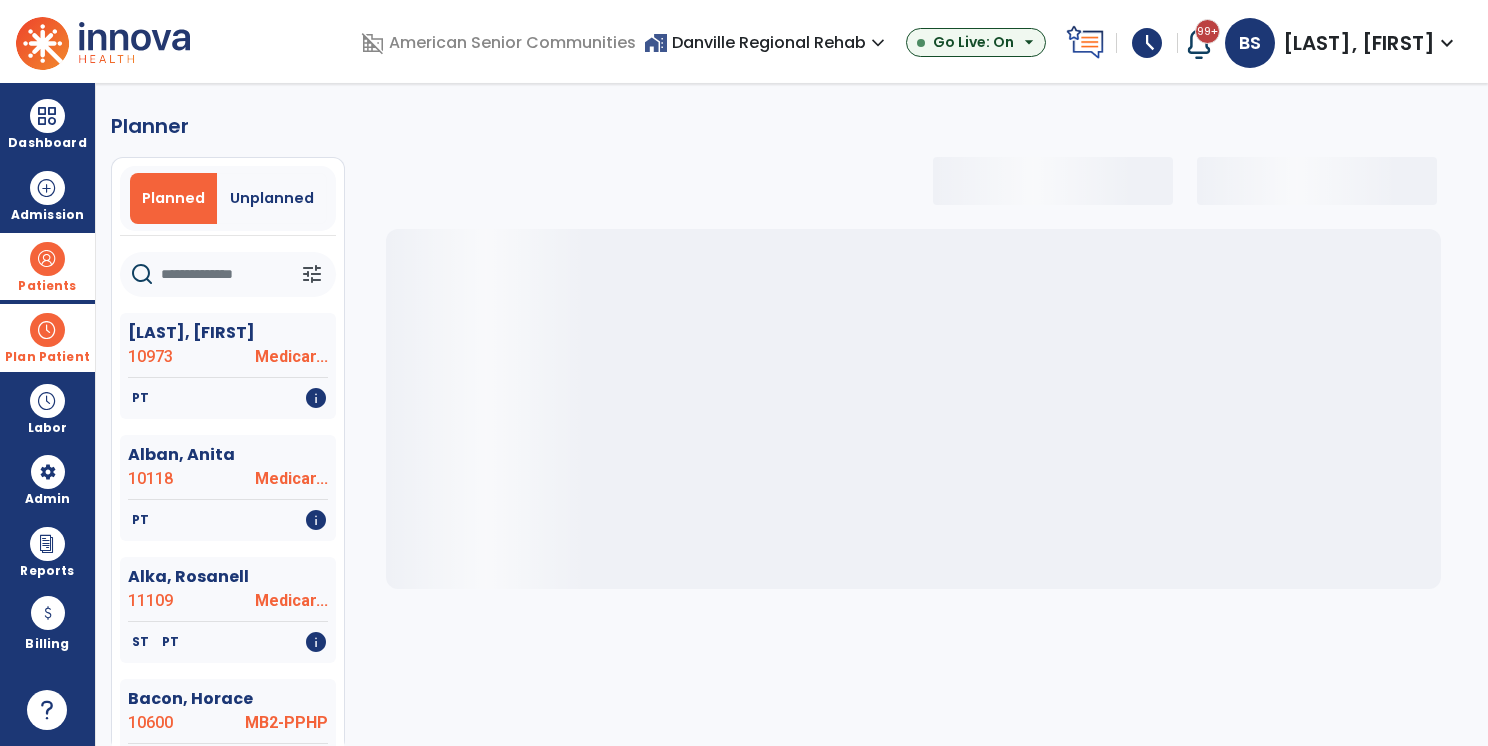 click on "Plan Patient" at bounding box center [47, 337] 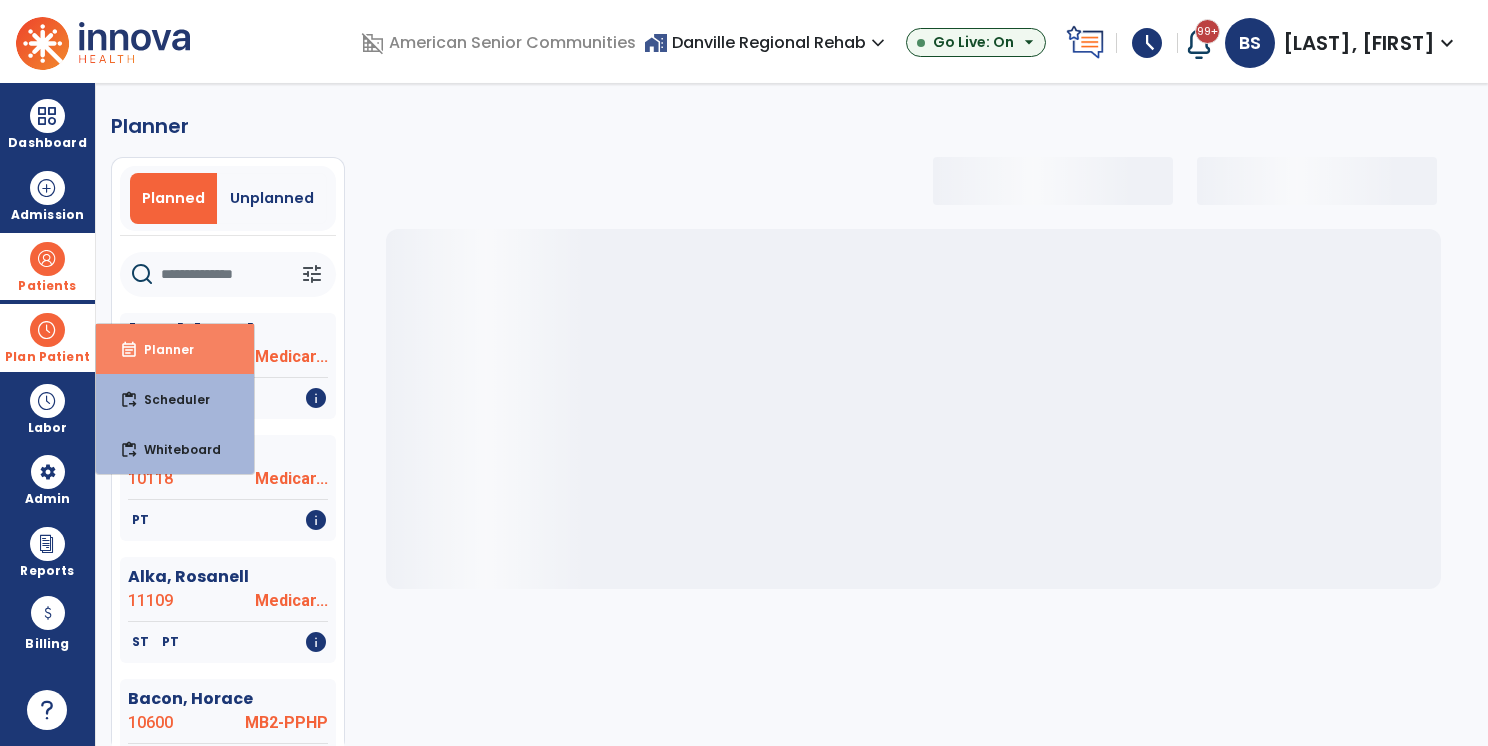 click on "Planner" at bounding box center (161, 349) 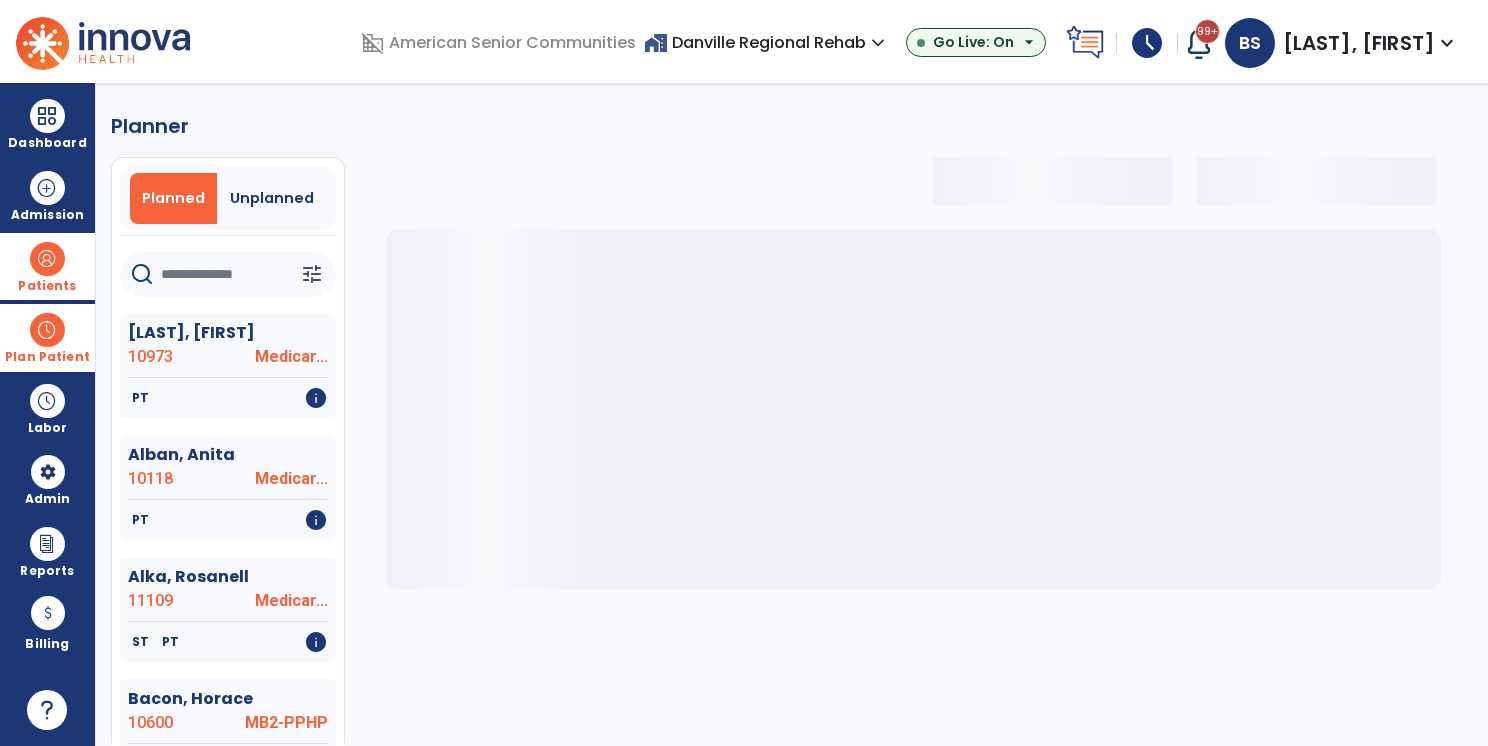 select on "***" 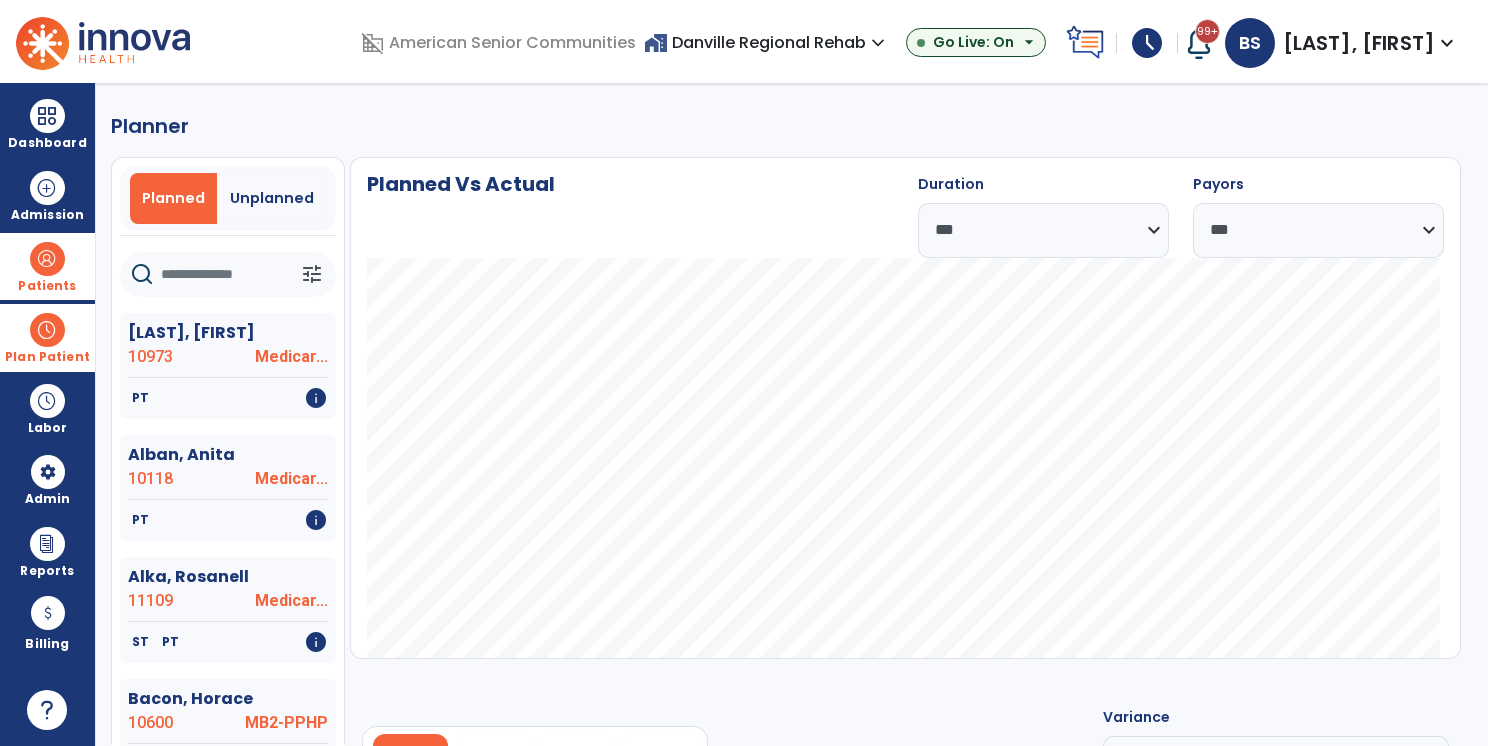 click 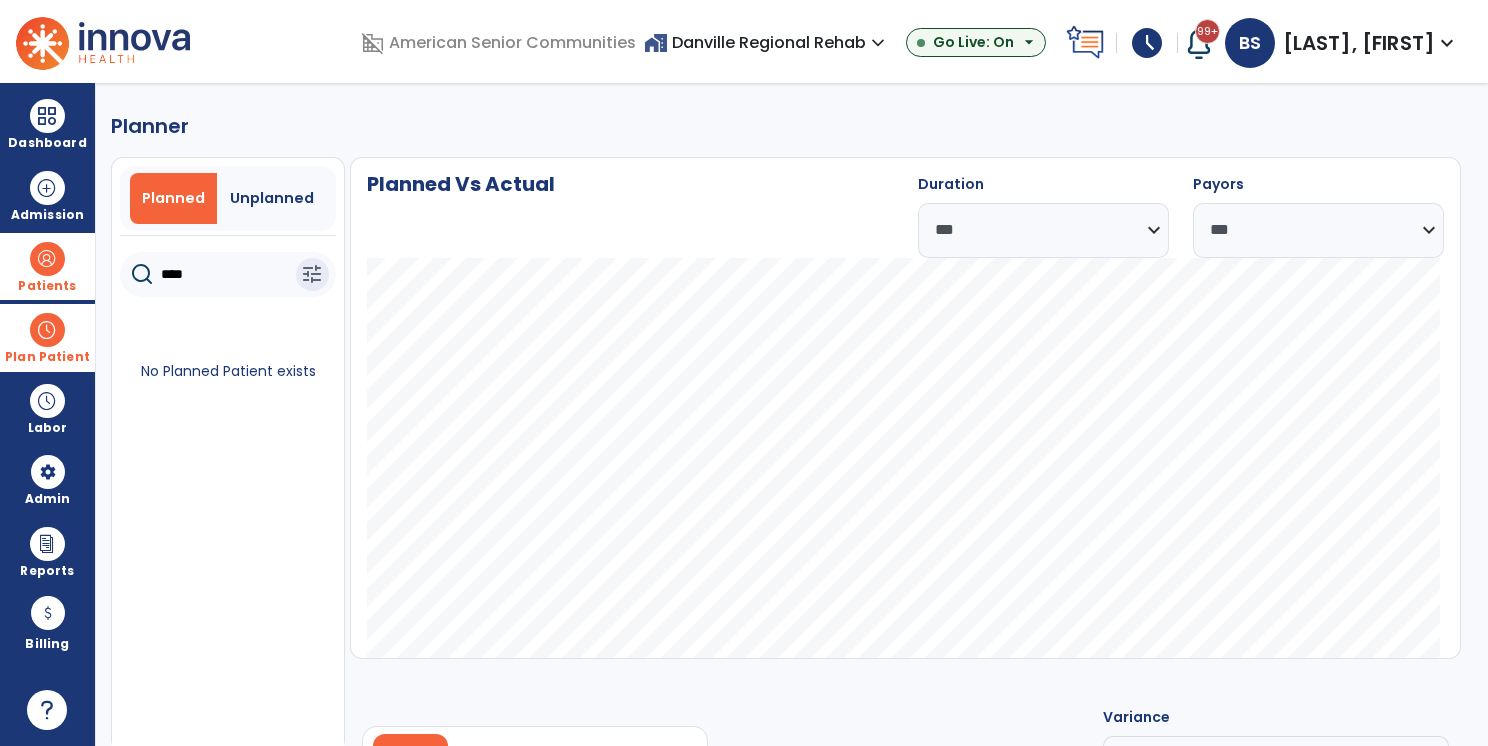type on "****" 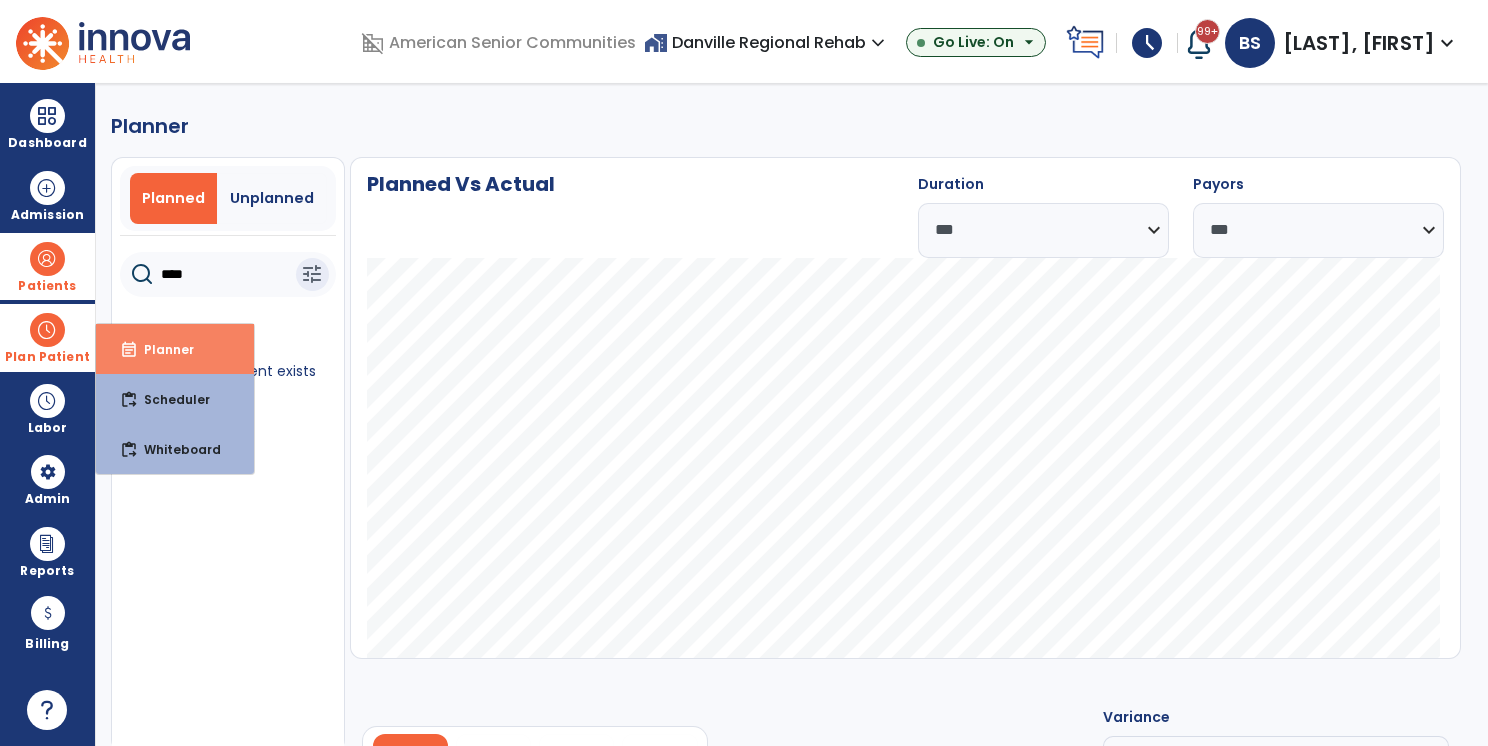 click on "event_note  Planner" at bounding box center (175, 349) 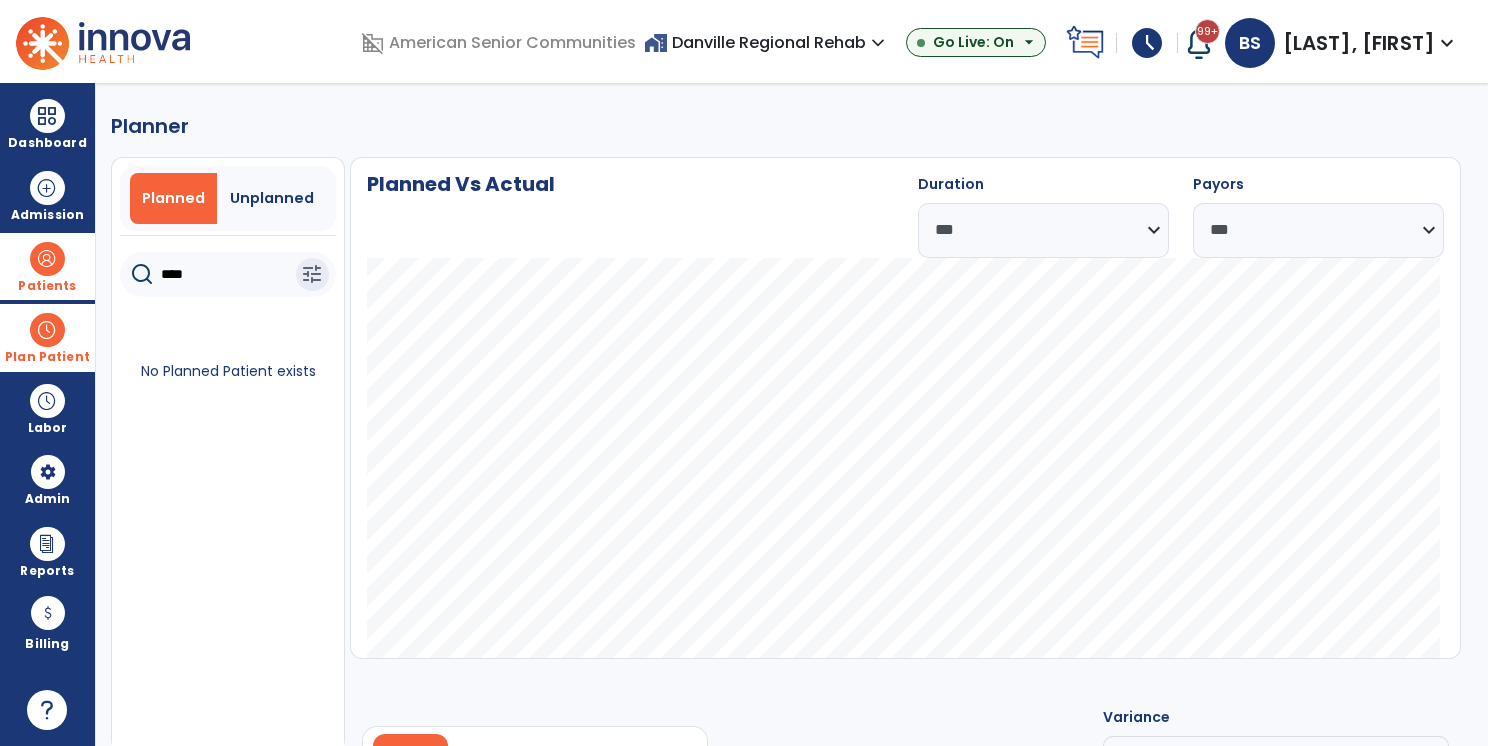 click on "Patients" at bounding box center (47, 266) 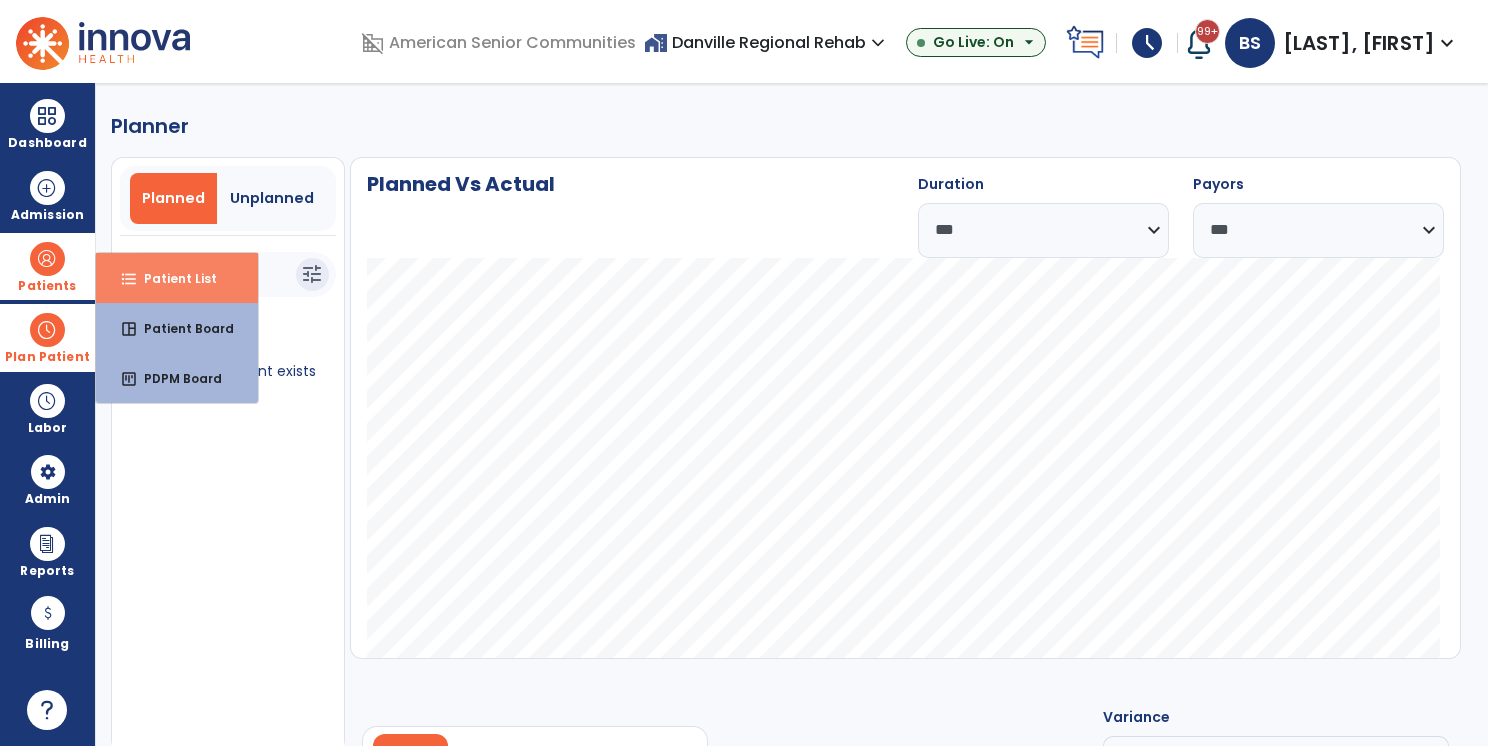 click on "format_list_bulleted" at bounding box center [129, 279] 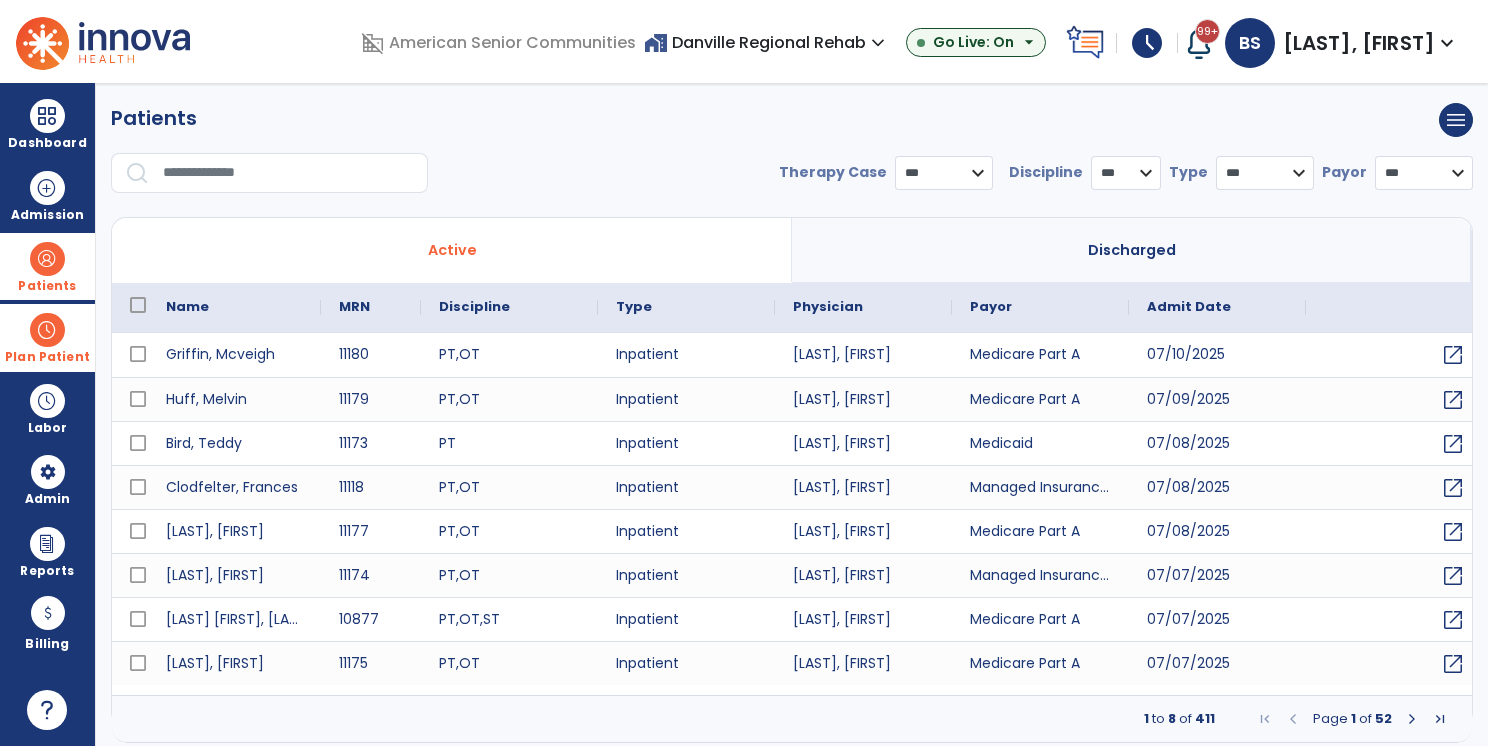 select on "***" 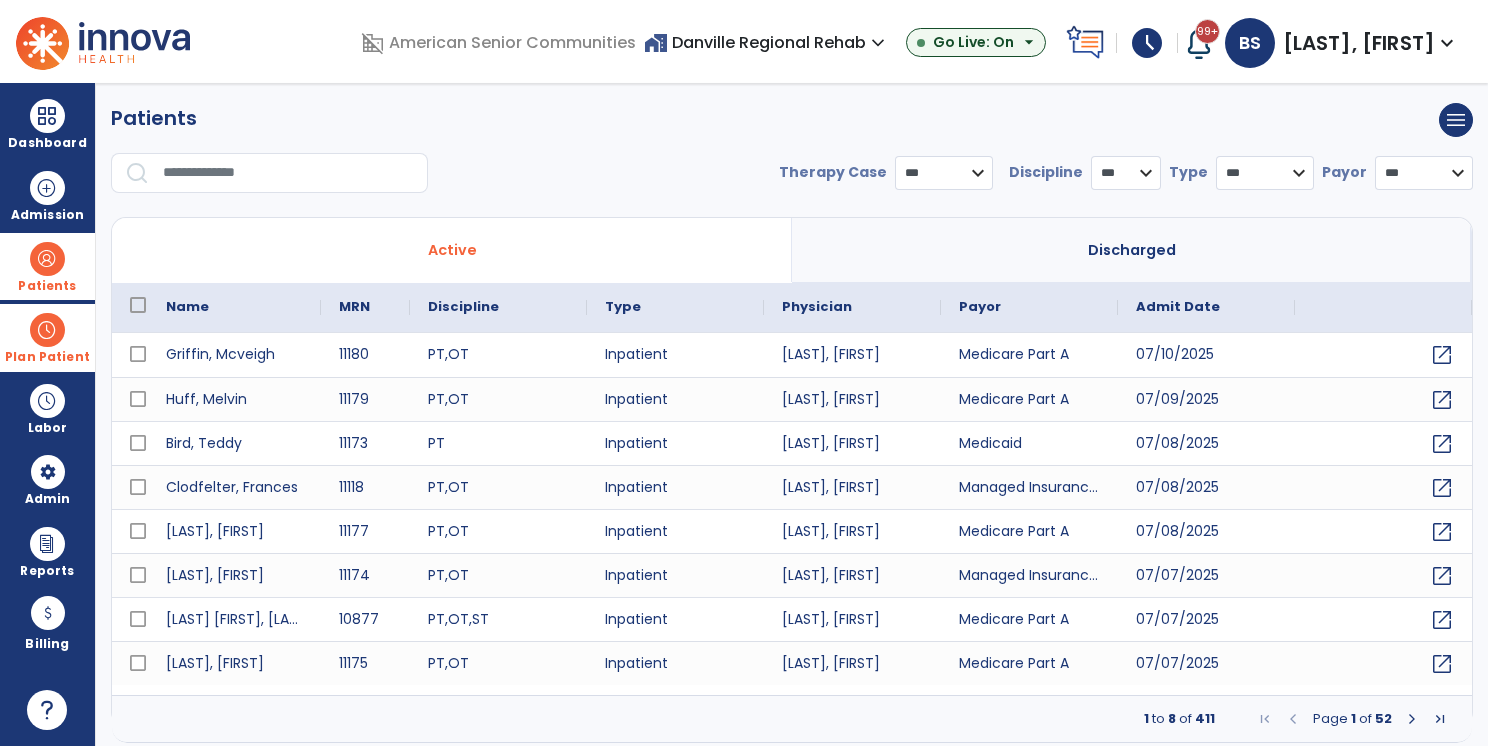 click at bounding box center [288, 173] 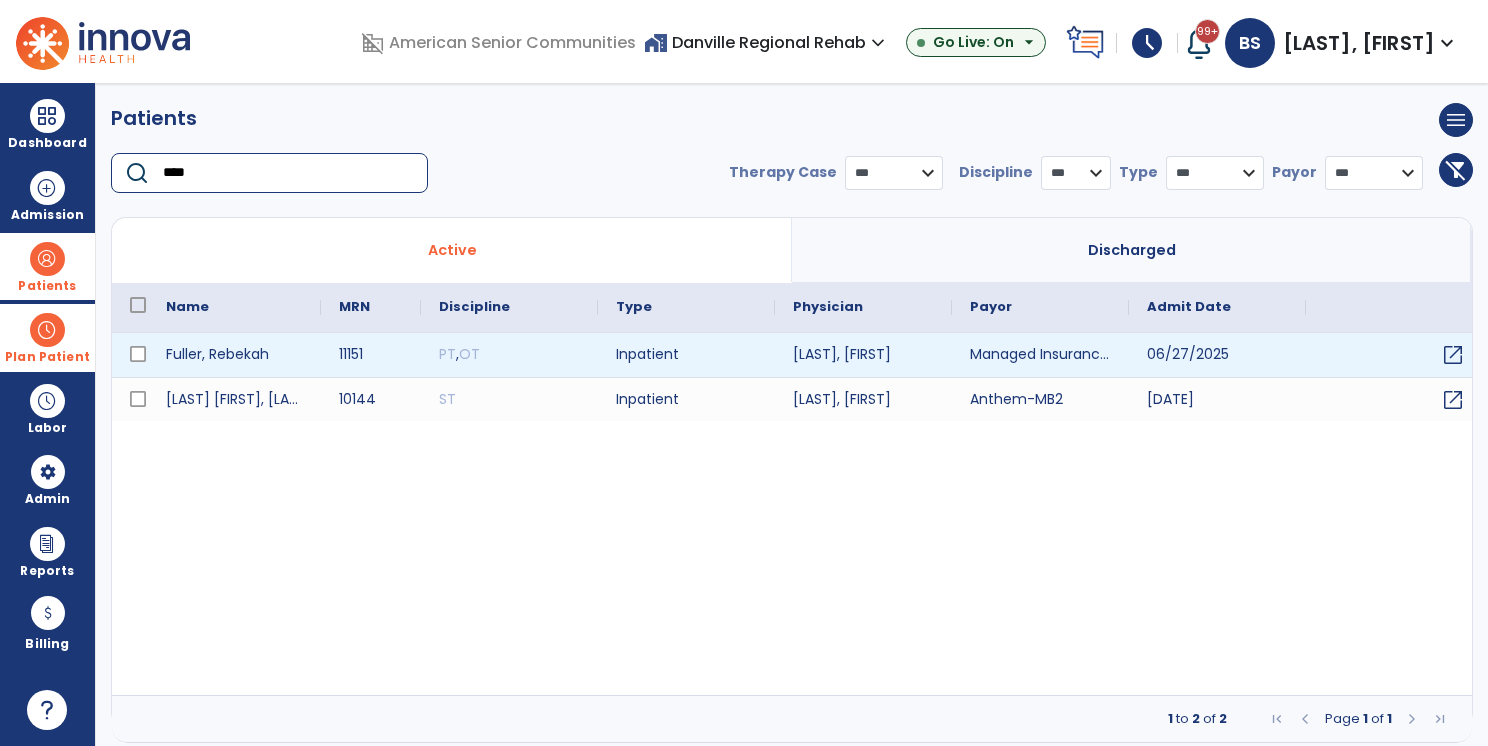 type on "****" 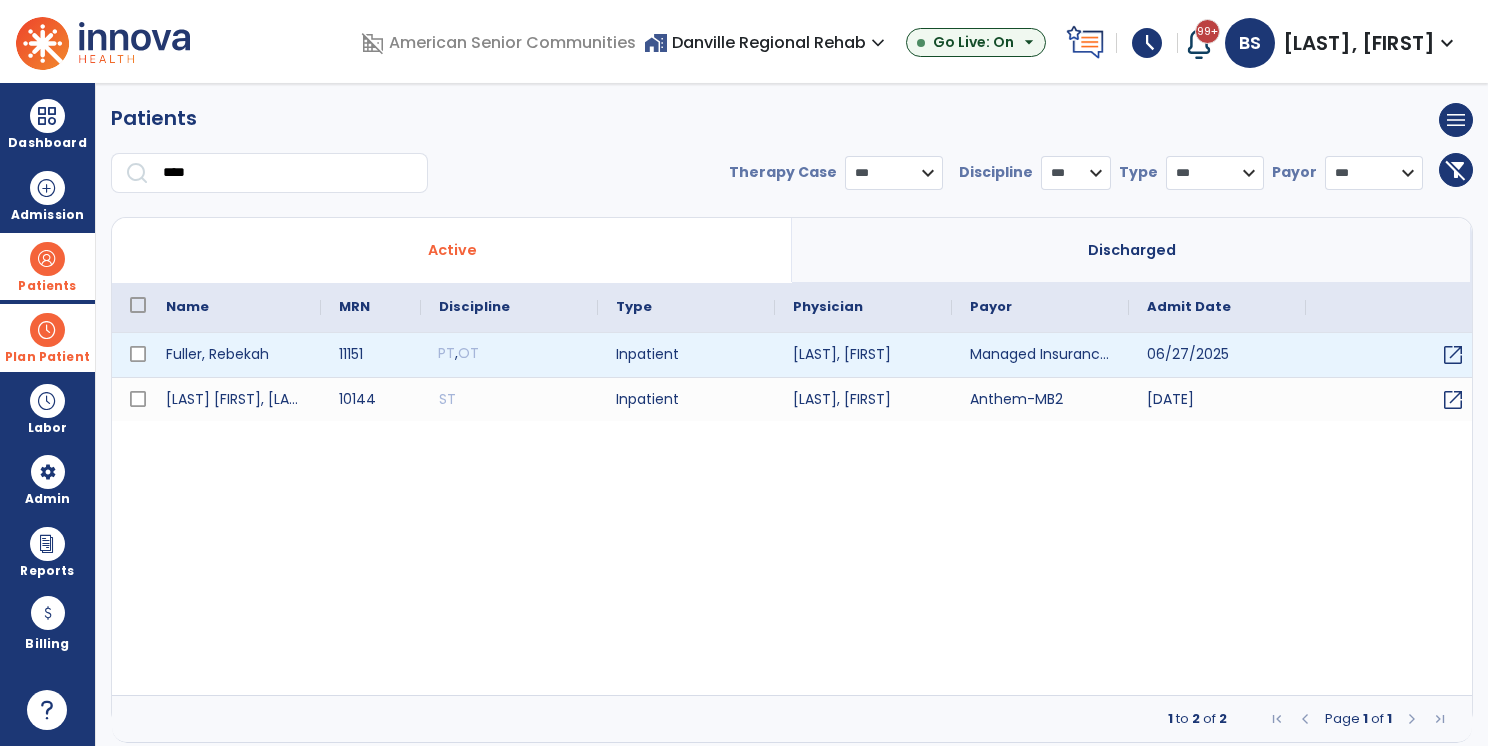 click on "PT , OT" at bounding box center (509, 355) 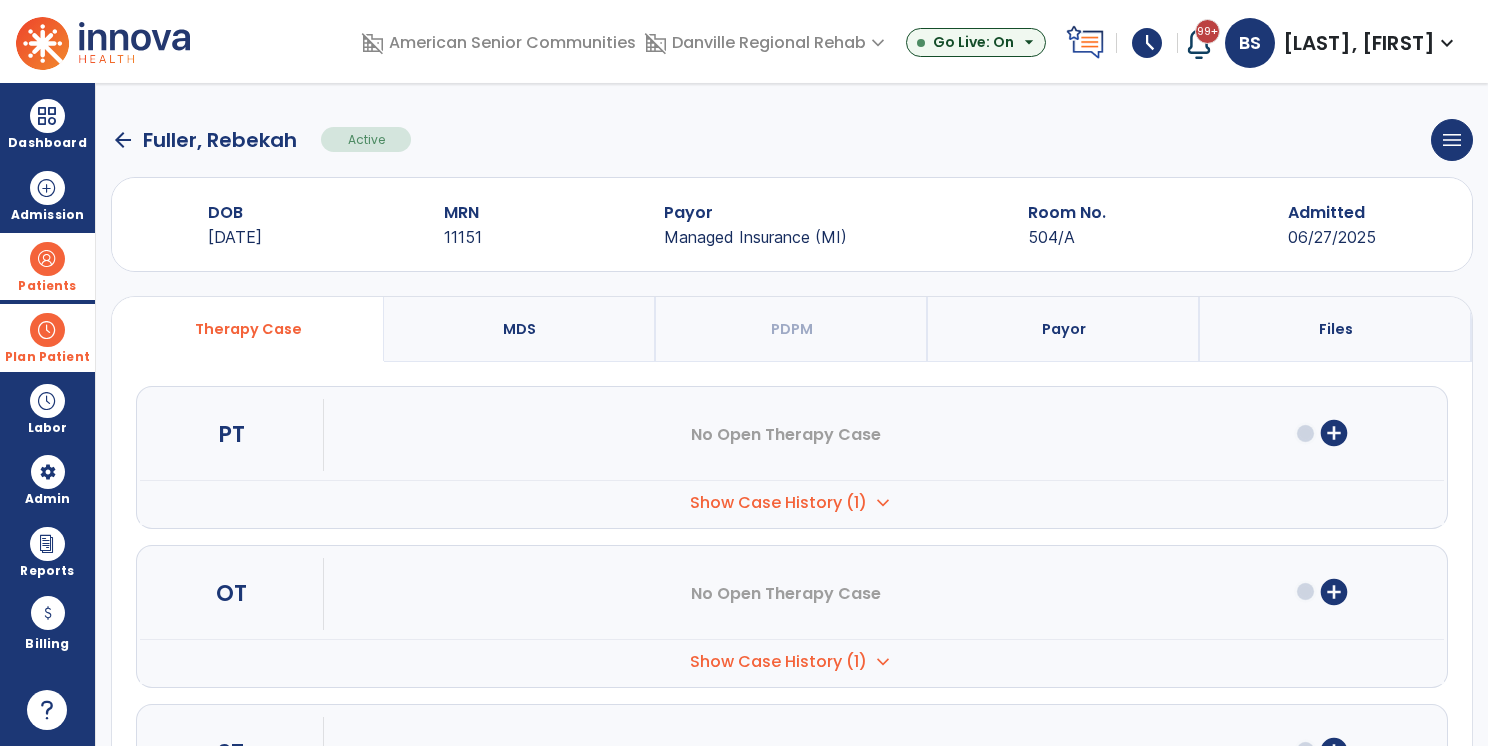 click on "Show Case History (1)" at bounding box center [778, 503] 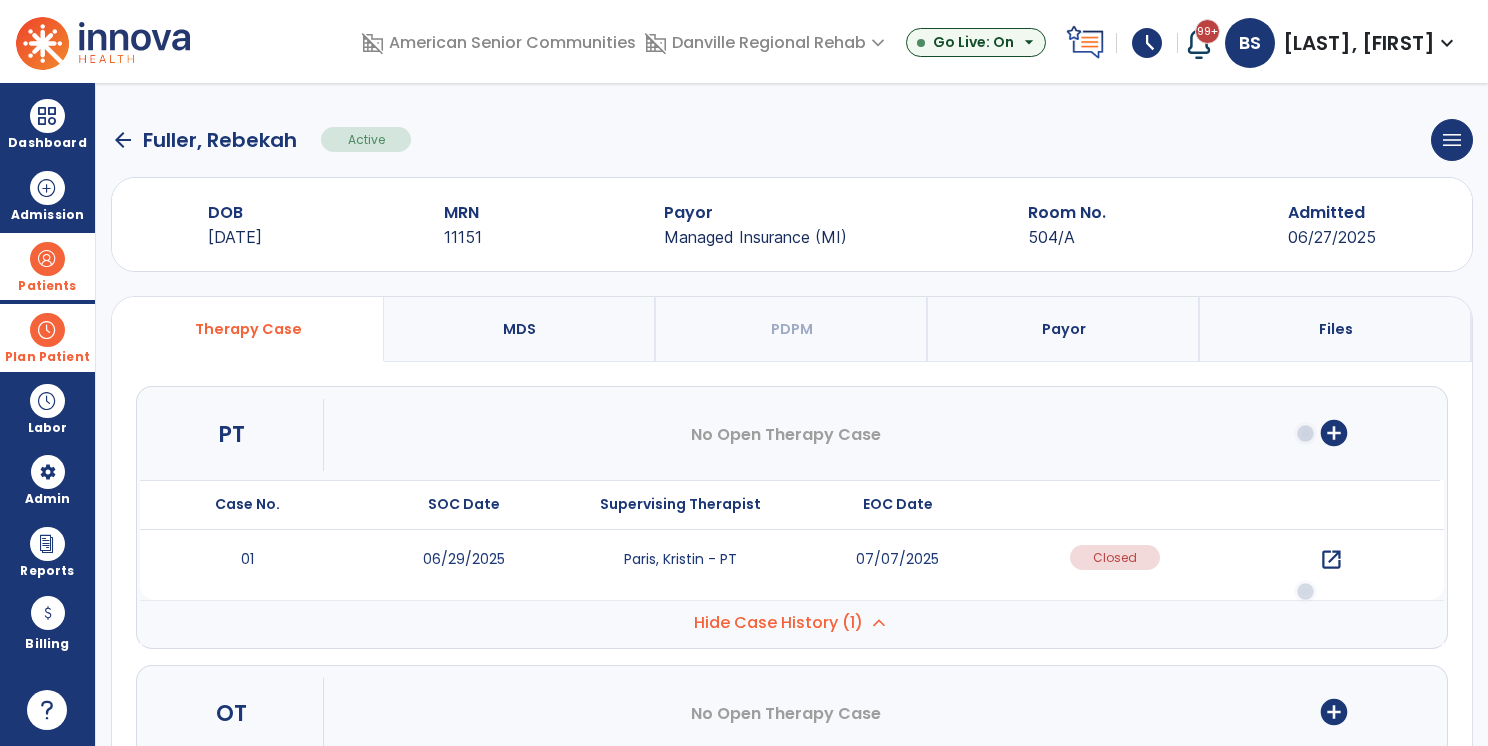 click on "Hide Case History (1)" at bounding box center (778, 623) 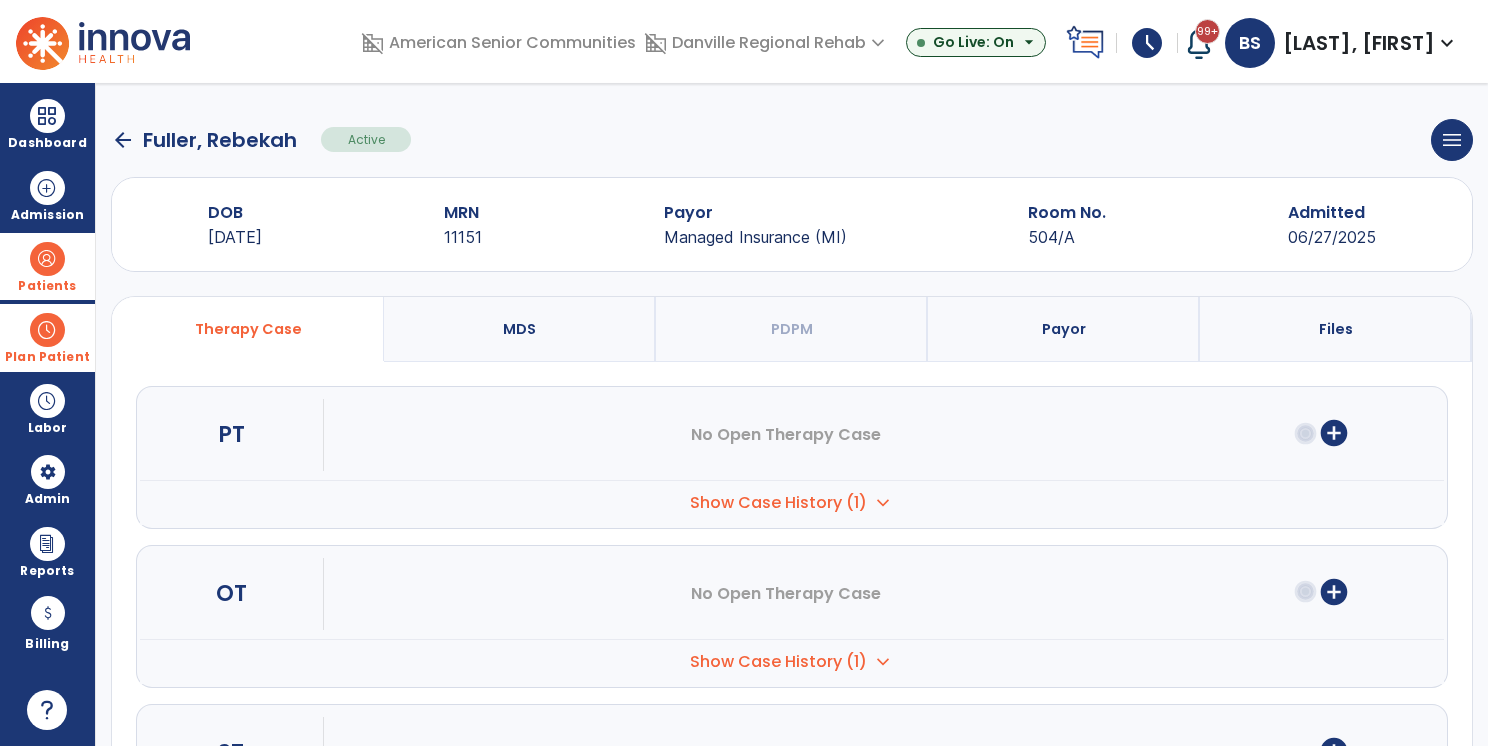 click on "Show Case History (1)" at bounding box center [778, 503] 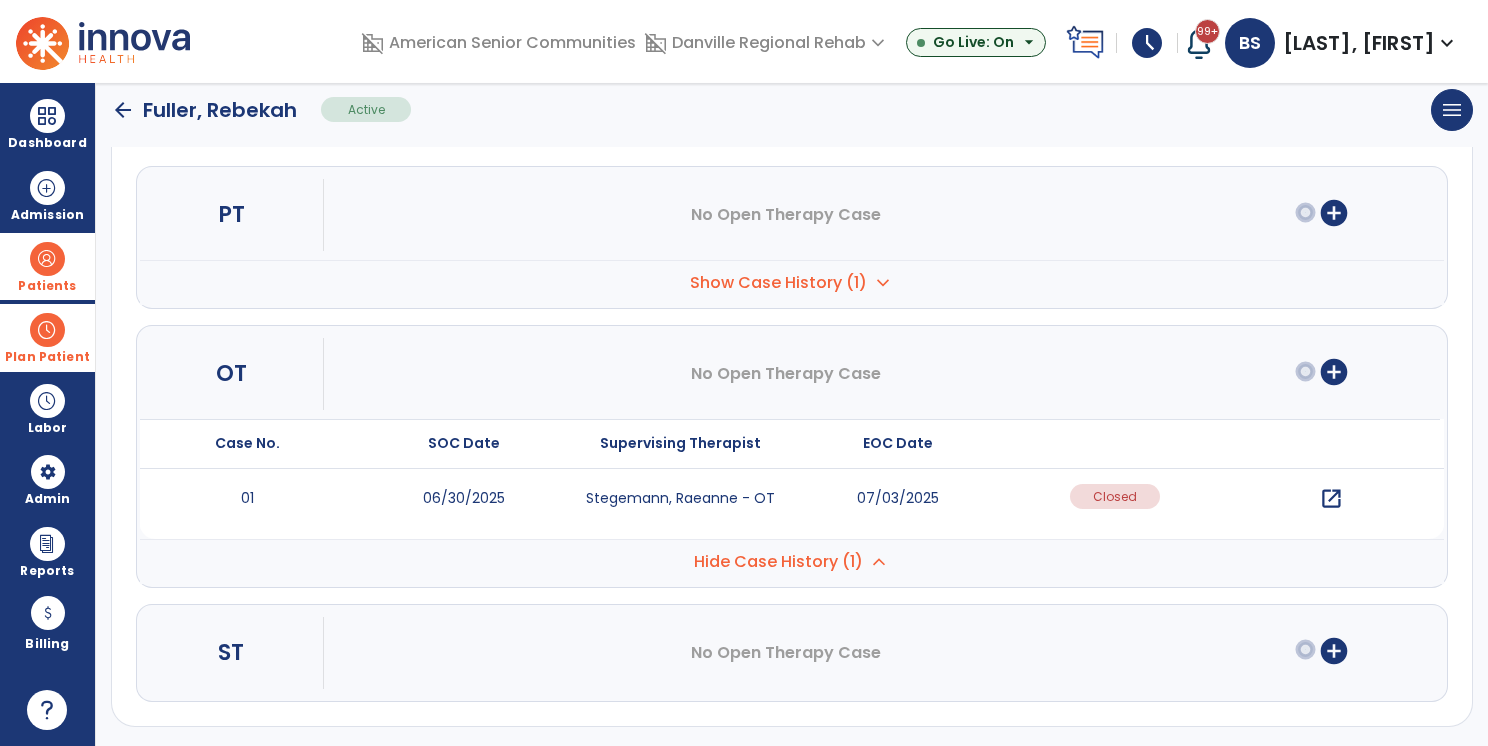 click on "Hide Case History (1)" at bounding box center [778, 283] 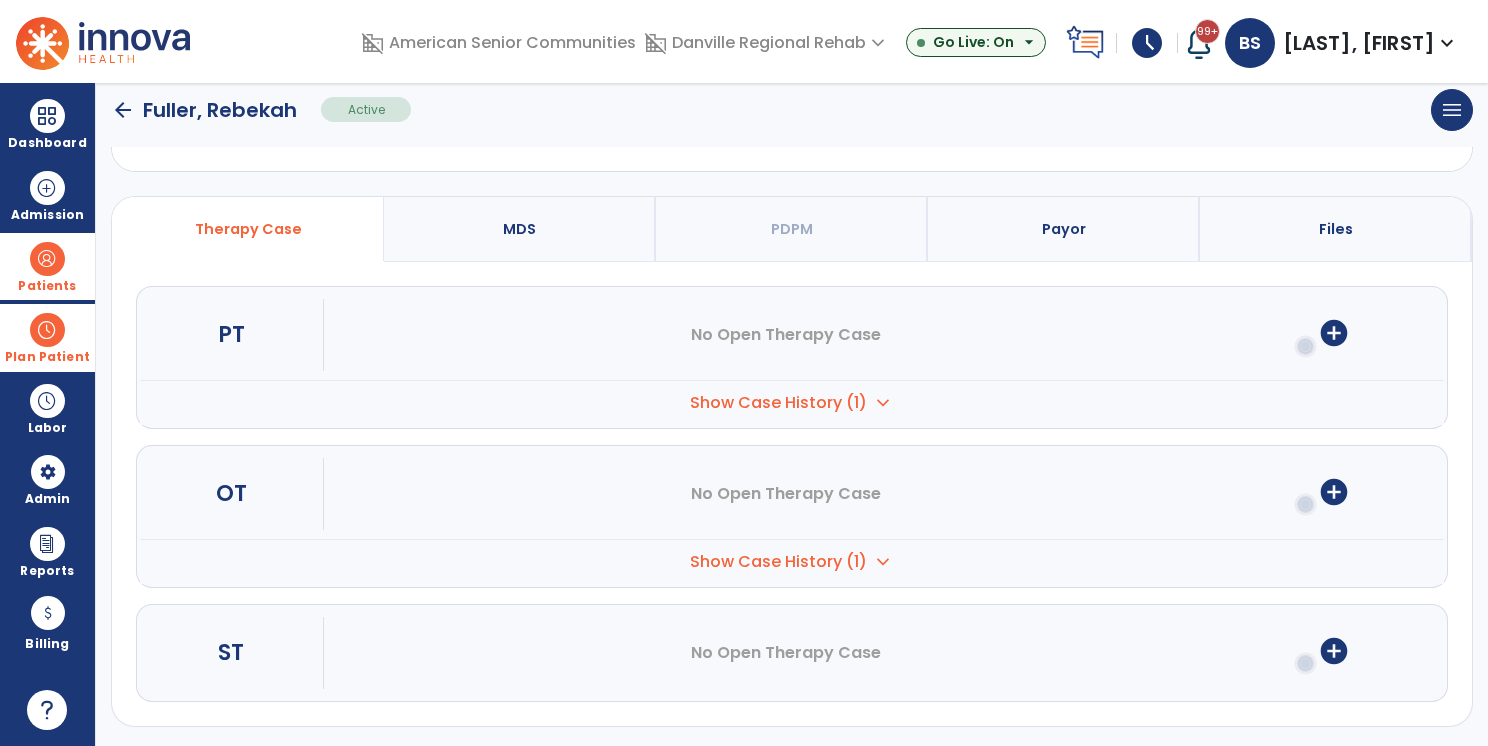 scroll, scrollTop: 0, scrollLeft: 0, axis: both 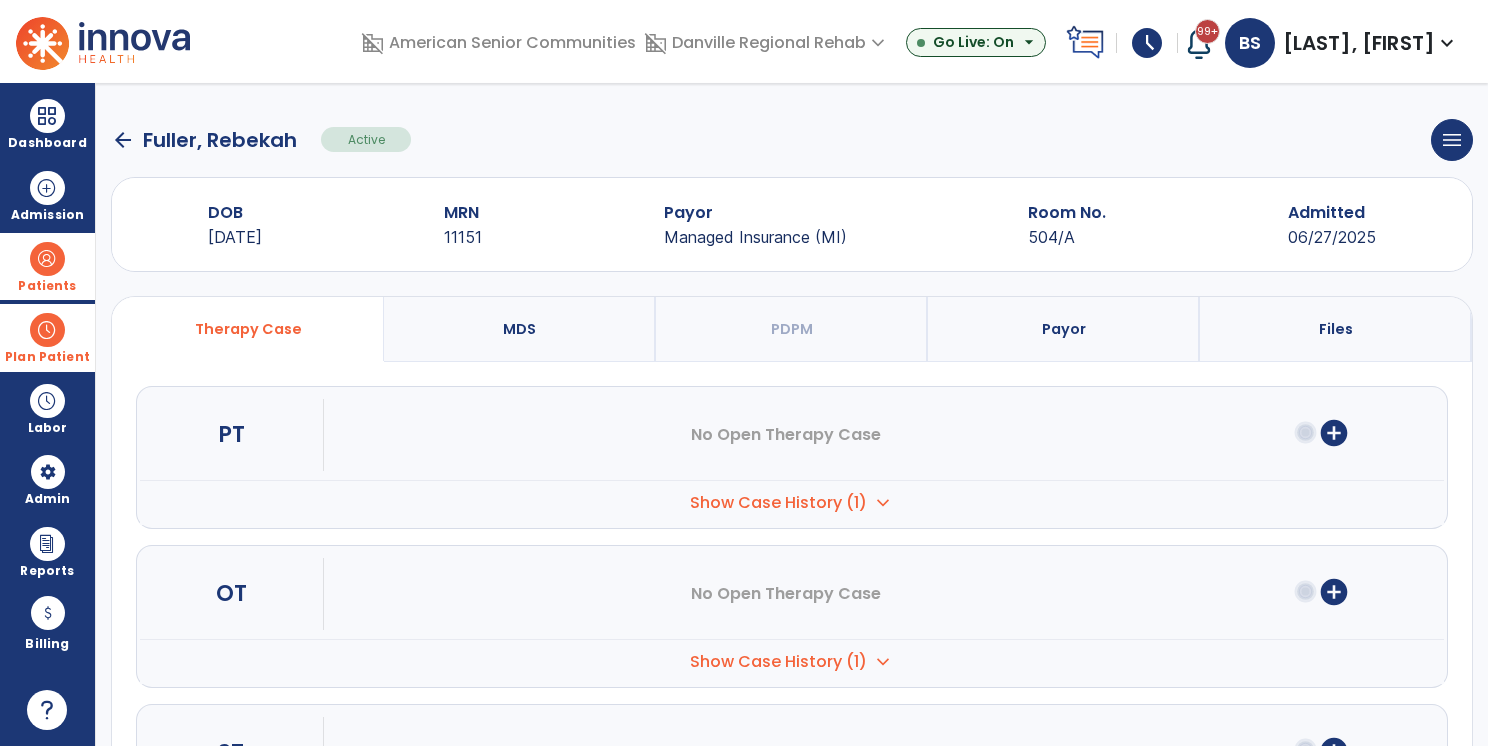 click on "add_circle" at bounding box center (1334, 433) 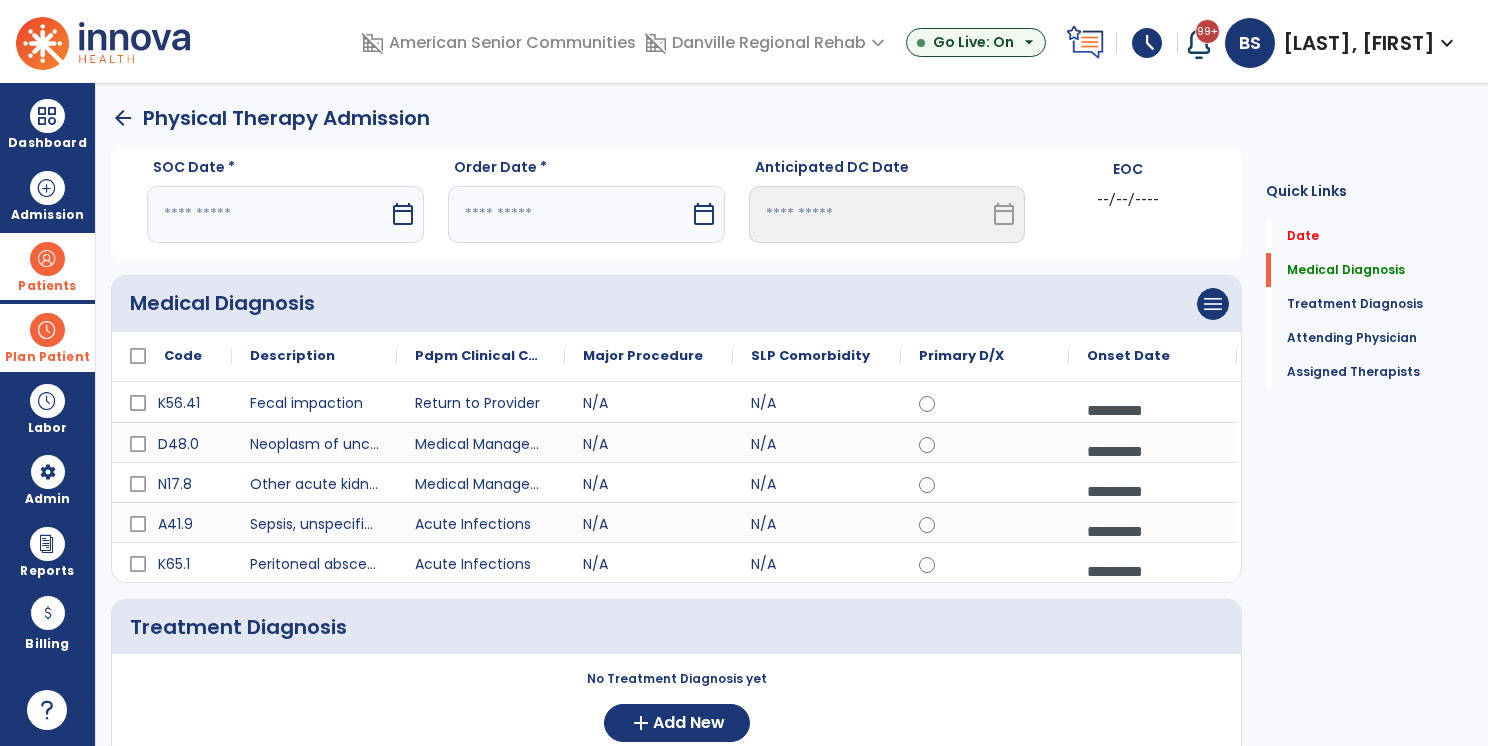 click at bounding box center (268, 214) 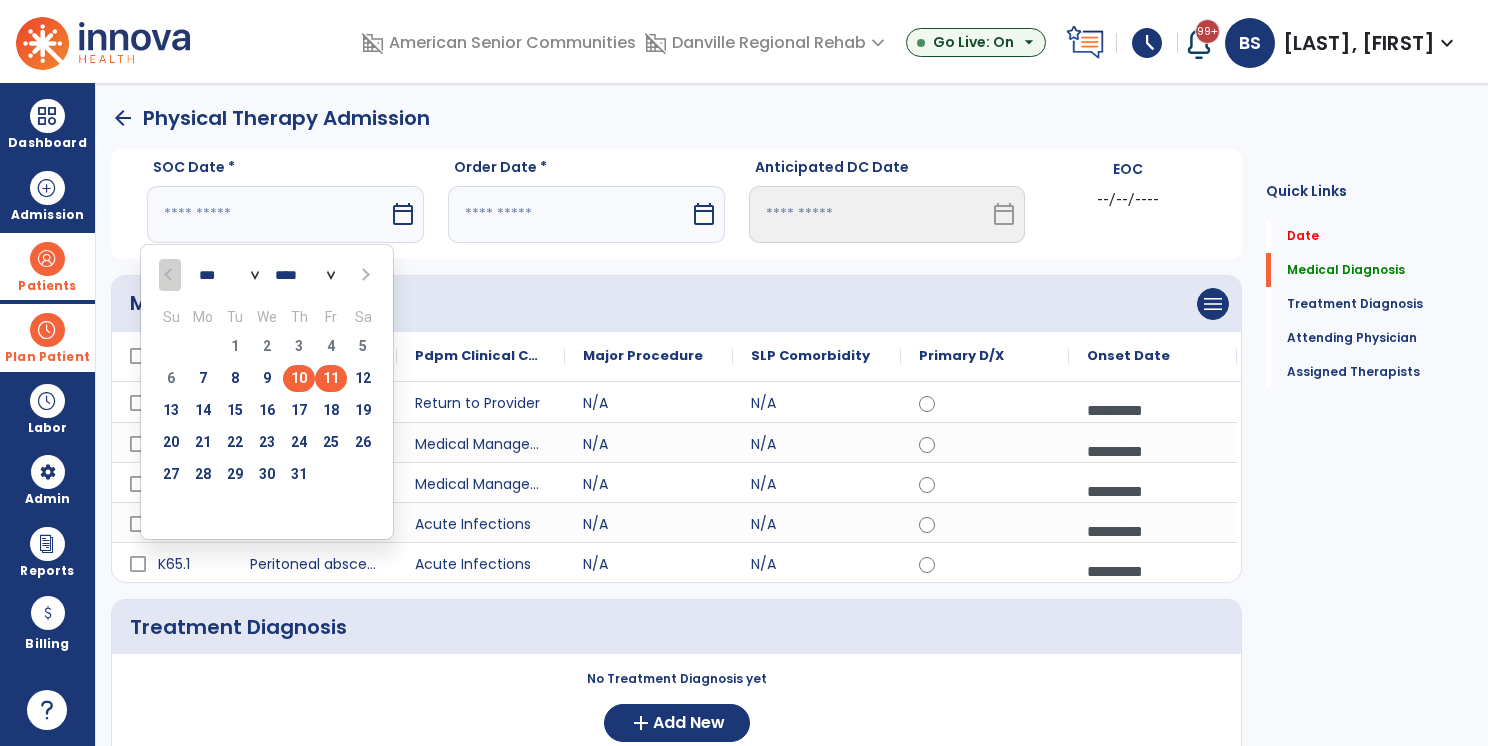 click on "11" at bounding box center (331, 378) 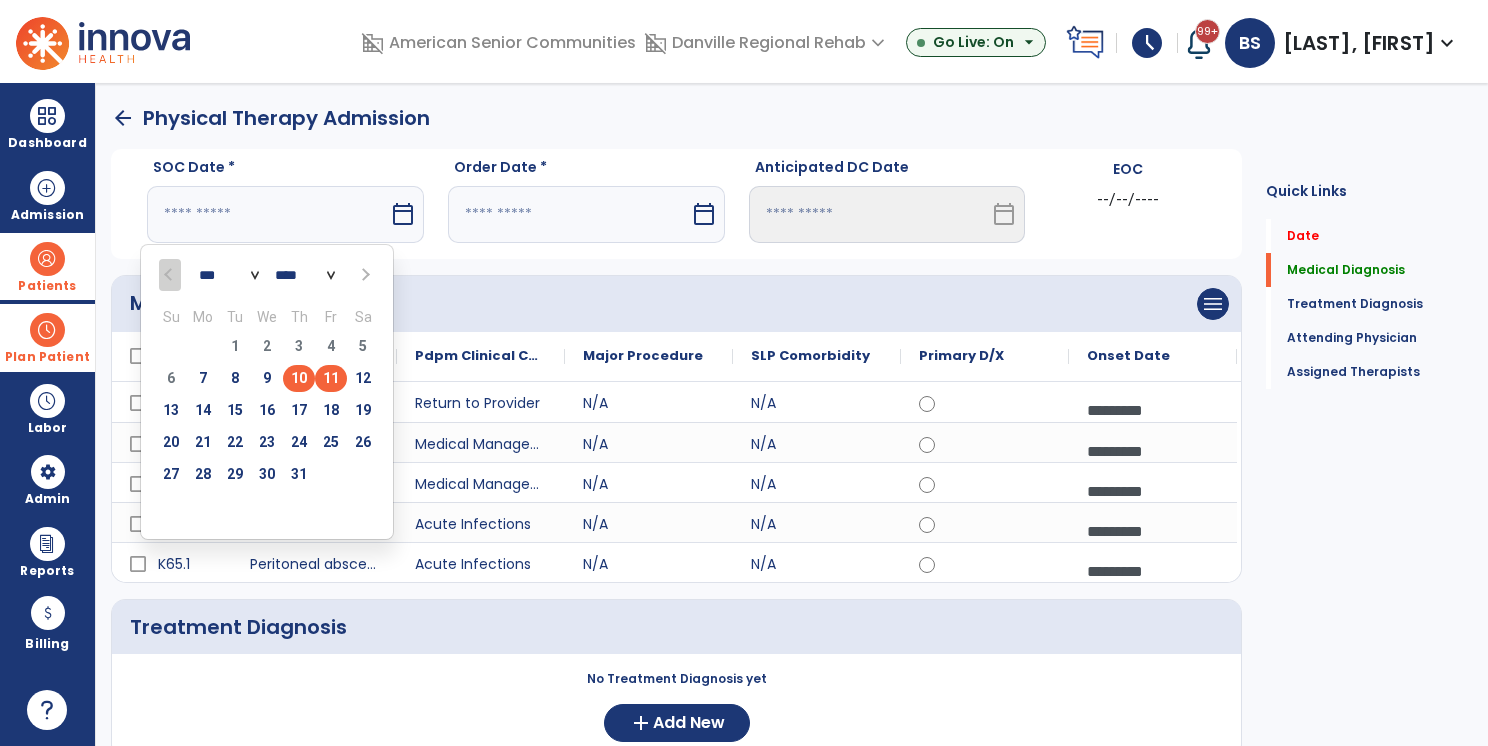 type on "*********" 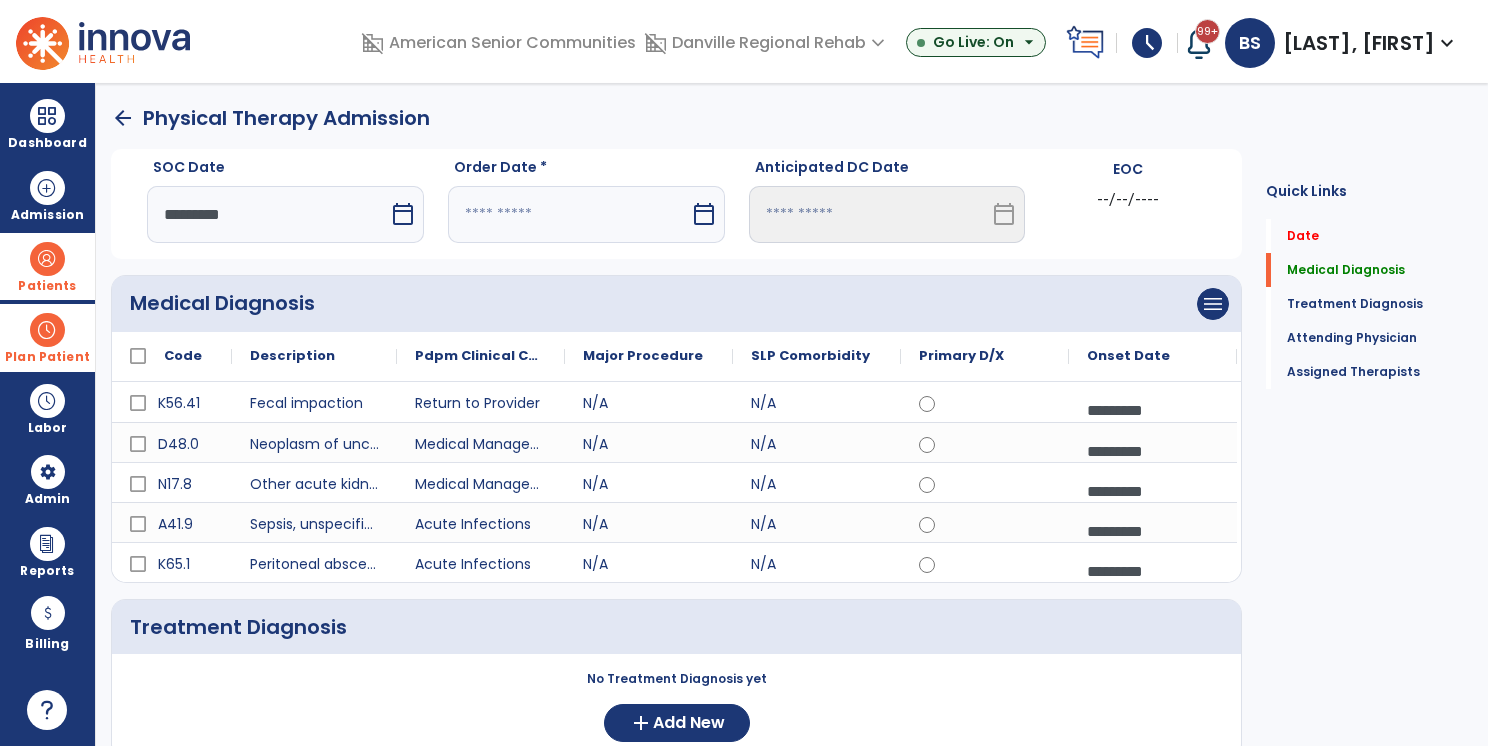 click at bounding box center [569, 214] 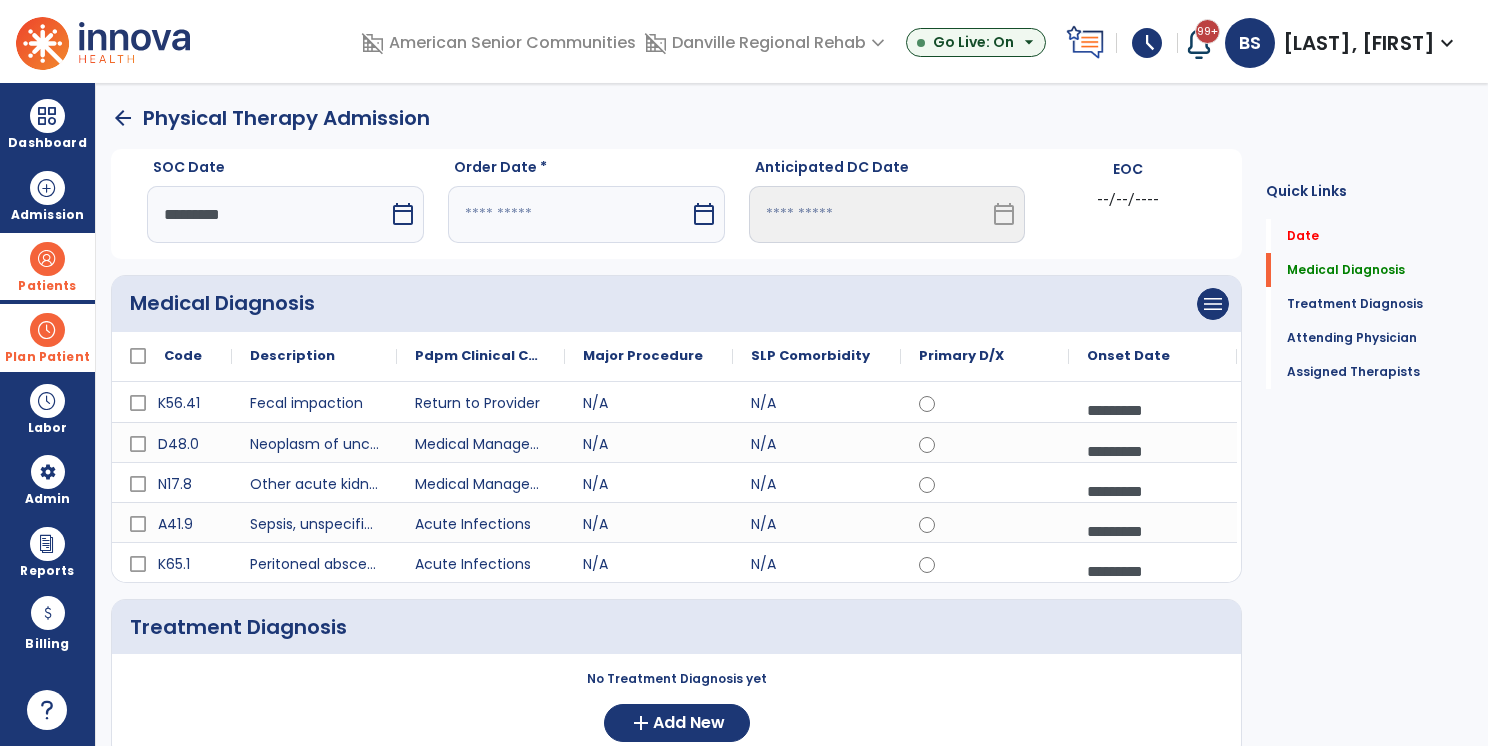 select on "*" 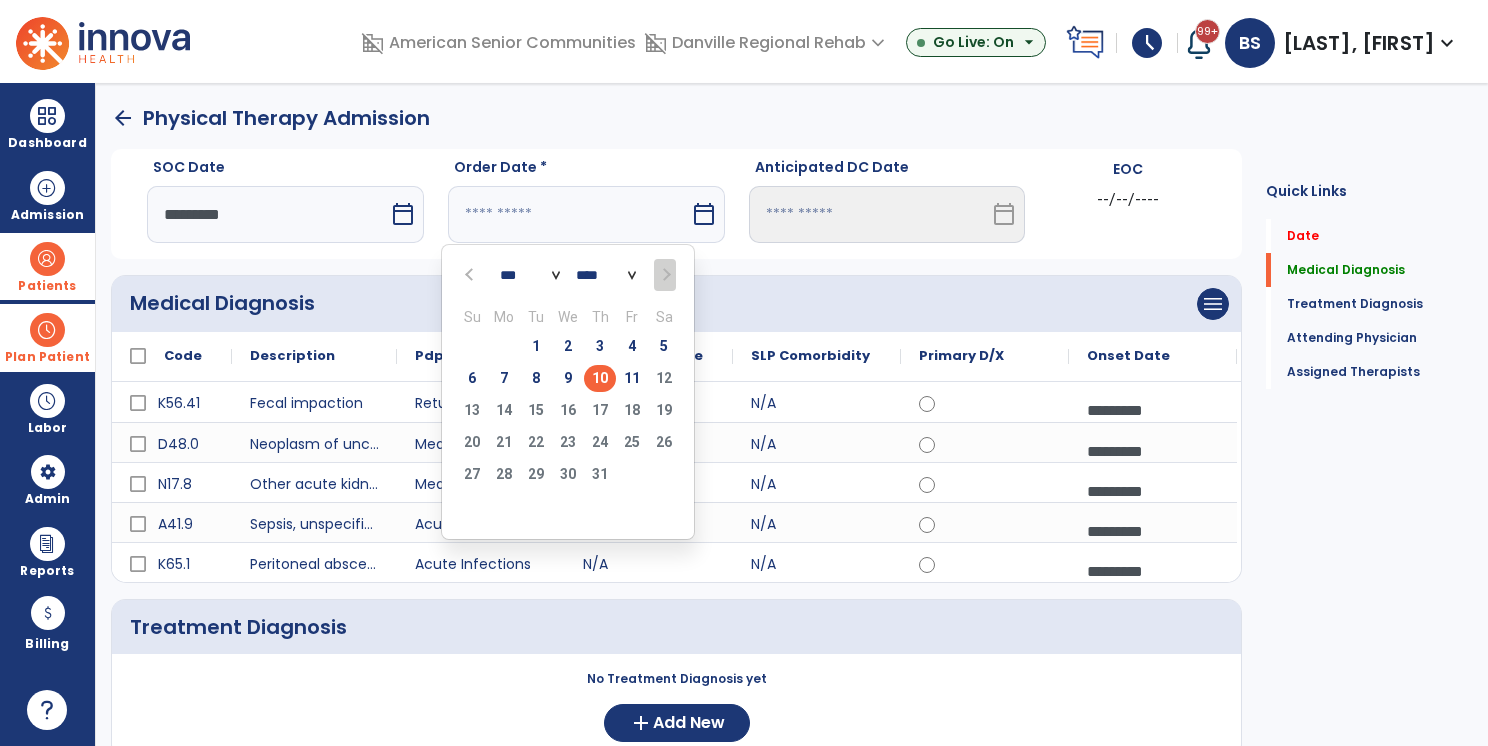 click on "10" at bounding box center (600, 378) 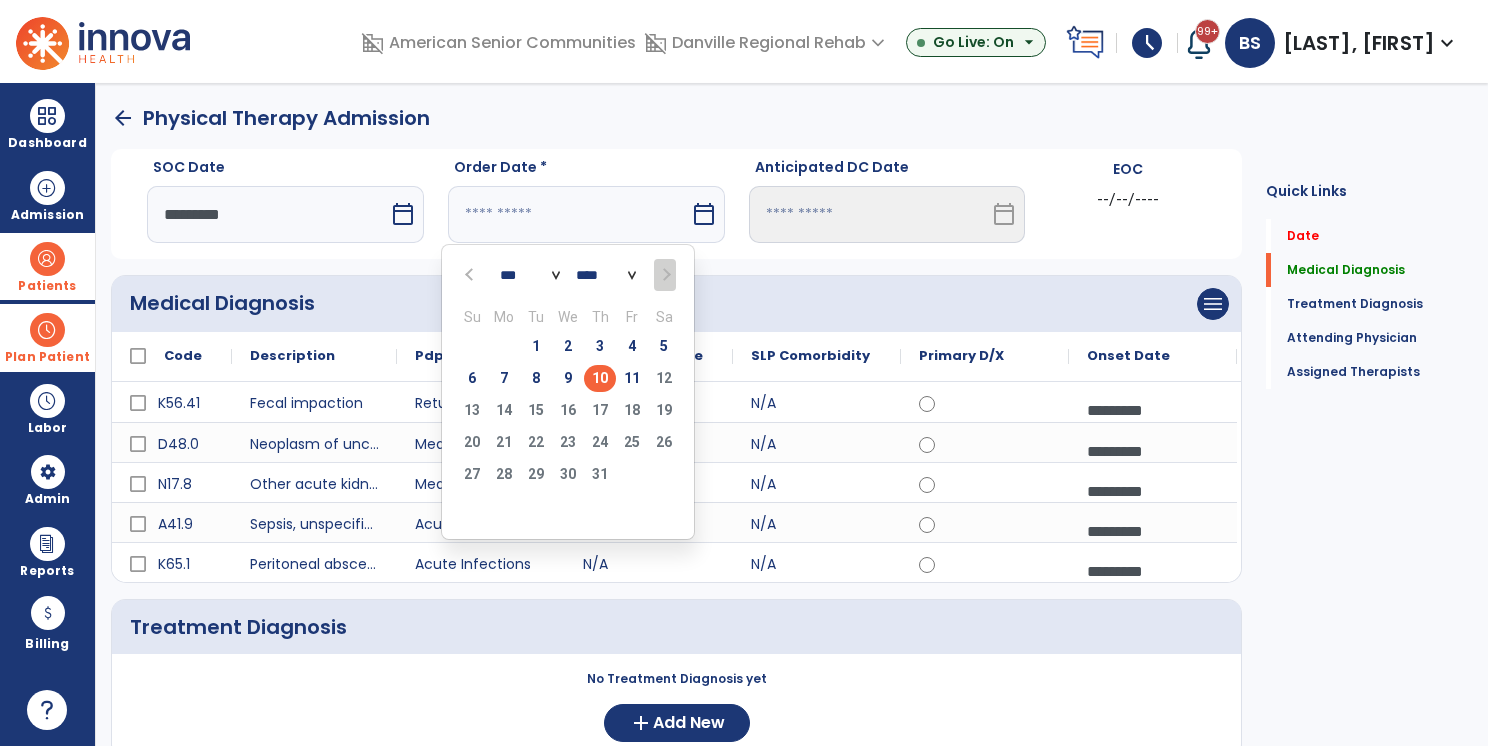type on "*********" 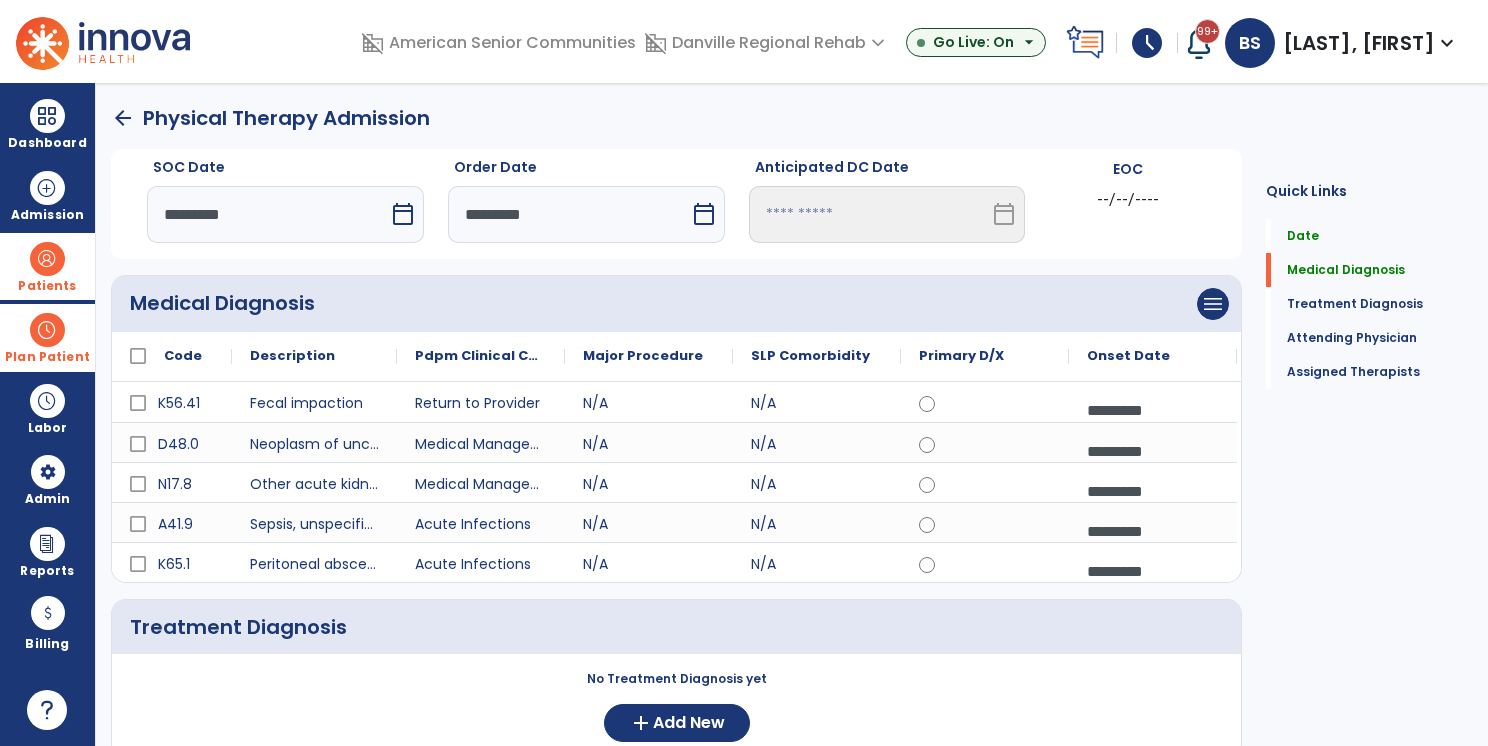 scroll, scrollTop: 549, scrollLeft: 0, axis: vertical 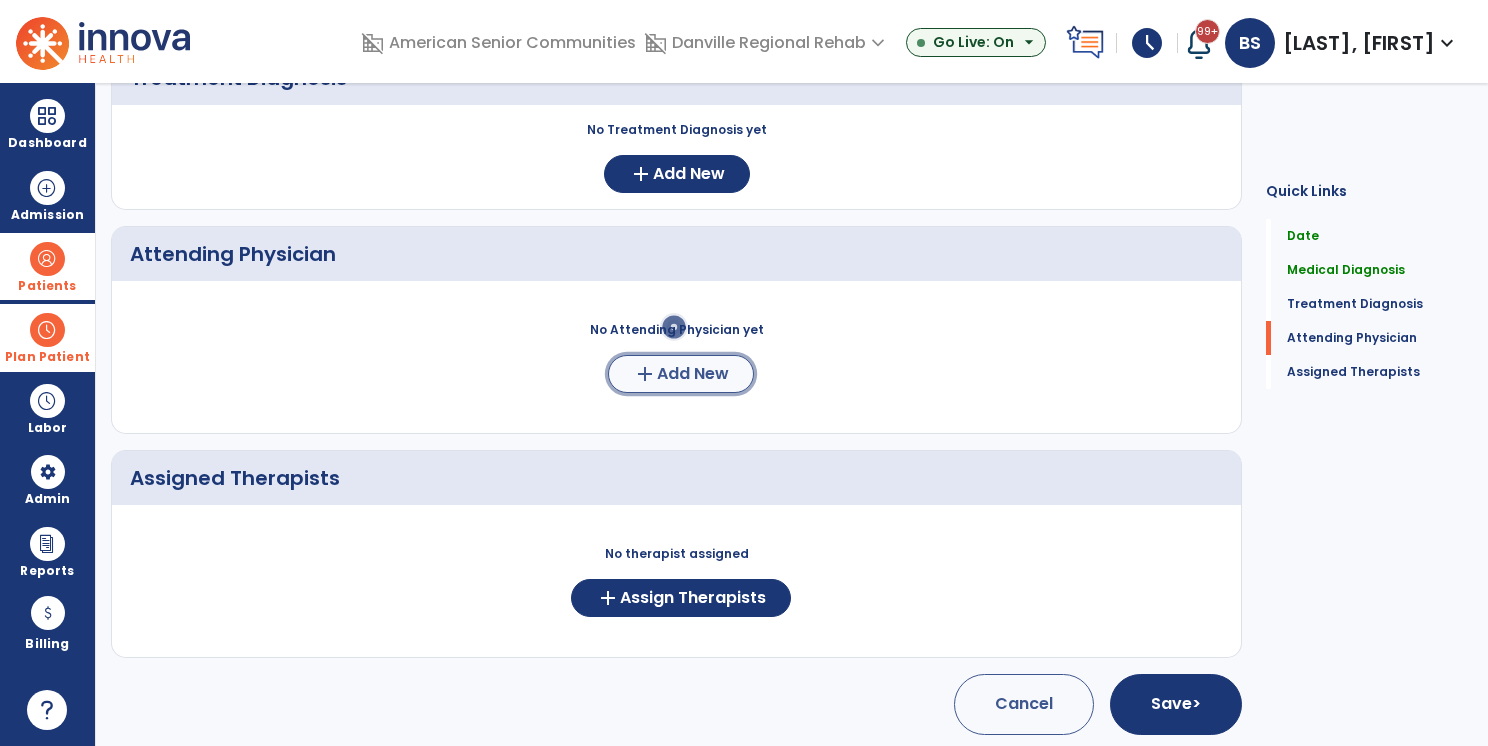 click on "Add New" 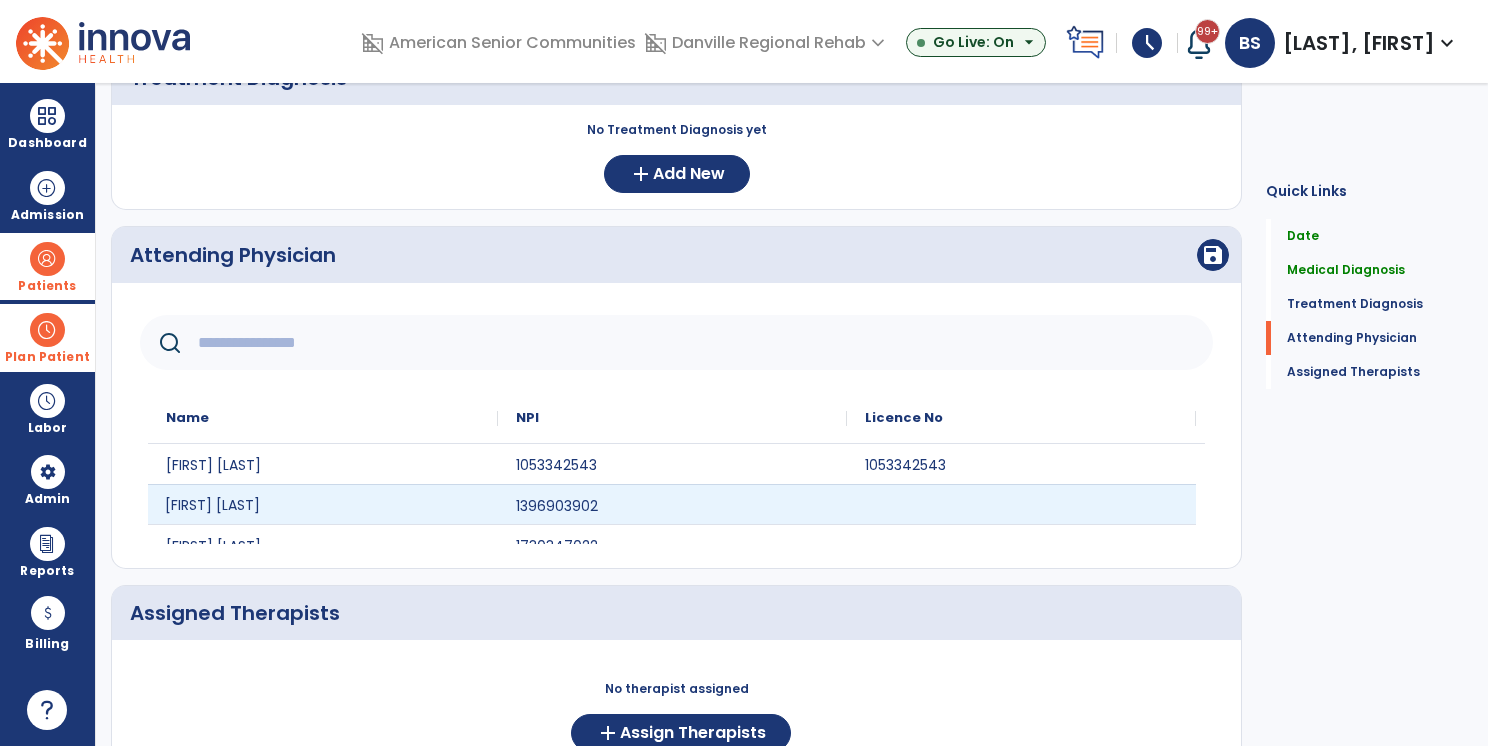 click on "[FIRST] [LAST]" 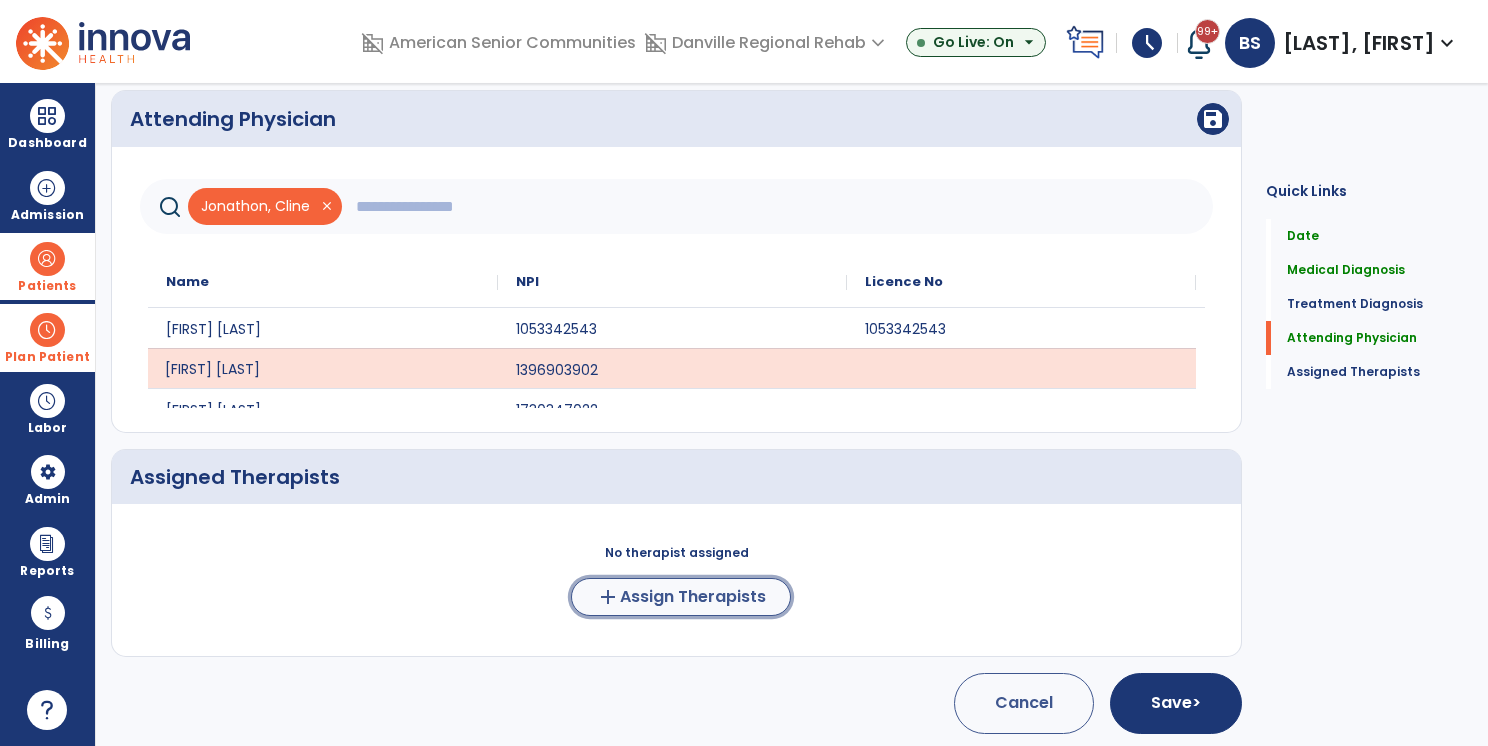 click on "Assign Therapists" 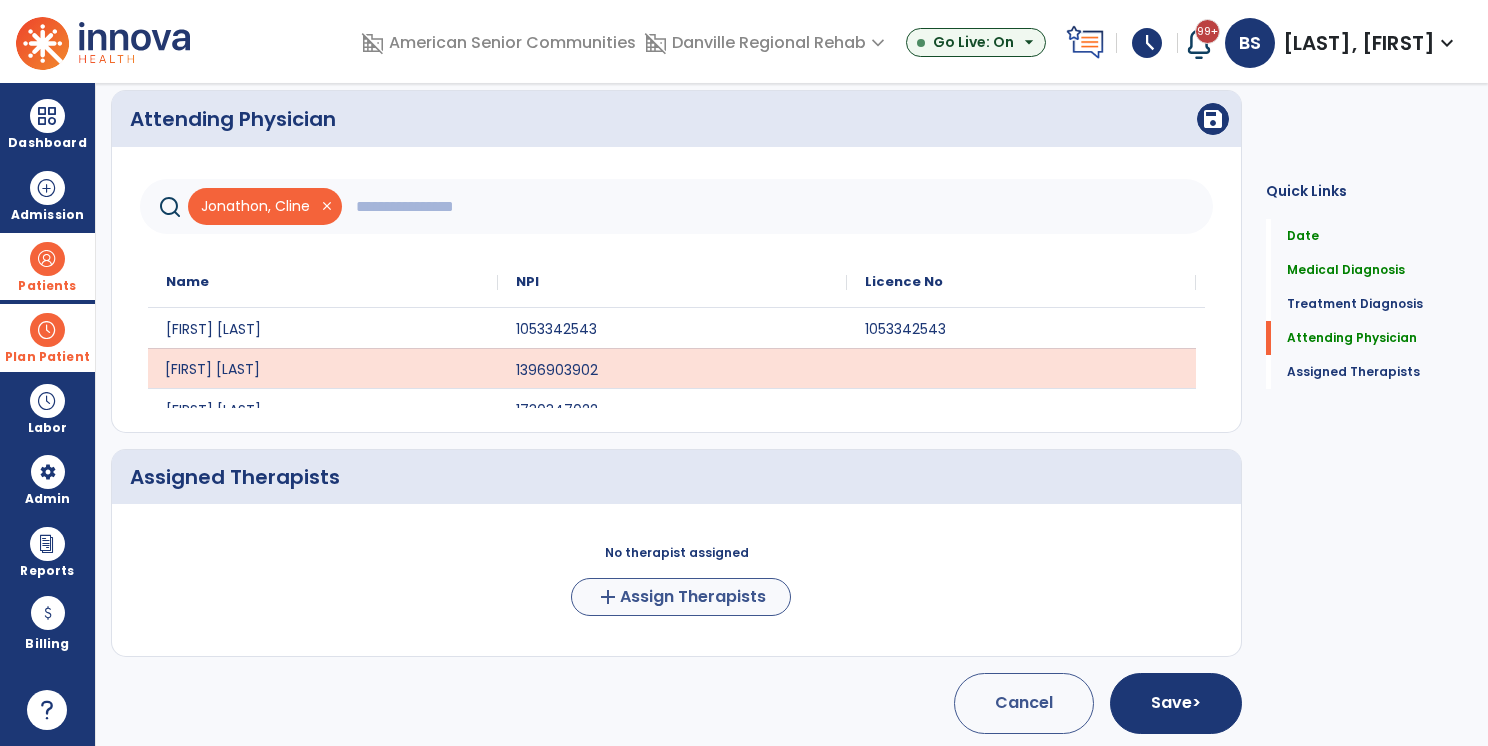 scroll, scrollTop: 681, scrollLeft: 0, axis: vertical 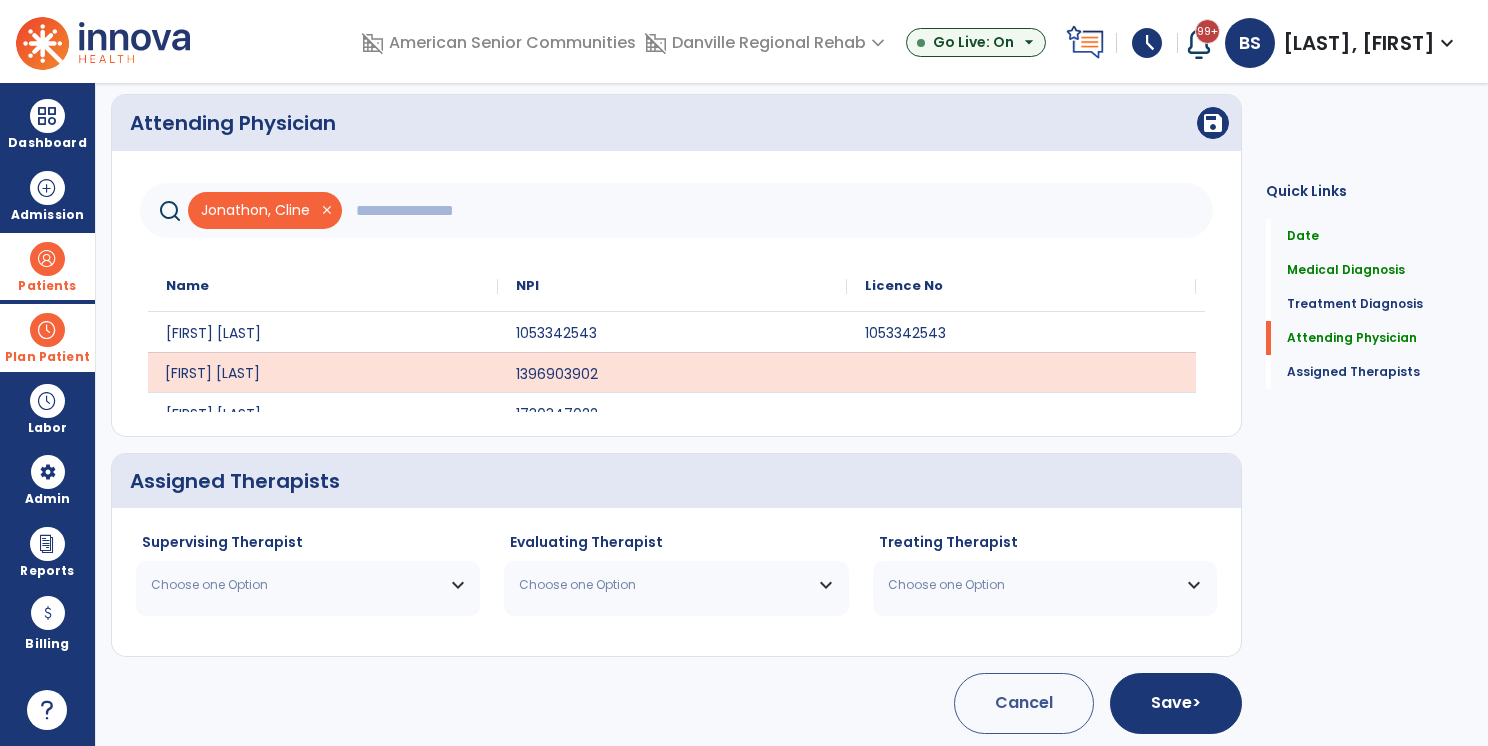 click on "Choose one Option" at bounding box center (308, 585) 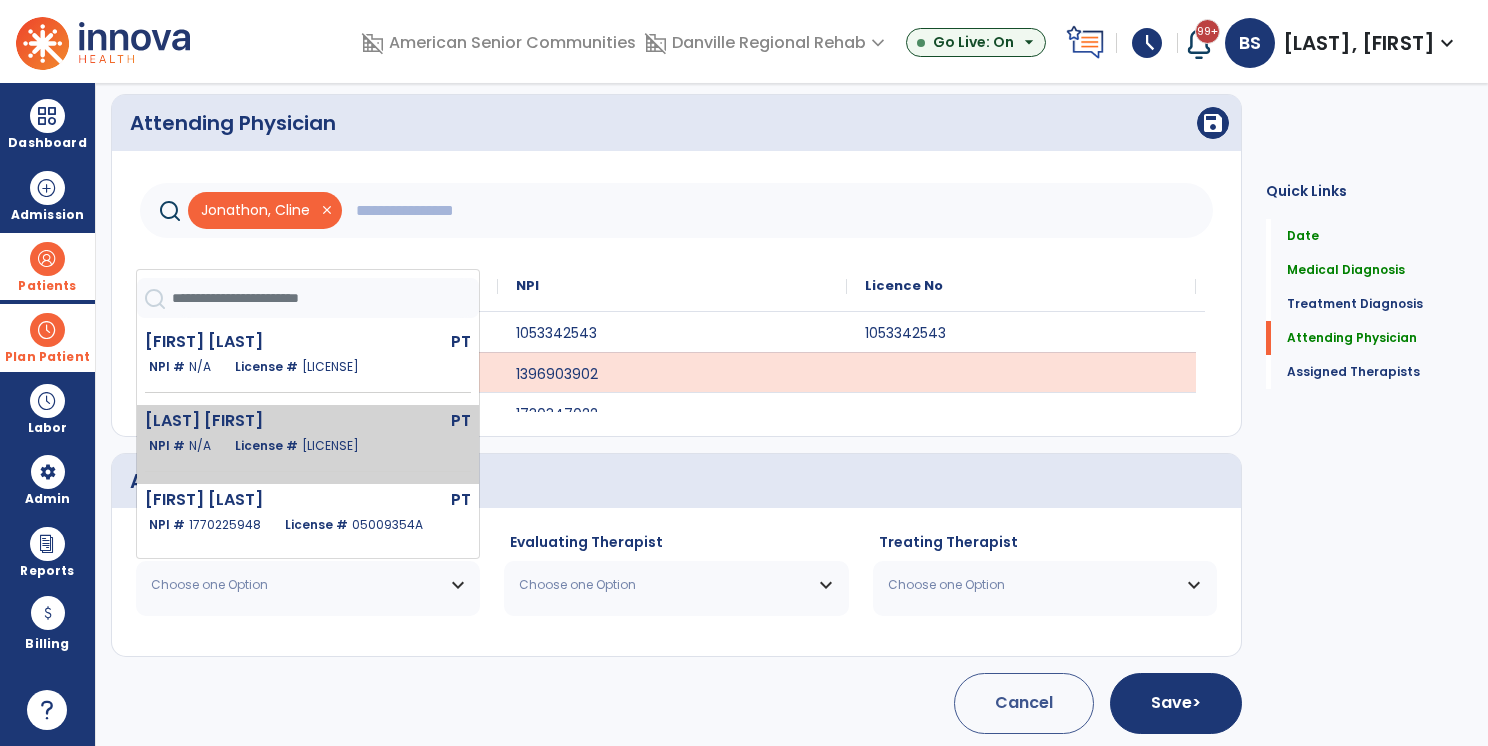 scroll, scrollTop: 485, scrollLeft: 0, axis: vertical 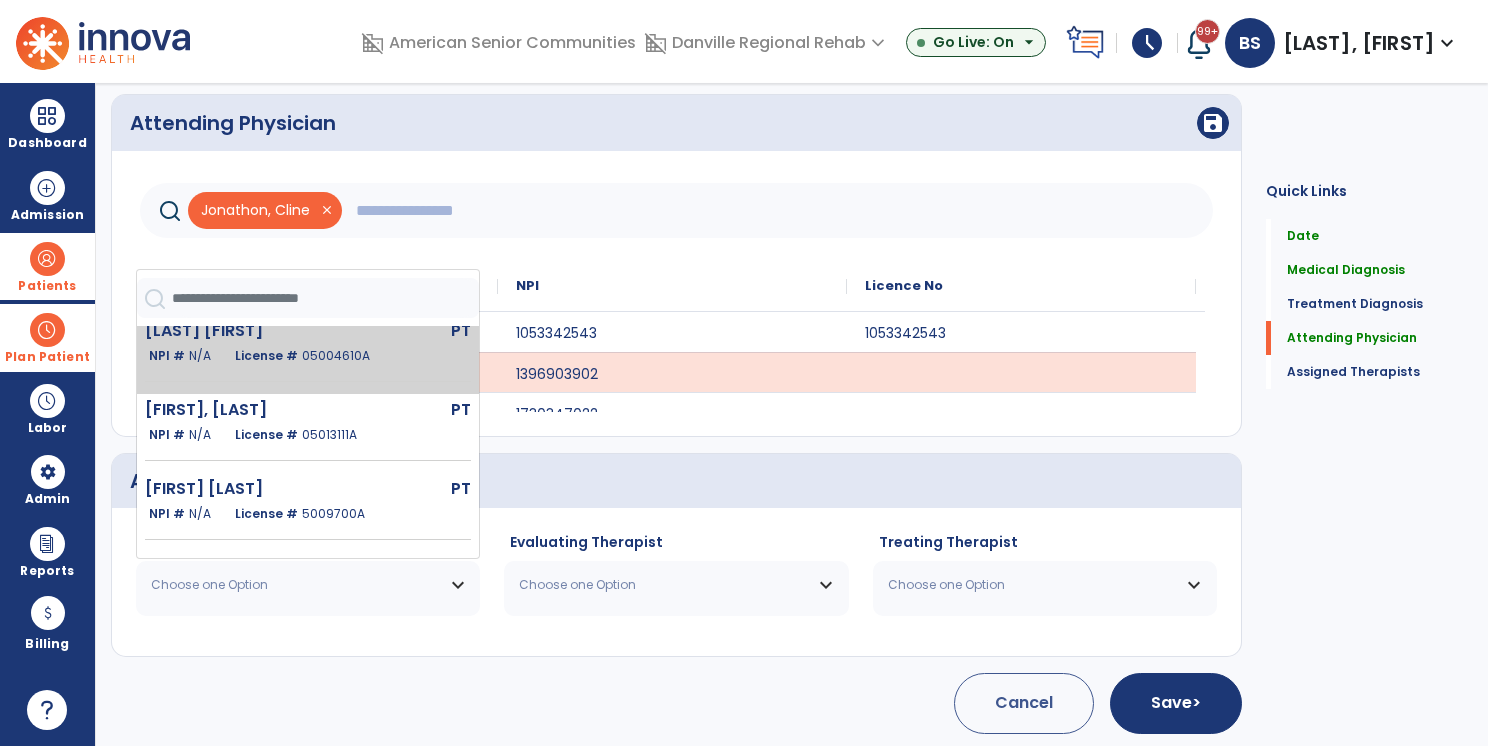 click on "05004610A" 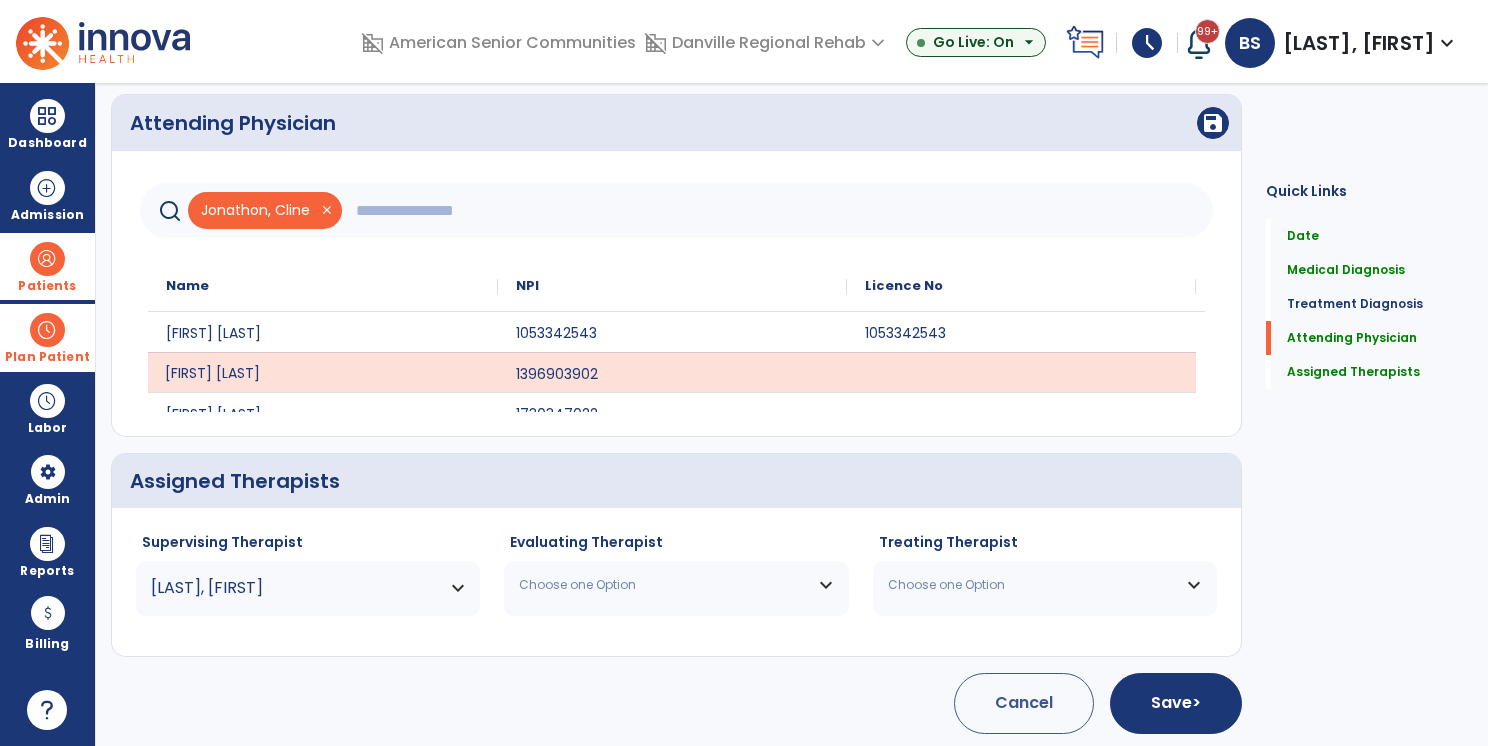 click on "Choose one Option" at bounding box center (663, 585) 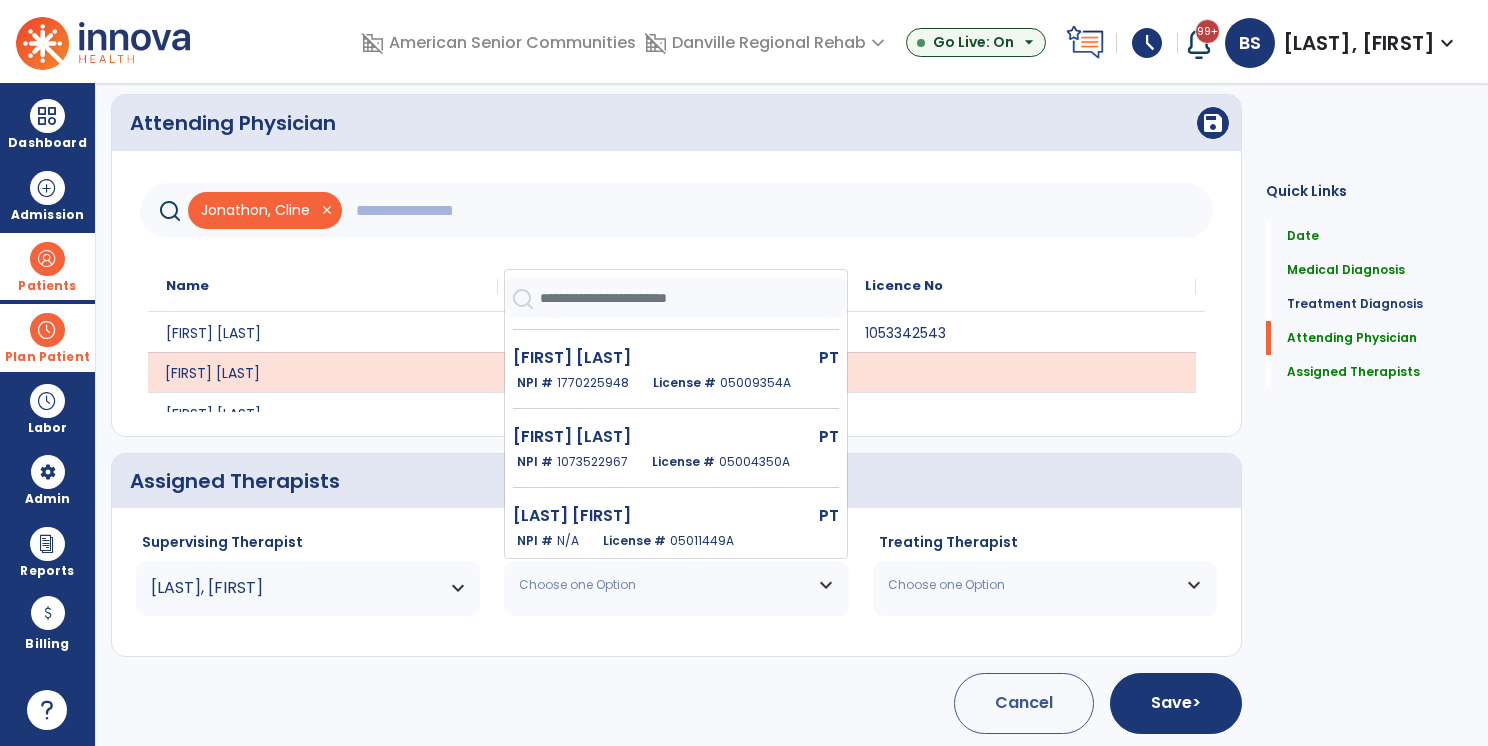scroll, scrollTop: 300, scrollLeft: 0, axis: vertical 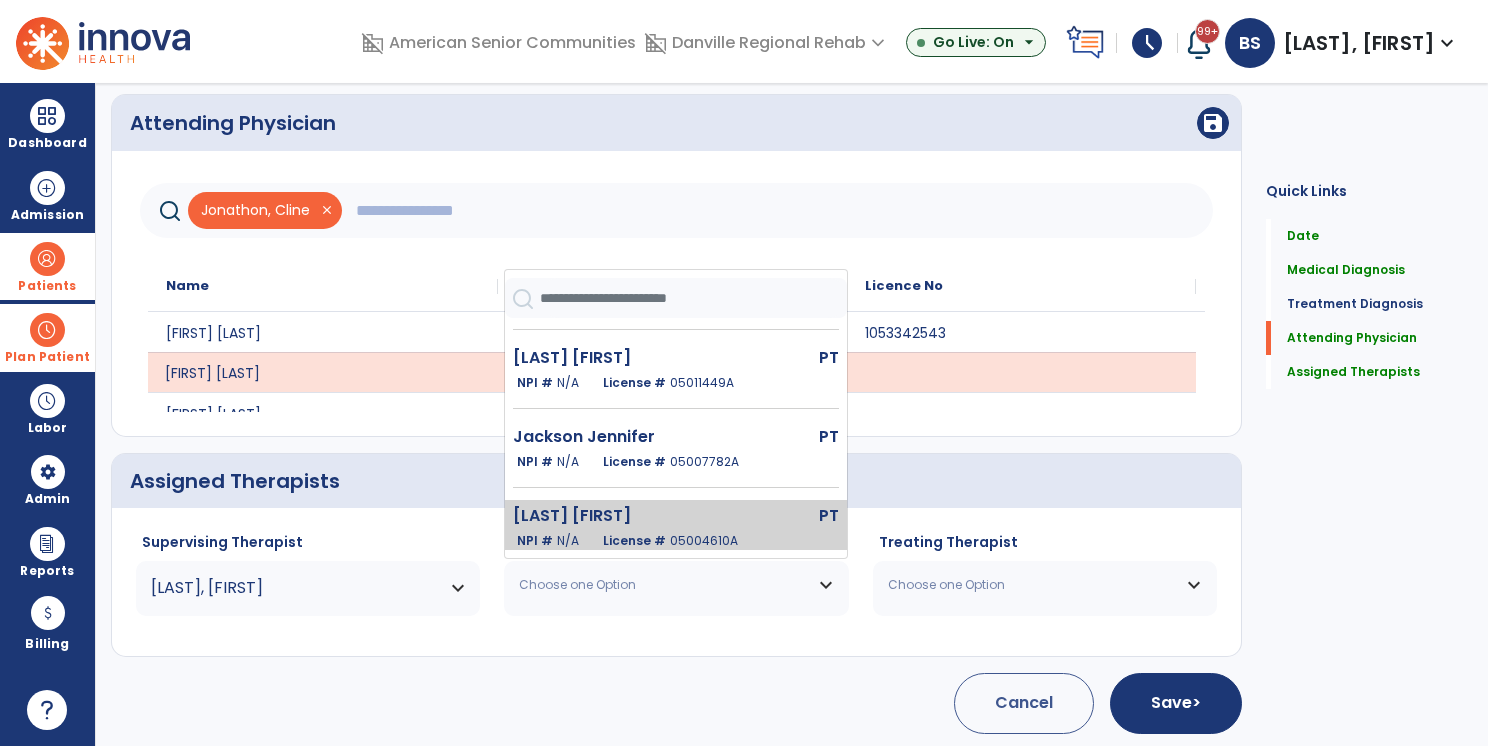 click on "[LAST] [FIRST]   PT   NPI #  N/A   License #  [LICENSE]" 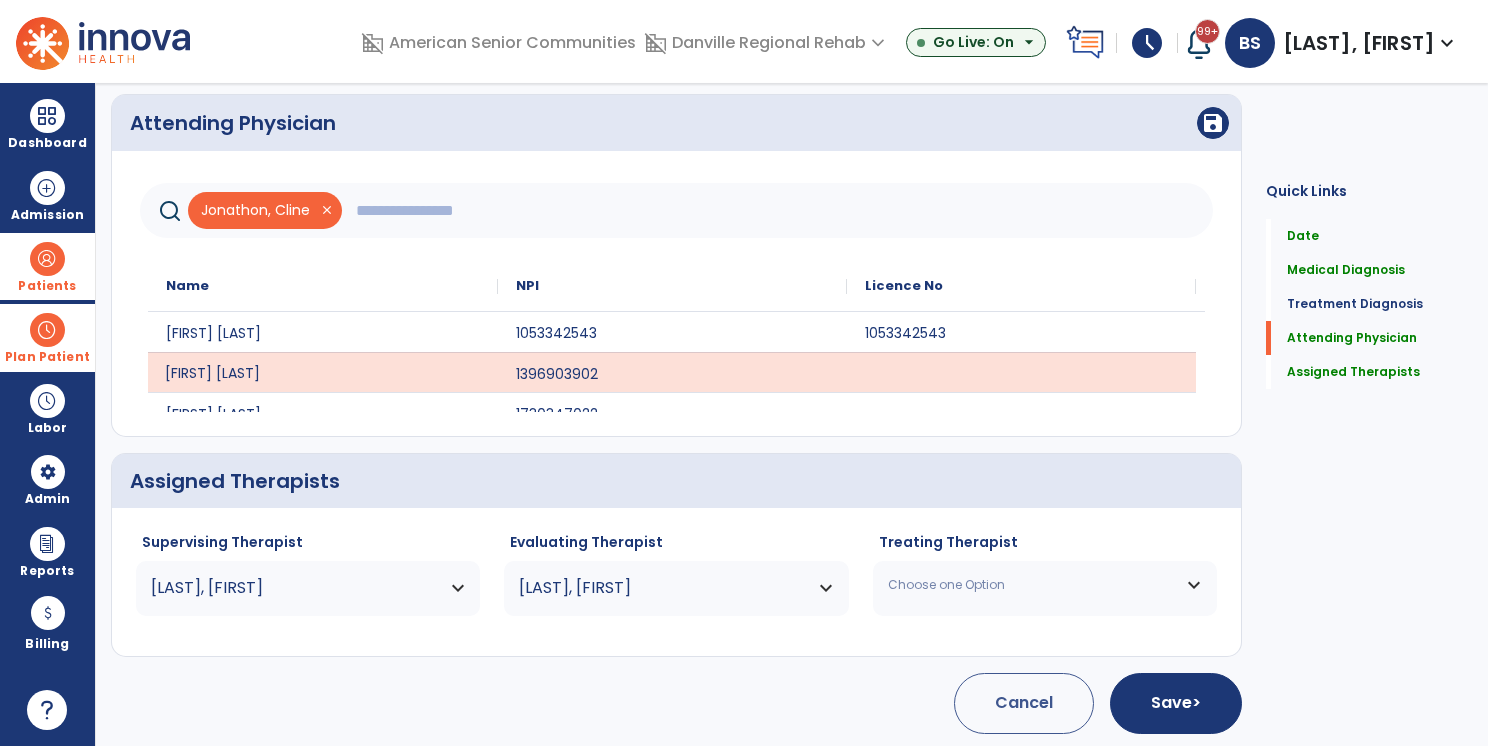 click on "Choose one Option" at bounding box center (1045, 585) 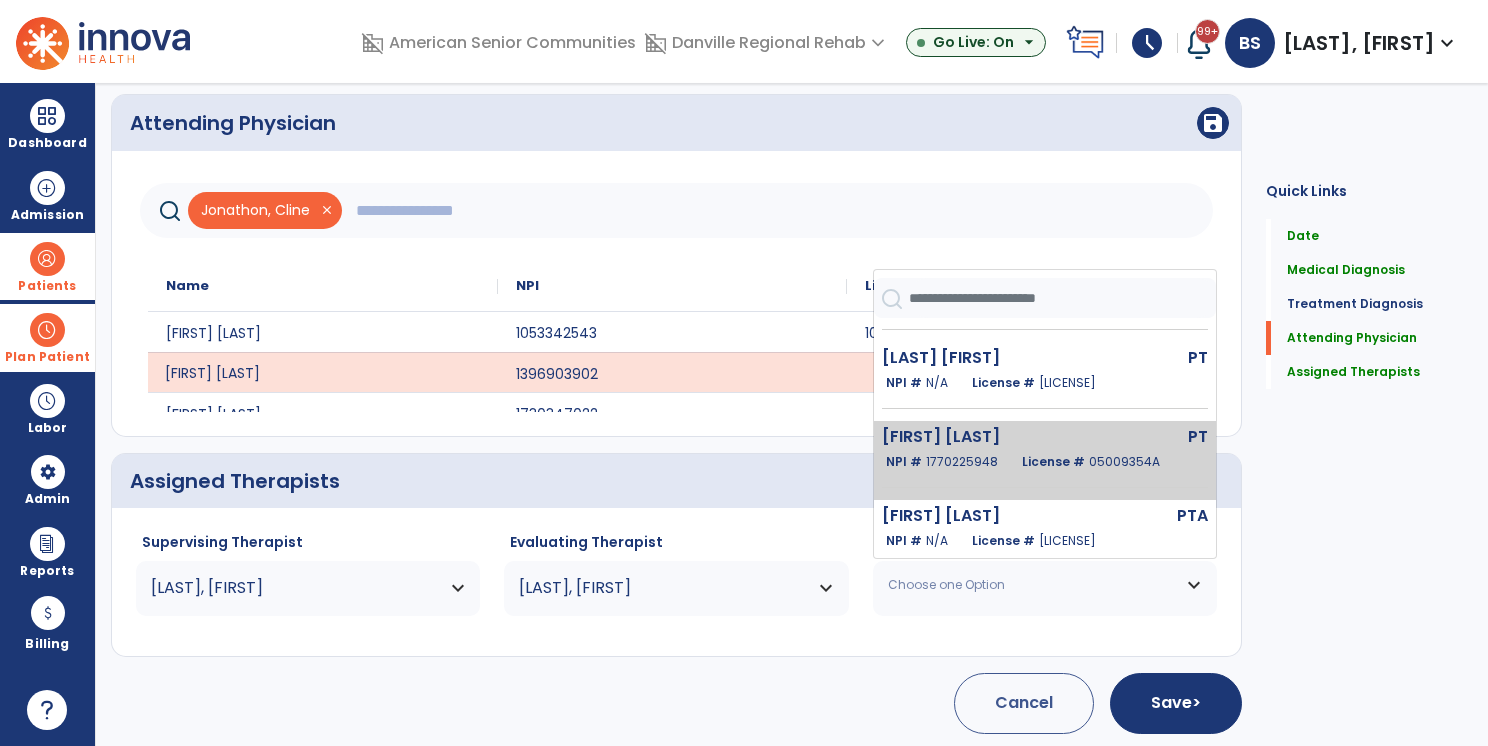scroll, scrollTop: 400, scrollLeft: 0, axis: vertical 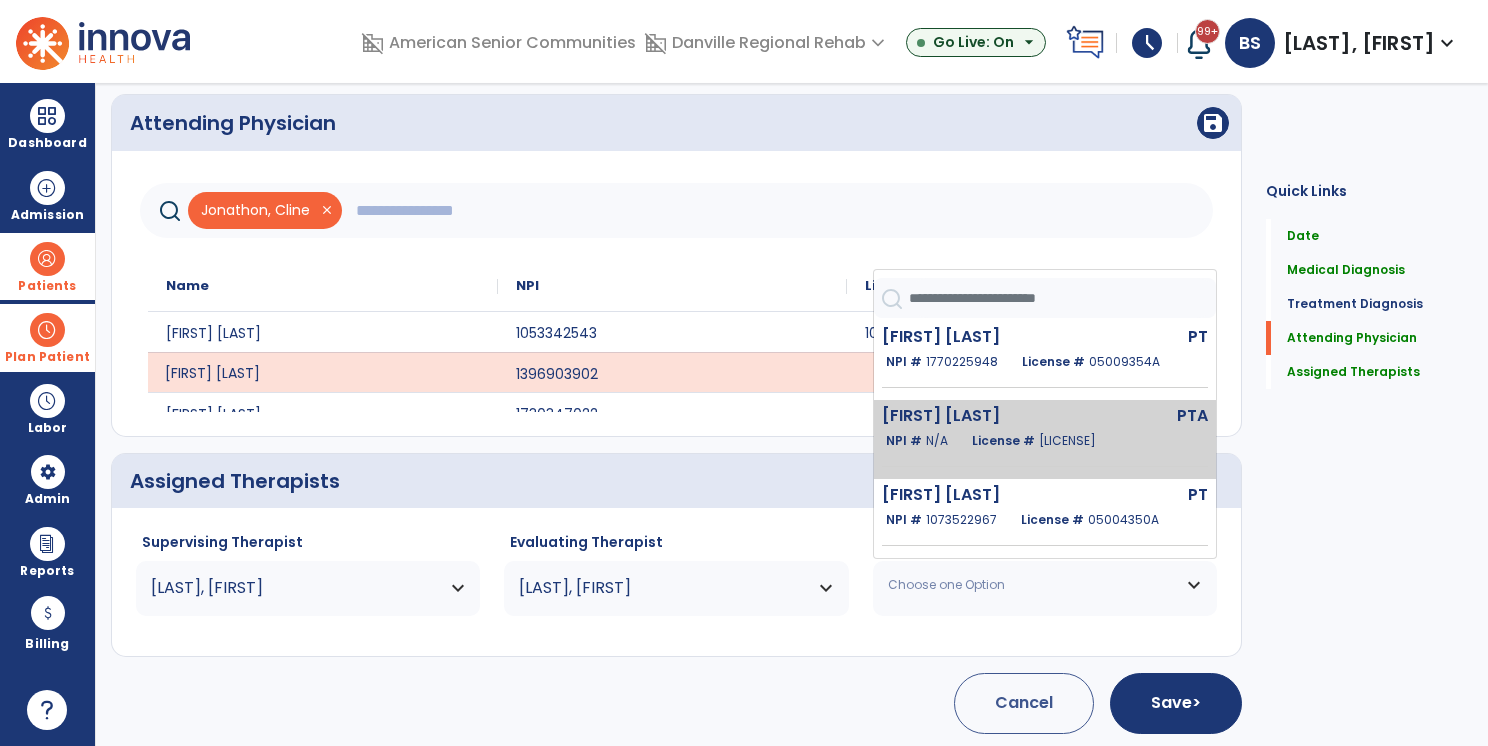 click on "License #  [LICENSE]" 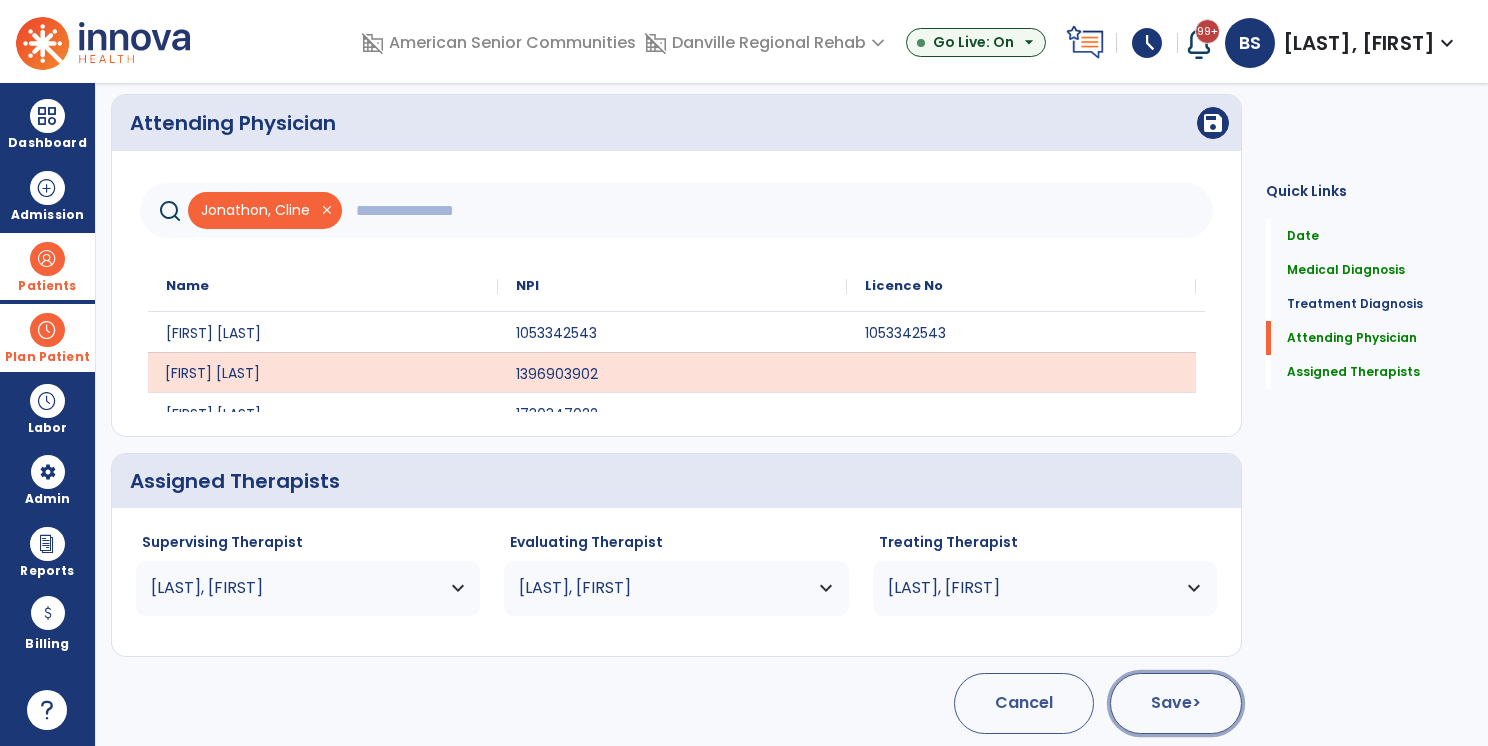 click on "Save  >" 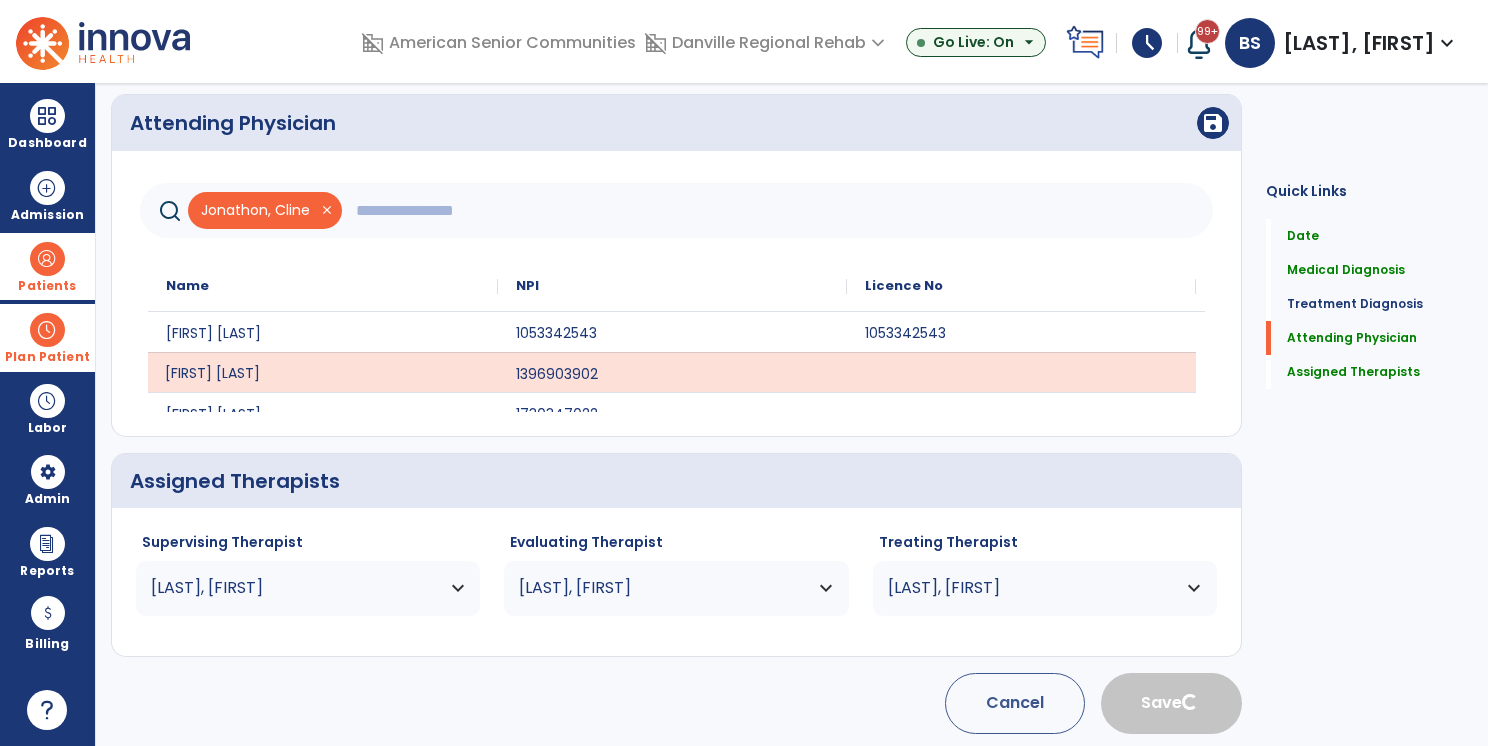 type 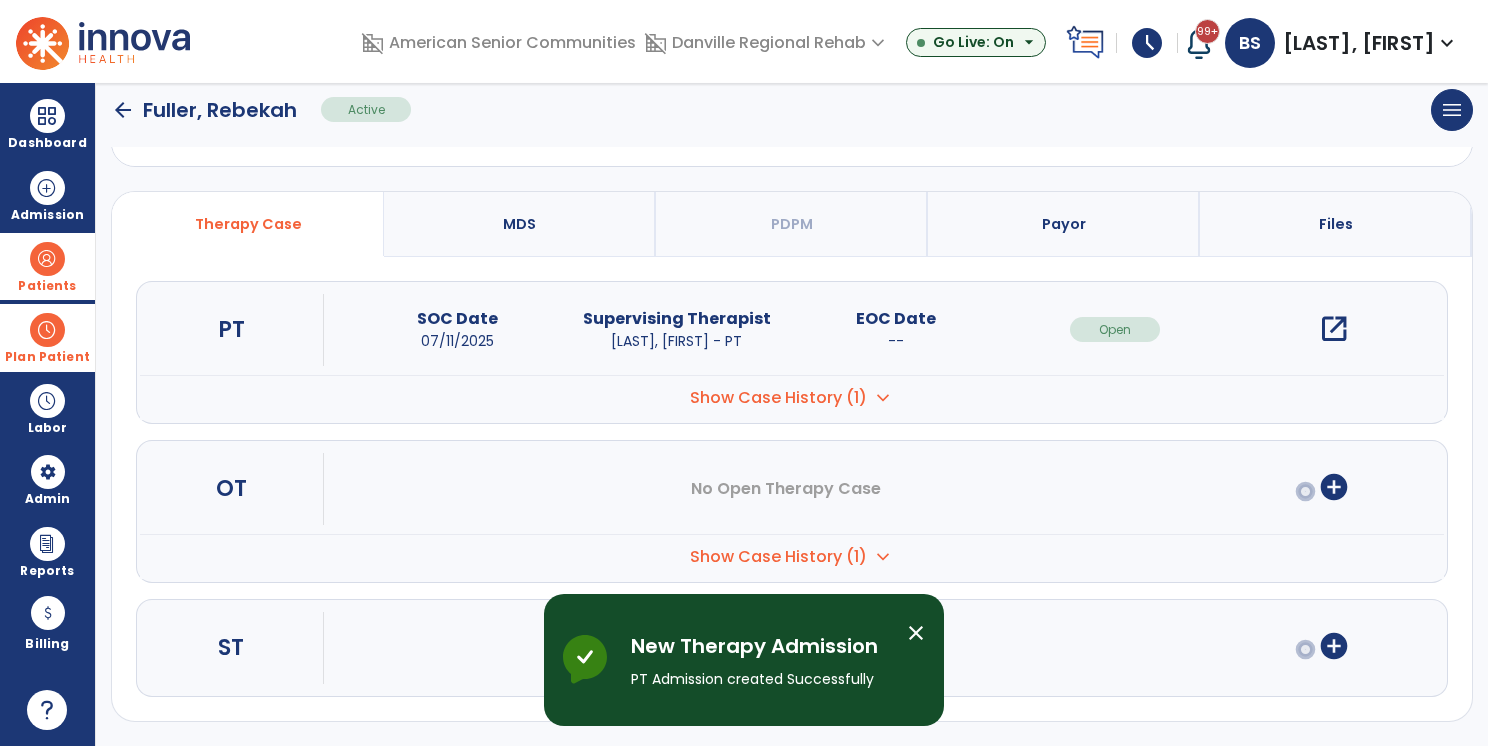 scroll, scrollTop: 100, scrollLeft: 0, axis: vertical 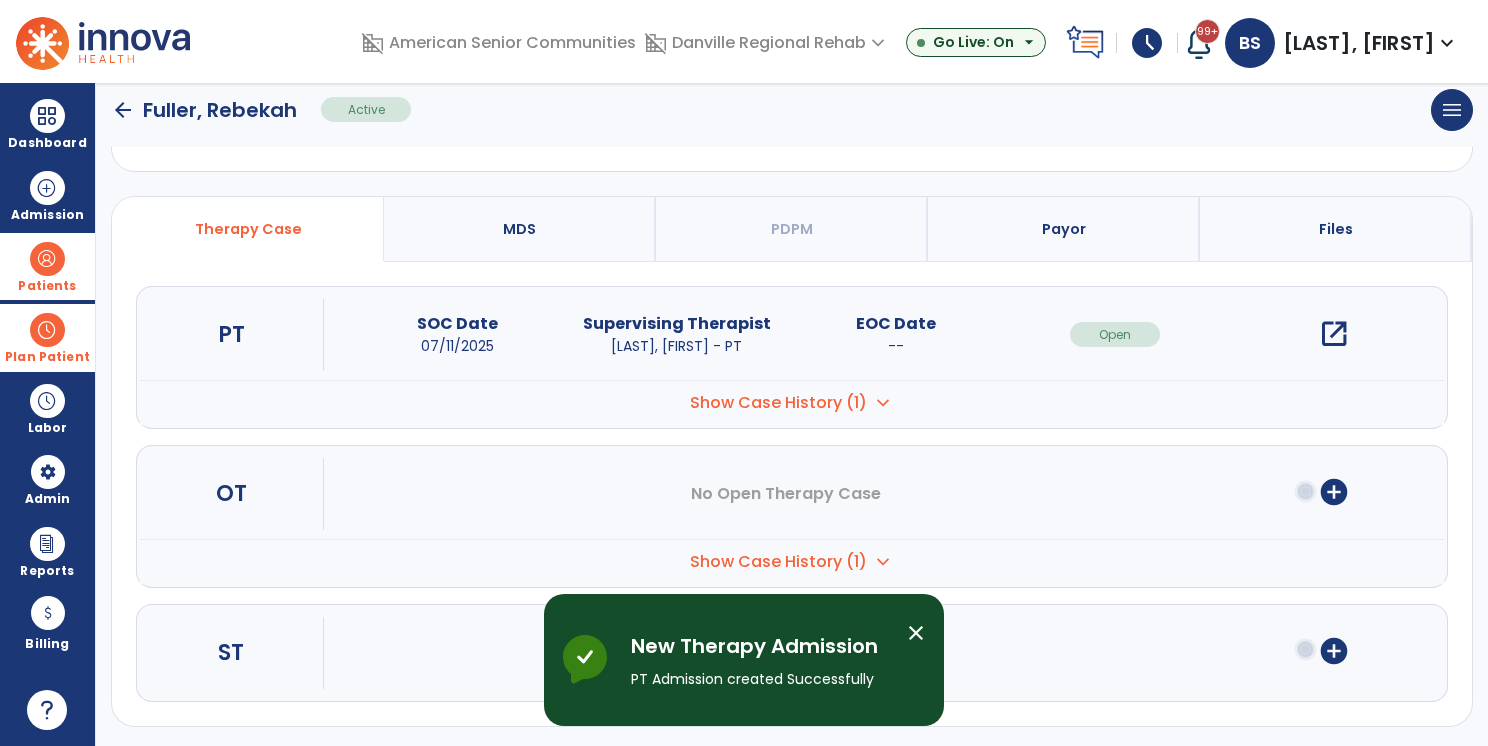click on "domain_disabled   American Senior Communities   domain_disabled   Danville Regional Rehab   expand_more   ASC-Sandbox   Danville Regional Rehab   Eagle Valley Meadows   Washington Healthcare Center  Go Live: On  arrow_drop_down  schedule My Time:   Thursday, Jul 10   Open your timecard  arrow_right 99+ Notifications Mark as read Census Alert - A21 Today at 9:02 PM | Eagle Valley Meadows Census Alert - A01 Today at 7:02 PM | Washington Healthcare Center Census Alert - A01 Today at 5:22 PM | Danville Regional Rehab Census Alert - A08 Today at 3:42 PM | Danville Regional Rehab Census Alert - A08 Today at 3:42 PM | Danville Regional Rehab See all Notifications  BS   [LAST], [FIRST]   expand_more   home   Home   person   Profile   manage_accounts   Admin   help   Help   logout   Log out  Dashboard  dashboard  Therapist Dashboard  view_quilt  Operations Dashboard Admission Patients  format_list_bulleted  Patient List  space_dashboard  Patient Board  insert_chart  PDPM Board Plan Patient  event_note  Labor" at bounding box center [744, 373] 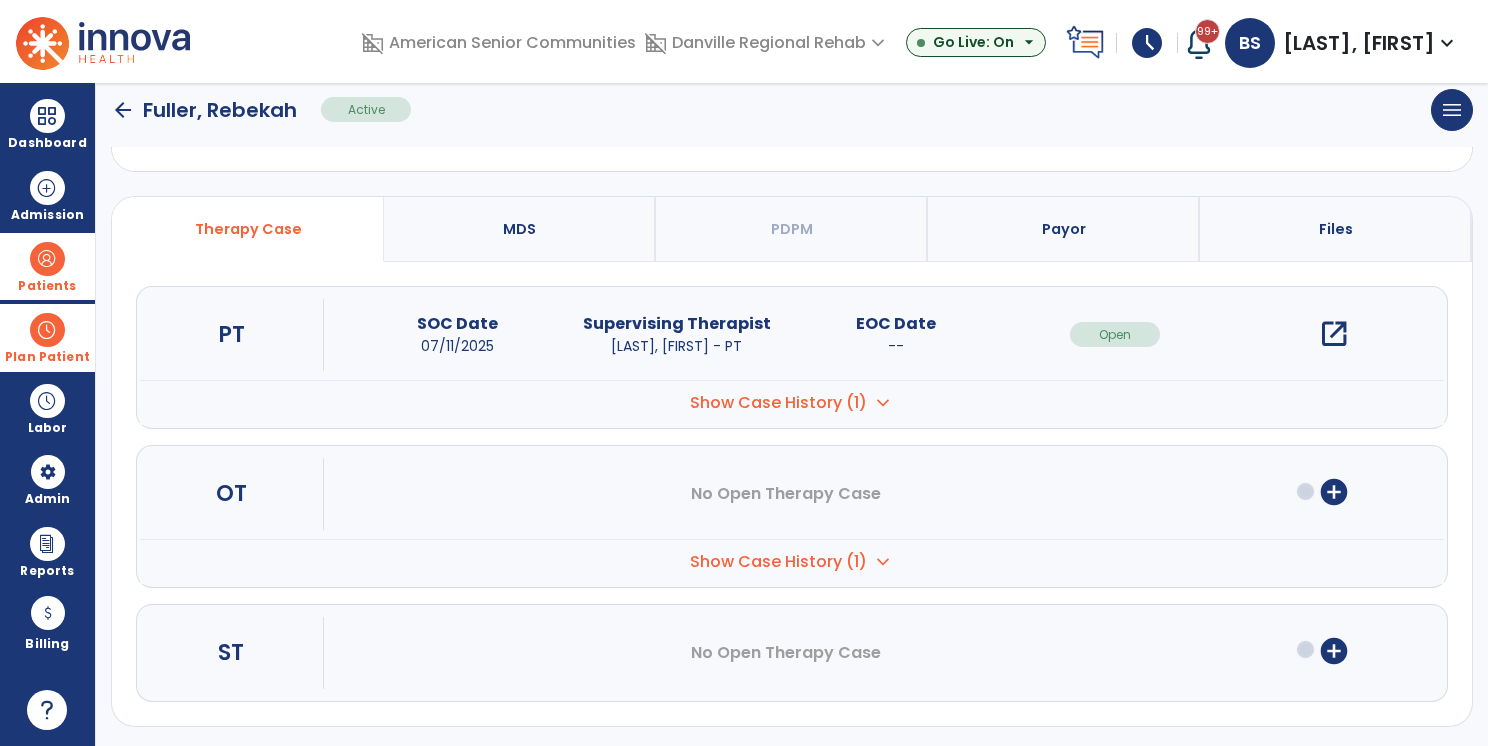 click on "No Open Therapy Case" at bounding box center [786, 494] 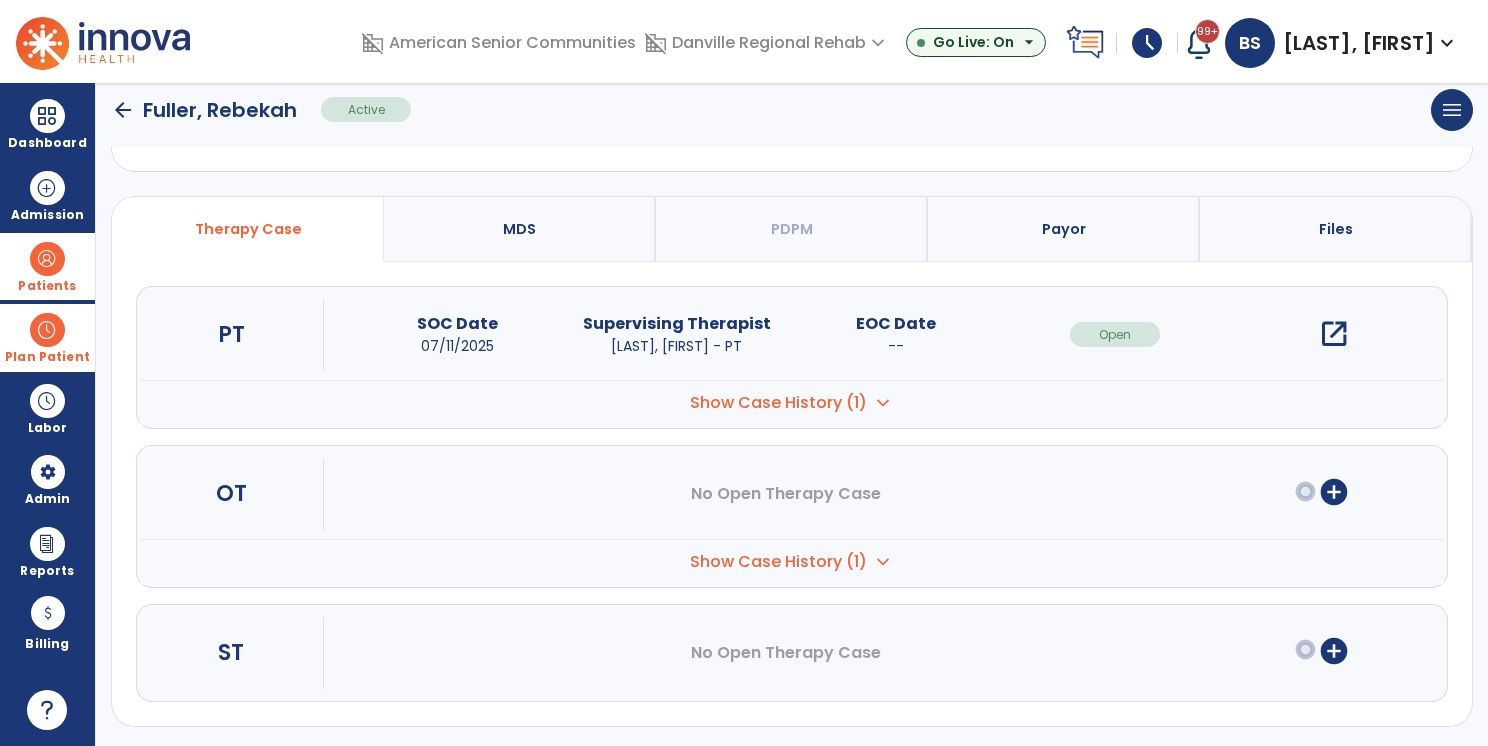 click on "add_circle" at bounding box center [1334, 492] 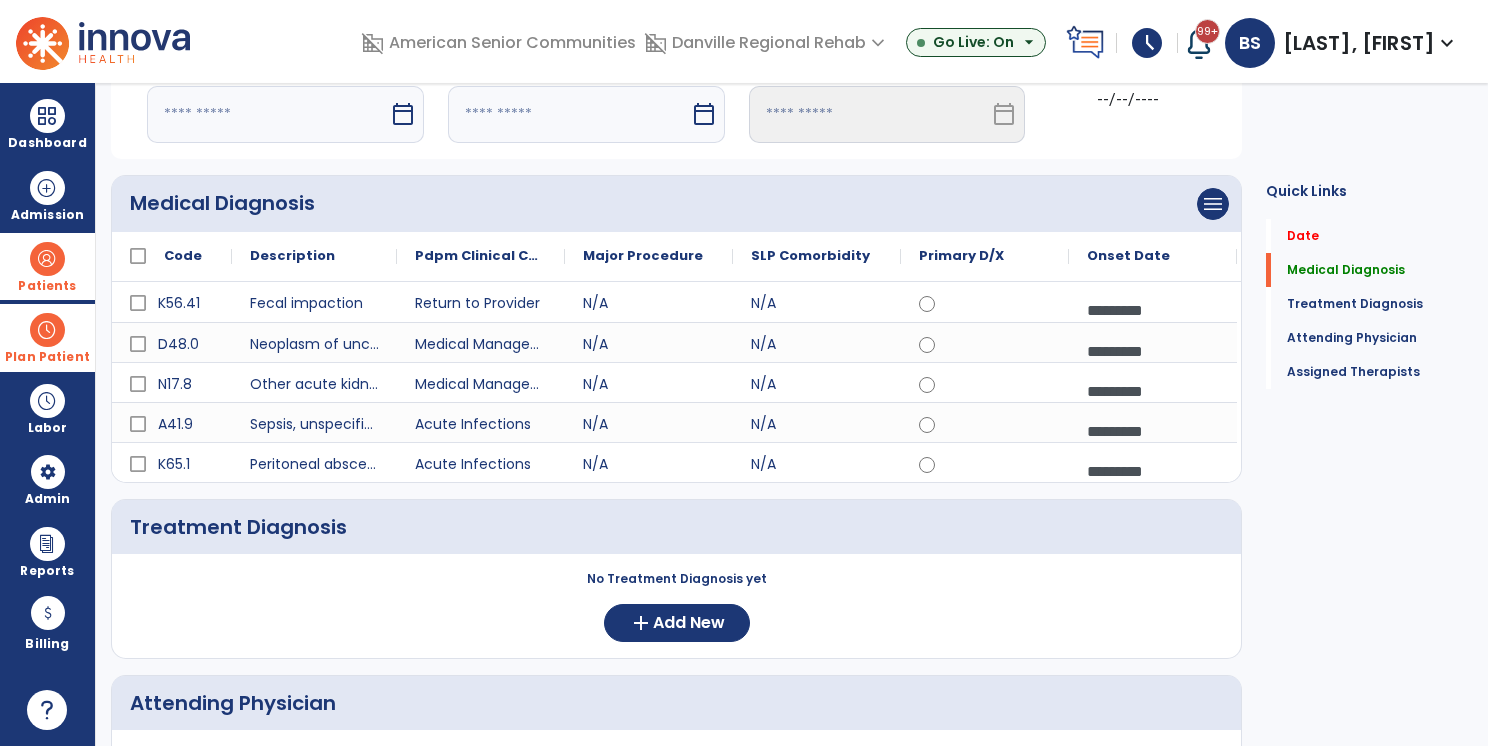 click at bounding box center (268, 114) 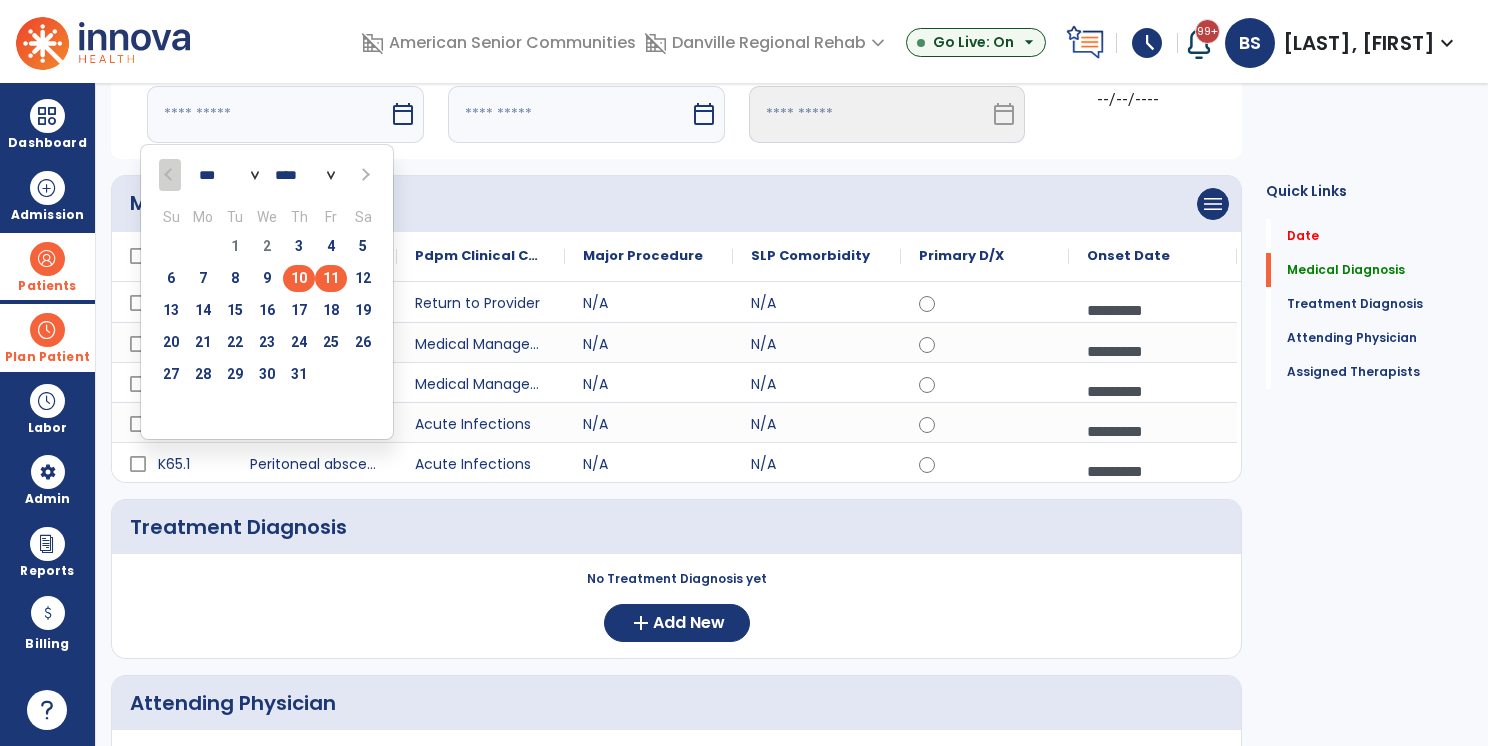 click on "11" at bounding box center [331, 278] 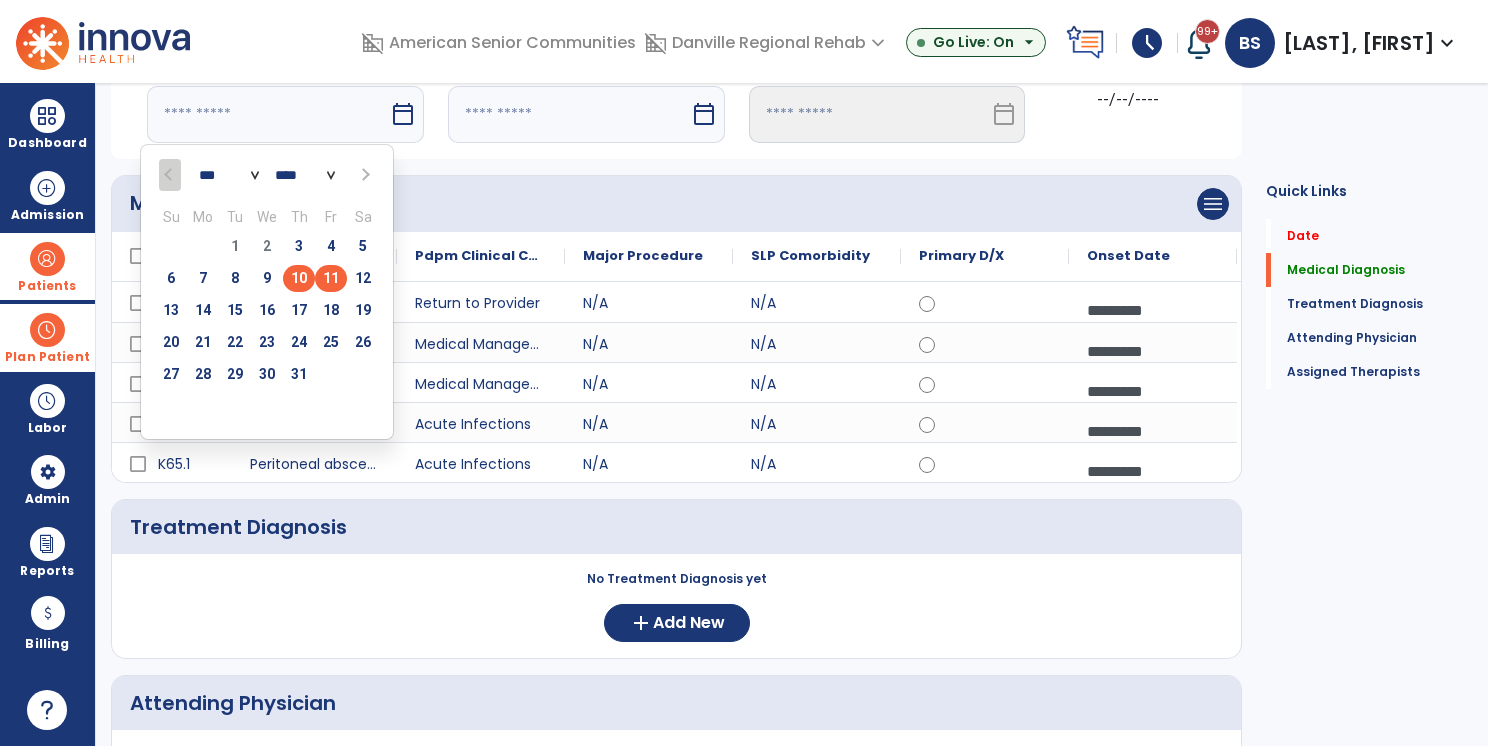 type on "*********" 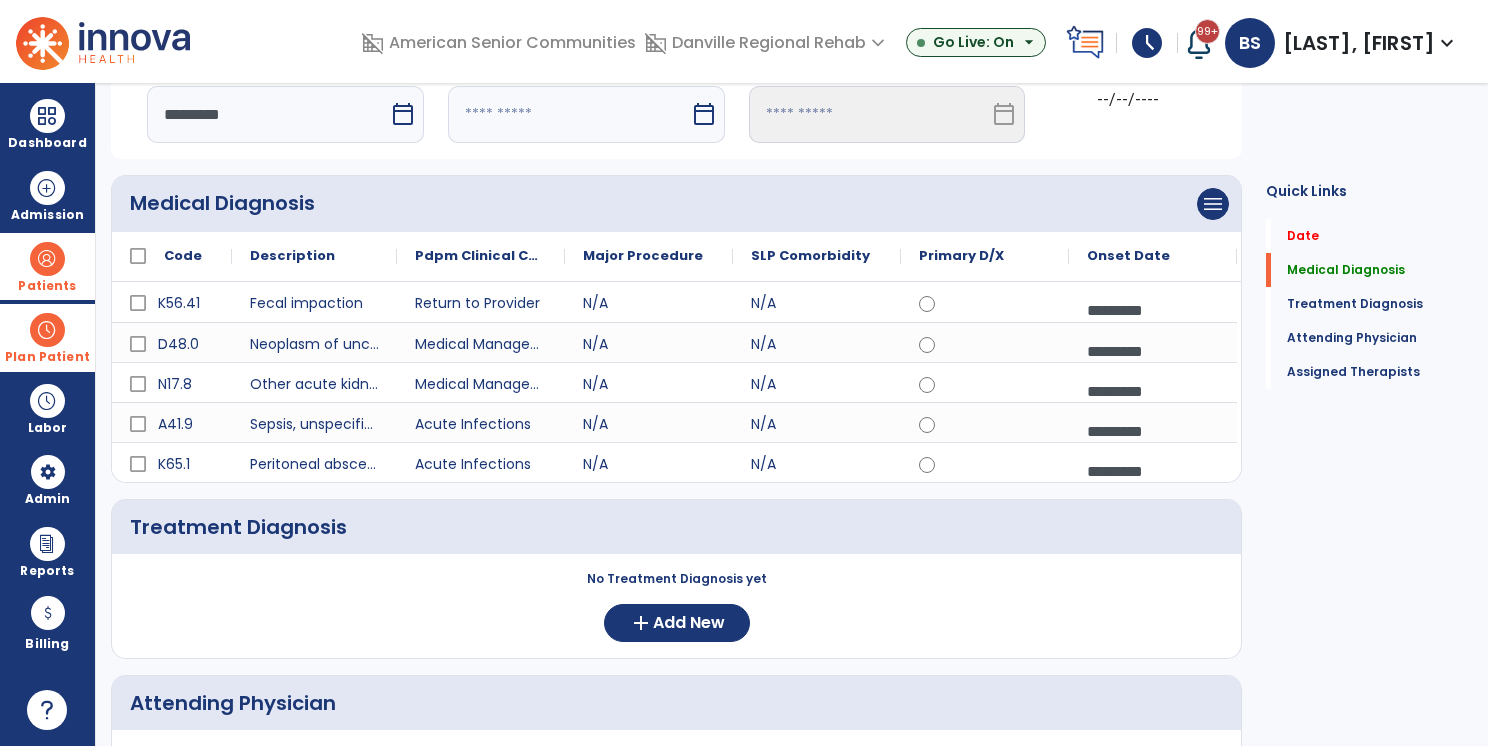 click at bounding box center (569, 114) 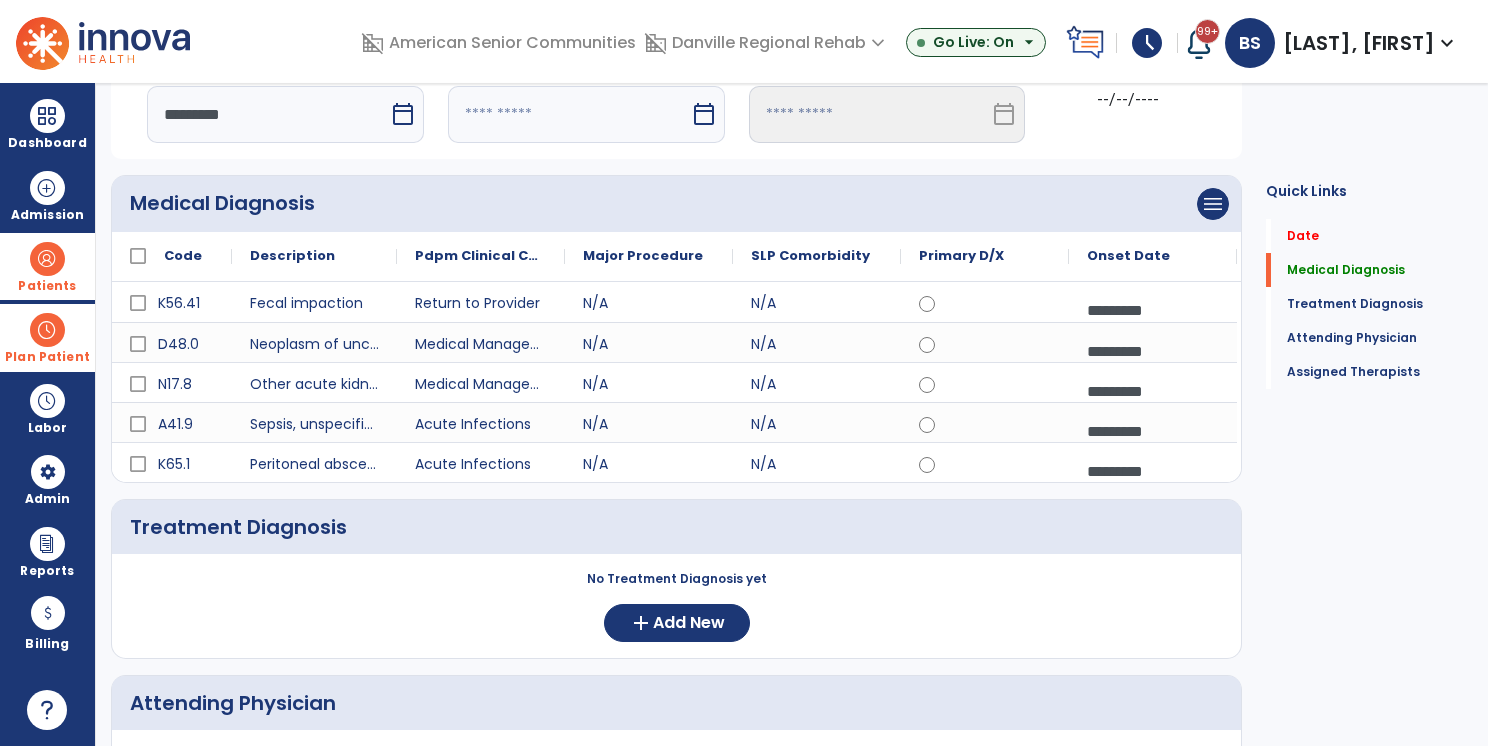select on "*" 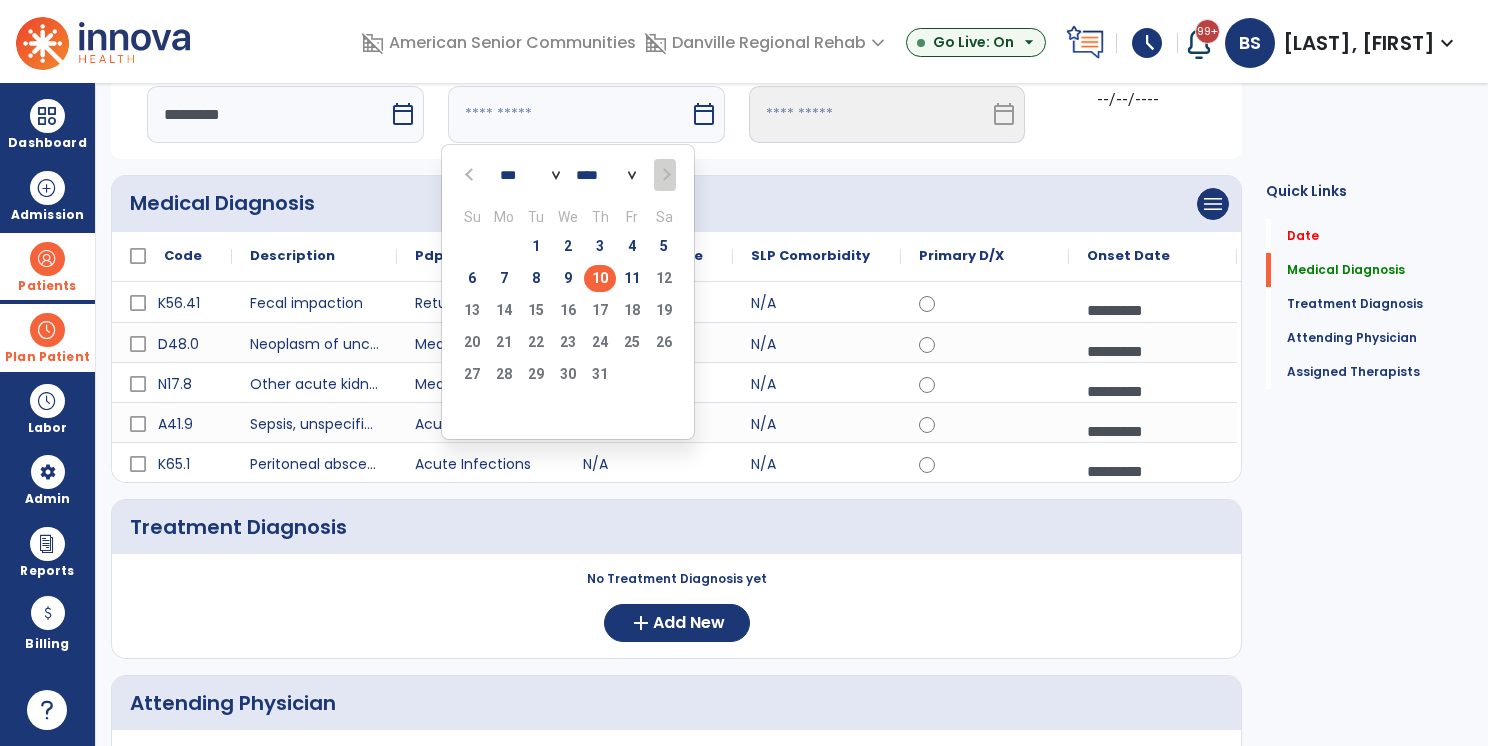 click on "10" at bounding box center (600, 278) 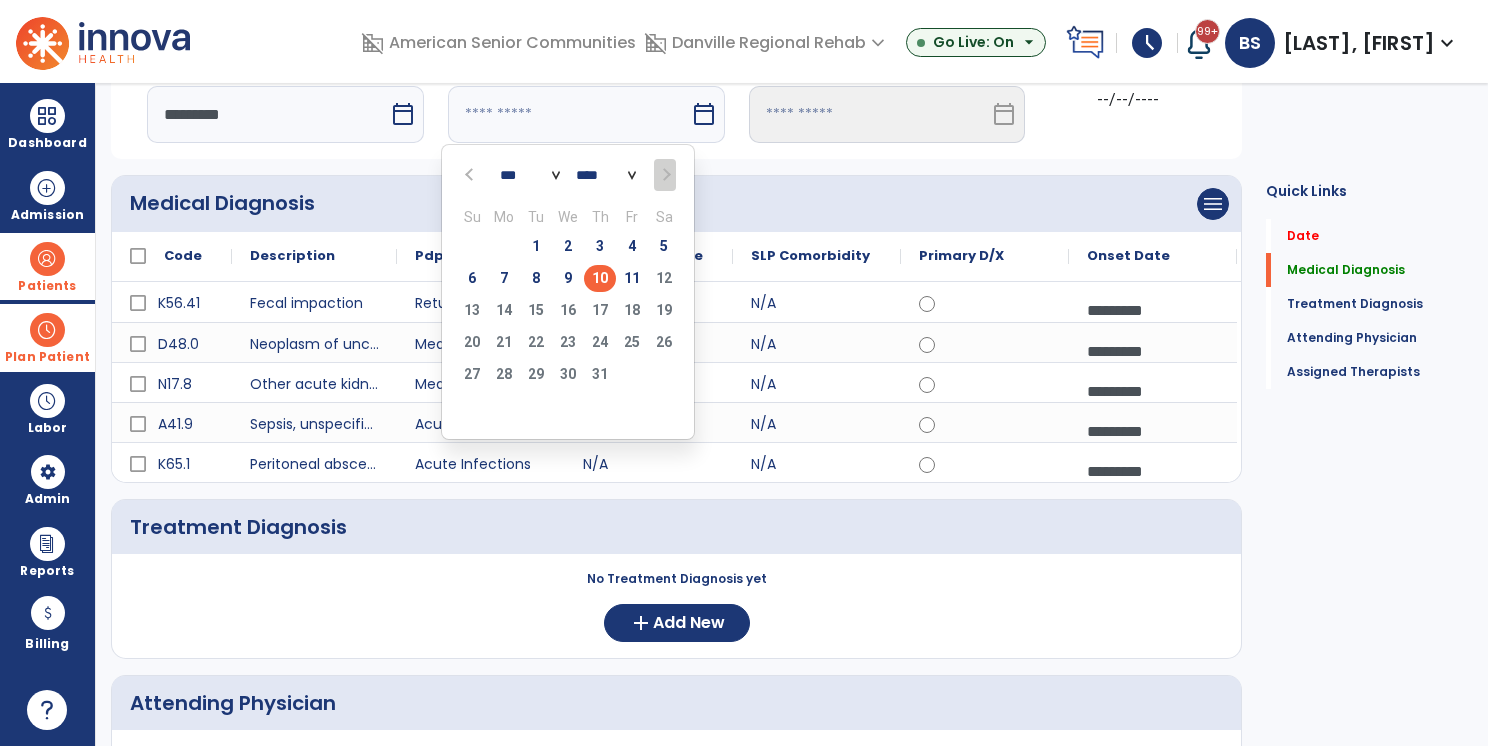 type on "*********" 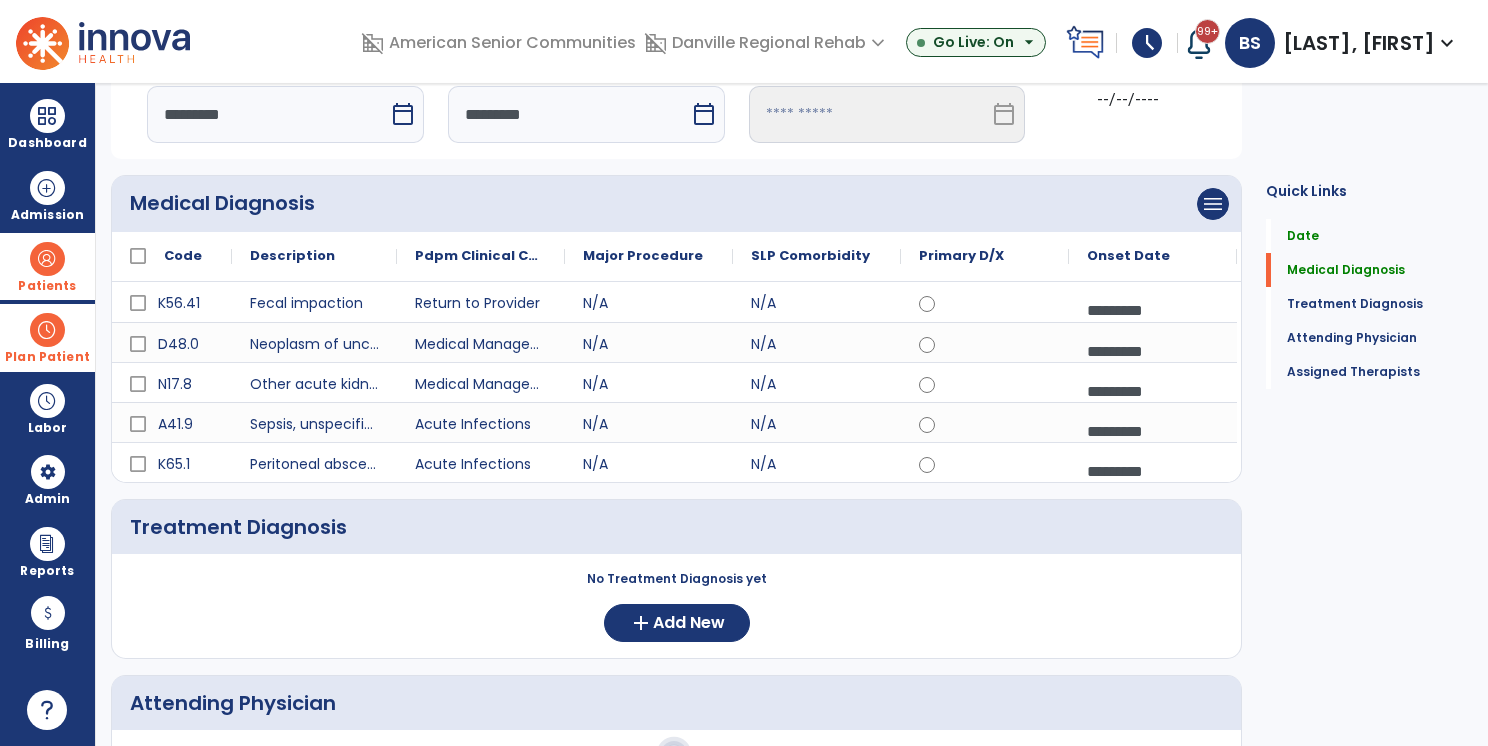 scroll, scrollTop: 549, scrollLeft: 0, axis: vertical 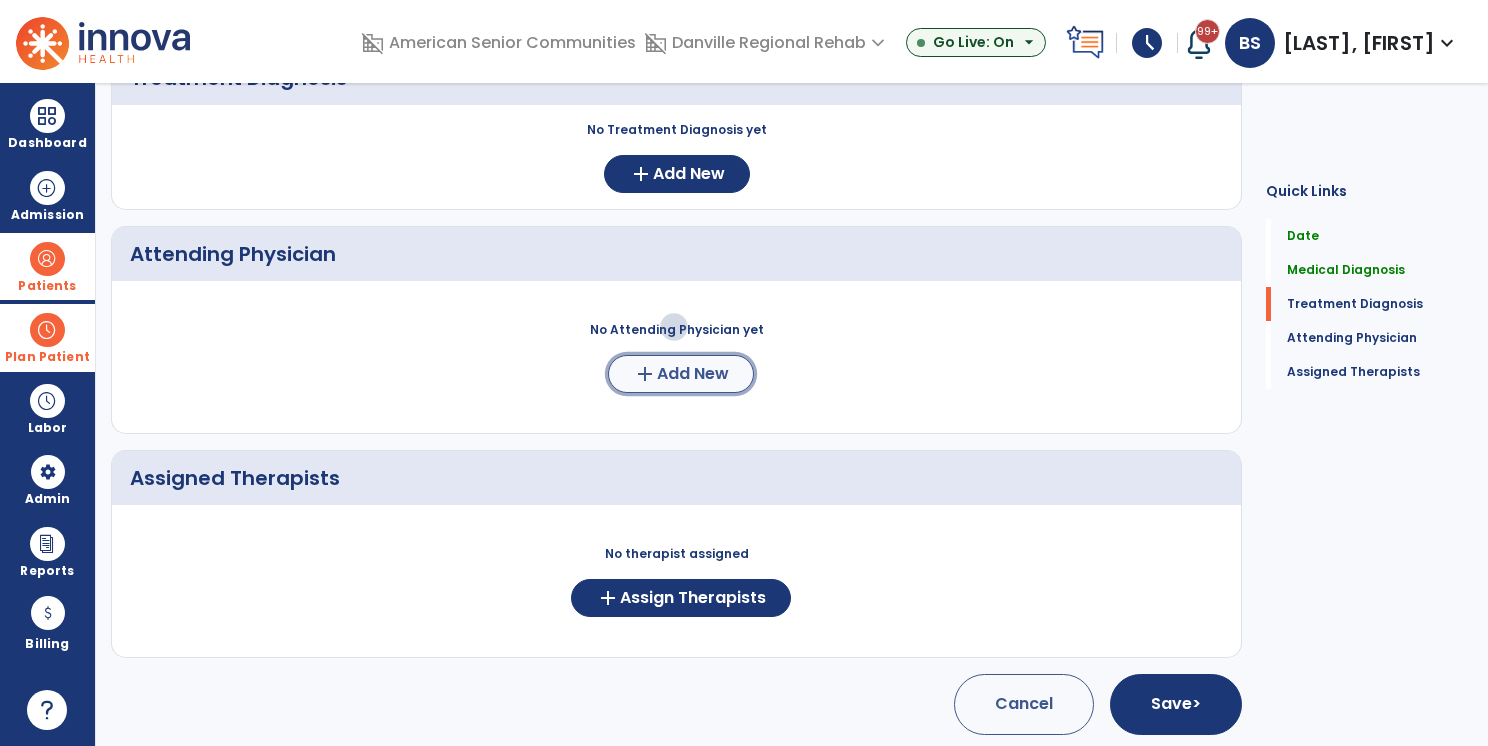click on "Add New" 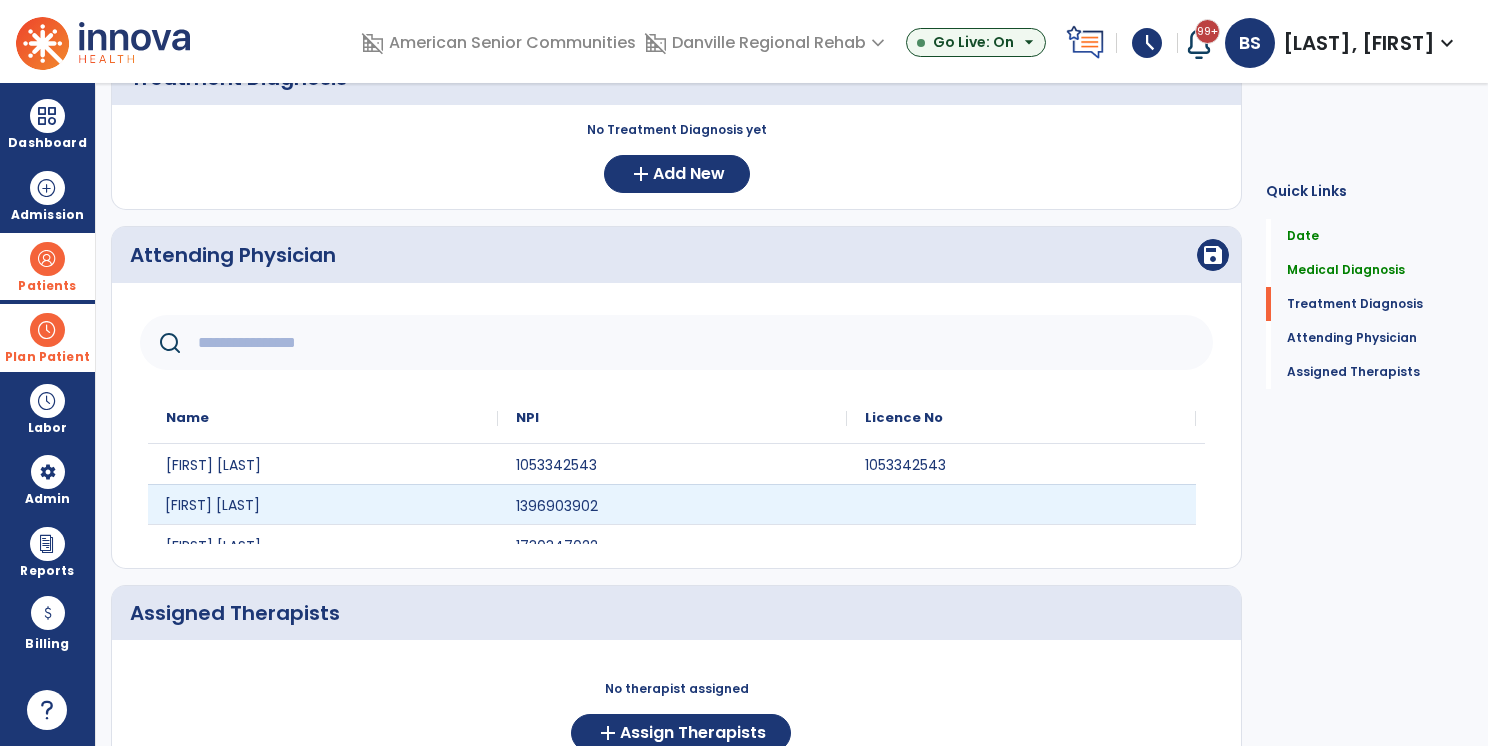click on "[FIRST] [LAST]" 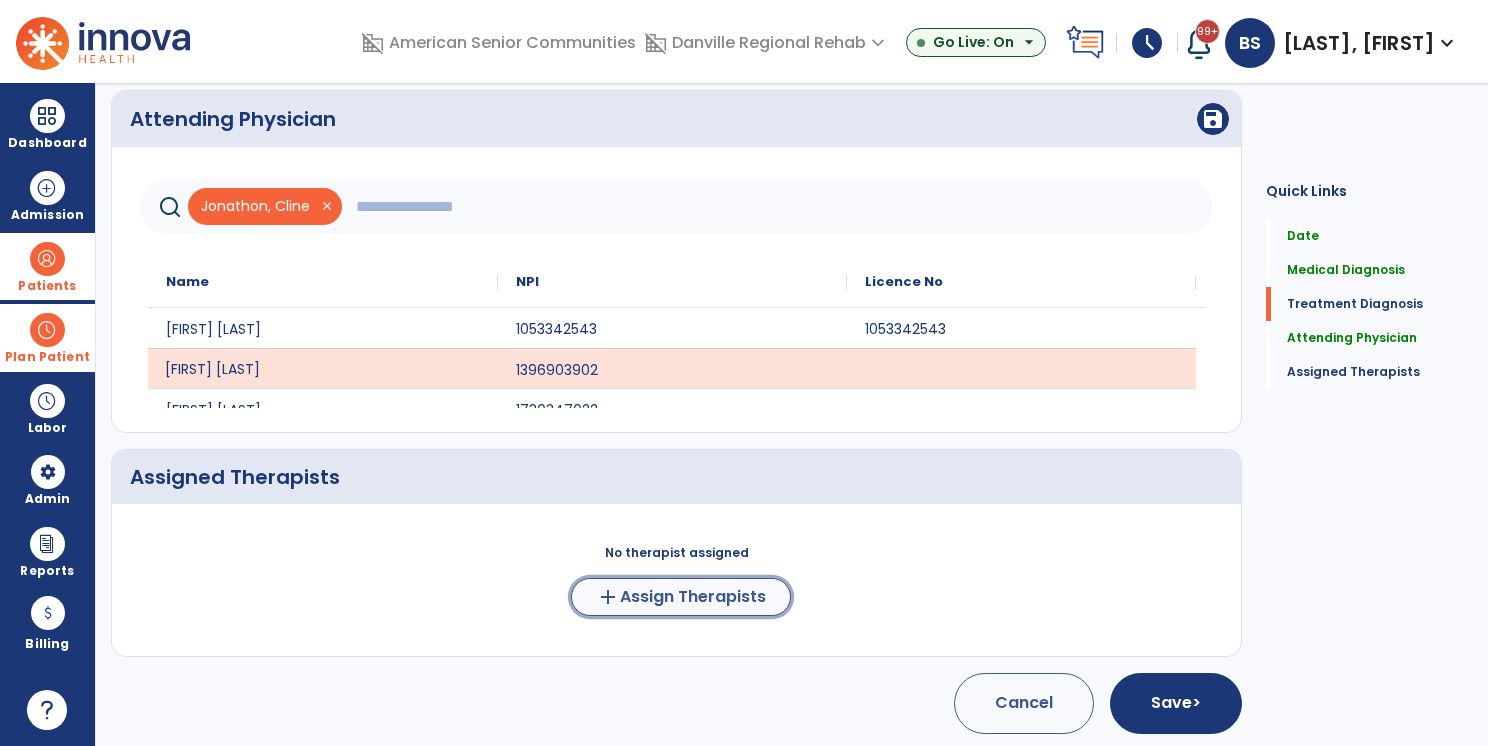 click on "Assign Therapists" 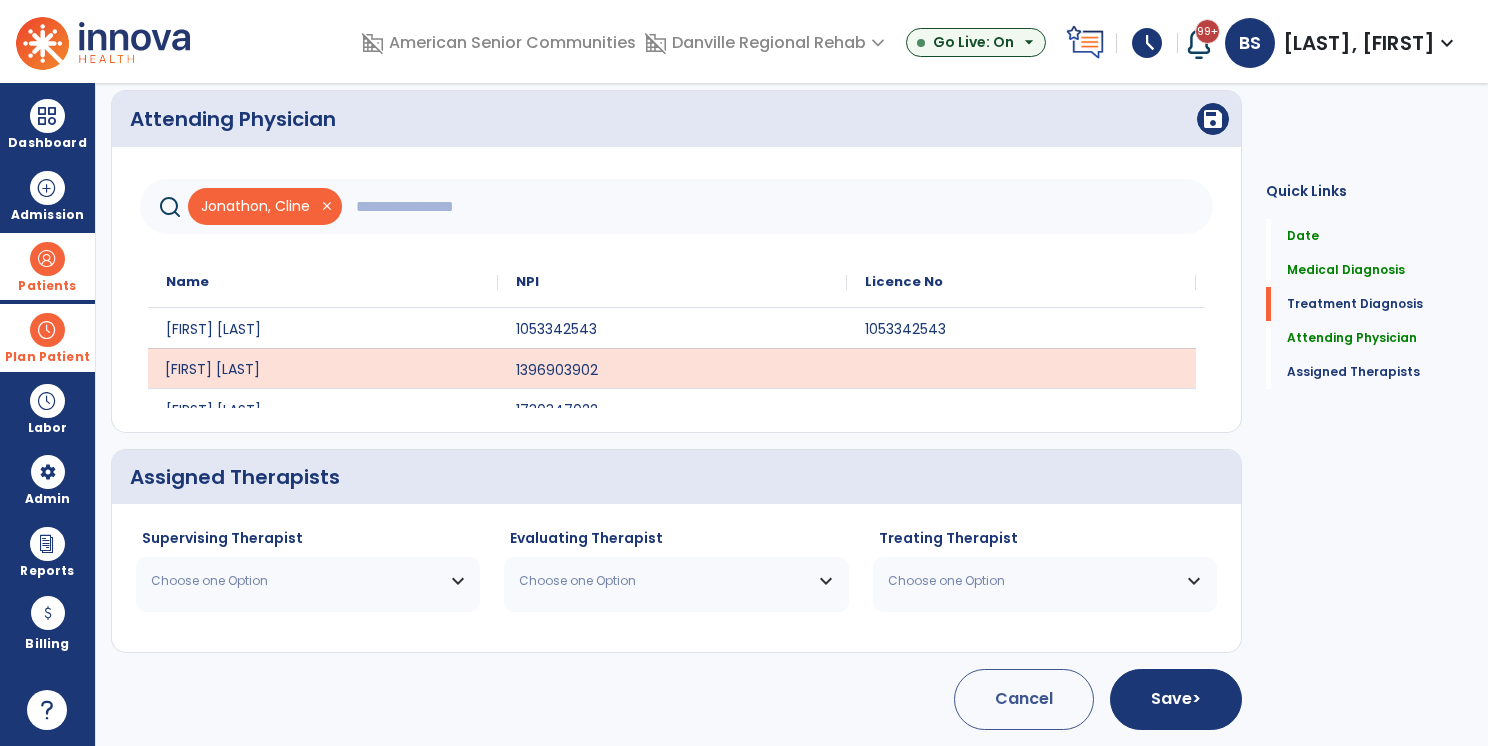 scroll, scrollTop: 681, scrollLeft: 0, axis: vertical 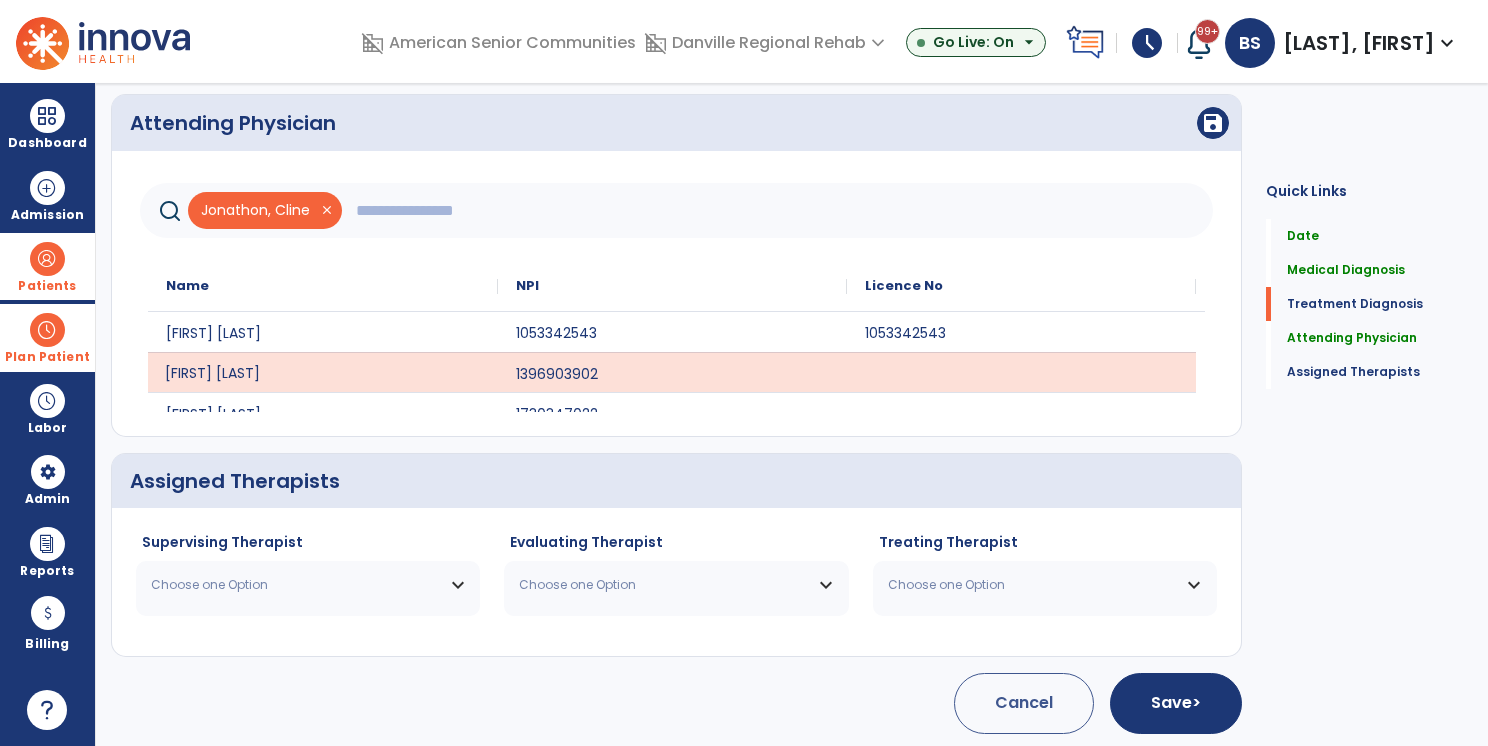 click on "Choose one Option" at bounding box center (308, 585) 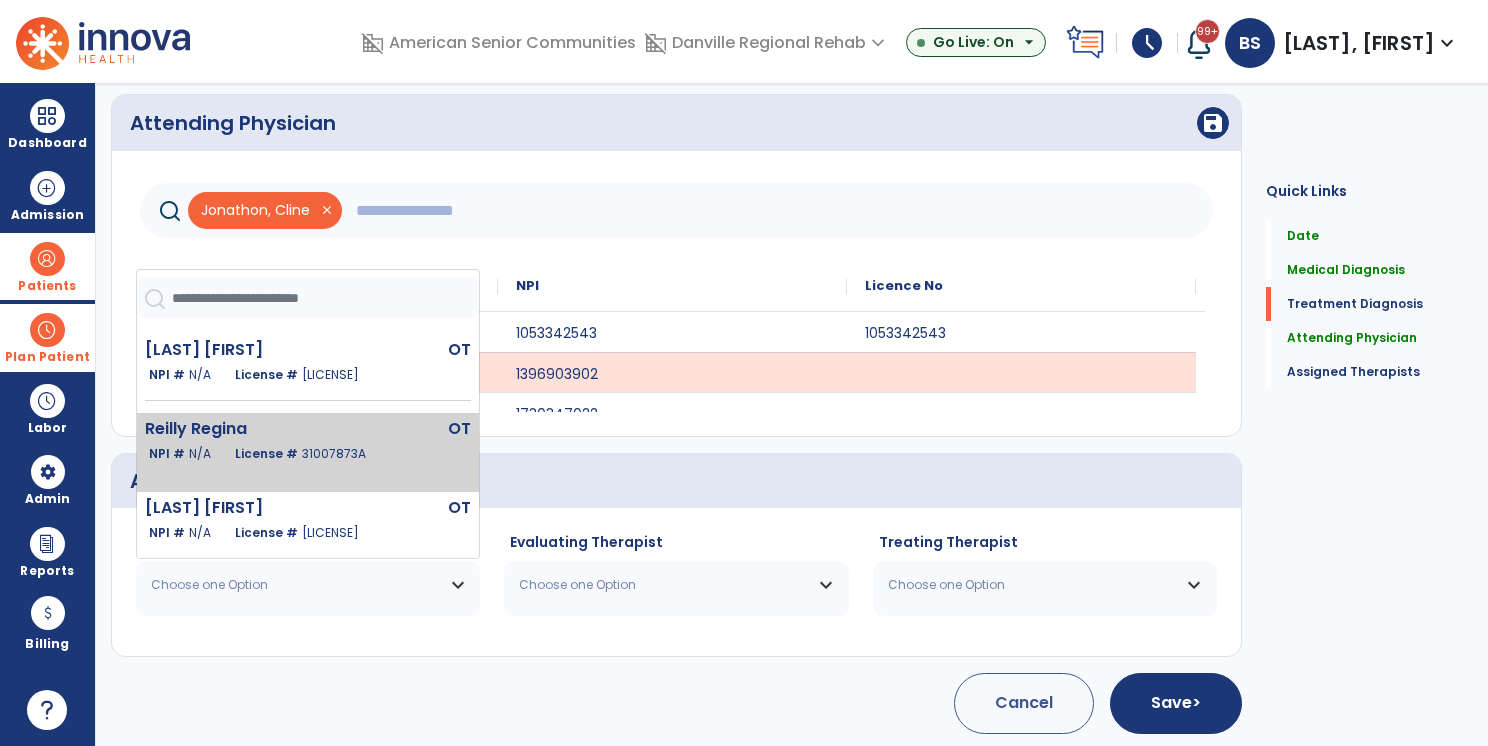 scroll, scrollTop: 70, scrollLeft: 0, axis: vertical 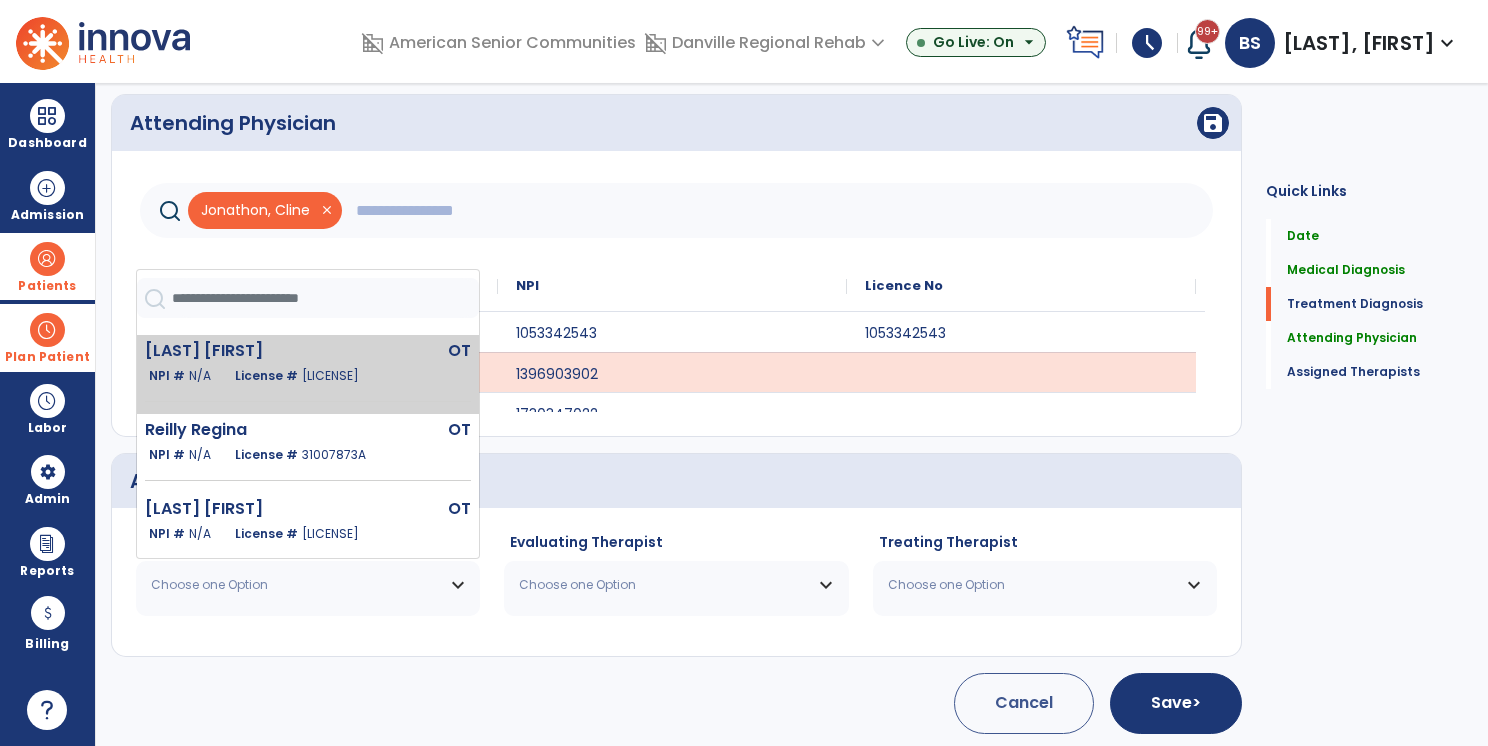 click on "[LAST] [FIRST]  OT   NPI #  N/A   License #  [LICENSE]" 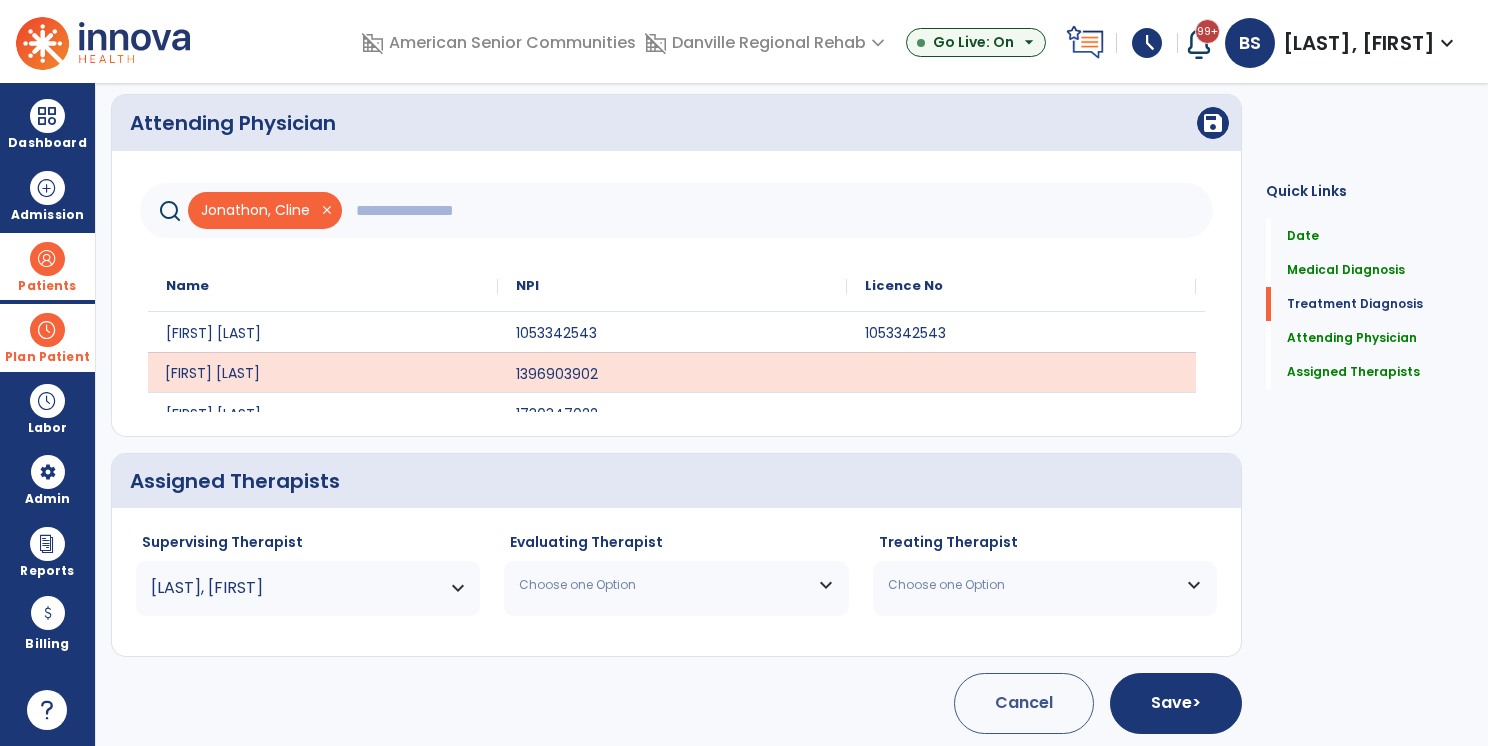 click on "Choose one Option" at bounding box center [663, 585] 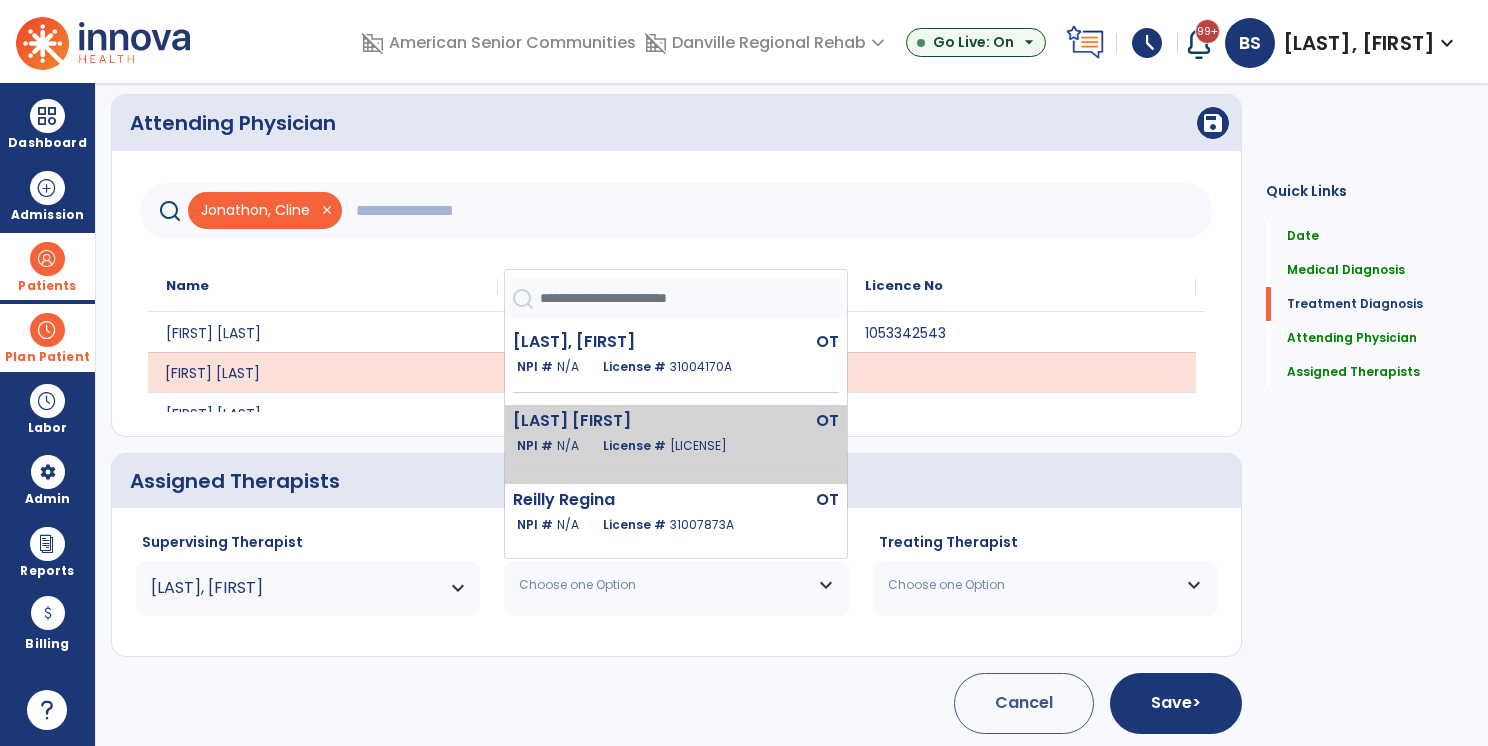 click on "[LAST] [FIRST]  OT   NPI #  N/A   License #  [LICENSE]" 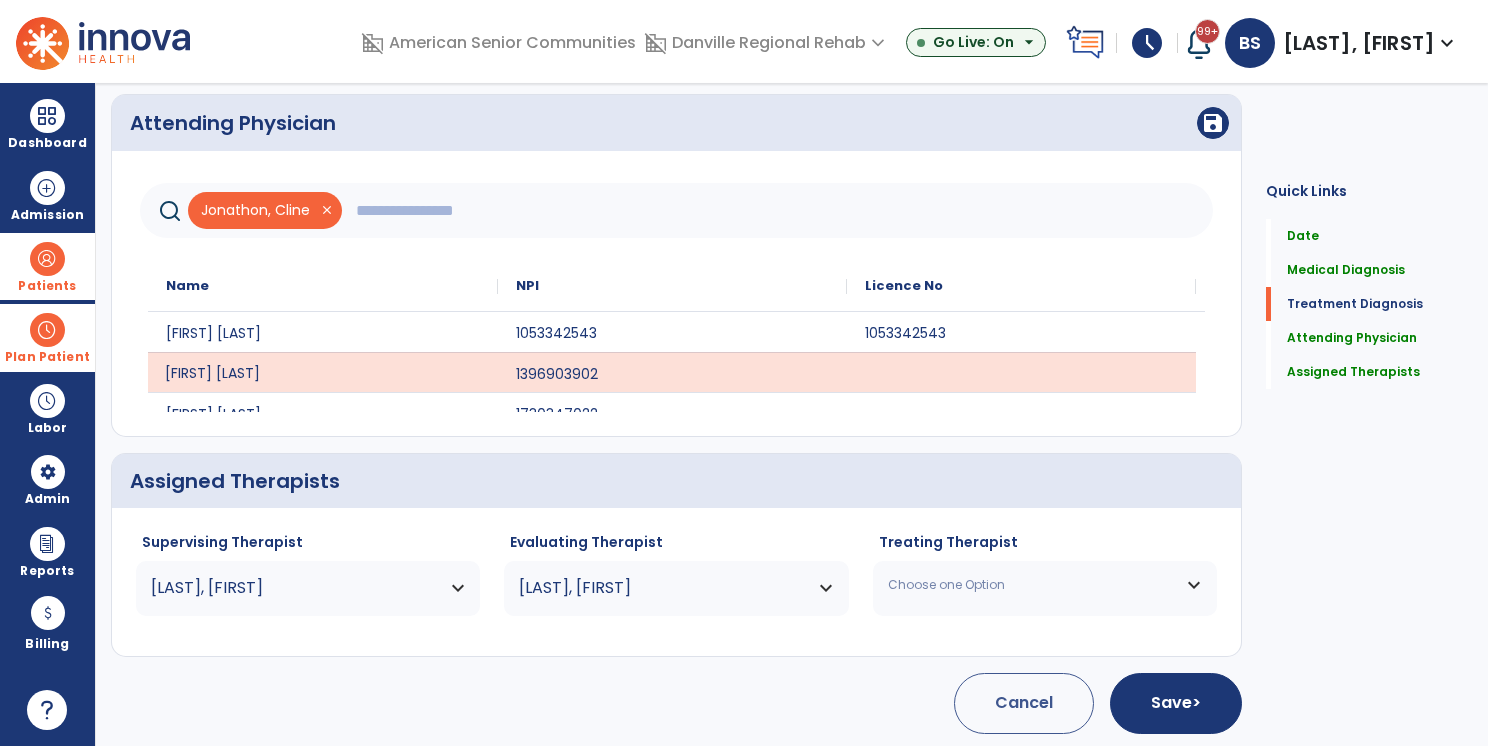 click on "Choose one Option" at bounding box center (1032, 585) 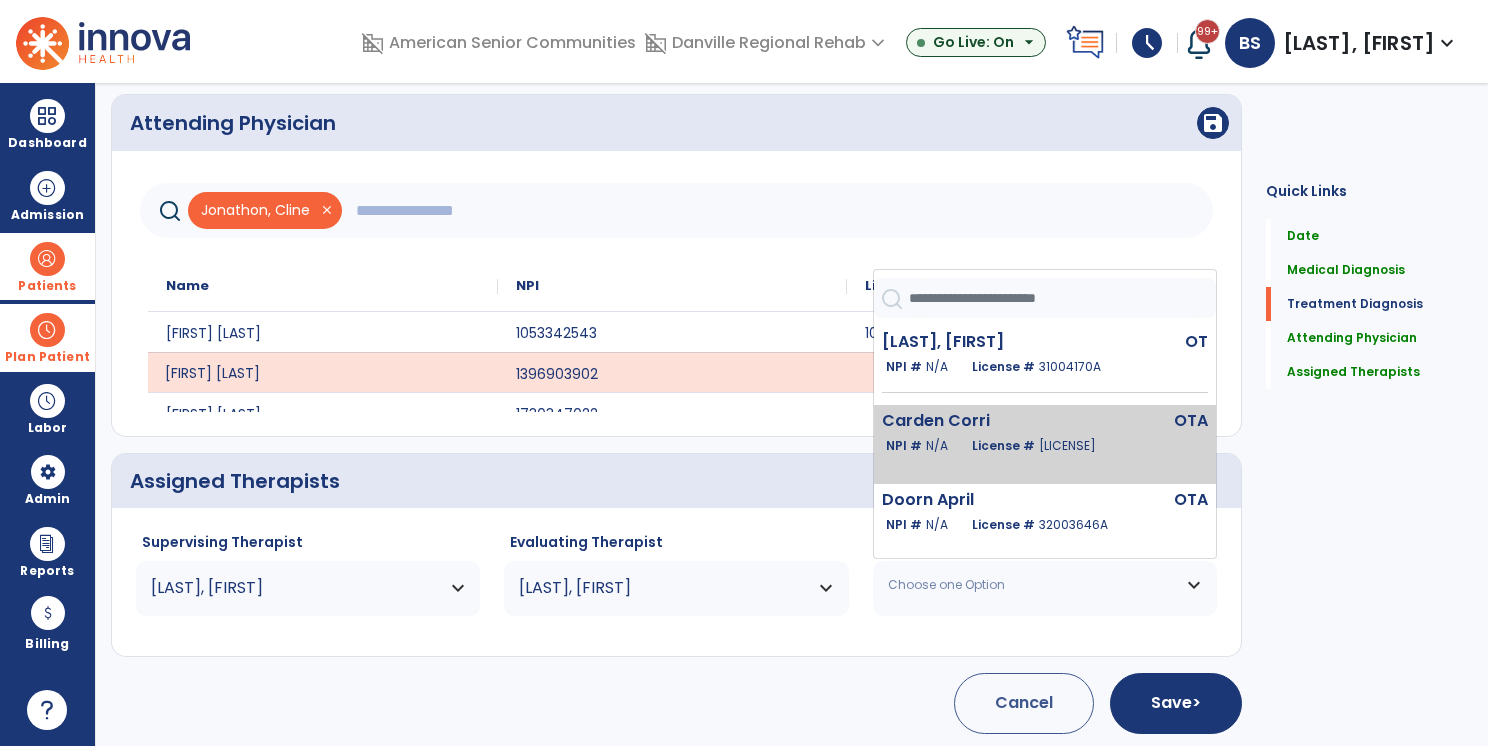 click on "[LAST] [FIRST]  OTA   NPI #  N/A   License #  [LICENSE]" 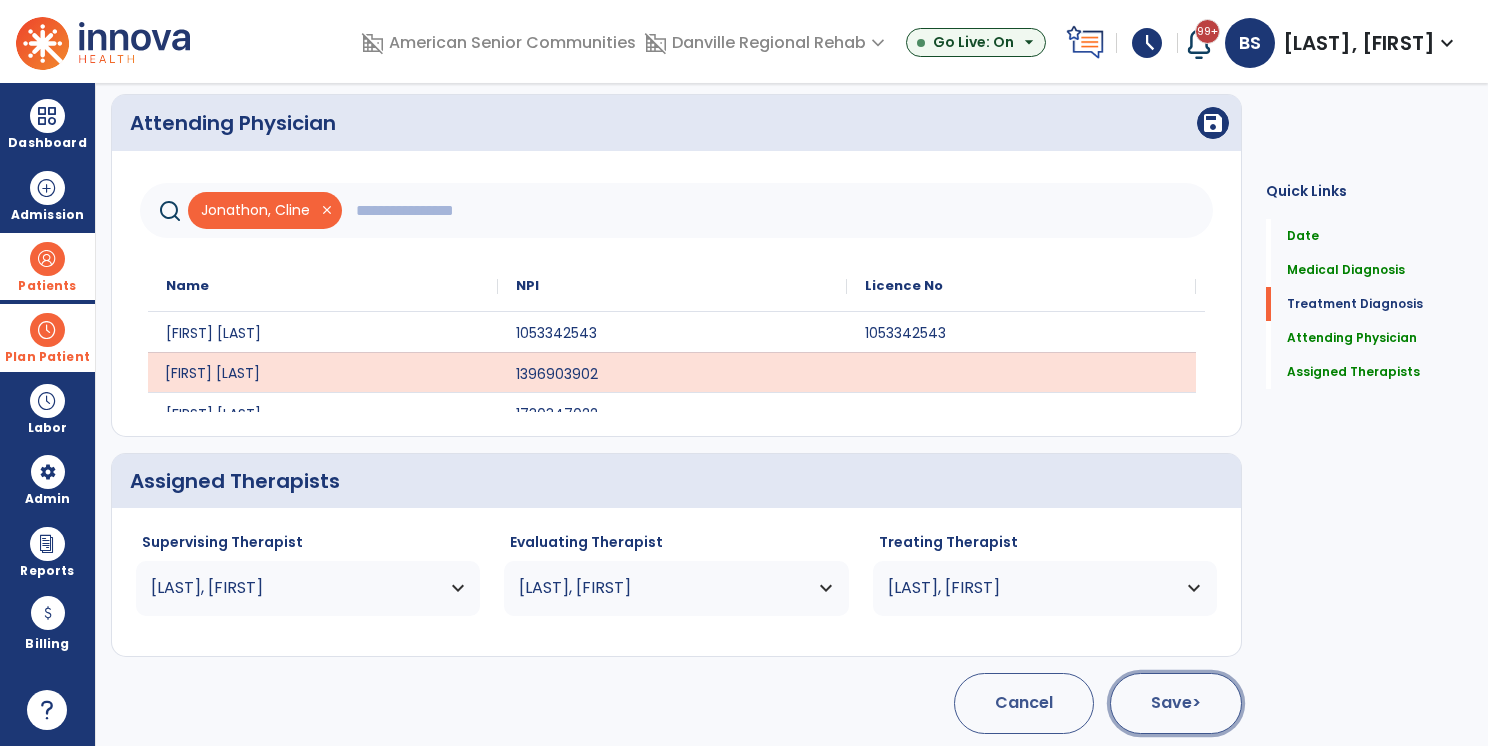 click on "Save  >" 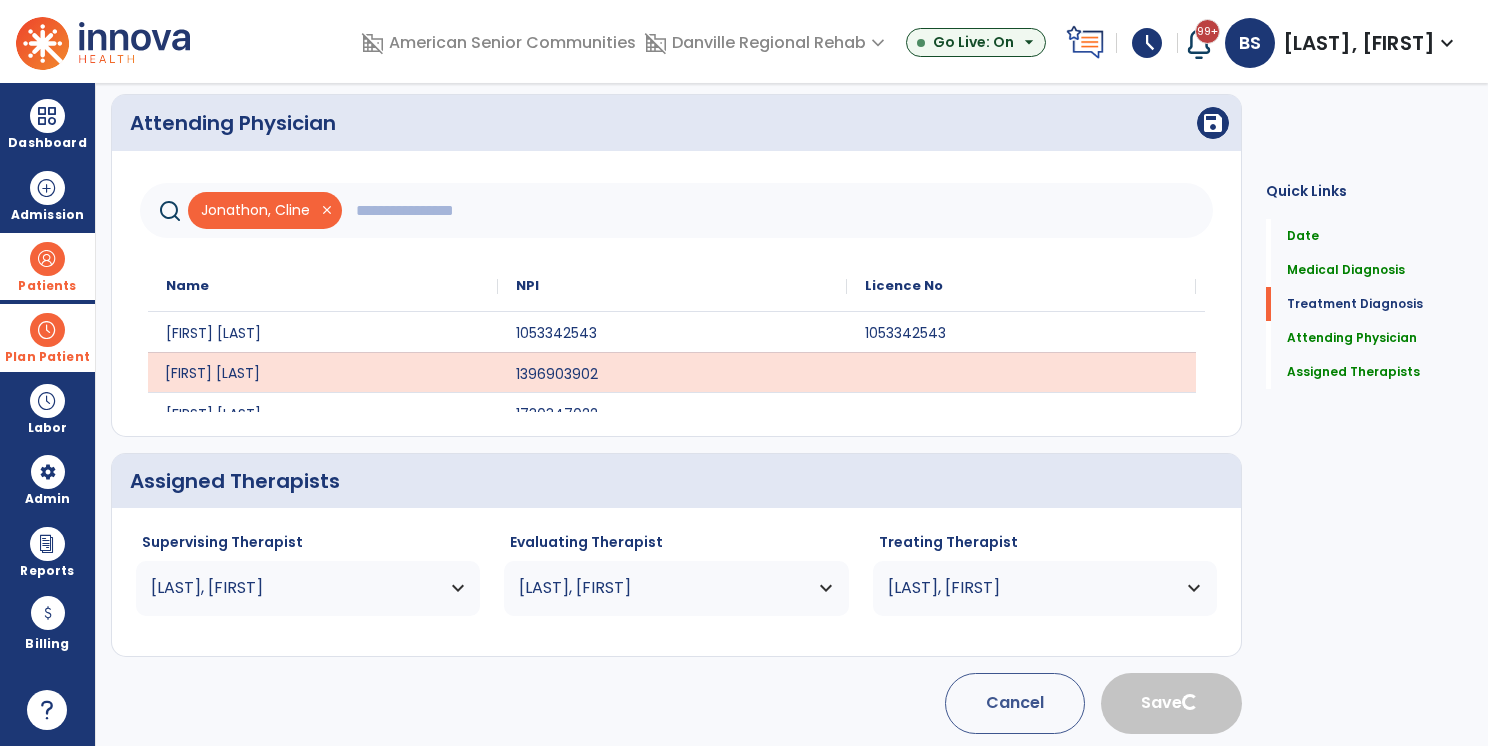 type 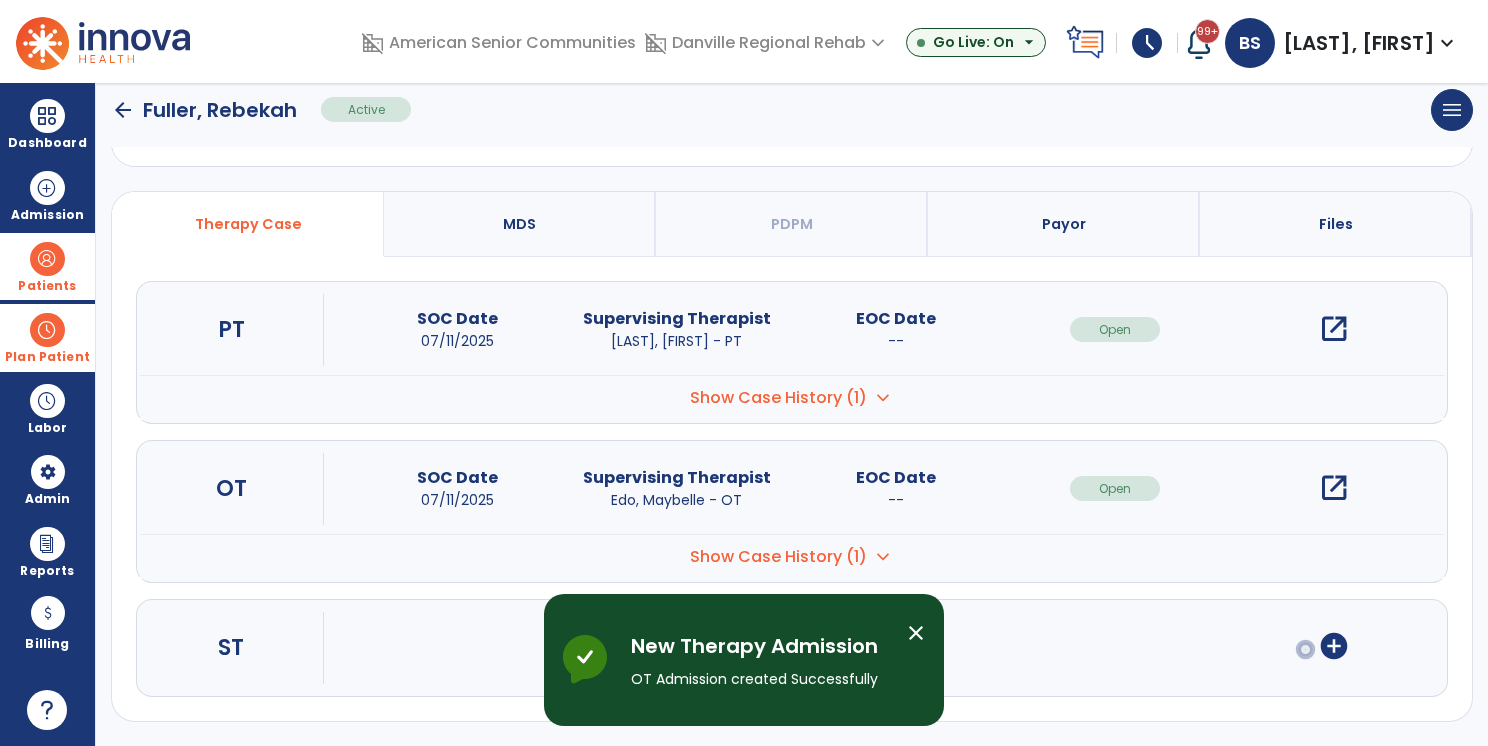 scroll, scrollTop: 100, scrollLeft: 0, axis: vertical 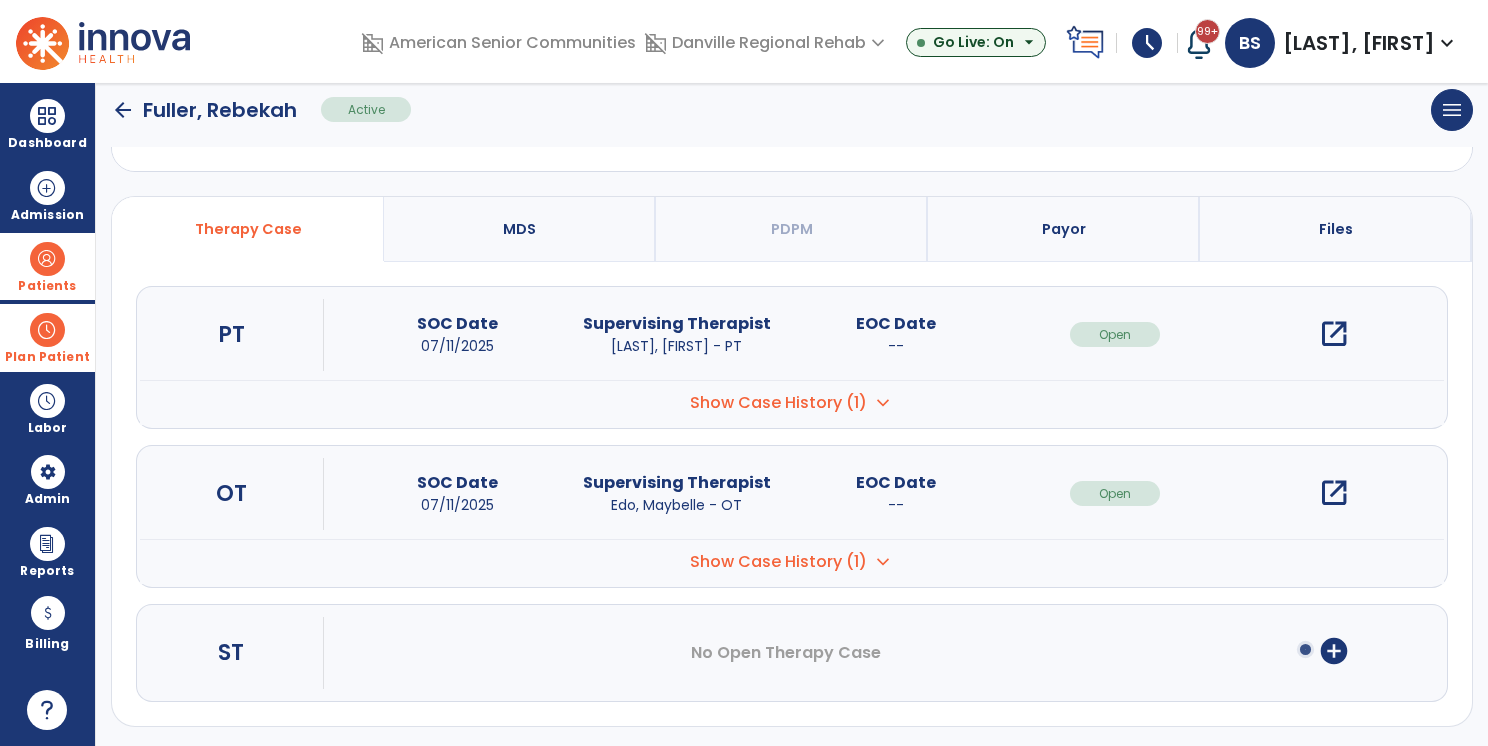 click on "Plan Patient" at bounding box center (47, 286) 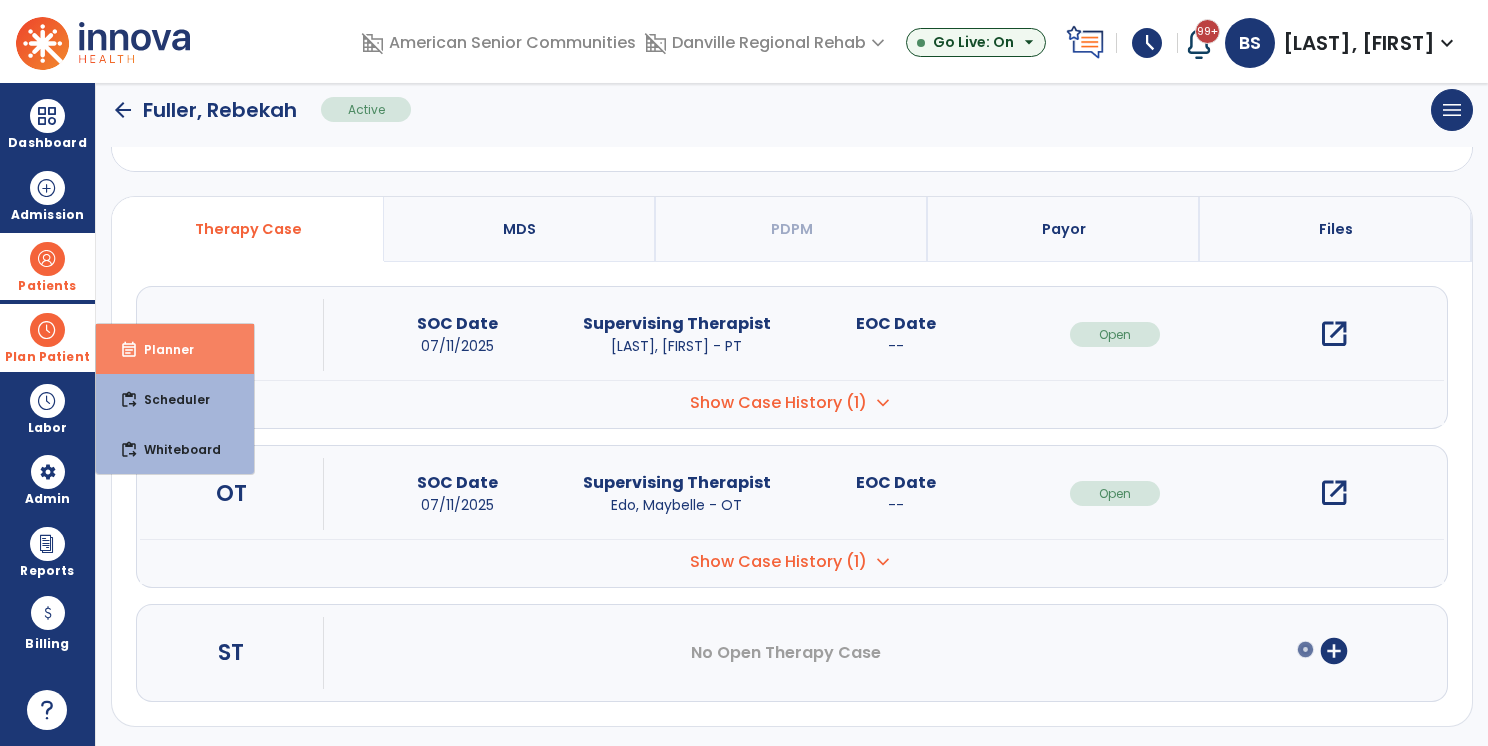 click on "Planner" at bounding box center [161, 349] 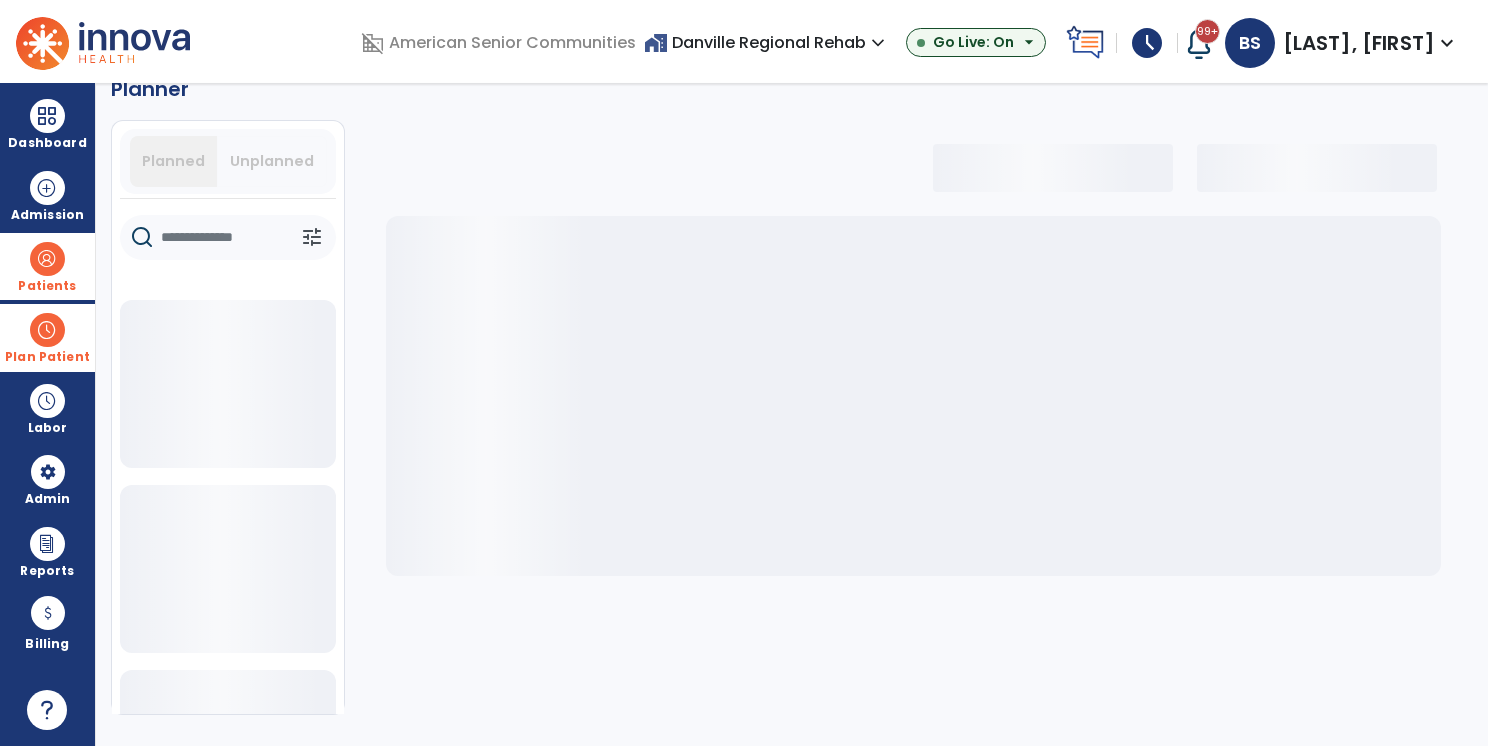 scroll, scrollTop: 36, scrollLeft: 0, axis: vertical 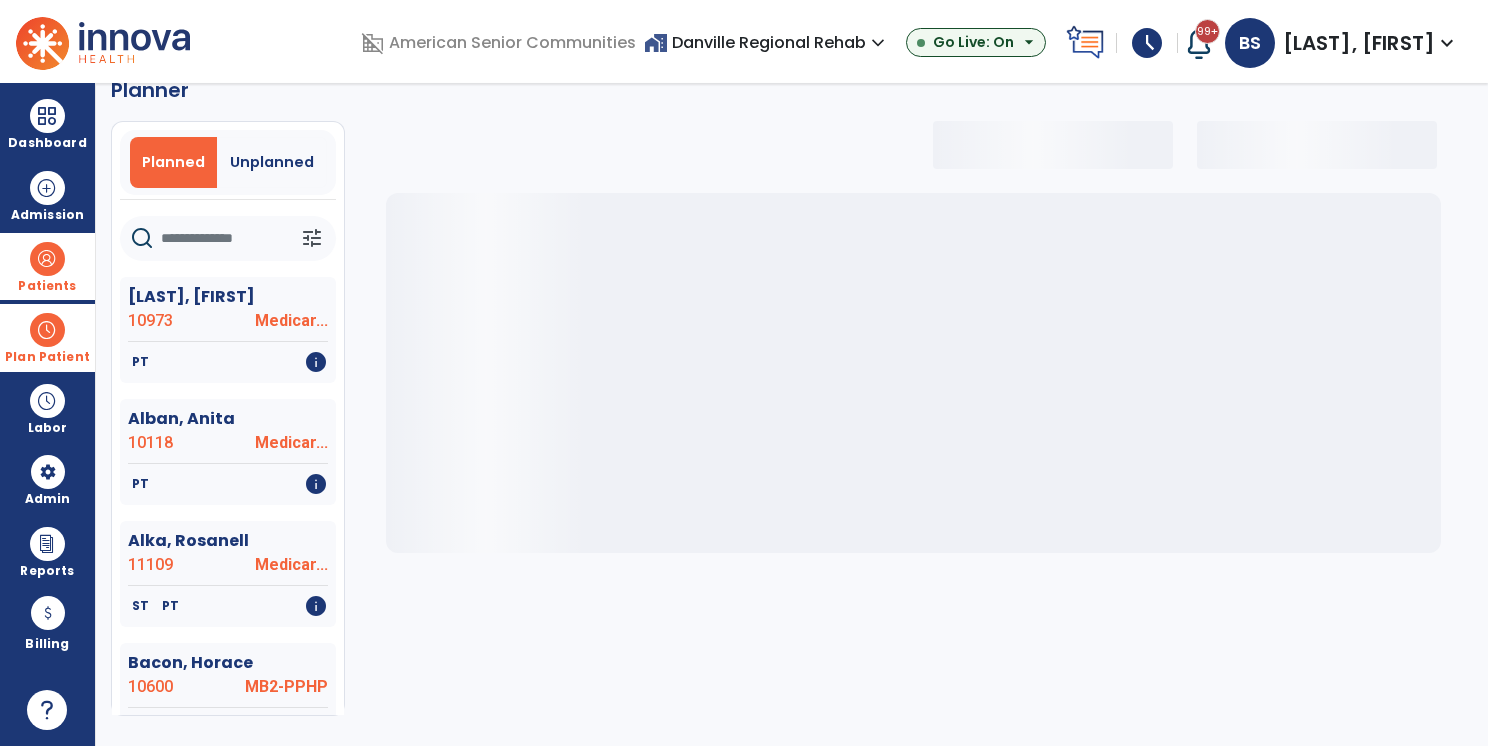 click on "Unplanned" at bounding box center [272, 162] 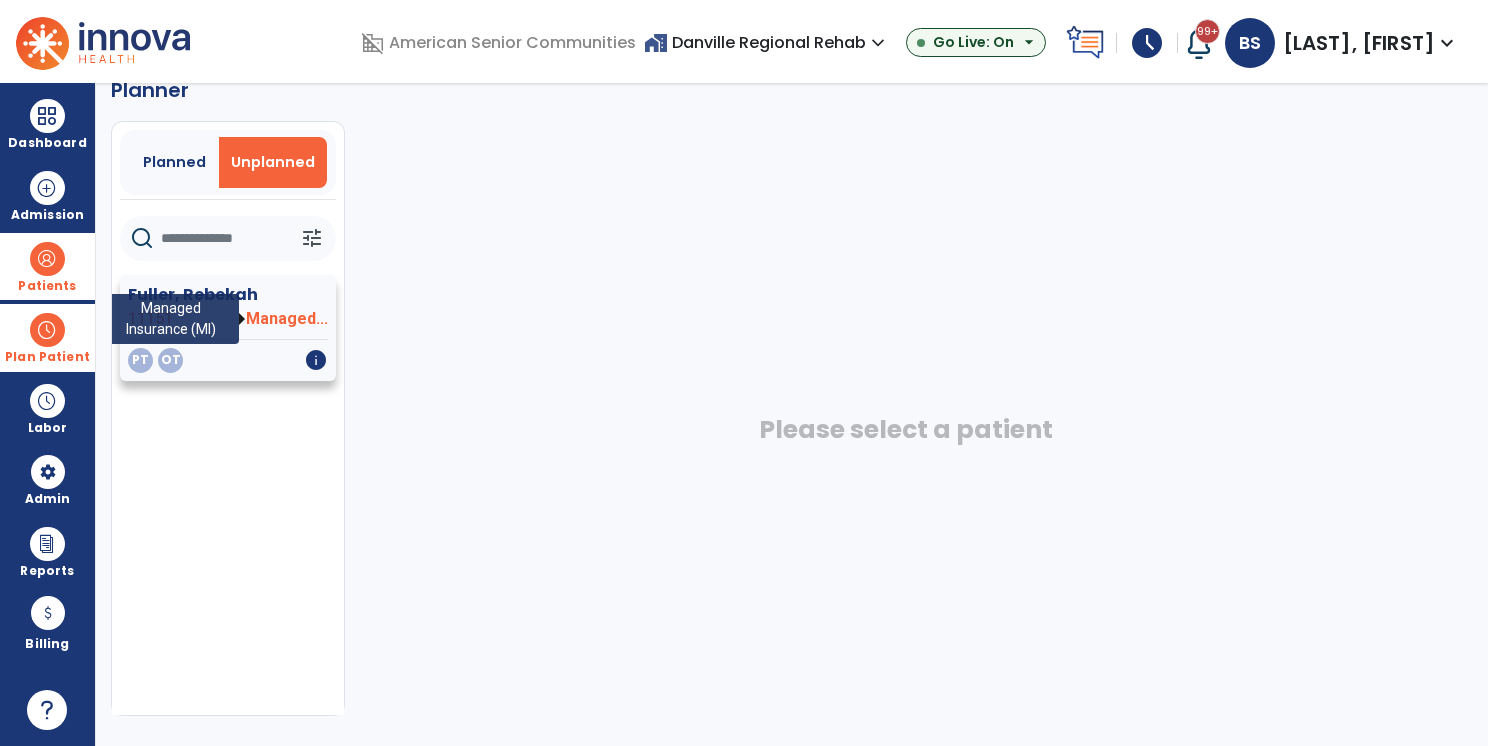 click on "Managed..." 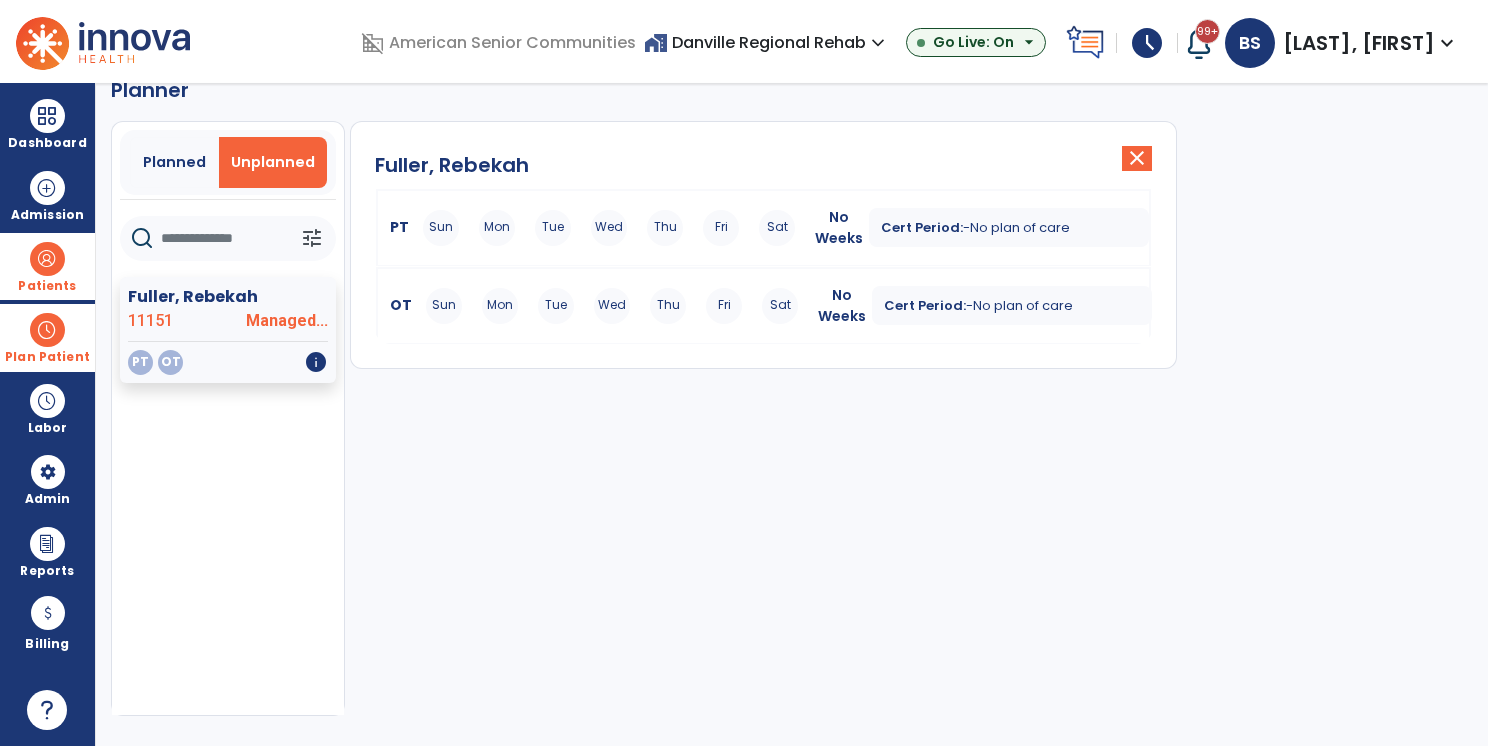 click on "Mon" at bounding box center [497, 228] 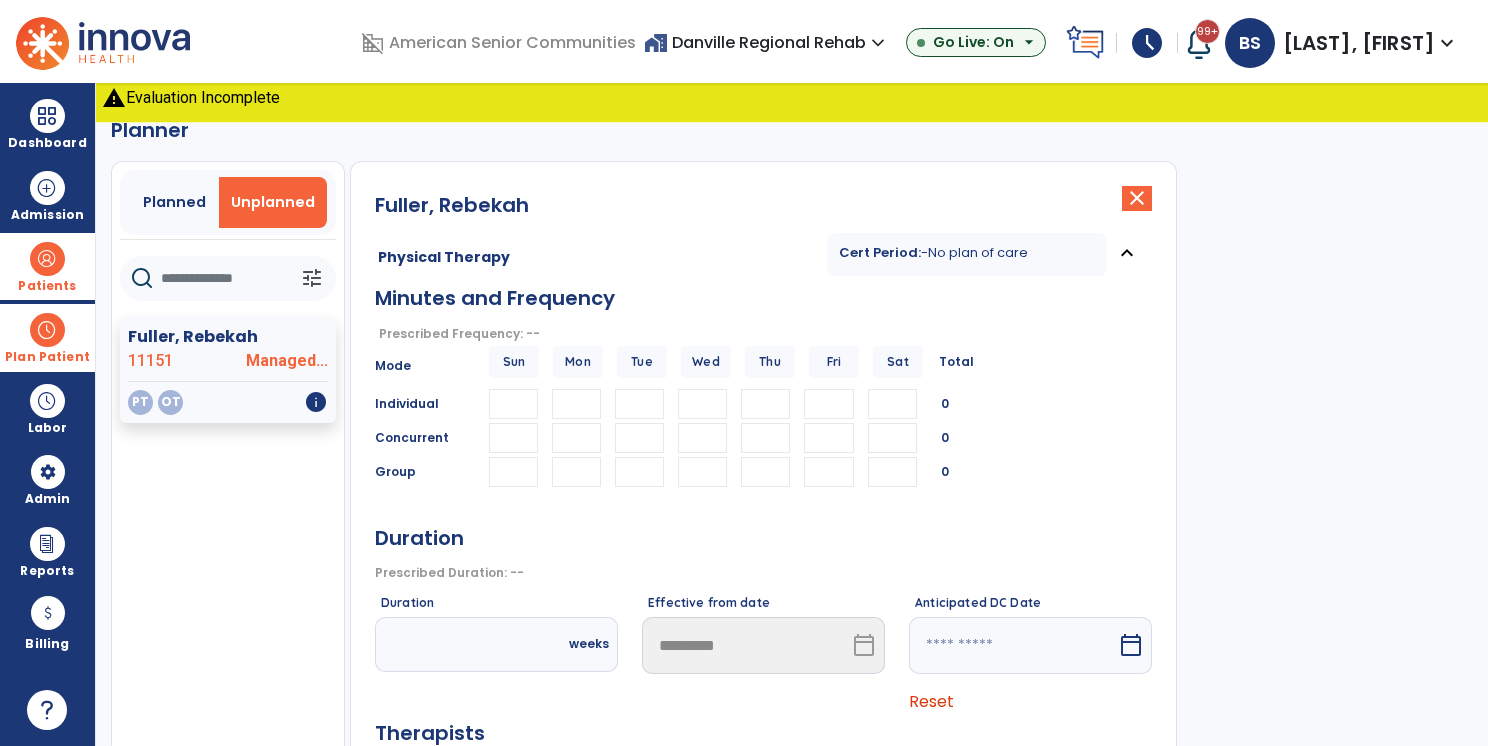 click at bounding box center [576, 404] 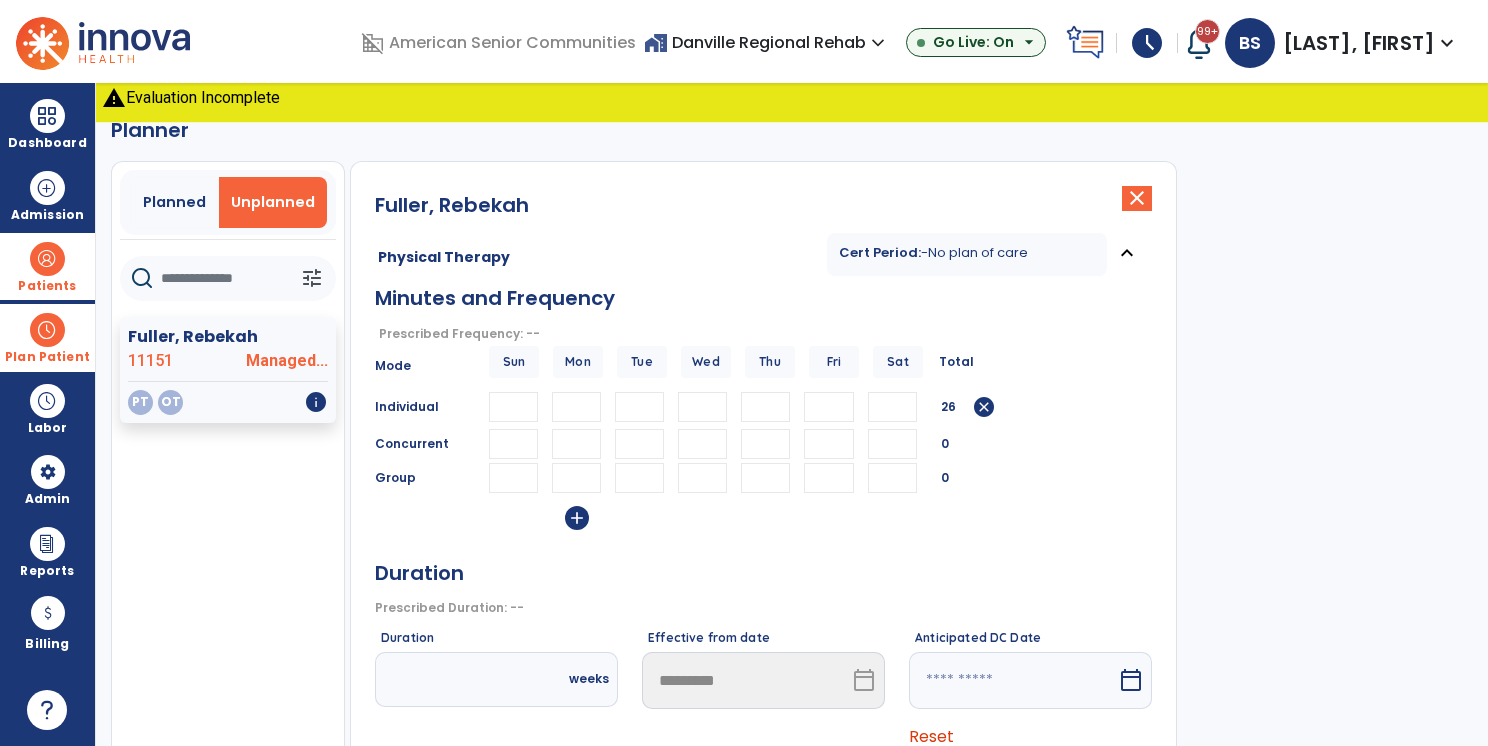 type on "**" 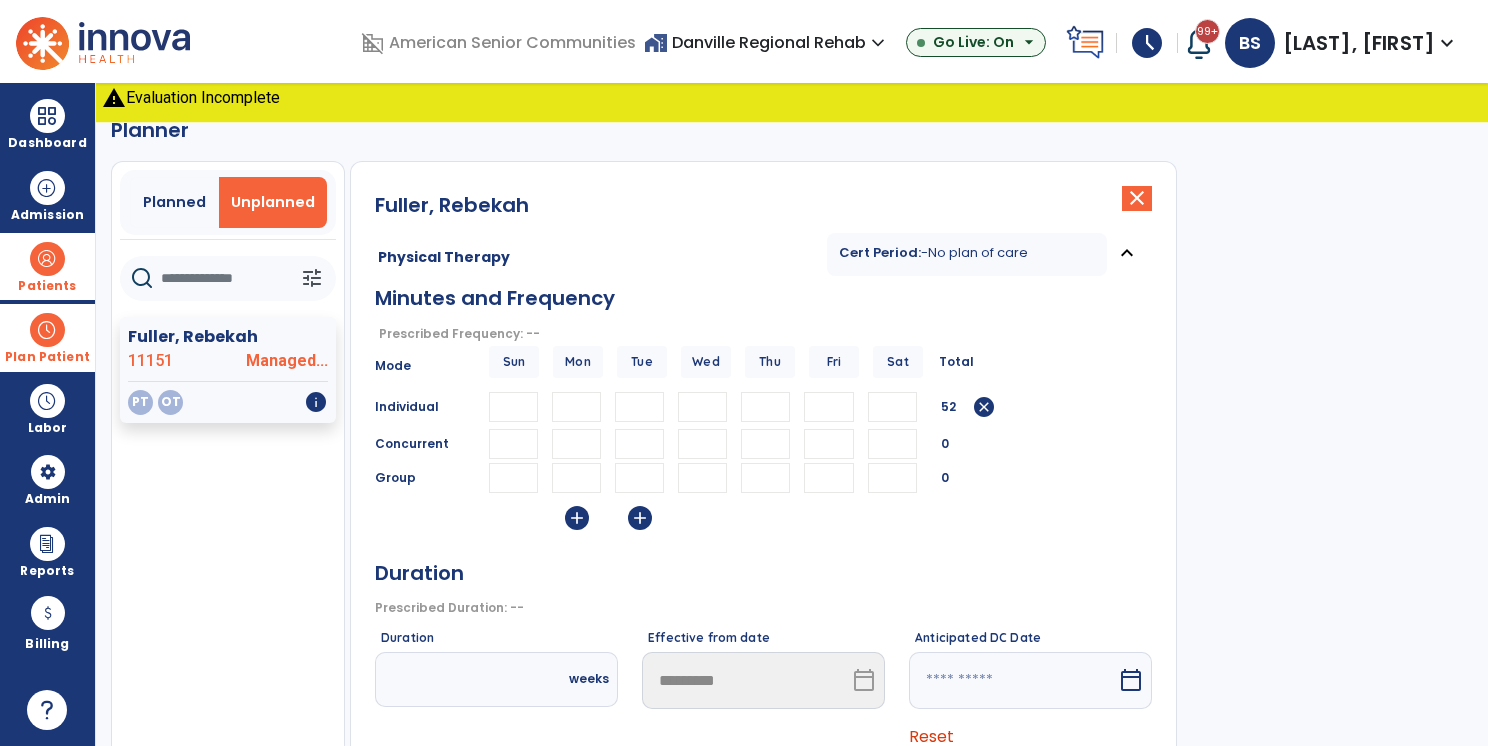 type on "**" 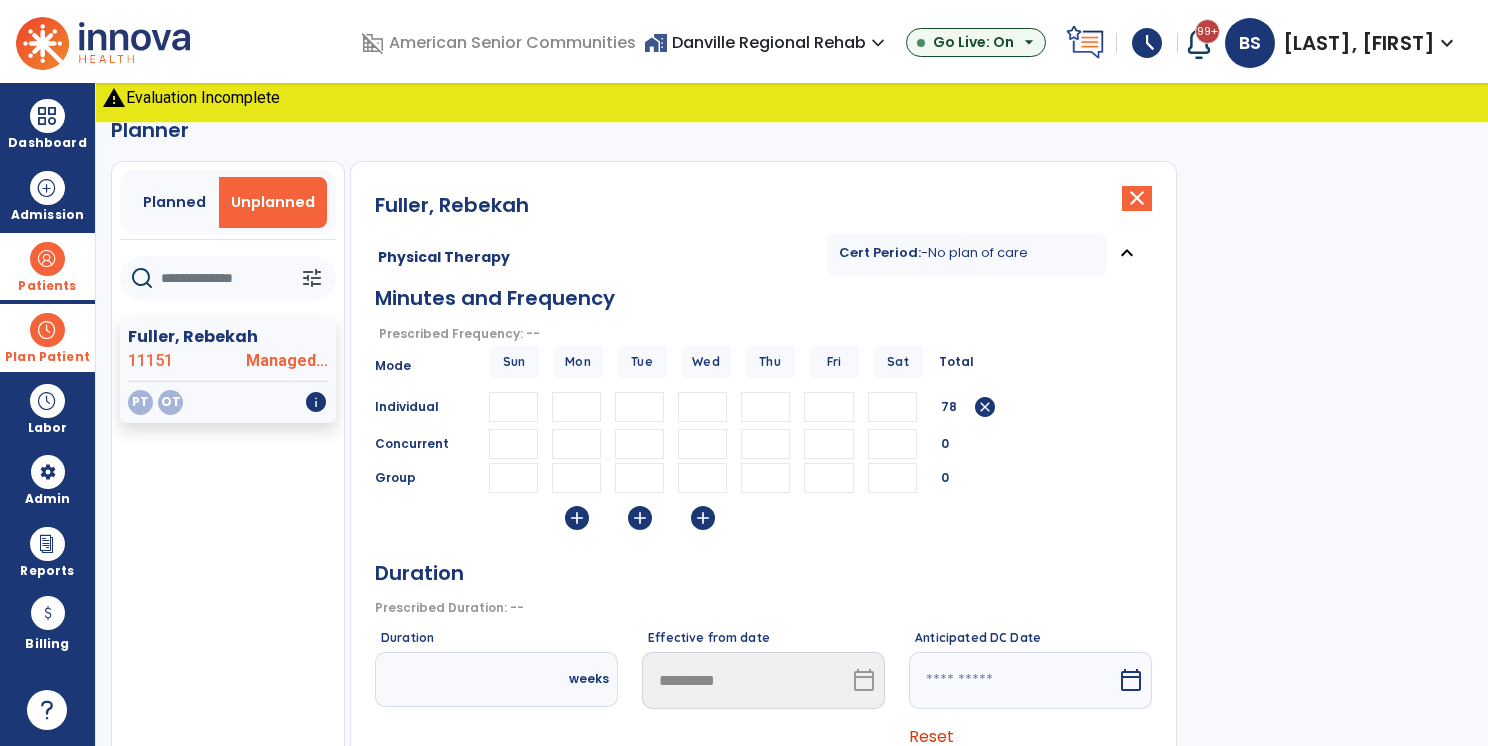 type on "**" 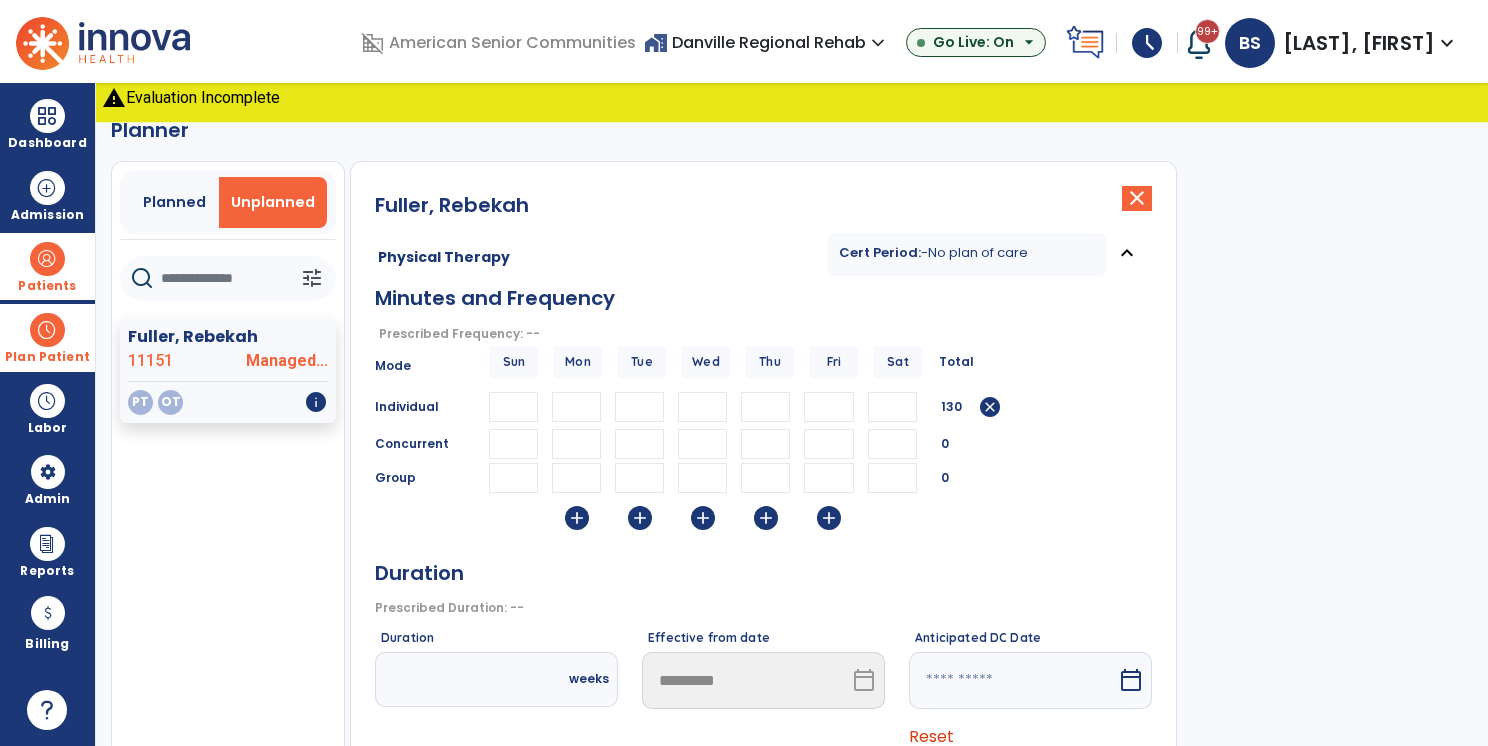 type on "**" 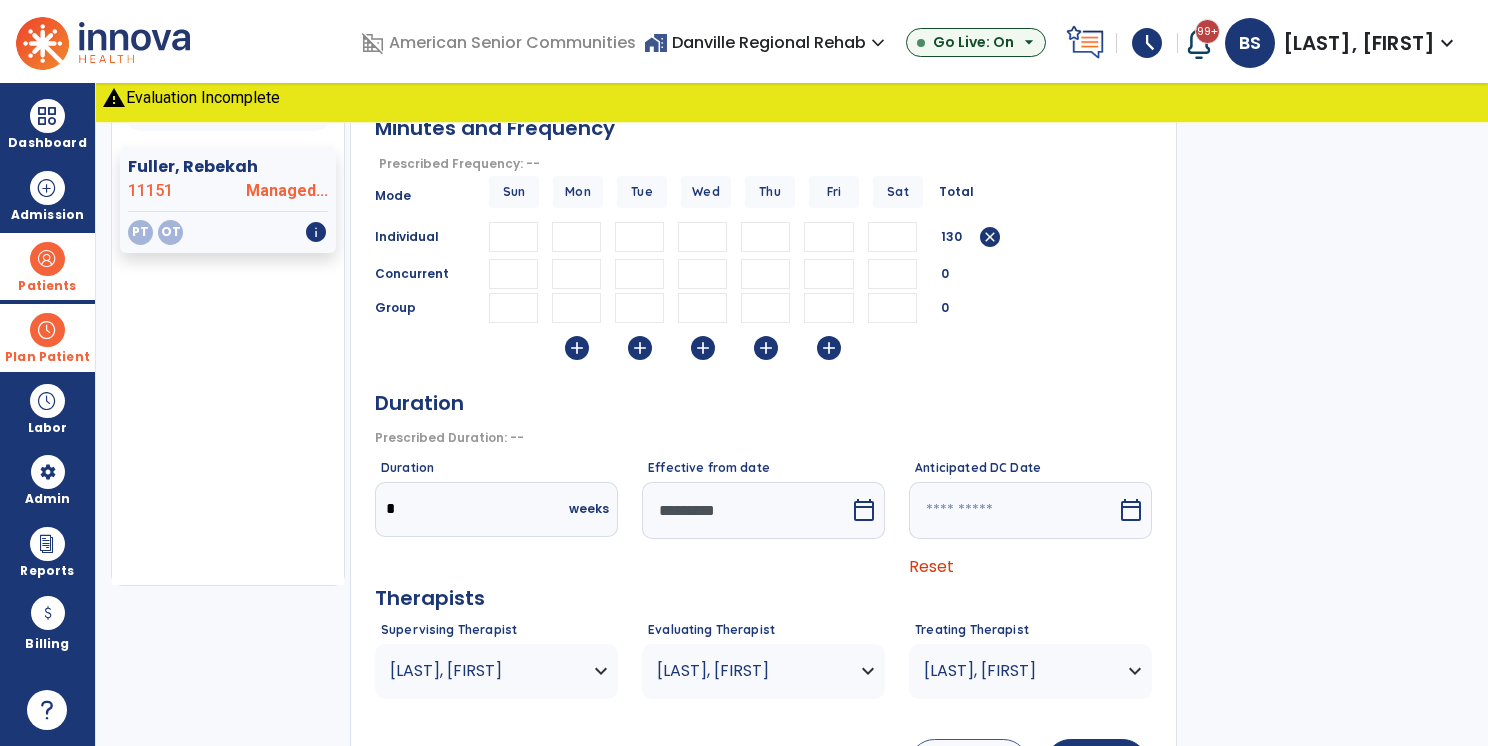scroll, scrollTop: 373, scrollLeft: 0, axis: vertical 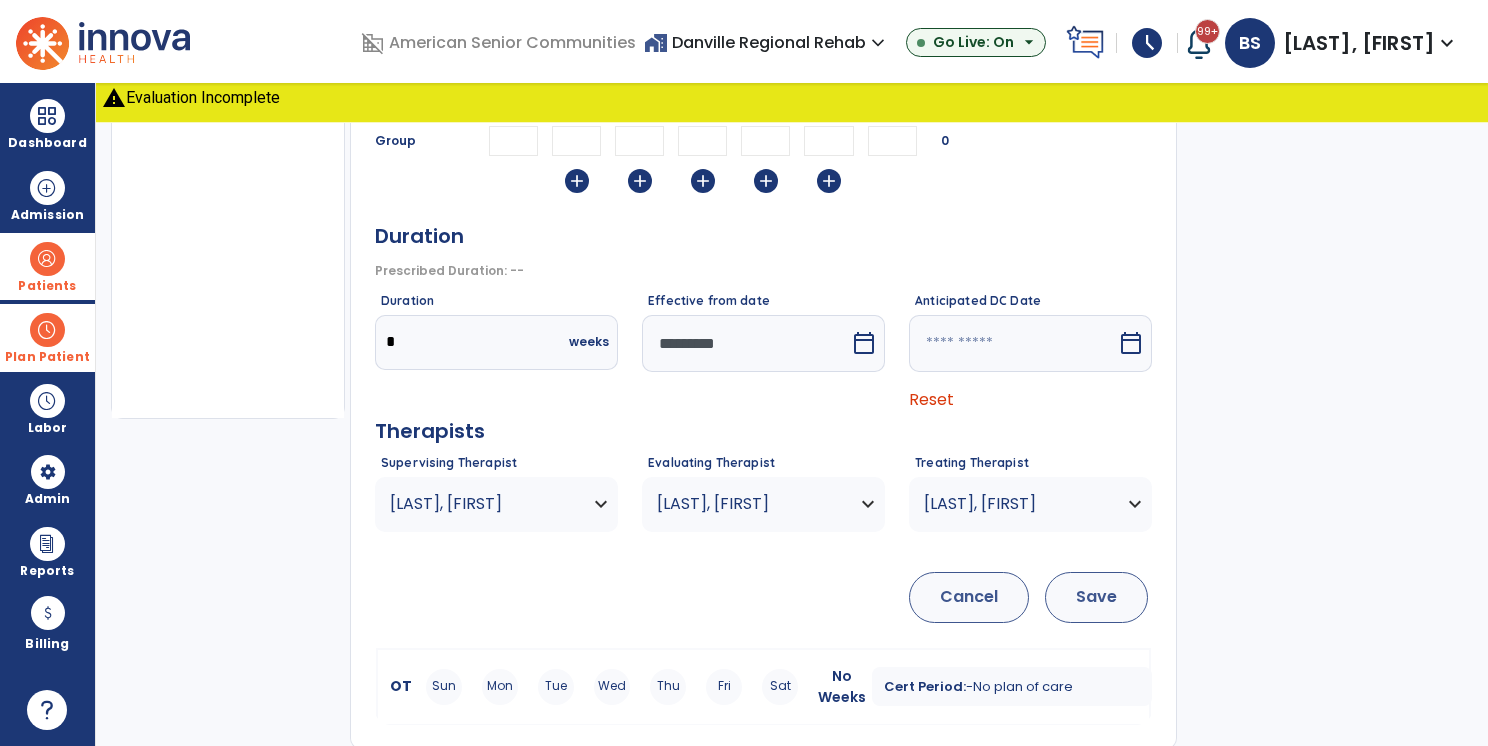 type on "*" 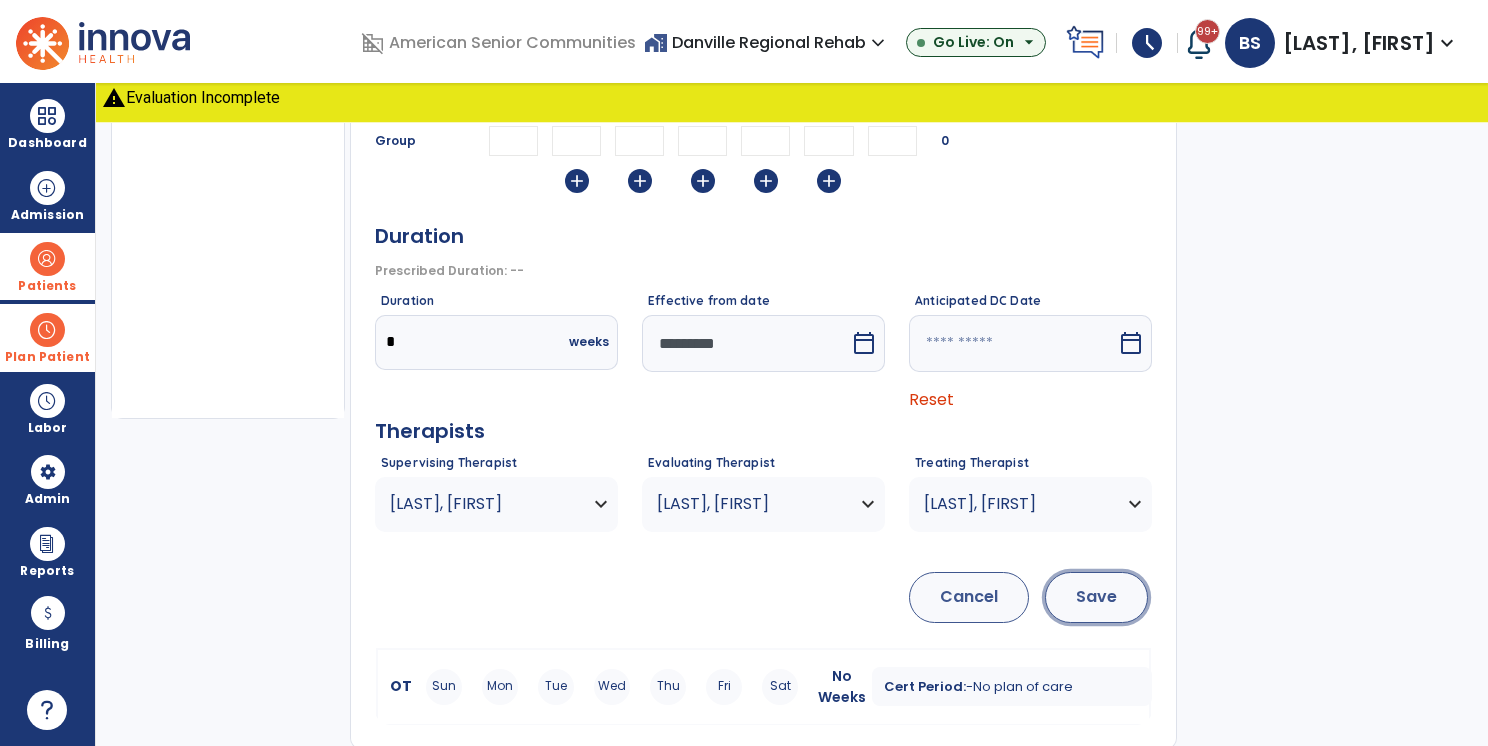 click on "Save" at bounding box center (1096, 597) 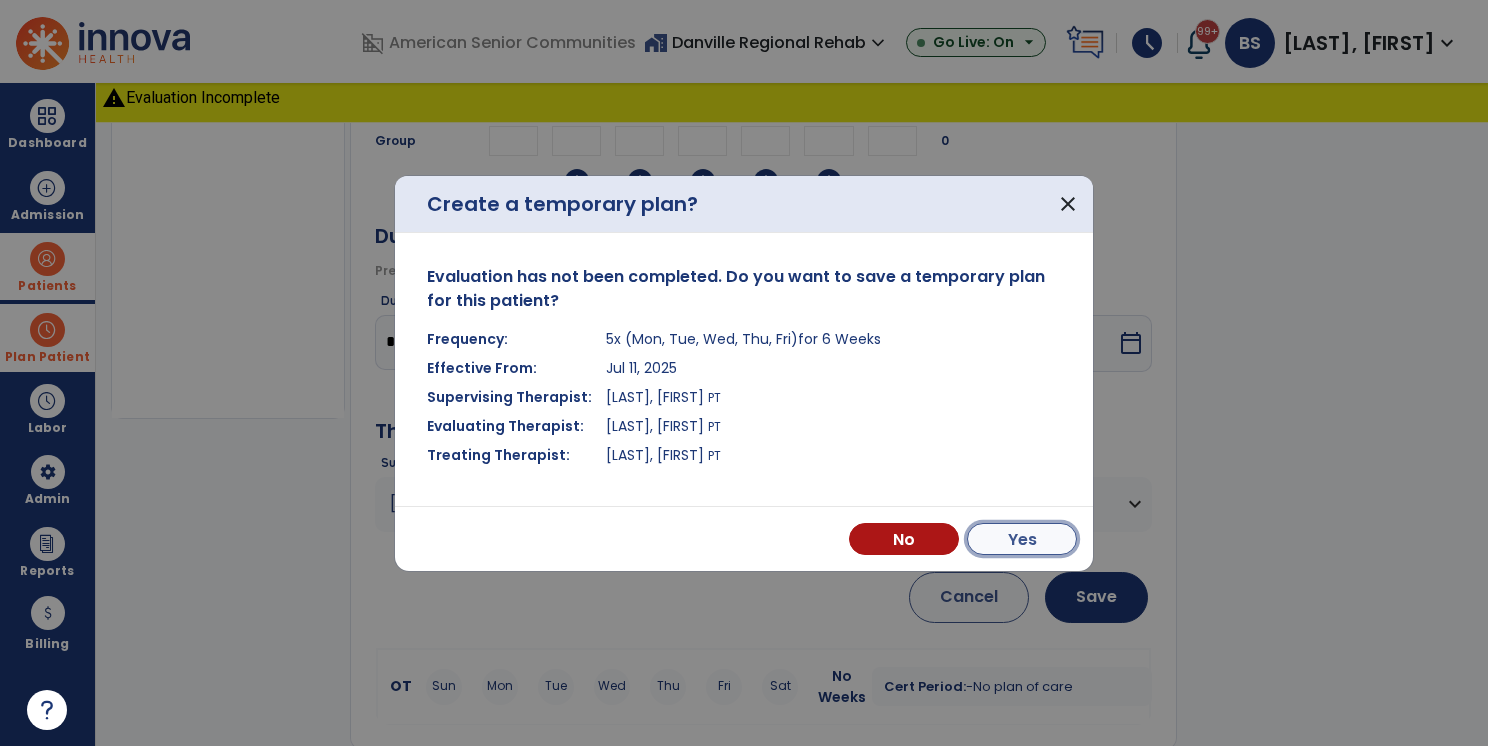 click on "Yes" at bounding box center (1022, 539) 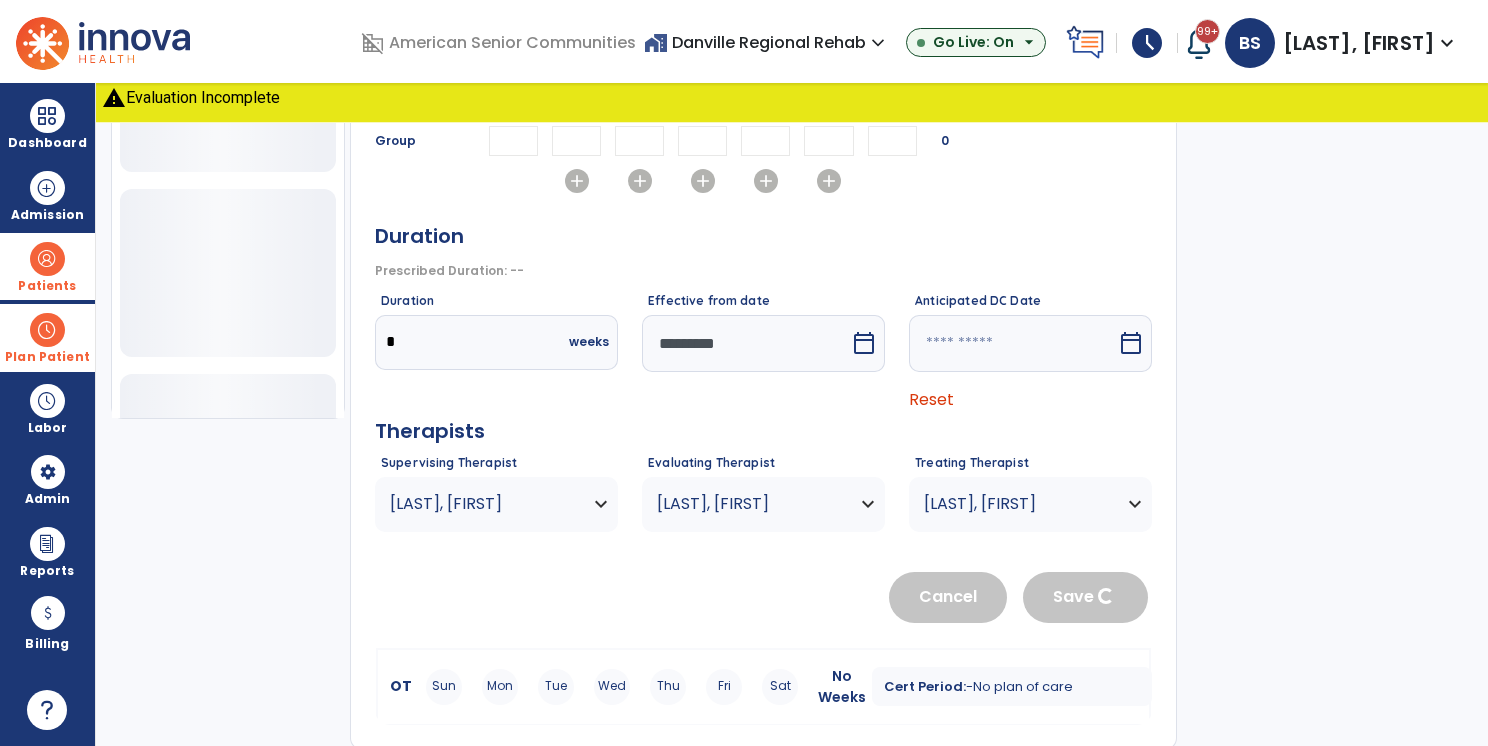 type 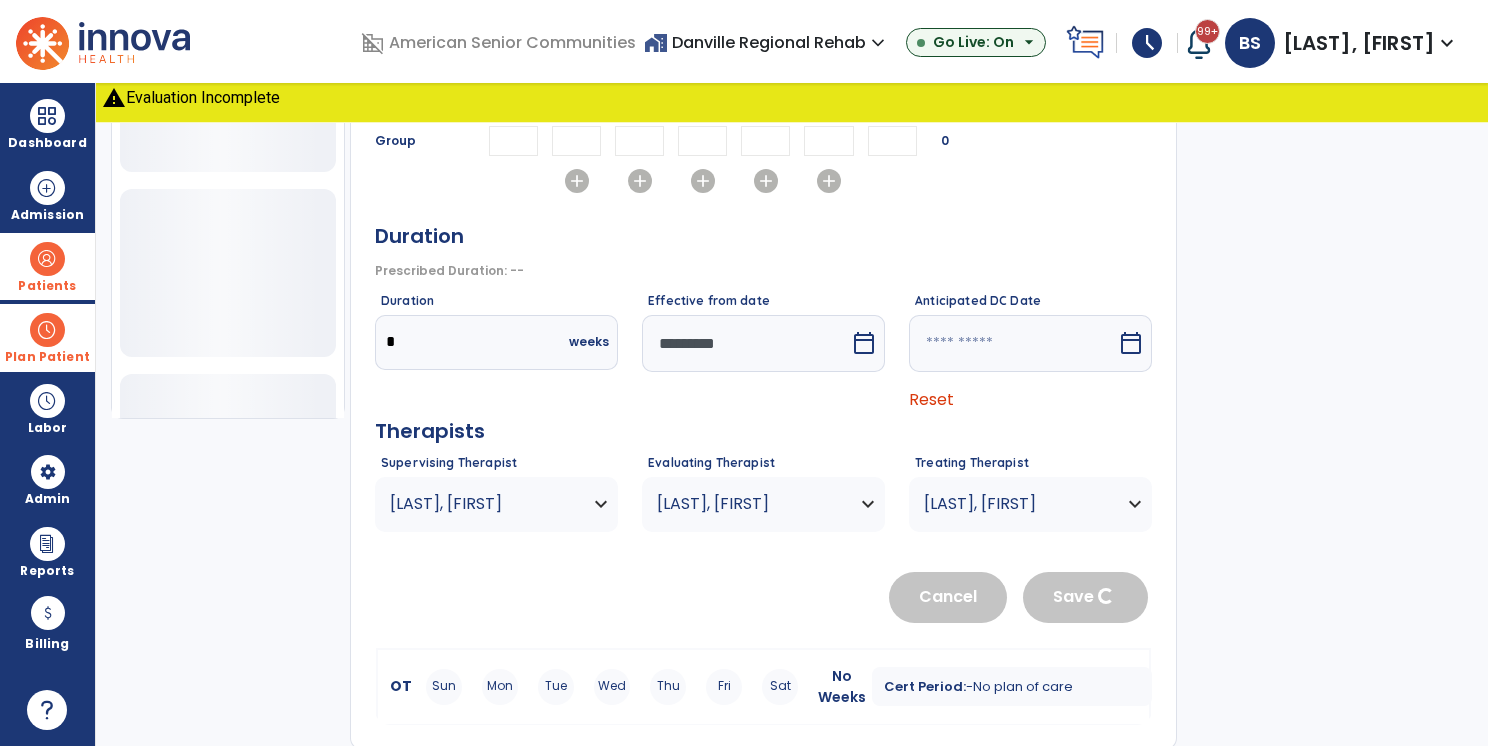 type 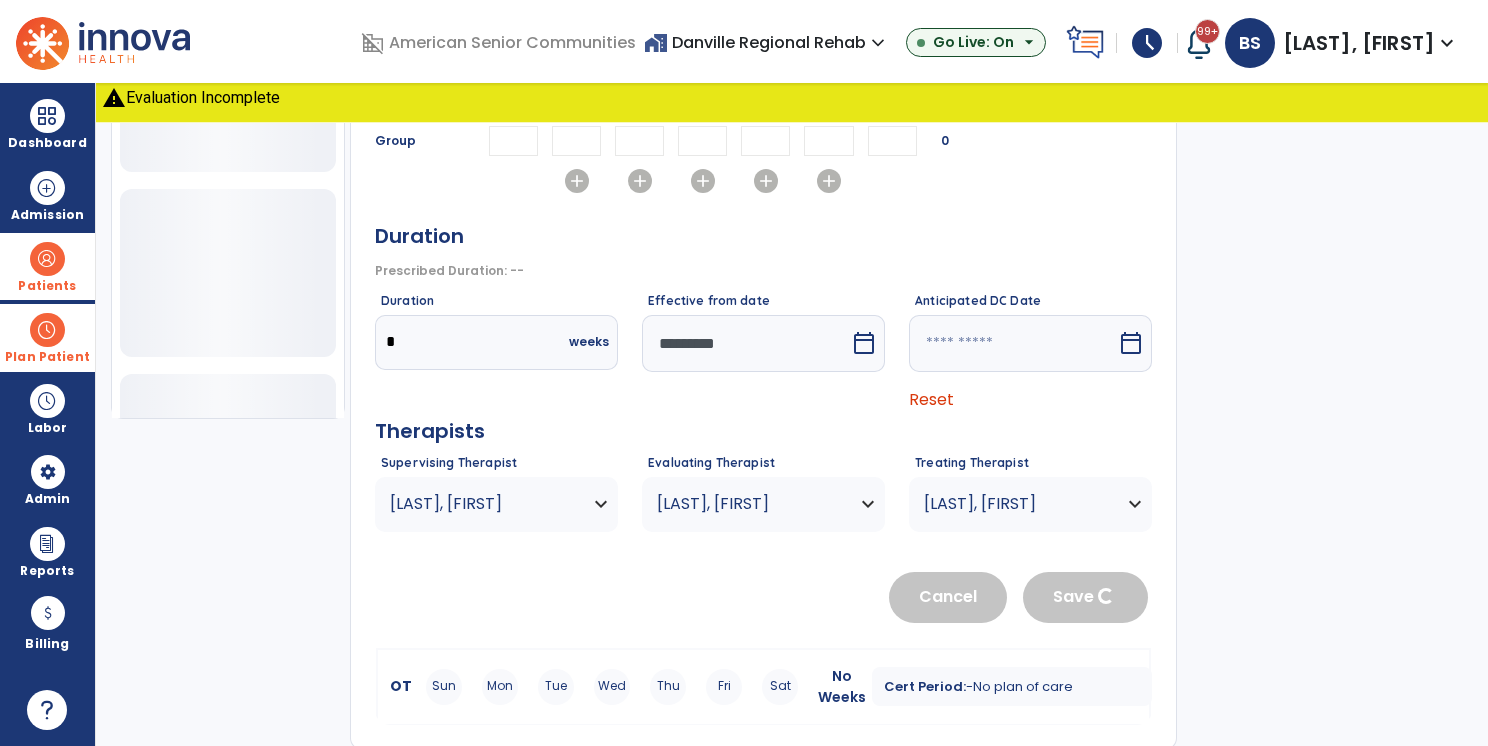 type 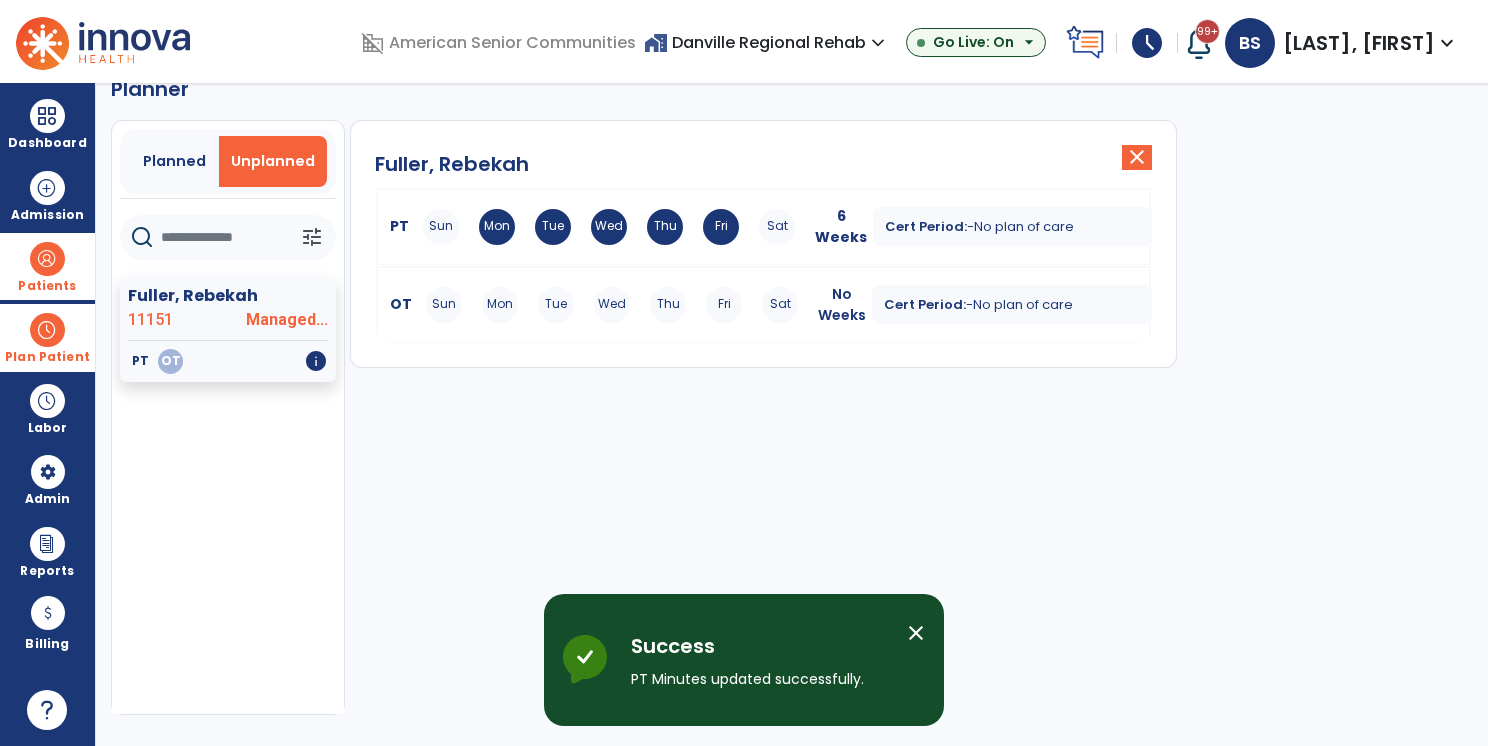 scroll, scrollTop: 36, scrollLeft: 0, axis: vertical 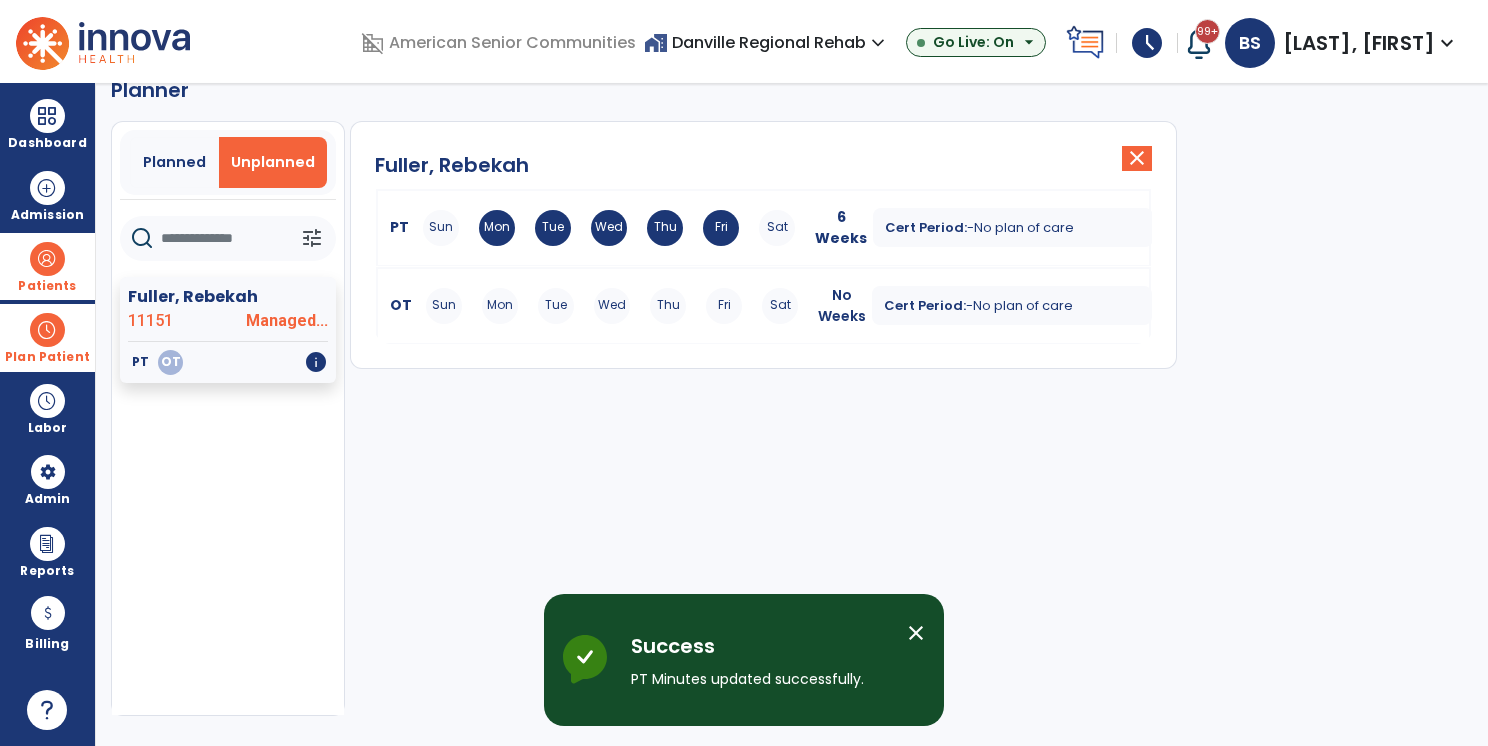 click on "Sun Mon Tue Wed Thu Fri Sat" at bounding box center (612, 306) 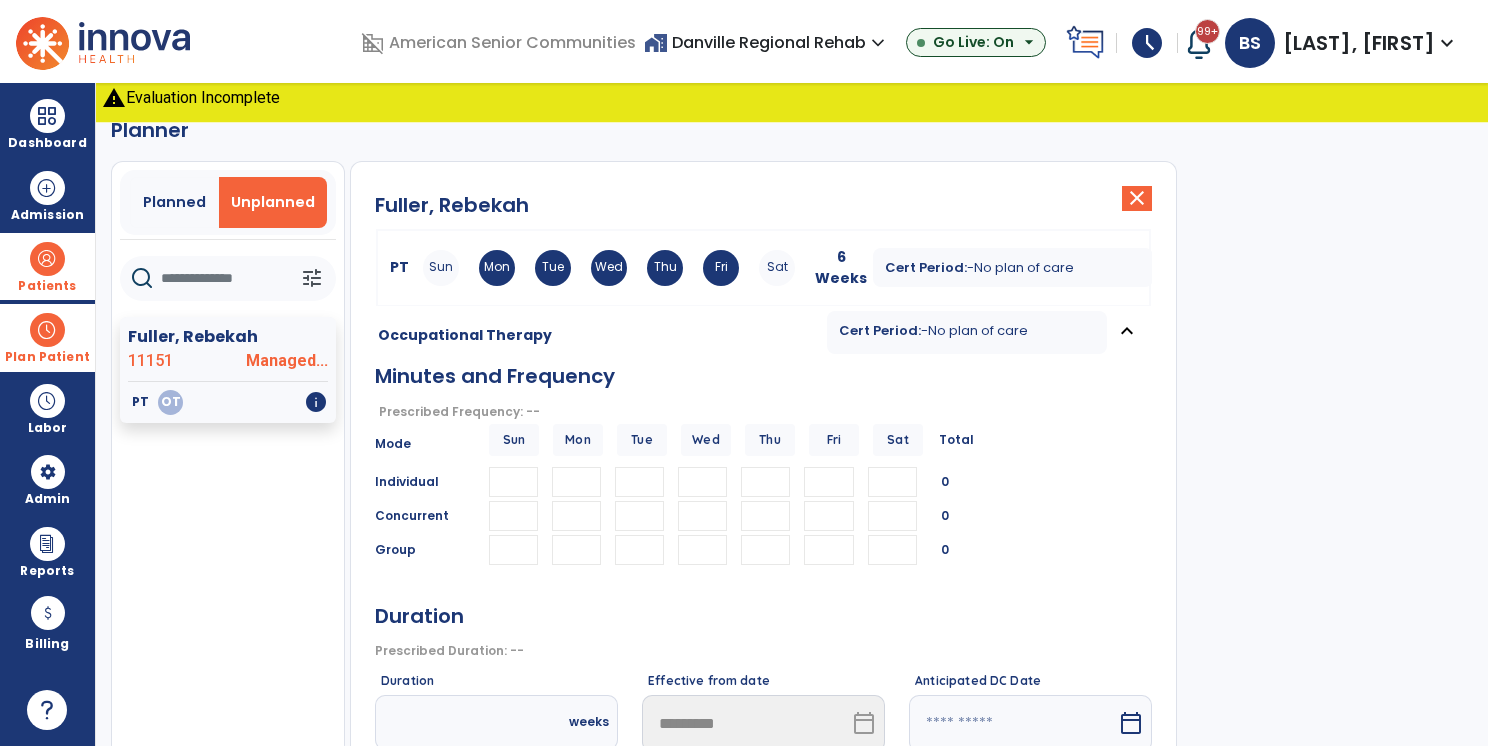 click at bounding box center (576, 482) 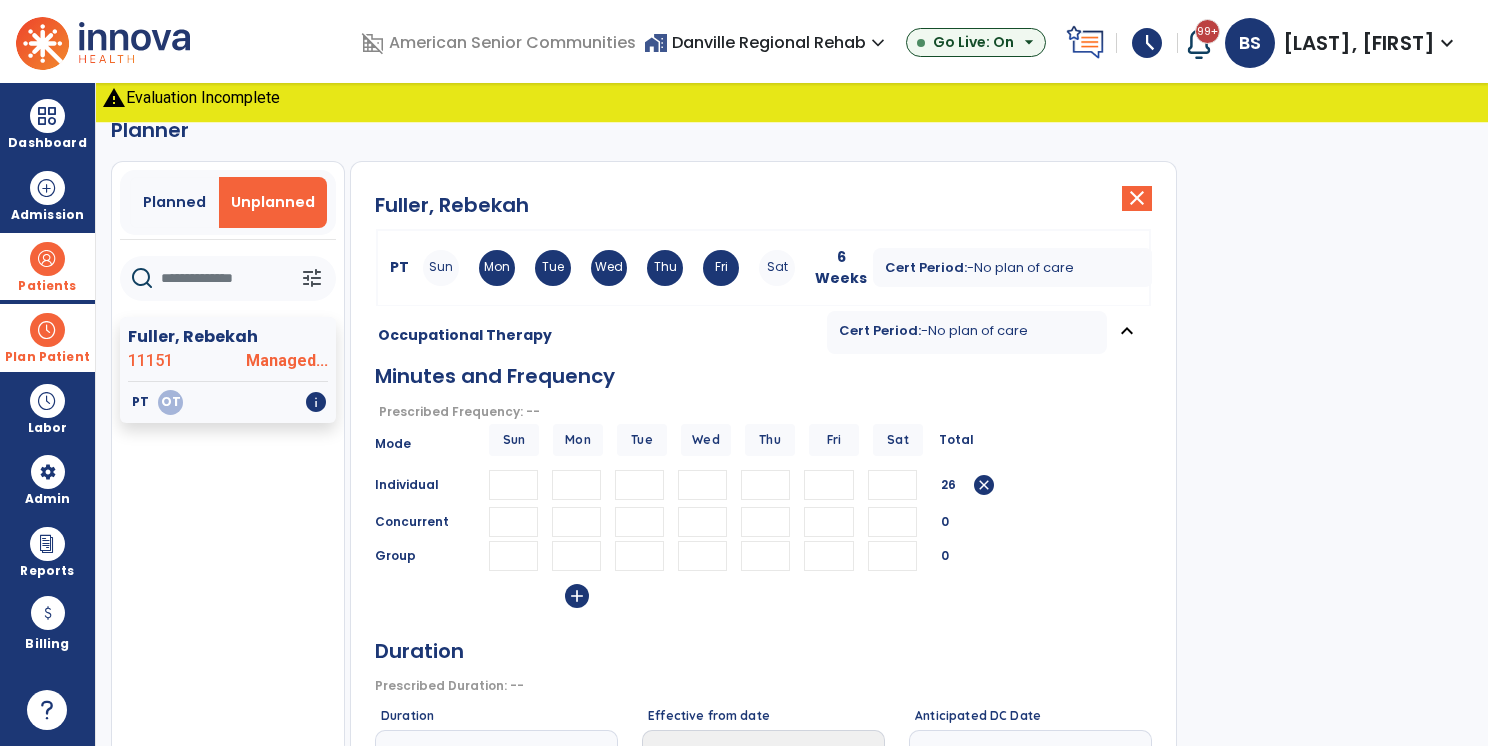 type on "**" 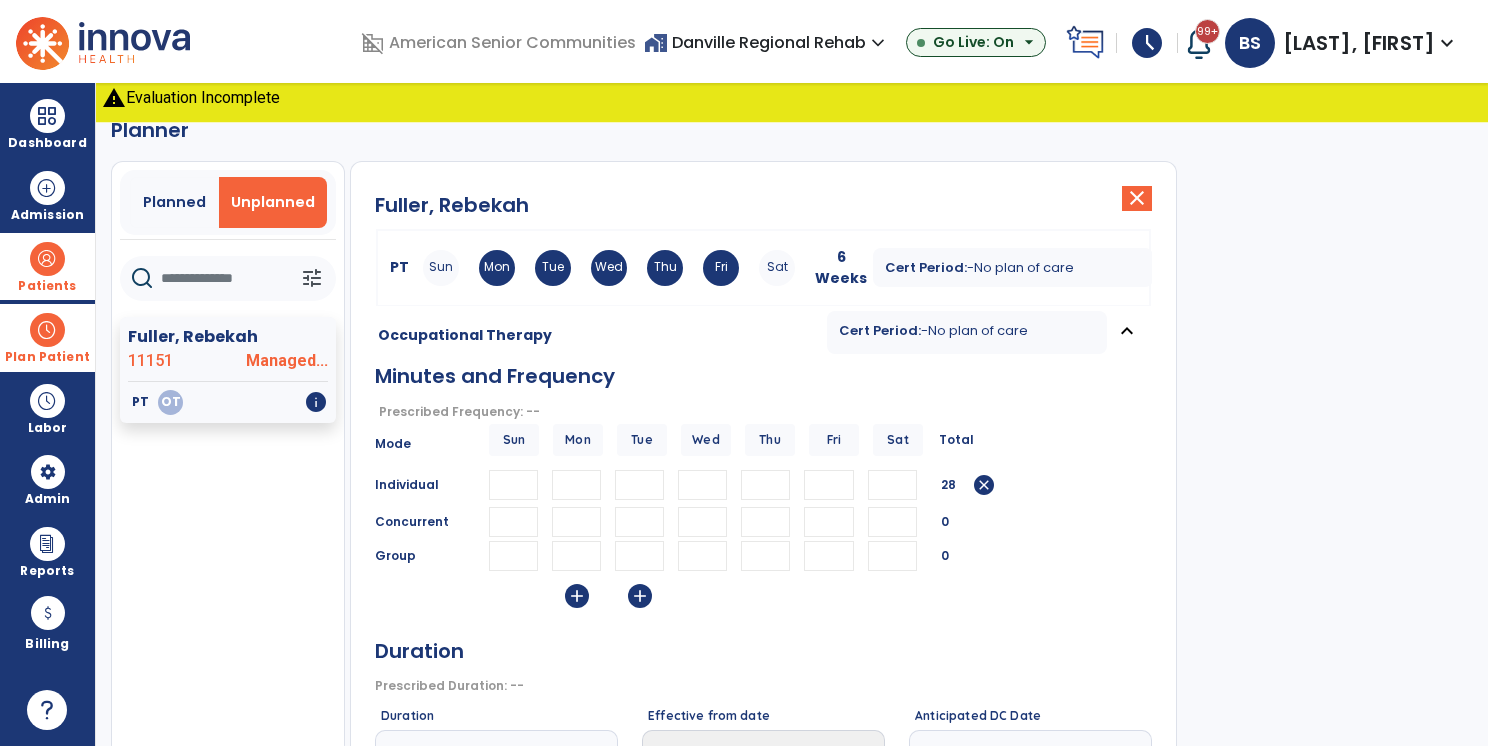 type on "**" 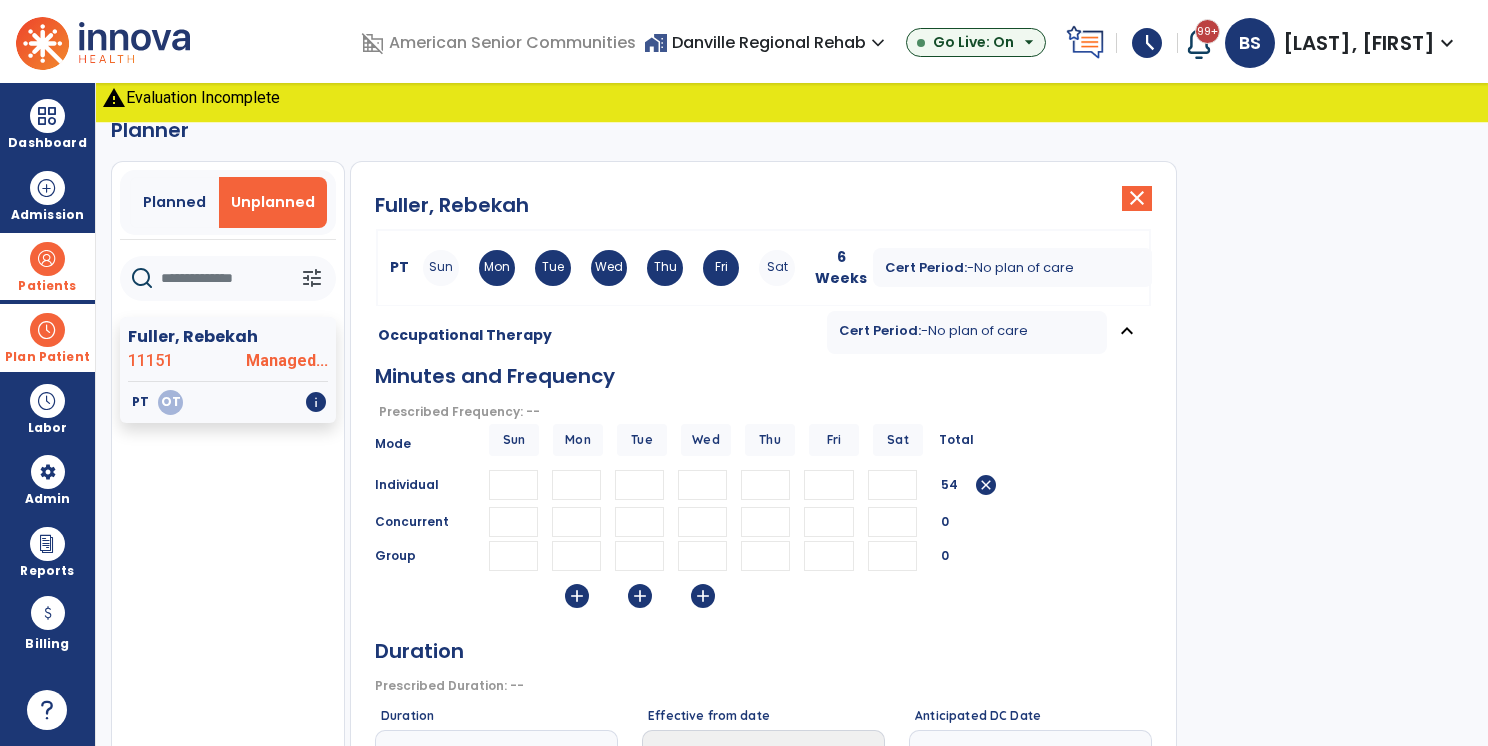 type on "**" 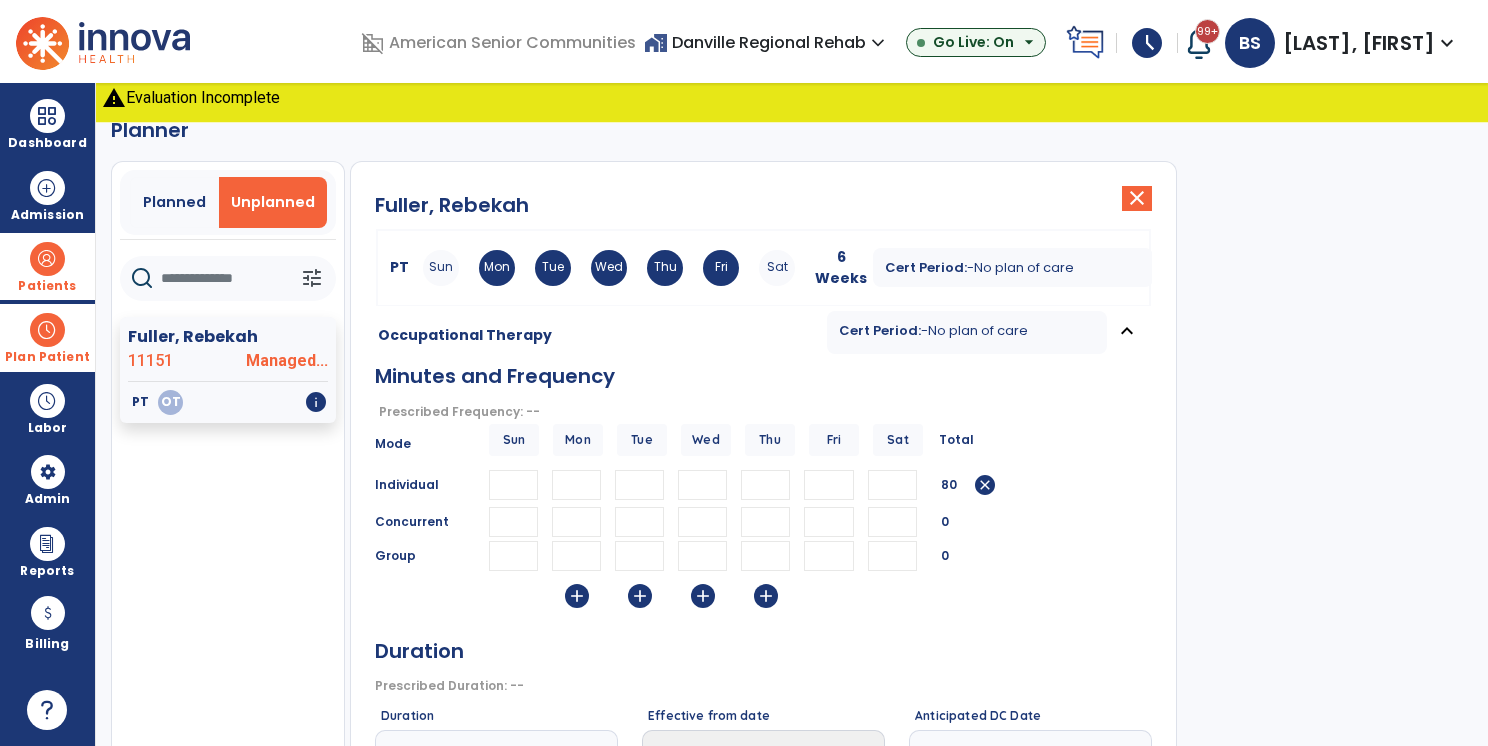 type on "**" 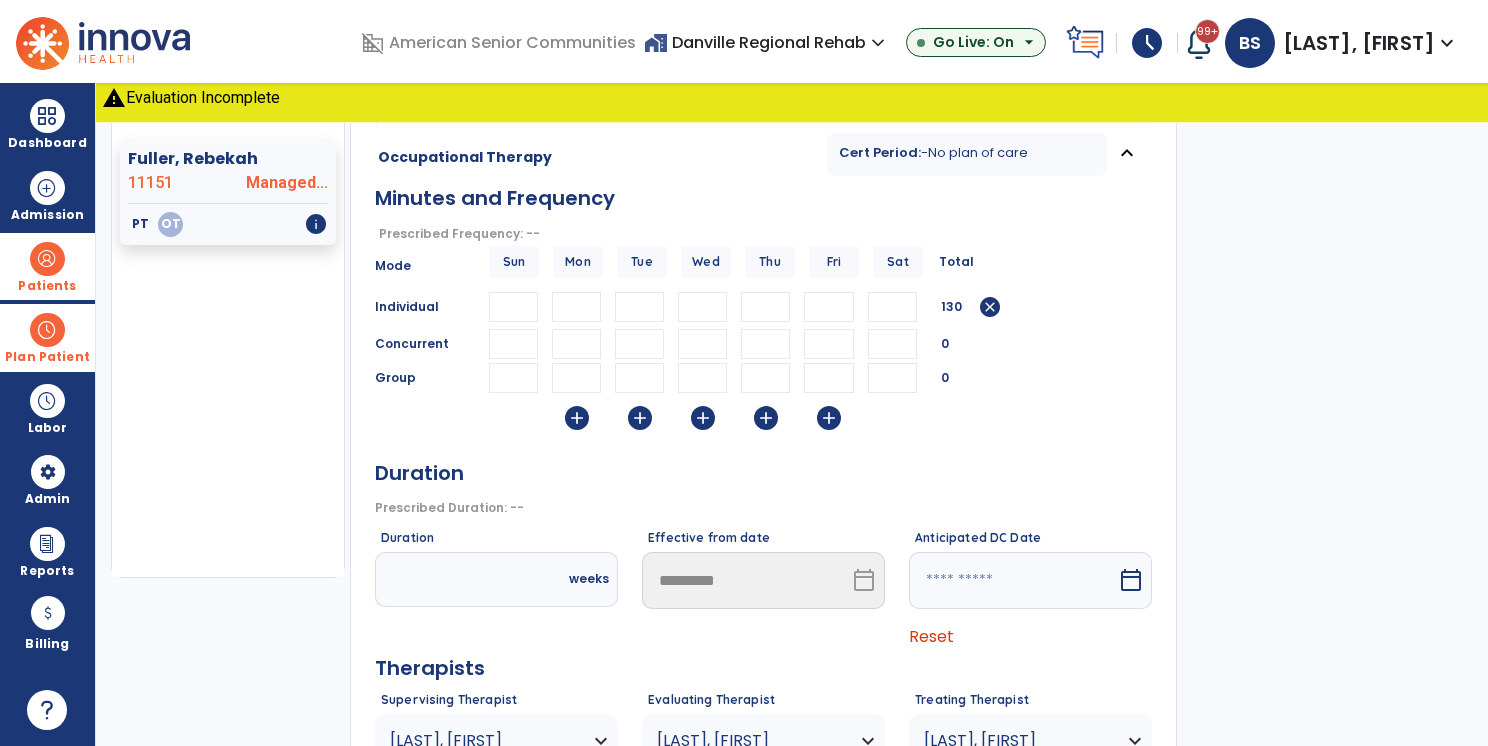 scroll, scrollTop: 336, scrollLeft: 0, axis: vertical 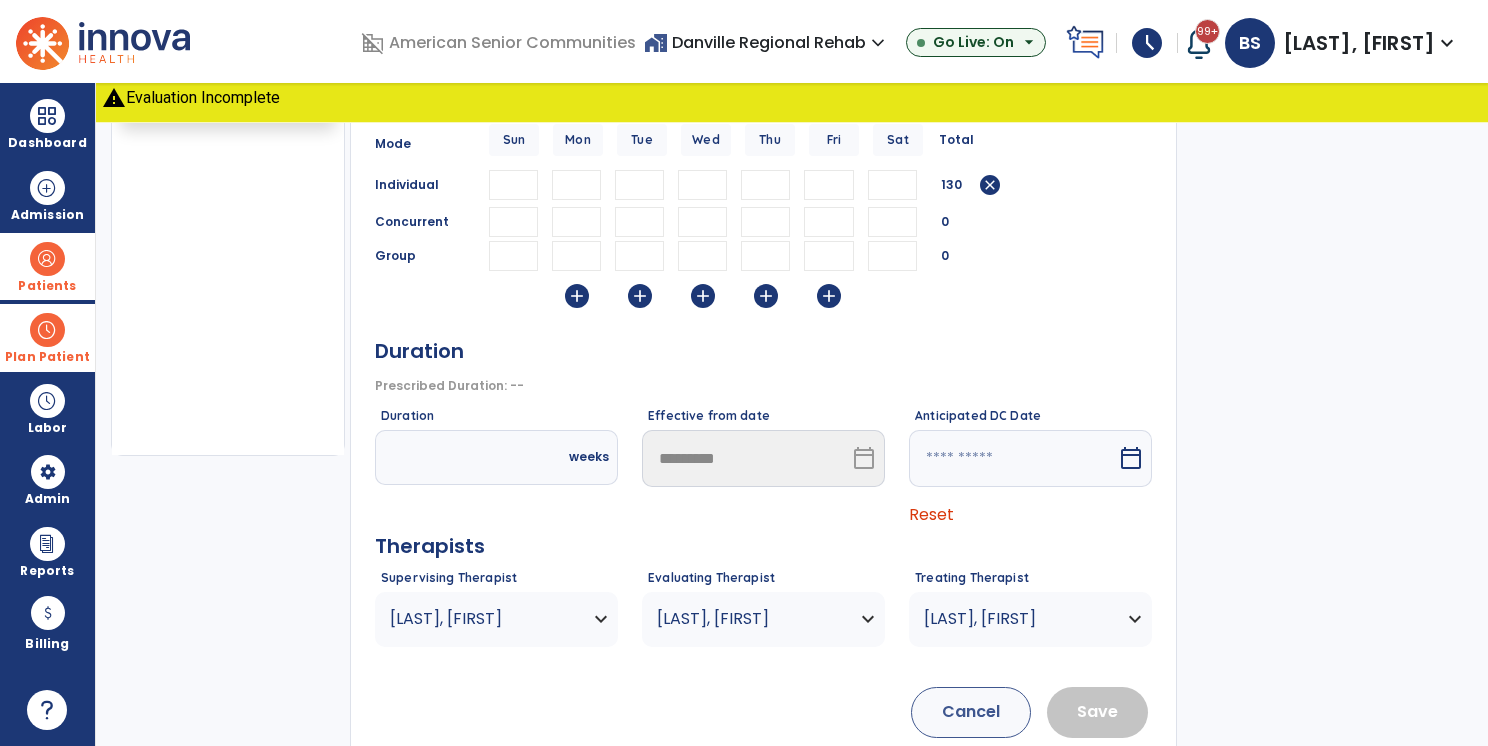 type on "**" 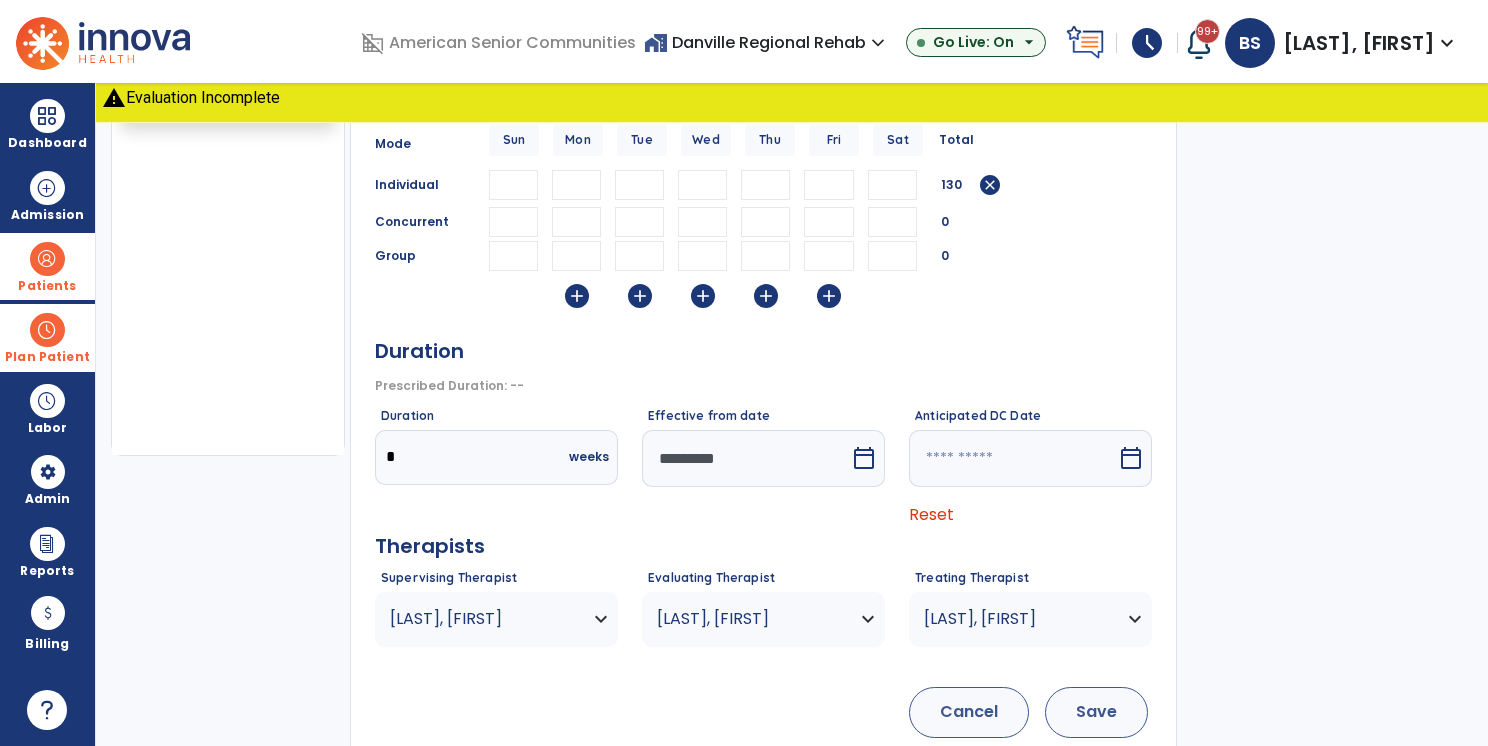 type on "*" 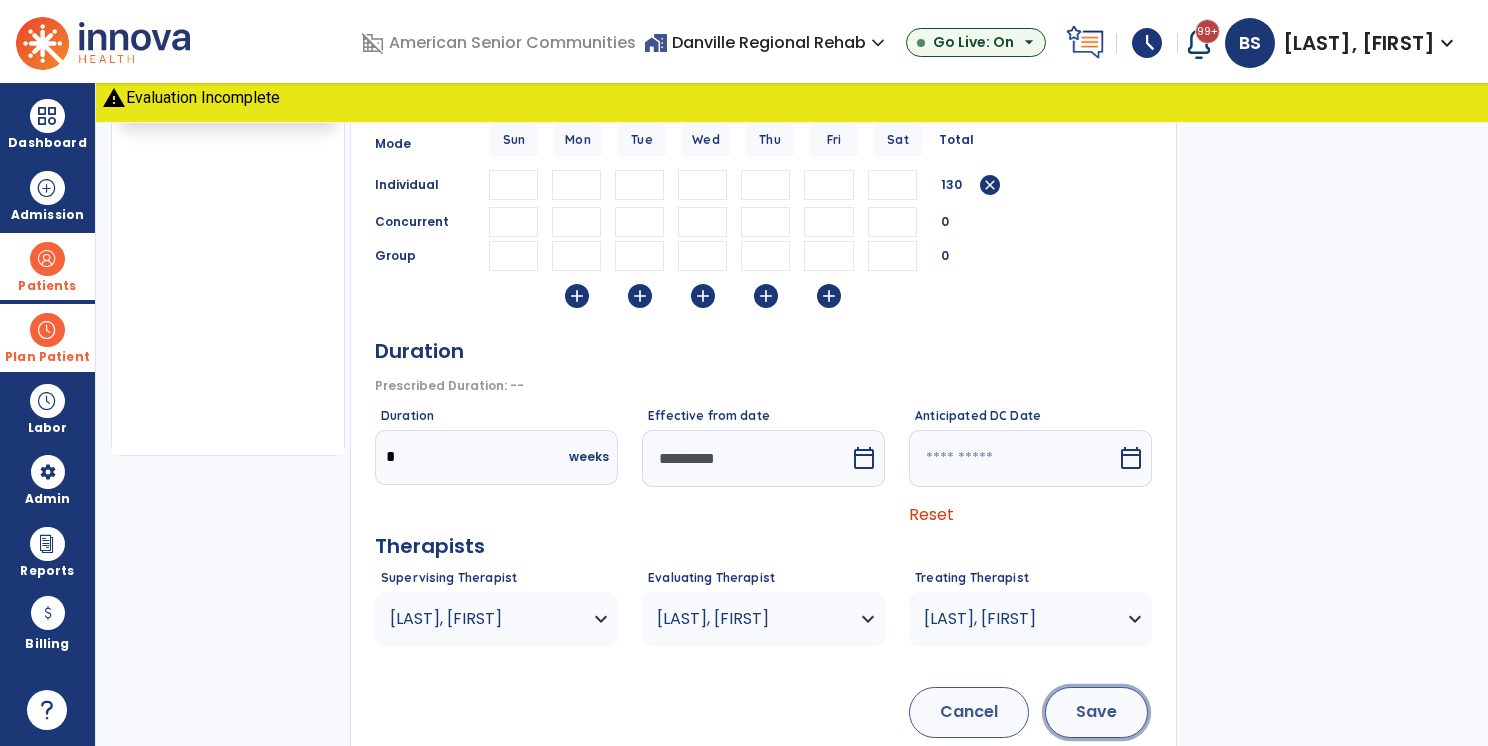 click on "Save" at bounding box center (1096, 712) 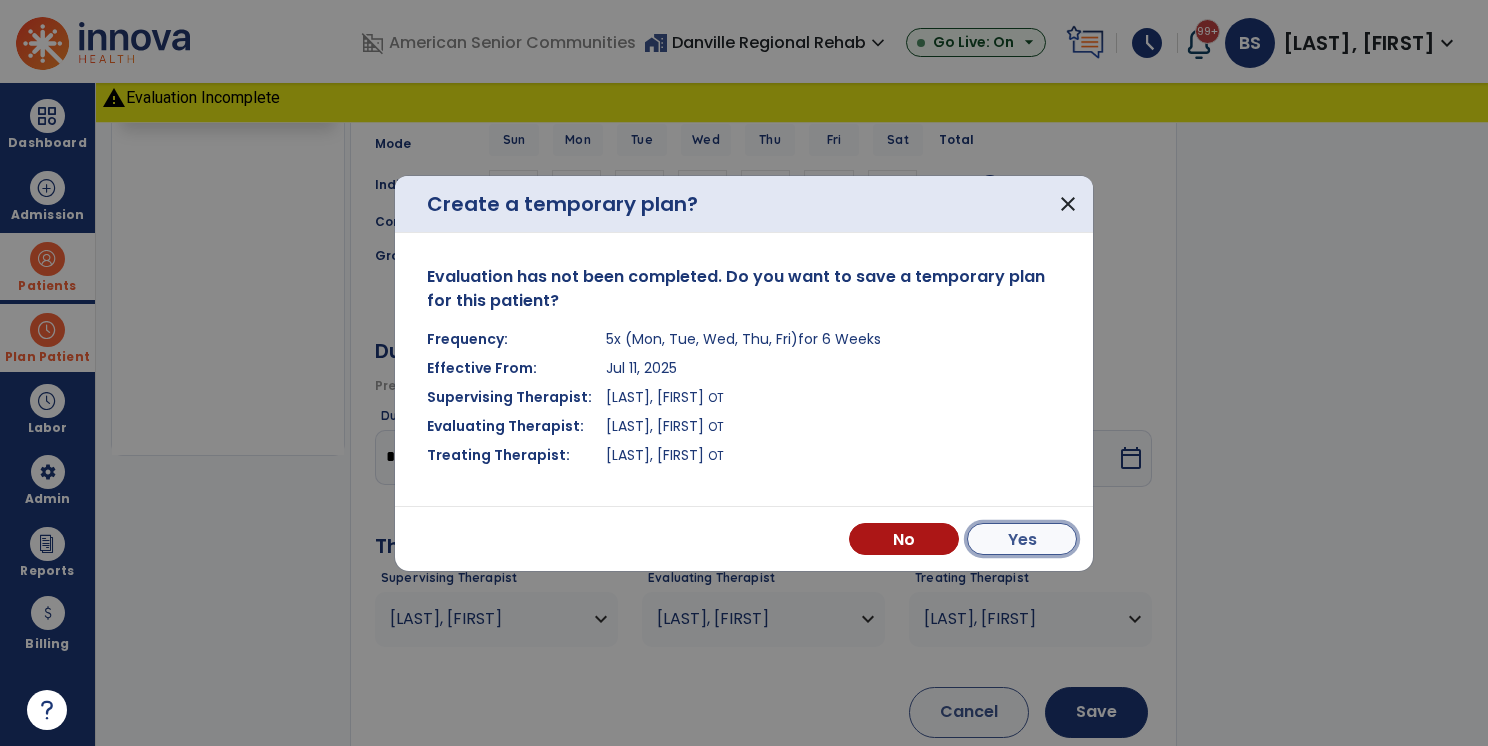 click on "Yes" at bounding box center [1022, 539] 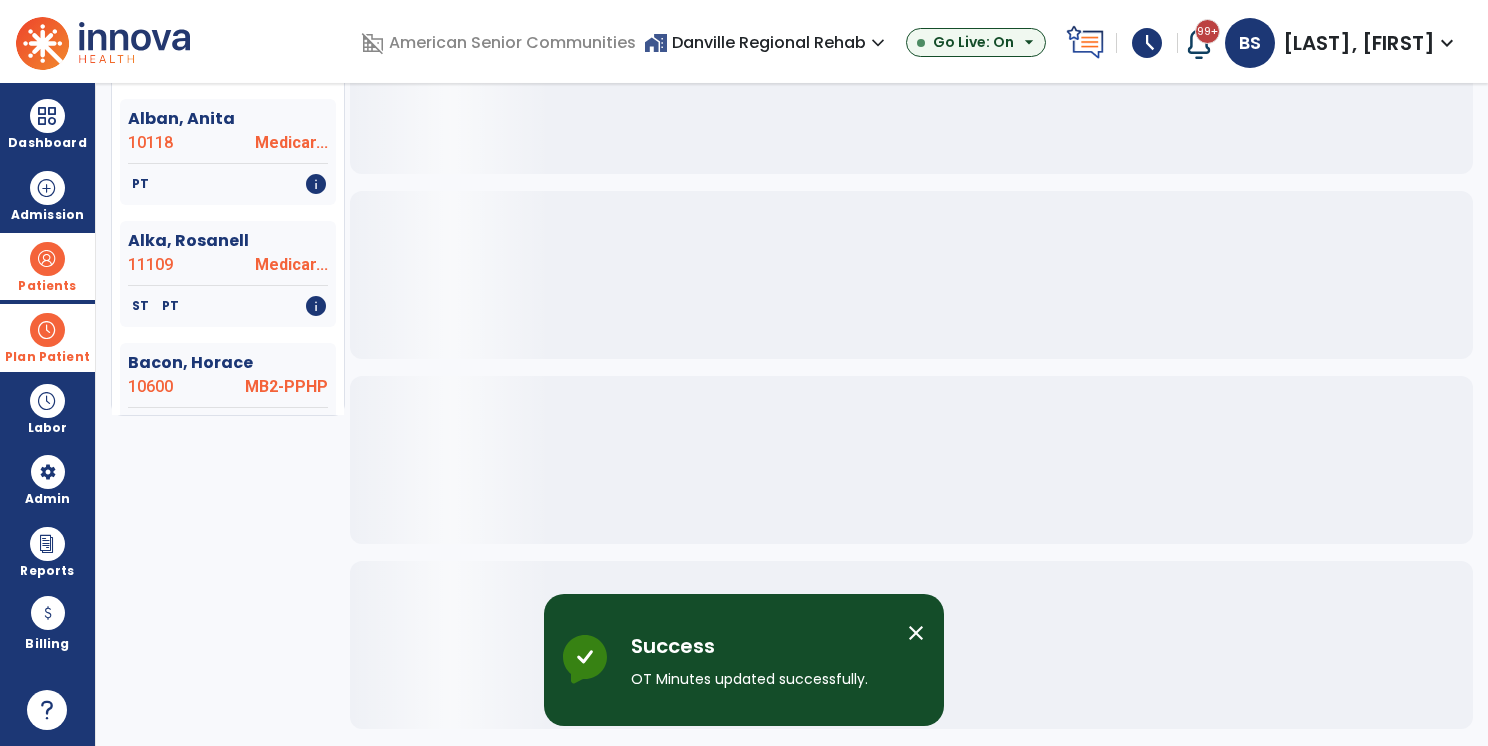 scroll, scrollTop: 328, scrollLeft: 0, axis: vertical 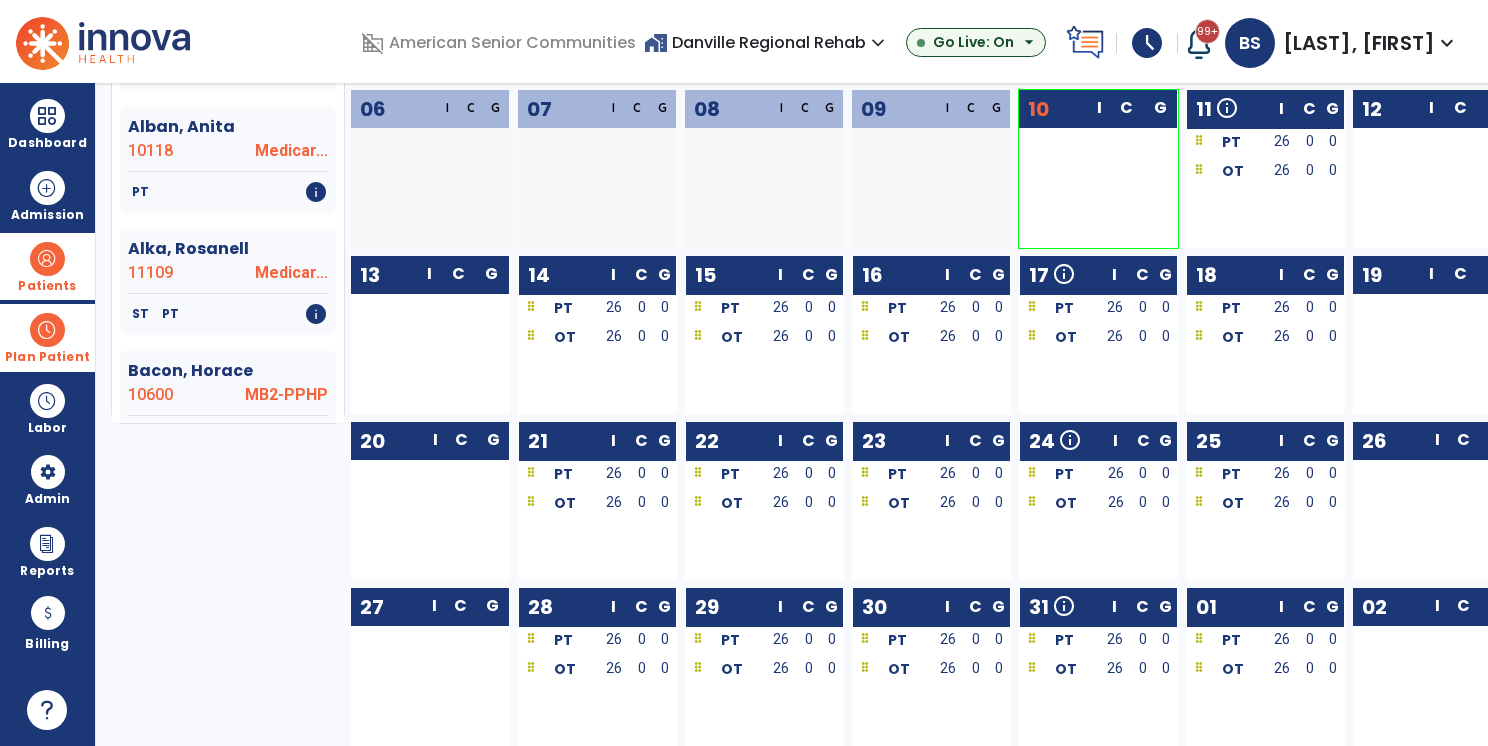 click at bounding box center [47, 330] 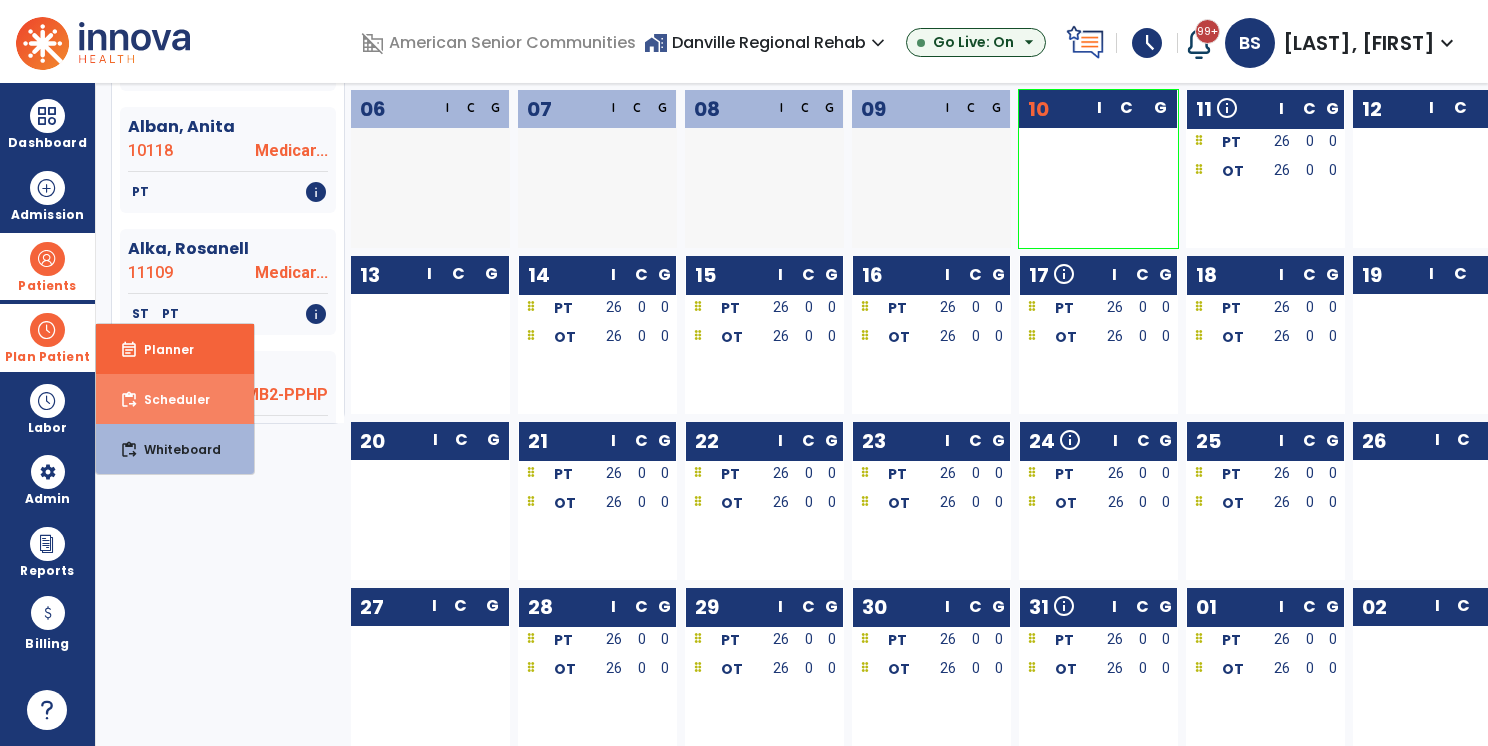 click on "Scheduler" at bounding box center (169, 399) 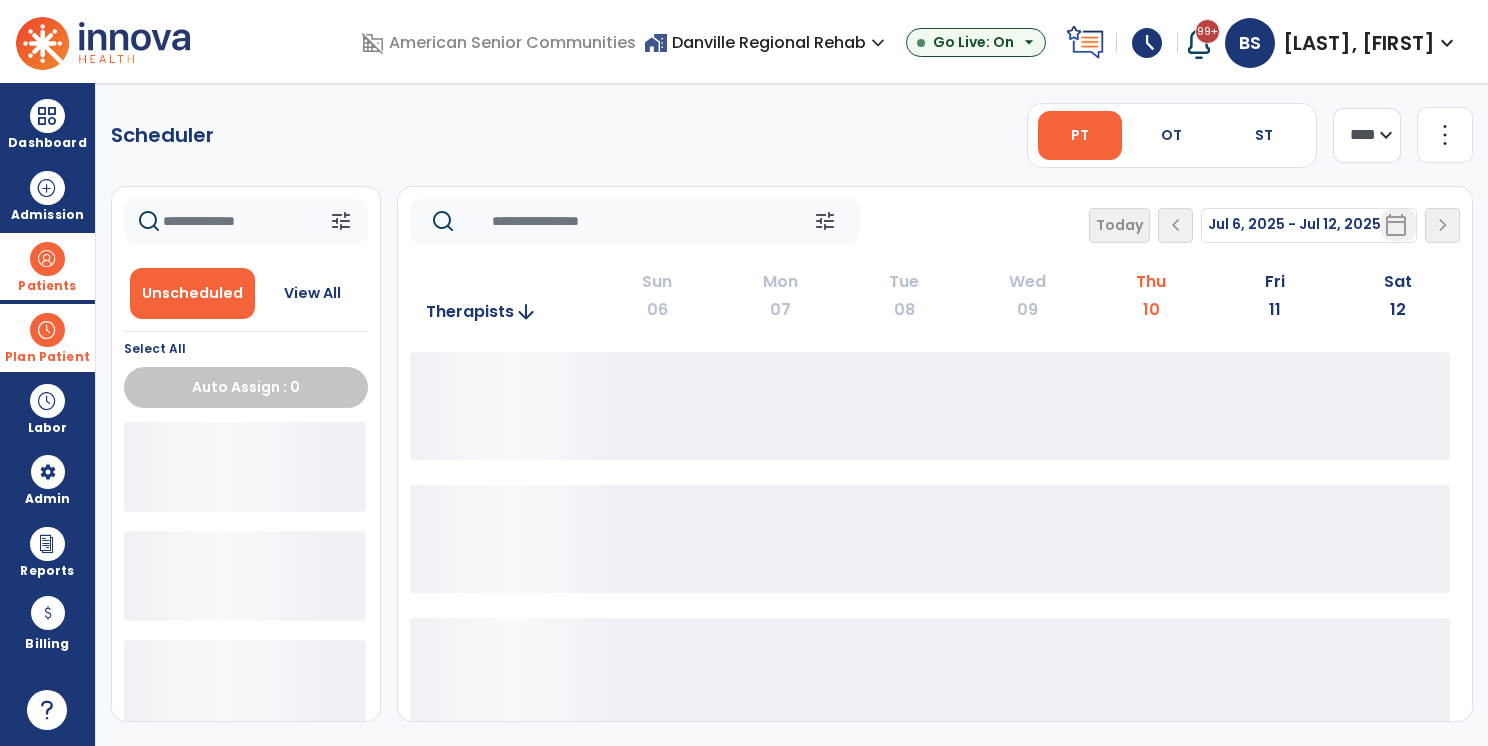 scroll, scrollTop: 0, scrollLeft: 0, axis: both 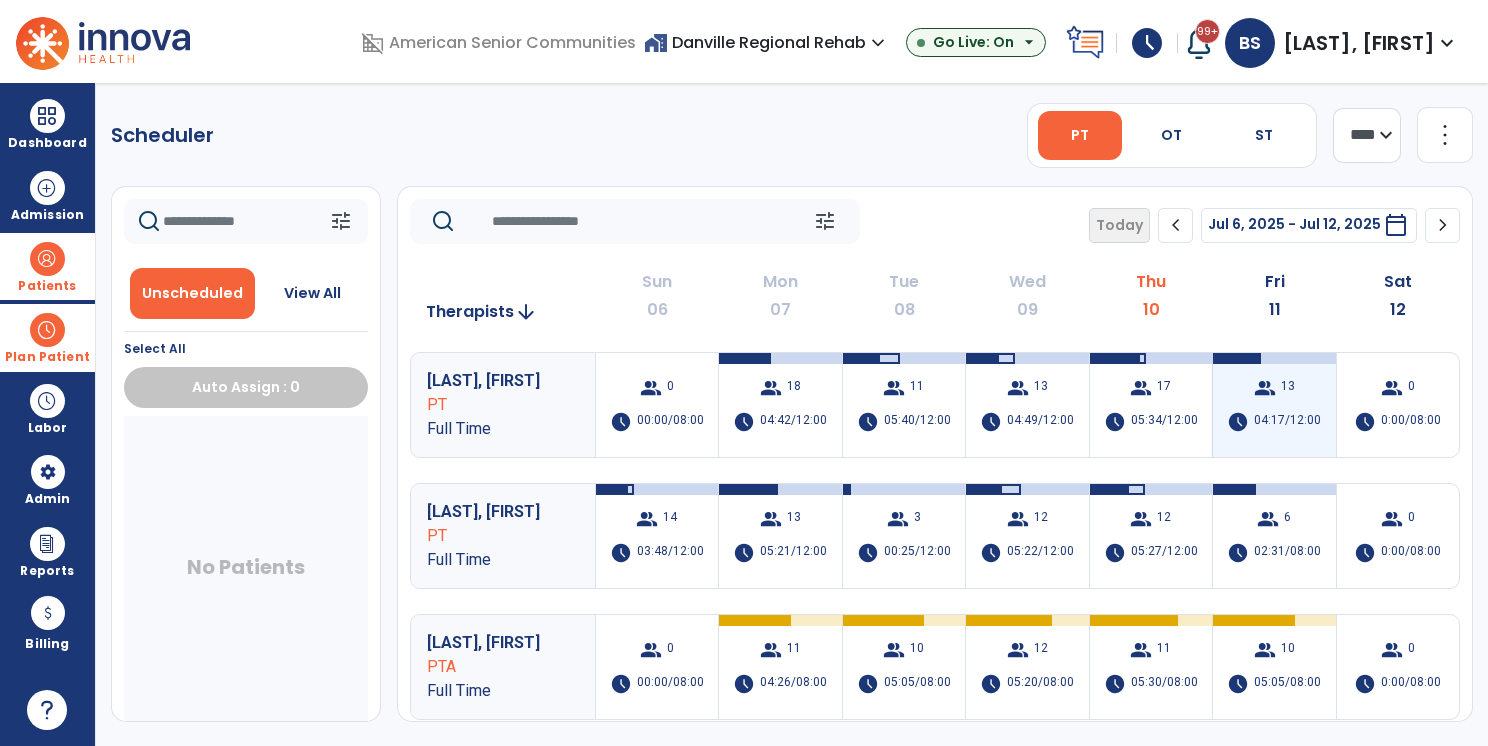 click on "04:17/12:00" at bounding box center (1287, 422) 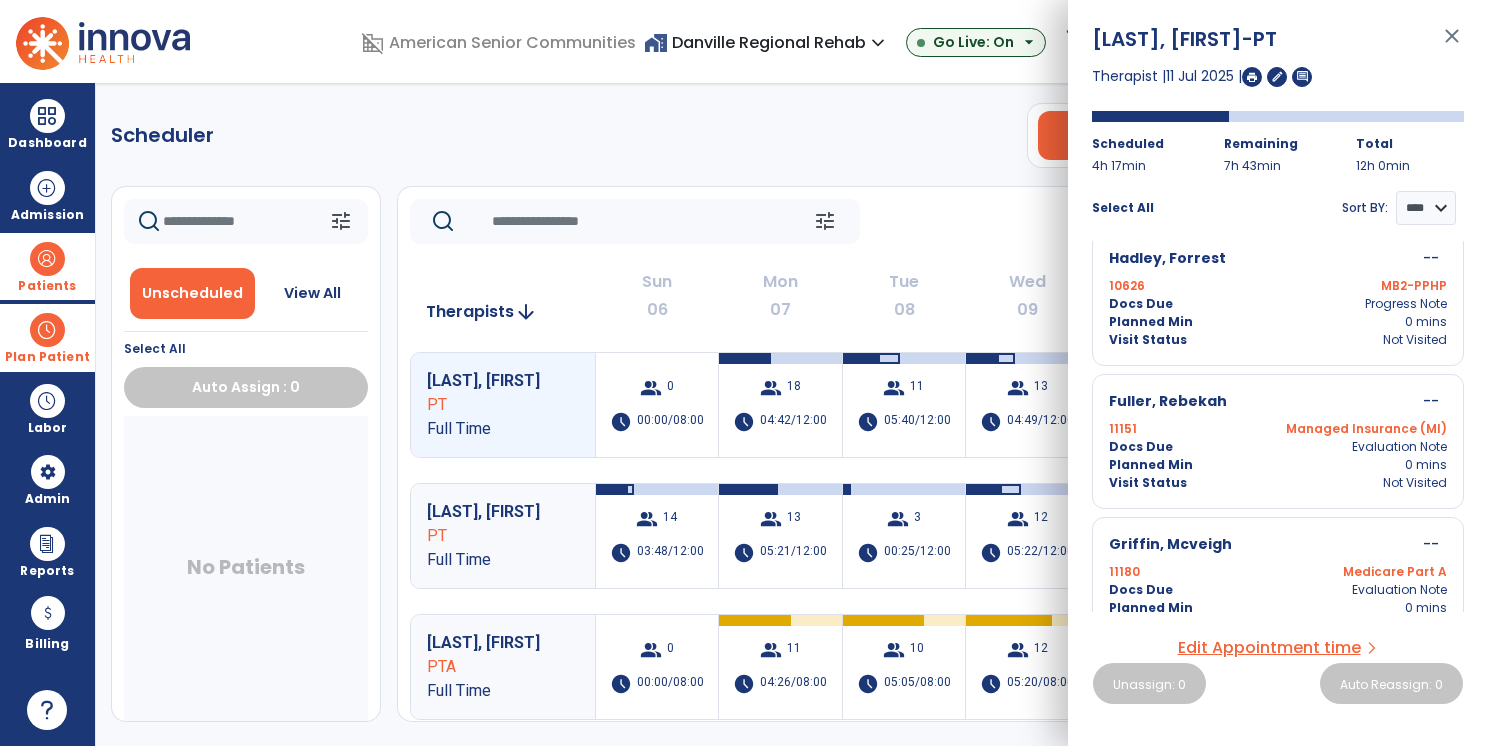 scroll, scrollTop: 1500, scrollLeft: 0, axis: vertical 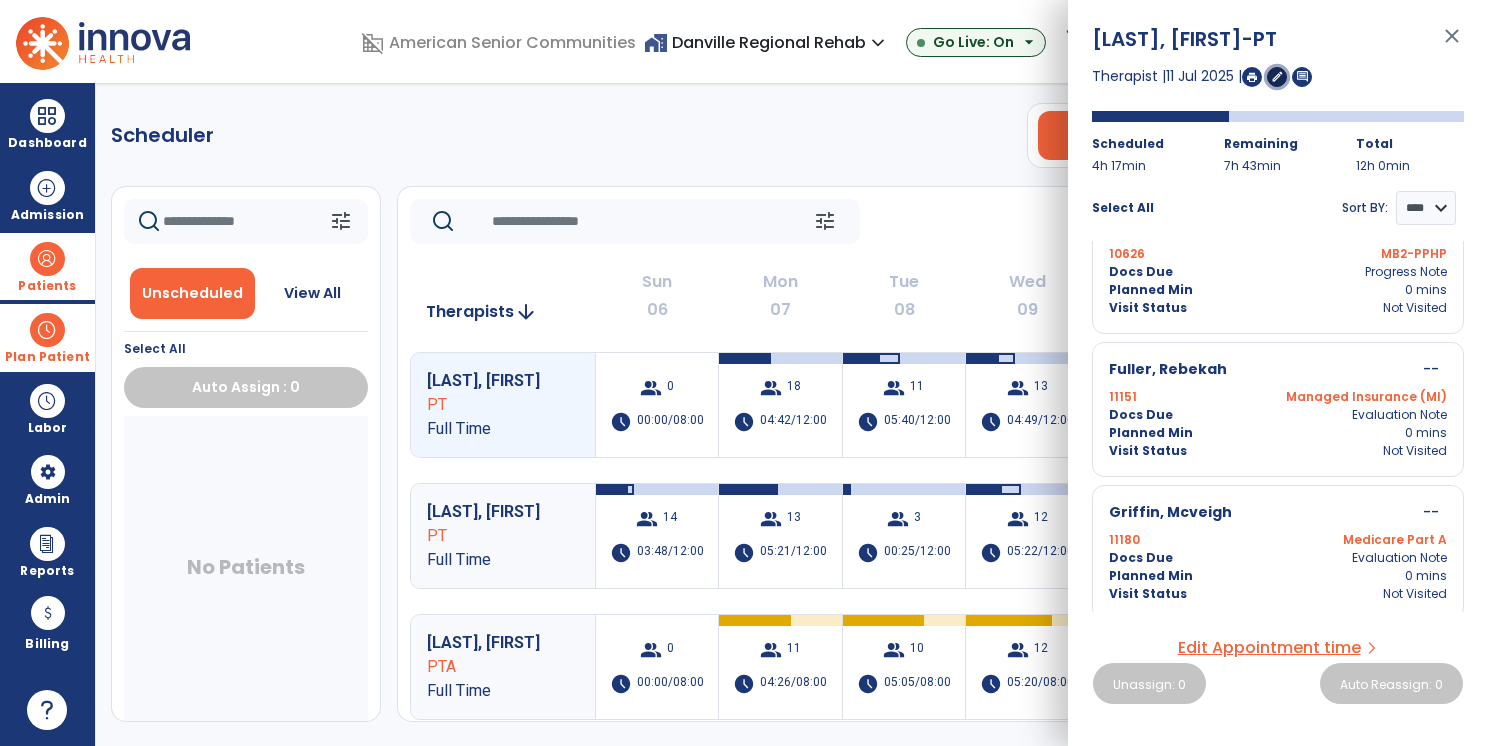 click on "edit" at bounding box center [1277, 76] 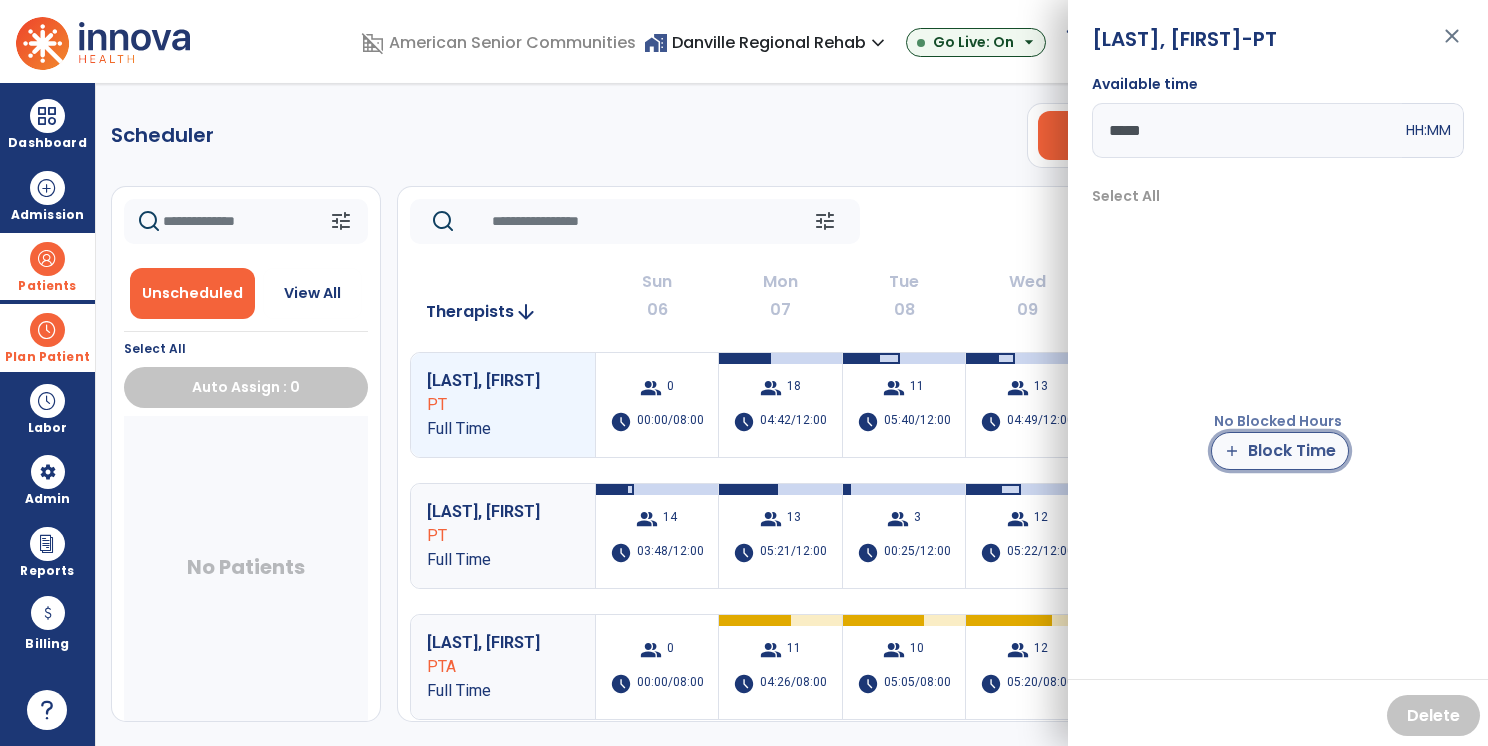 click on "add   Block Time" at bounding box center (1280, 451) 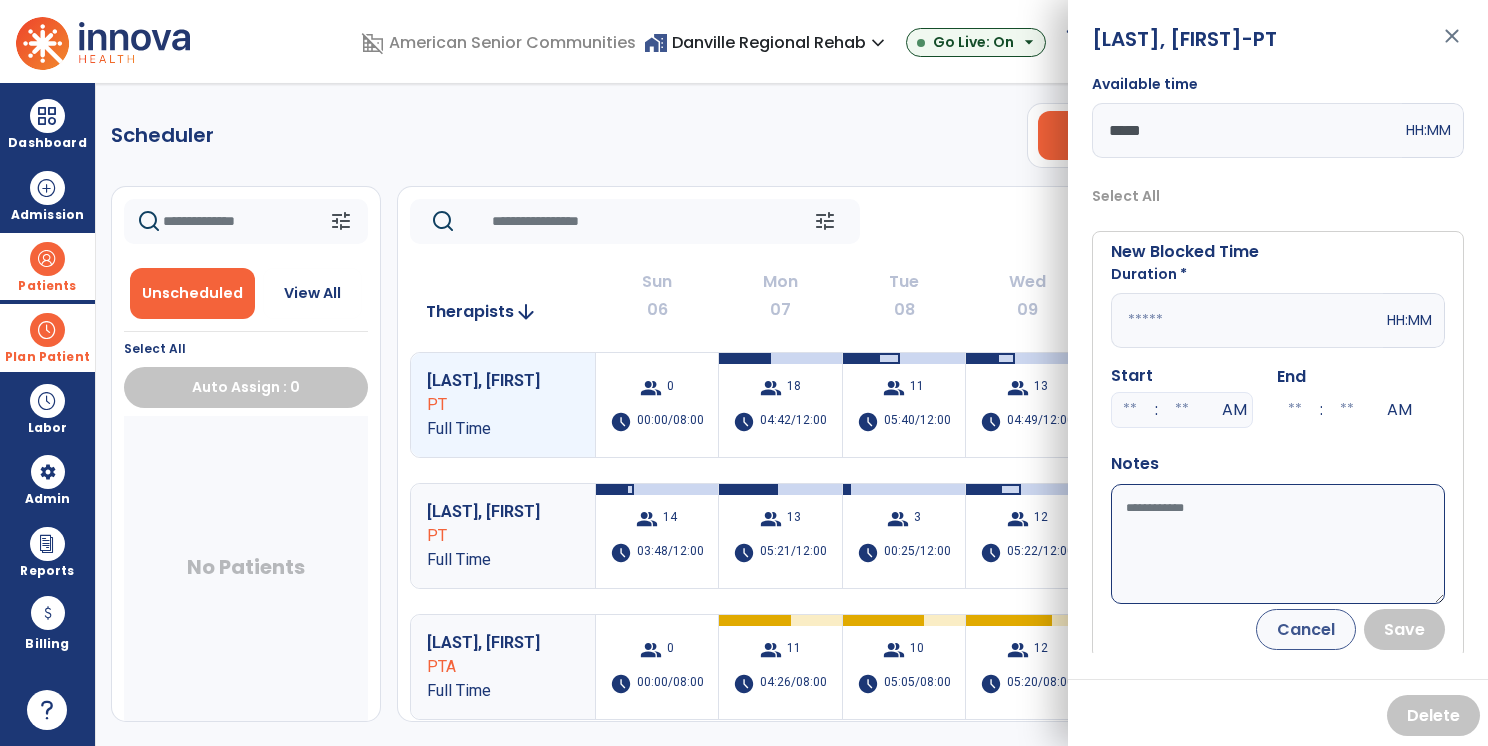 click at bounding box center [1247, 320] 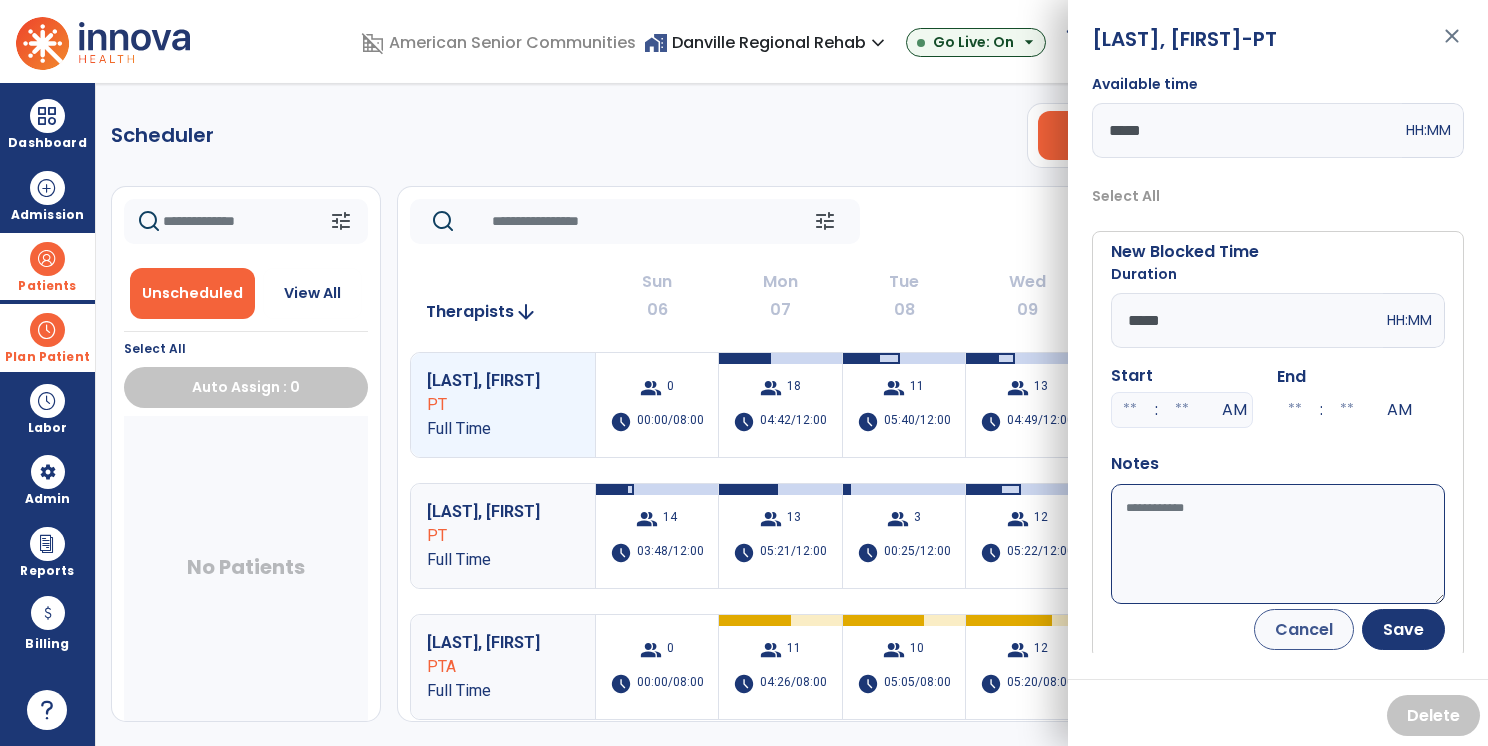 type on "*****" 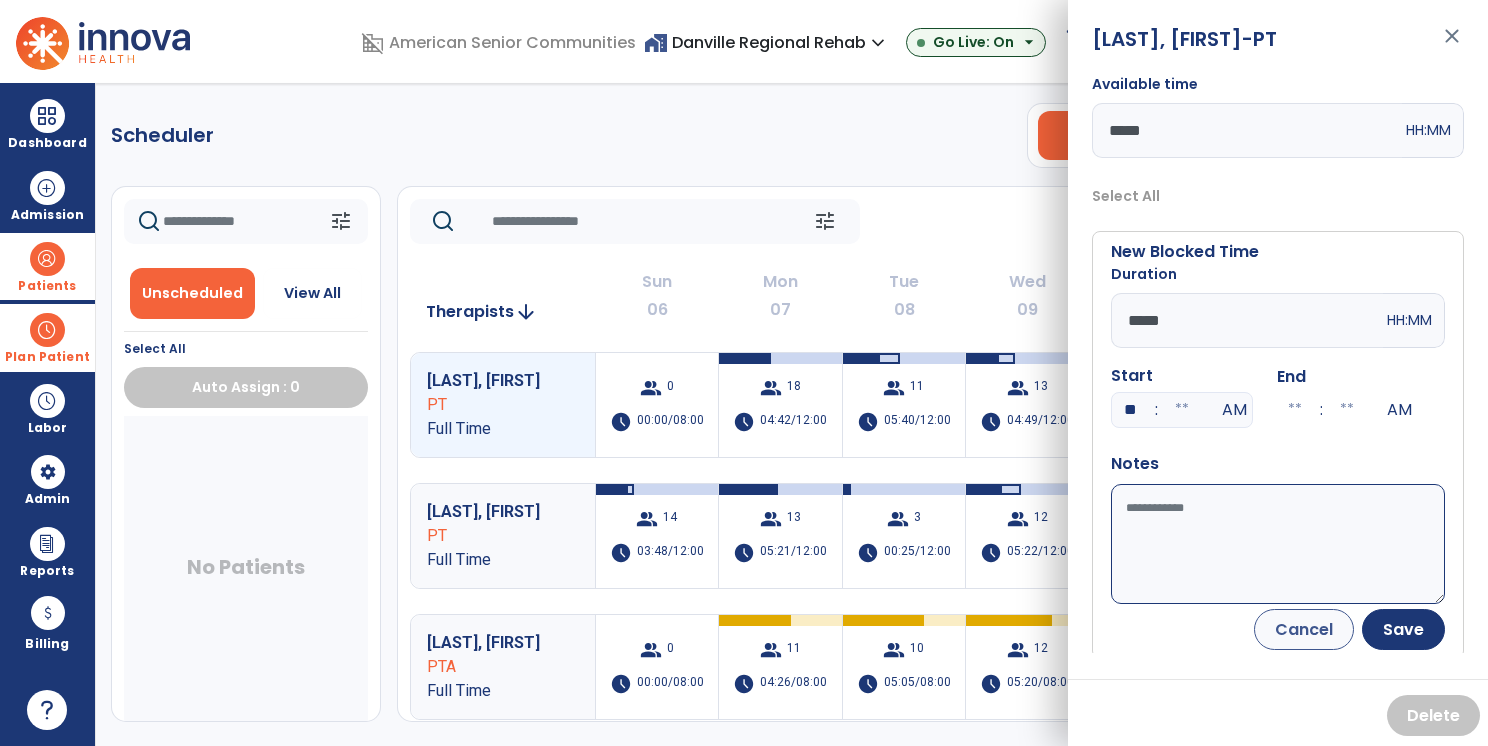 type on "**" 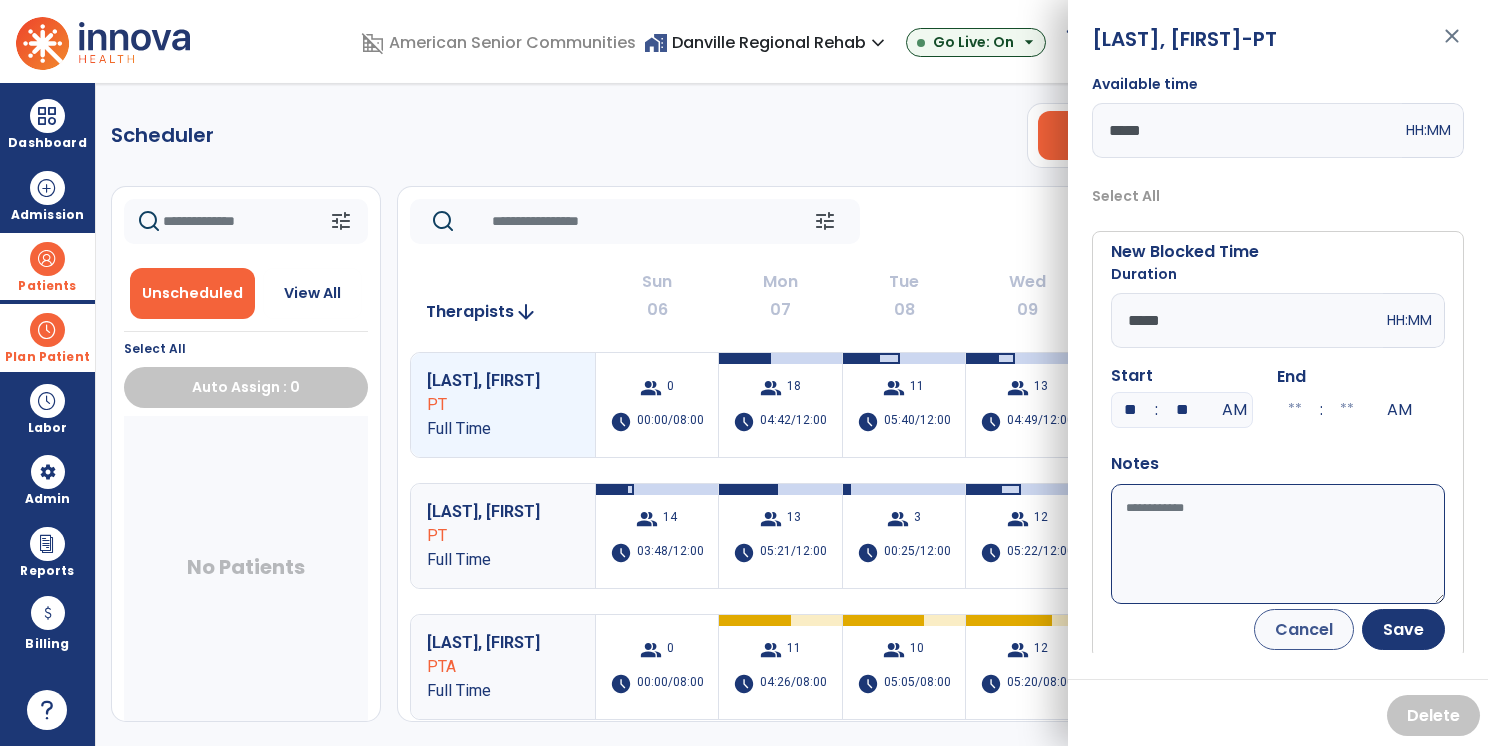 type on "**" 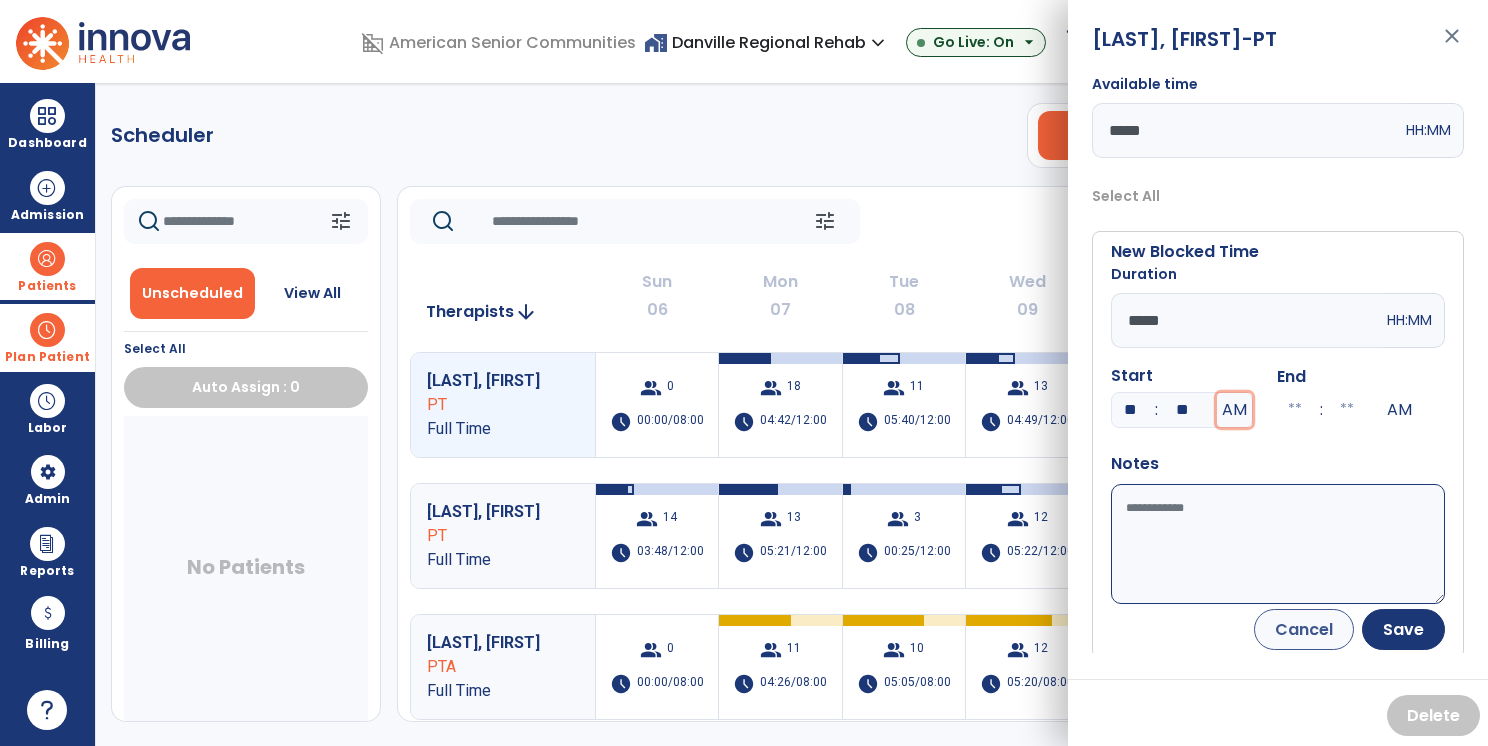 type on "**" 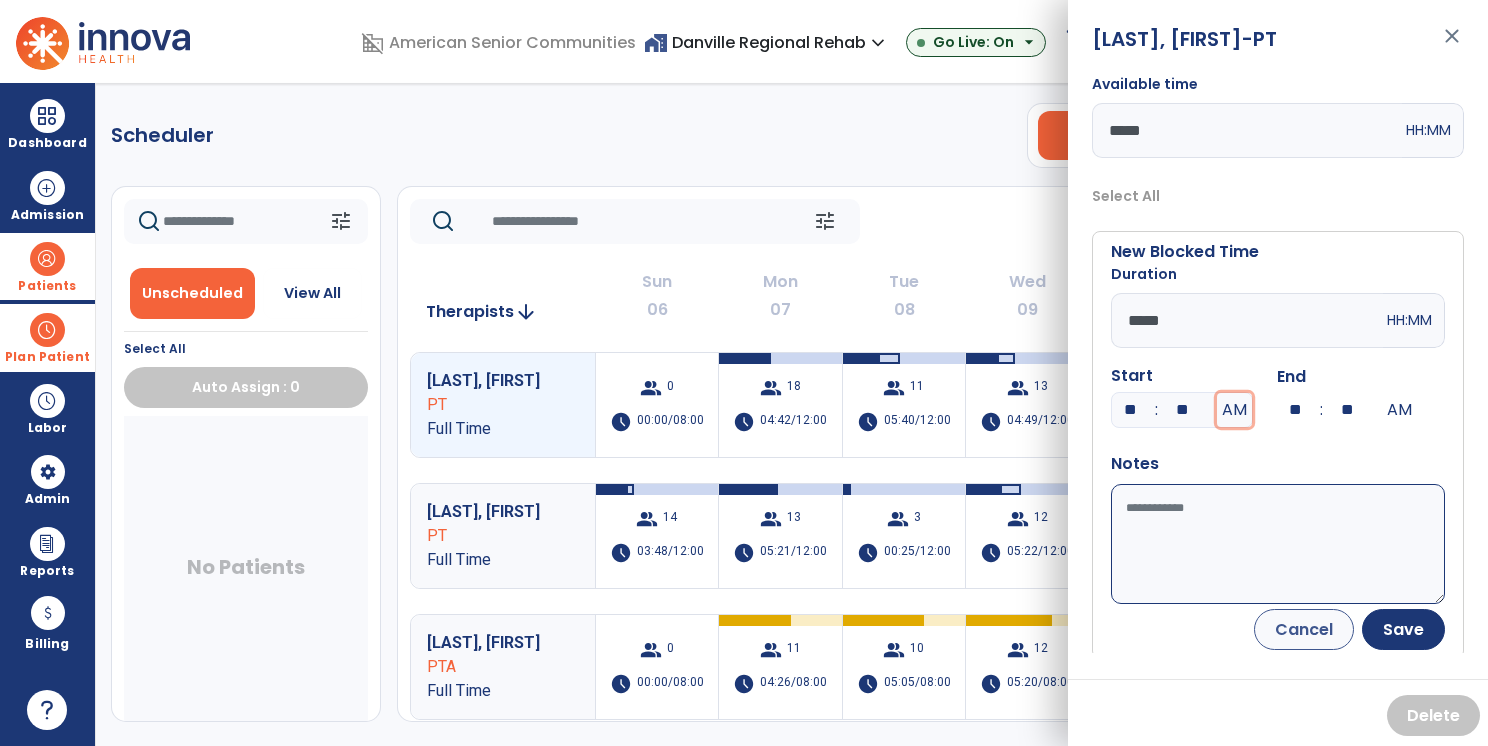 type 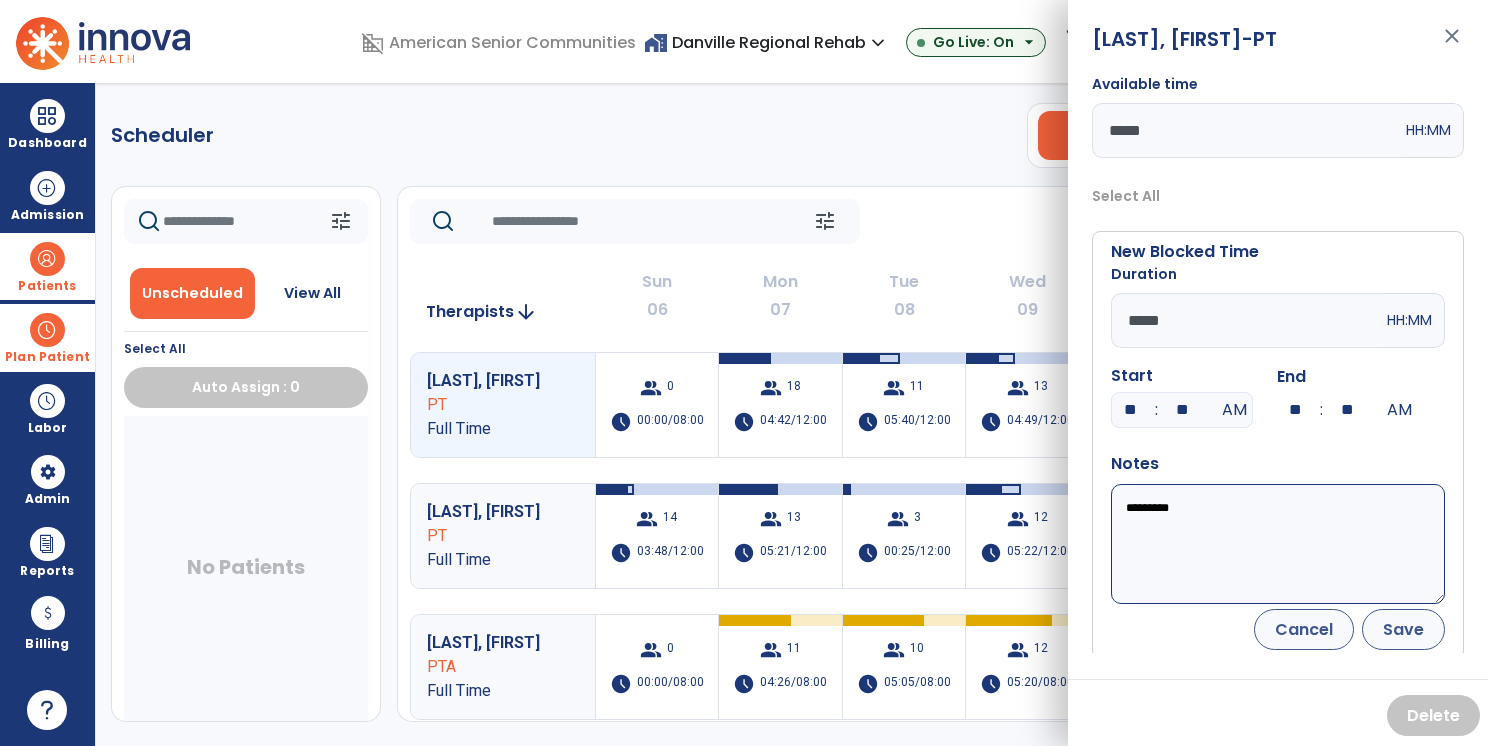 type on "********" 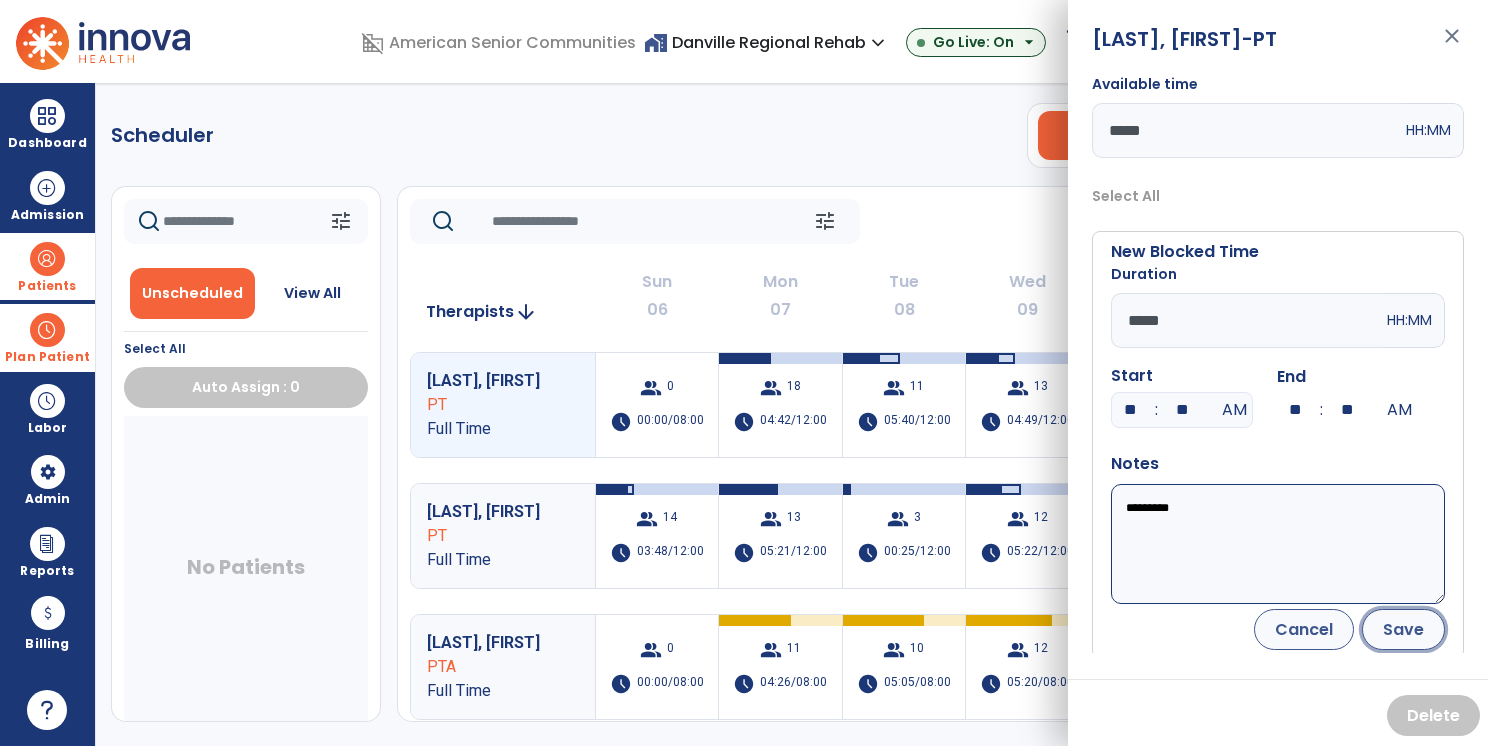click on "Save" at bounding box center (1403, 629) 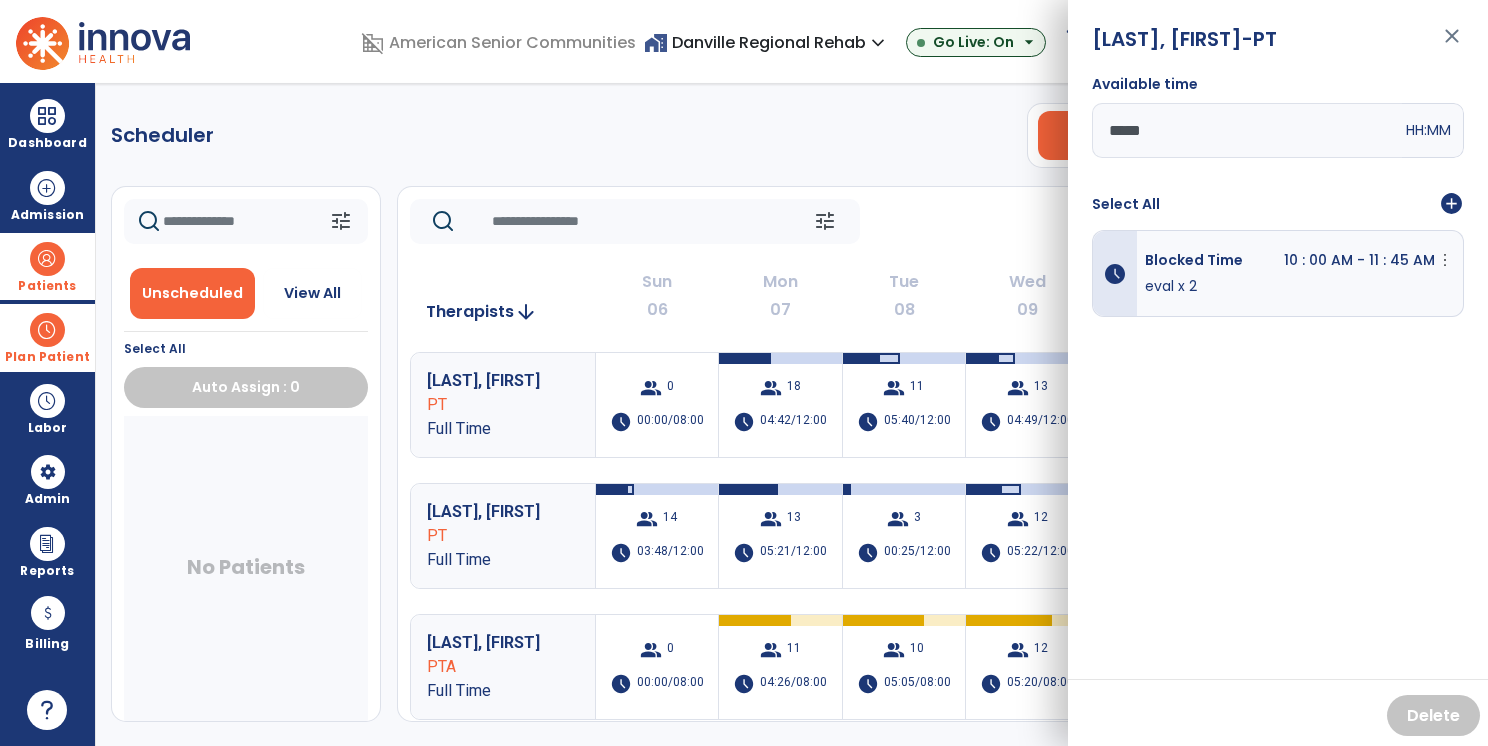 click on "close" at bounding box center (1452, 45) 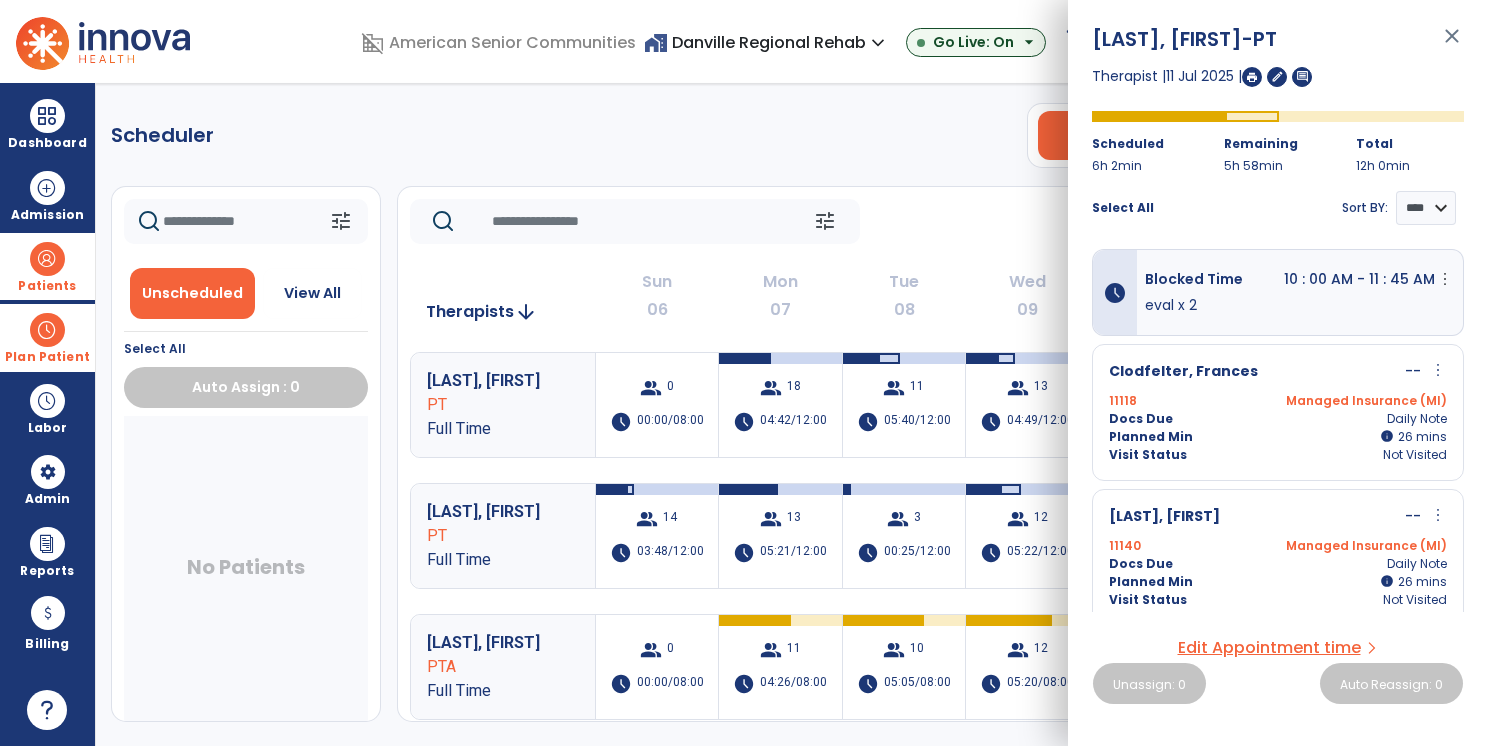 click on "close" at bounding box center [1452, 45] 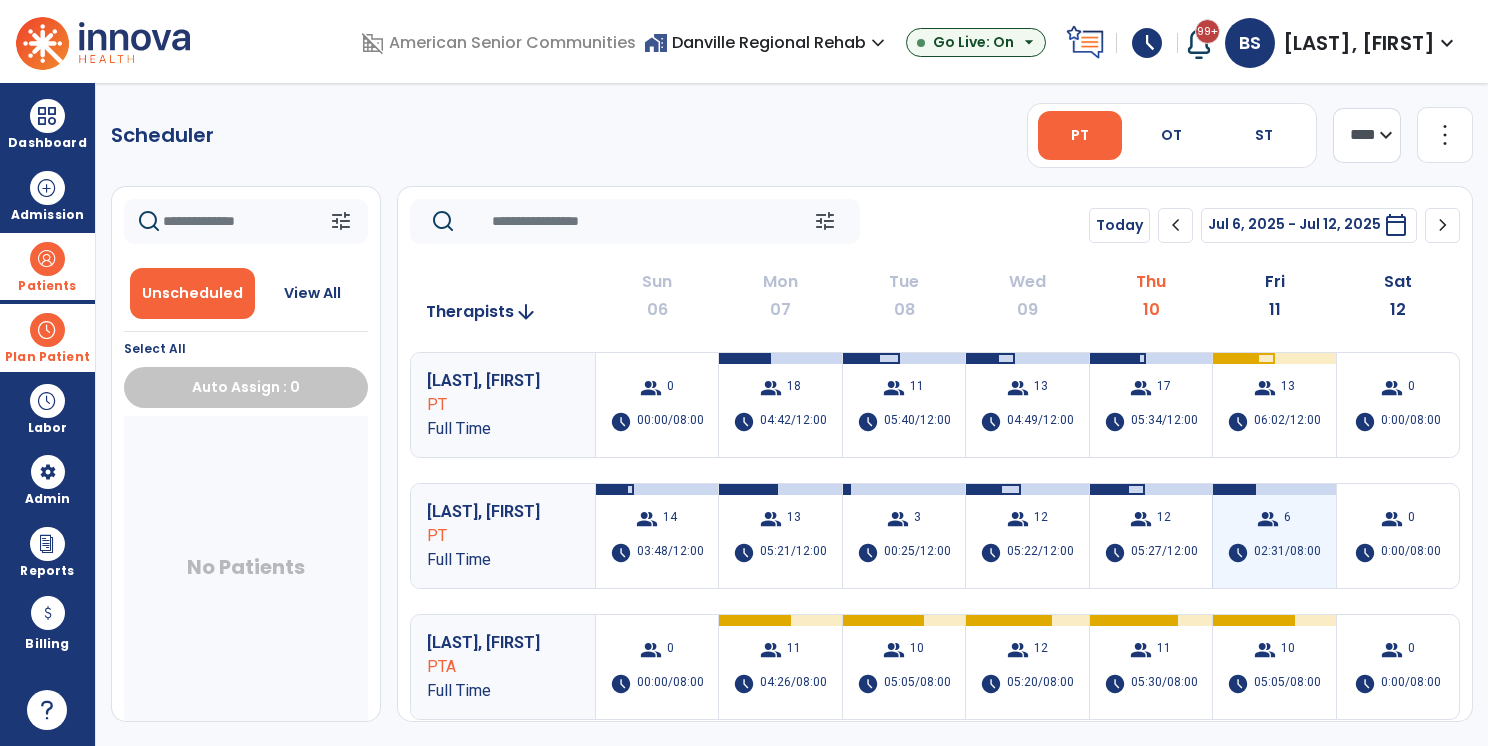 click on "group  6  schedule  02:31/08:00" at bounding box center (1274, 536) 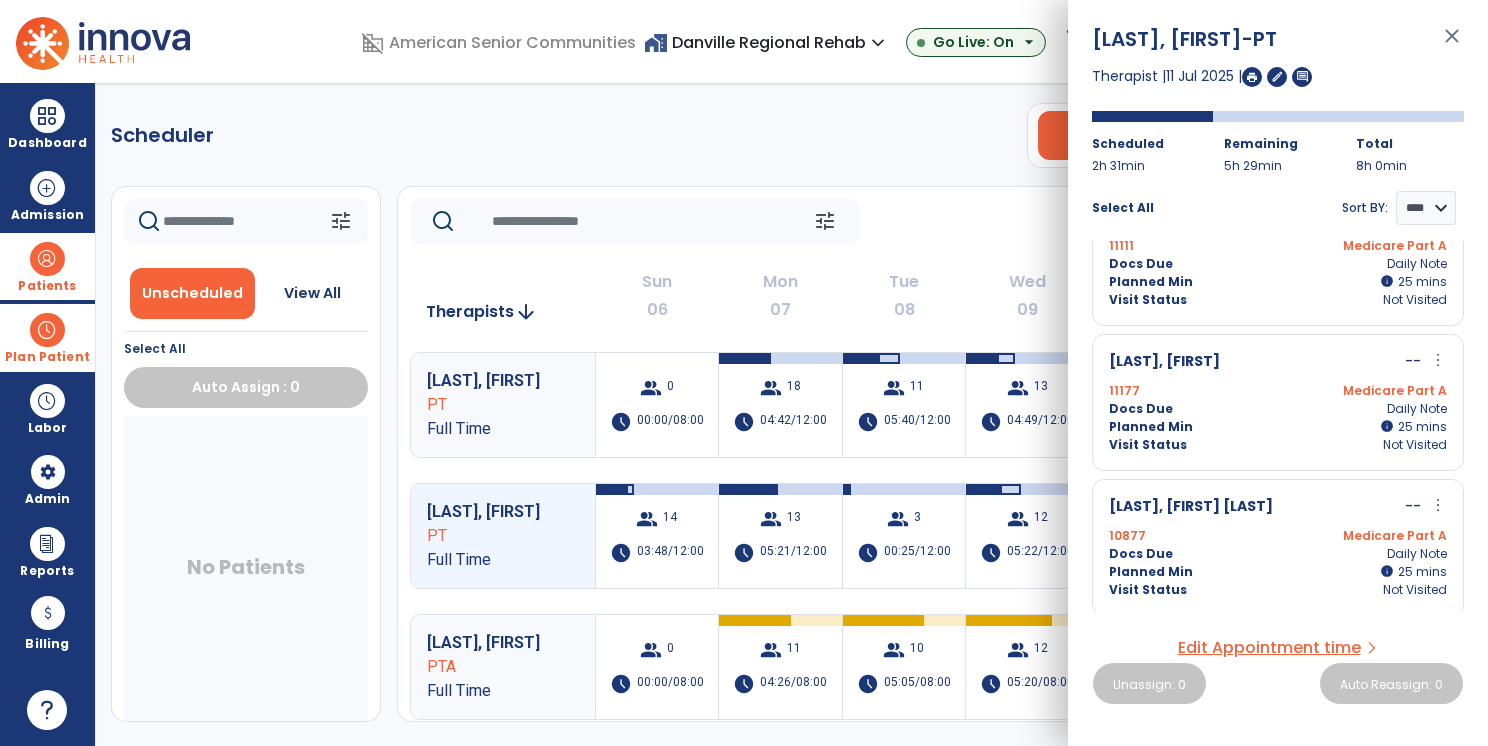 scroll, scrollTop: 0, scrollLeft: 0, axis: both 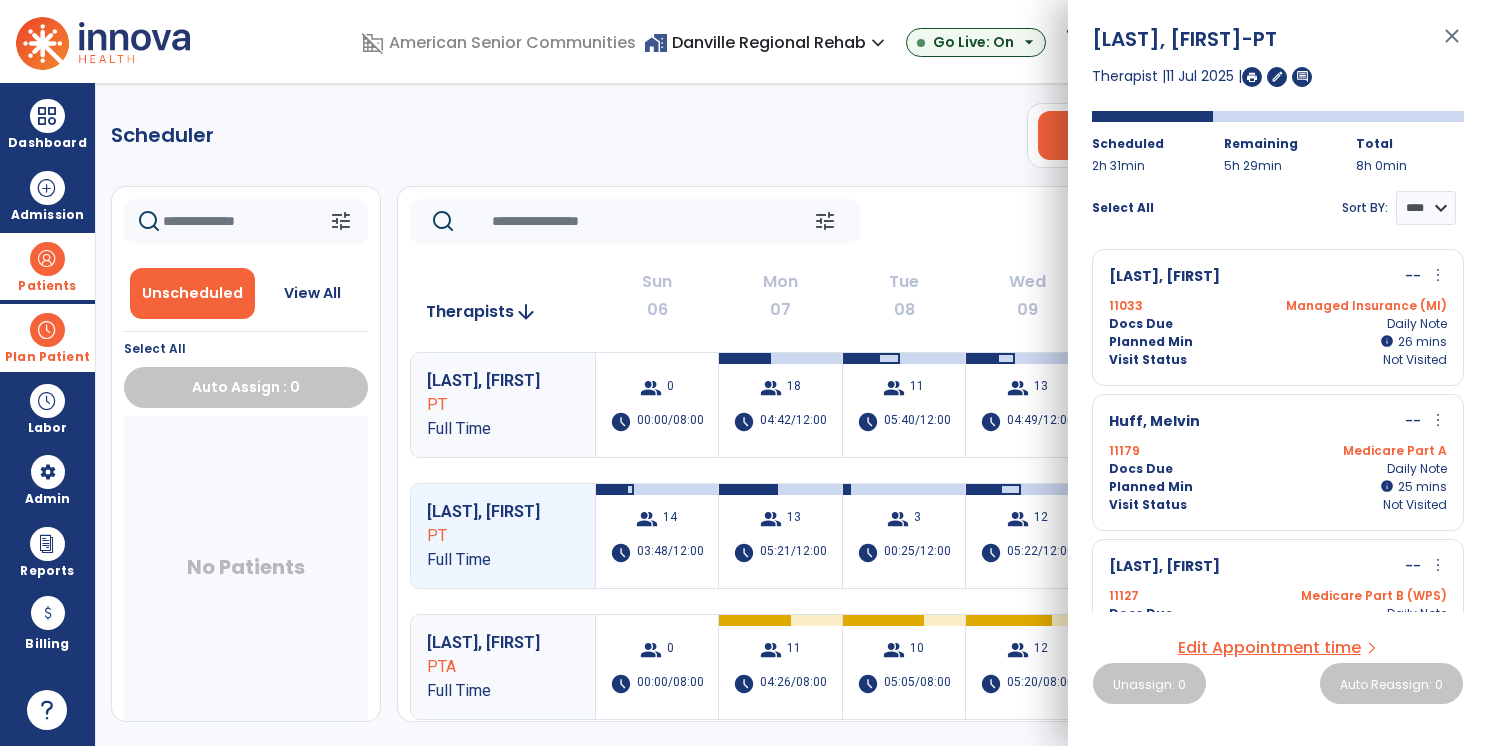 click on "Planned Min  info   26 I 26 mins" at bounding box center [1278, 342] 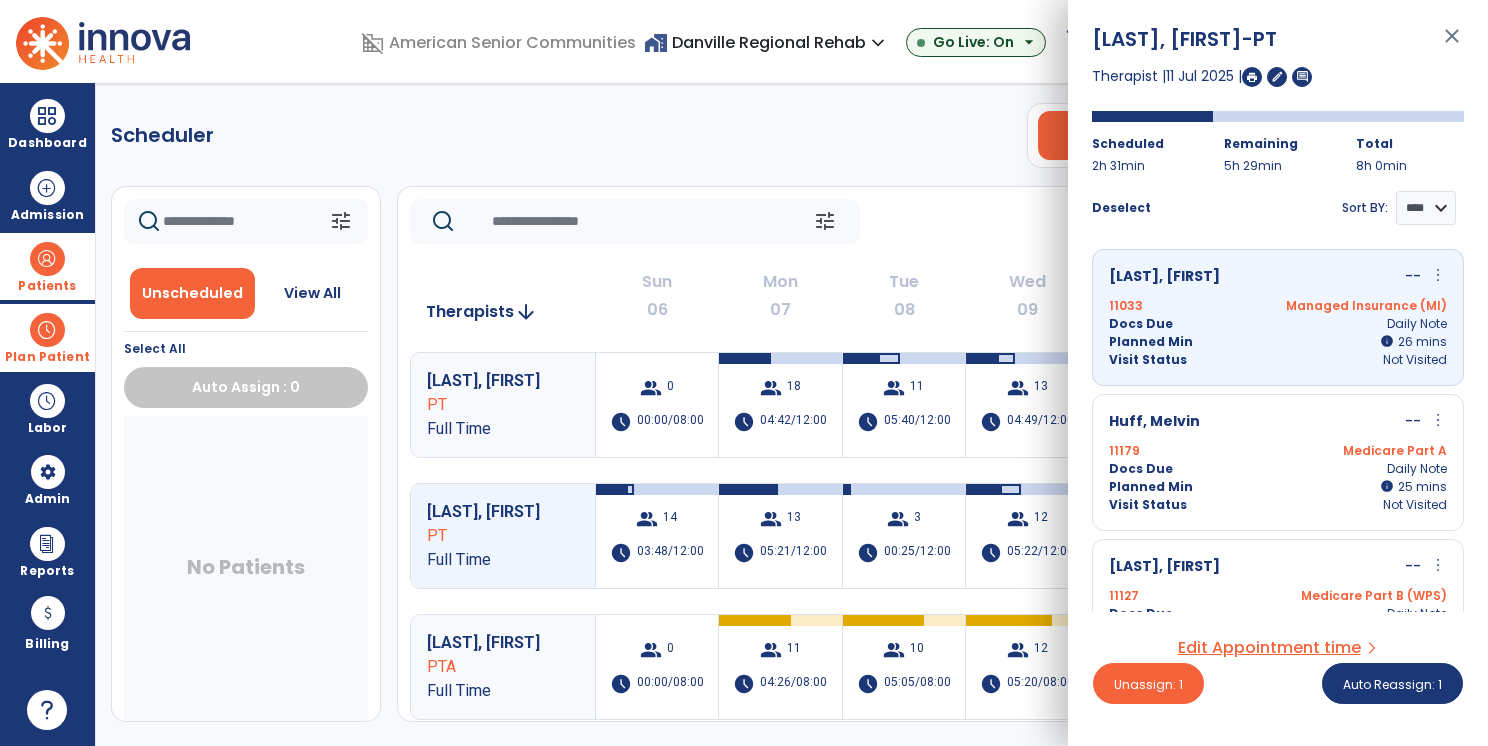 click on "Medicare Part A" at bounding box center [1362, 451] 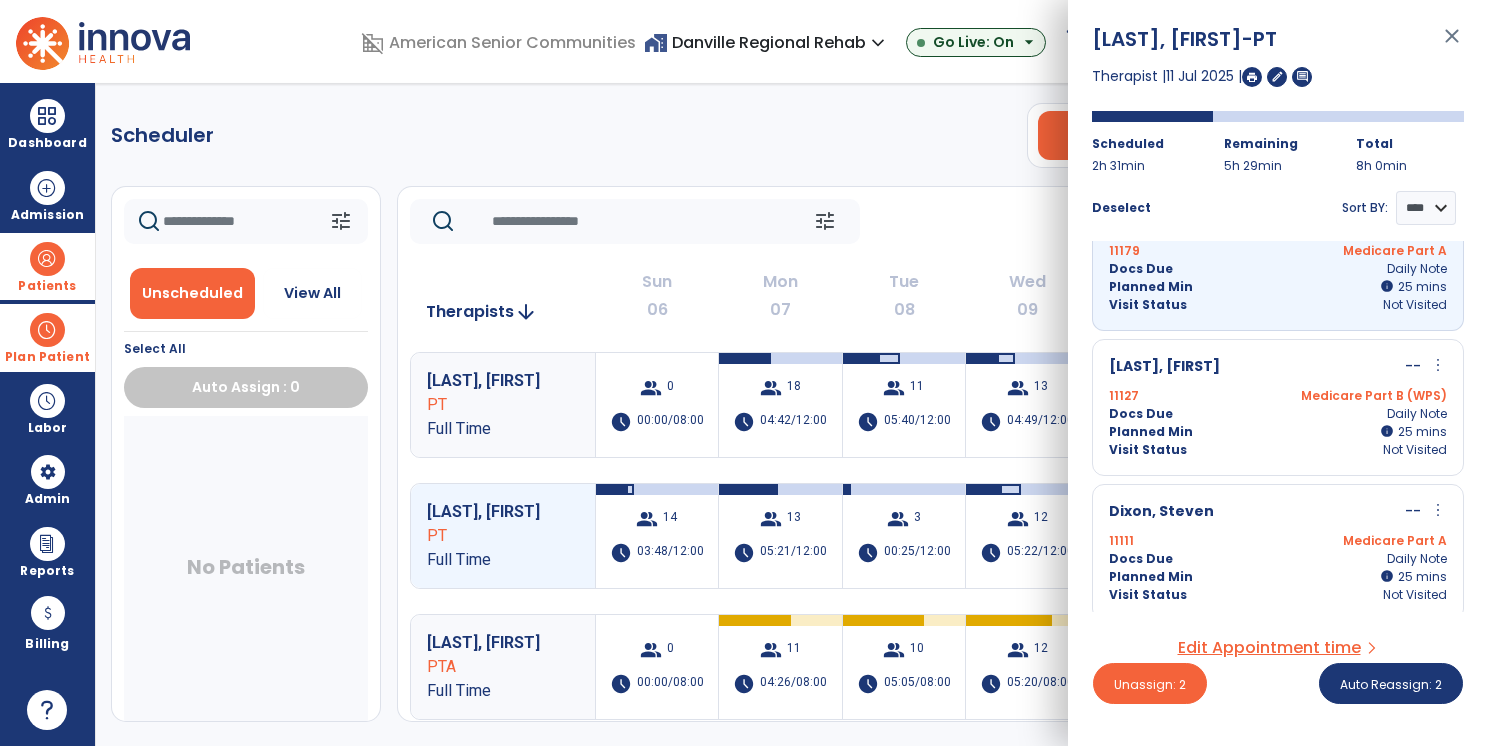 click on "Docs Due Daily Note" at bounding box center [1278, 414] 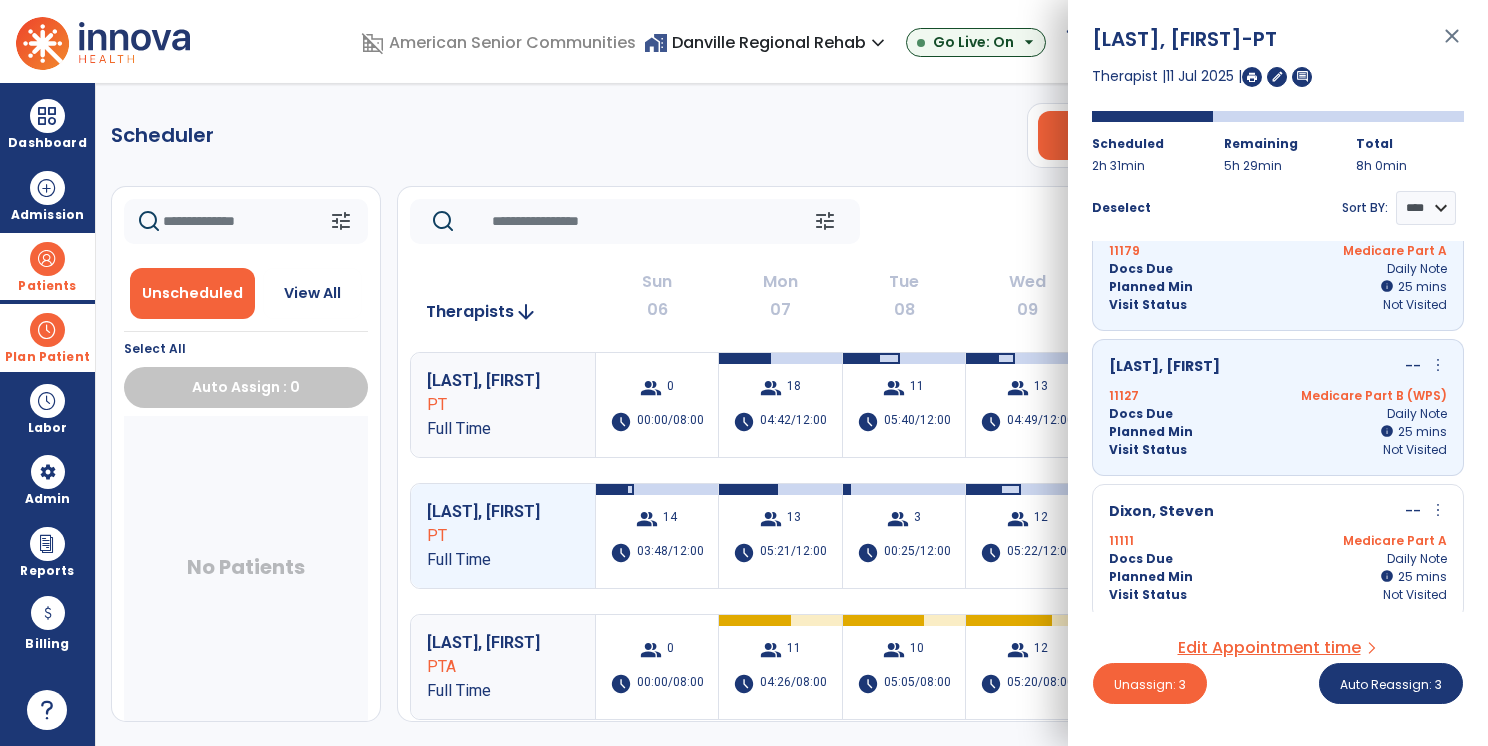 click on "[NUMBER] Medicare Part A" at bounding box center (1278, 541) 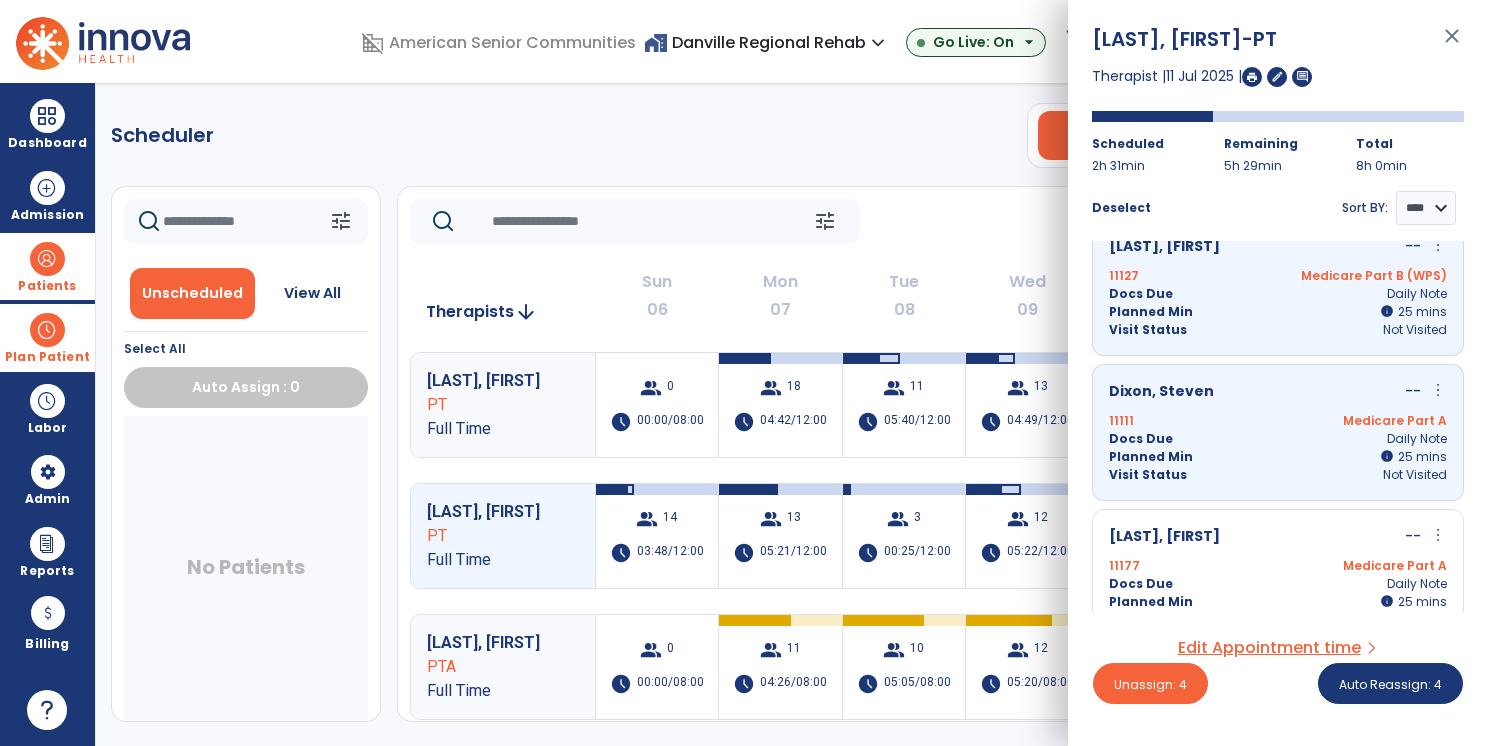 scroll, scrollTop: 495, scrollLeft: 0, axis: vertical 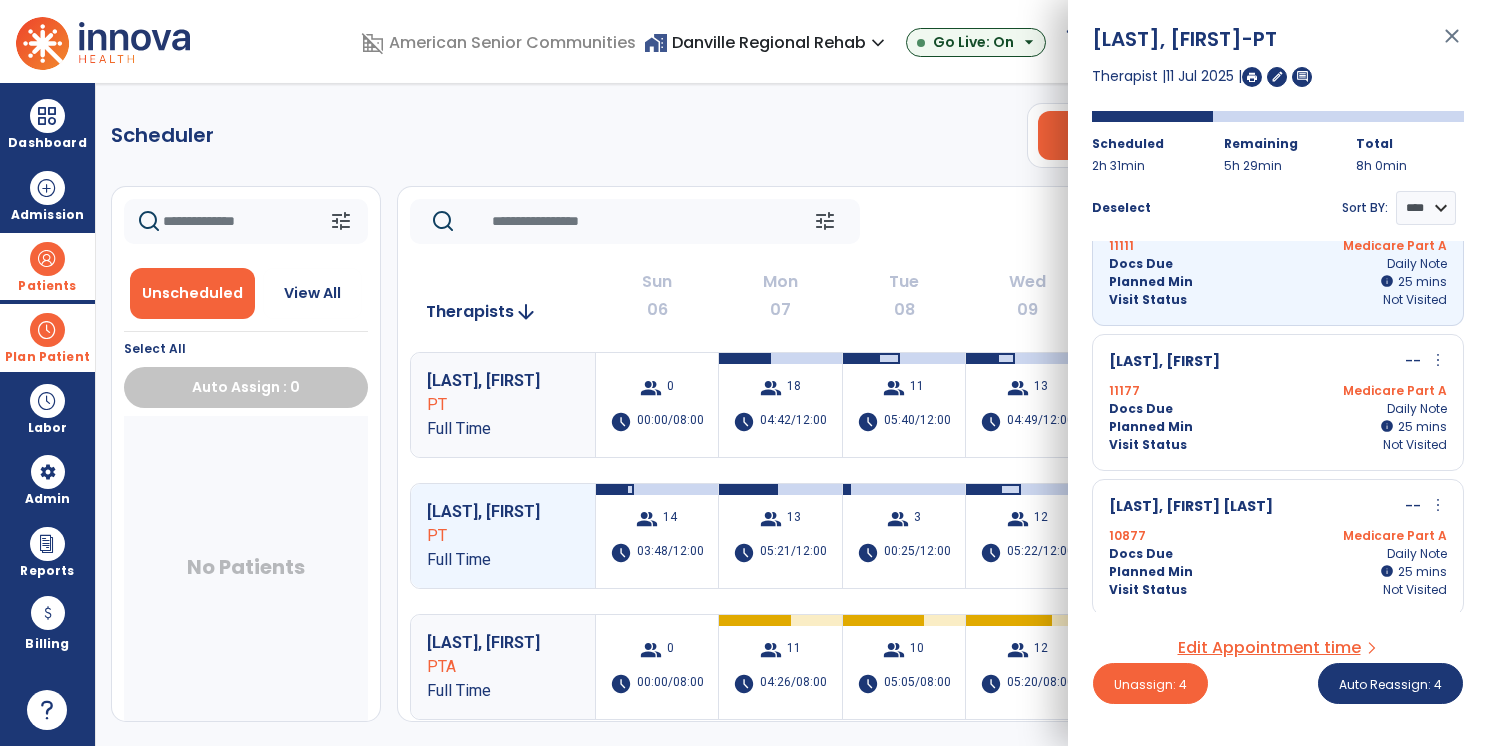 click on "Planned Min  info   25 I 25 mins" at bounding box center (1278, 427) 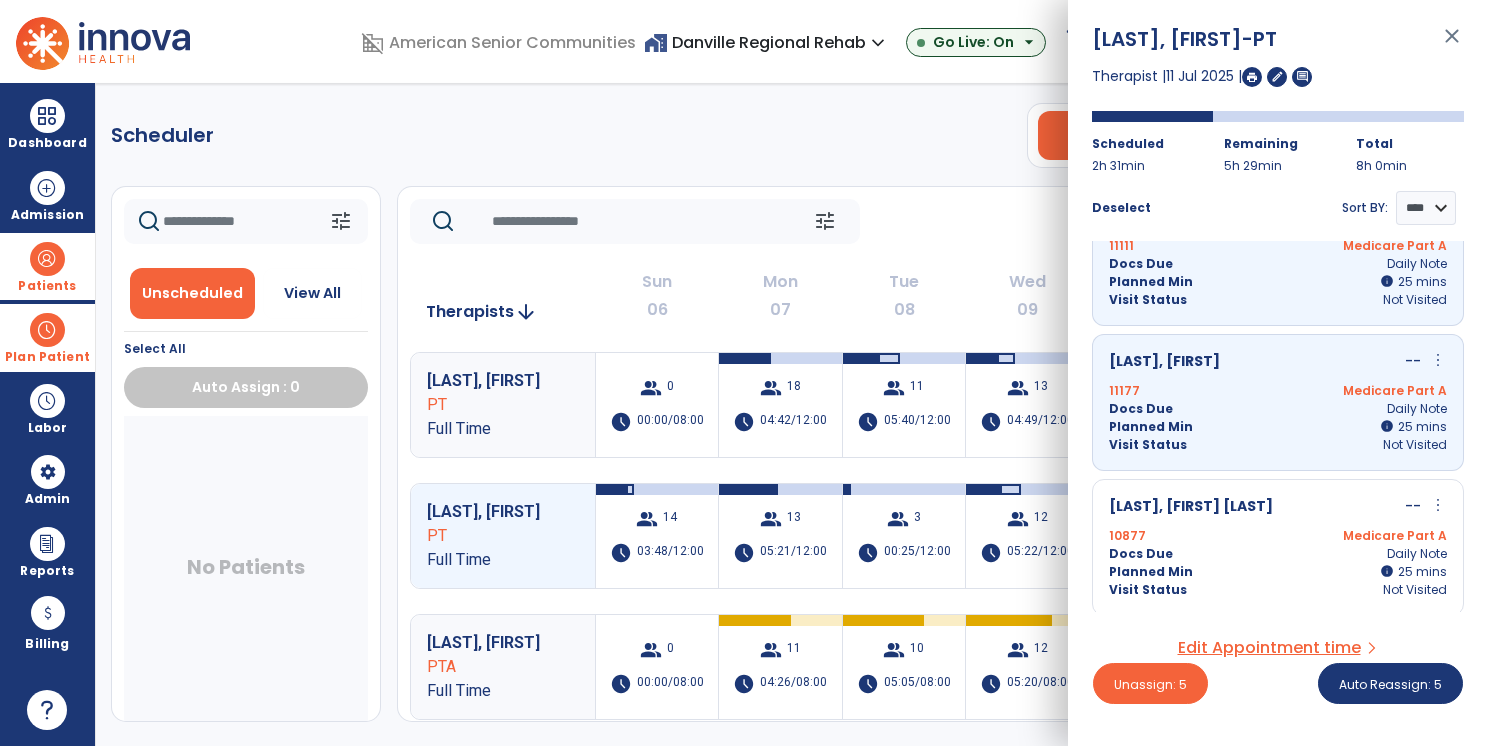 click on "[NUMBER] Medicare Part A" at bounding box center (1278, 536) 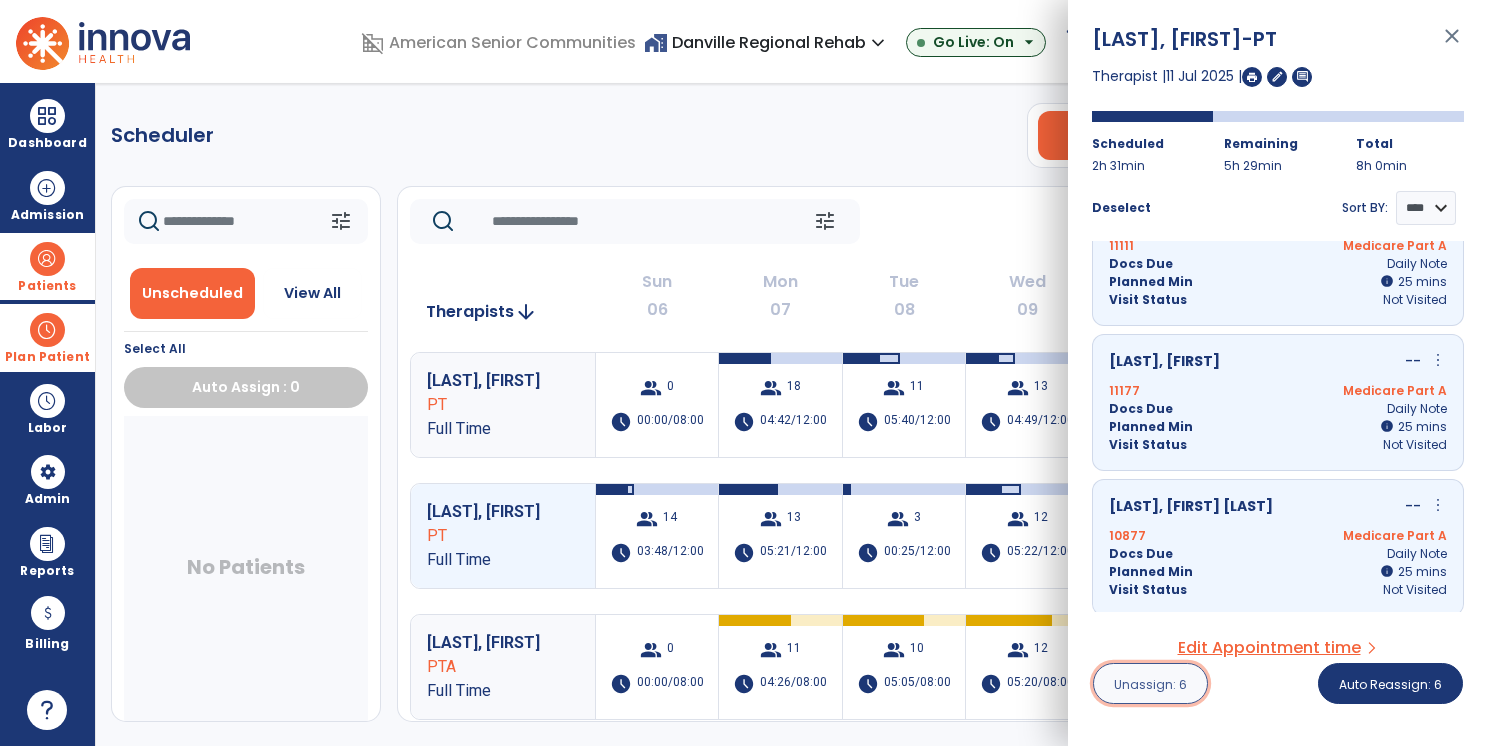 click on "Unassign: 6" at bounding box center [1150, 683] 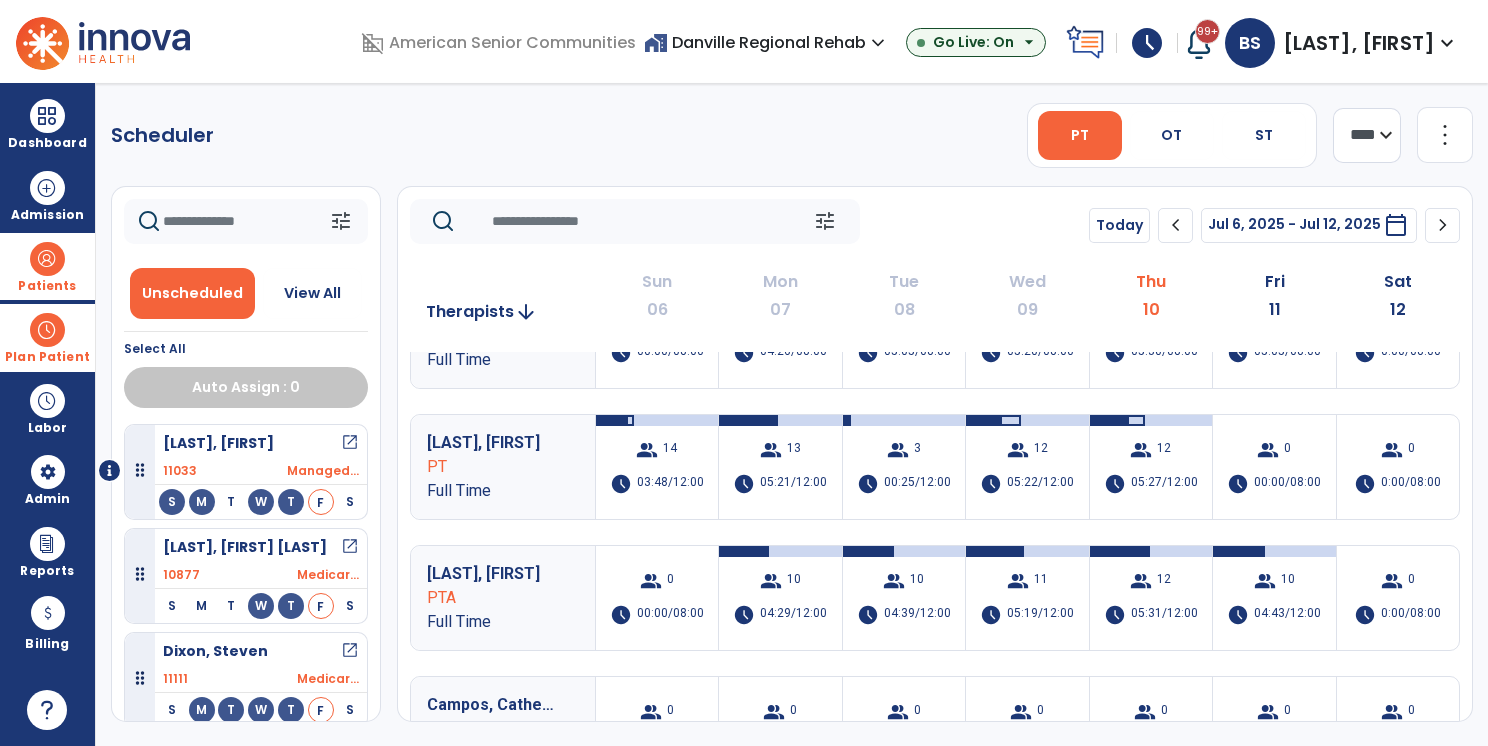 scroll, scrollTop: 100, scrollLeft: 0, axis: vertical 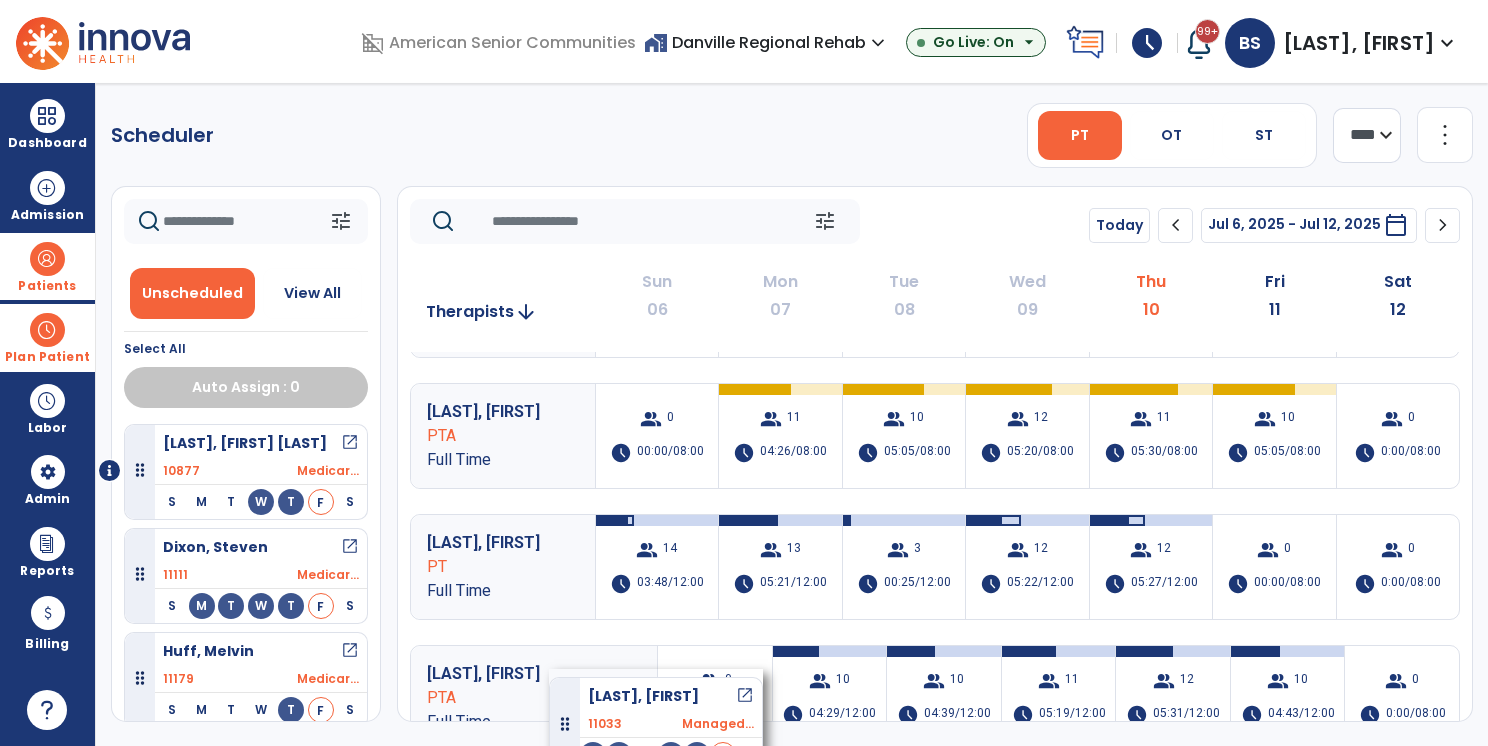drag, startPoint x: 303, startPoint y: 445, endPoint x: 549, endPoint y: 669, distance: 332.70407 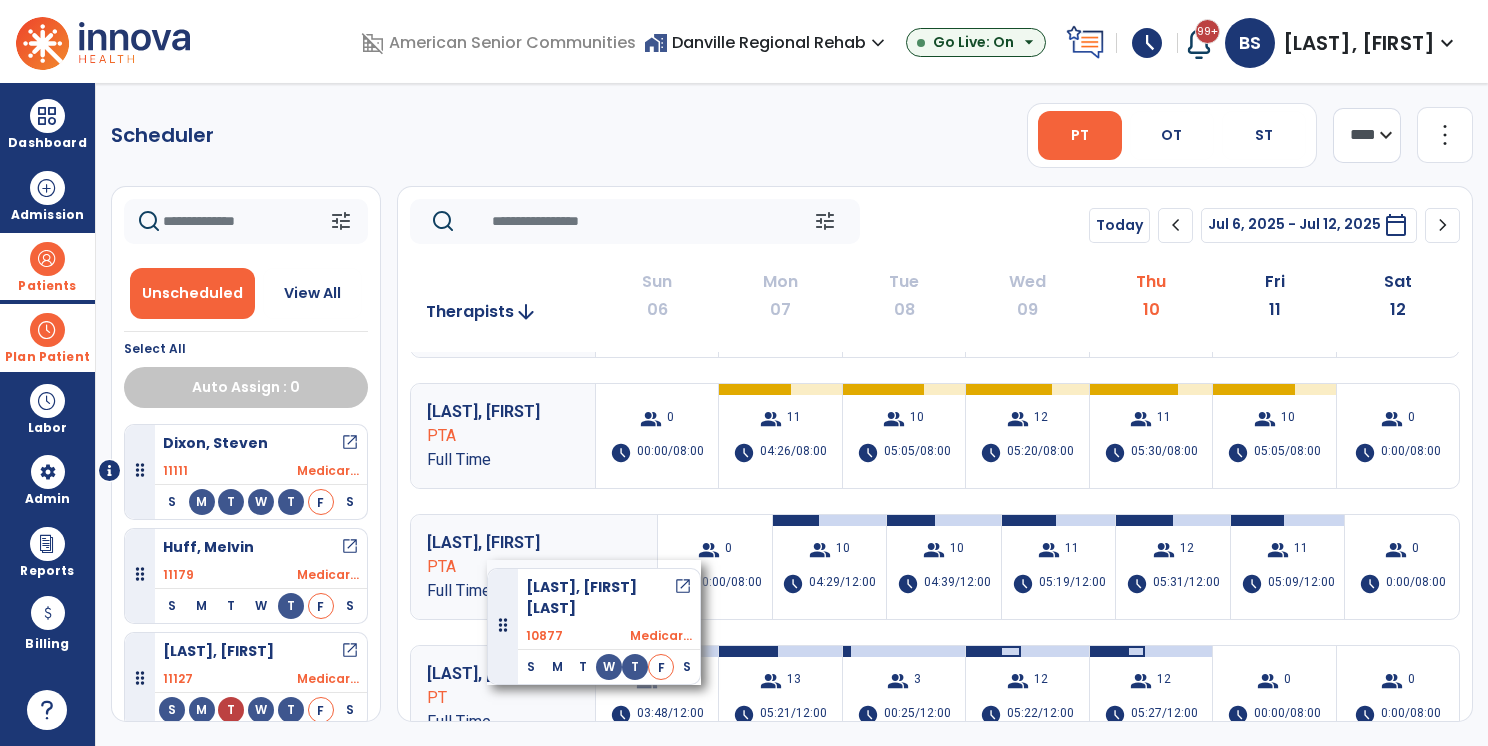 drag, startPoint x: 284, startPoint y: 444, endPoint x: 487, endPoint y: 560, distance: 233.80548 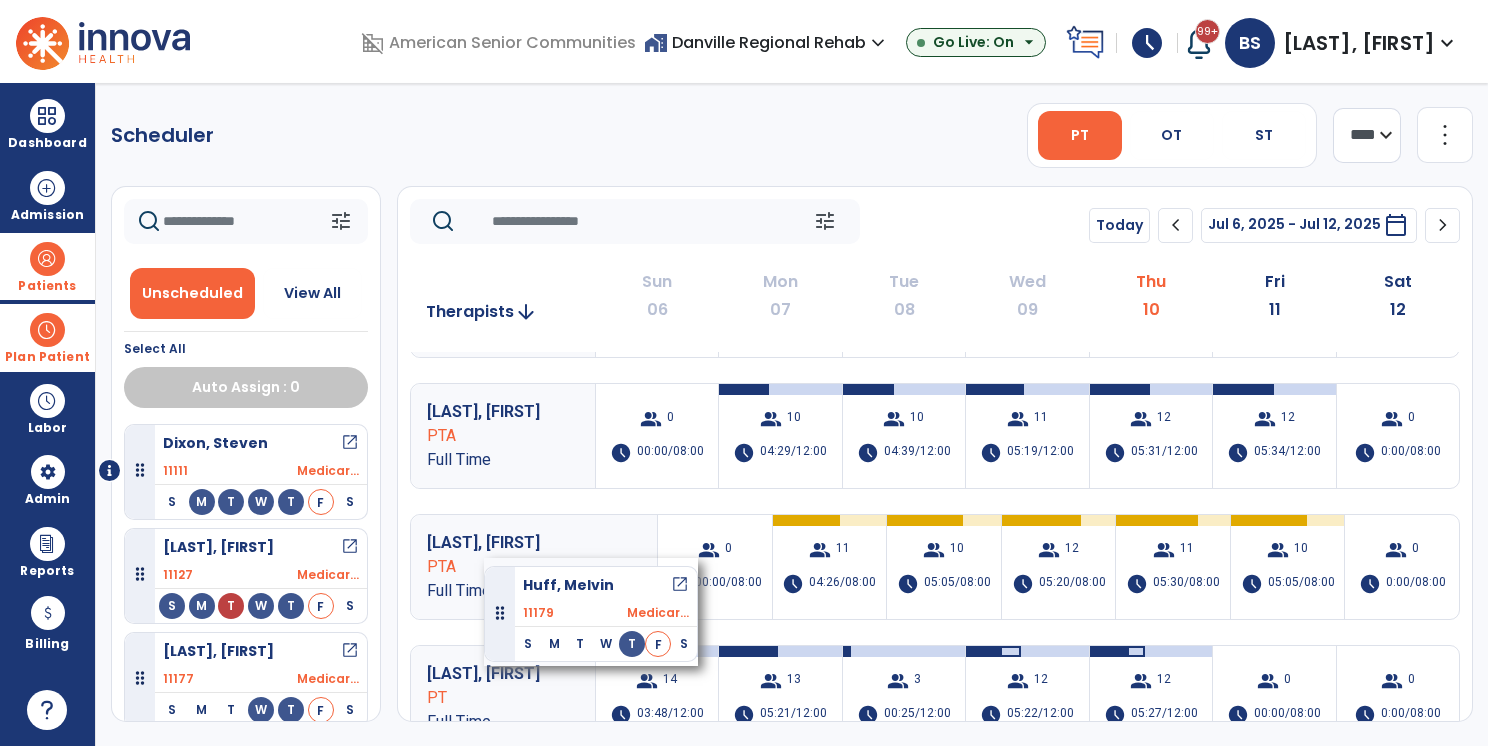 drag, startPoint x: 284, startPoint y: 564, endPoint x: 484, endPoint y: 558, distance: 200.08998 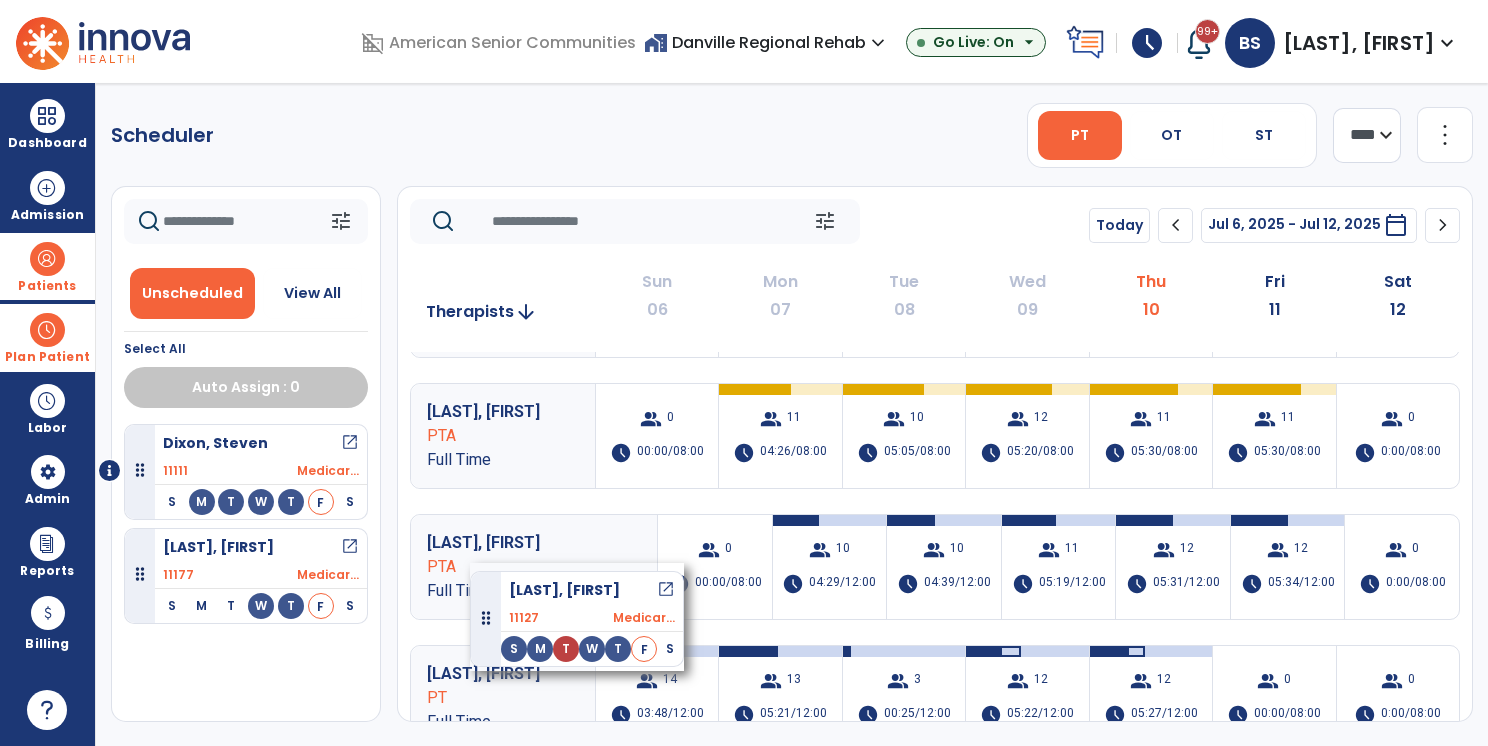 drag, startPoint x: 275, startPoint y: 577, endPoint x: 470, endPoint y: 563, distance: 195.50192 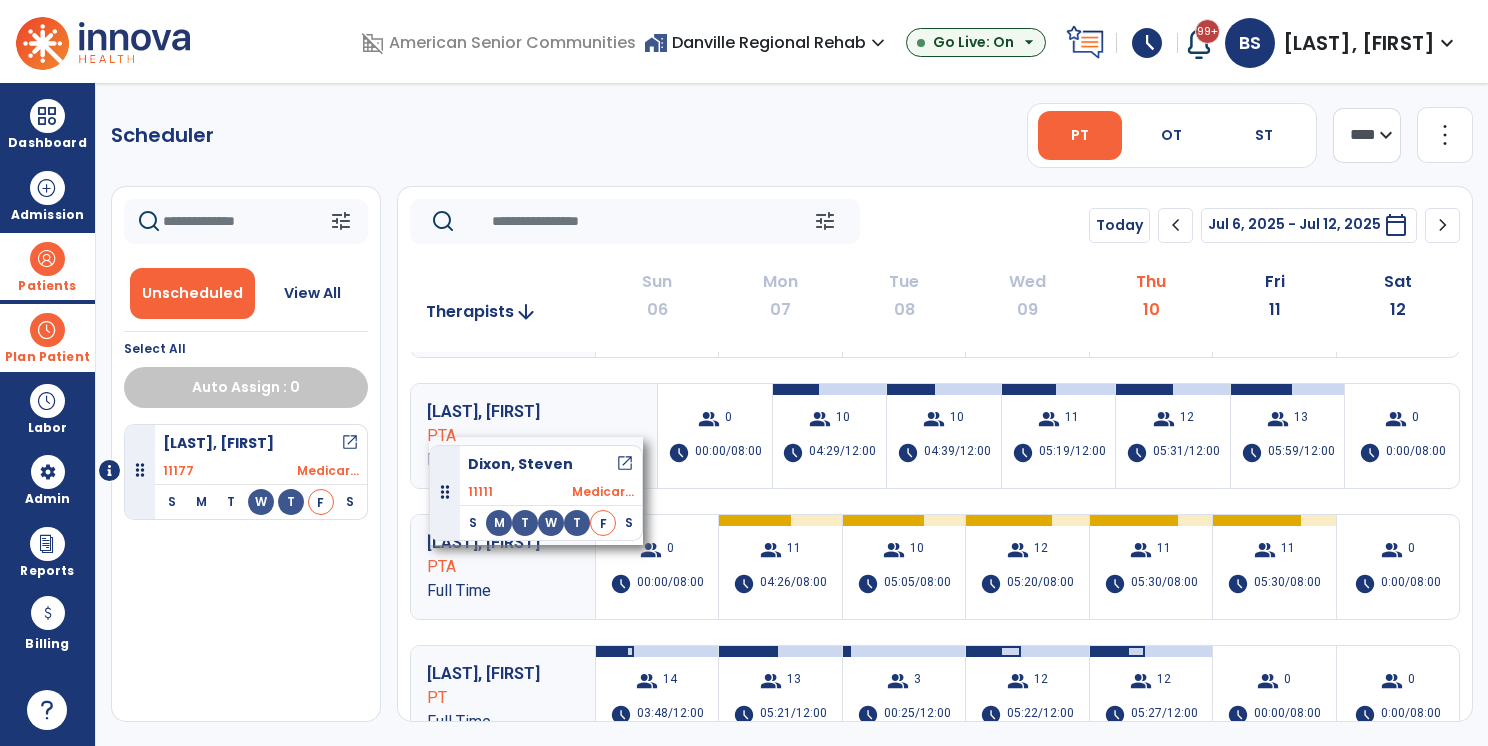 drag, startPoint x: 288, startPoint y: 462, endPoint x: 430, endPoint y: 435, distance: 144.54411 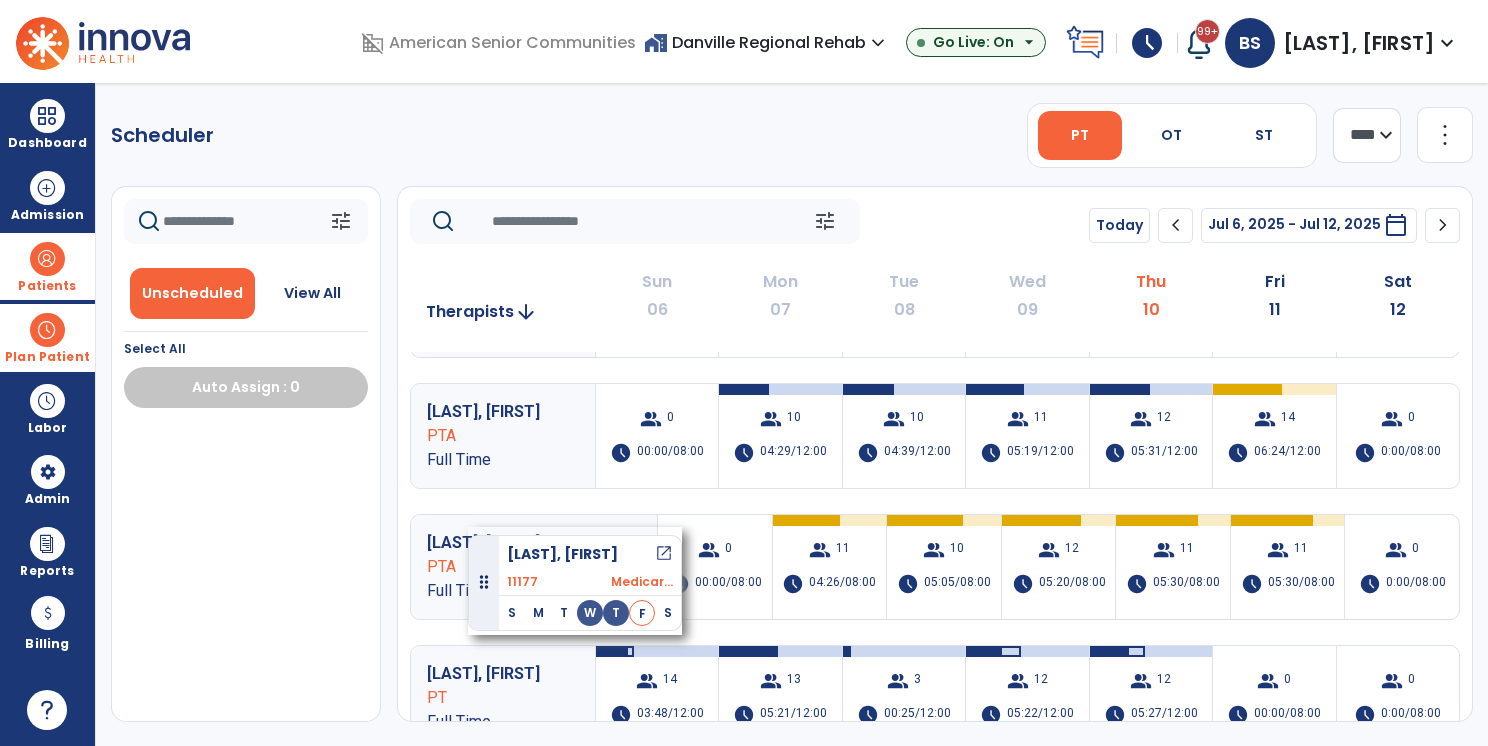 drag, startPoint x: 307, startPoint y: 457, endPoint x: 472, endPoint y: 531, distance: 180.83418 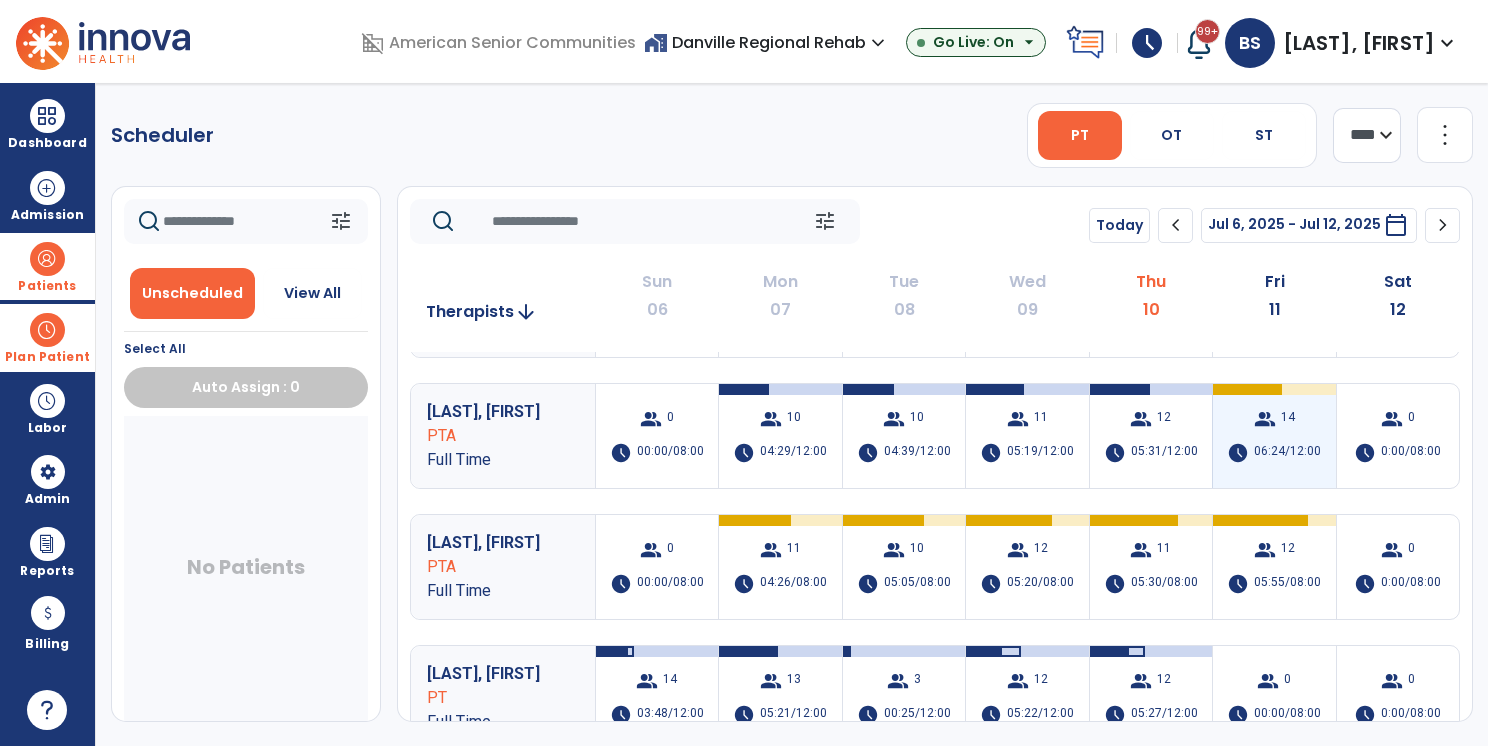 click on "group" at bounding box center [1265, 419] 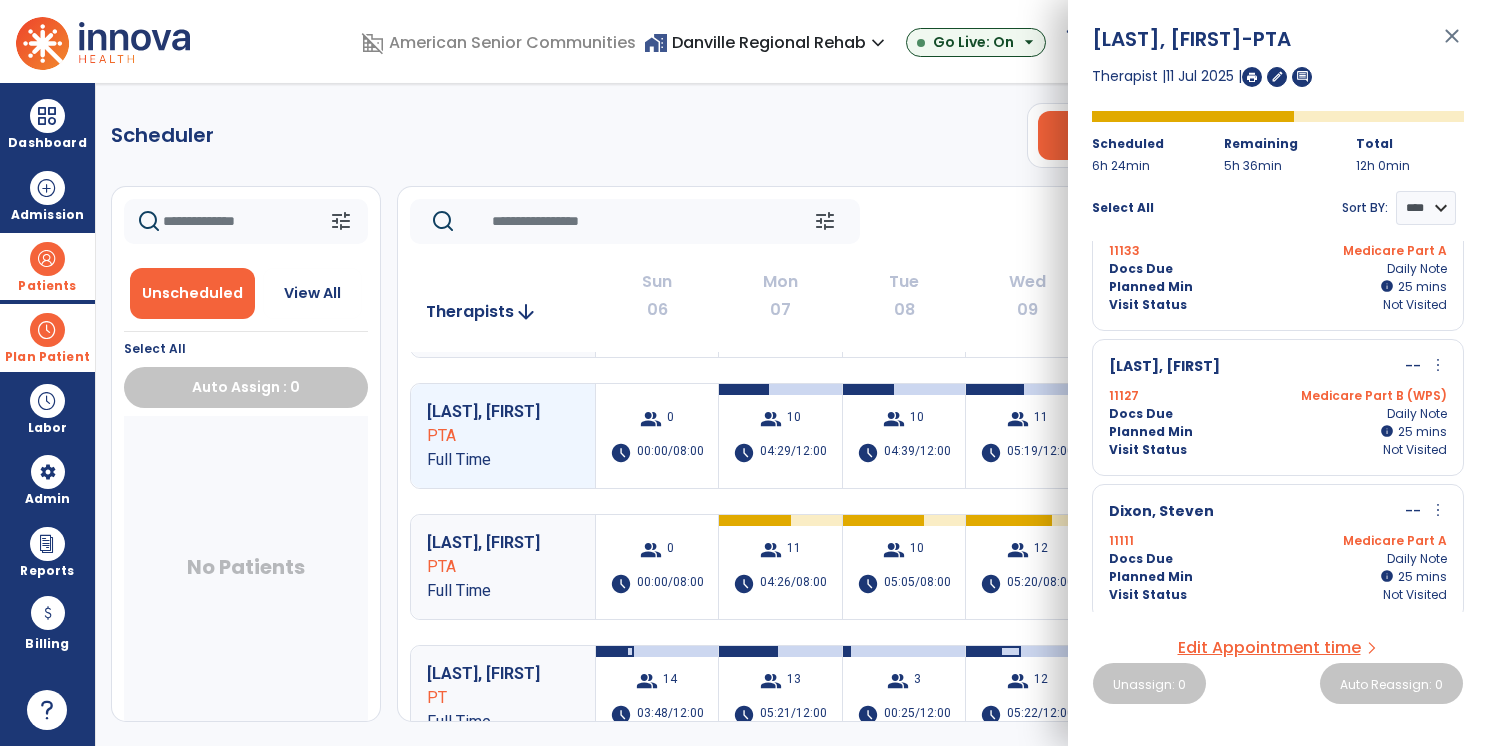 scroll, scrollTop: 1550, scrollLeft: 0, axis: vertical 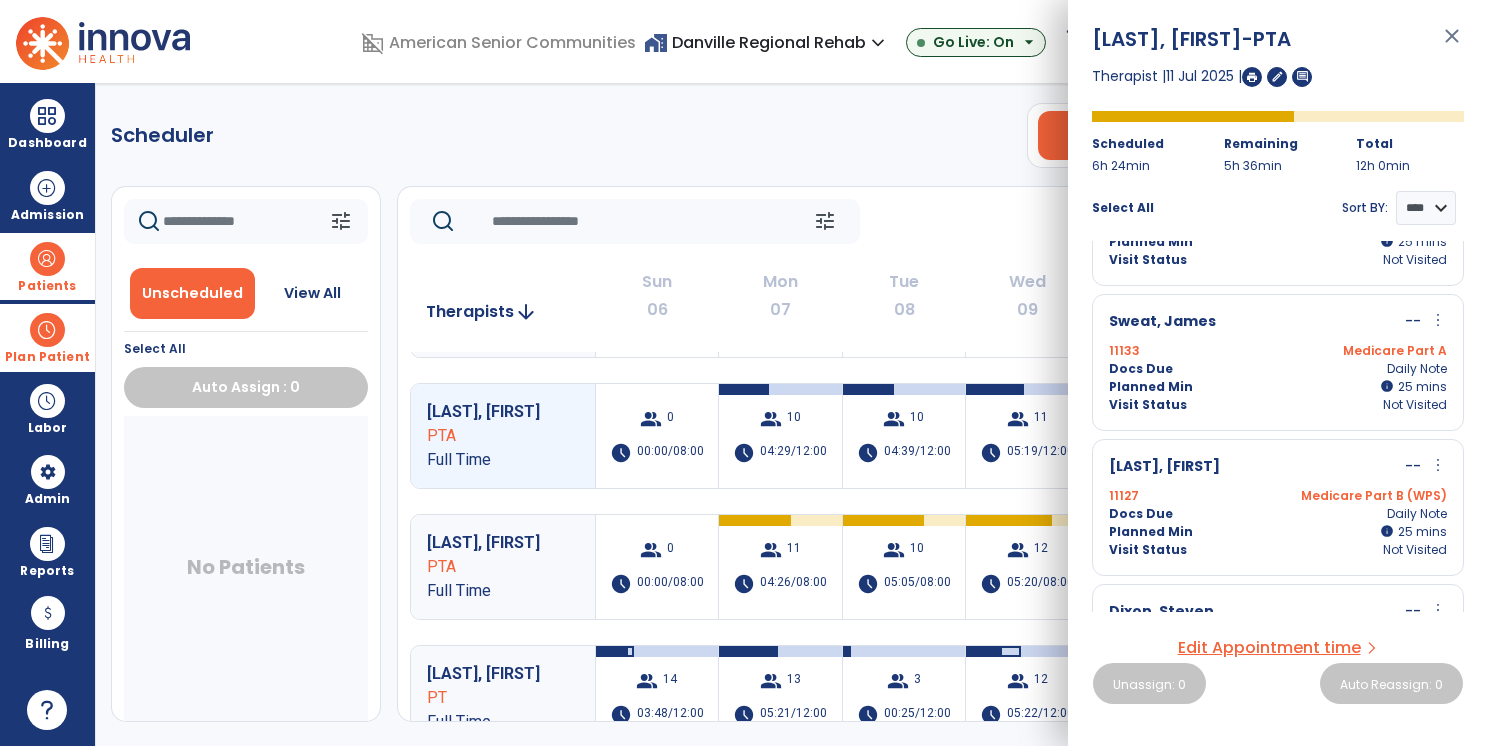 click on "Planned Min  info   25 I 25 mins" at bounding box center [1278, 387] 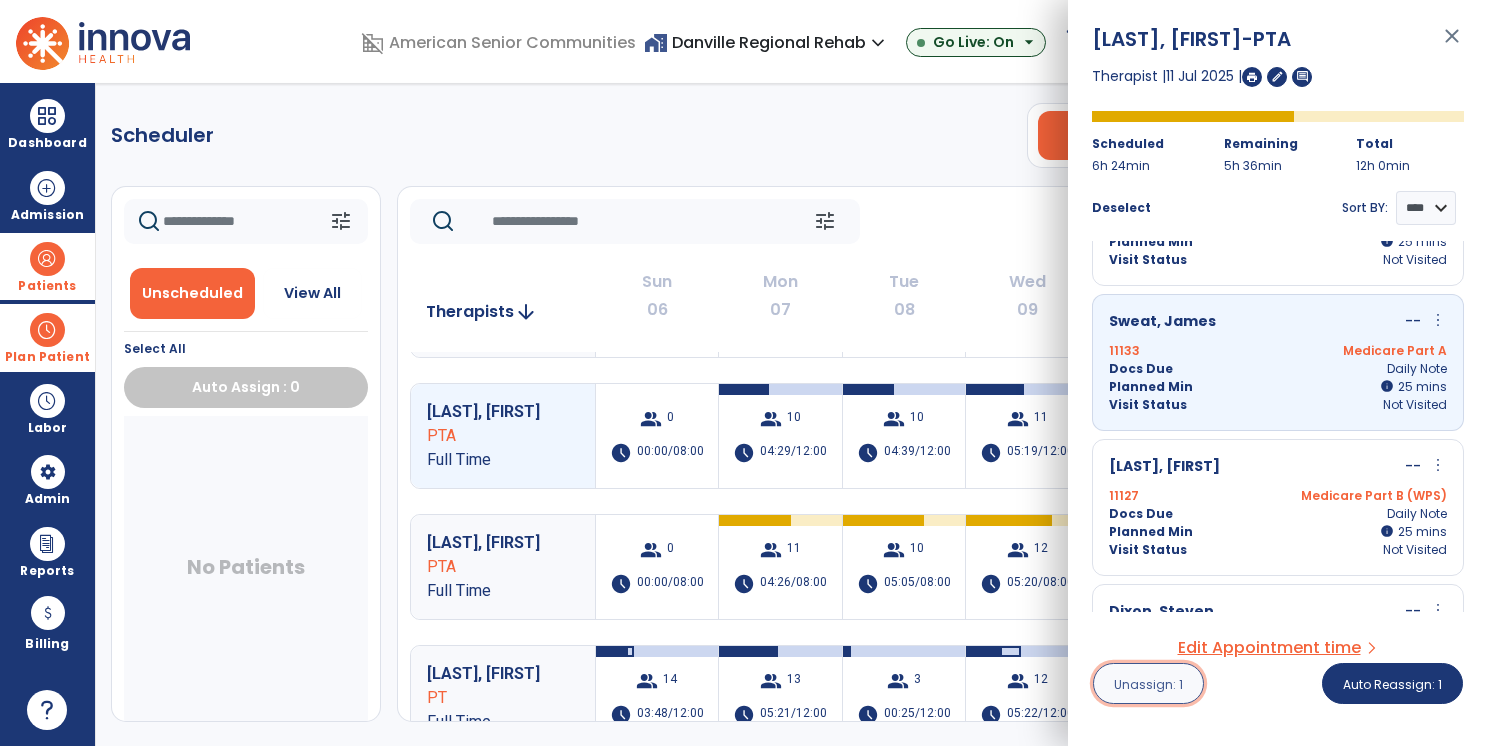 click on "Unassign: 1" at bounding box center [1148, 684] 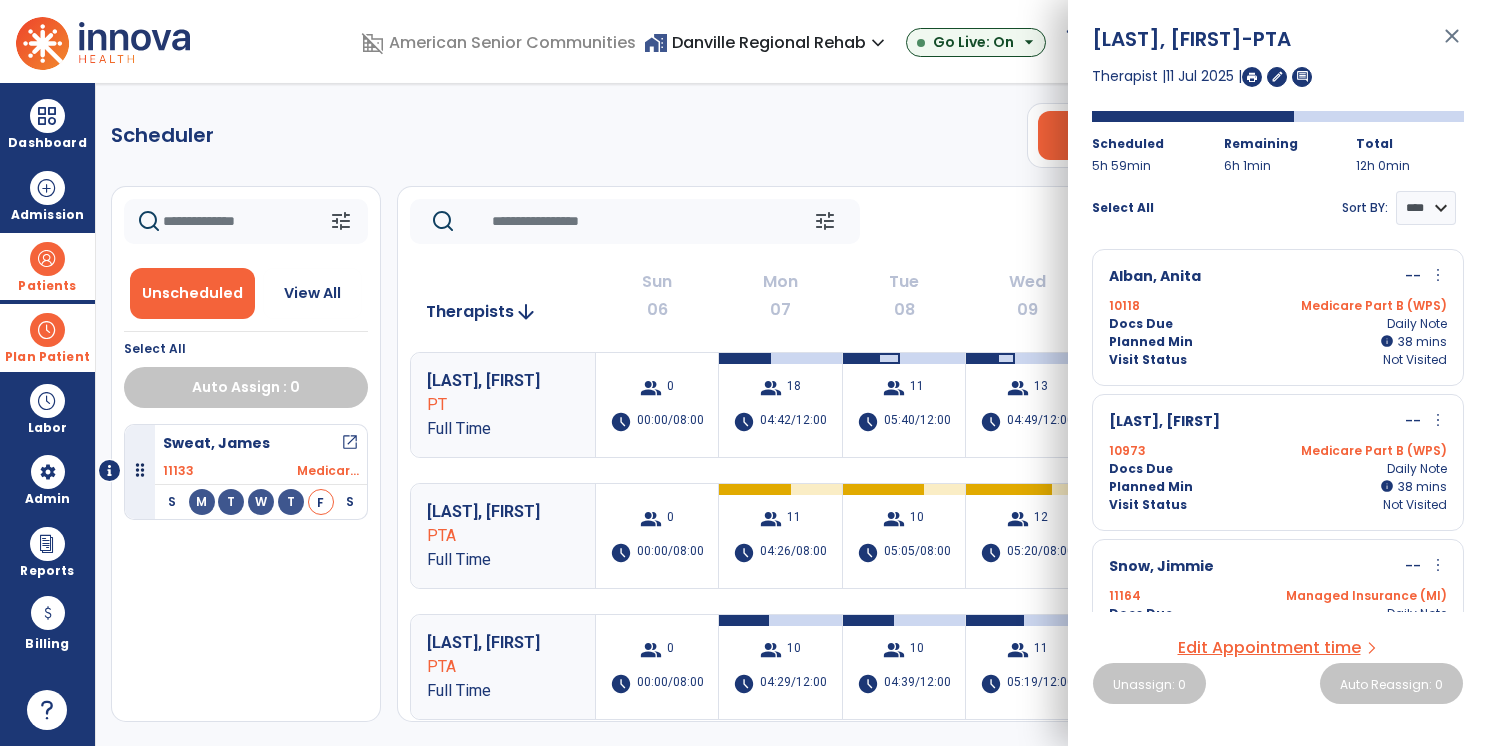 click on "close" at bounding box center [1452, 45] 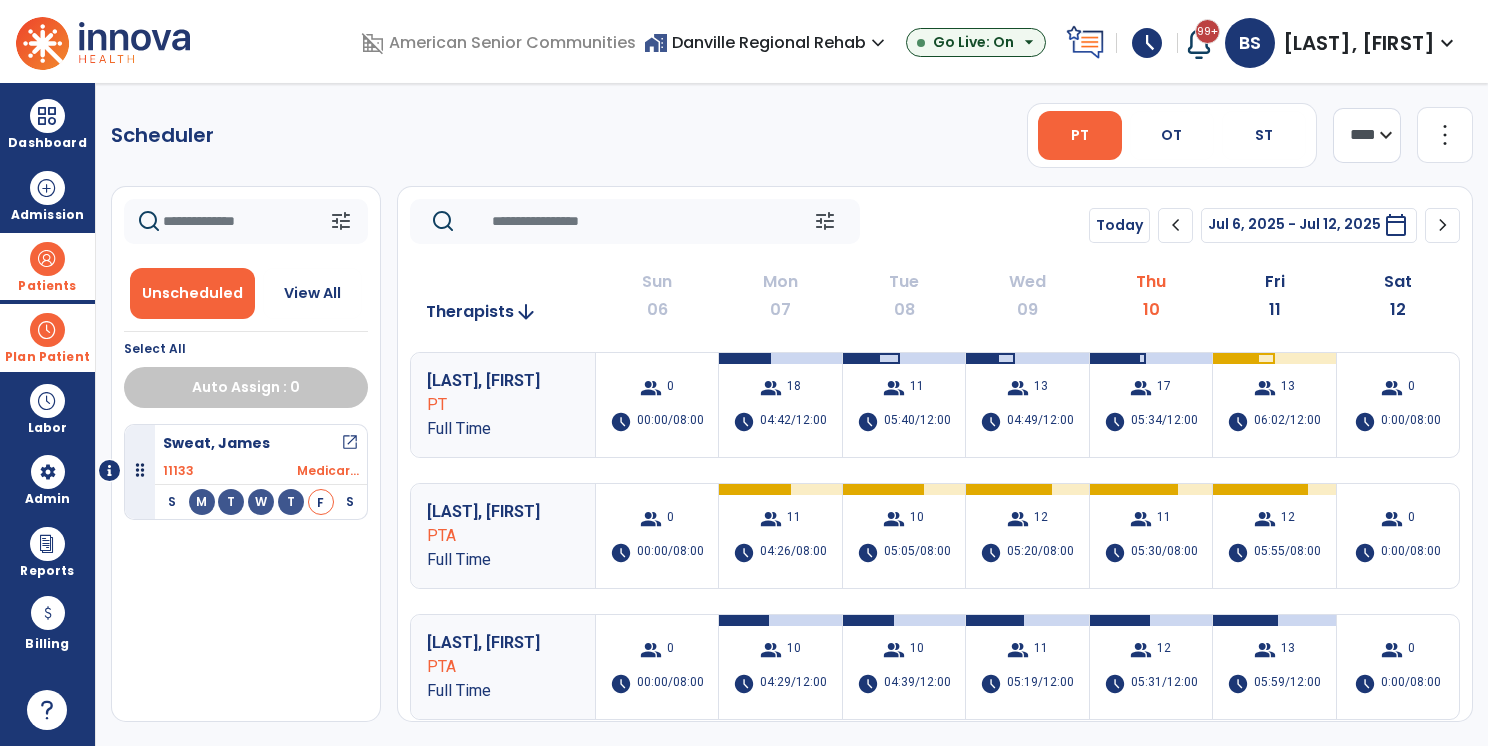 click at bounding box center [47, 259] 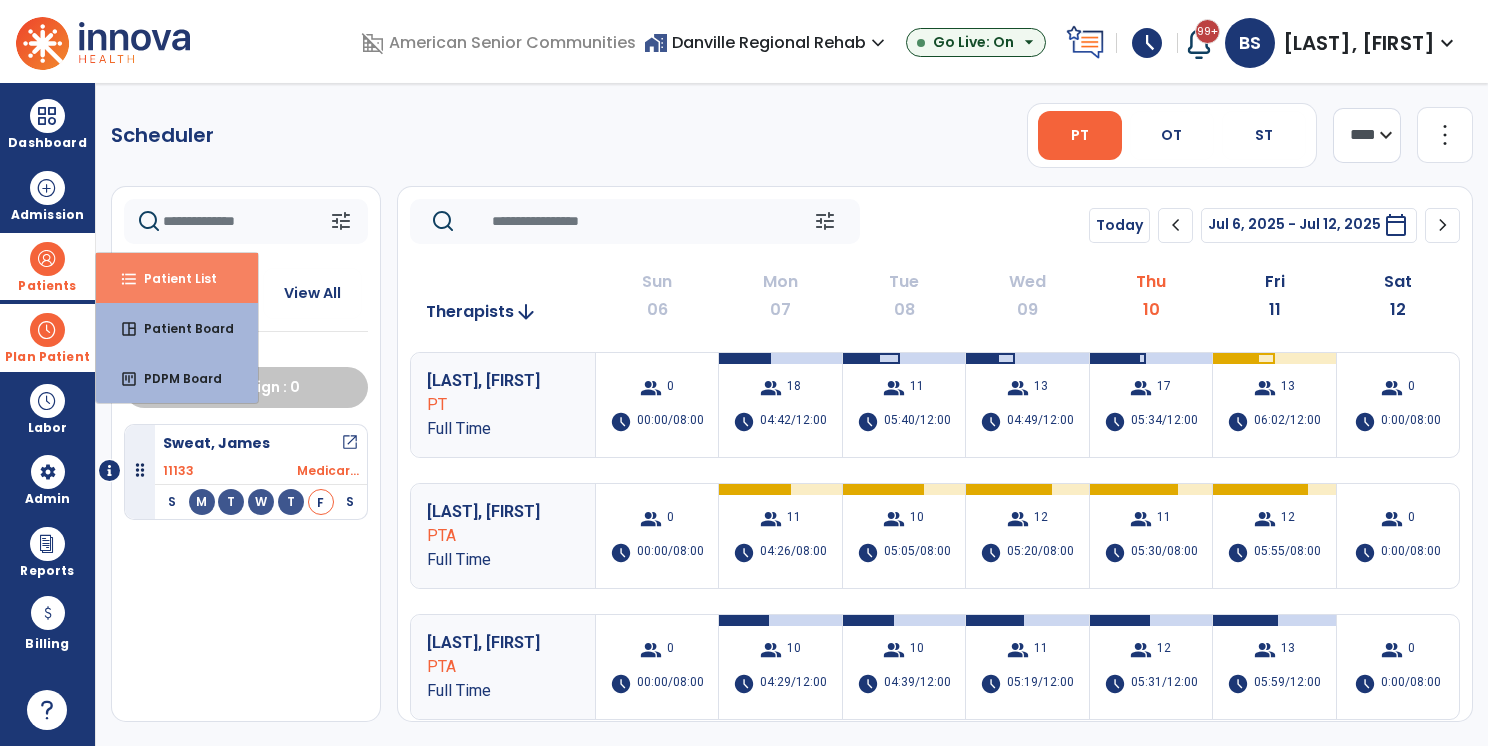 click on "format_list_bulleted" at bounding box center [129, 279] 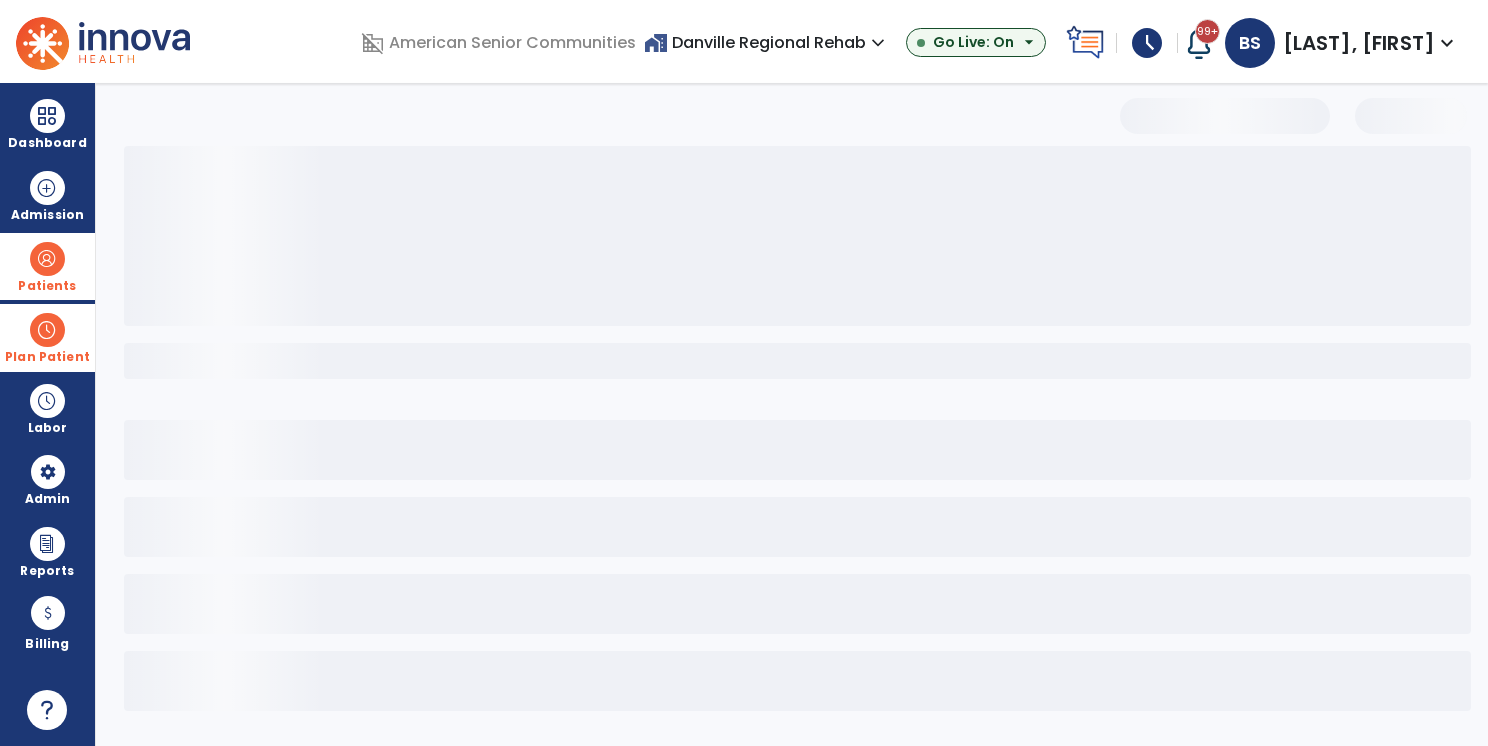 select on "***" 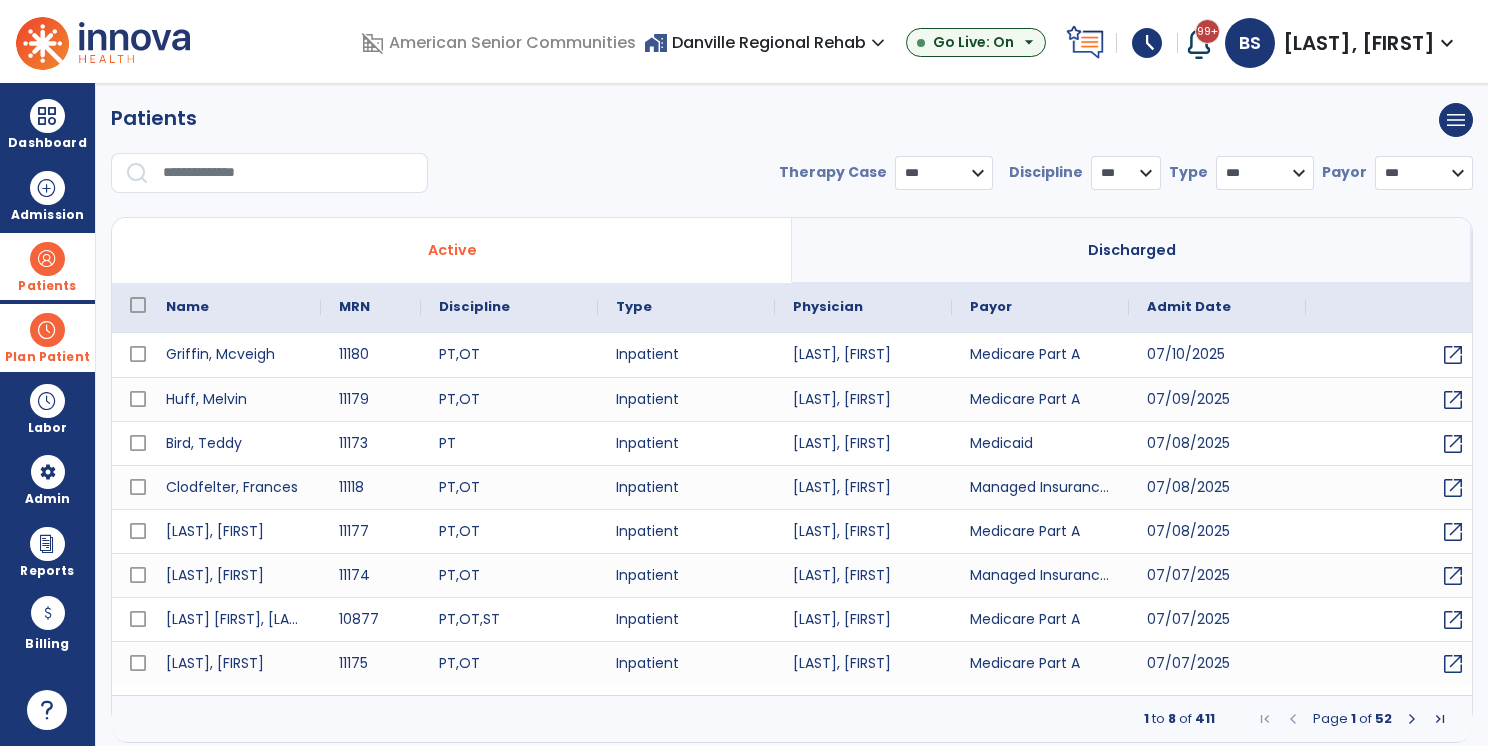 click at bounding box center [288, 173] 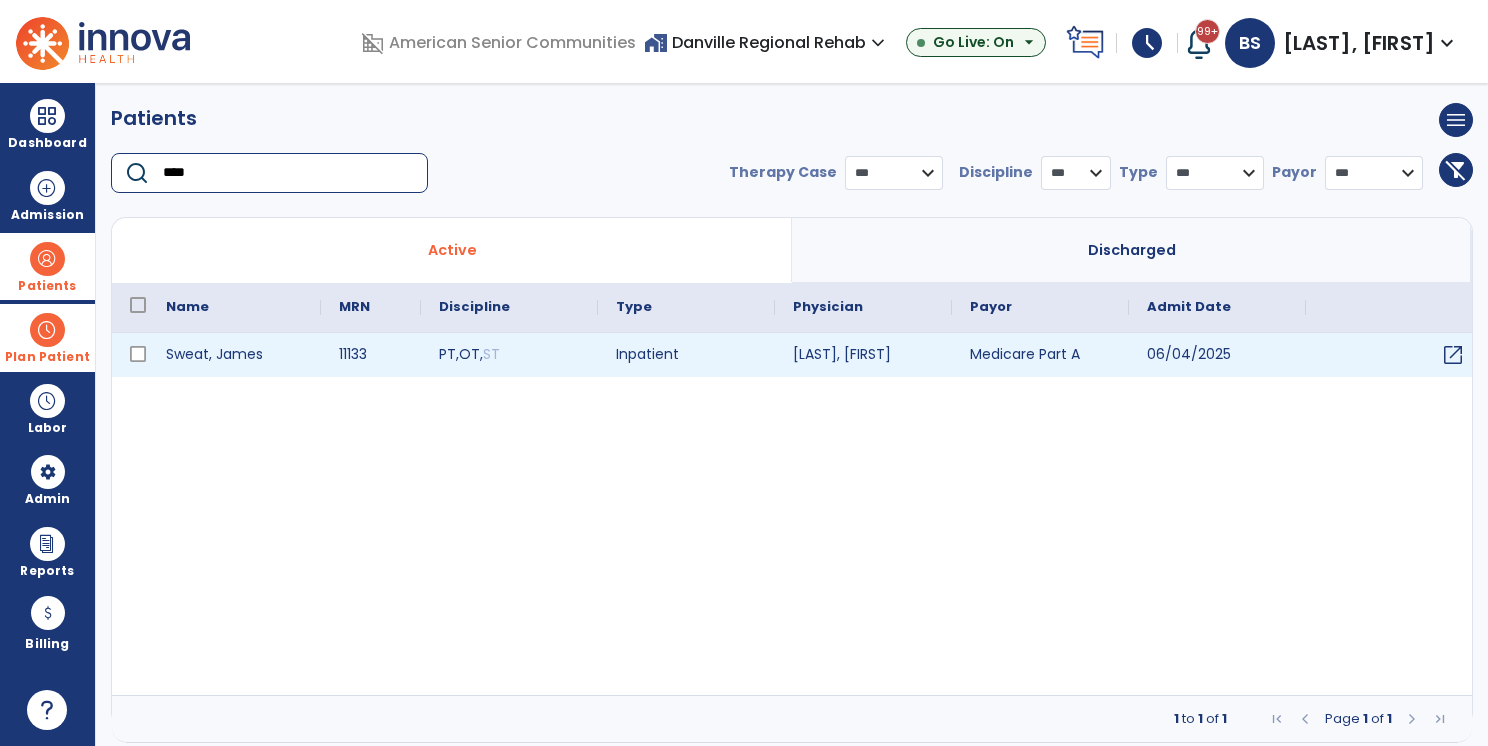 type on "****" 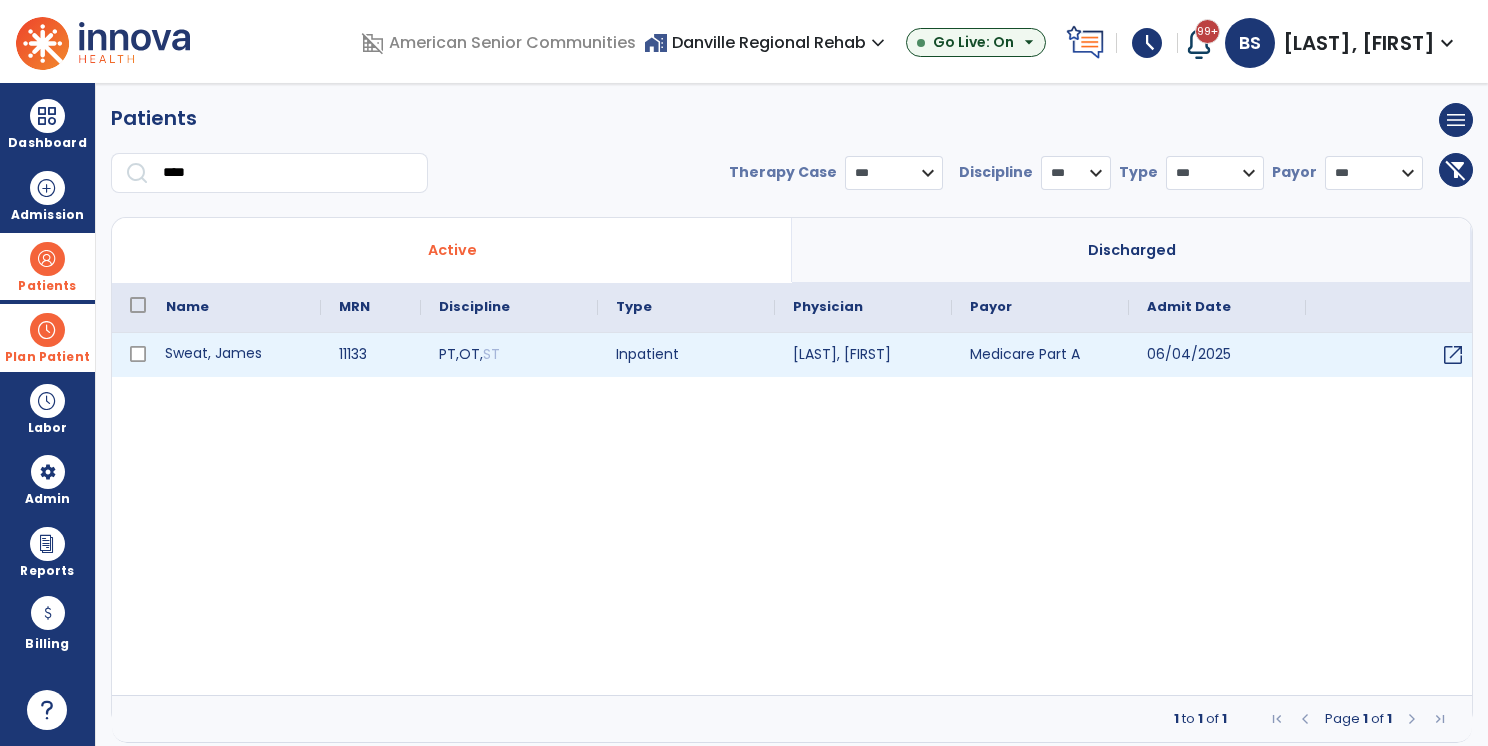 click on "Sweat, James" at bounding box center [234, 355] 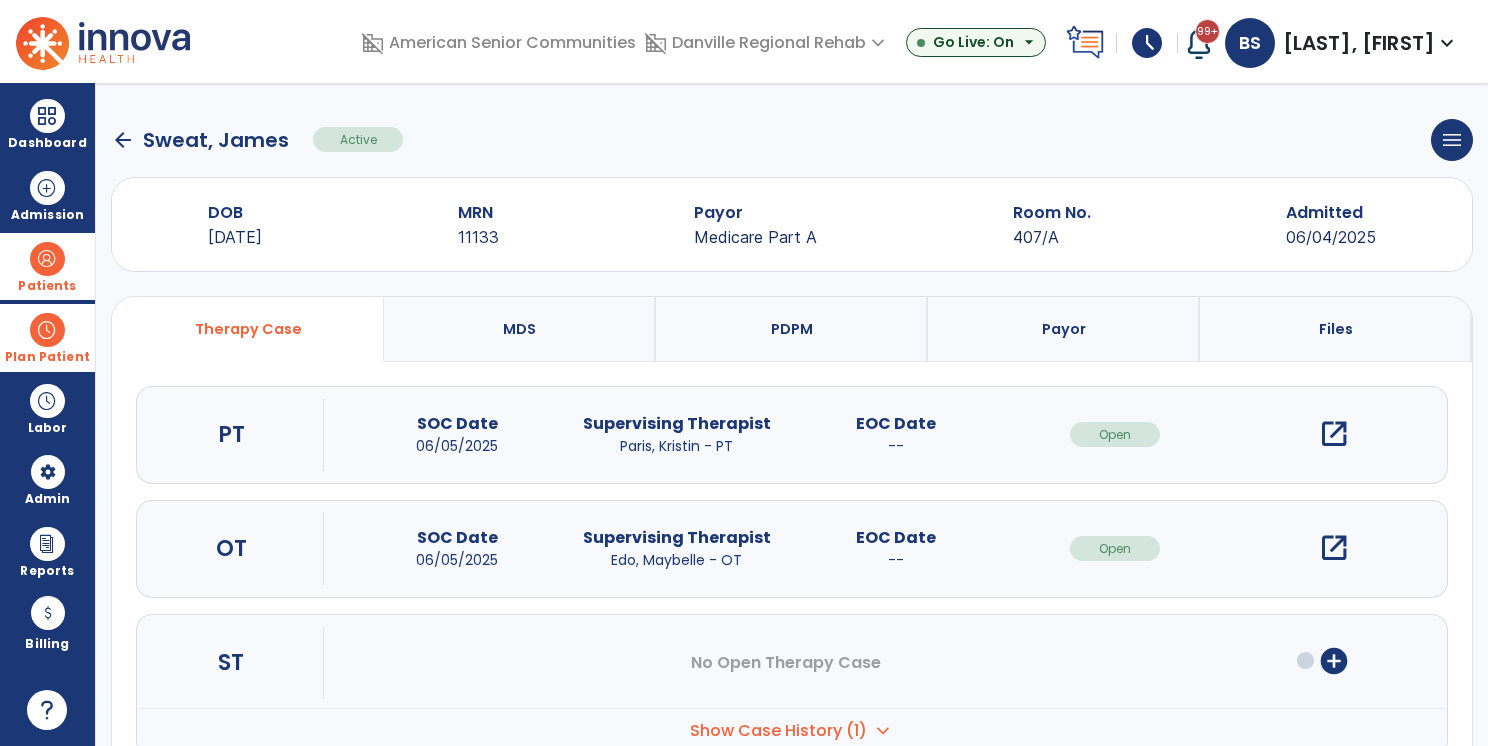 click on "arrow_back" 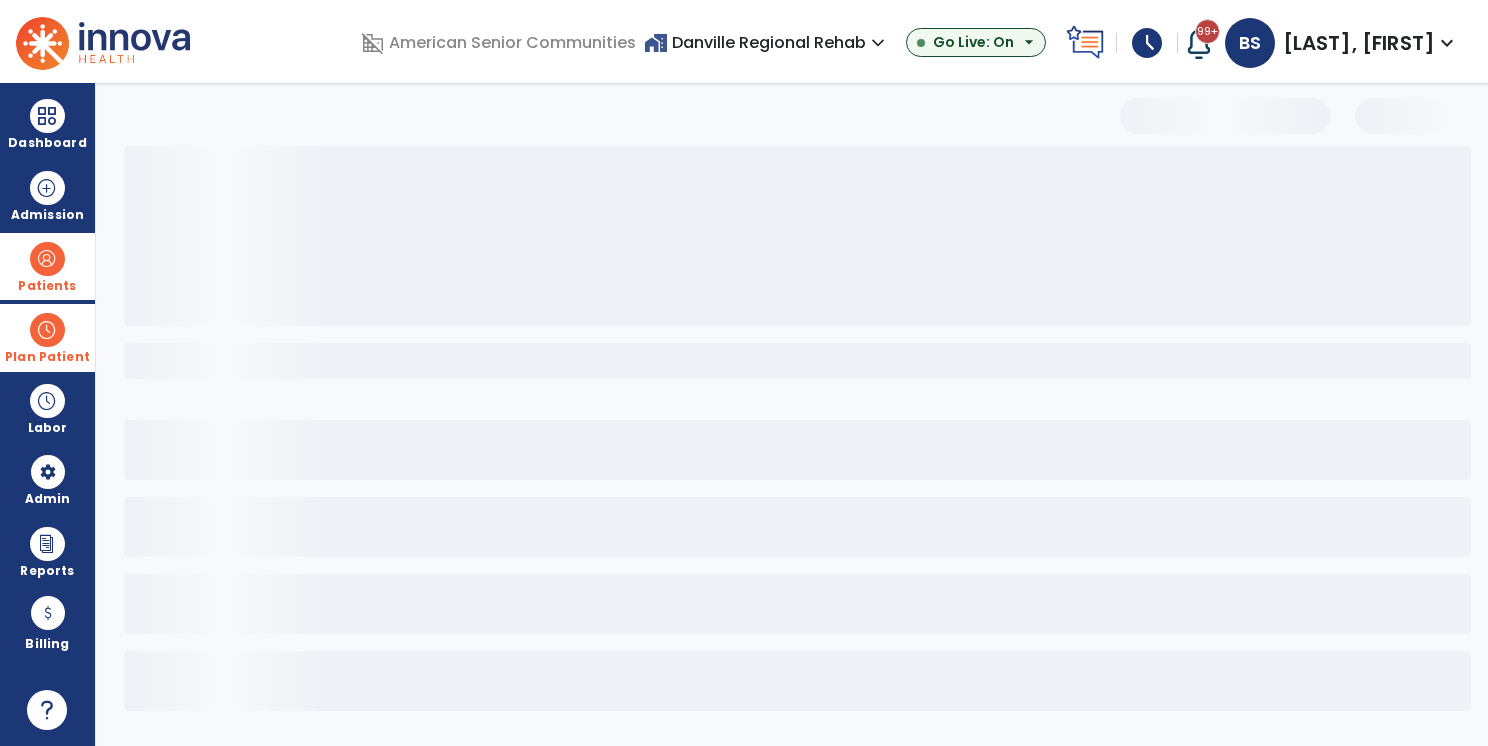 select on "***" 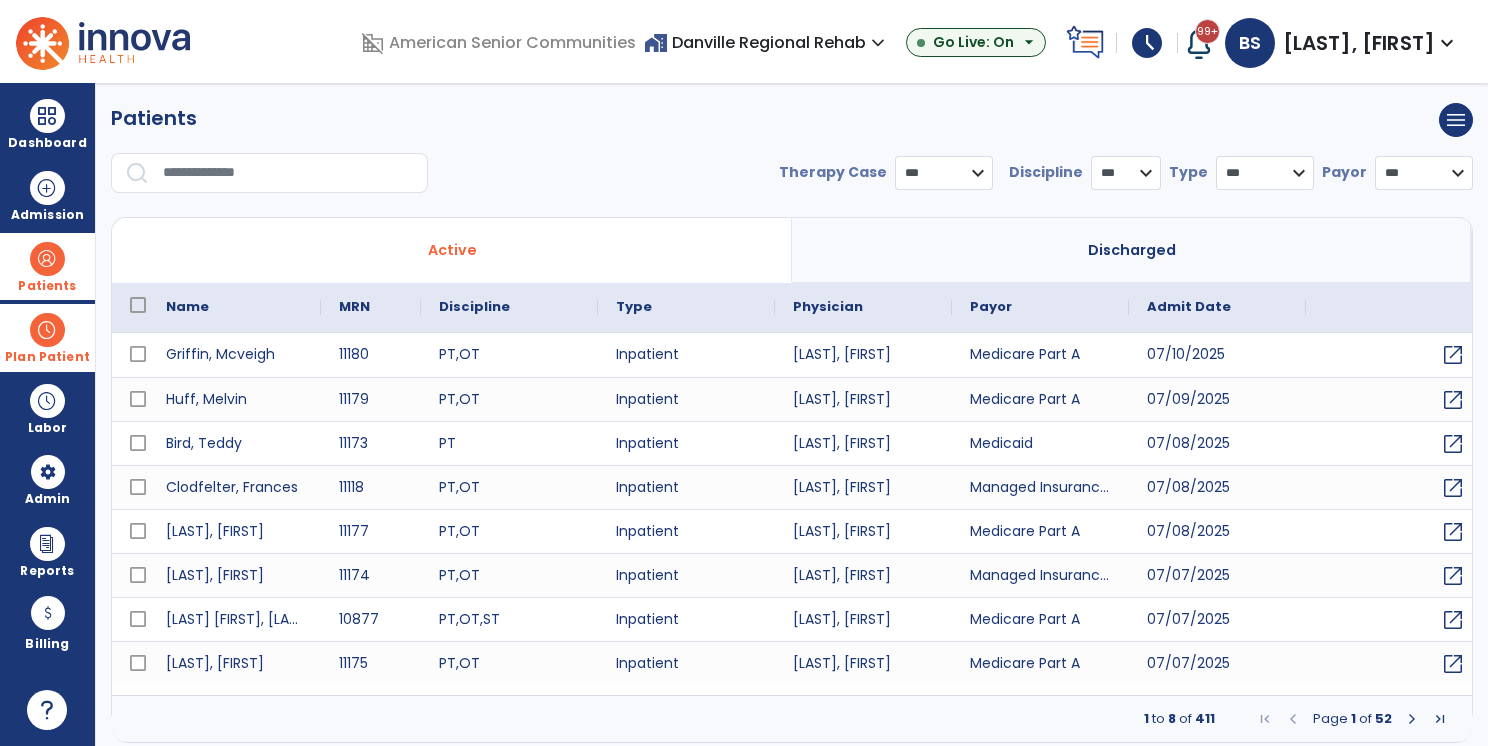 click at bounding box center (47, 330) 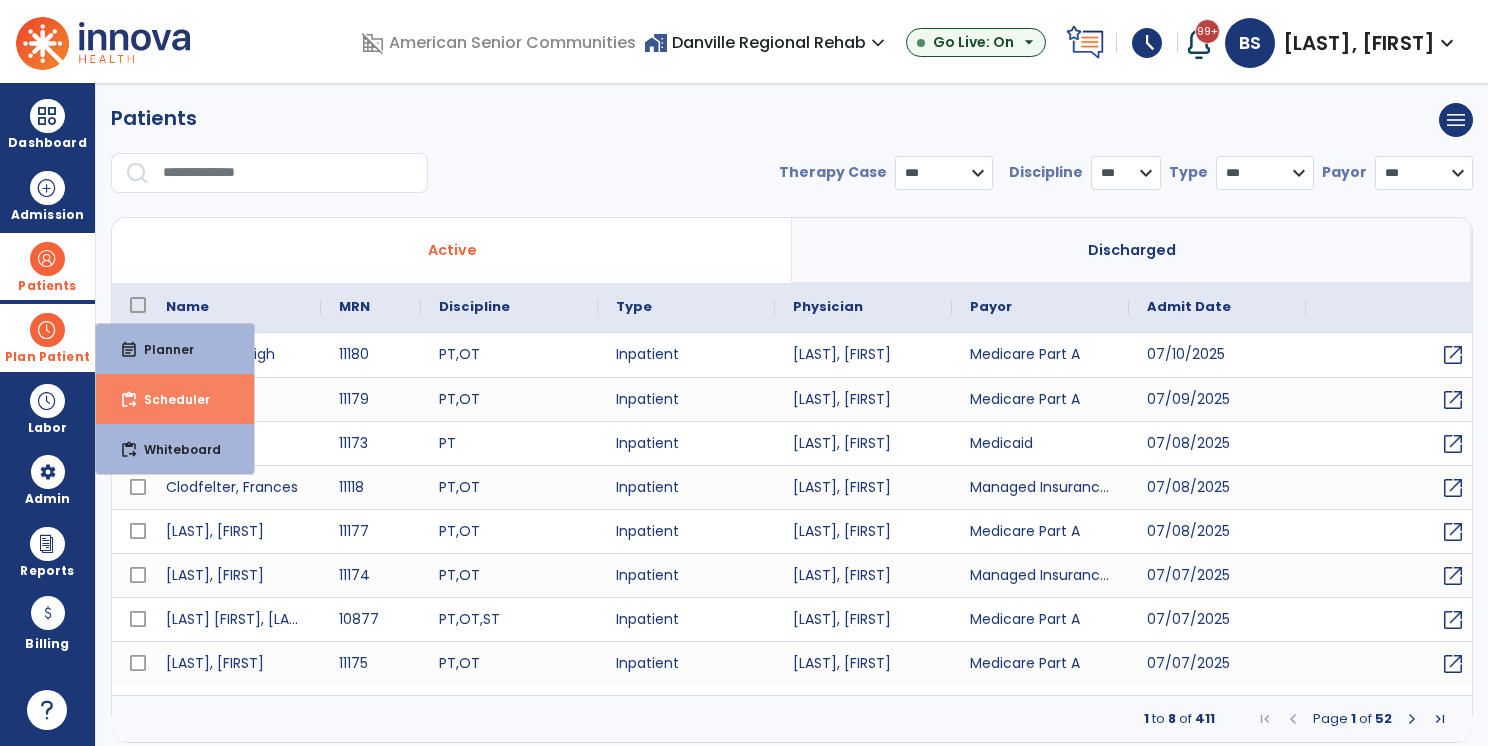 click on "content_paste_go  Scheduler" at bounding box center [175, 399] 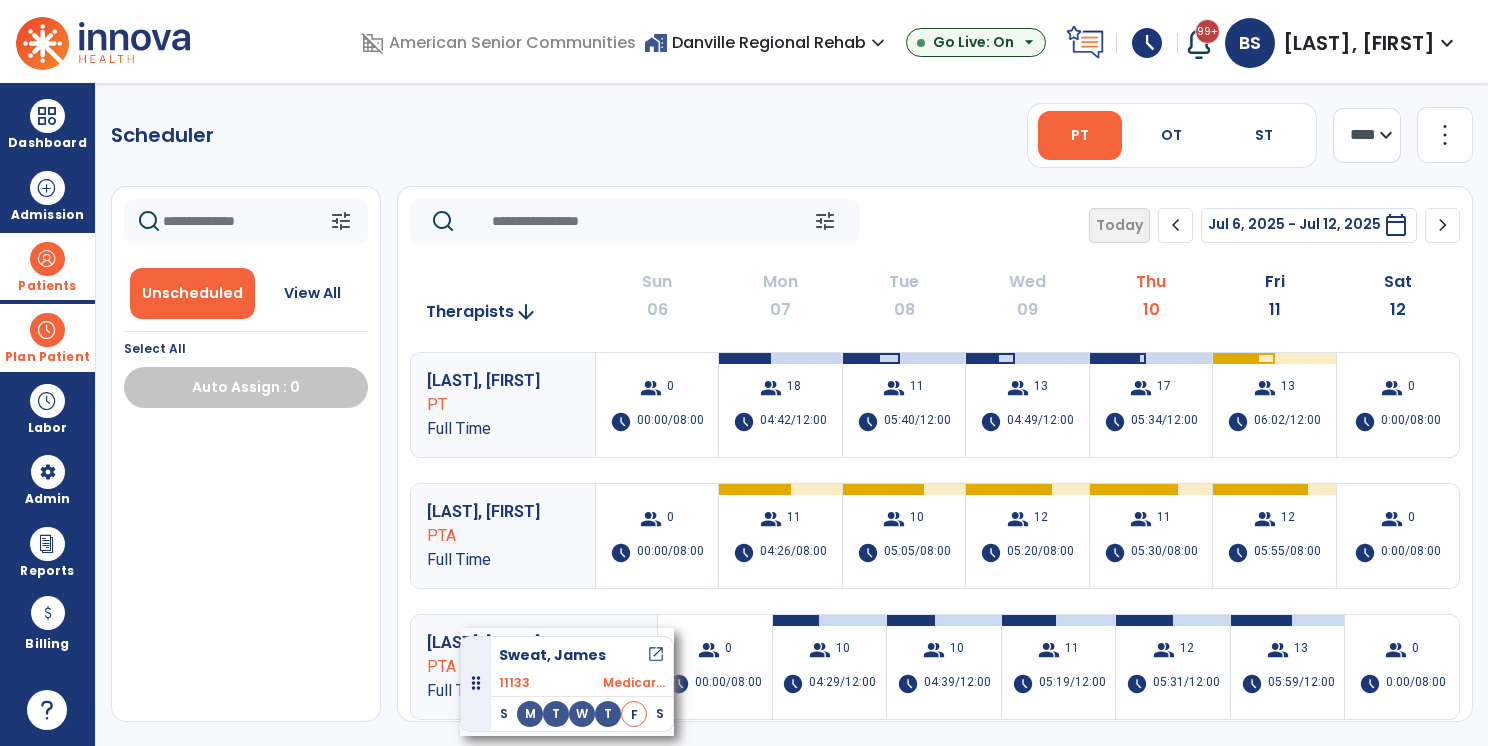 drag, startPoint x: 307, startPoint y: 462, endPoint x: 460, endPoint y: 628, distance: 225.75429 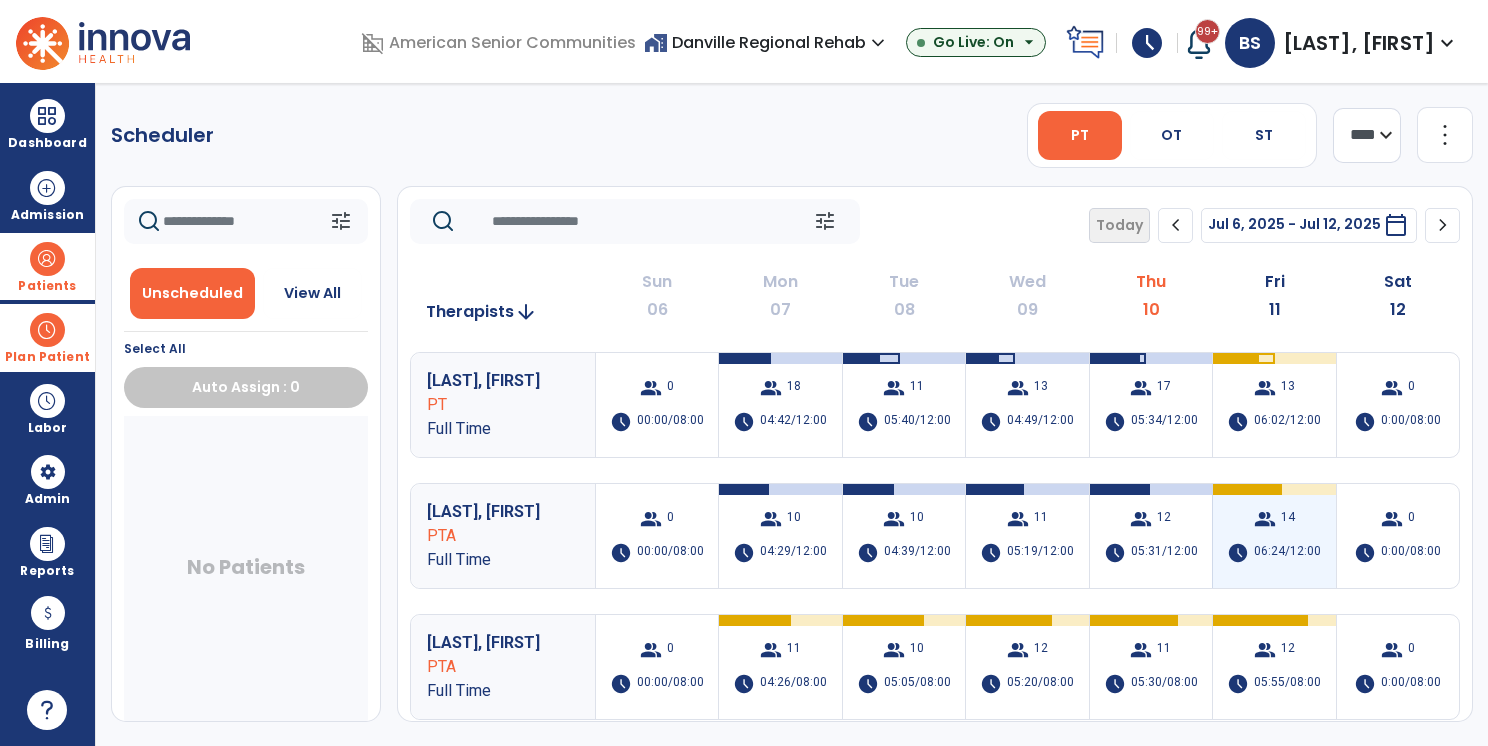 click on "06:24/12:00" at bounding box center [1287, 553] 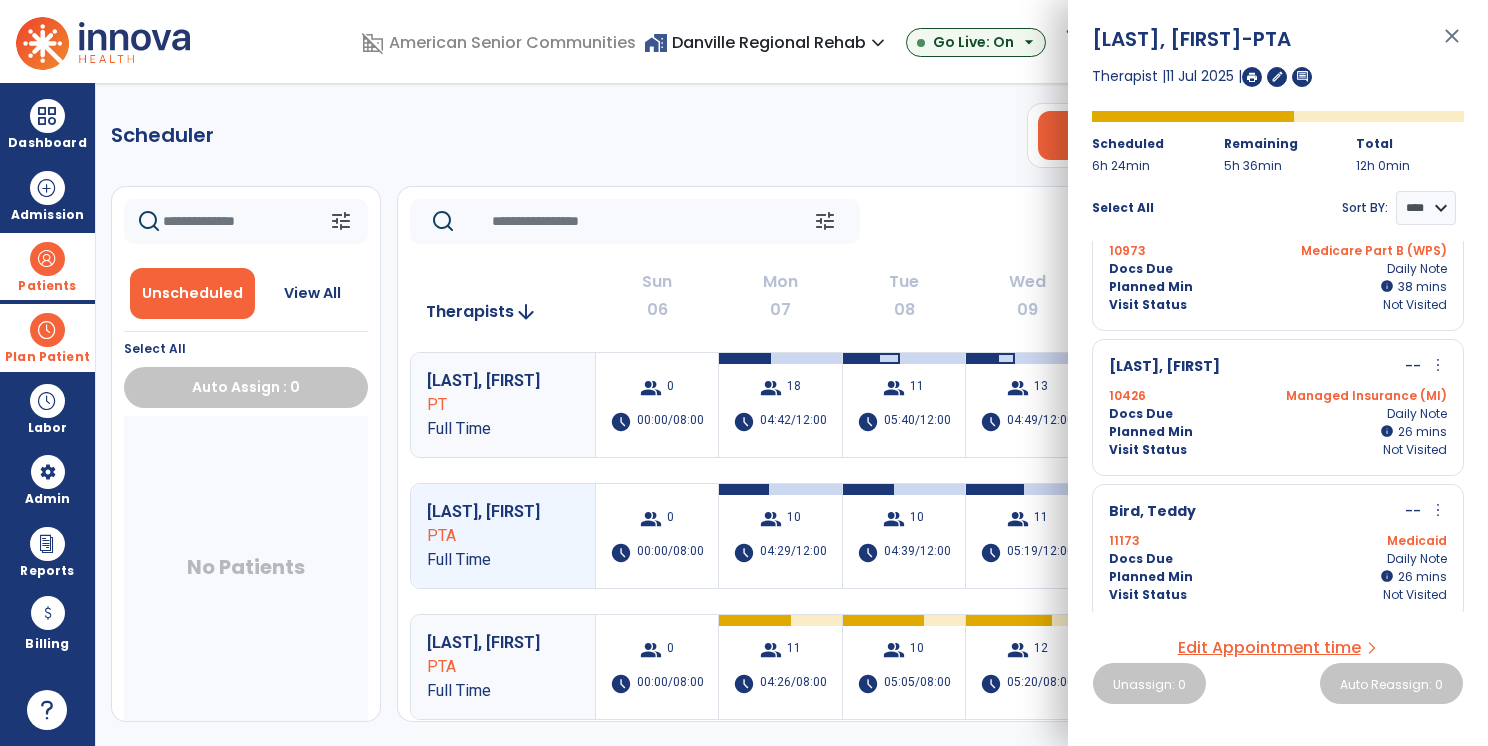 scroll, scrollTop: 300, scrollLeft: 0, axis: vertical 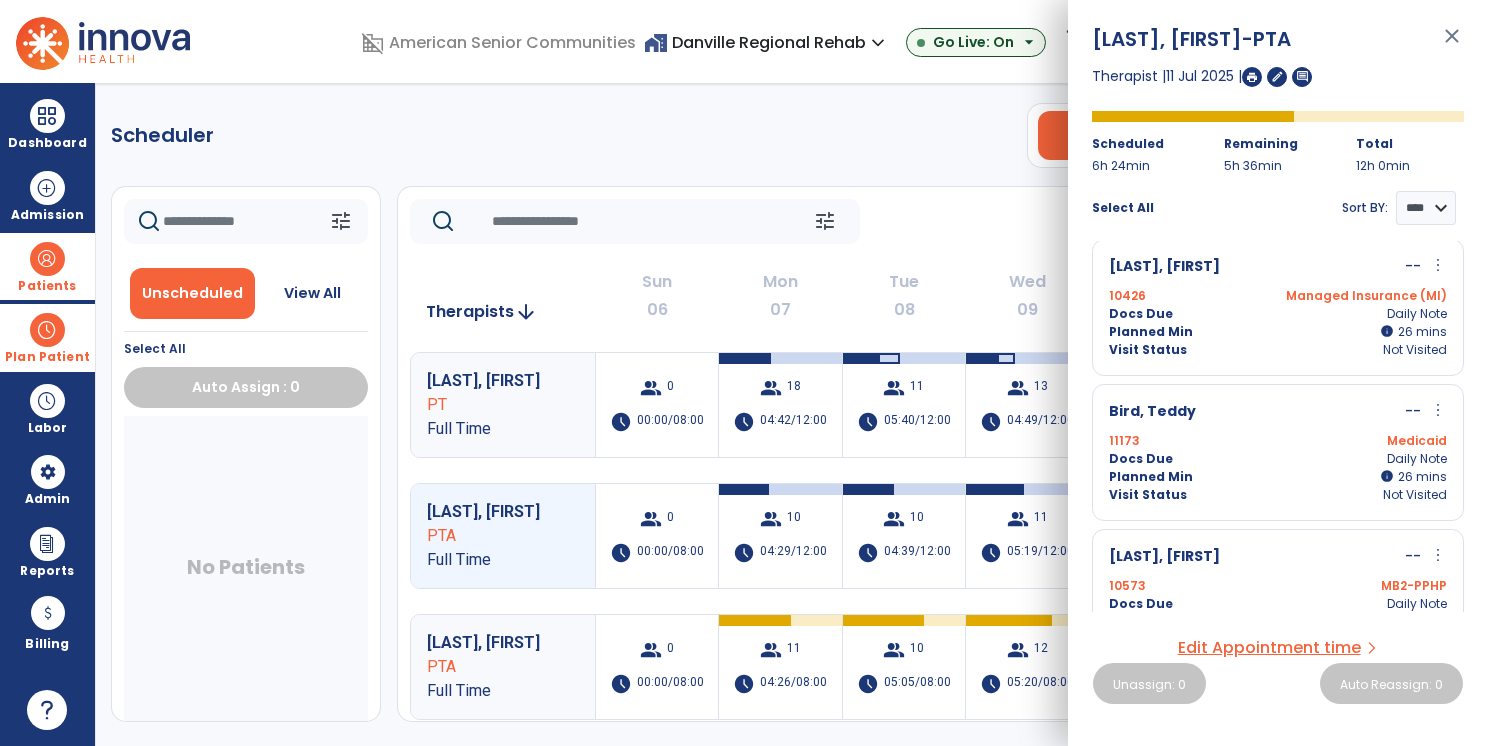 click on "Patients" at bounding box center [47, 286] 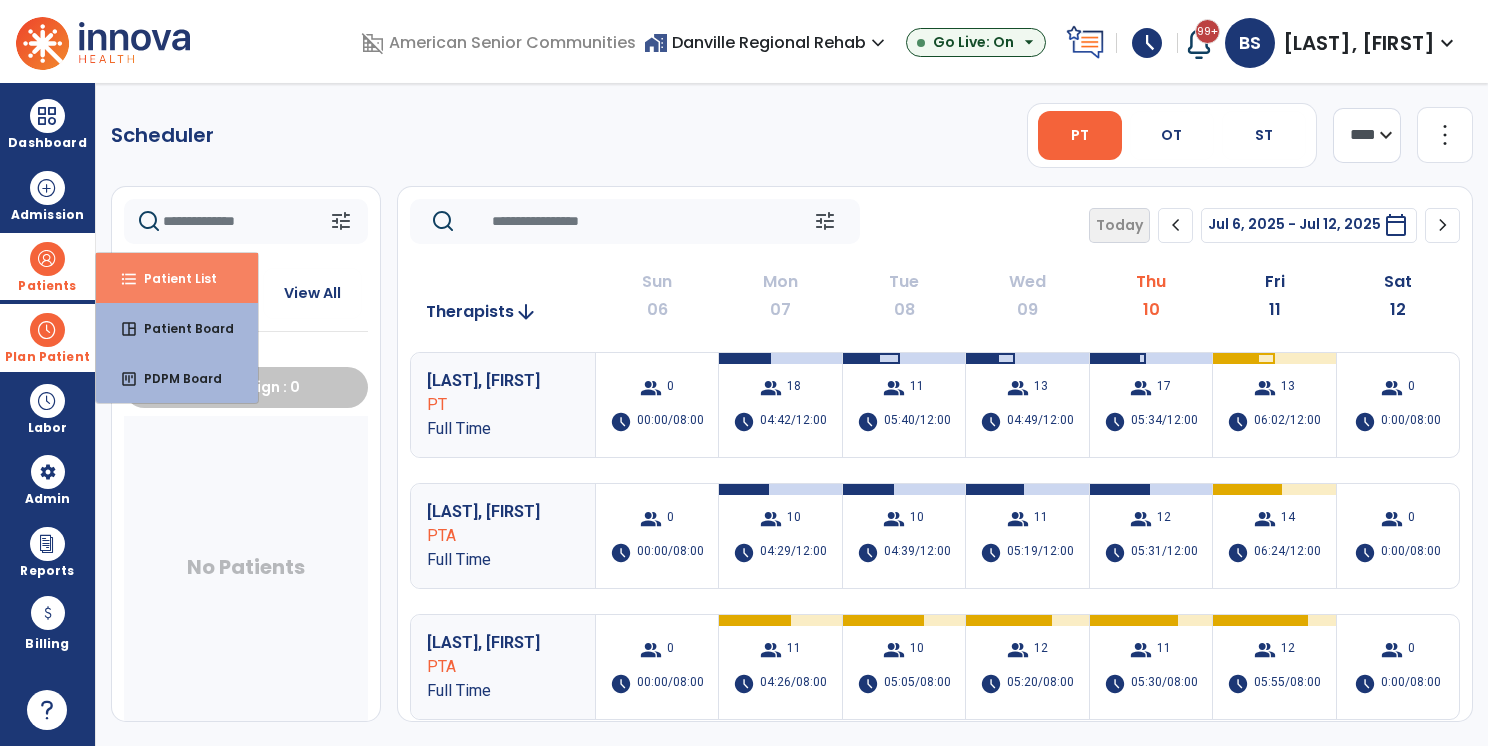 click on "format_list_bulleted" at bounding box center [129, 279] 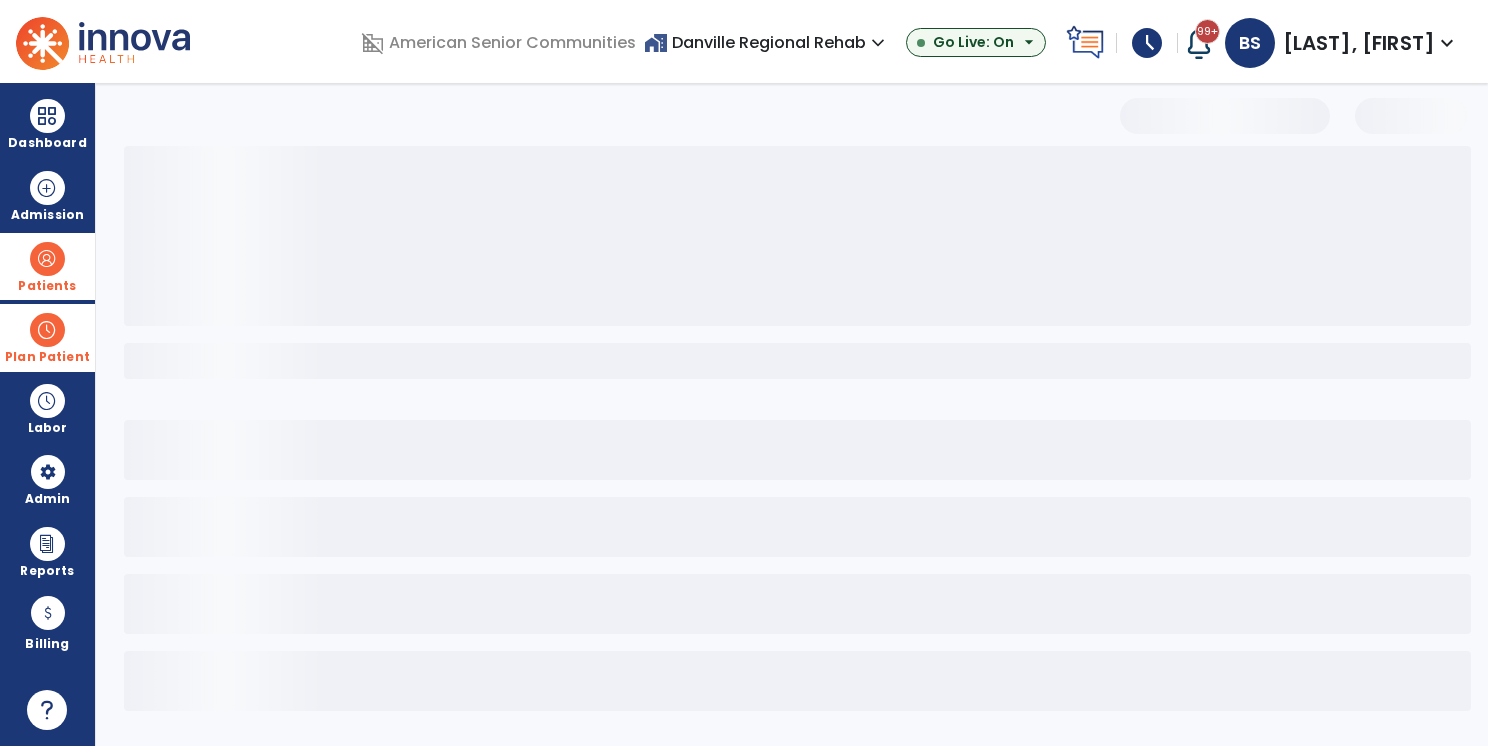 select on "***" 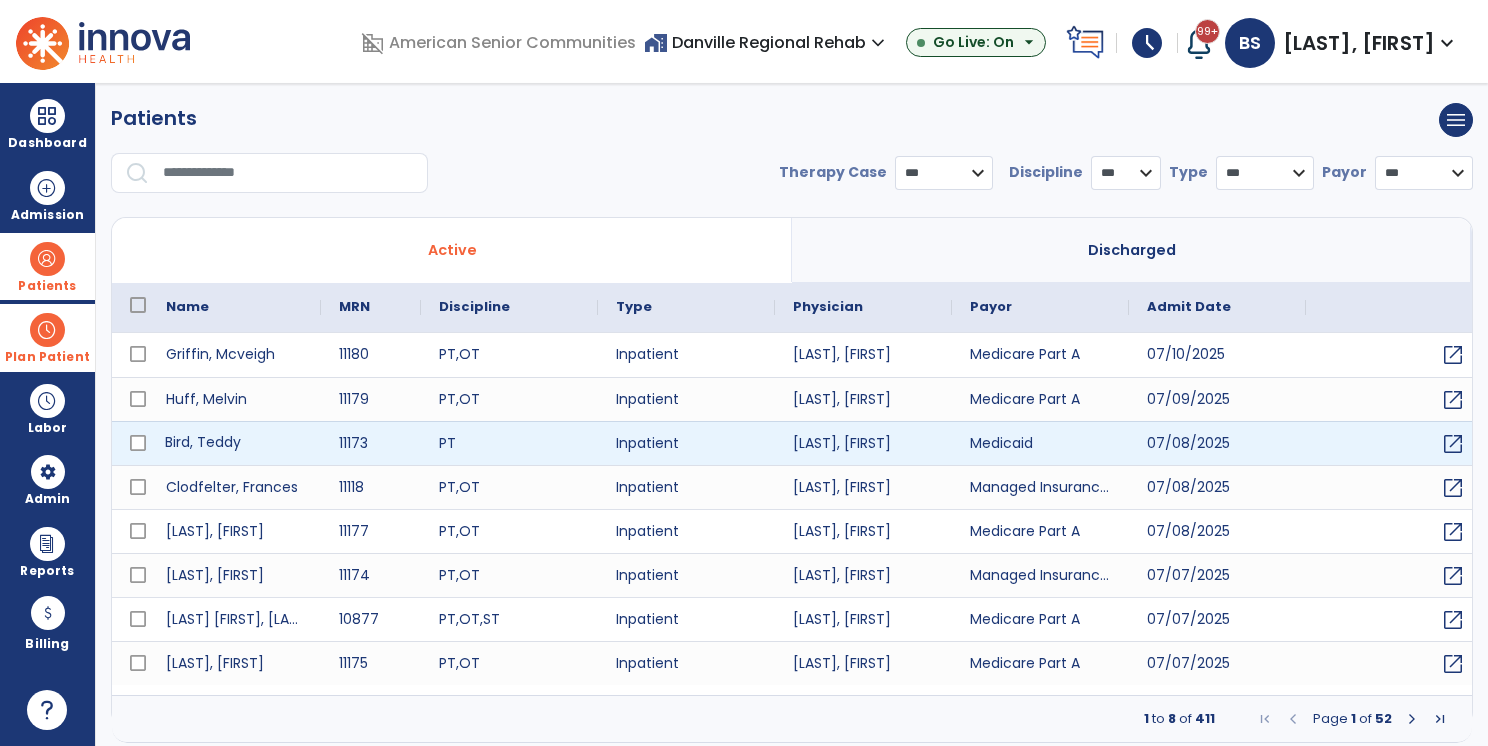 click on "Bird, Teddy" at bounding box center (234, 443) 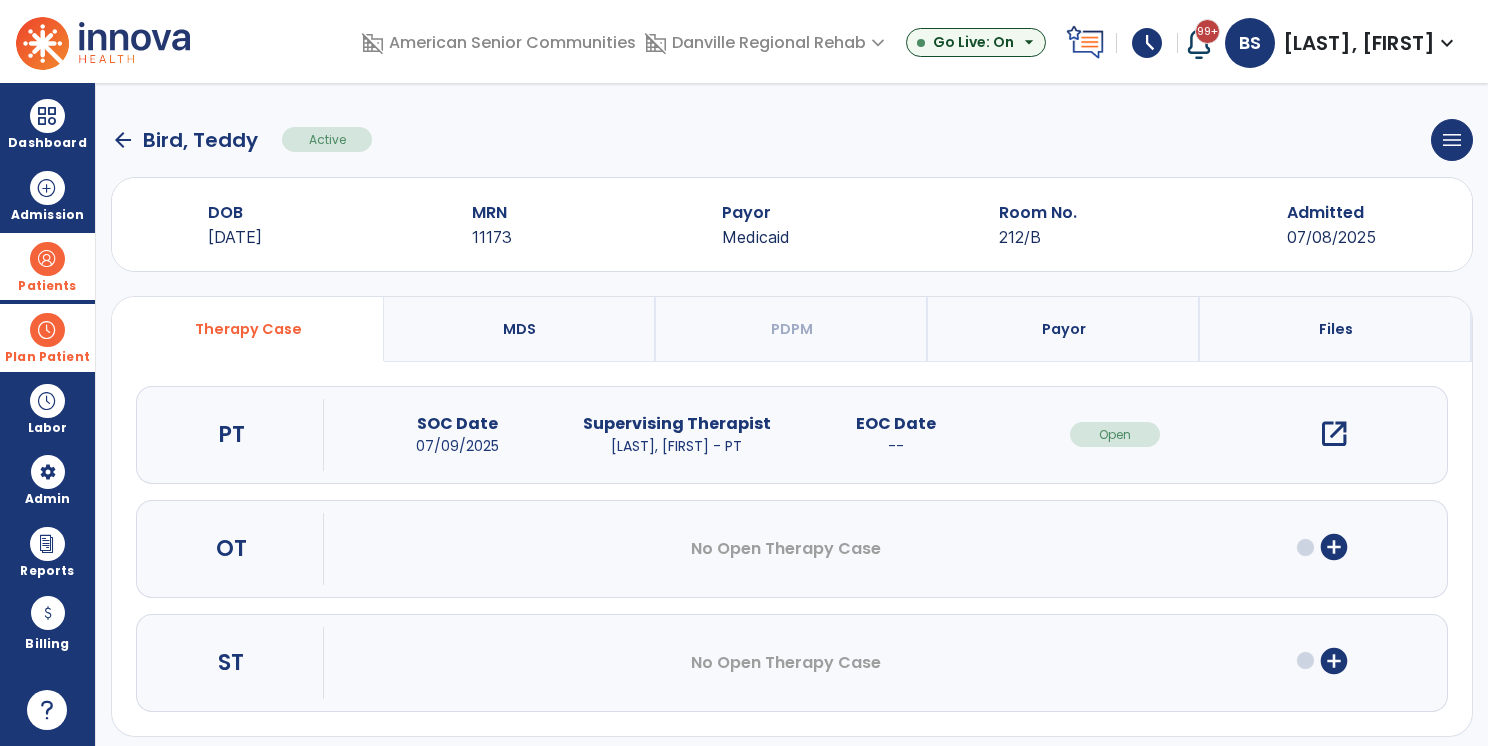 click on "arrow_back" 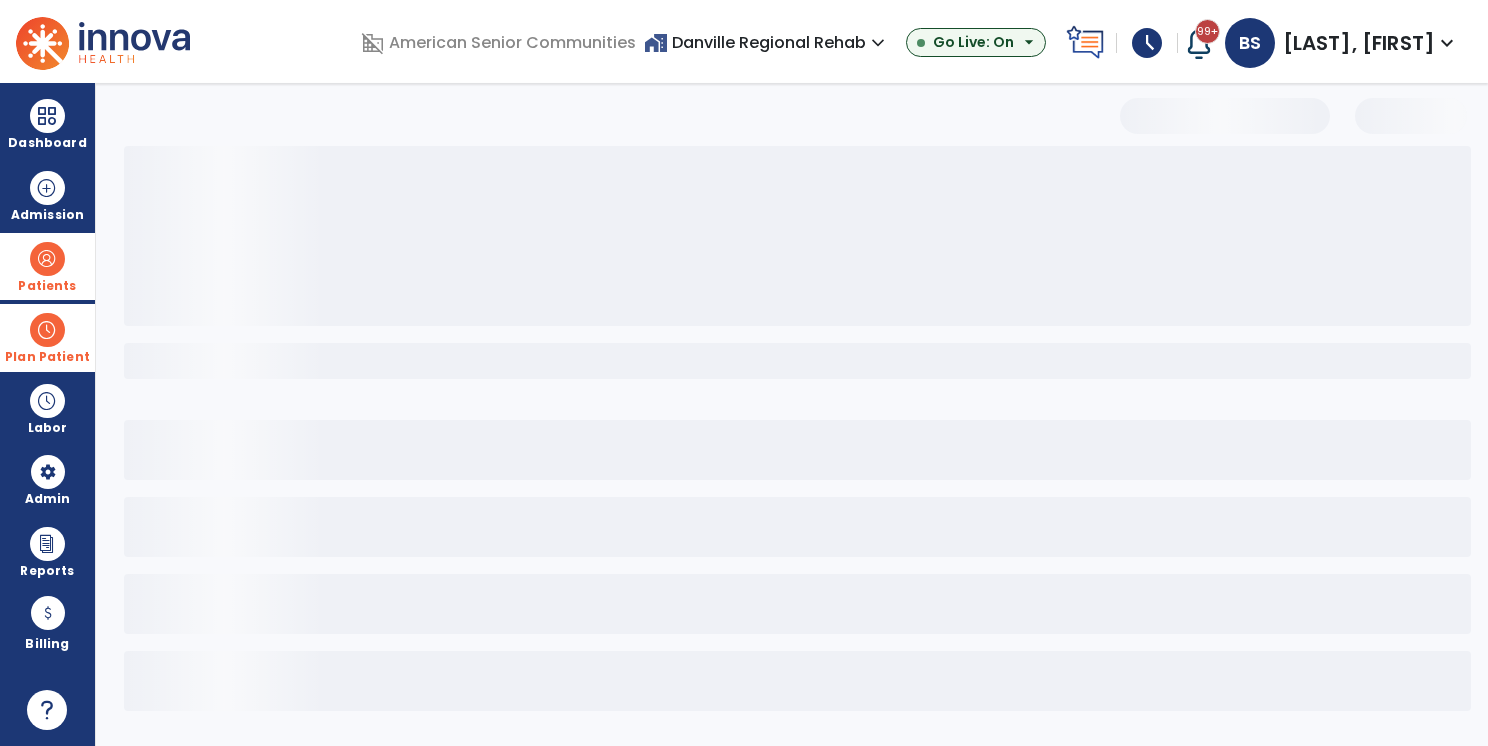 select on "***" 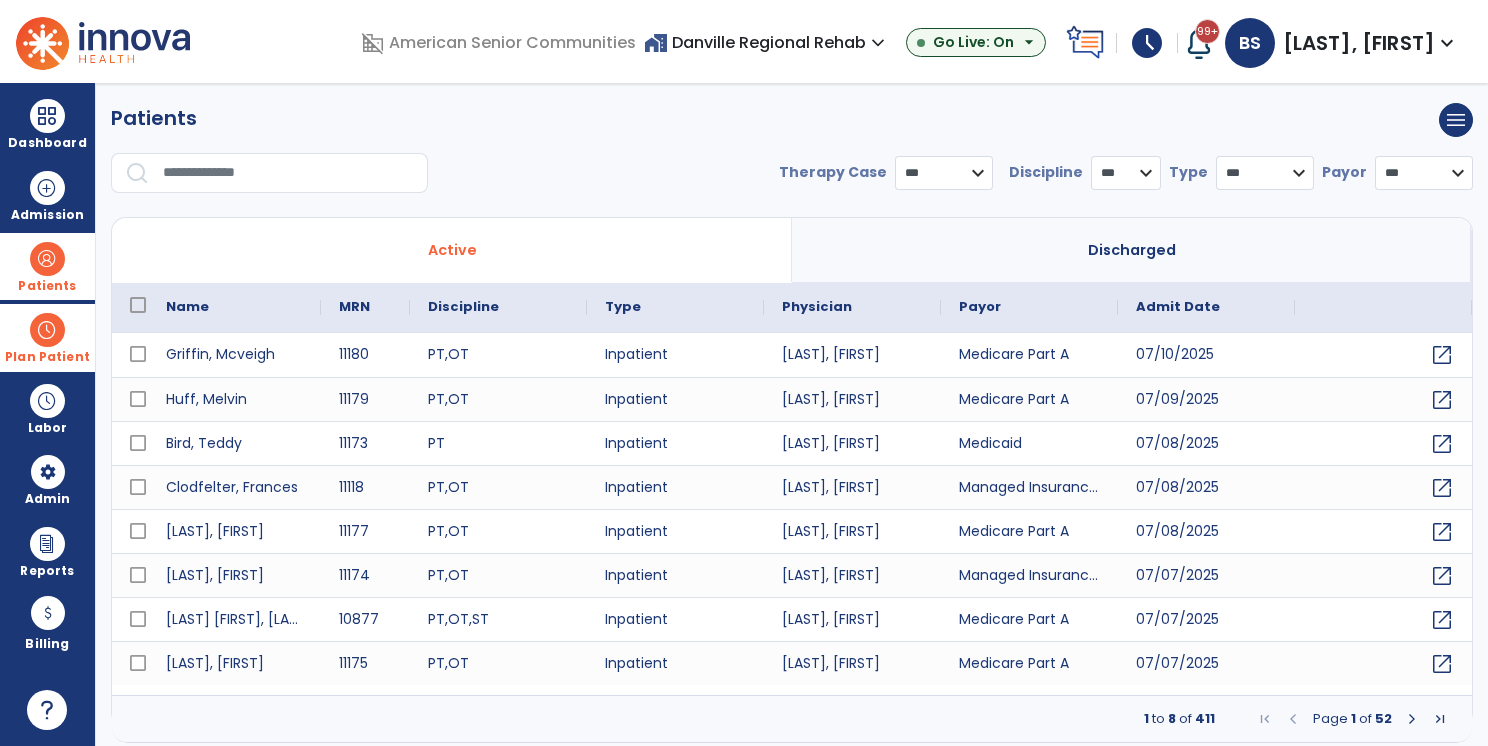 click at bounding box center (47, 330) 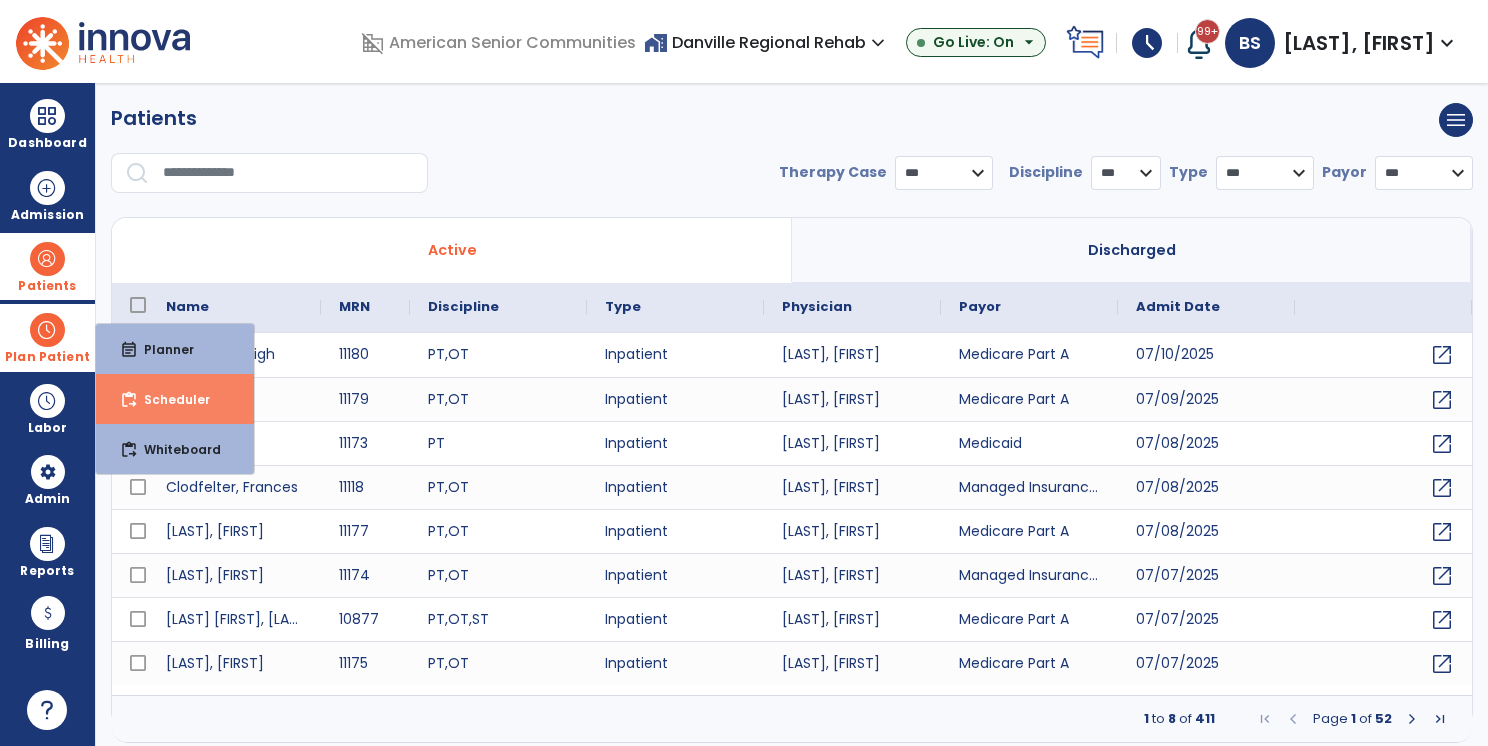 click on "Scheduler" at bounding box center [169, 399] 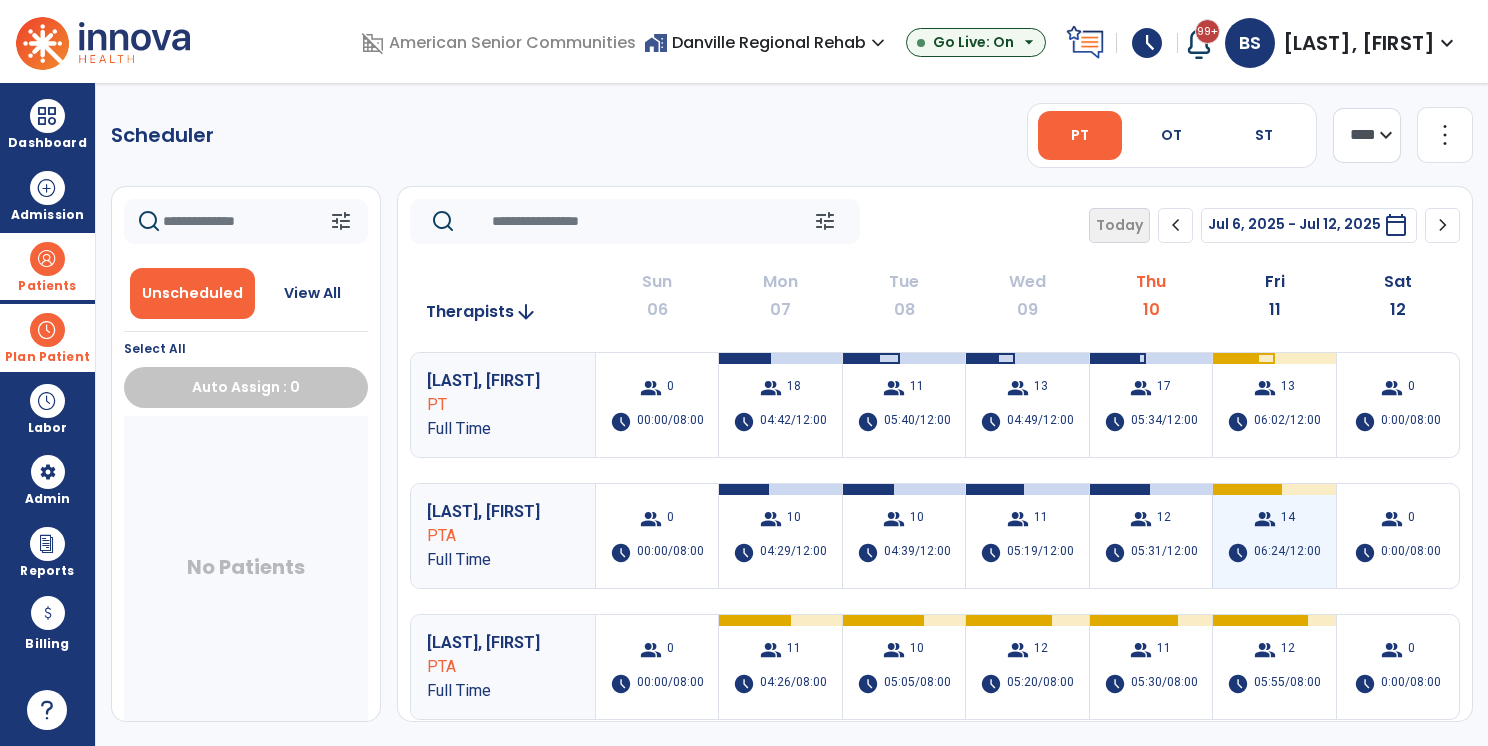 click on "schedule  06:24/12:00" at bounding box center (1274, 553) 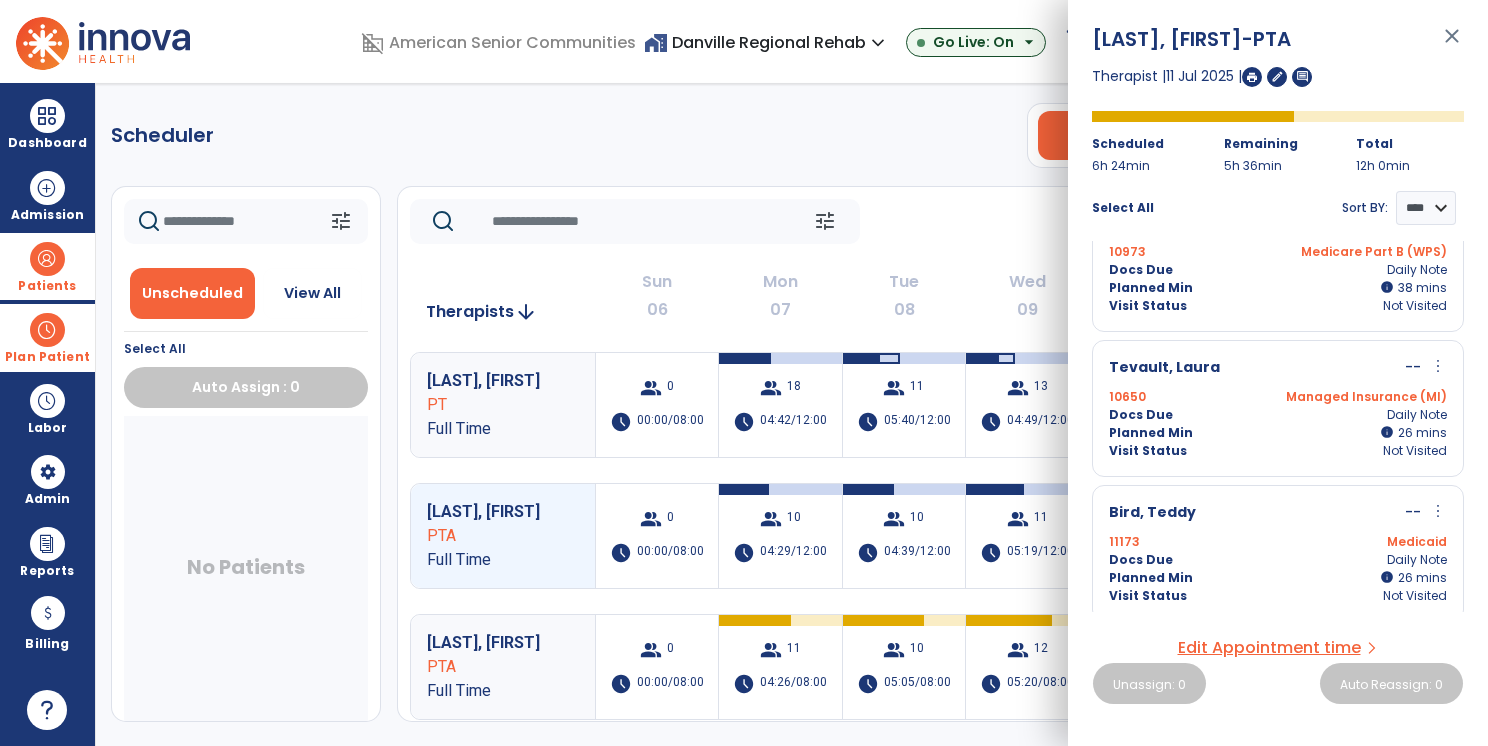 scroll, scrollTop: 200, scrollLeft: 0, axis: vertical 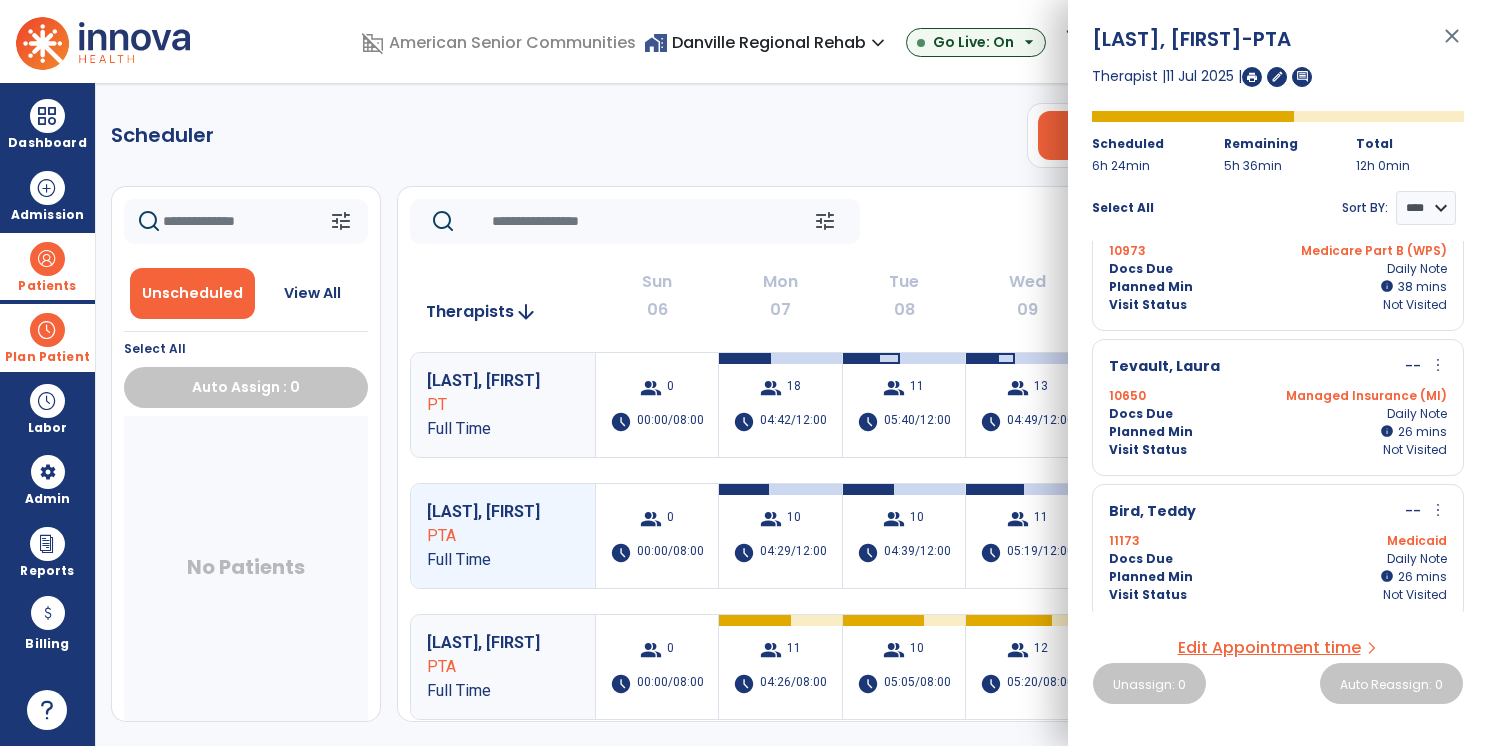 click on "[NUMBER] Medicaid" at bounding box center [1278, 541] 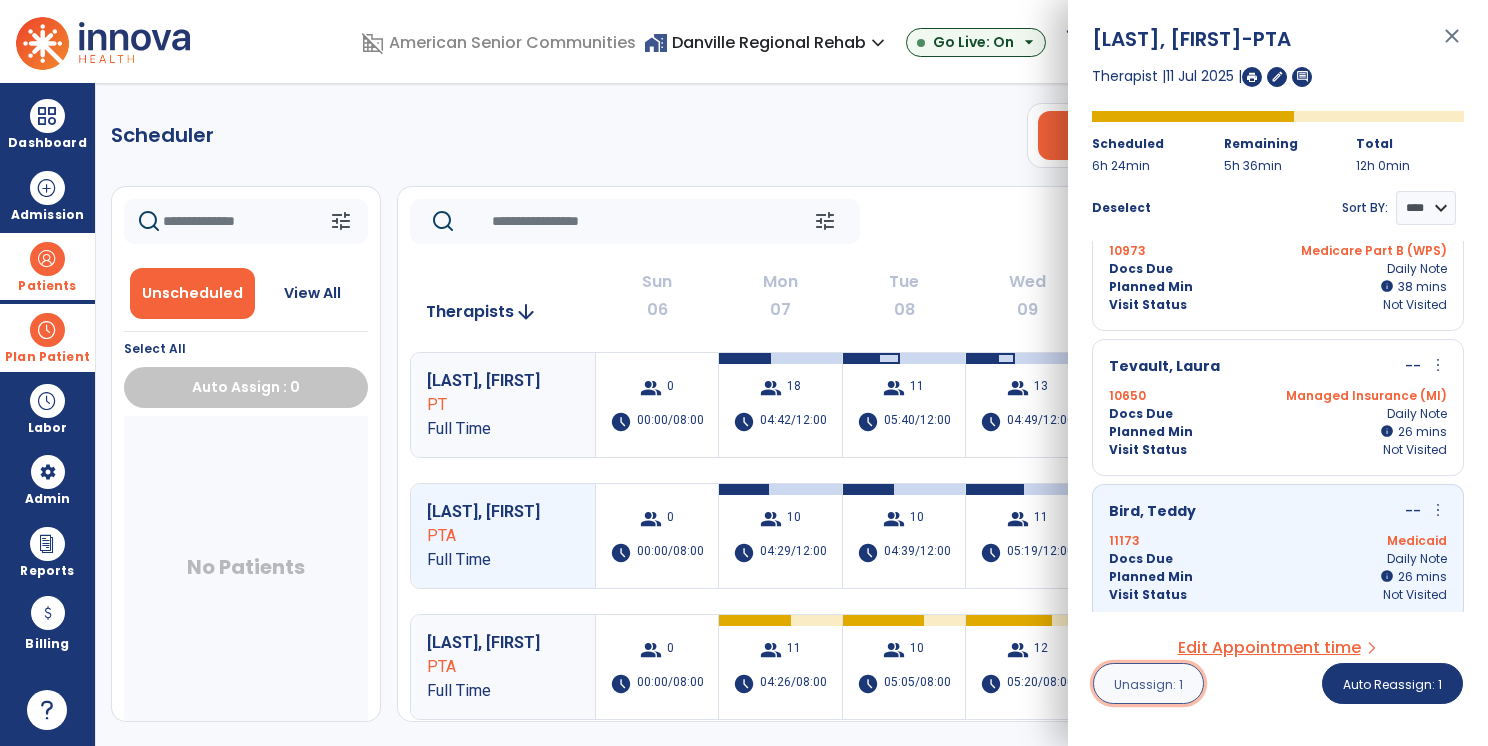 click on "Unassign: 1" at bounding box center [1148, 684] 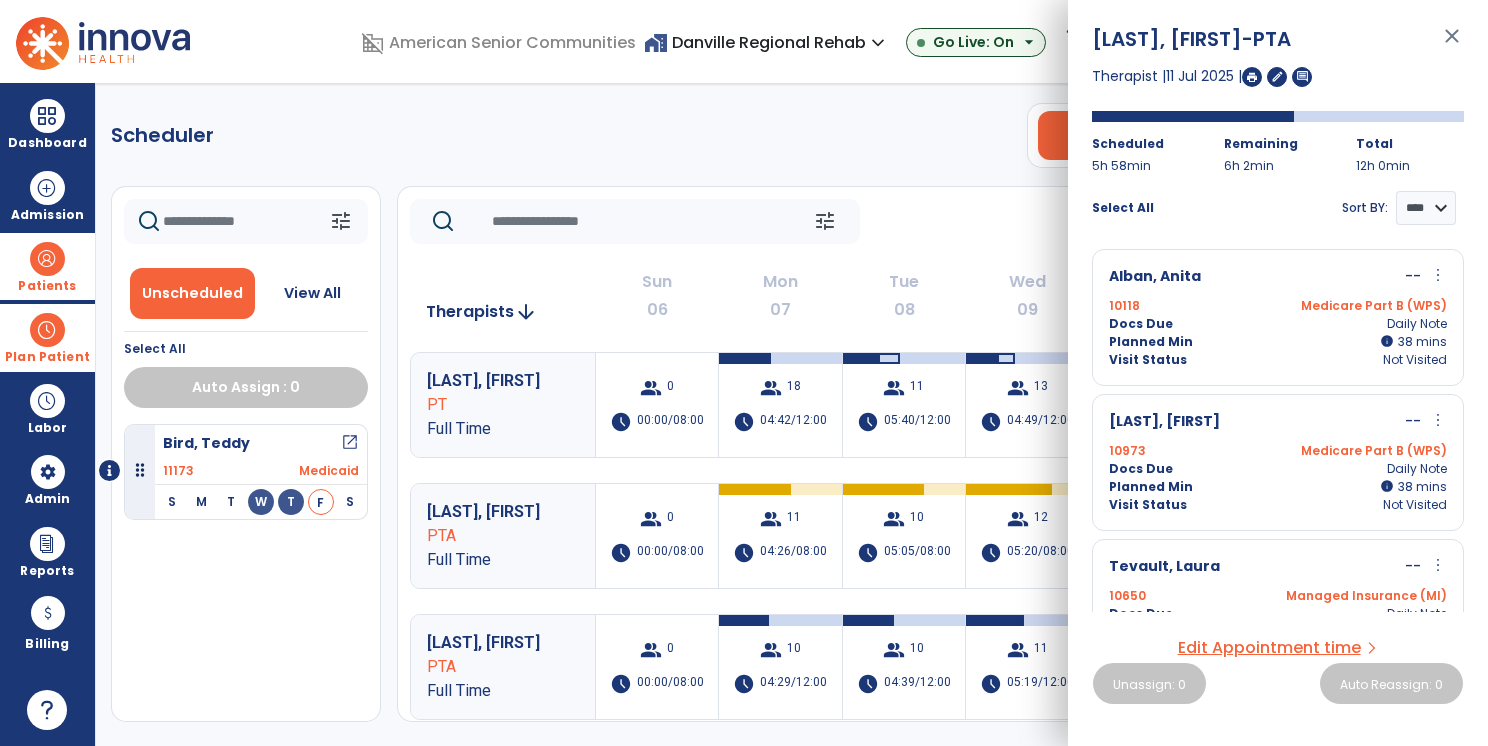 click on "close" at bounding box center (1452, 45) 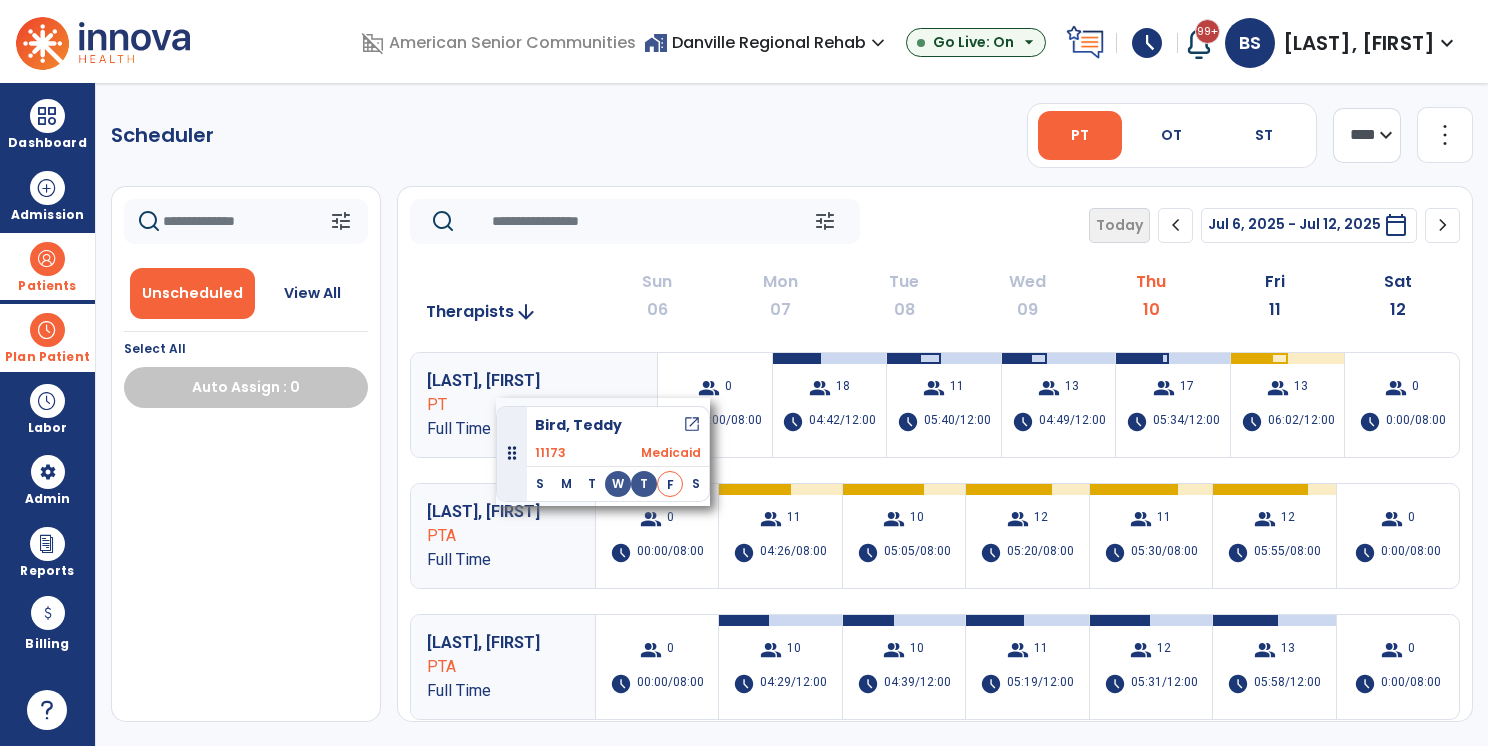 drag, startPoint x: 312, startPoint y: 455, endPoint x: 496, endPoint y: 398, distance: 192.62659 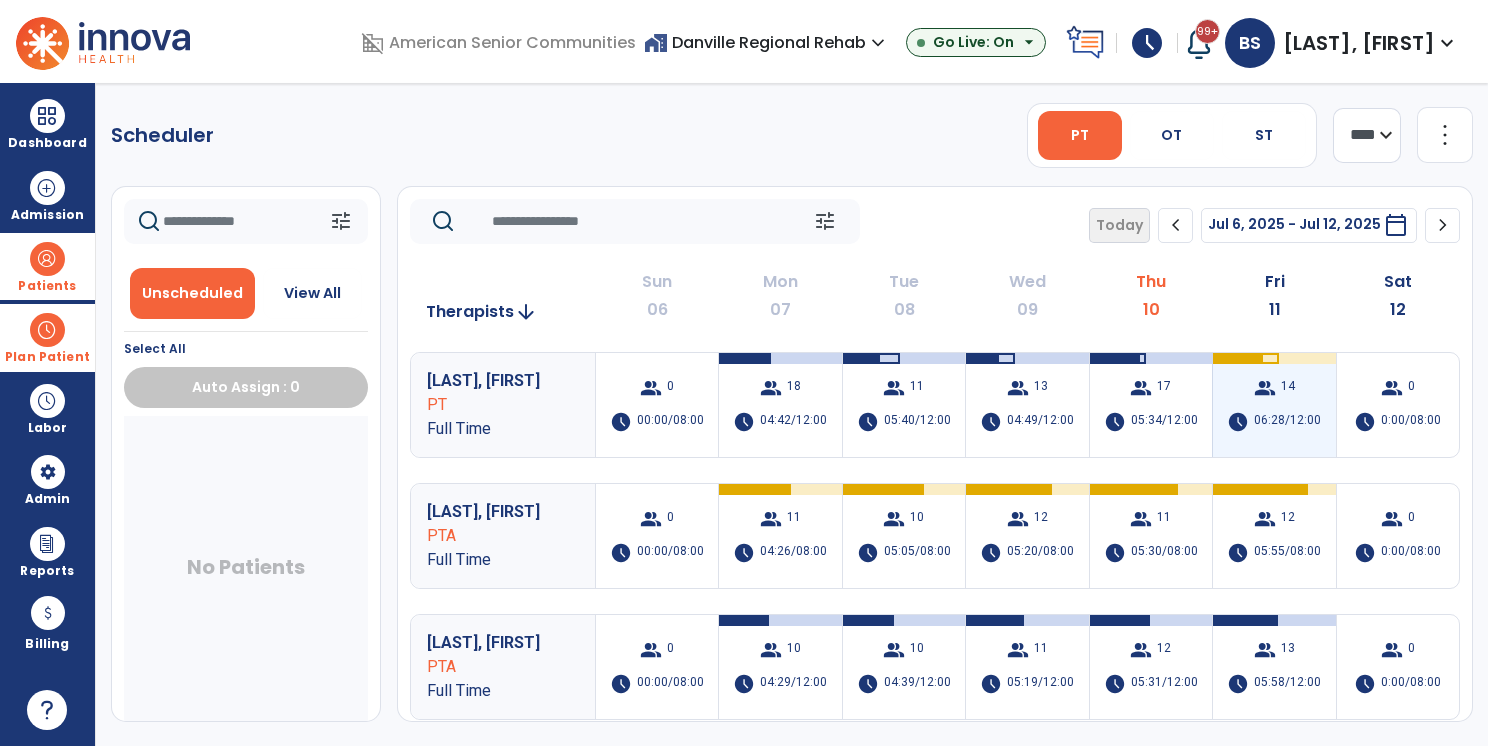 click on "group" at bounding box center [1265, 388] 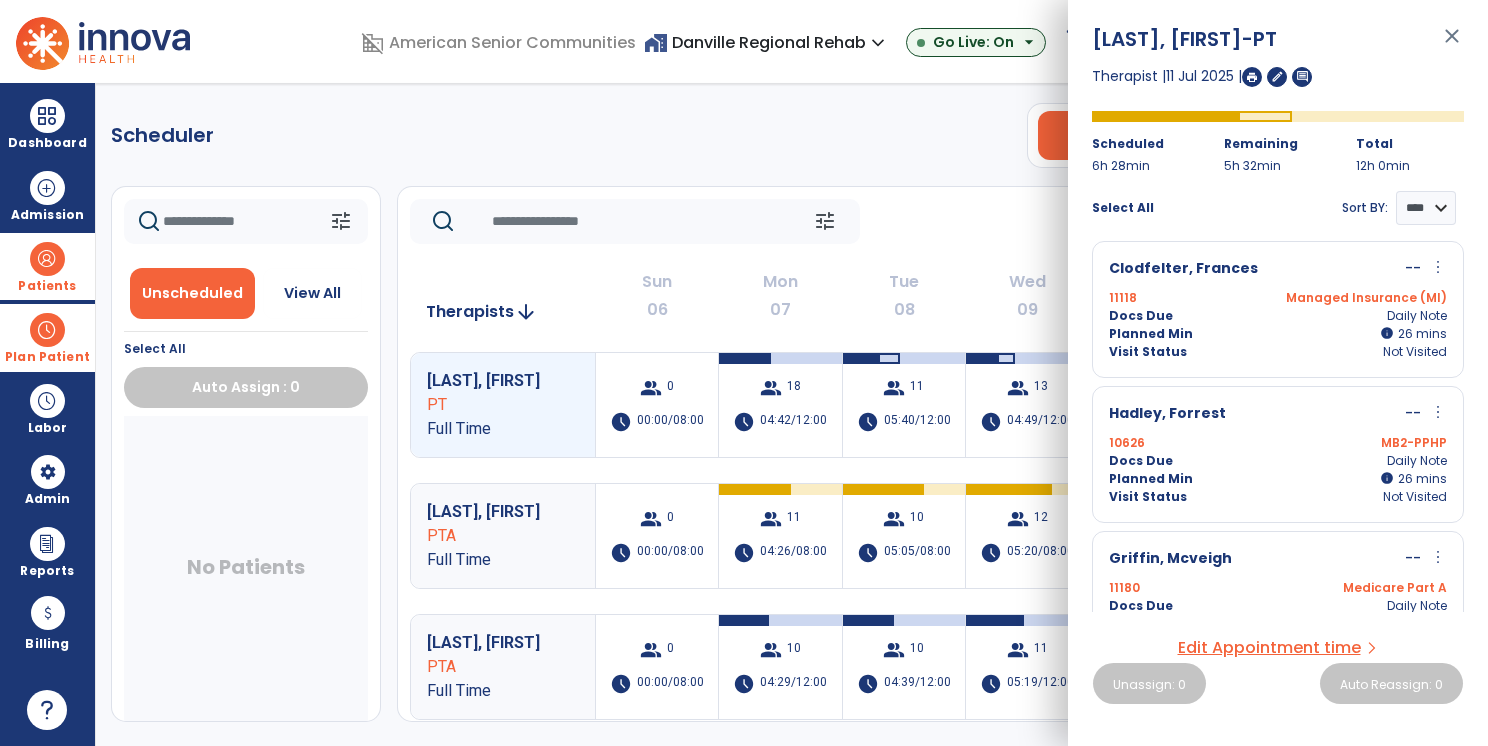 scroll, scrollTop: 939, scrollLeft: 0, axis: vertical 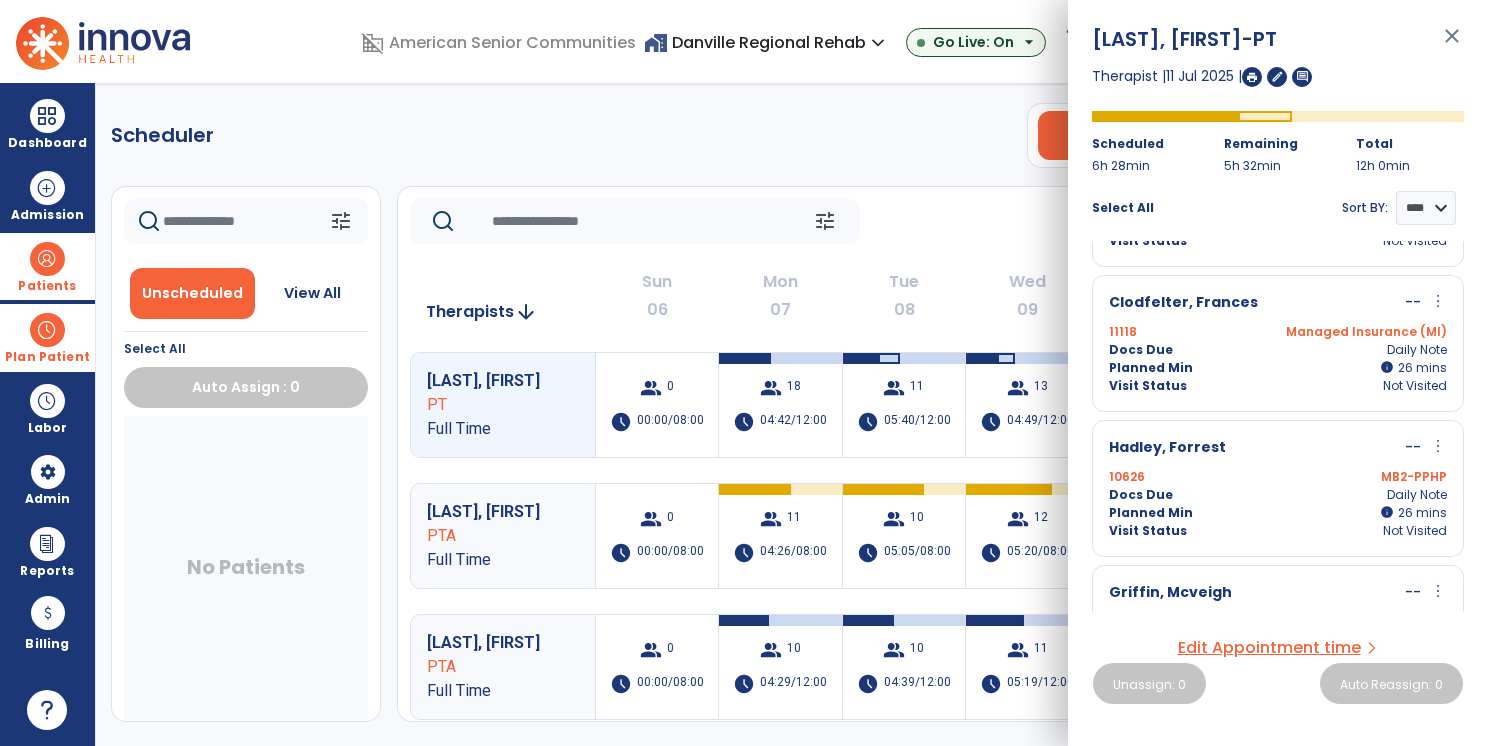 click on "more_vert" at bounding box center (1438, 446) 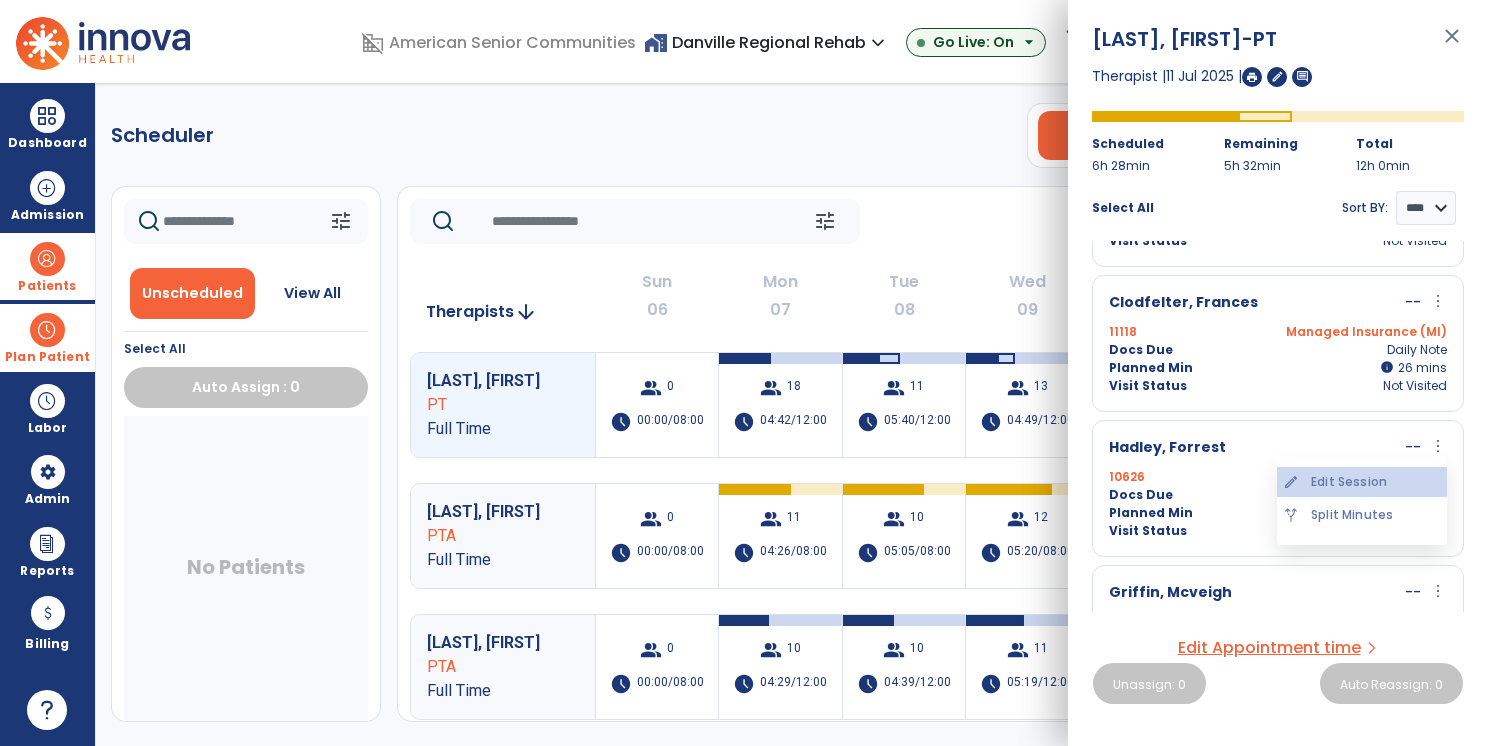 click on "edit   Edit Session" at bounding box center (1362, 482) 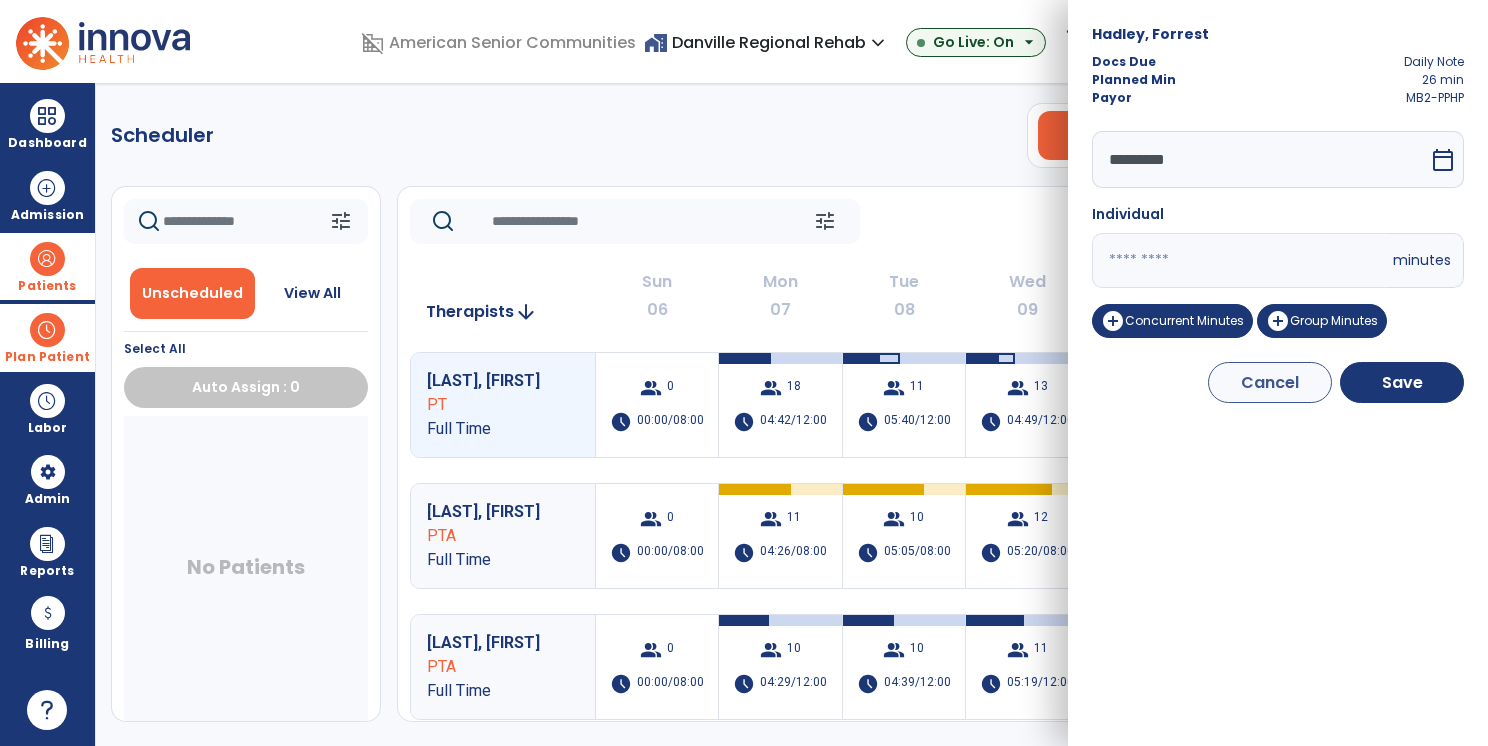 drag, startPoint x: 1156, startPoint y: 258, endPoint x: 1034, endPoint y: 275, distance: 123.178734 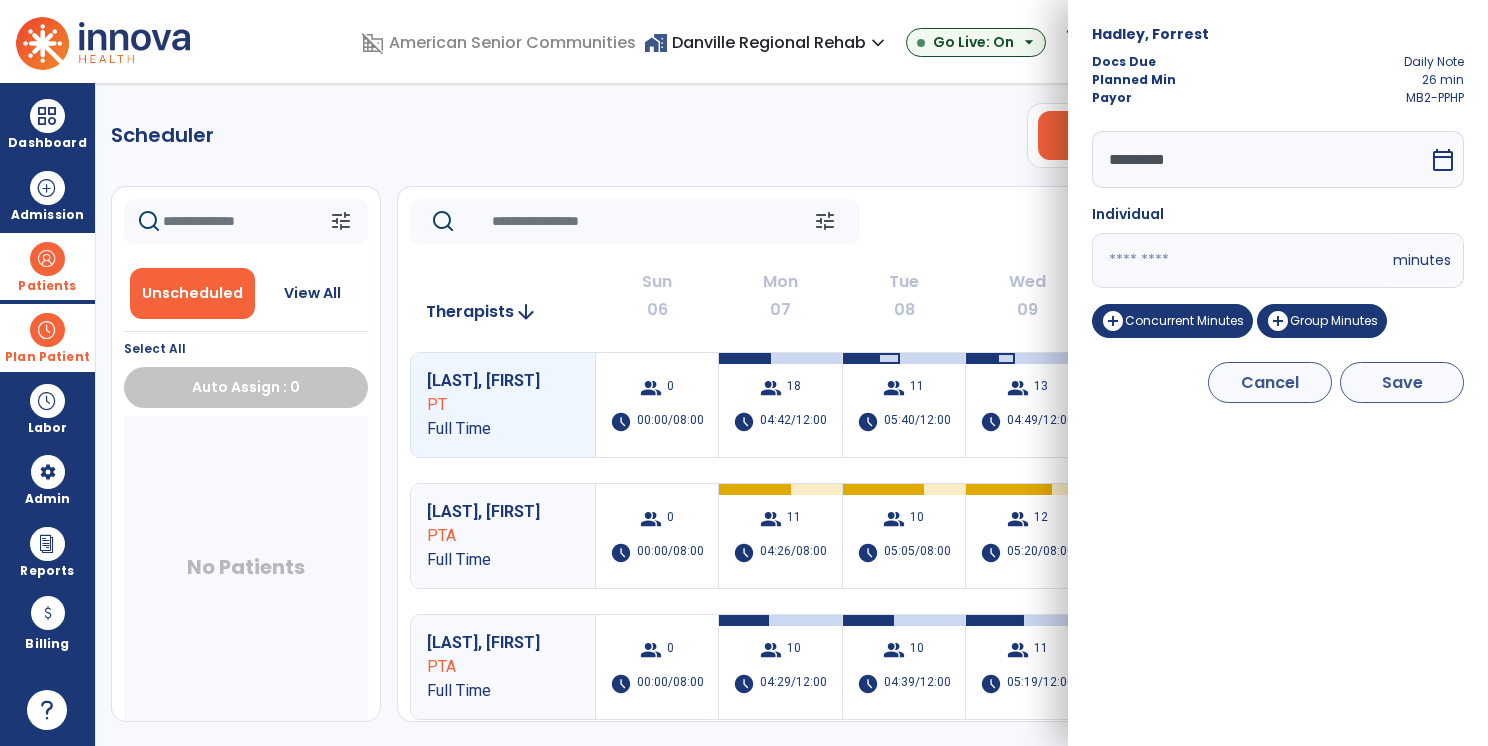 type on "**" 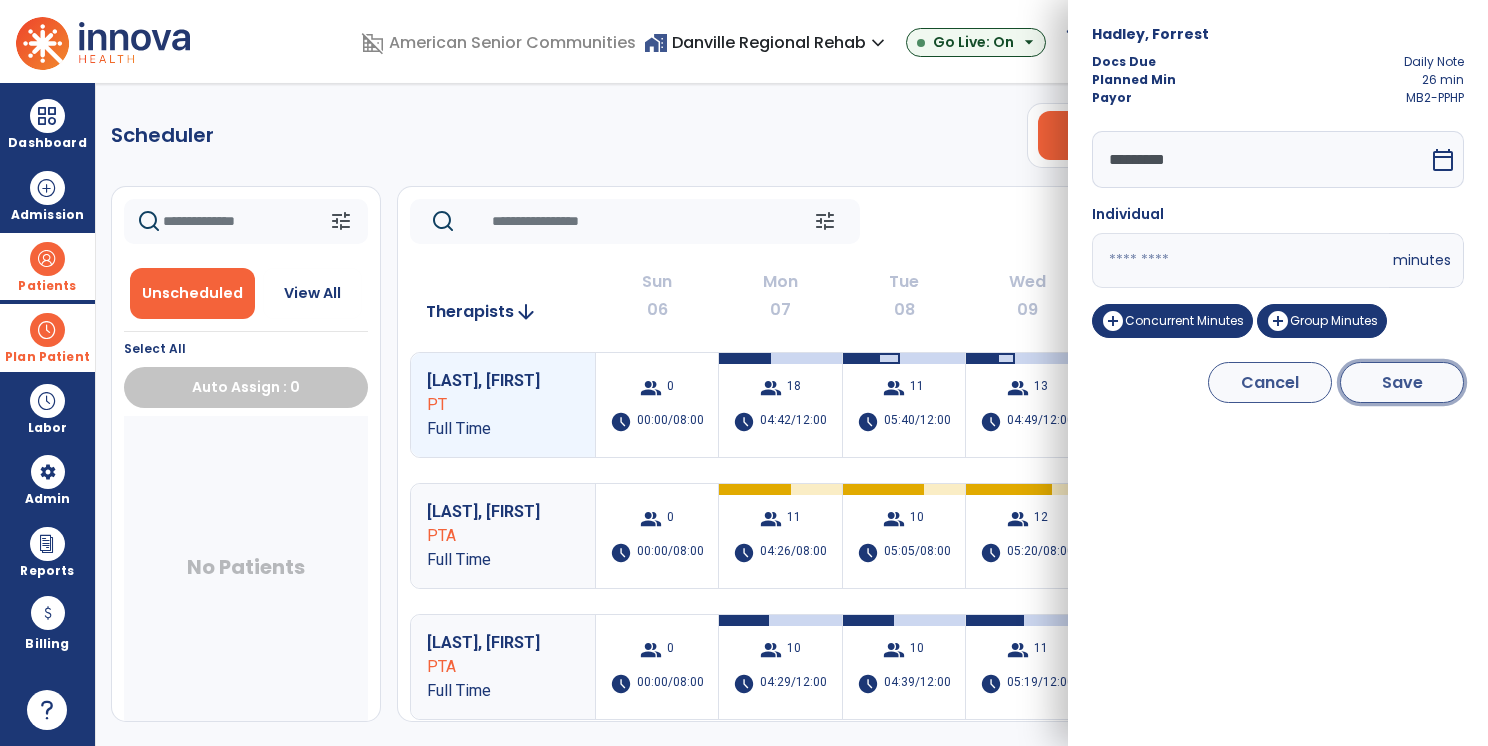 click on "Save" at bounding box center [1402, 382] 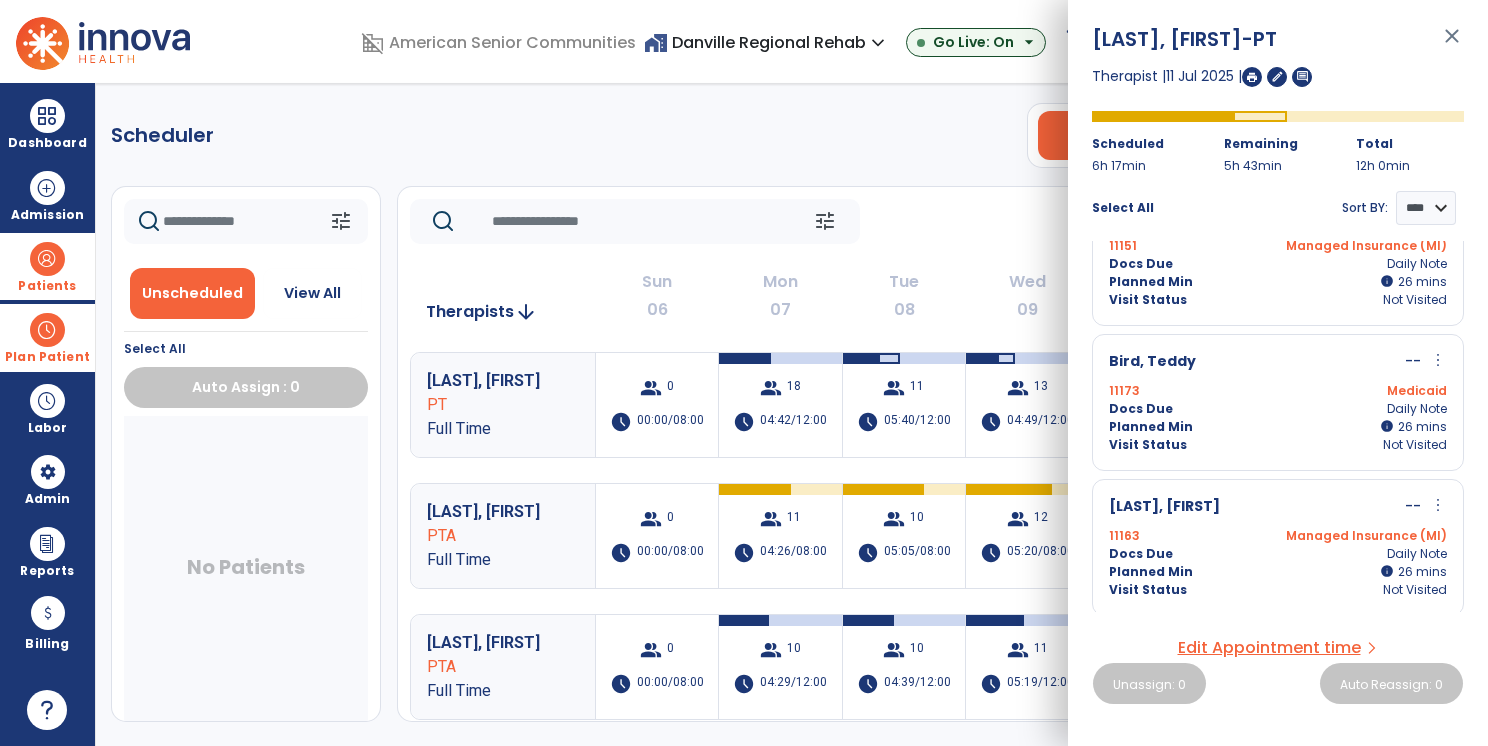scroll, scrollTop: 400, scrollLeft: 0, axis: vertical 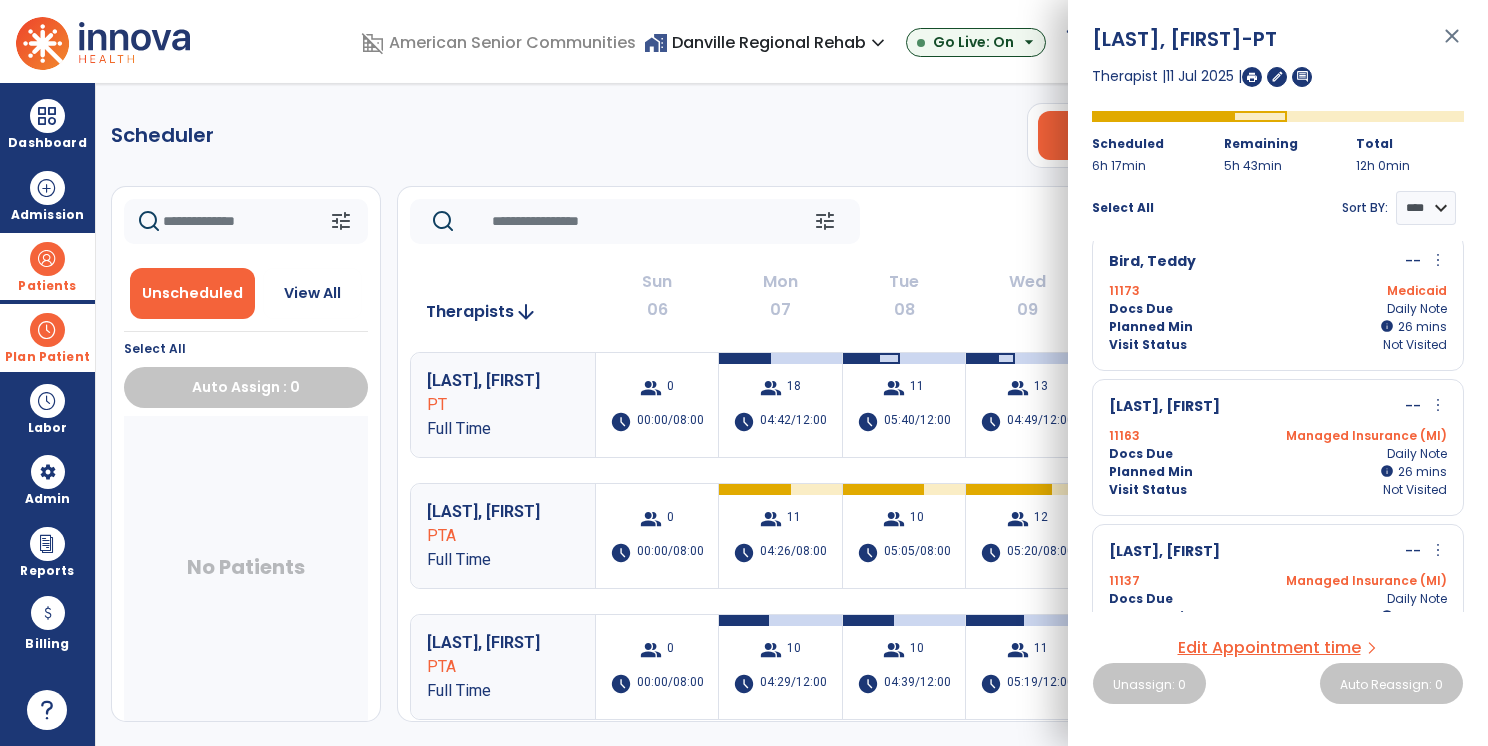 click on "[LAST], [FIRST]   --  more_vert  edit   Edit Session   alt_route   Split Minutes  [NUMBER] Managed Insurance (MI)  Docs Due Daily Note   Planned Min  info   26 I 26 mins  Visit Status  Not Visited" at bounding box center (1278, 447) 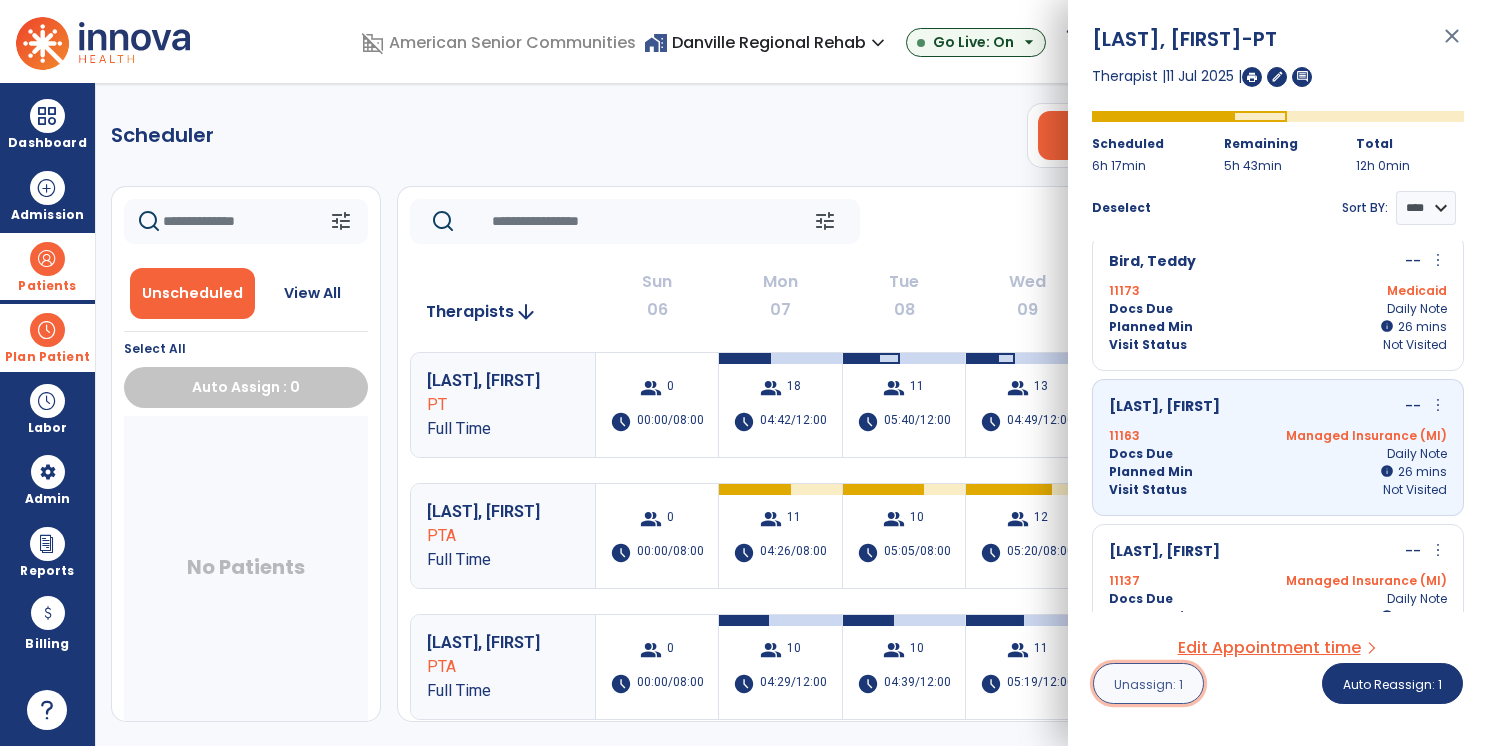 click on "Unassign: 1" at bounding box center (1148, 684) 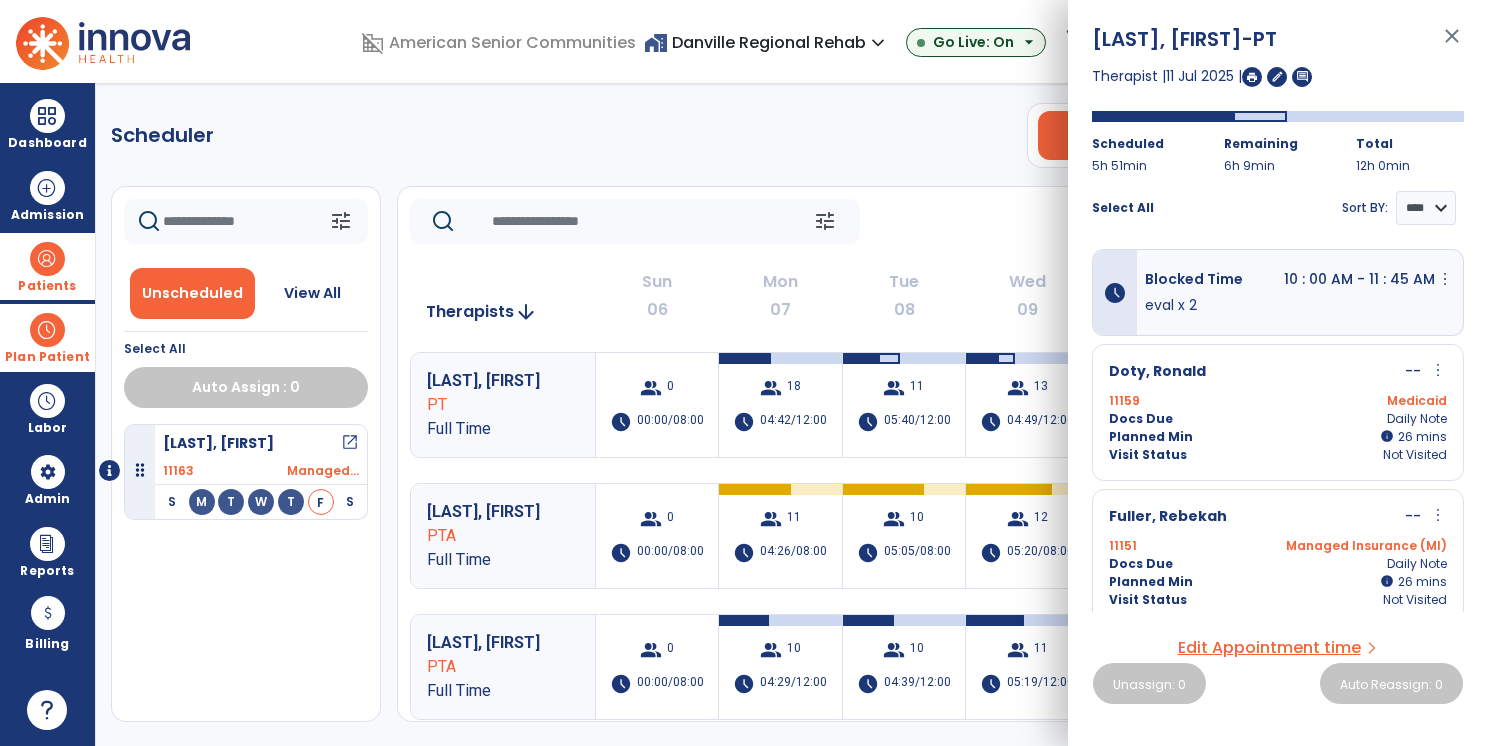 click on "close" at bounding box center (1452, 45) 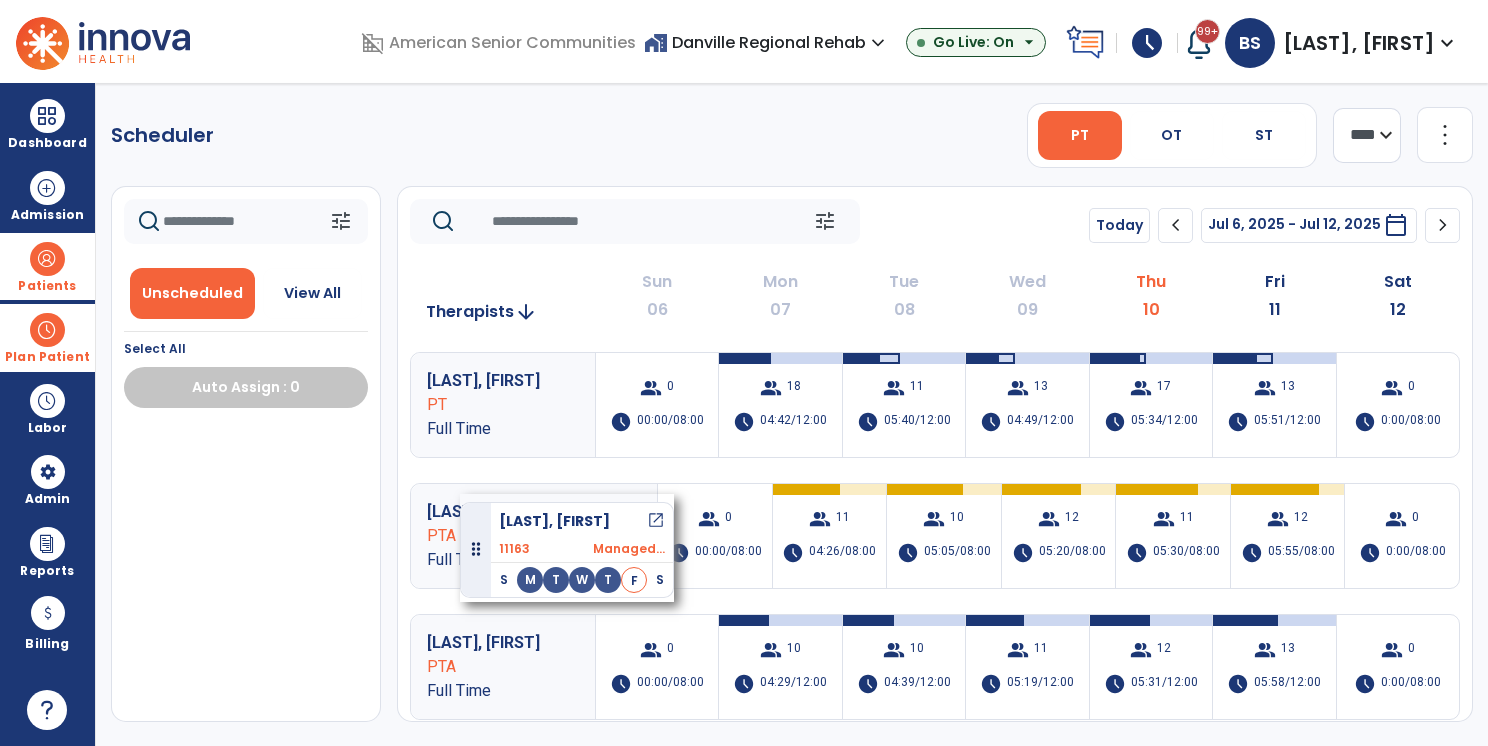 drag, startPoint x: 284, startPoint y: 458, endPoint x: 466, endPoint y: 505, distance: 187.97075 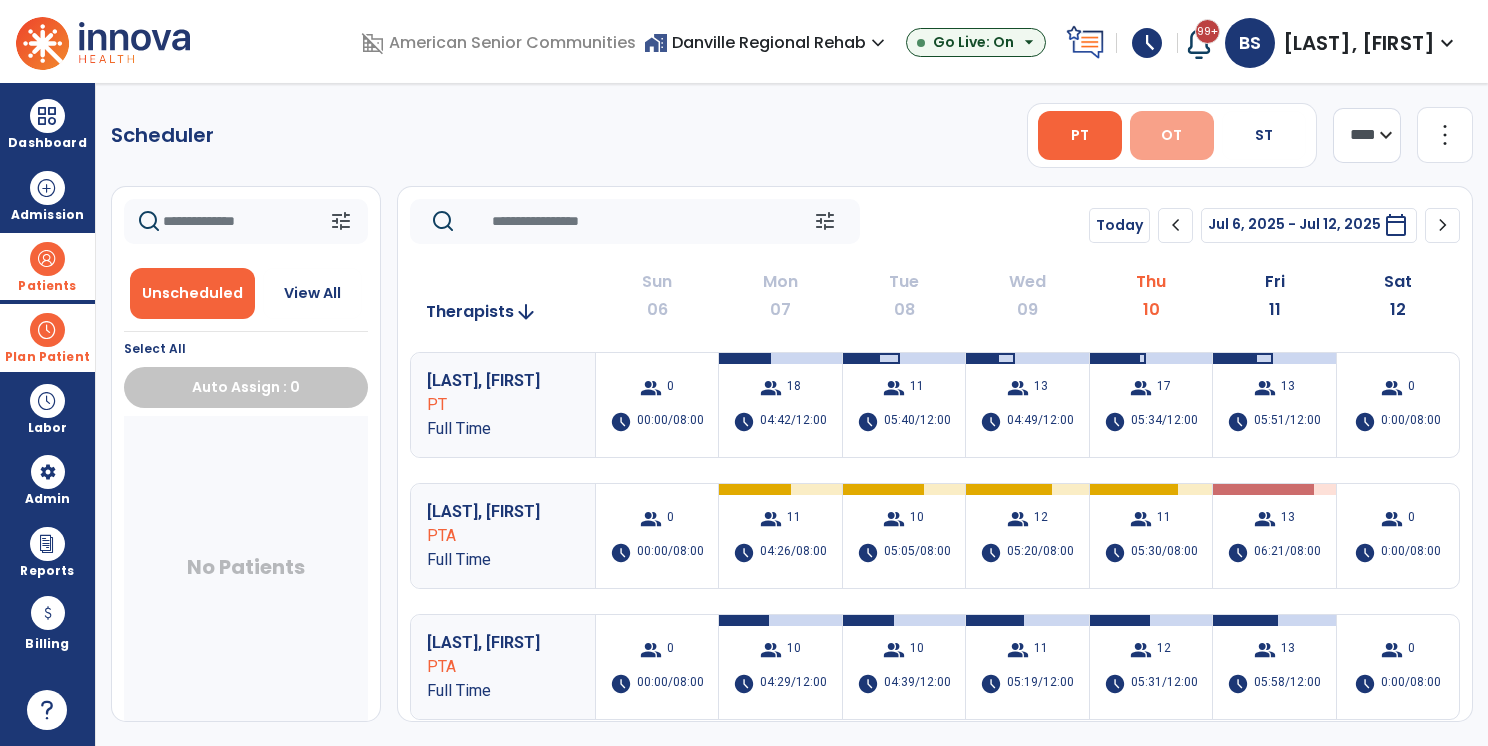 click on "OT" at bounding box center (1171, 135) 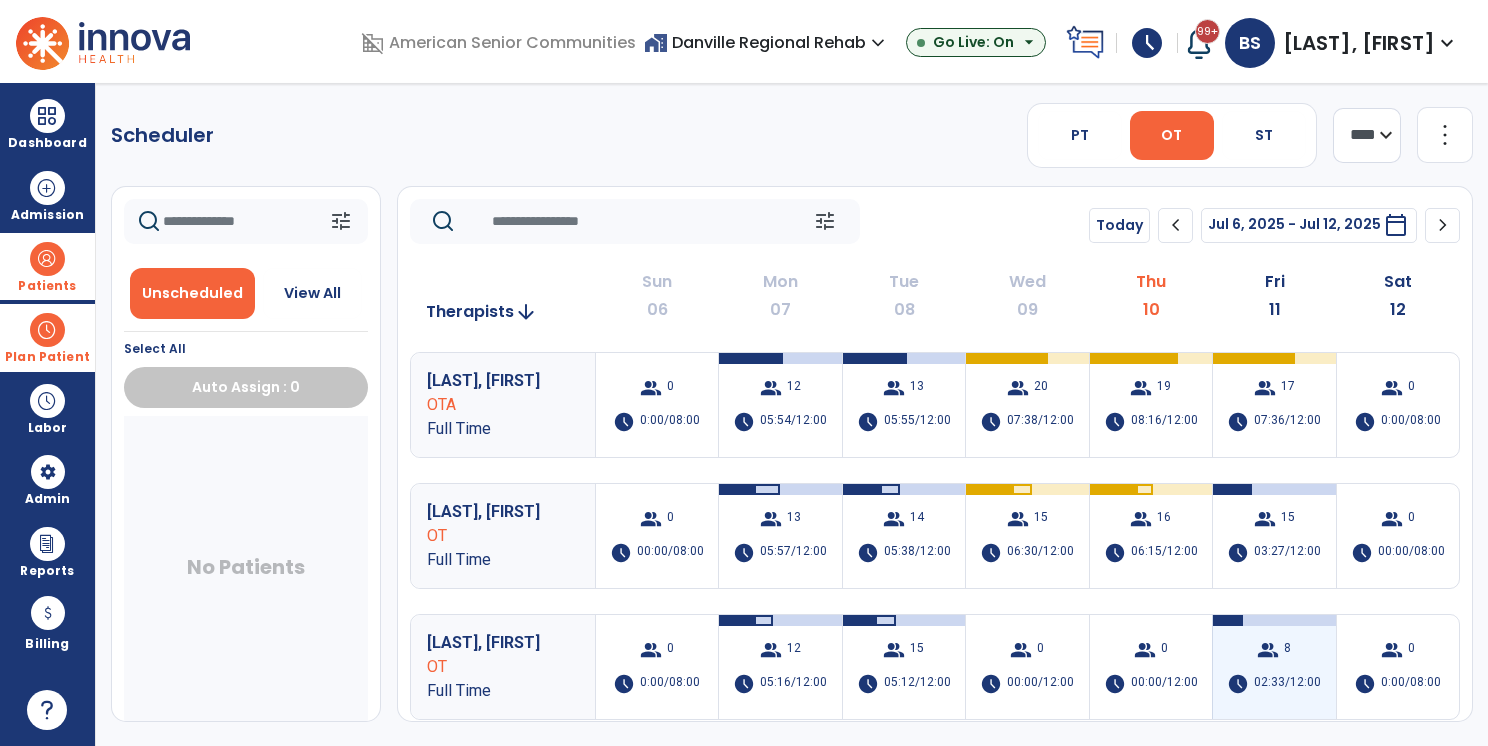 click on "group  8  schedule  02:33/12:00" at bounding box center [1274, 667] 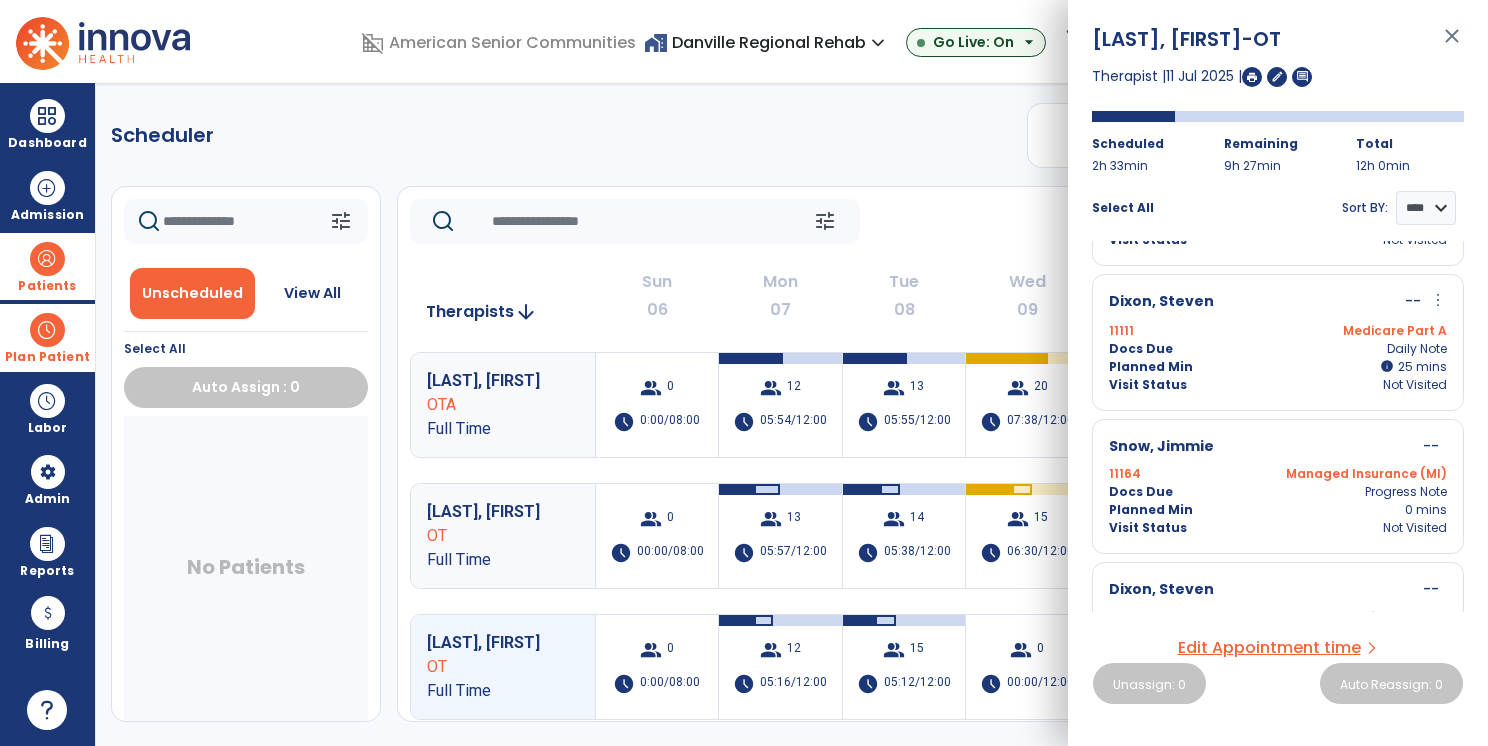 scroll, scrollTop: 780, scrollLeft: 0, axis: vertical 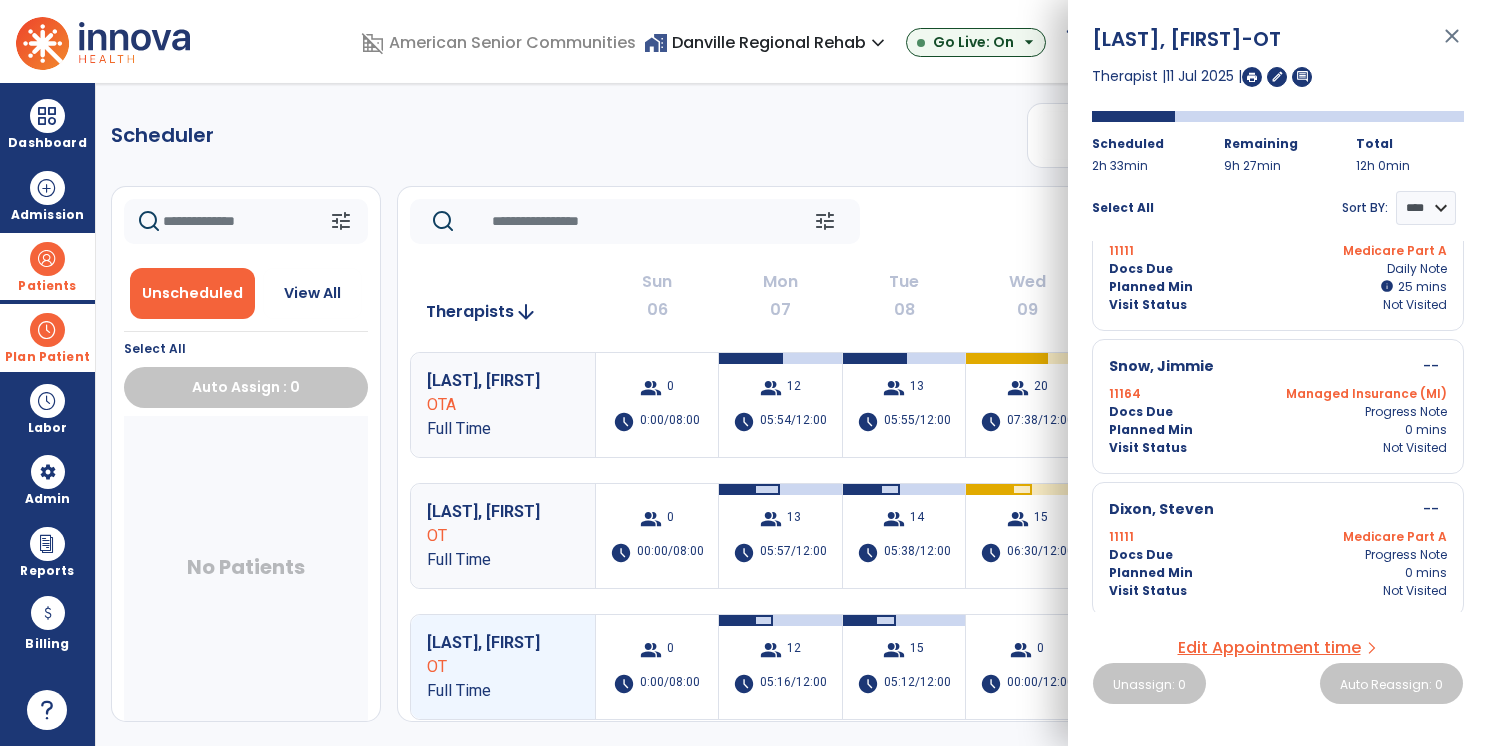 click on "Docs Due Progress Note" at bounding box center (1278, 555) 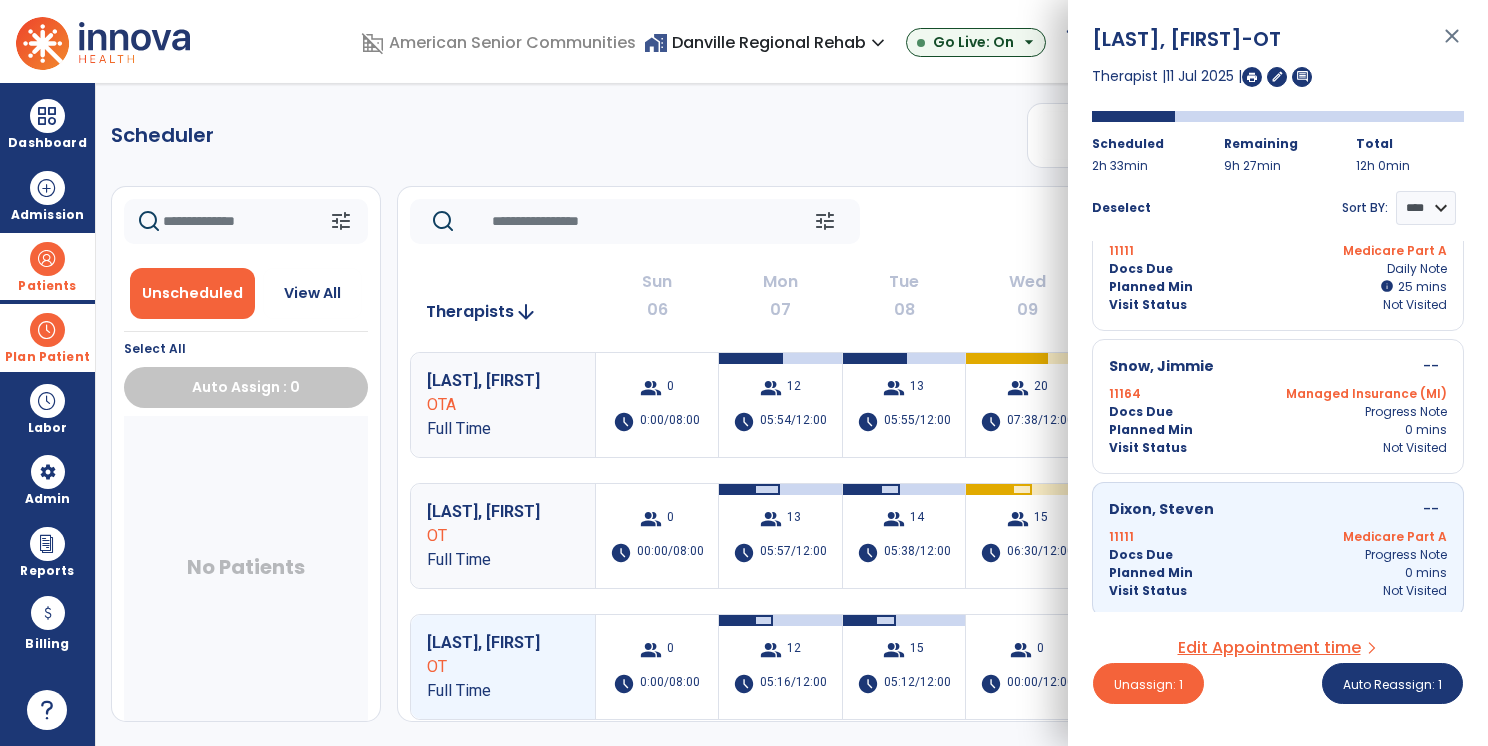 click on "Visit Status  Not Visited" at bounding box center [1278, 448] 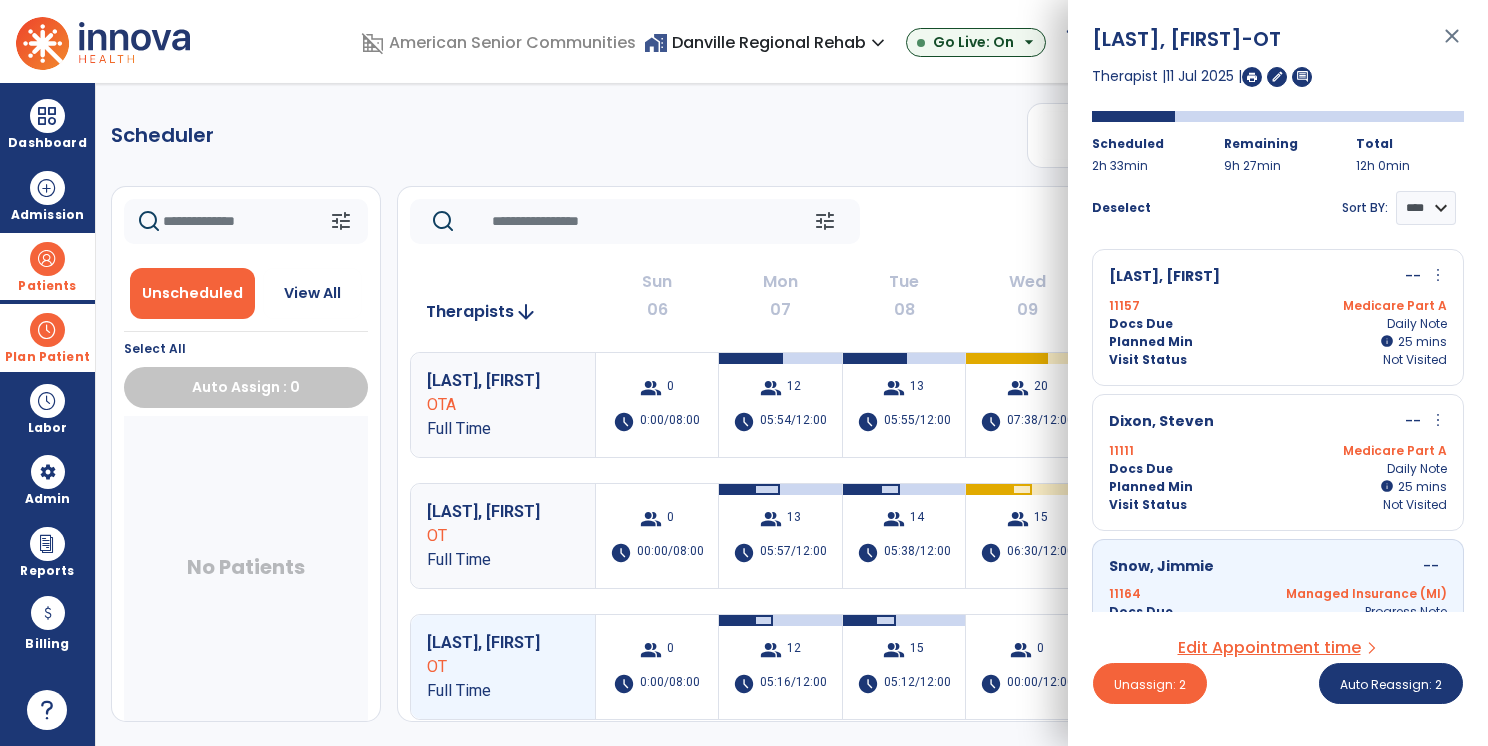 click on "Docs Due Daily Note" at bounding box center [1278, 469] 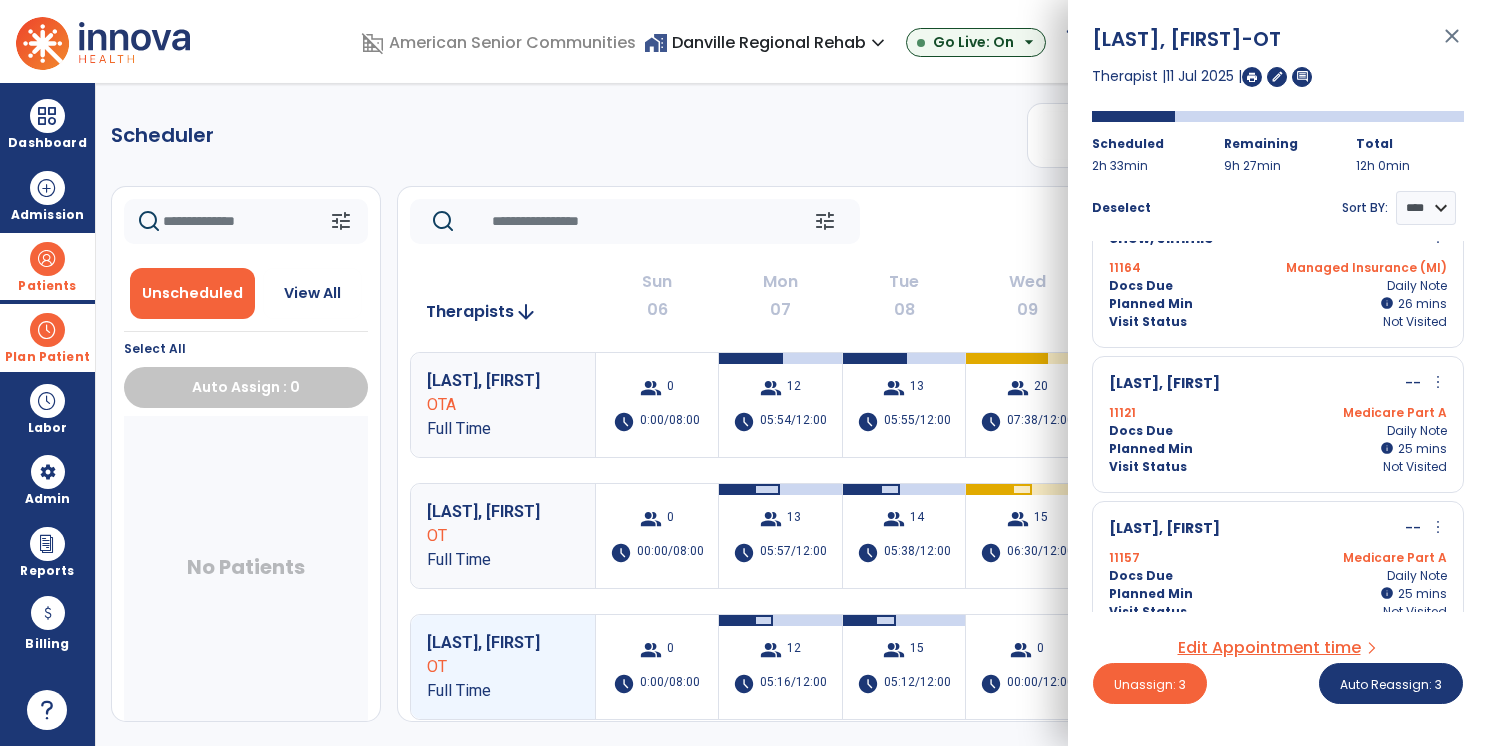 scroll, scrollTop: 280, scrollLeft: 0, axis: vertical 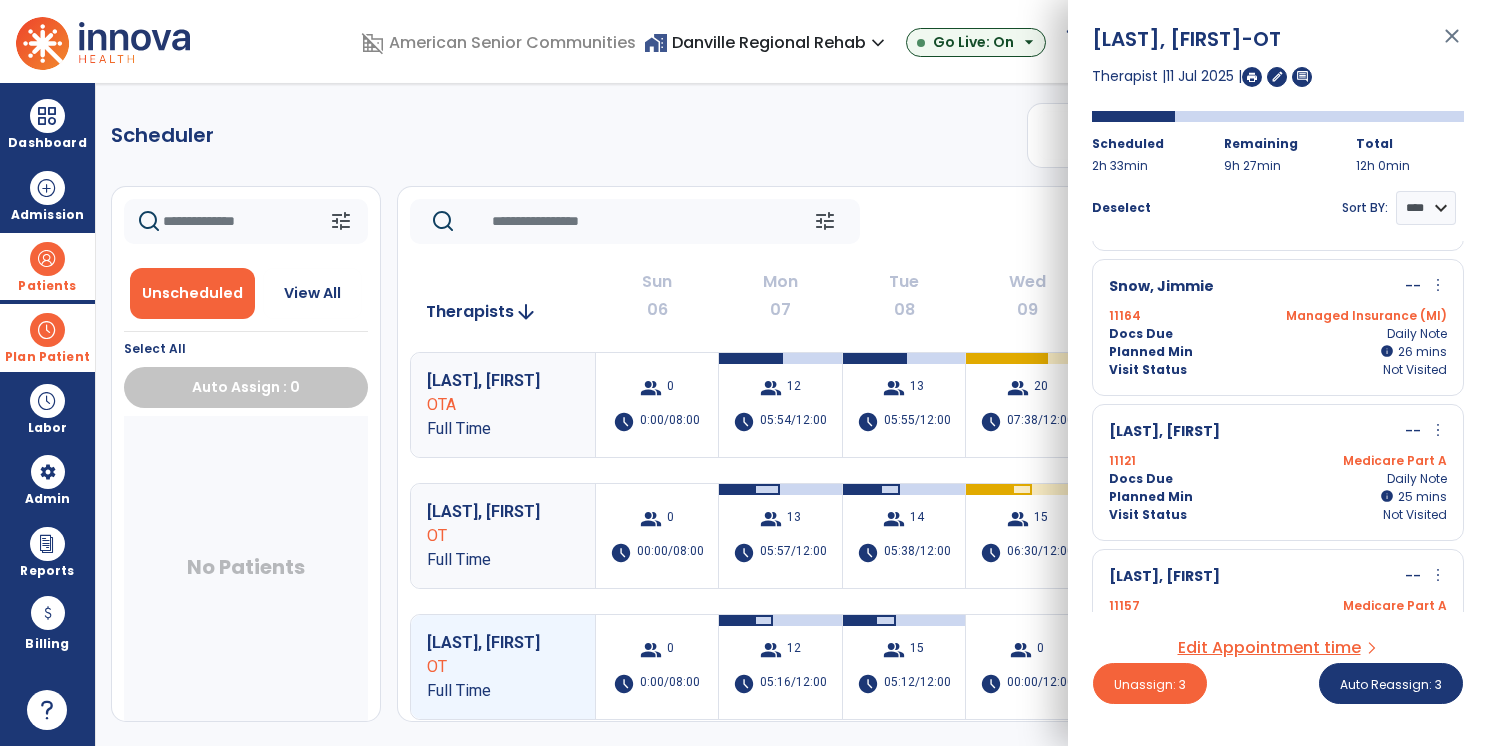 click on "Visit Status  Not Visited" at bounding box center [1278, 370] 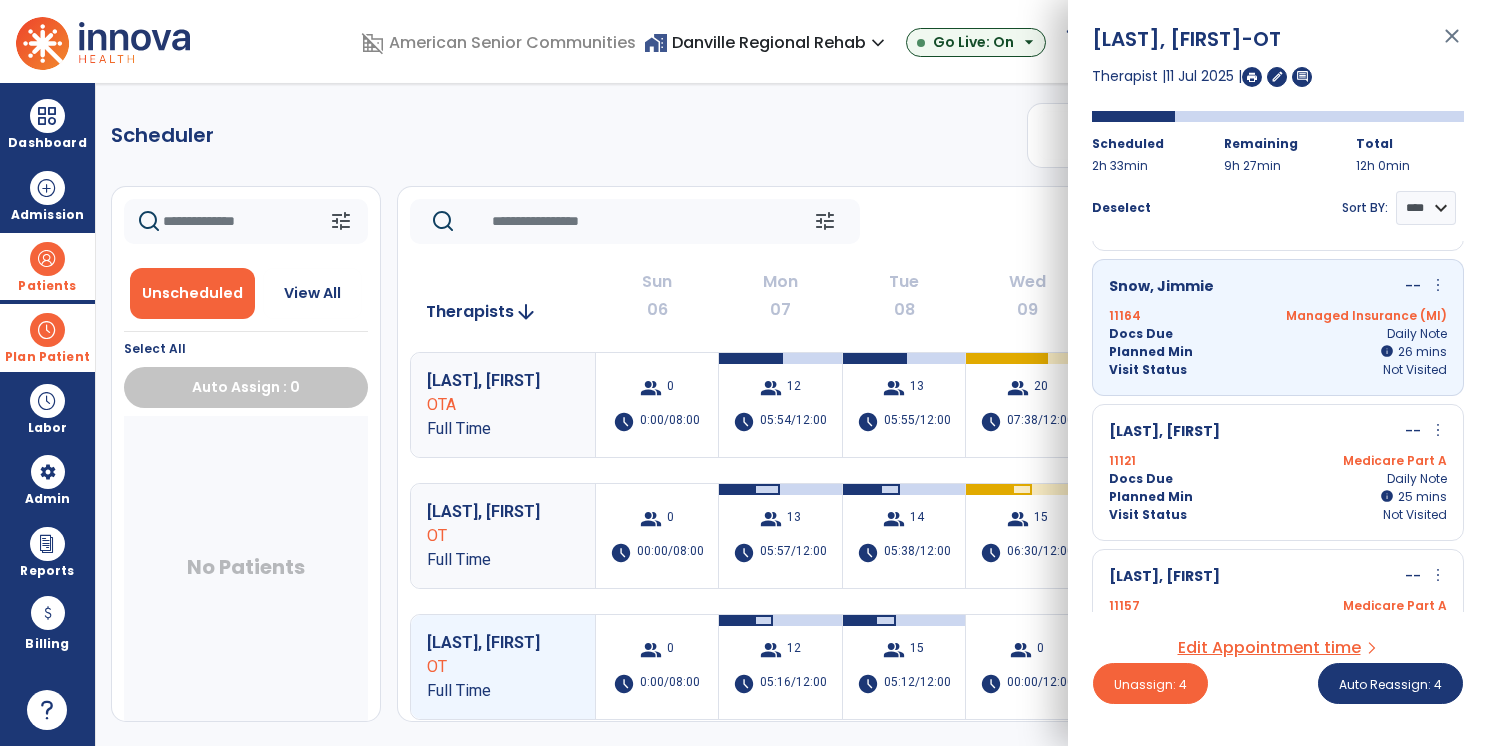 click on "[LAST], [FIRST]  -OT close  Therapist |   11 Jul 2025 |   edit   comment  Scheduled 2h 33min Remaining  9h 27min  Total 12h 0min  Deselect   Sort BY:  **** ****  [LAST], [FIRST]   --  more_vert  edit   Edit Session   alt_route   Split Minutes  [NUMBER] Managed Insurance (MI)  Docs Due Daily Note   Planned Min  info   26 I 26 mins  Visit Status  Not Visited   [LAST], [FIRST]   --  more_vert  edit   Edit Session   alt_route   Split Minutes  [NUMBER] Managed Insurance (MI)  Docs Due Daily Note   Planned Min  info   26 I 26 mins  Visit Status  Not Visited   [LAST], [FIRST]   --  more_vert  edit   Edit Session   alt_route   Split Minutes  [NUMBER] Managed Insurance (MI)  Docs Due Daily Note   Planned Min  info   26 I 26 mins  Visit Status  Not Visited   [LAST], [FIRST]   --  more_vert  edit   Edit Session   alt_route   Split Minutes  [NUMBER] Medicare Part A  Docs Due Daily Note   Planned Min  info   25 I 25 mins  Visit Status  Not Visited   [LAST], [FIRST]   --  more_vert  edit   Edit Session   alt_route   Split Minutes" at bounding box center (1278, 373) 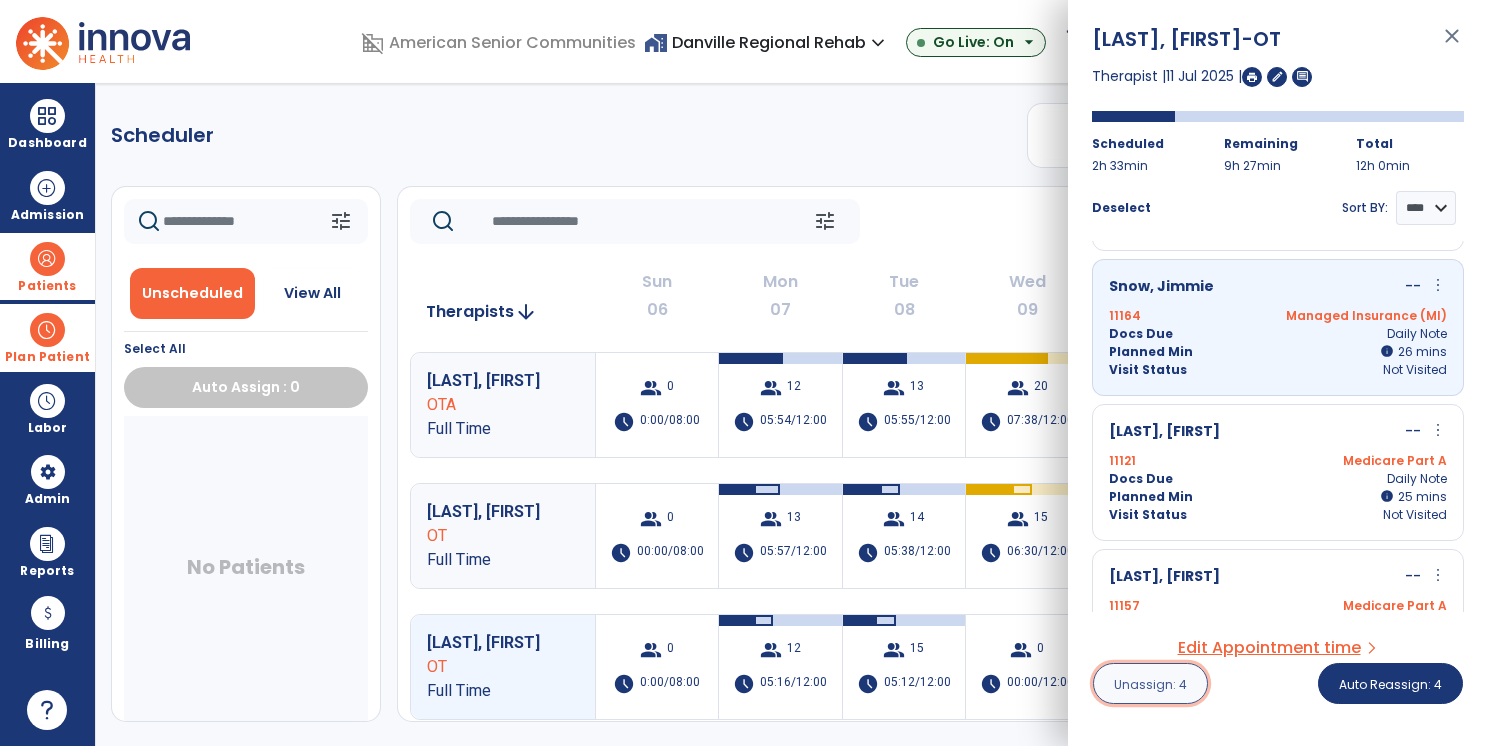 click on "Unassign: 4" at bounding box center (1150, 683) 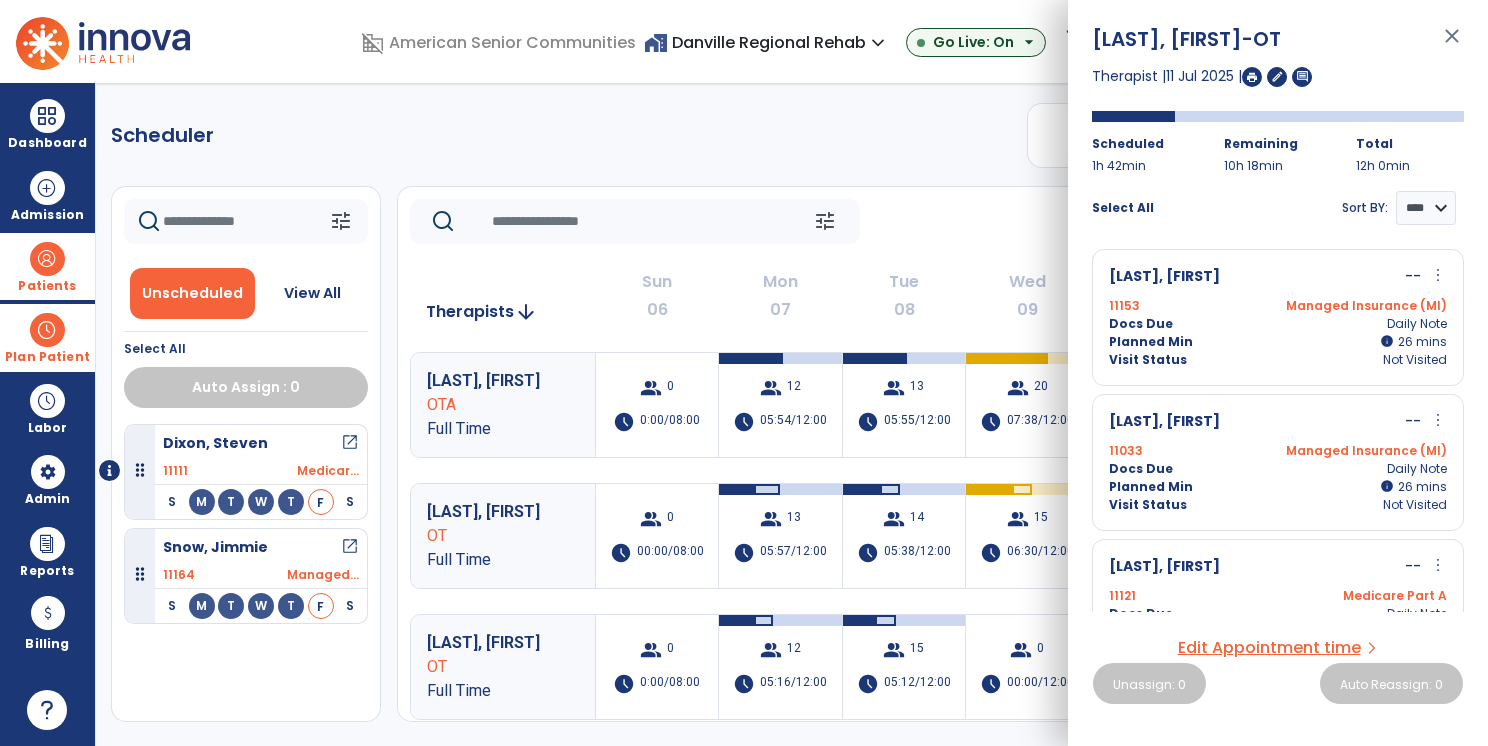 click on "close" at bounding box center [1452, 45] 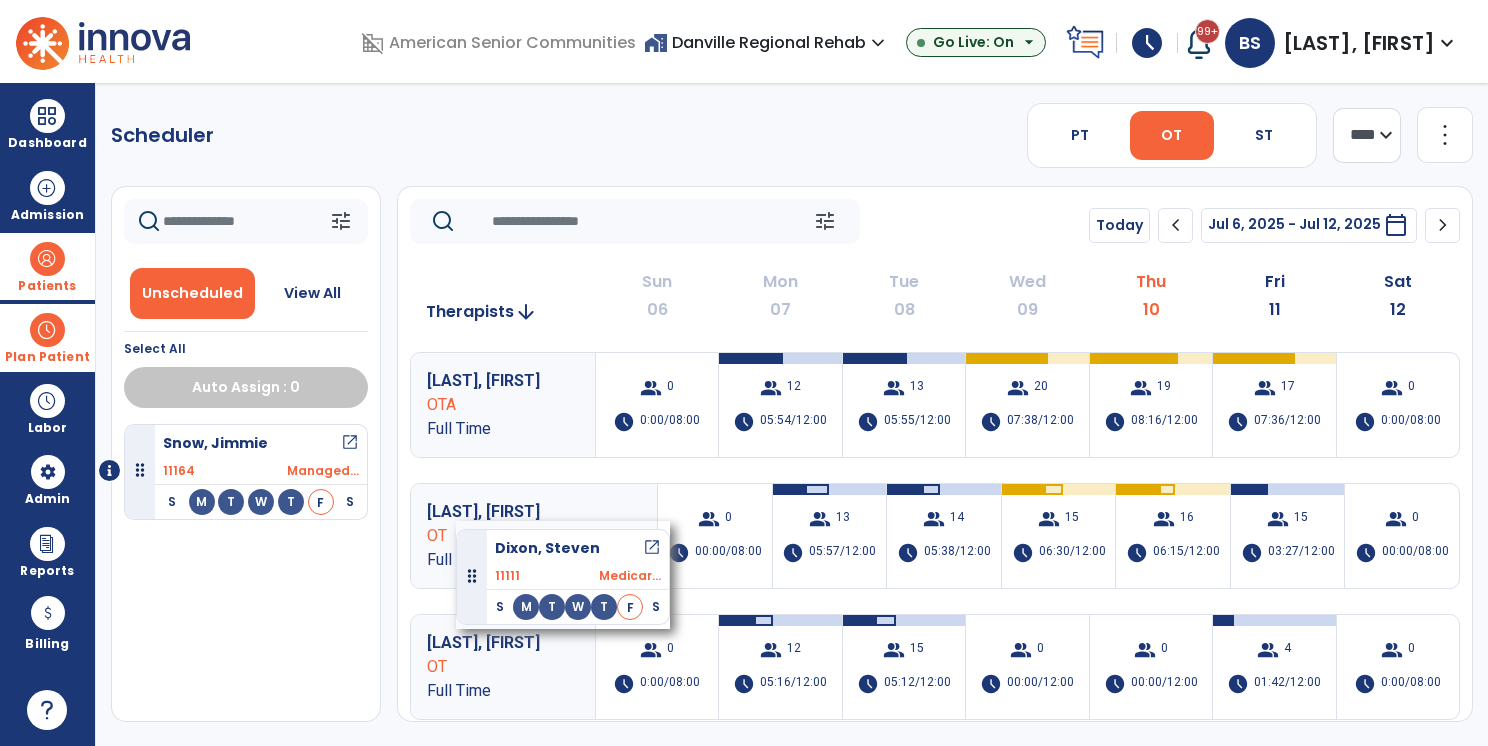 drag, startPoint x: 240, startPoint y: 462, endPoint x: 456, endPoint y: 521, distance: 223.91293 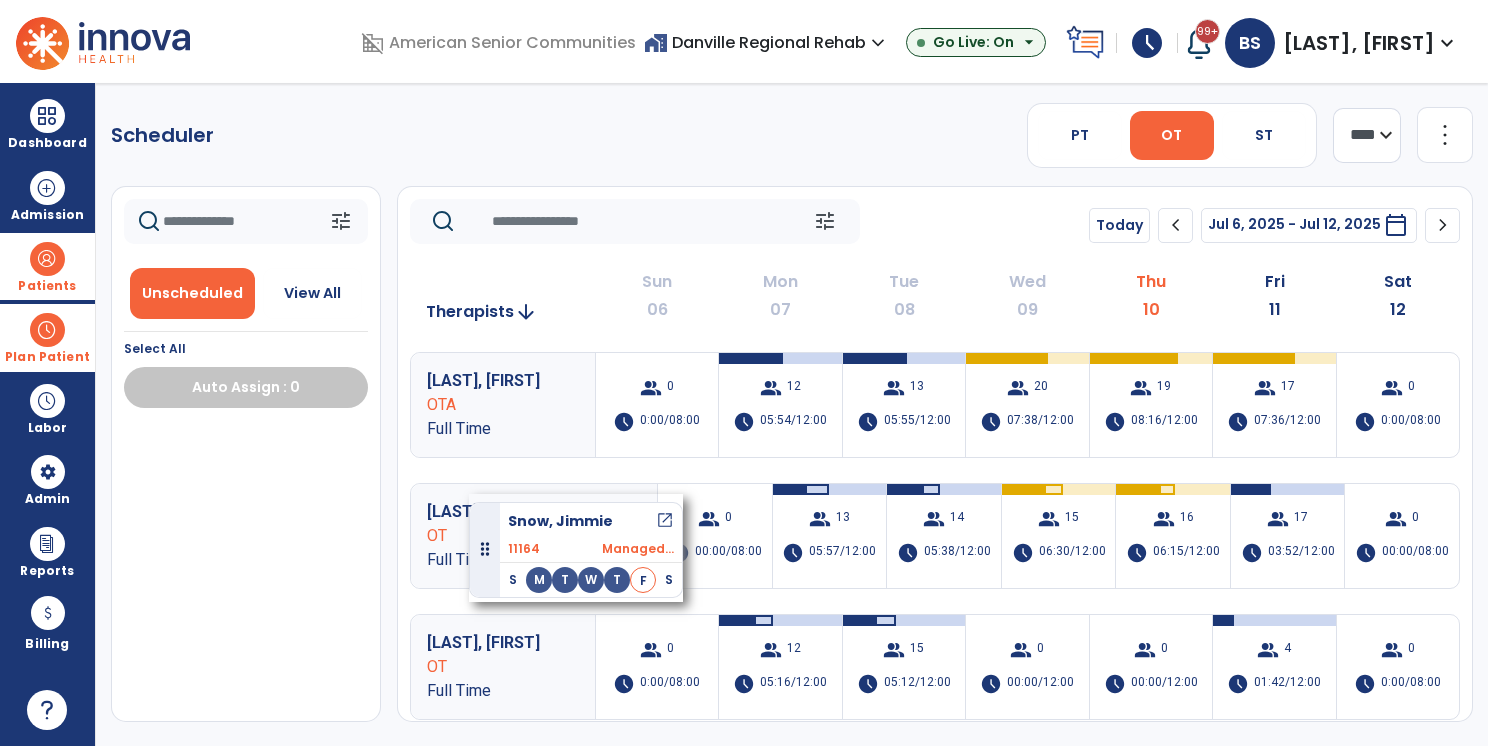drag, startPoint x: 292, startPoint y: 442, endPoint x: 469, endPoint y: 494, distance: 184.48035 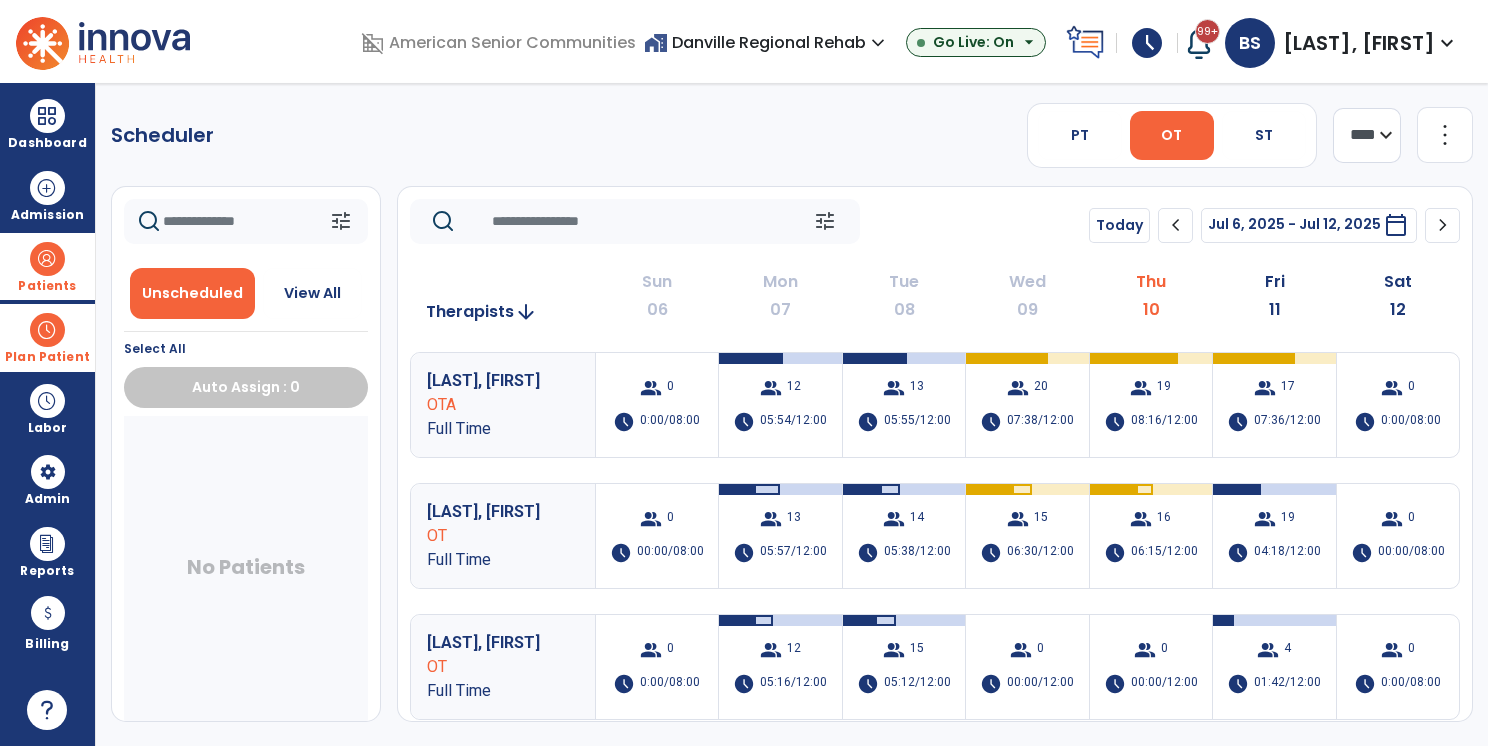 click on "group  19  schedule  04:18/12:00" at bounding box center (1274, 536) 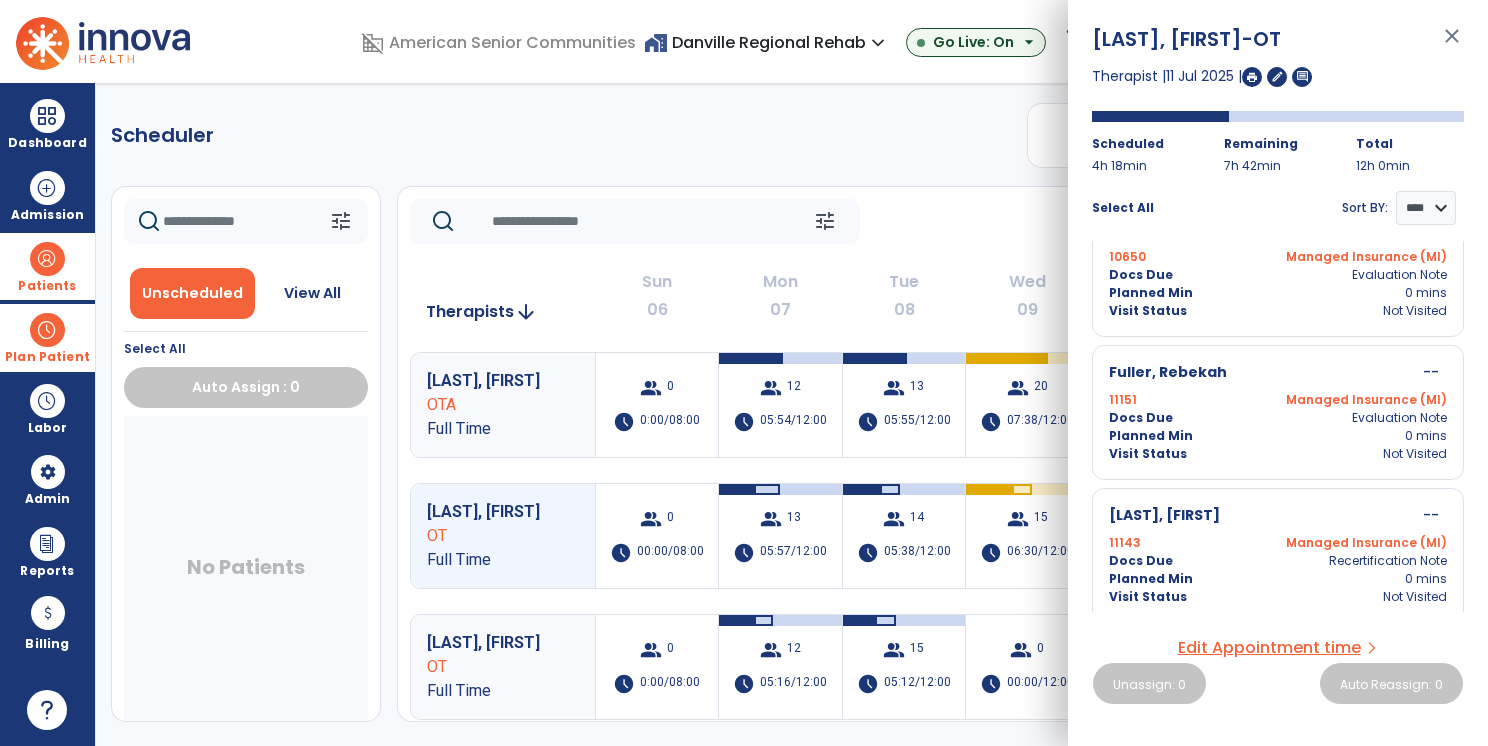 scroll, scrollTop: 2257, scrollLeft: 0, axis: vertical 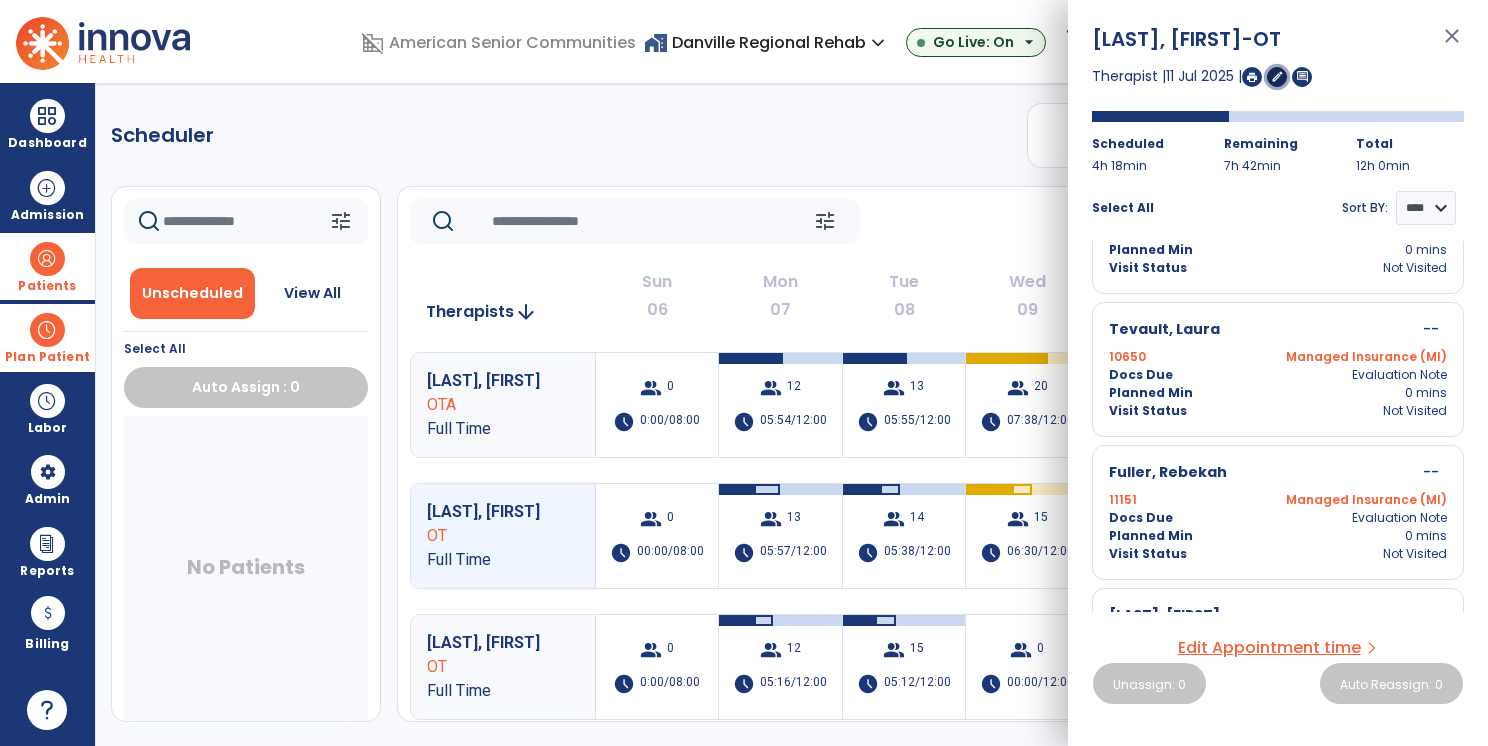 click on "edit" at bounding box center [1277, 76] 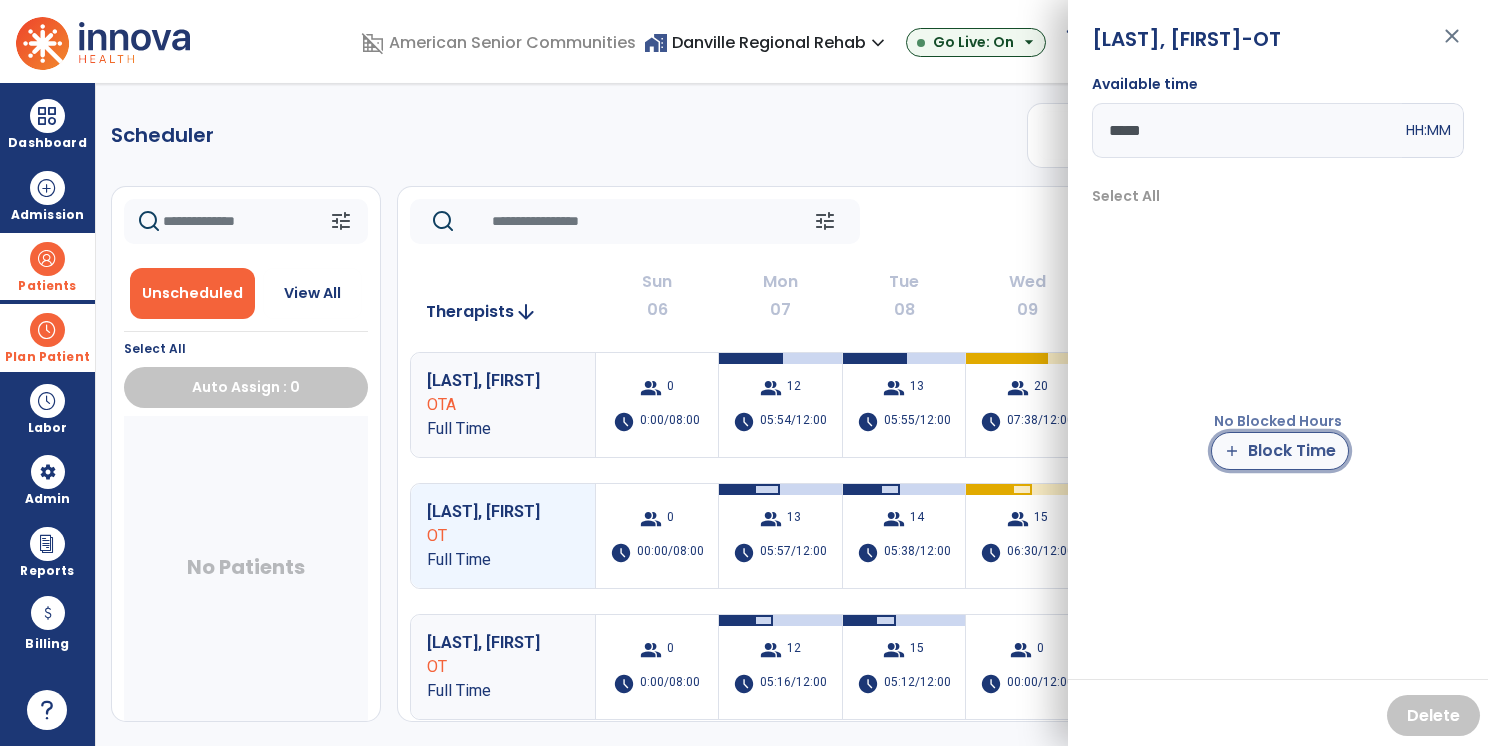 click on "add   Block Time" at bounding box center [1280, 451] 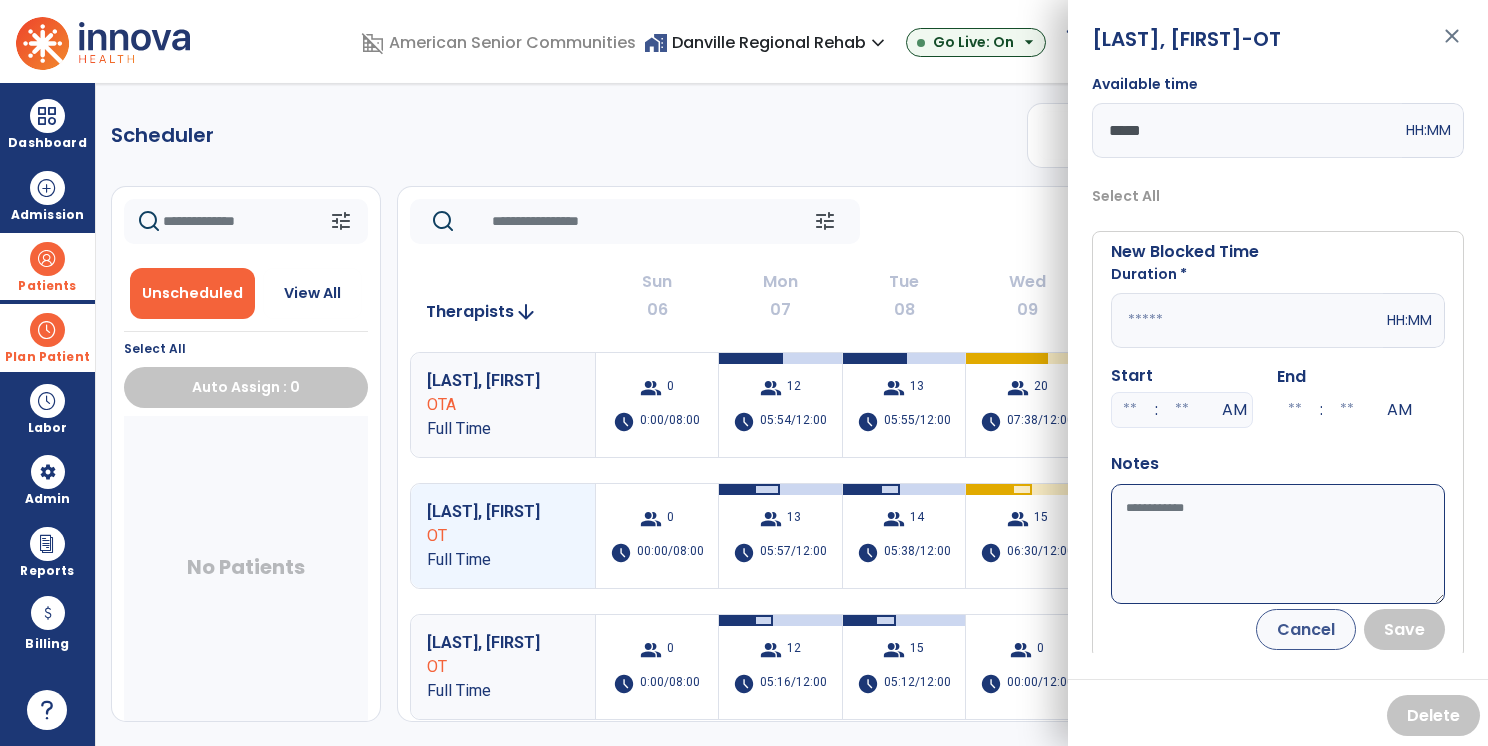 click at bounding box center [1247, 320] 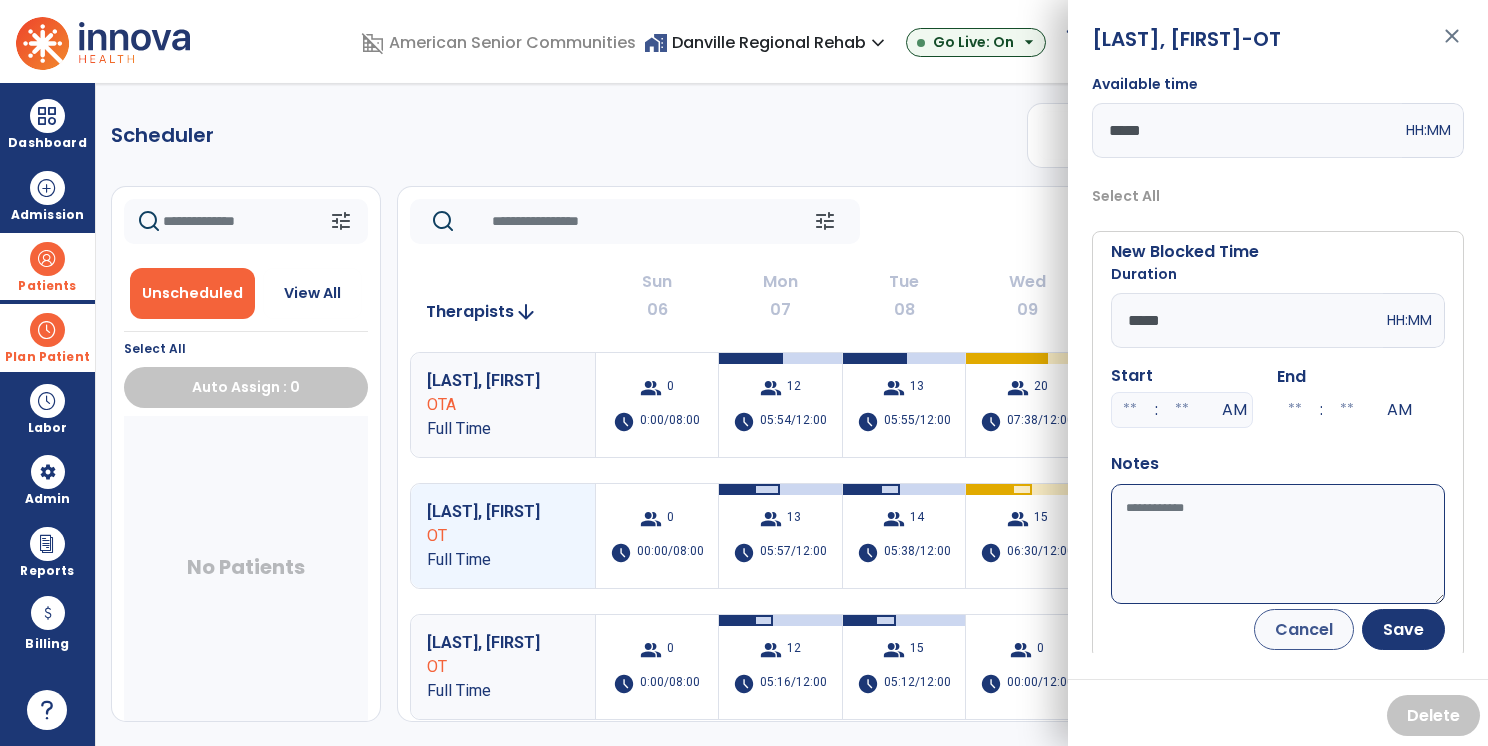 type on "*****" 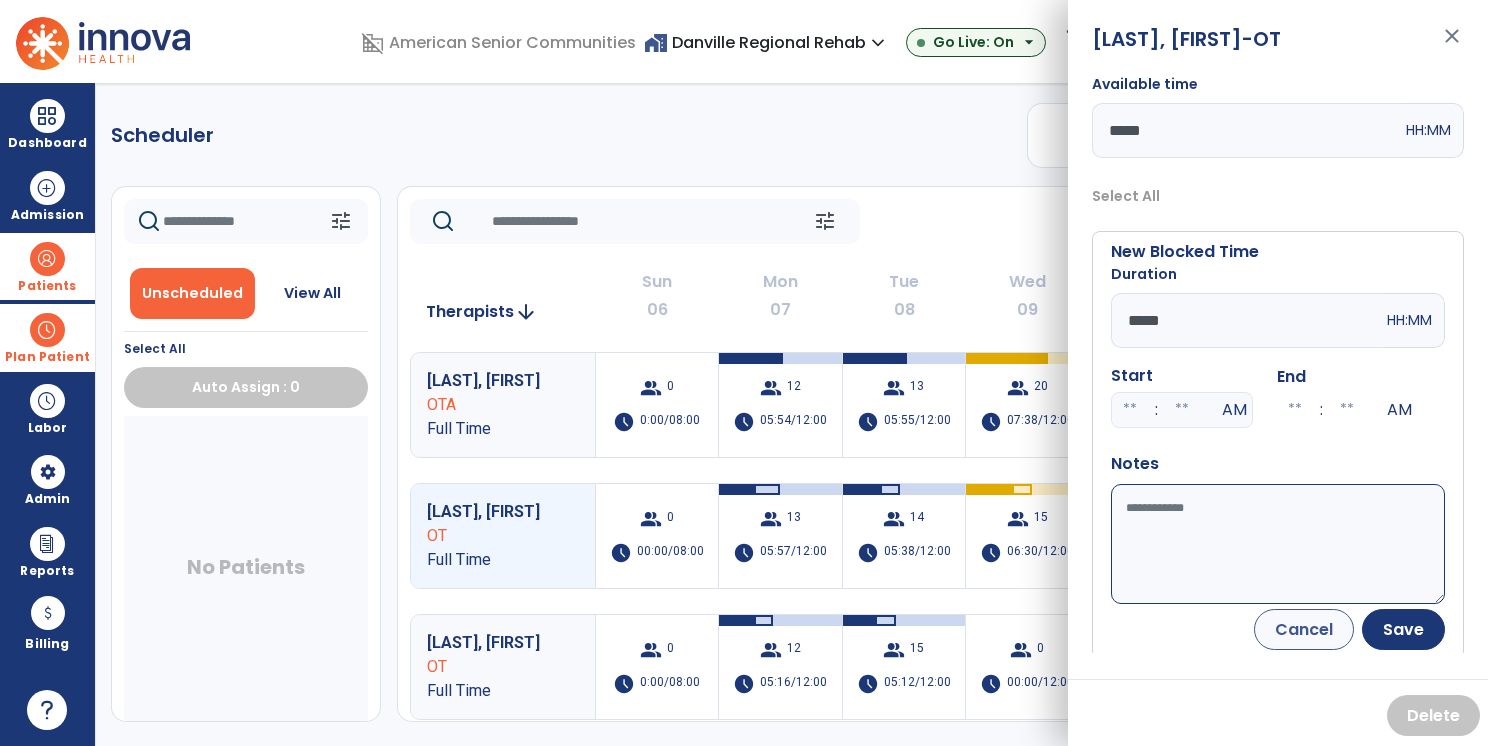 type on "*" 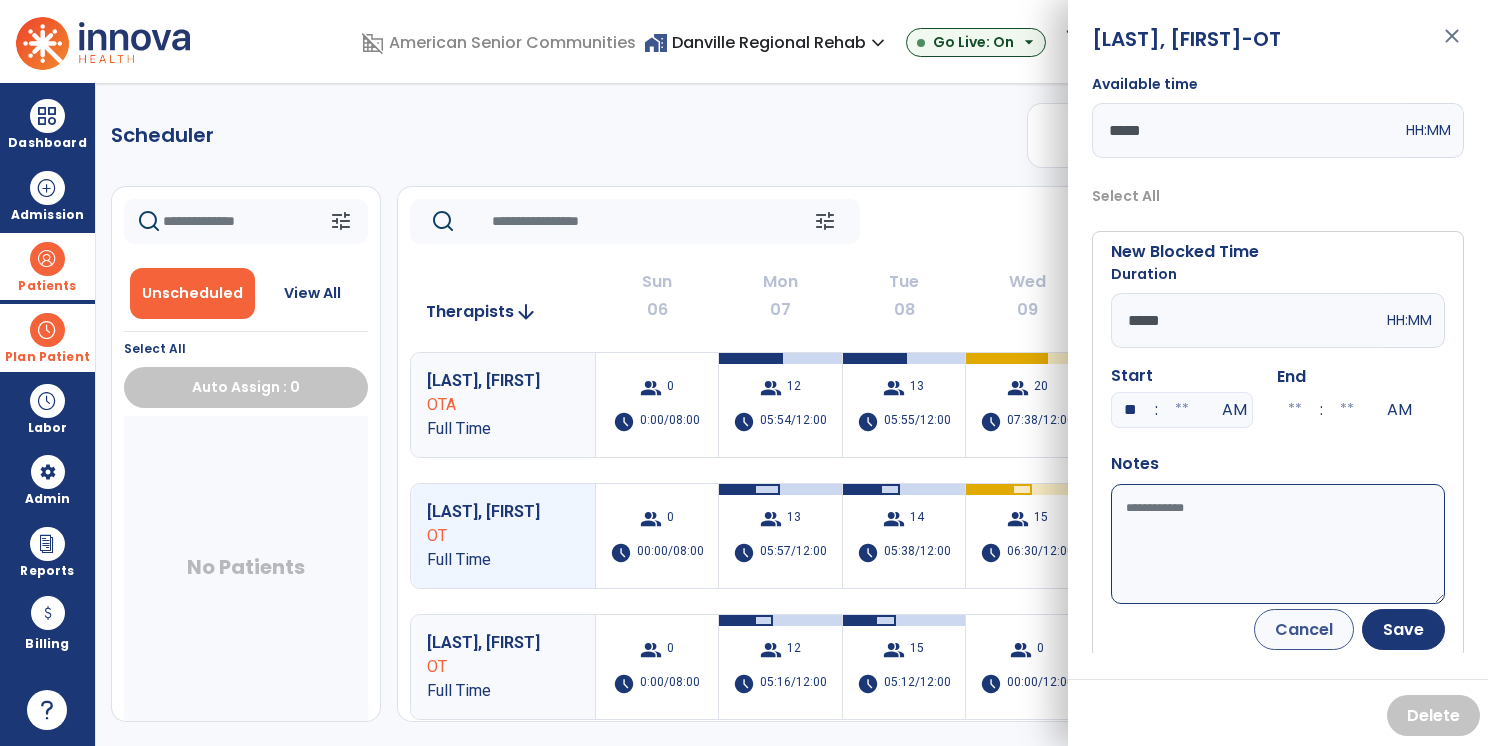type on "**" 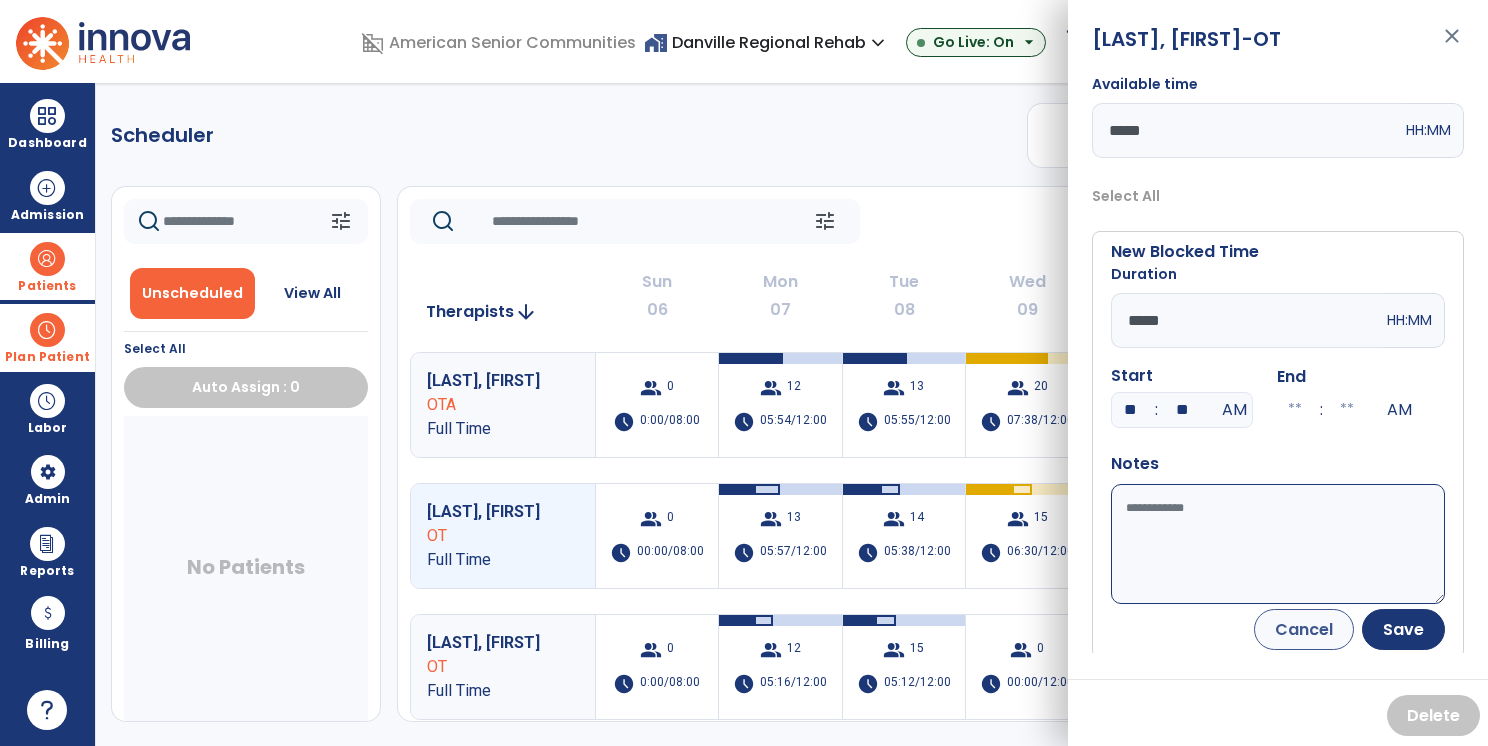 type on "**" 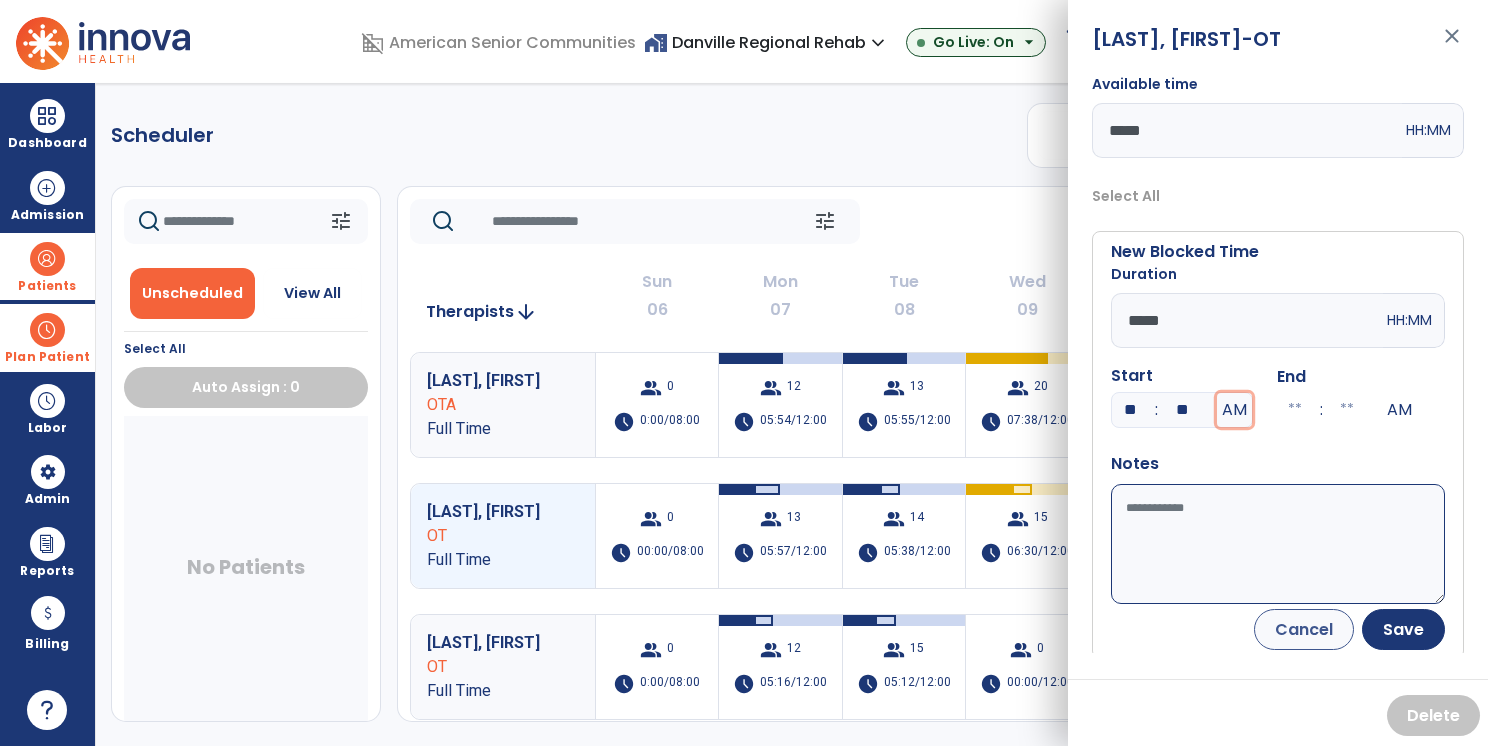 type on "**" 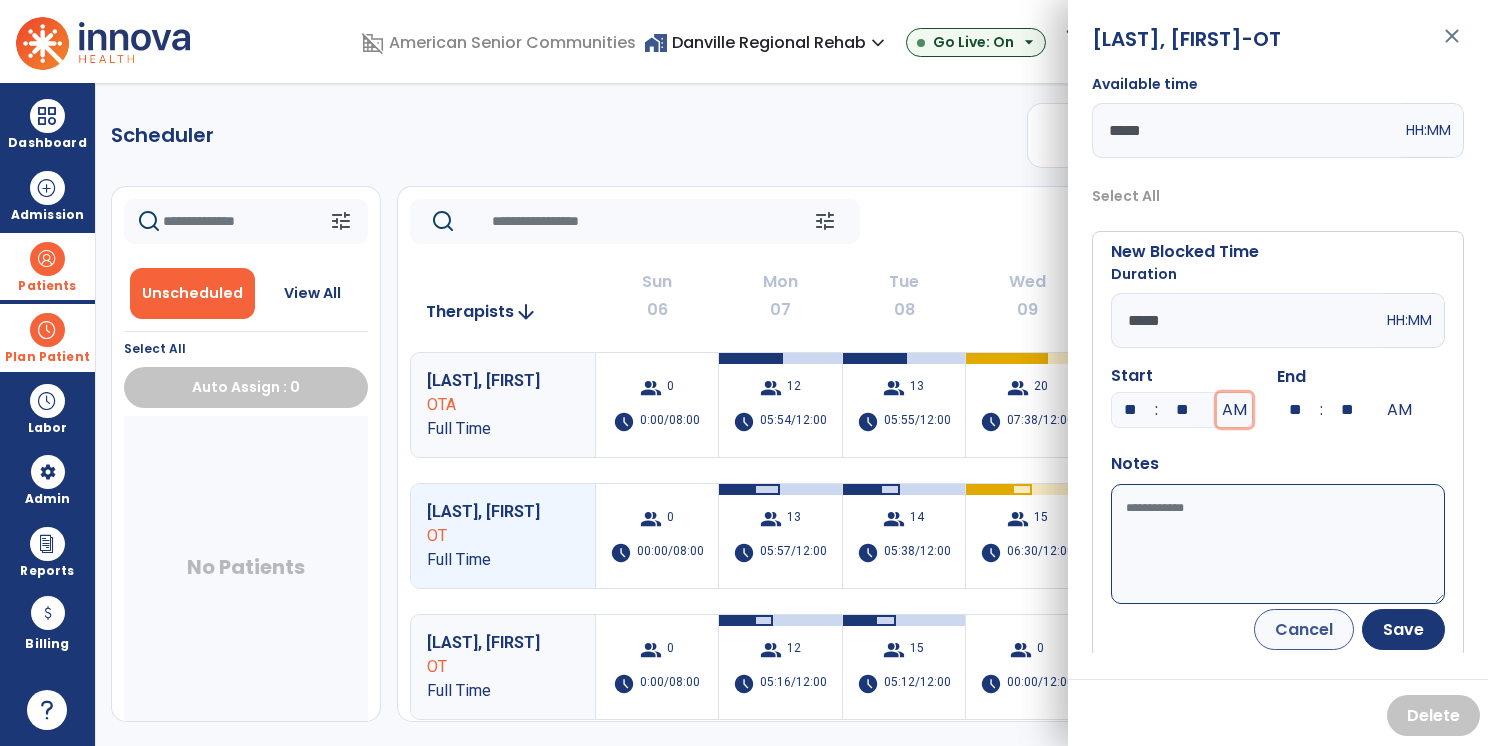 type 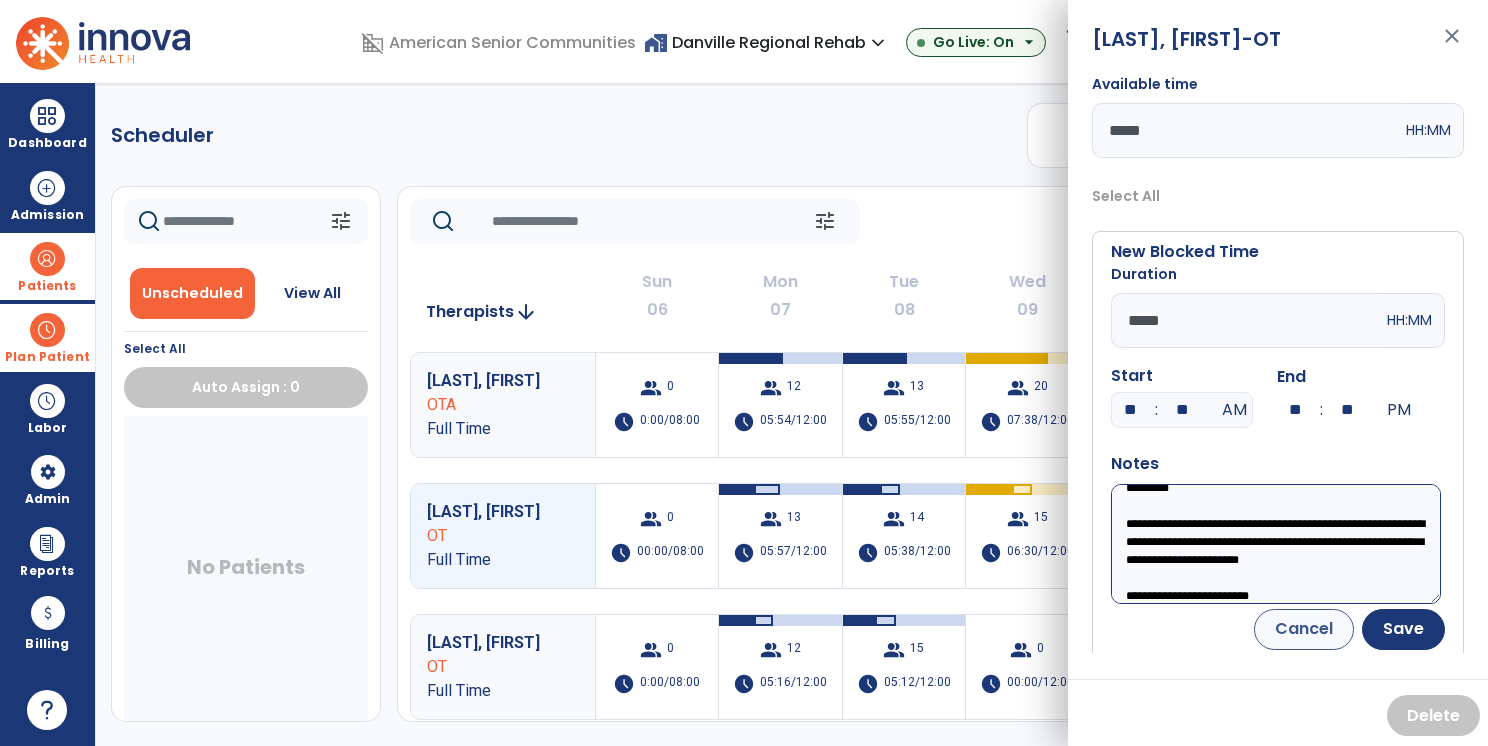 scroll, scrollTop: 56, scrollLeft: 0, axis: vertical 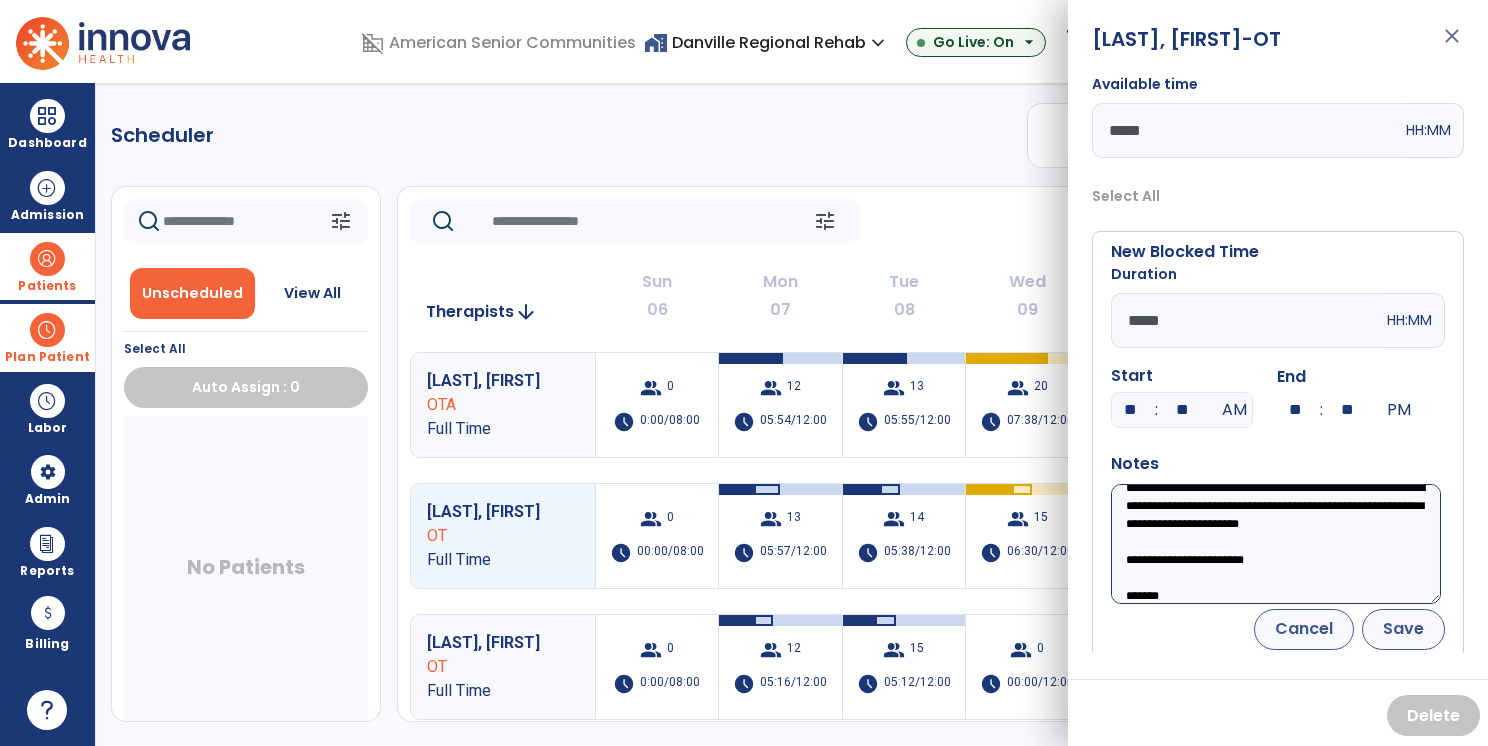 type on "*********" 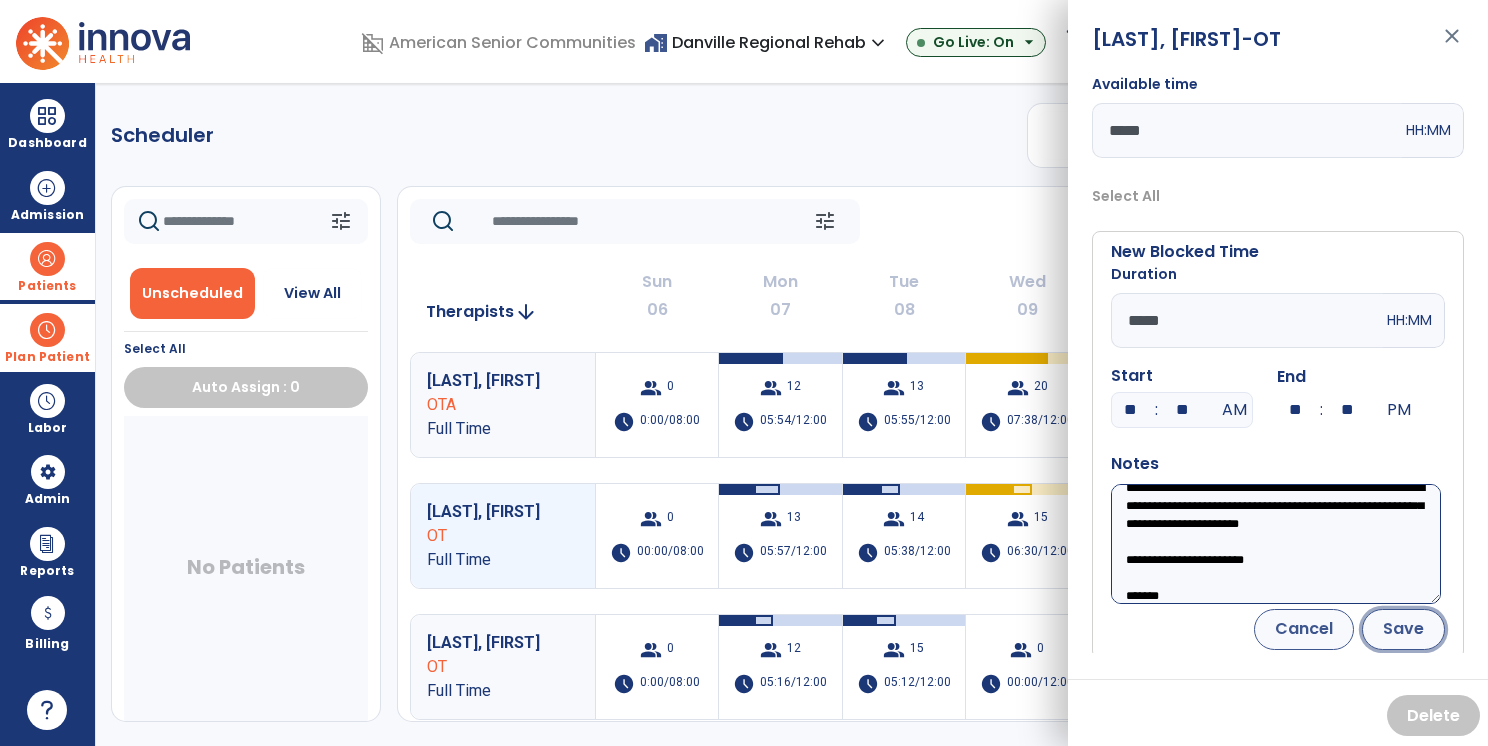 click on "Save" at bounding box center (1403, 629) 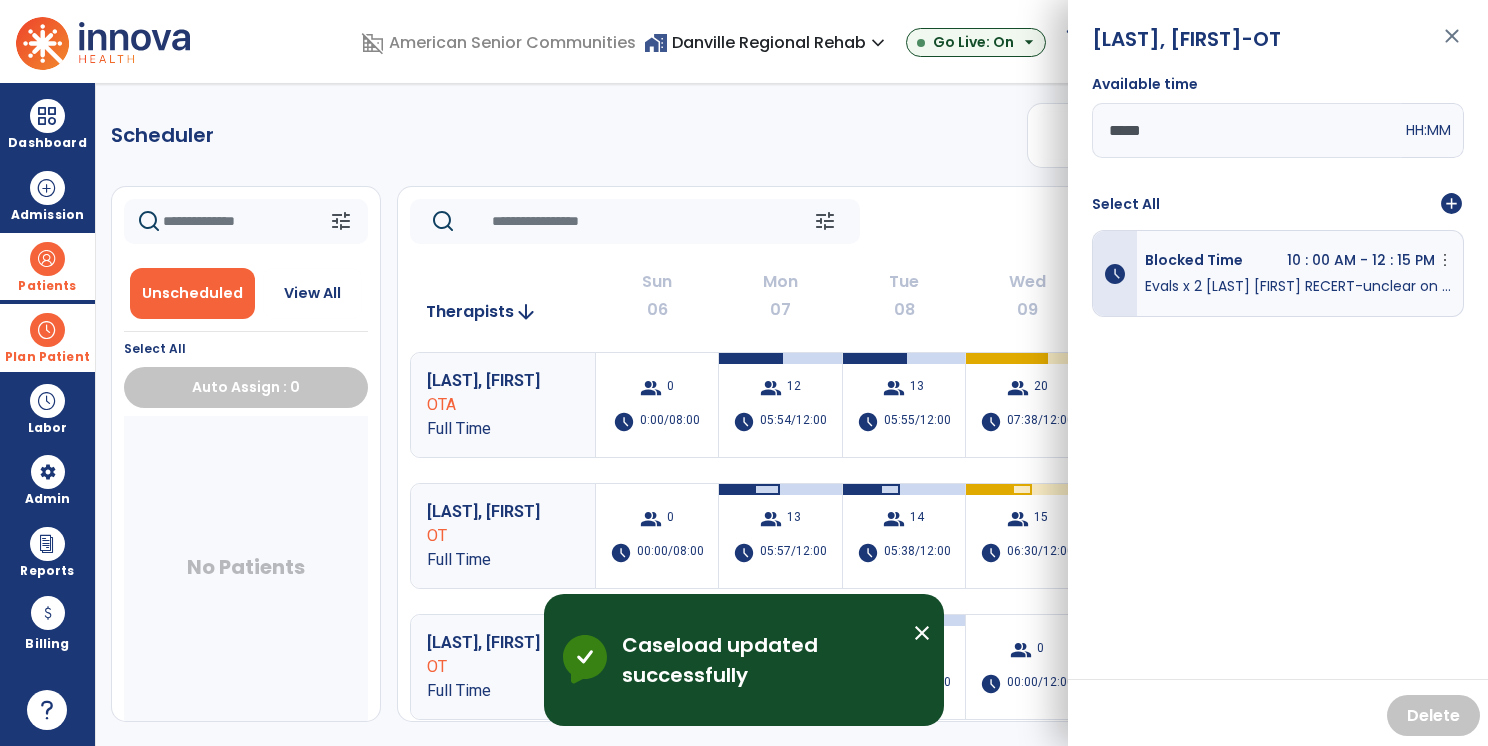 click on "close" at bounding box center [1452, 45] 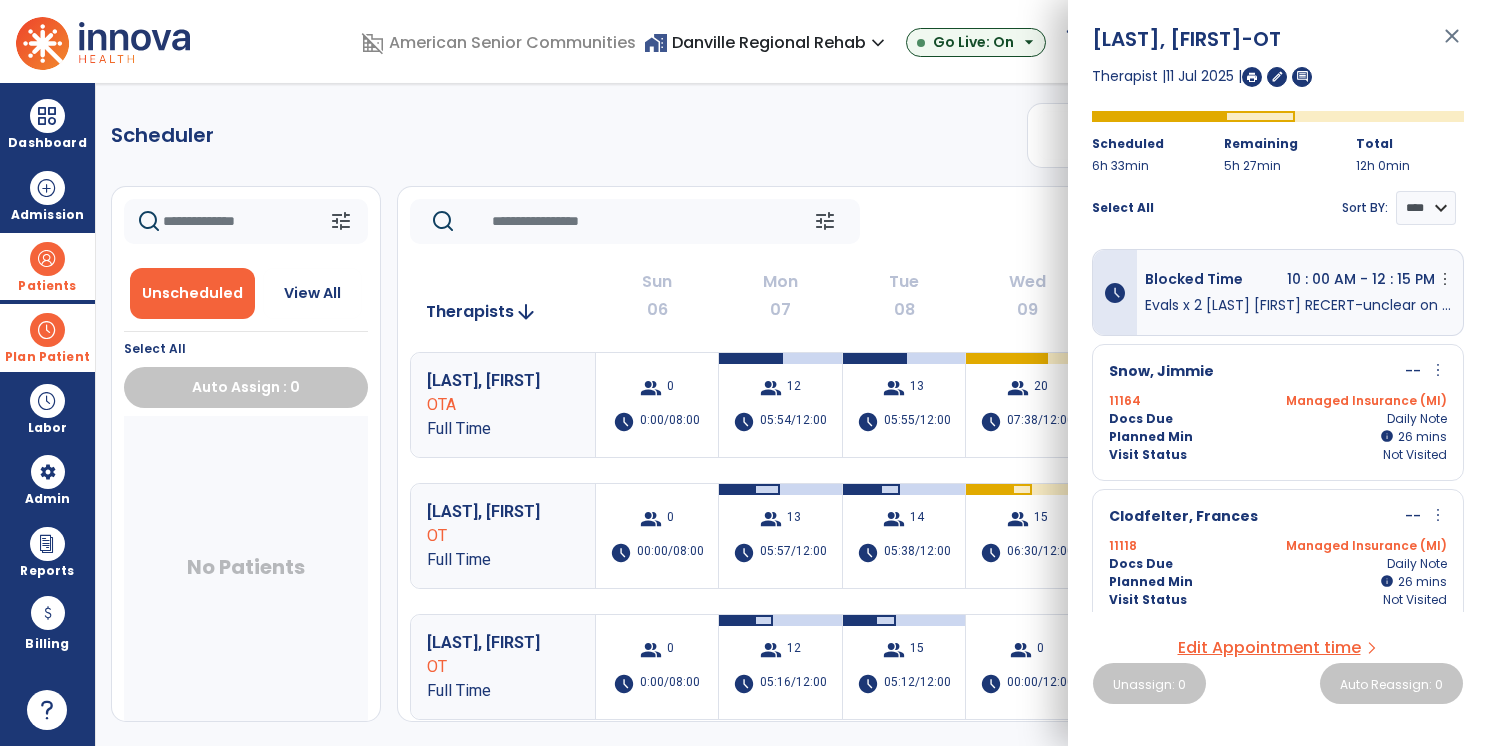 click on "close" at bounding box center (1452, 45) 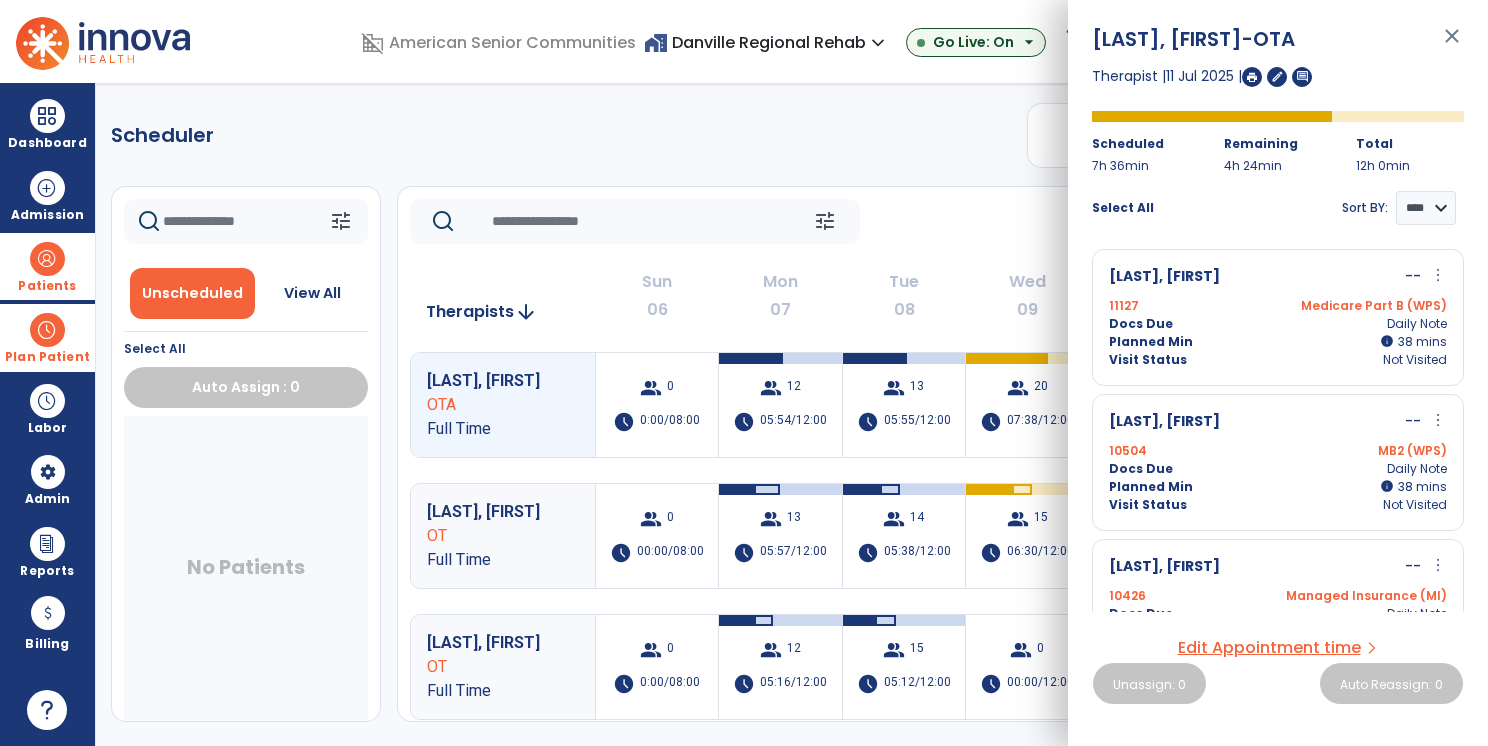 click on "more_vert" at bounding box center (1438, 275) 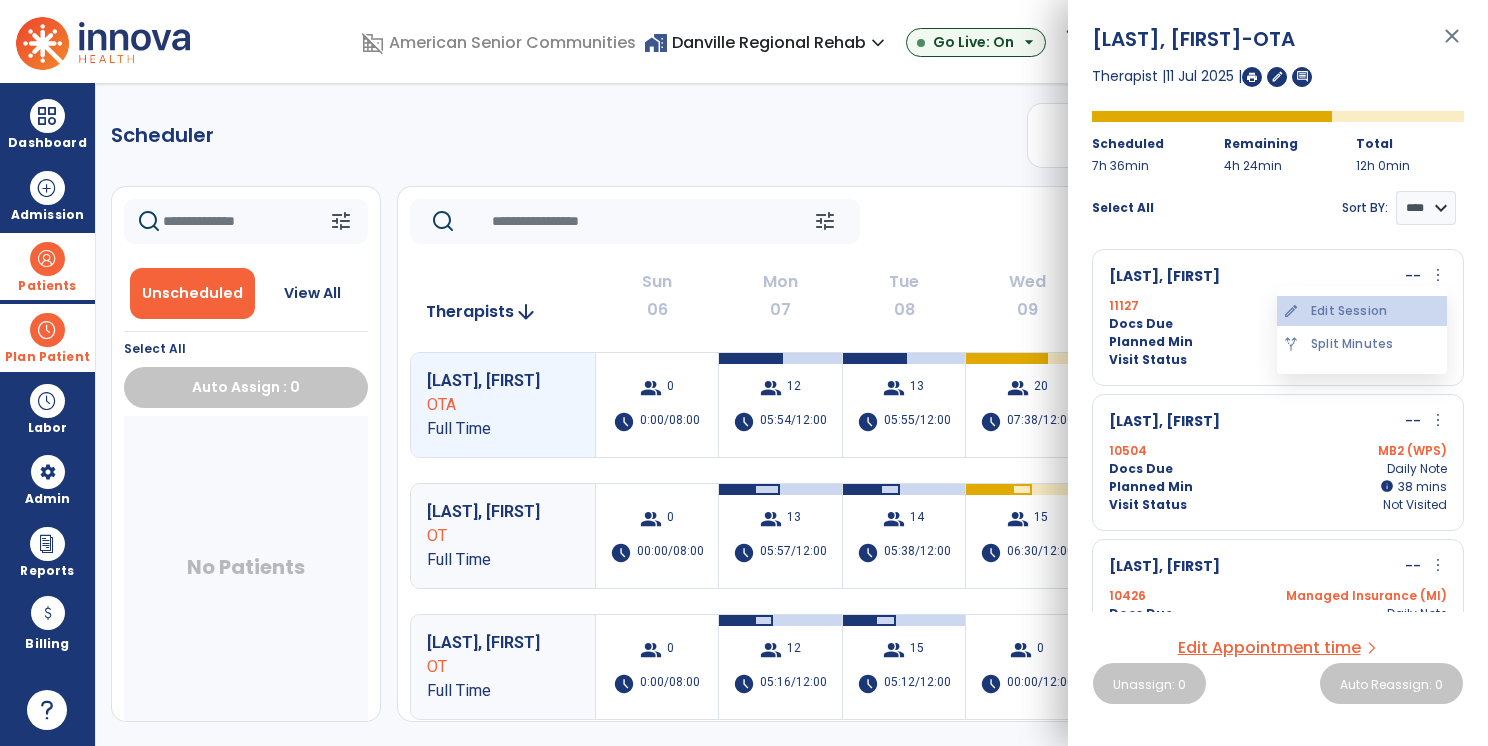 click on "edit   Edit Session" at bounding box center [1362, 311] 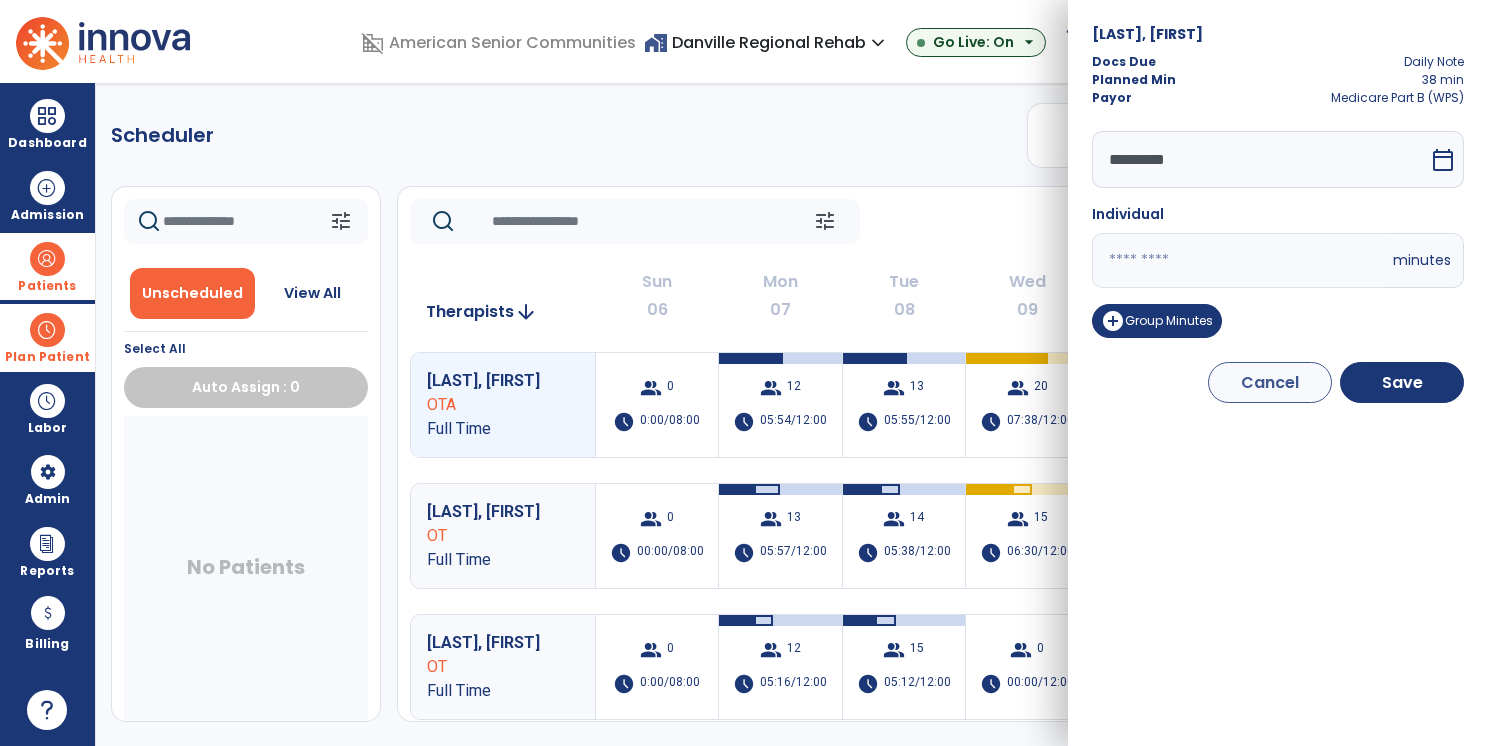 drag, startPoint x: 1124, startPoint y: 262, endPoint x: 1072, endPoint y: 265, distance: 52.086468 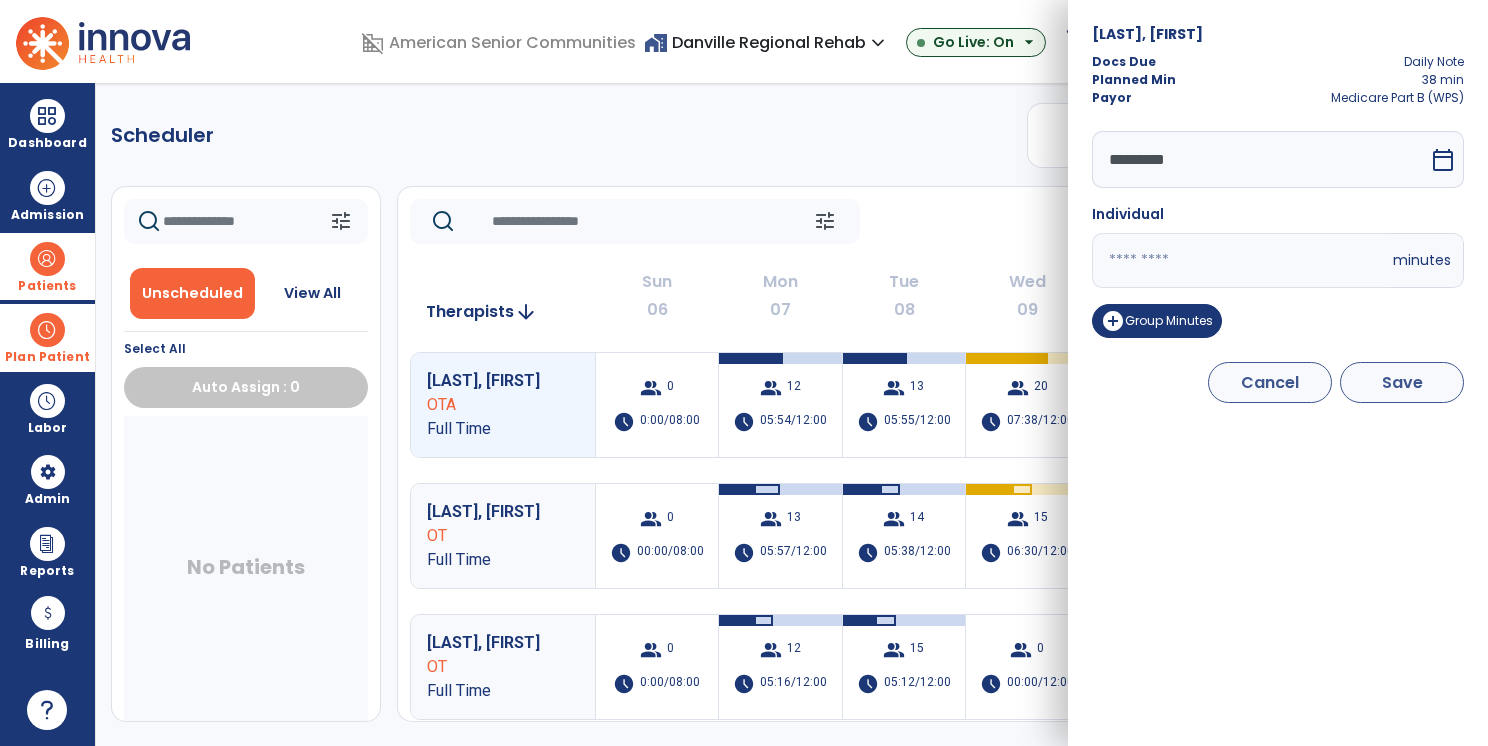 type on "**" 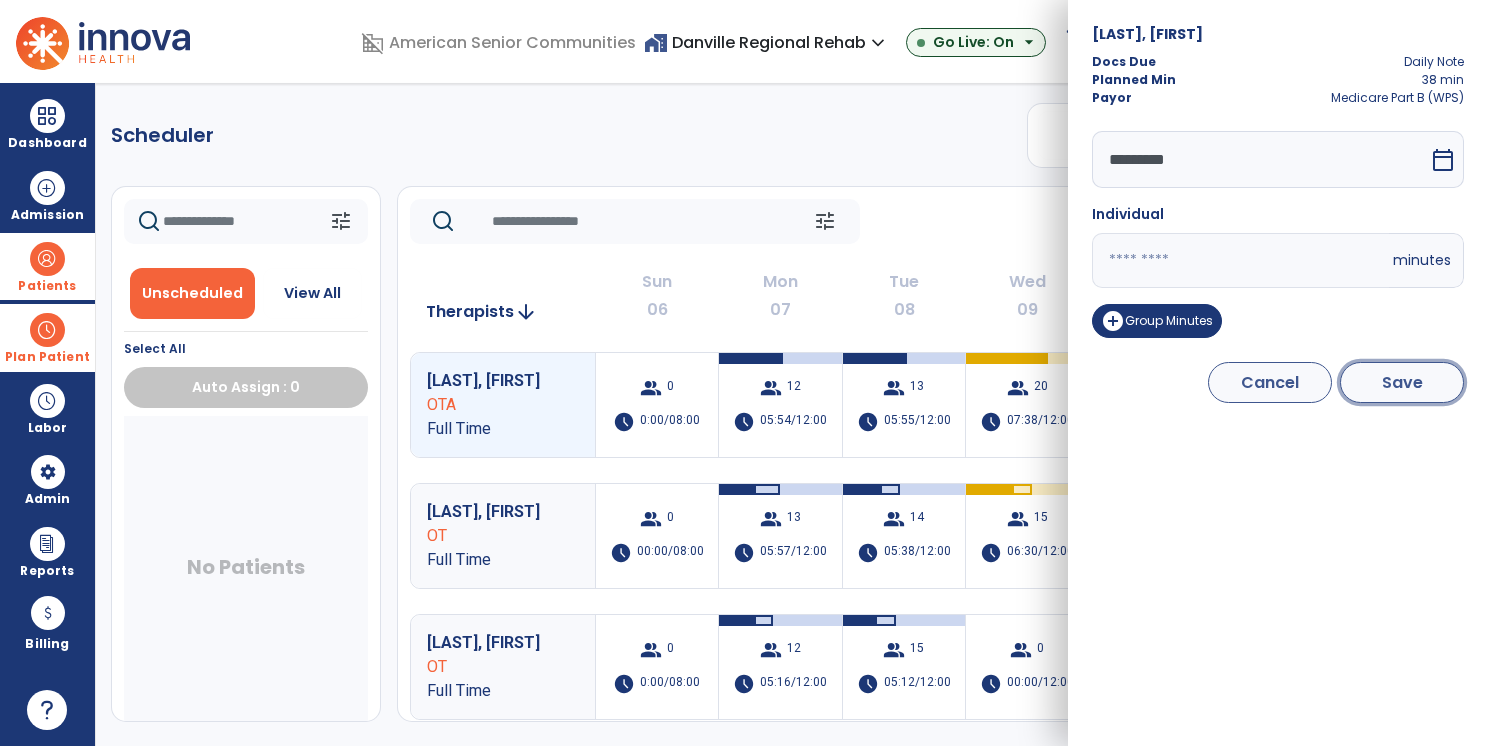 click on "Save" at bounding box center [1402, 382] 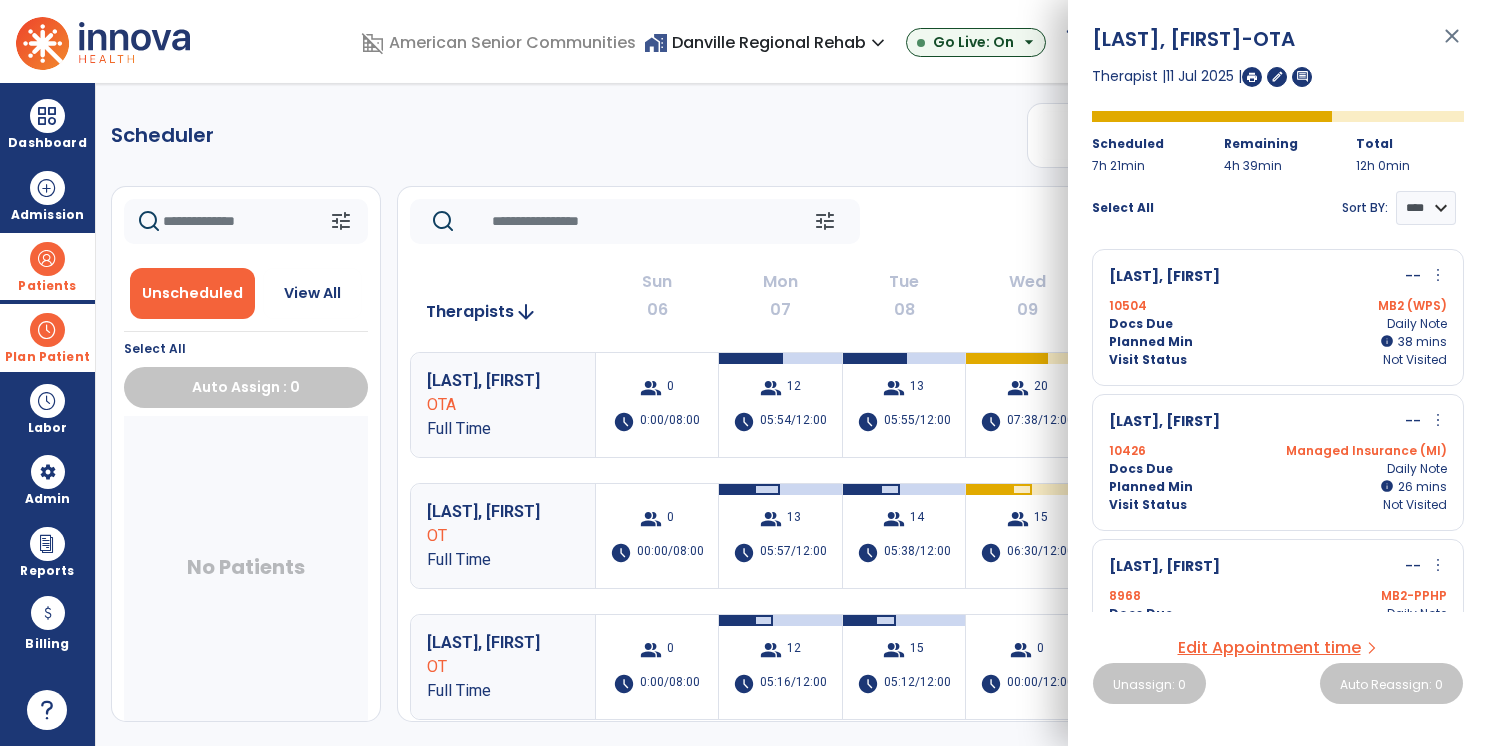 click on "more_vert" at bounding box center (1438, 275) 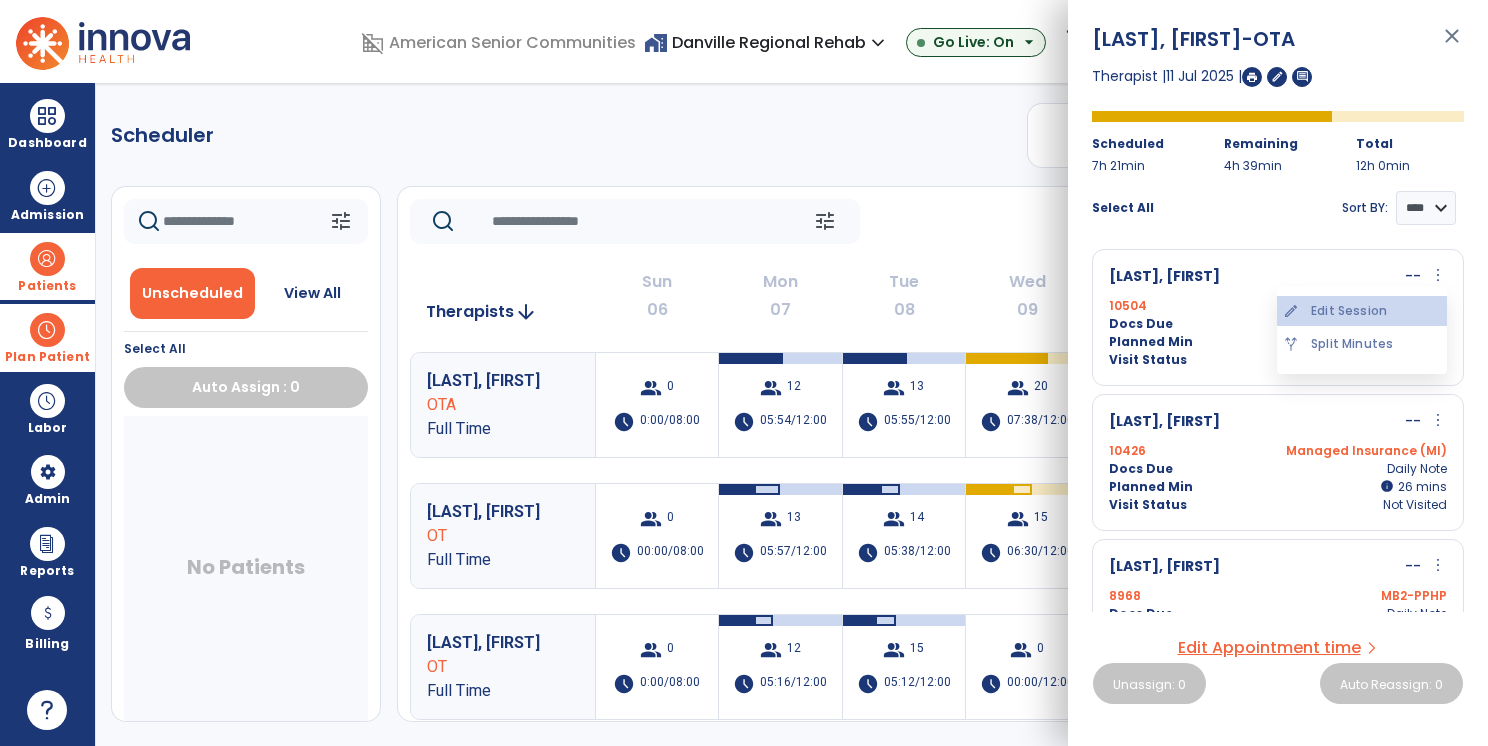click on "edit   Edit Session" at bounding box center [1362, 311] 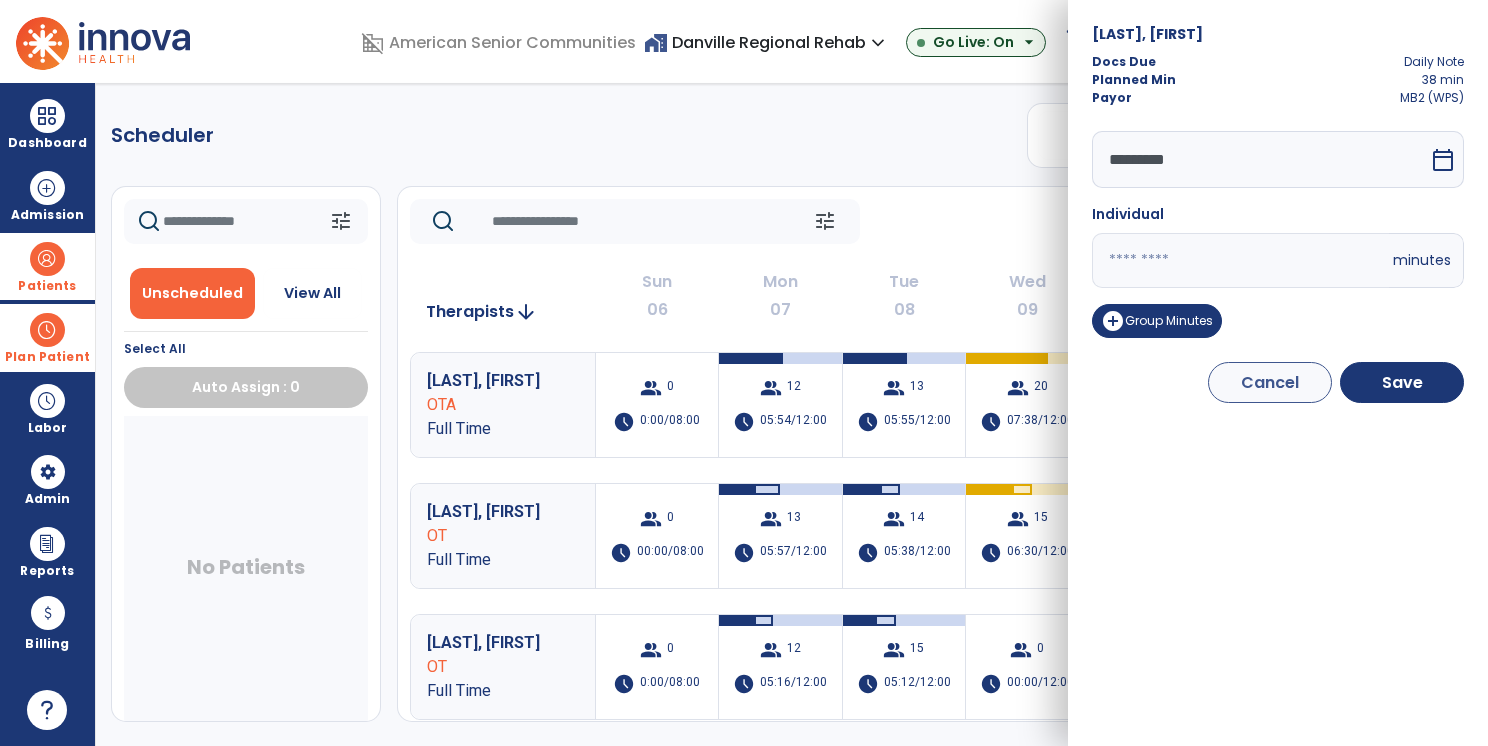 click on "[LAST], [FIRST]   Docs Due Daily Note   Planned Min  38 min   Payor  MB2 (WPS)  *********  calendar_today  Individual  ** minutes  add_circle   Group Minutes  Cancel   Save" at bounding box center [1278, 373] 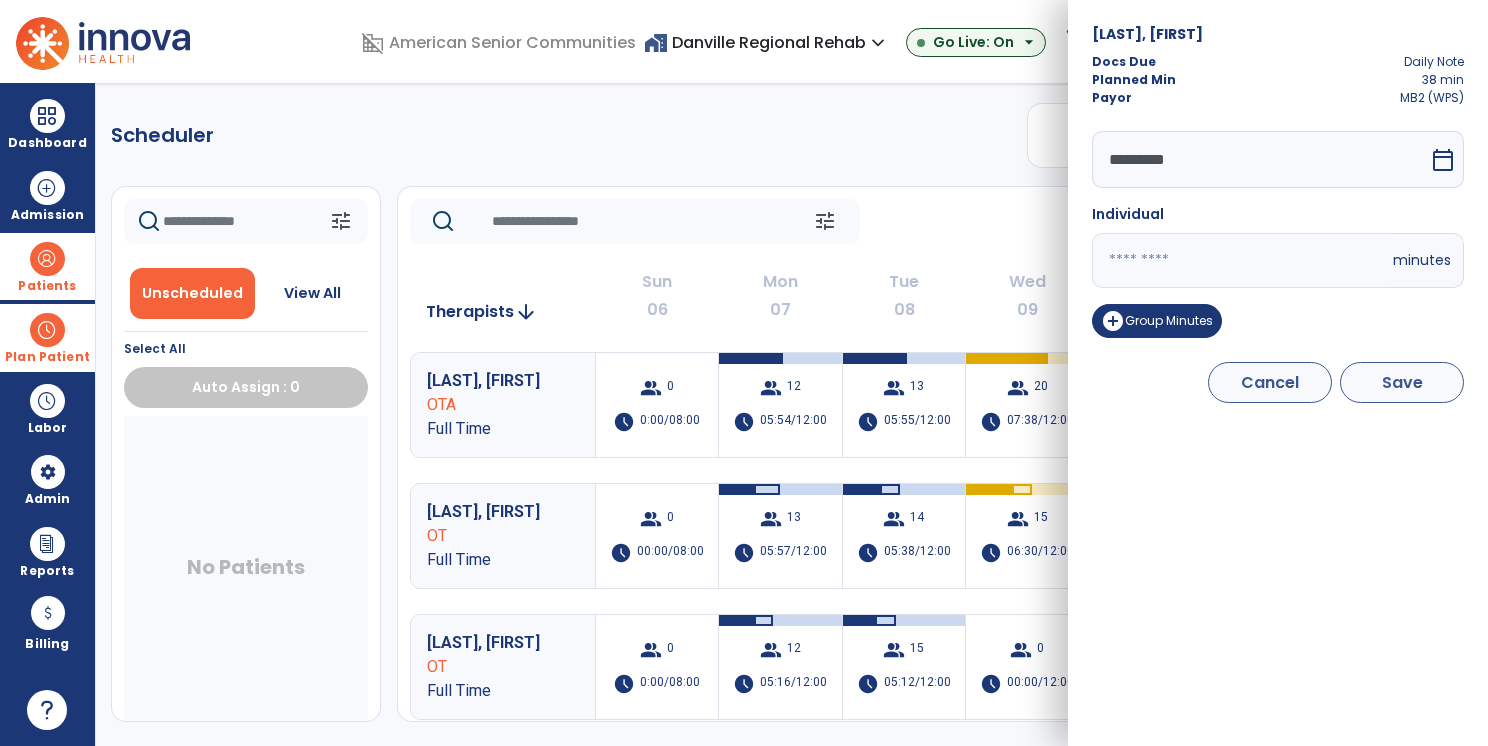 type on "**" 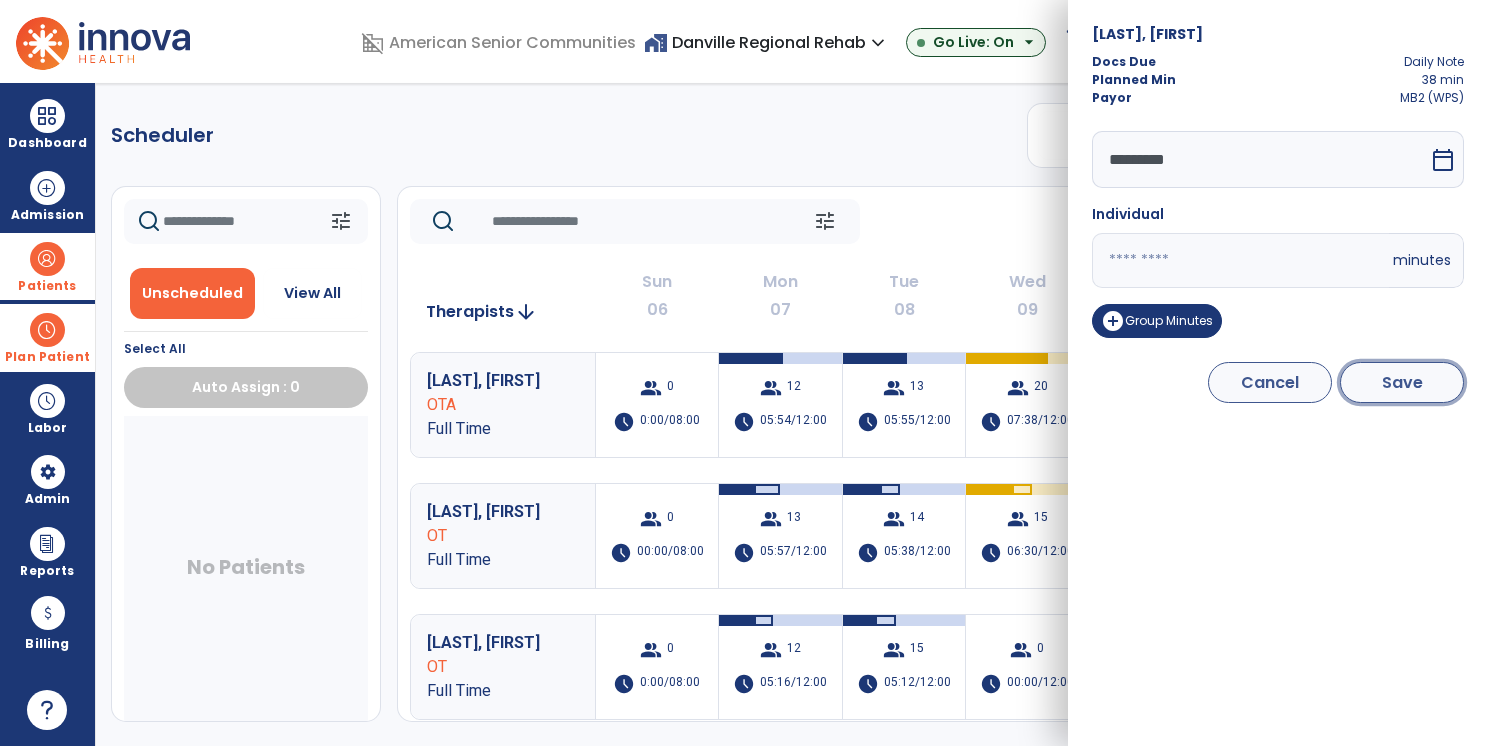 click on "Save" at bounding box center [1402, 382] 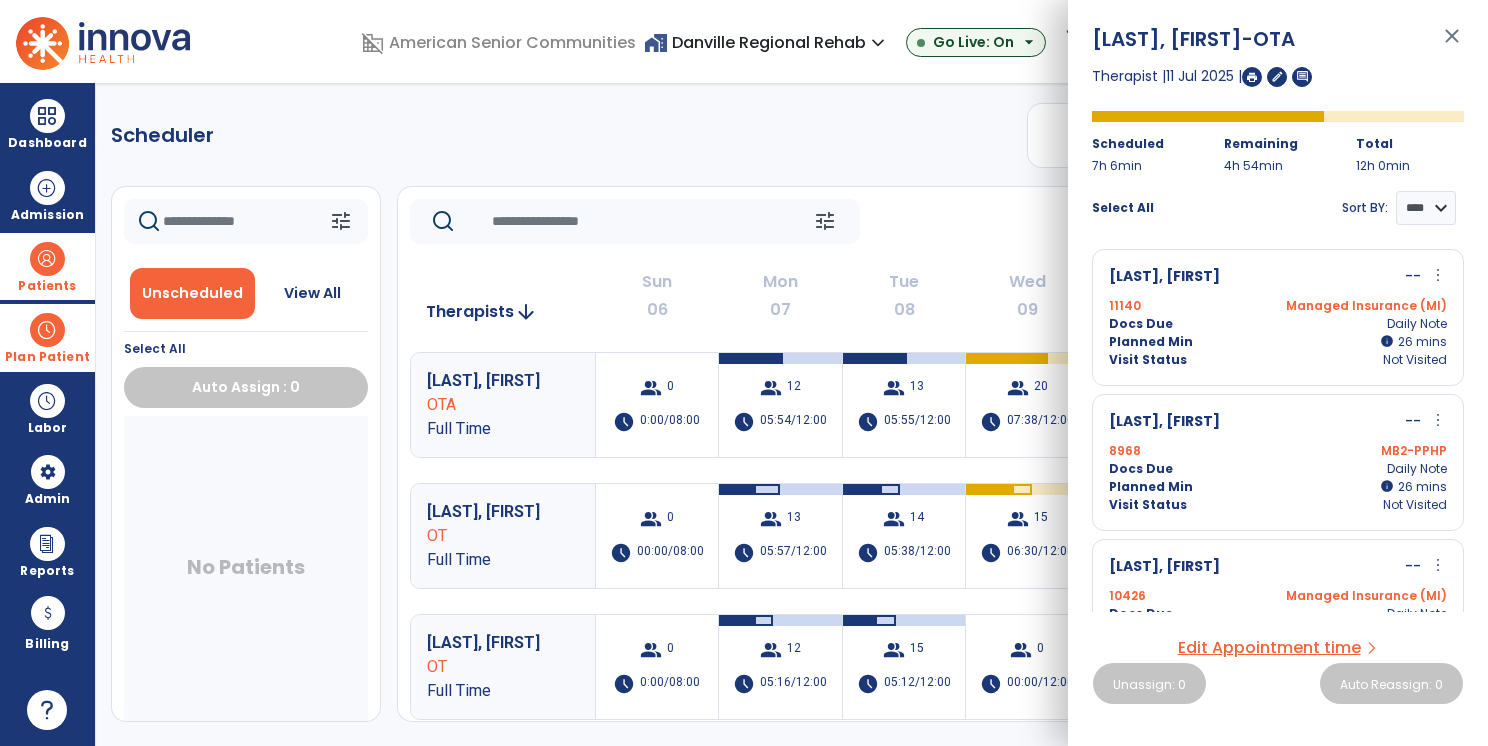 click on "more_vert" at bounding box center (1438, 420) 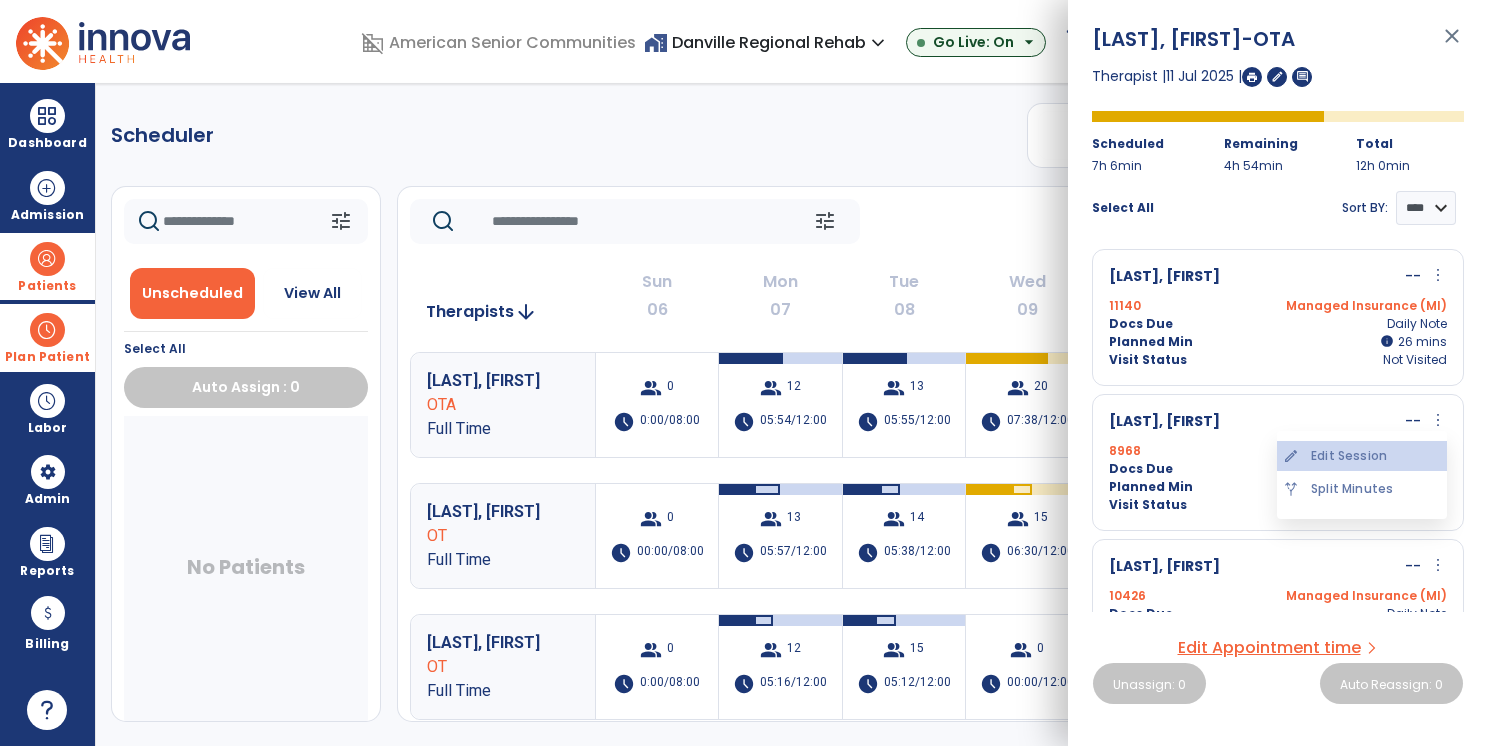 click on "edit   Edit Session" at bounding box center [1362, 456] 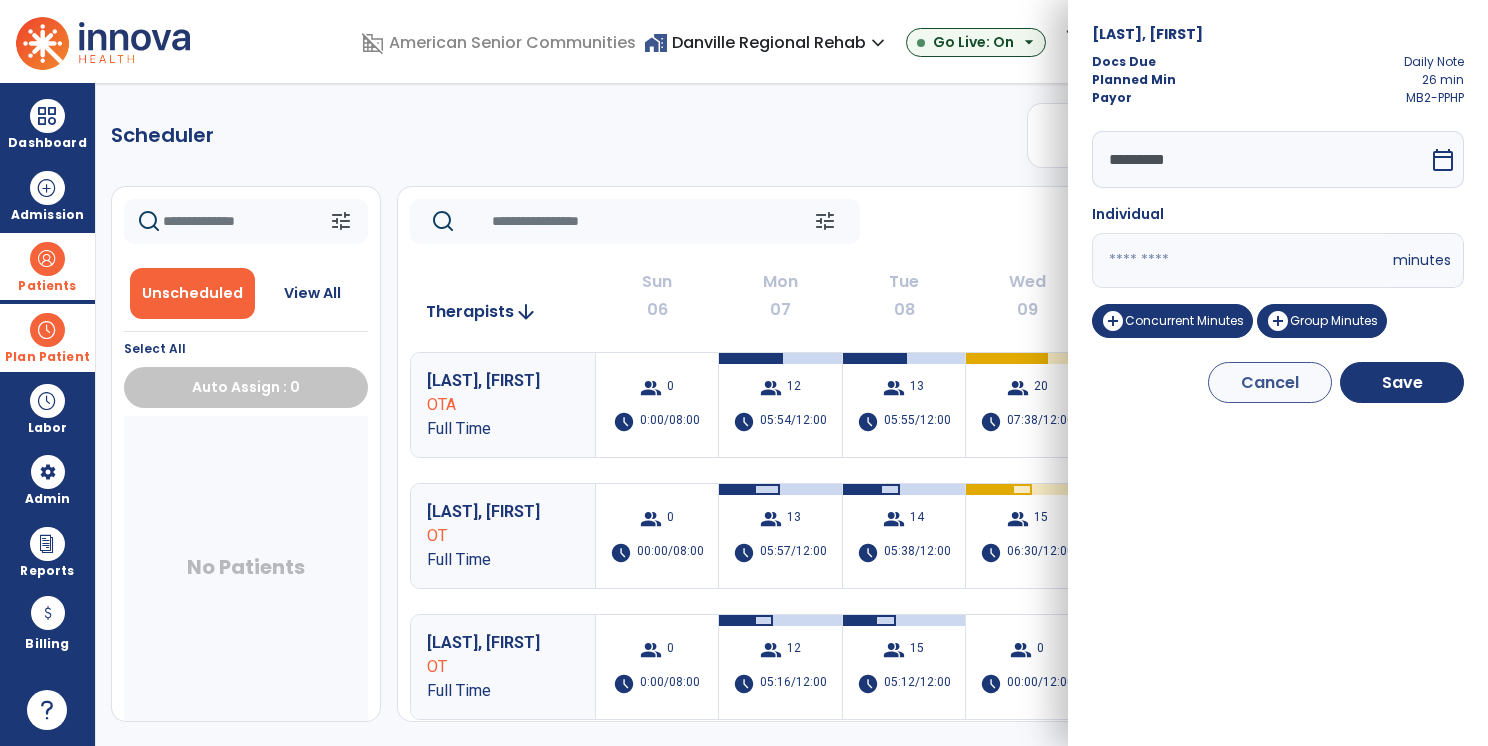 drag, startPoint x: 1139, startPoint y: 268, endPoint x: 1043, endPoint y: 269, distance: 96.00521 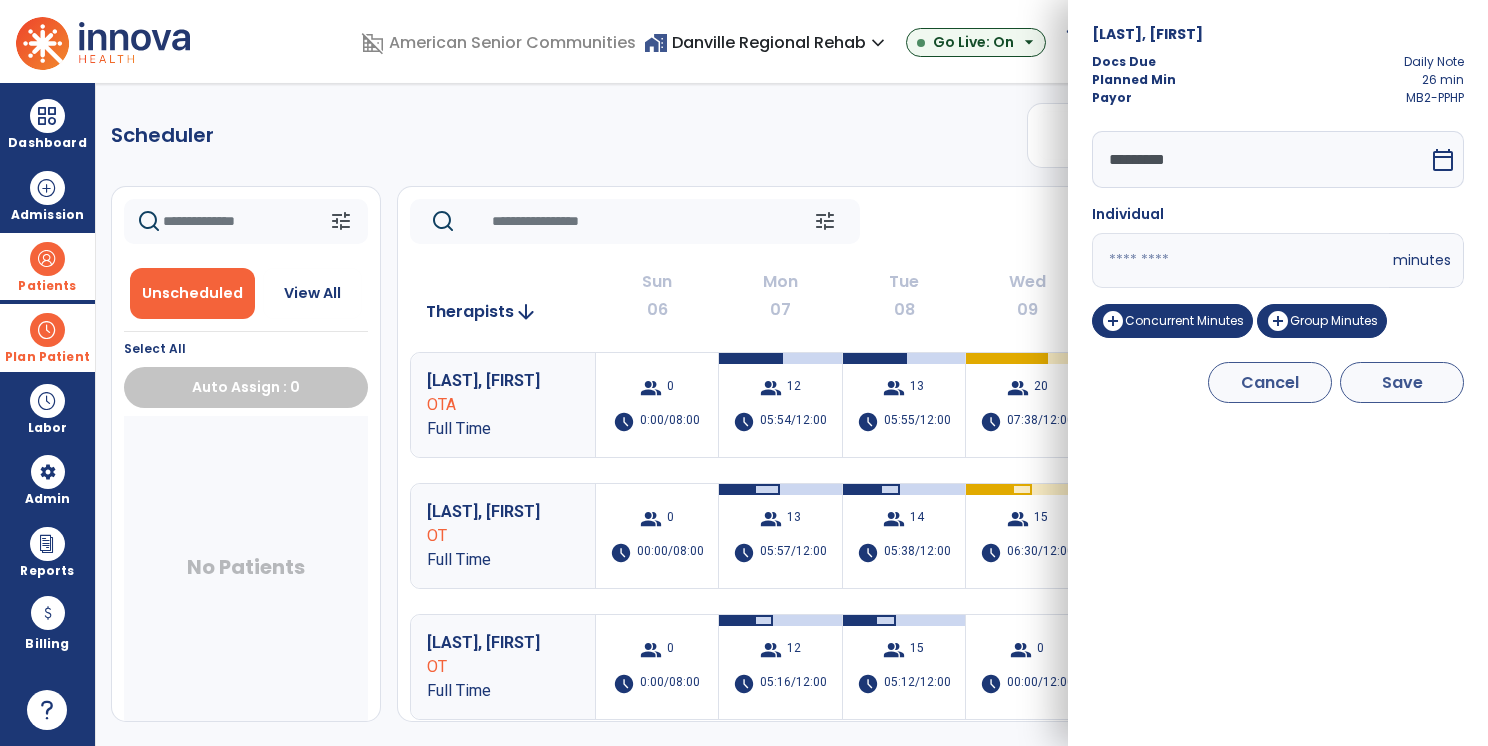type on "**" 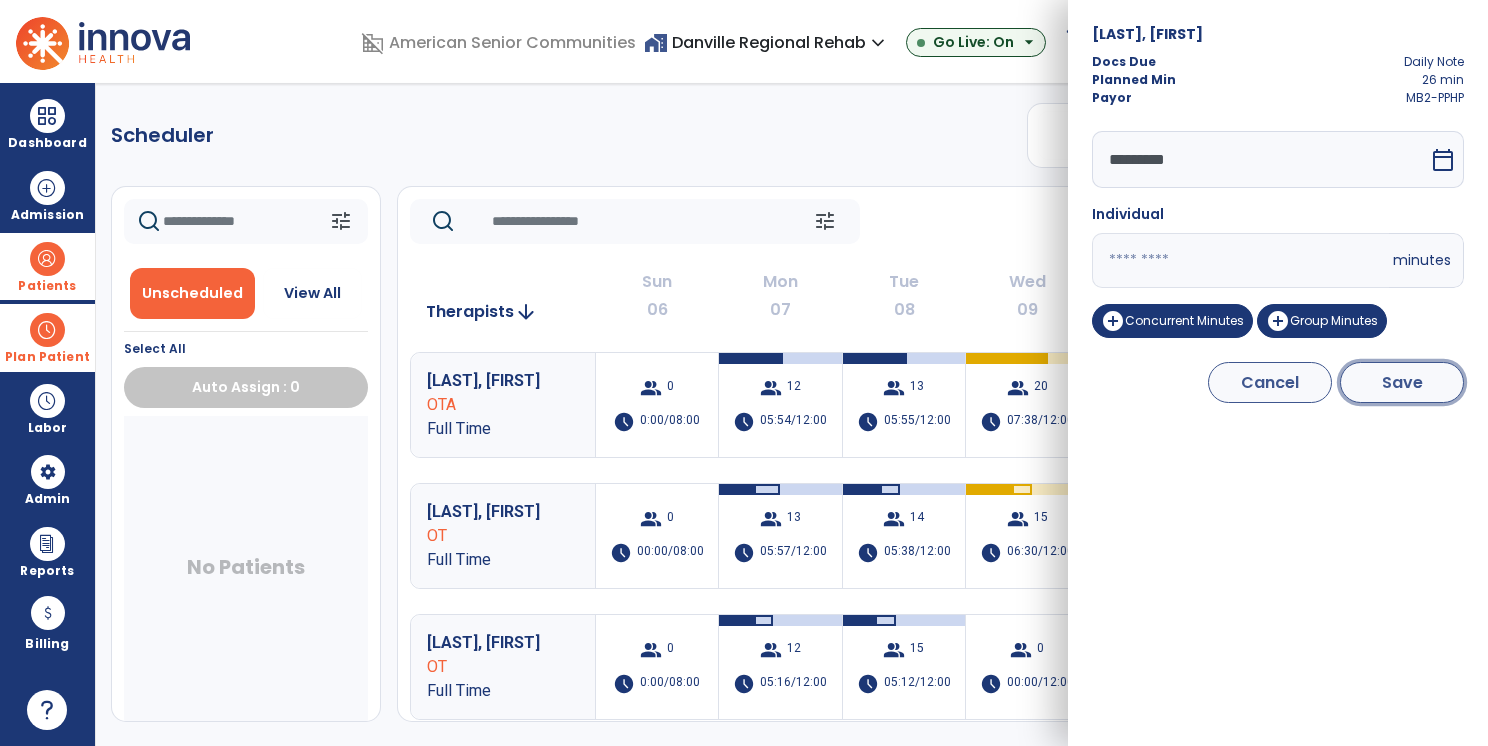 click on "Save" at bounding box center [1402, 382] 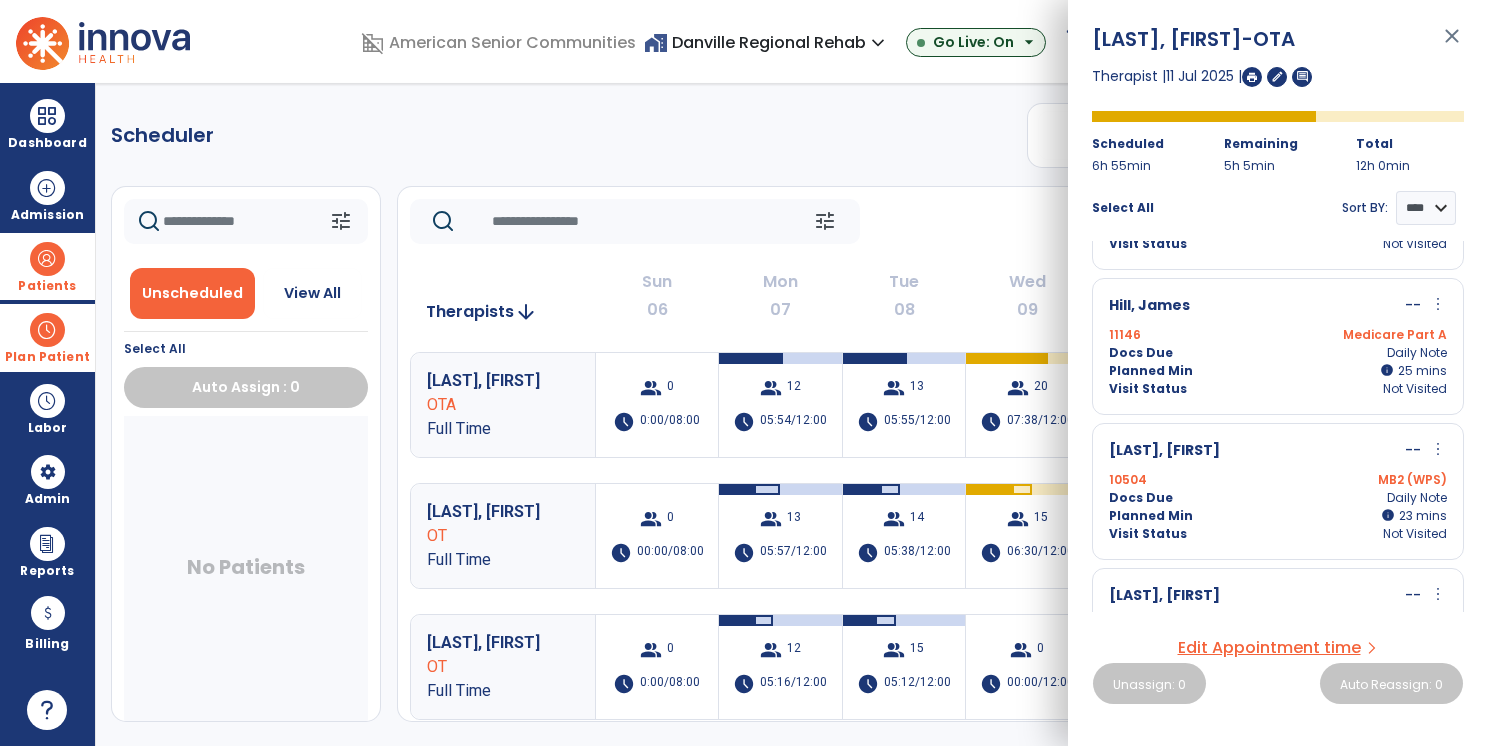 scroll, scrollTop: 1900, scrollLeft: 0, axis: vertical 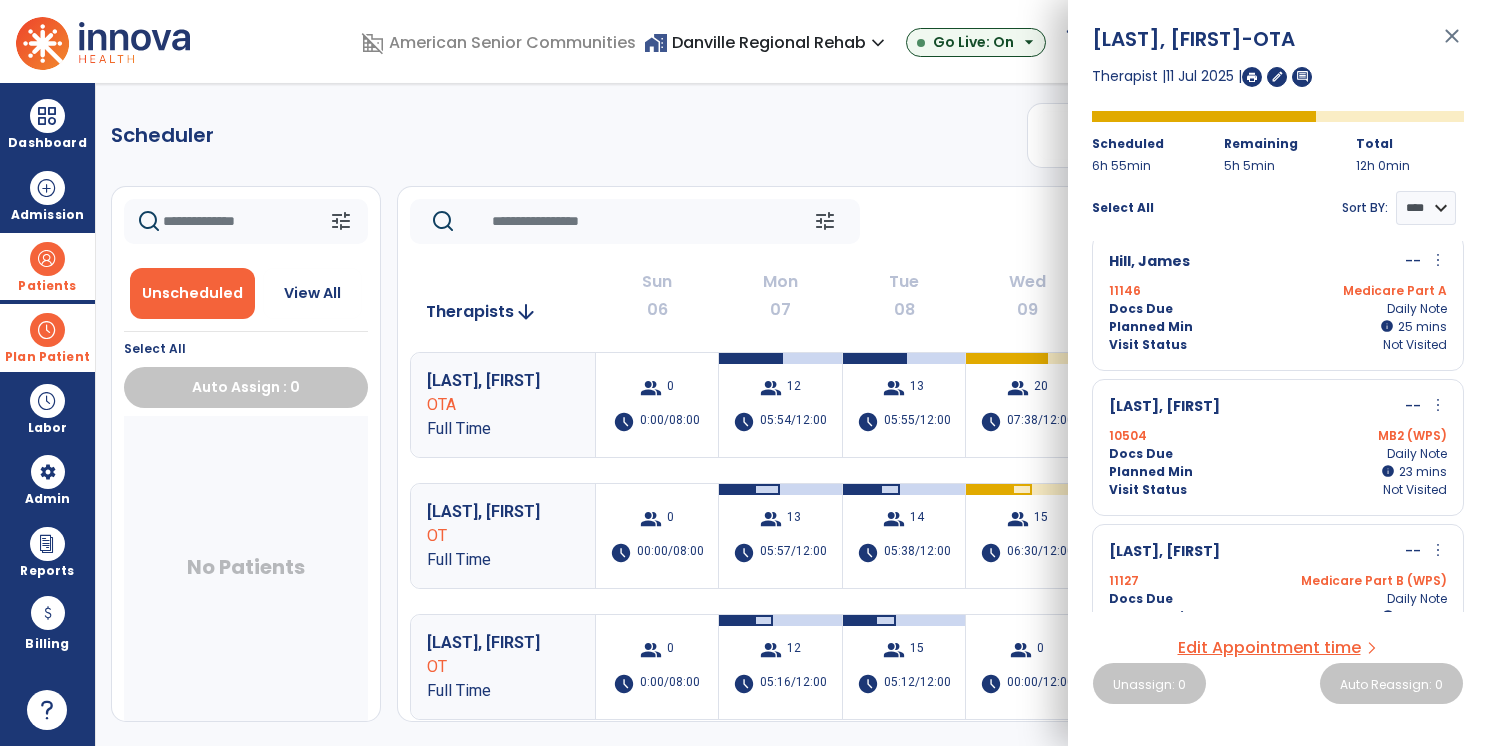 click on "close" at bounding box center [1452, 45] 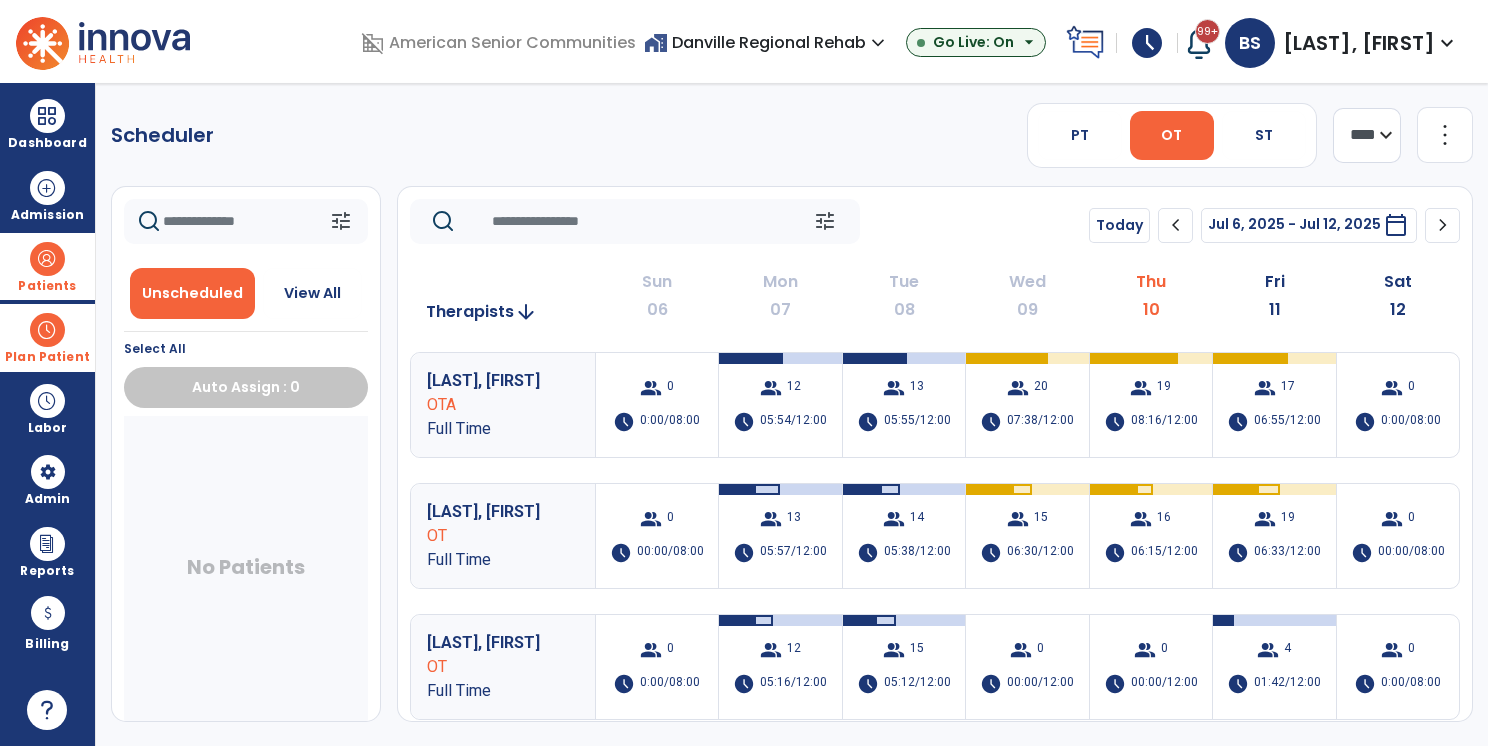 click at bounding box center (47, 259) 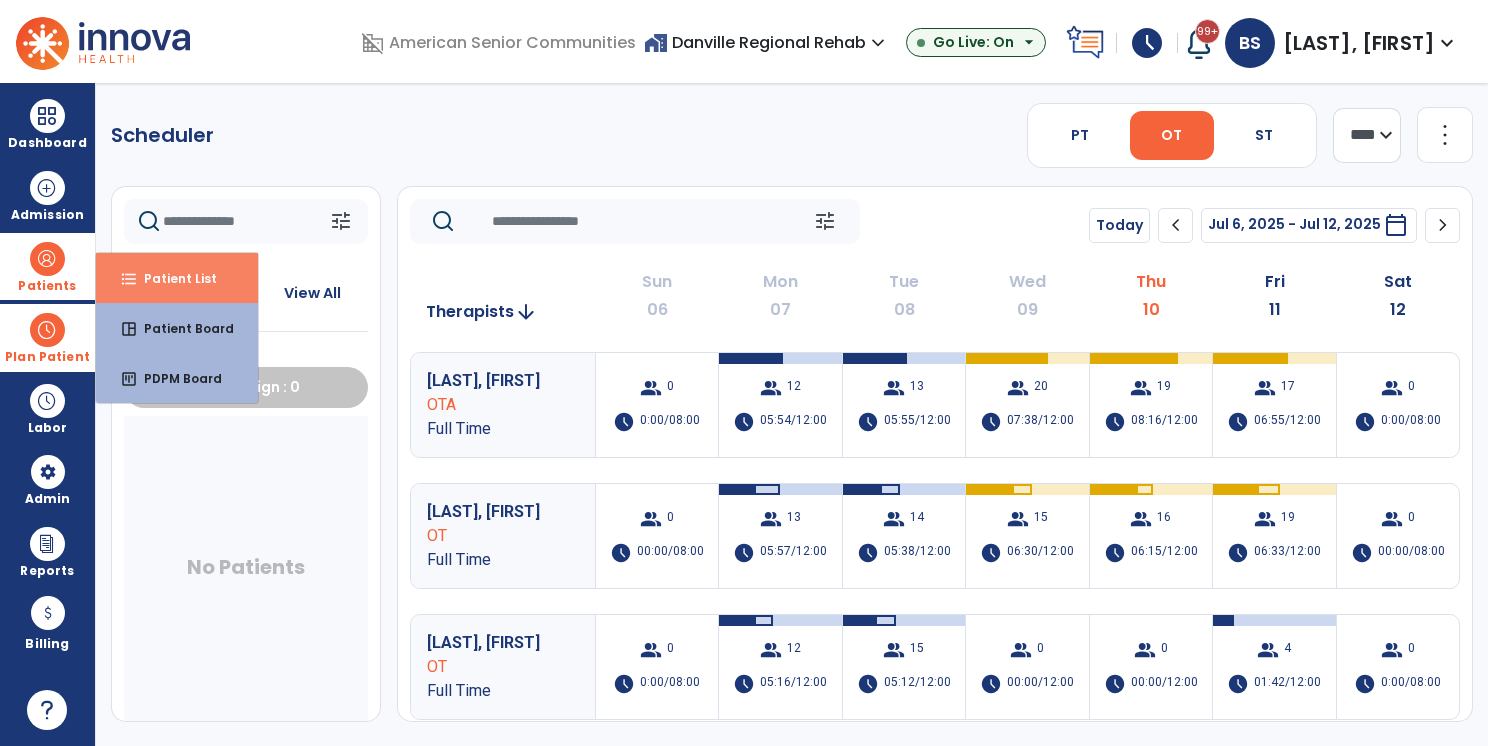 click on "Patient List" at bounding box center [172, 278] 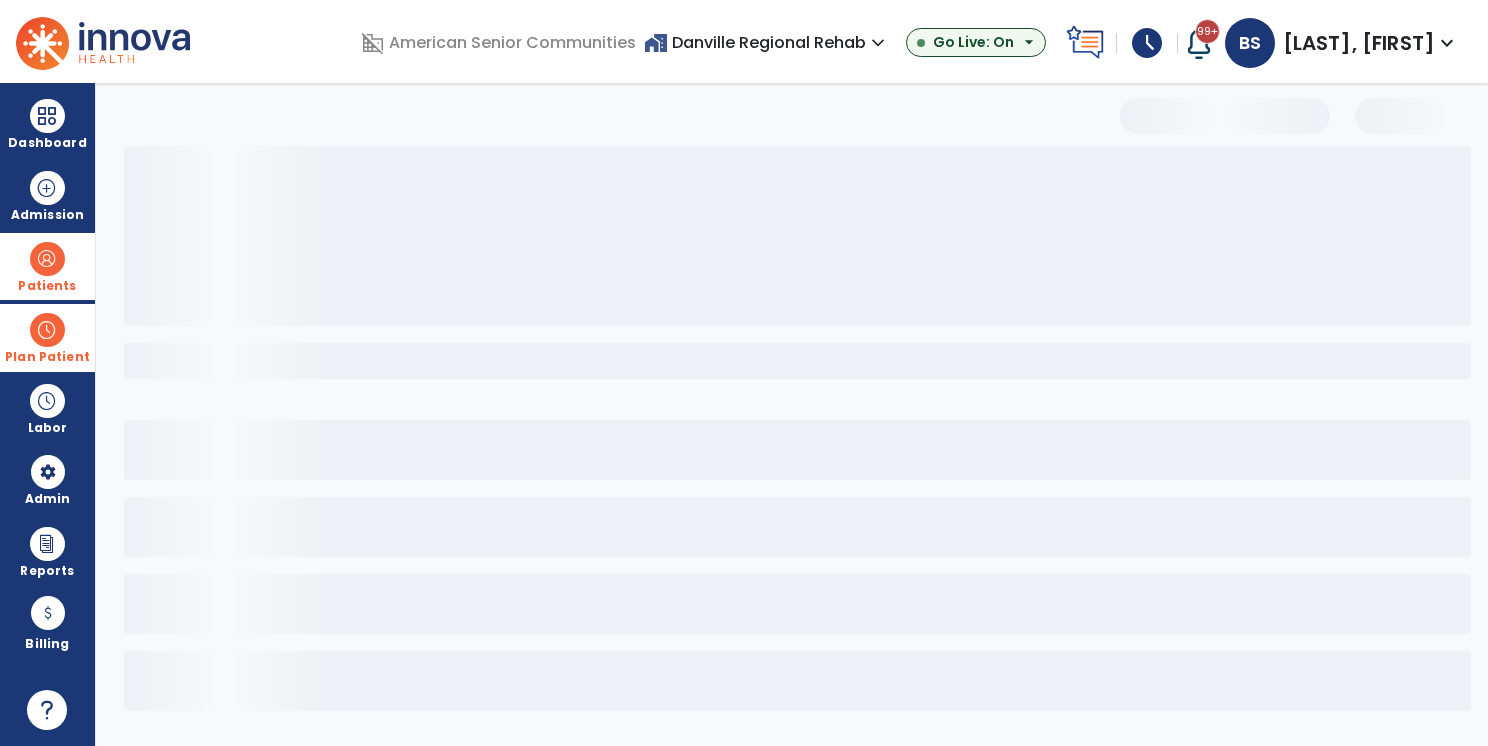 select on "***" 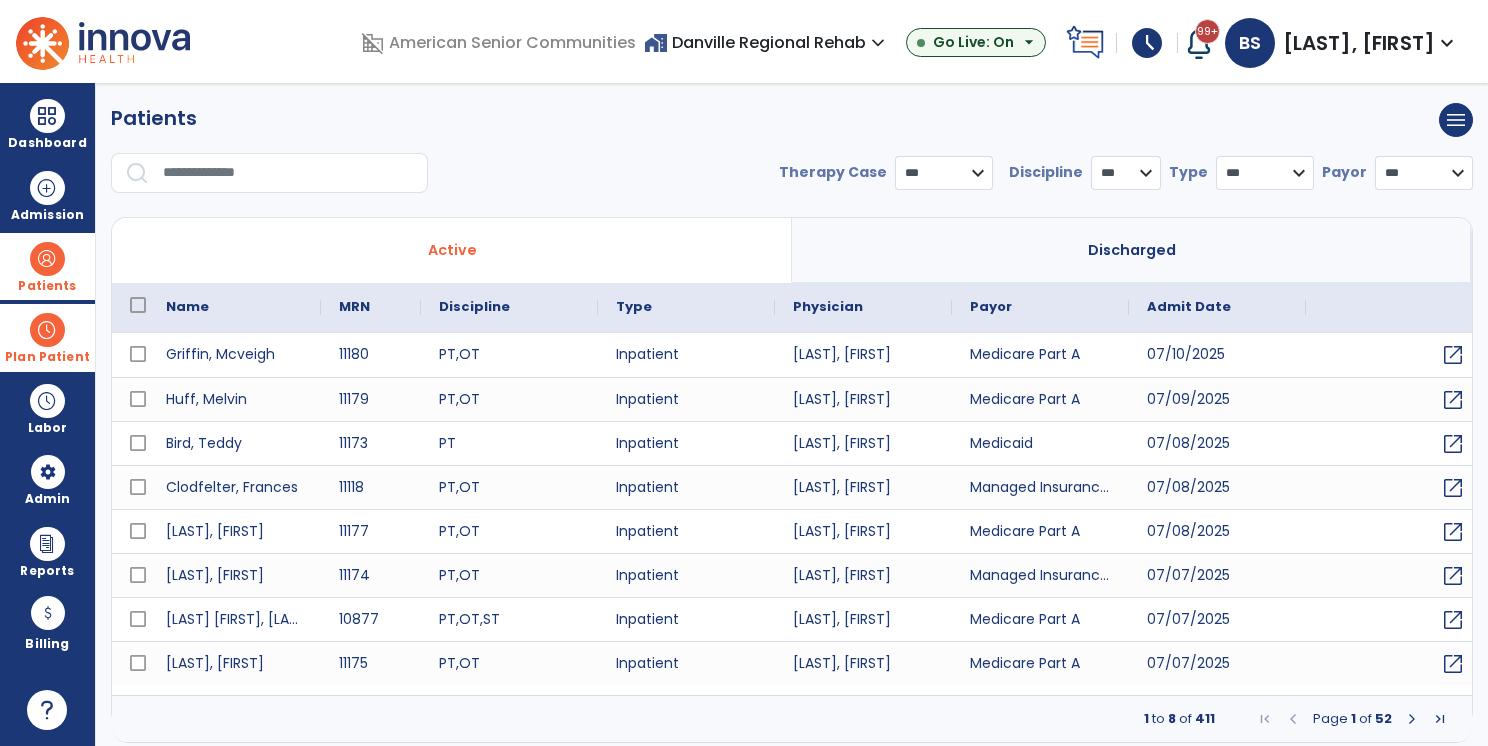 click at bounding box center [288, 173] 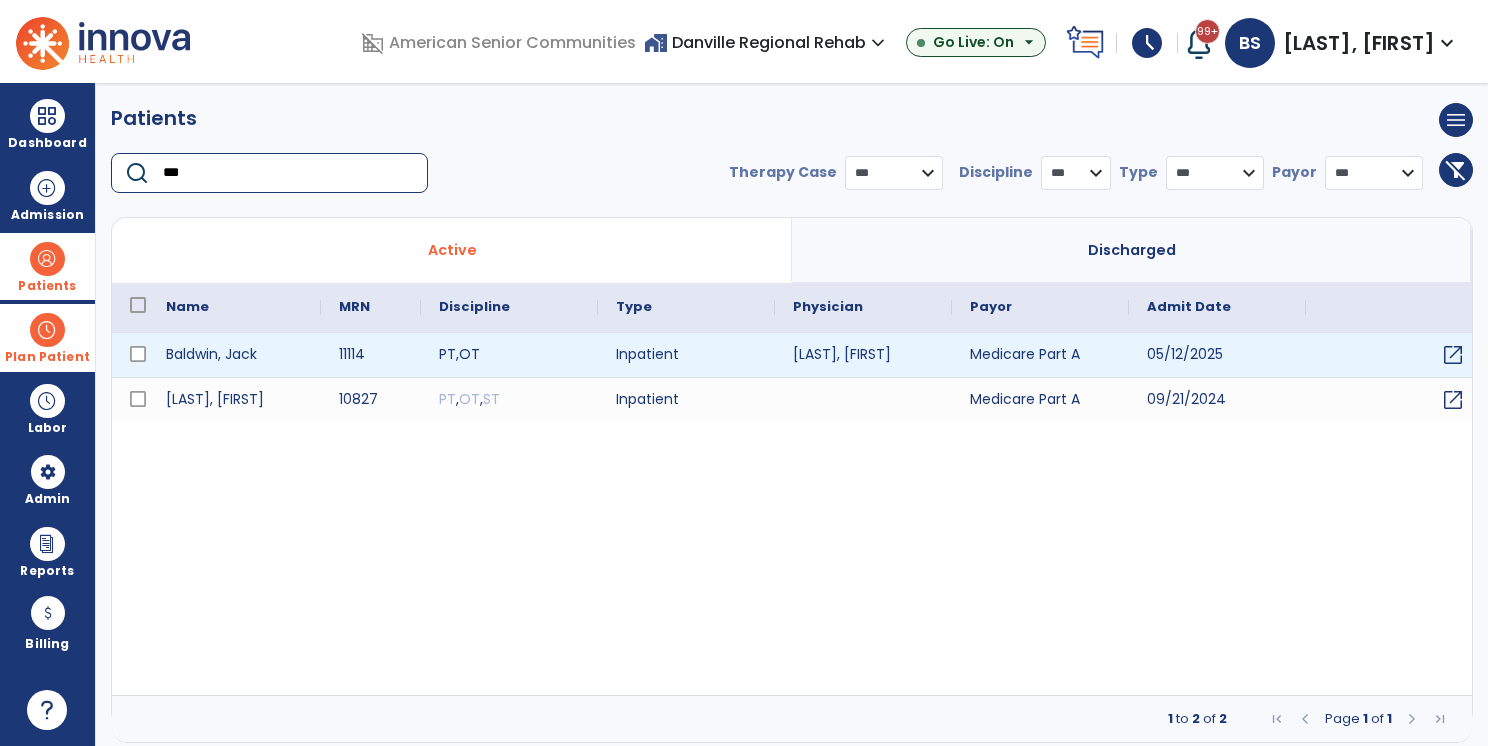 type on "***" 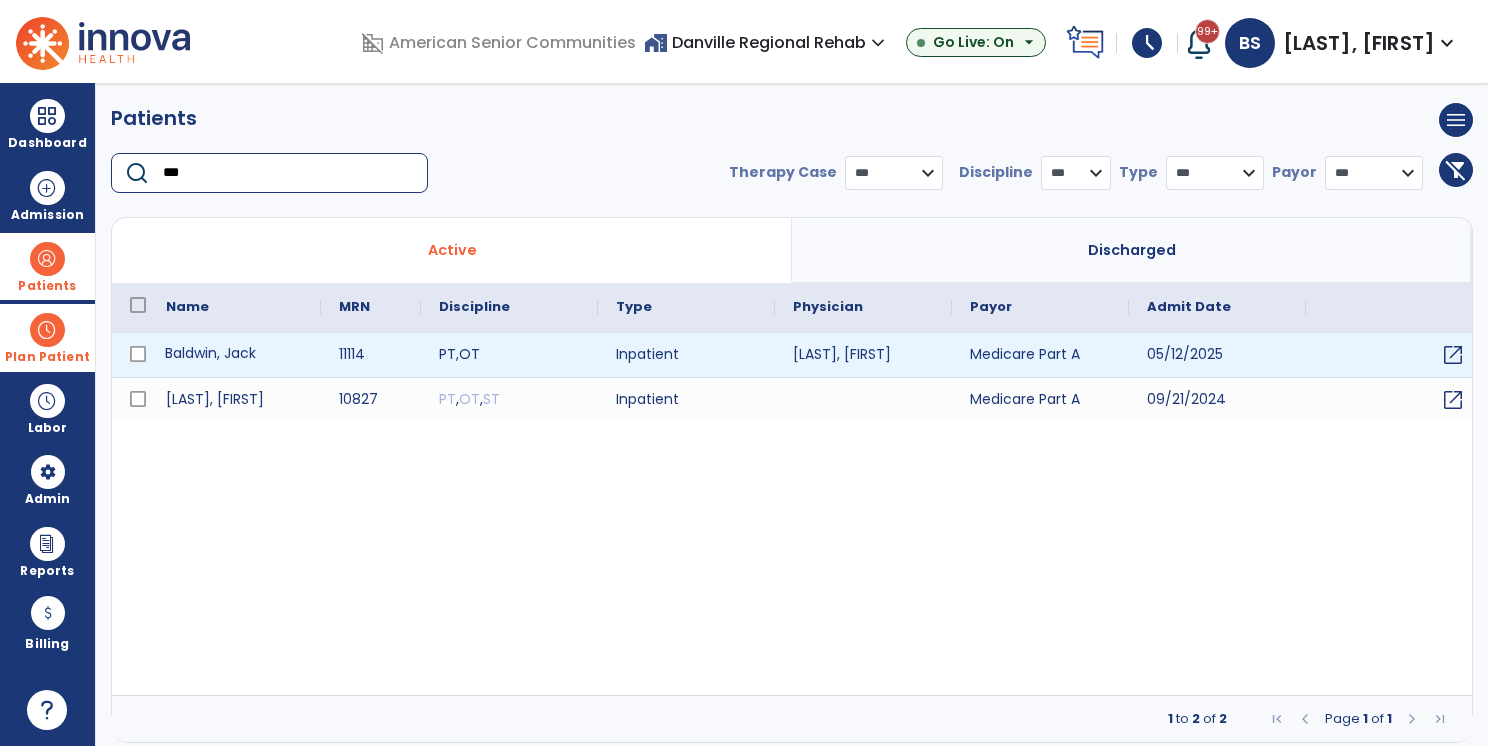 click on "Baldwin, Jack" at bounding box center (234, 355) 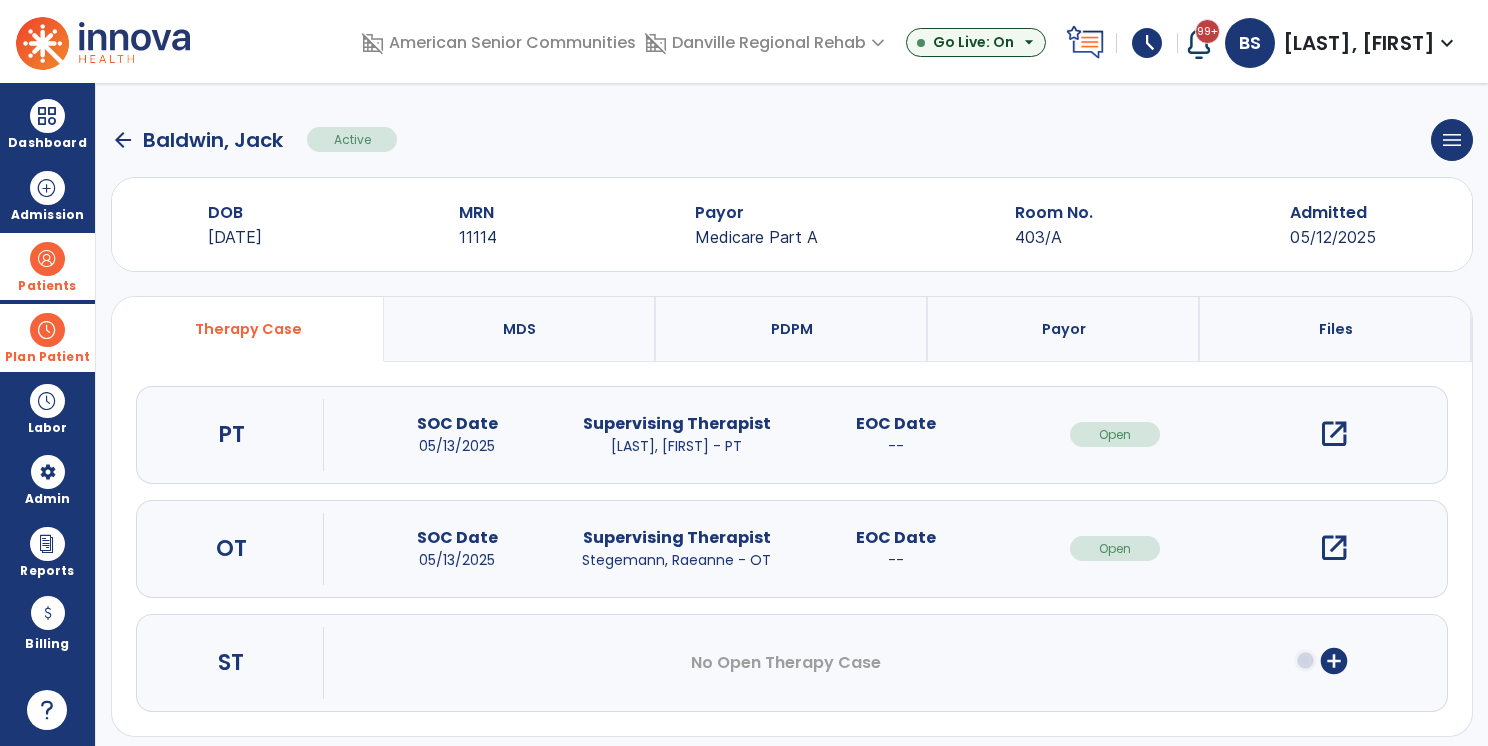 click on "arrow_back" 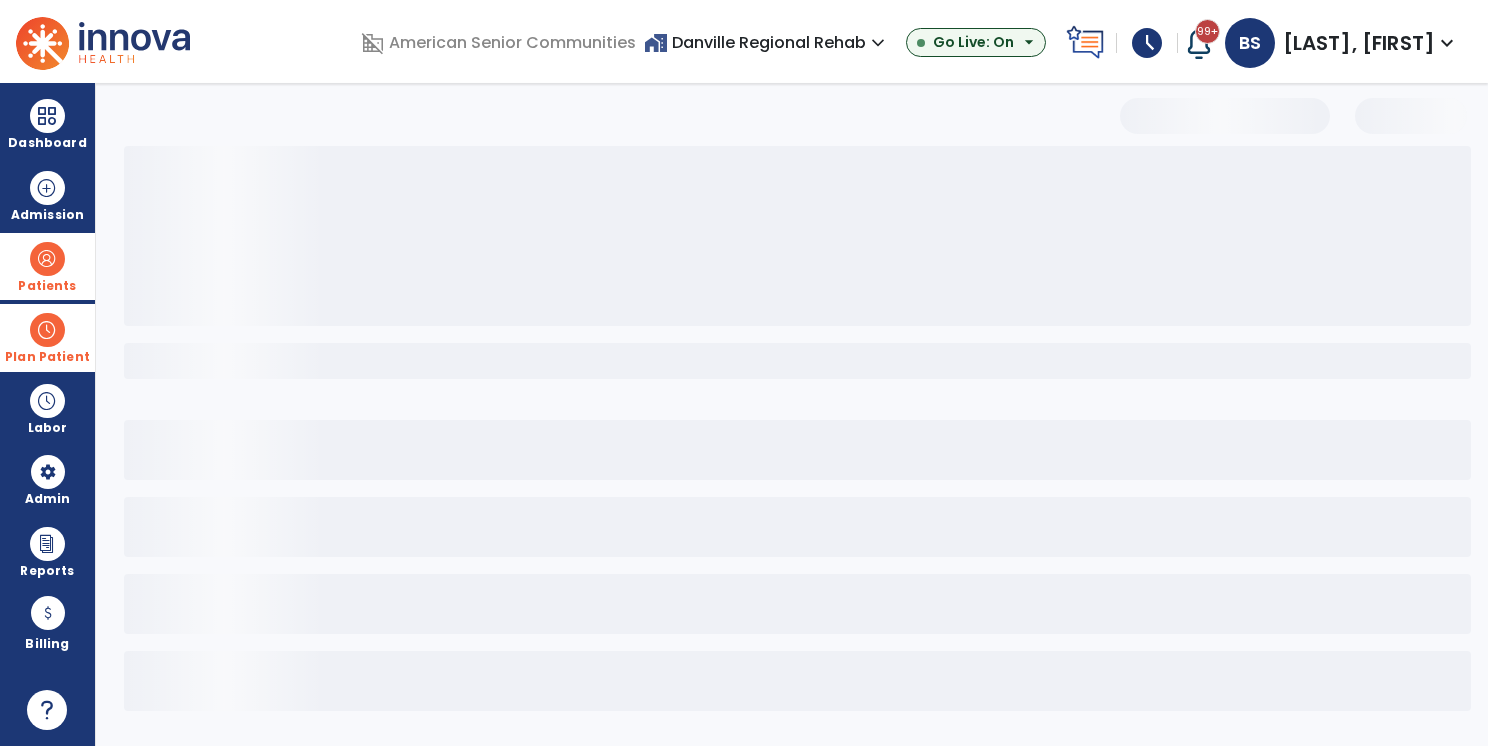 select on "***" 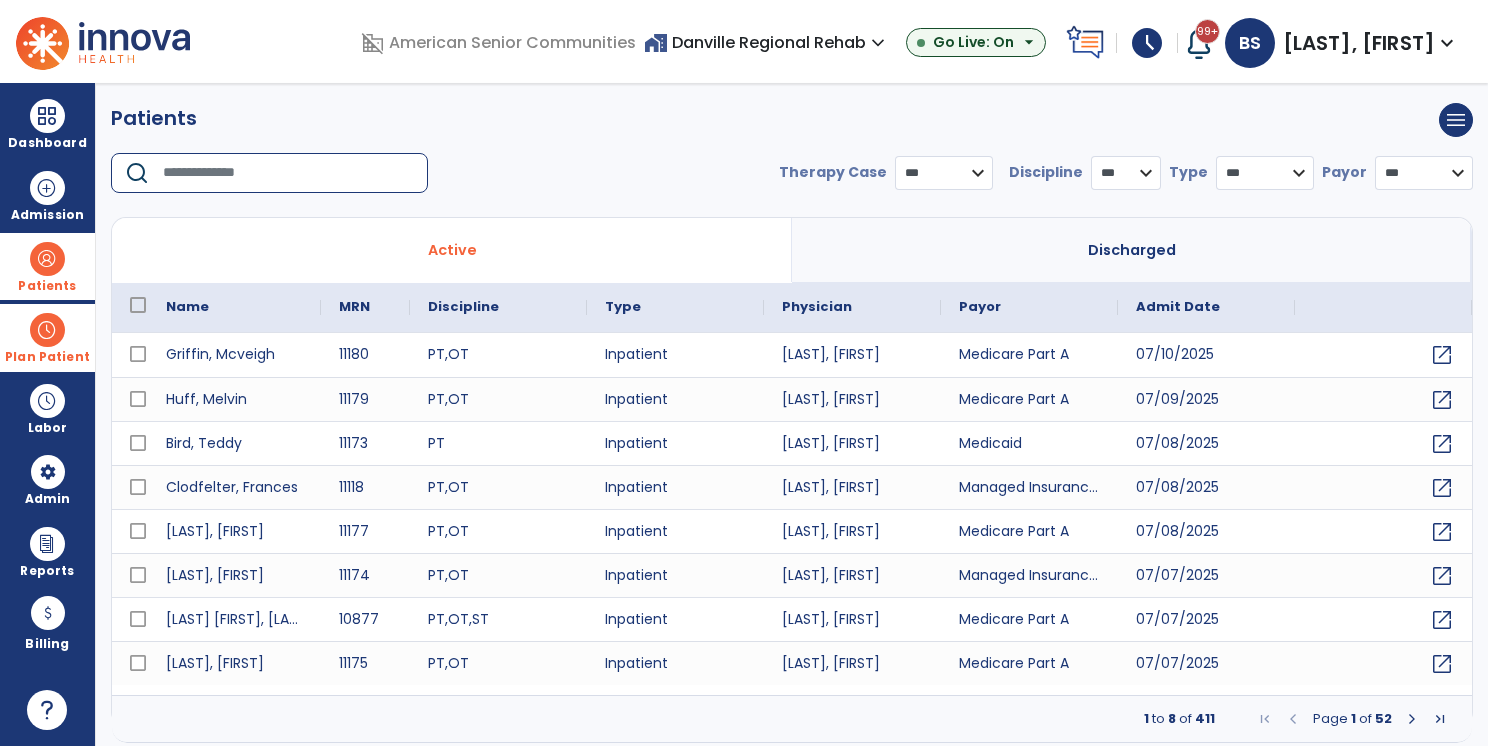 click at bounding box center (288, 173) 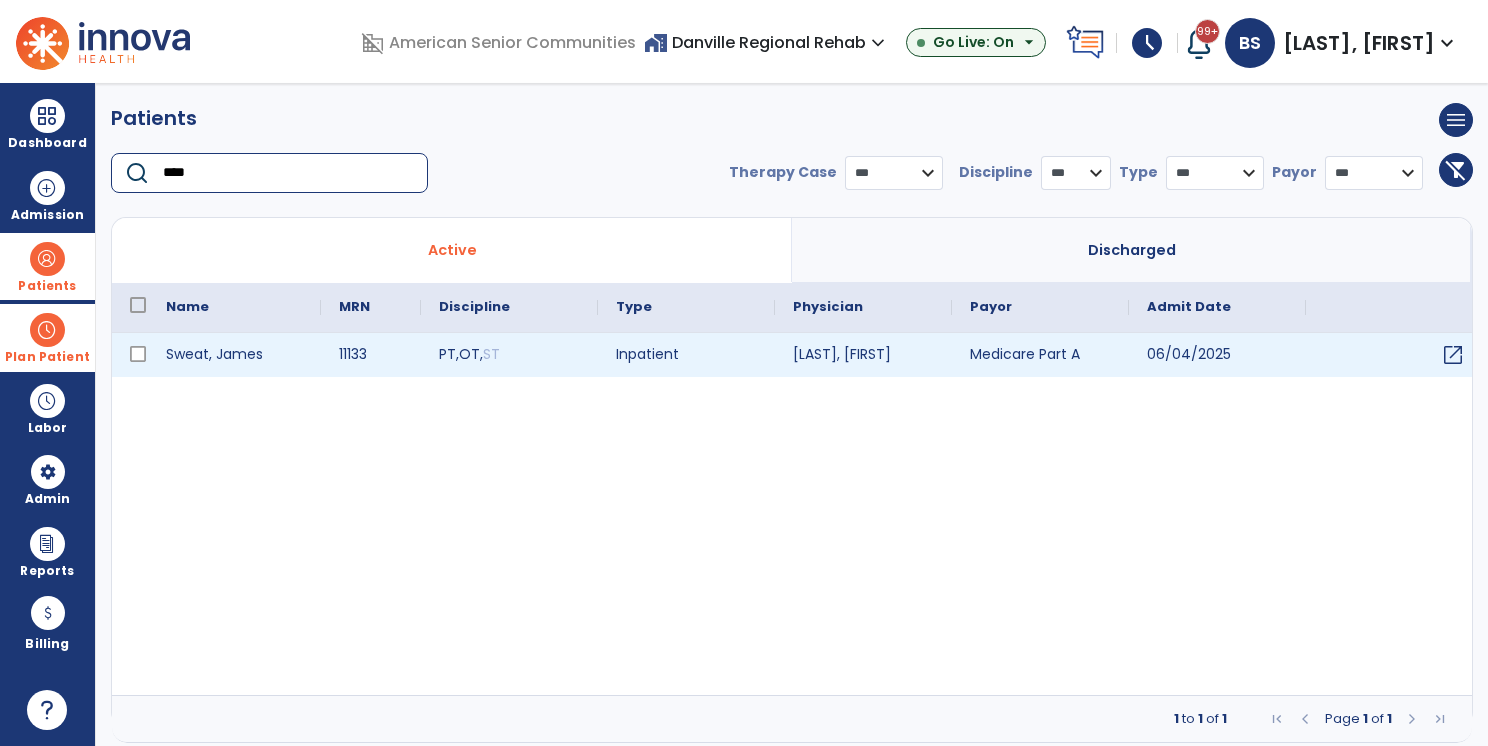 type on "****" 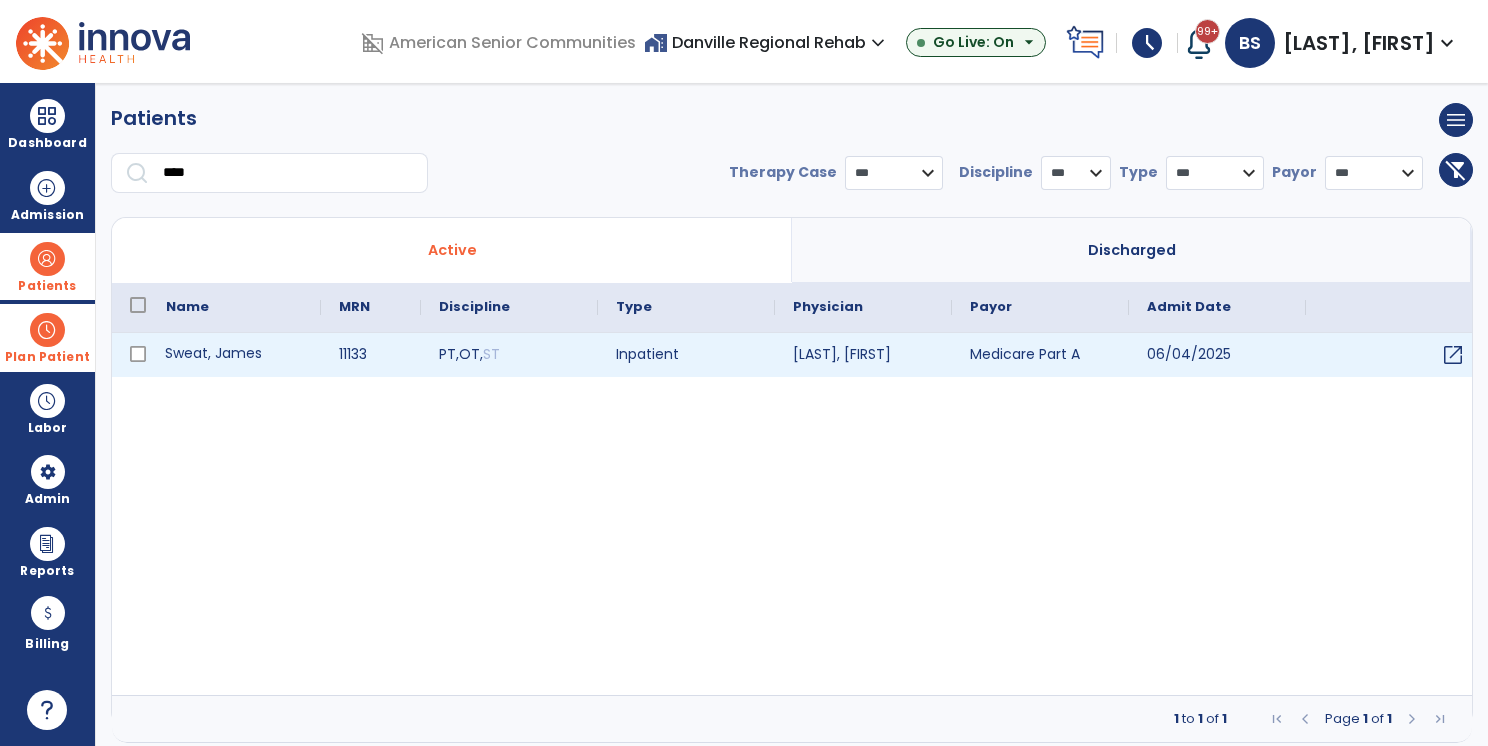 click on "Sweat, James" at bounding box center (234, 355) 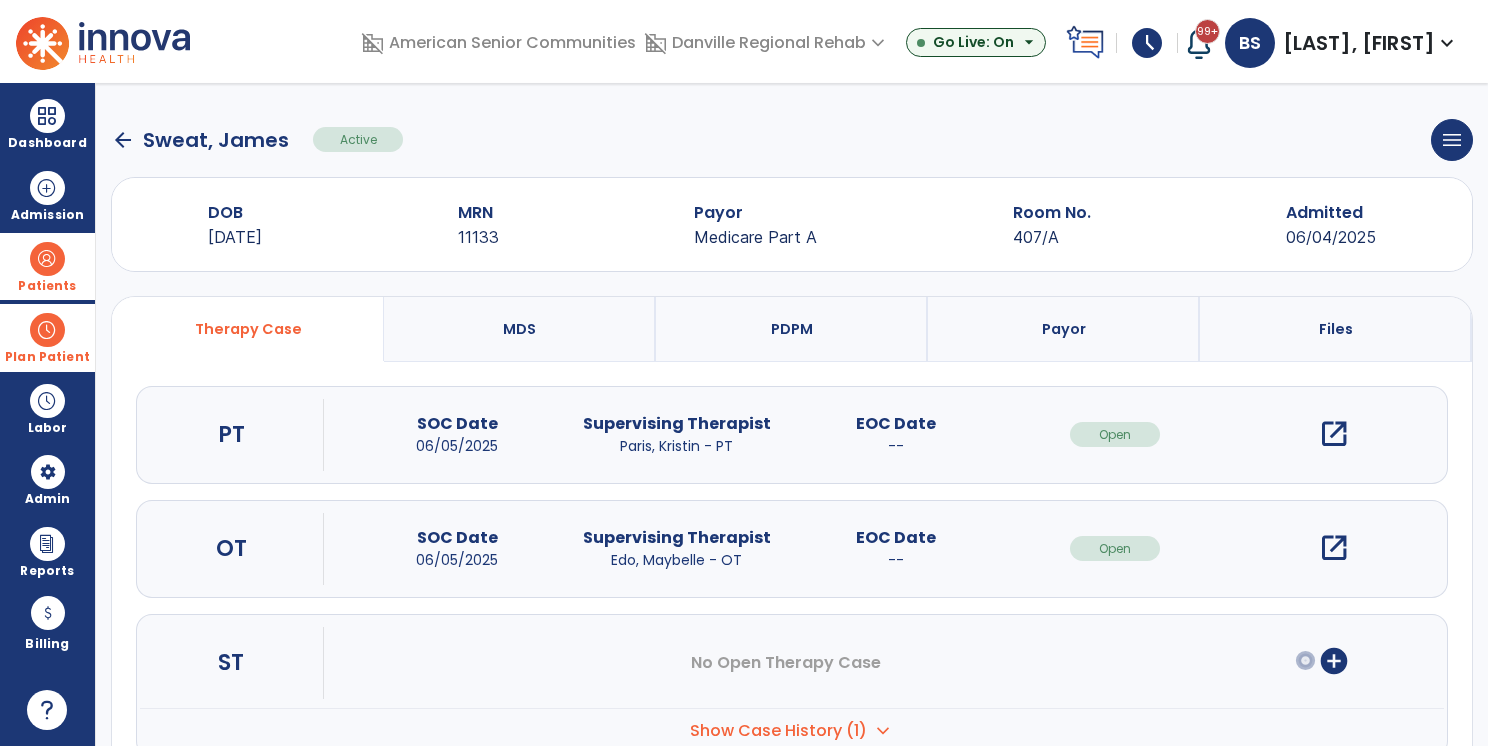 click on "arrow_back" 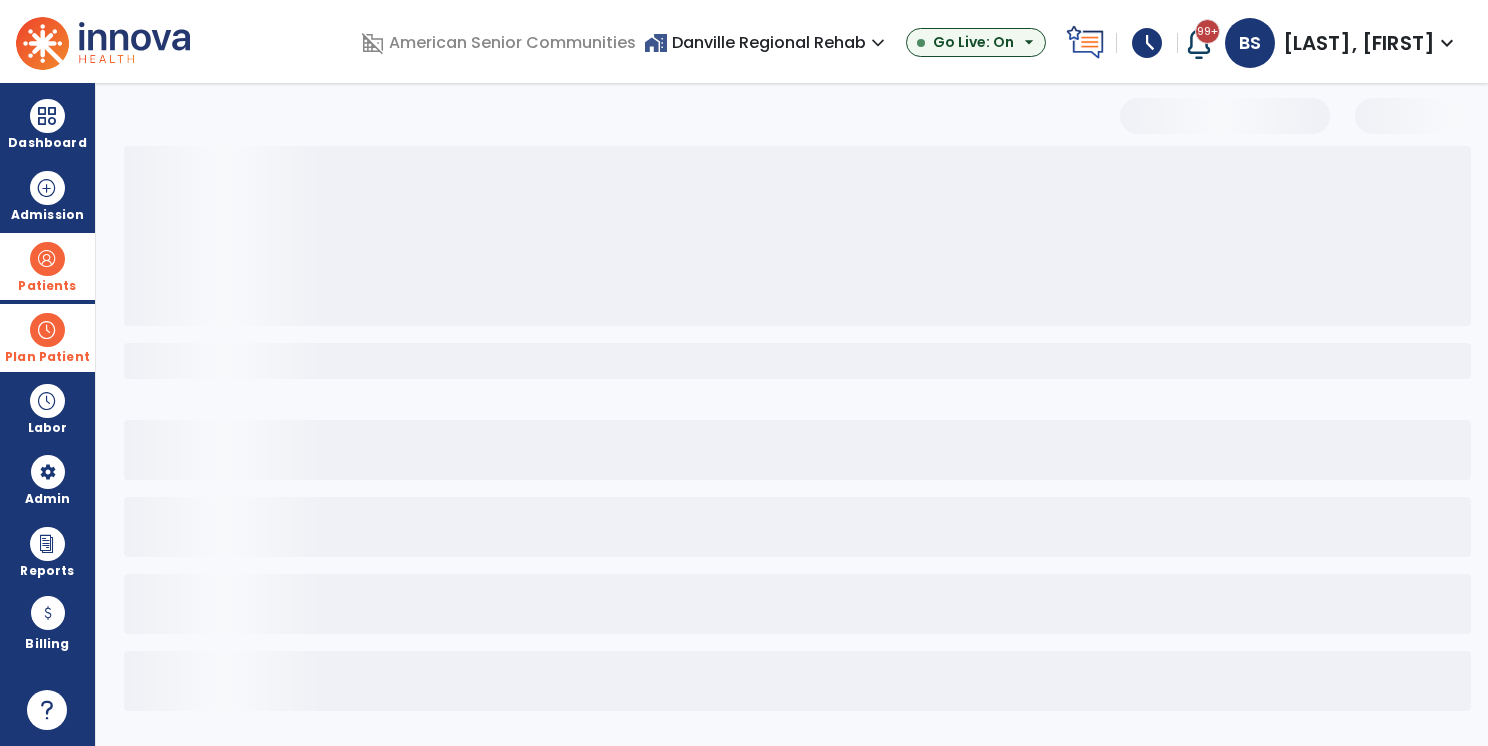 select on "***" 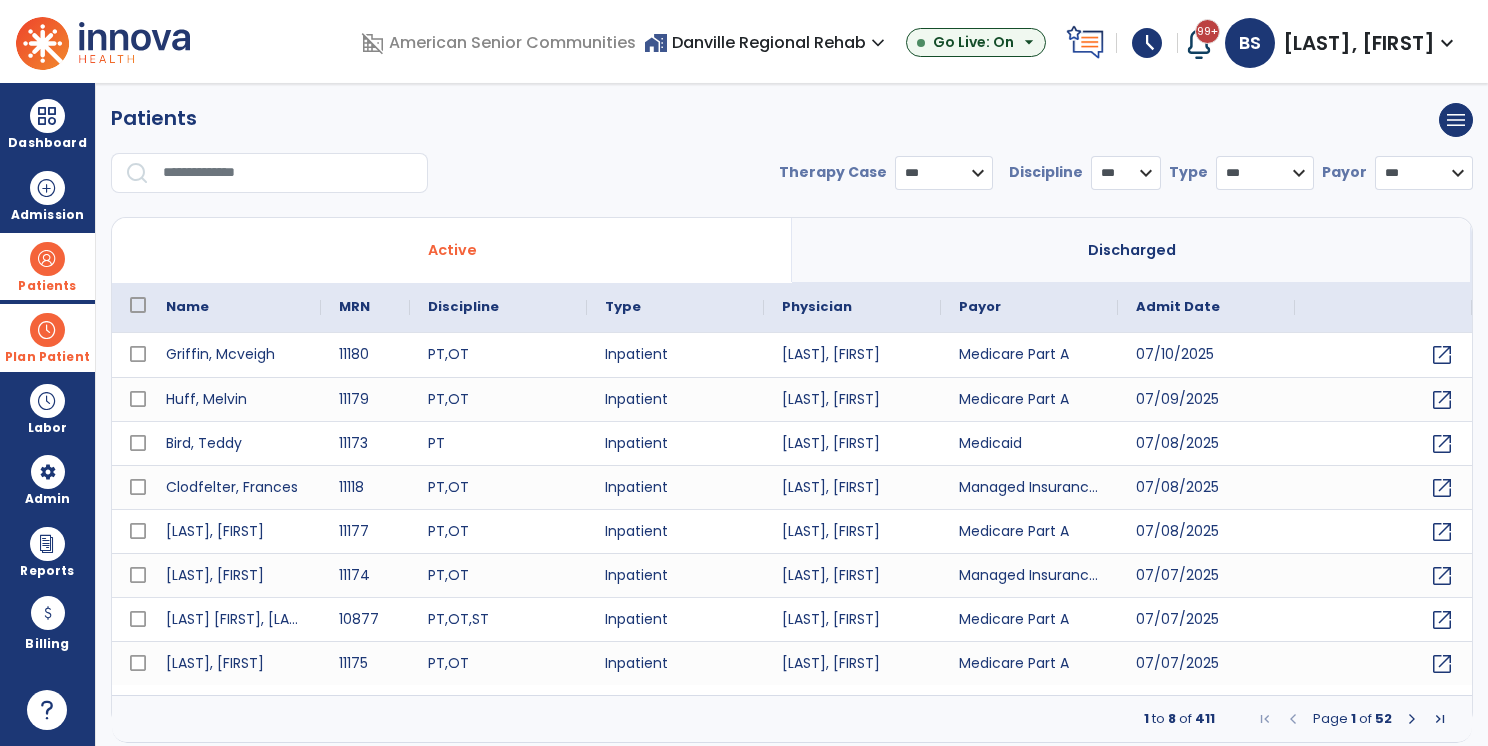 click at bounding box center [288, 173] 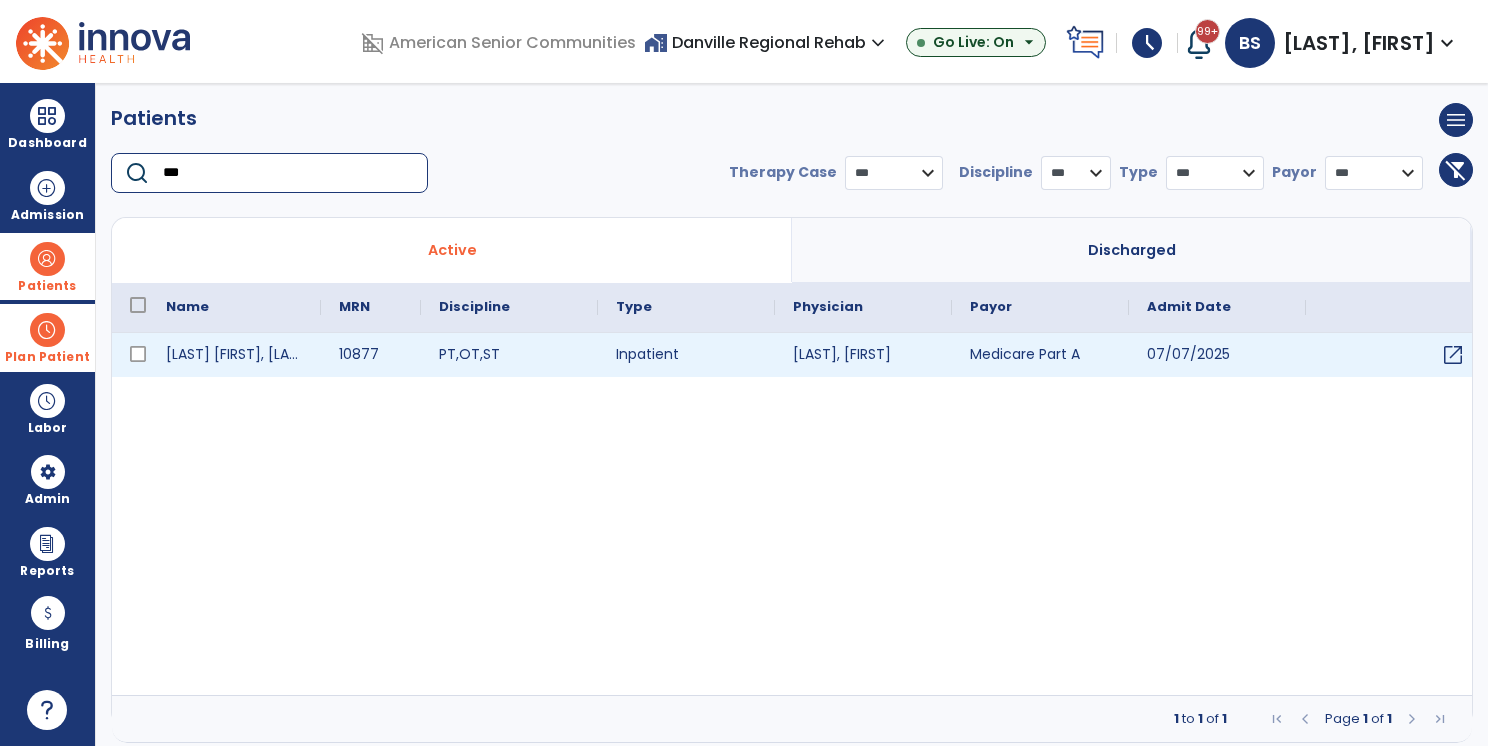 type on "***" 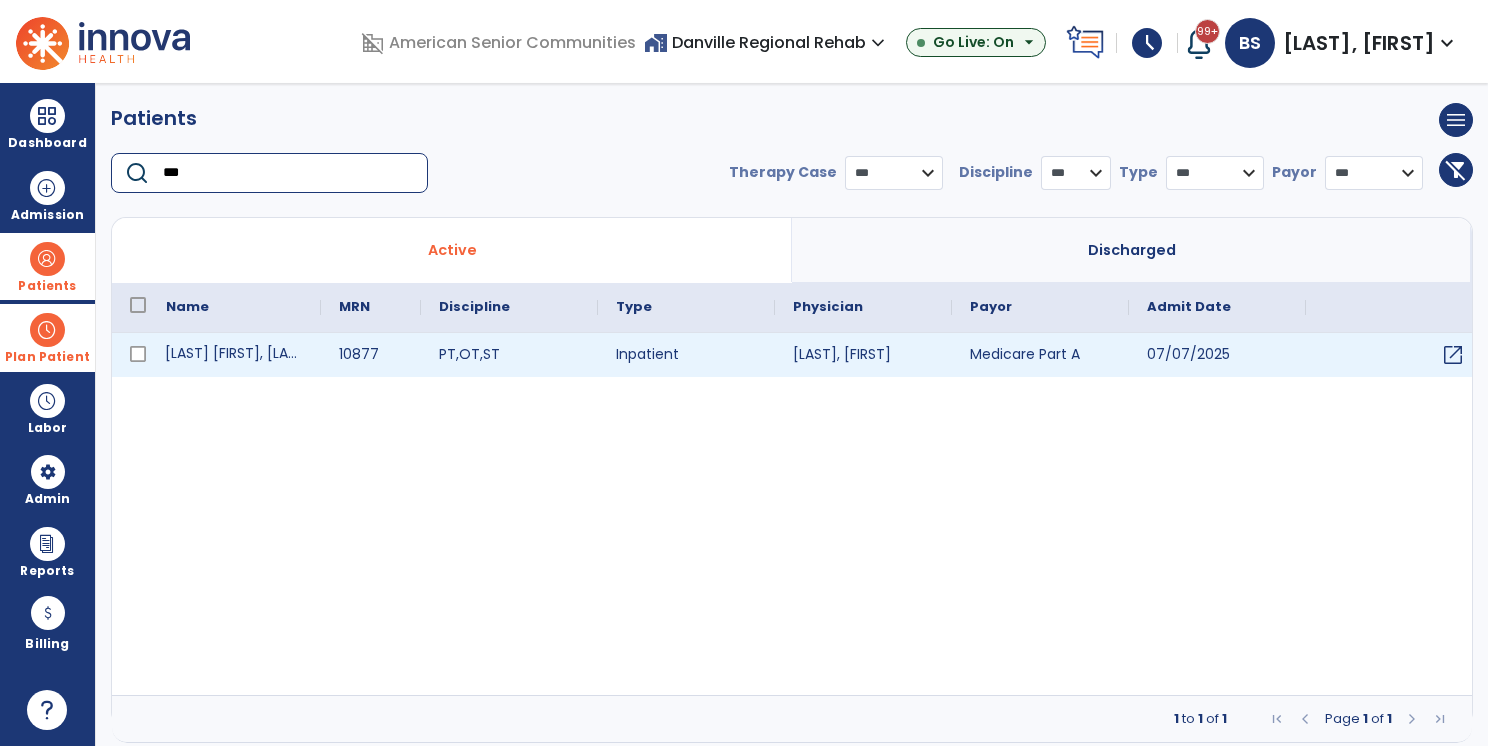 click on "[LAST] [FIRST], [LAST]" at bounding box center [234, 355] 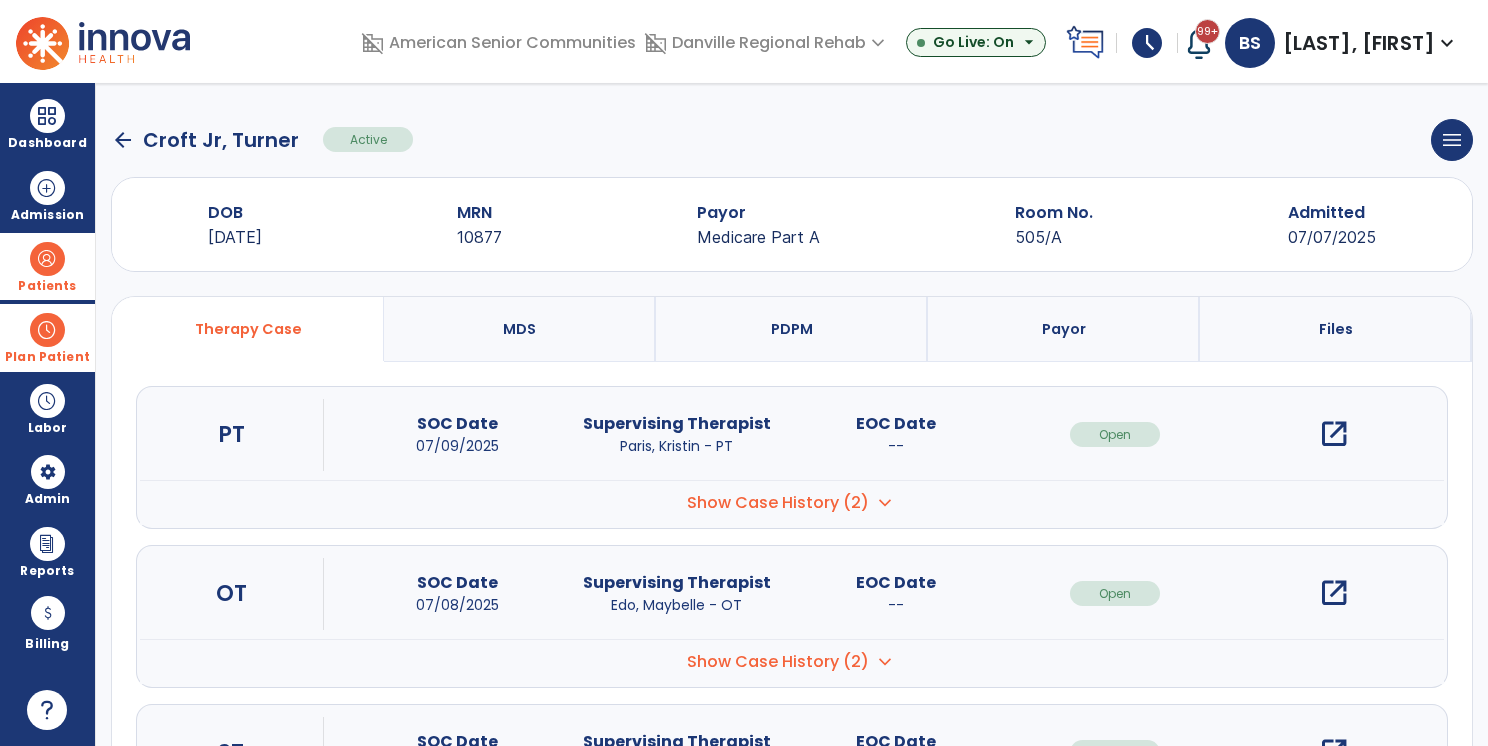 click on "arrow_back" 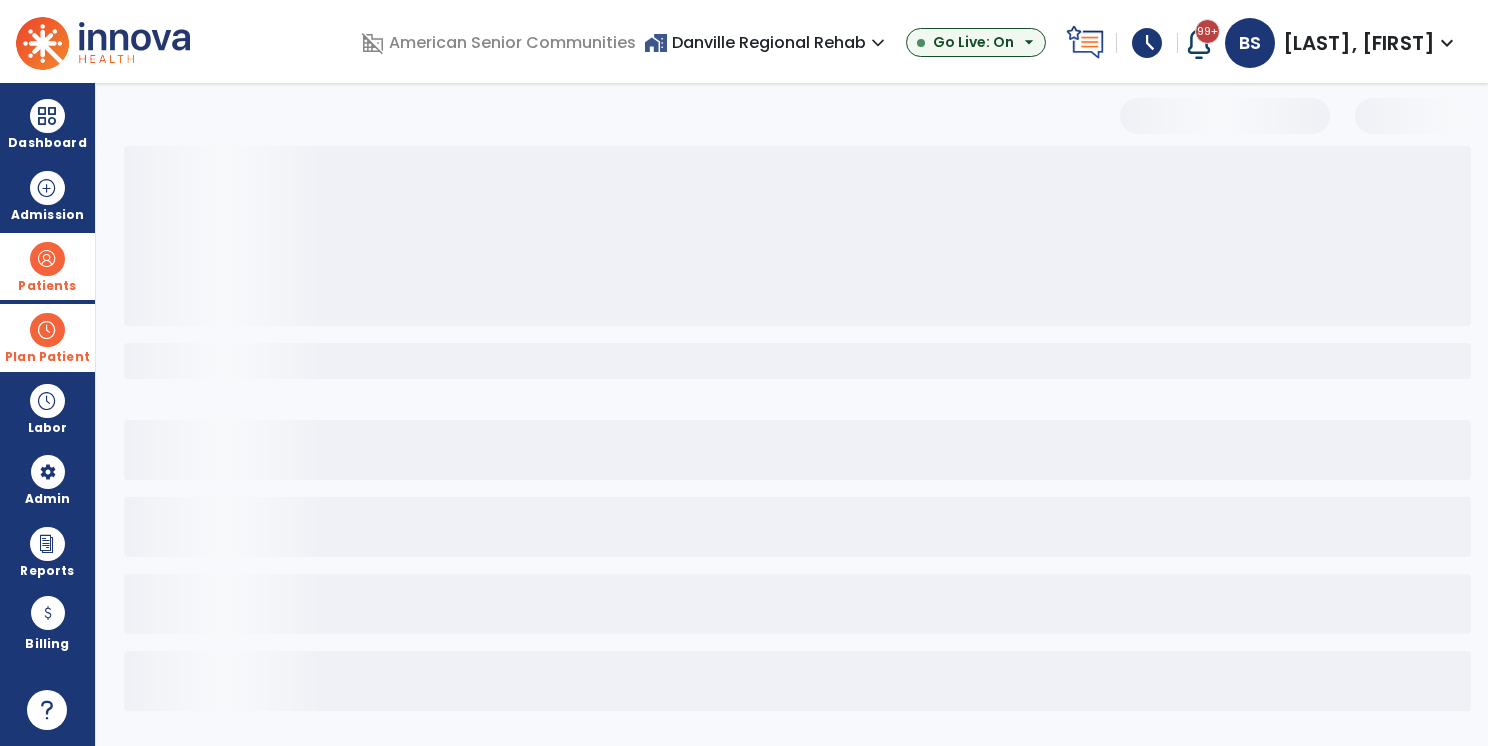 select on "***" 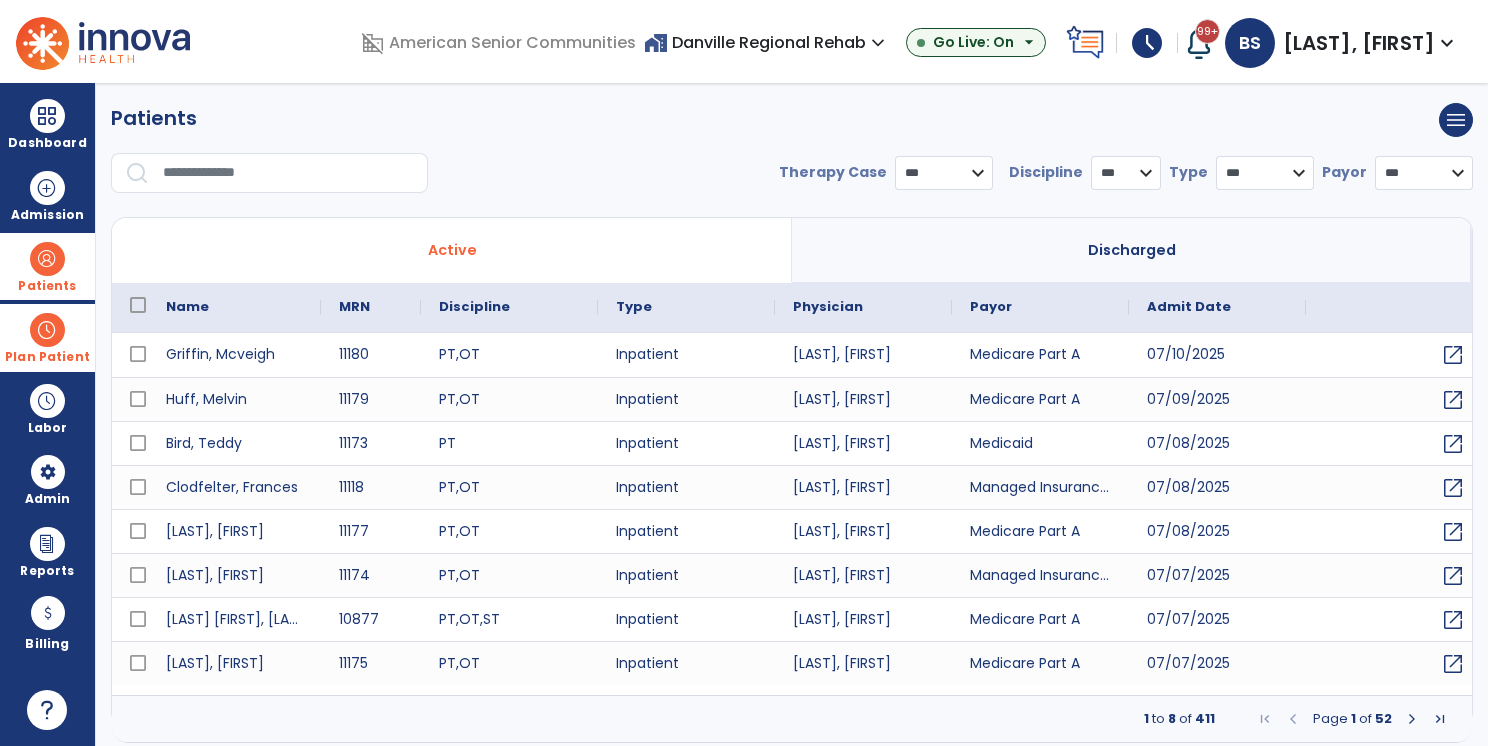click at bounding box center (288, 173) 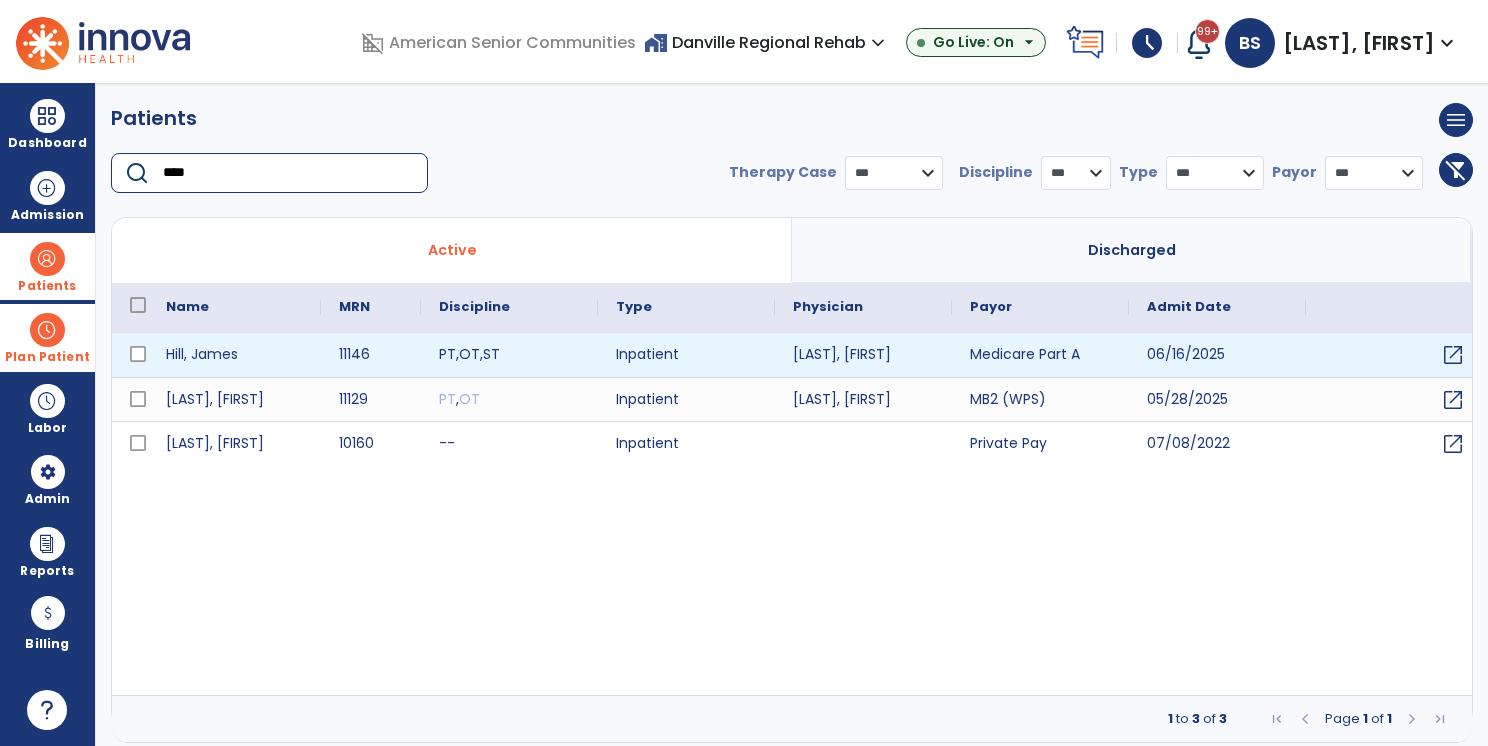 type on "****" 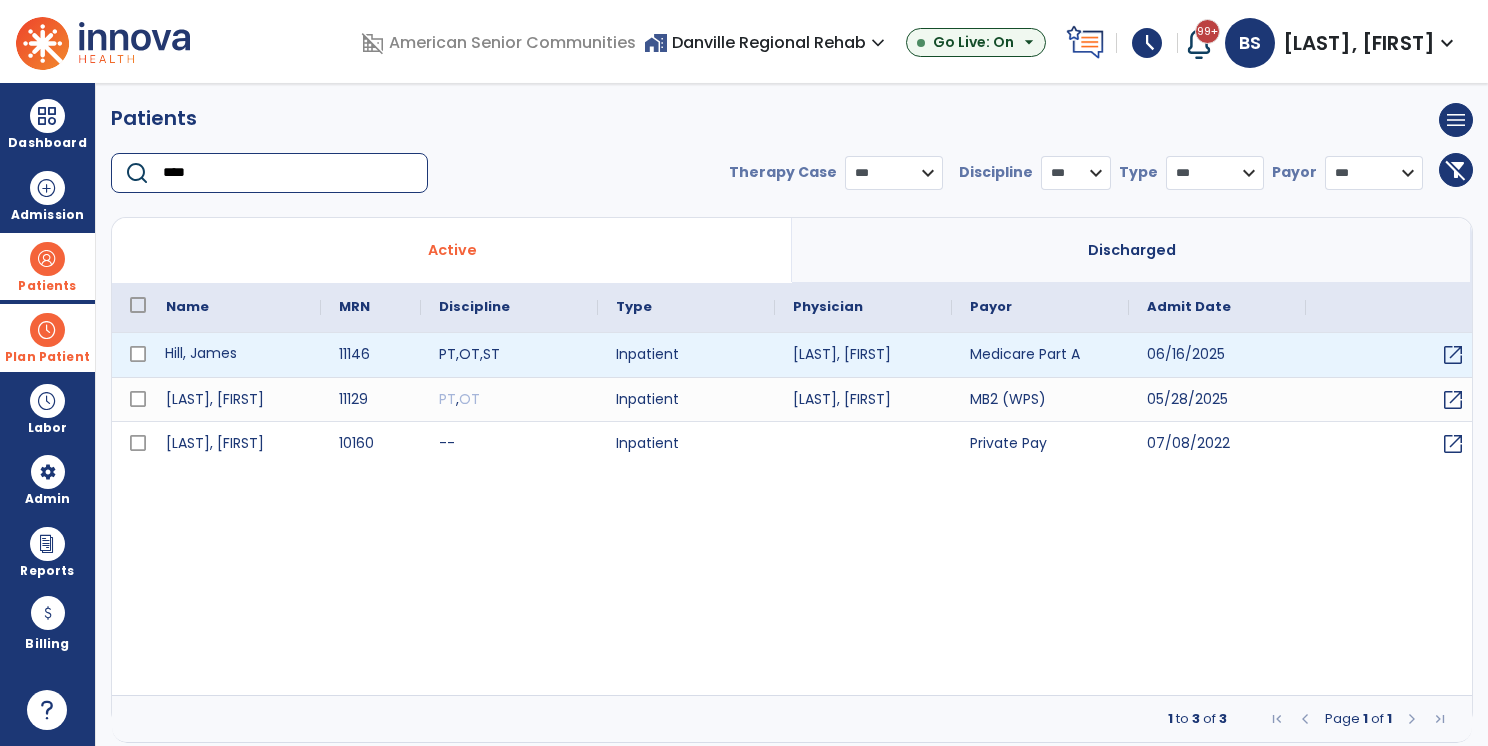 click on "Hill, James" at bounding box center [234, 355] 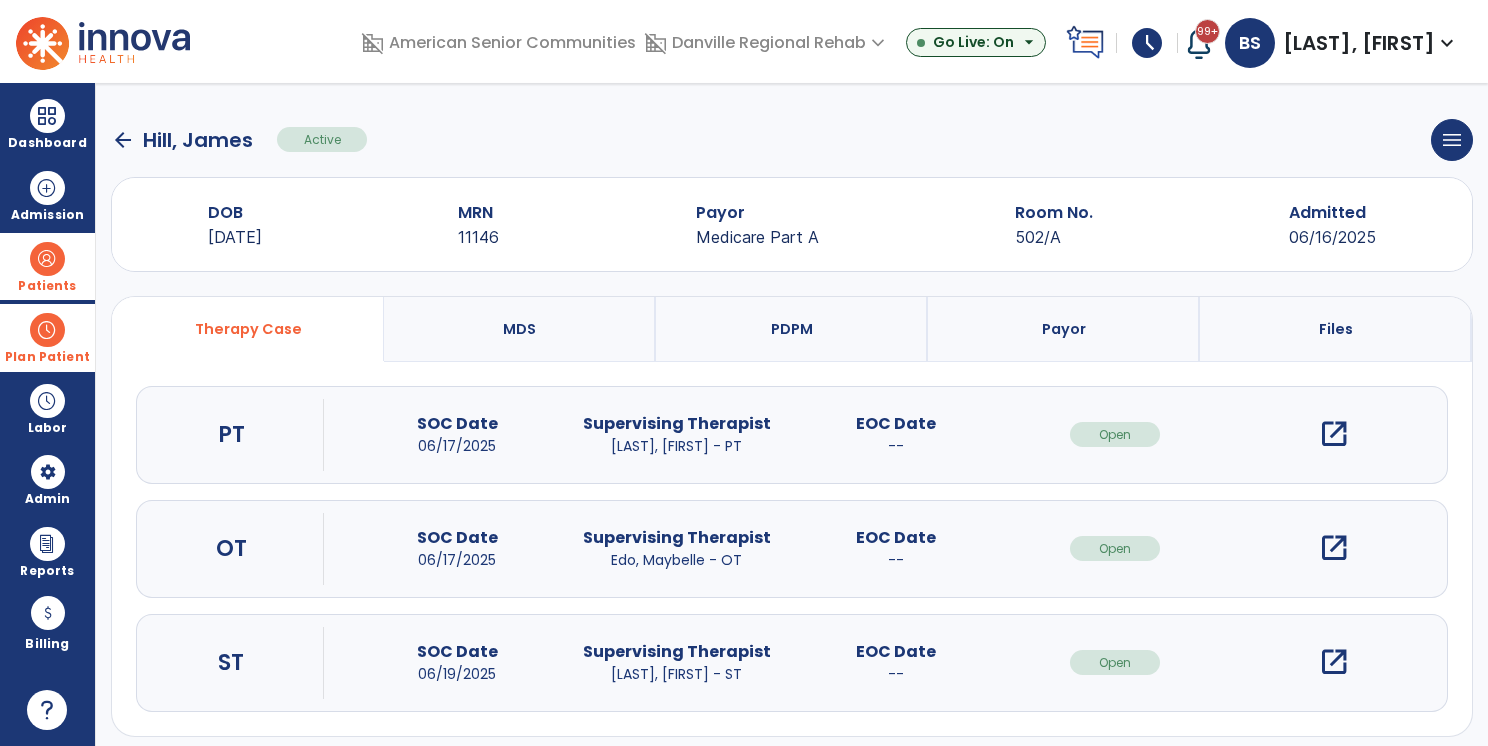 click on "Plan Patient" at bounding box center (47, 266) 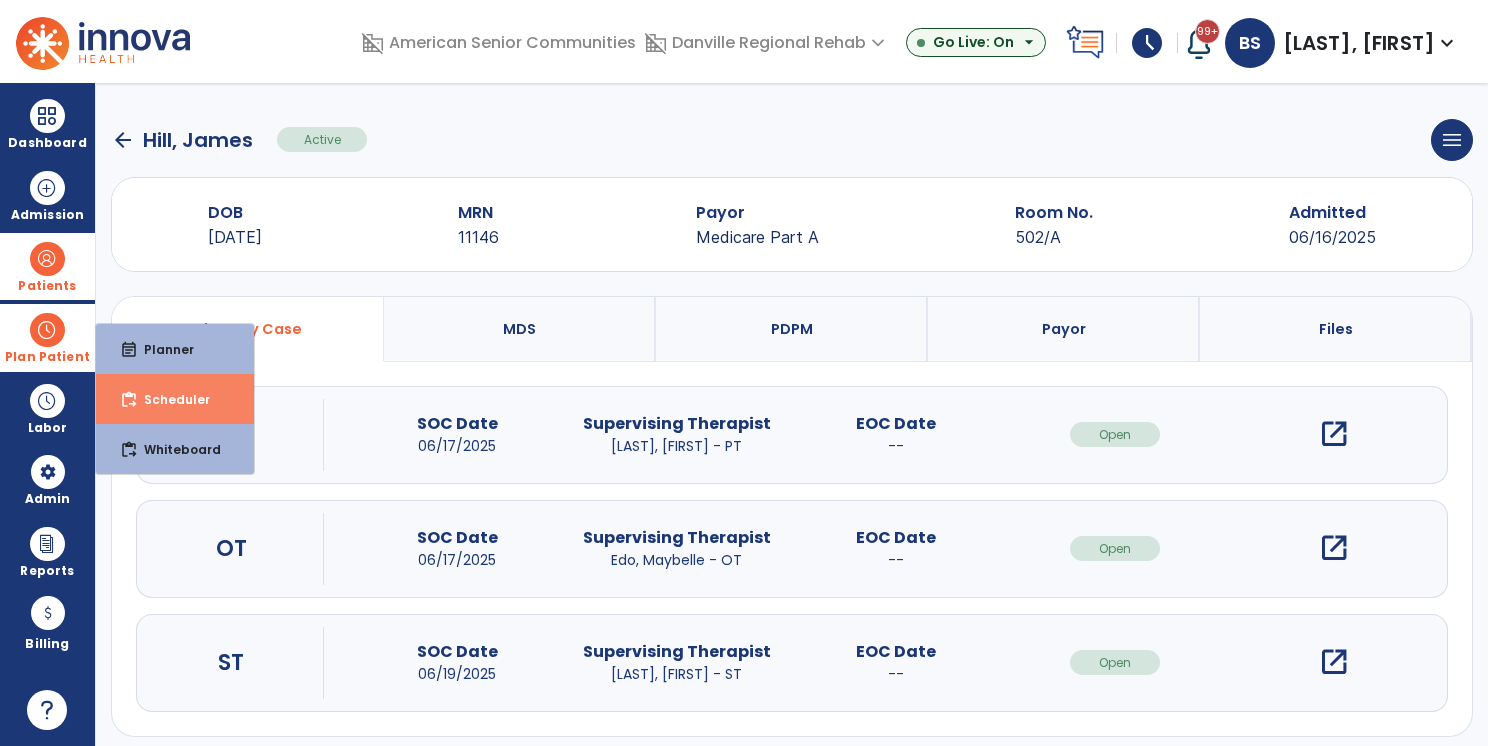 click on "content_paste_go  Scheduler" at bounding box center [175, 399] 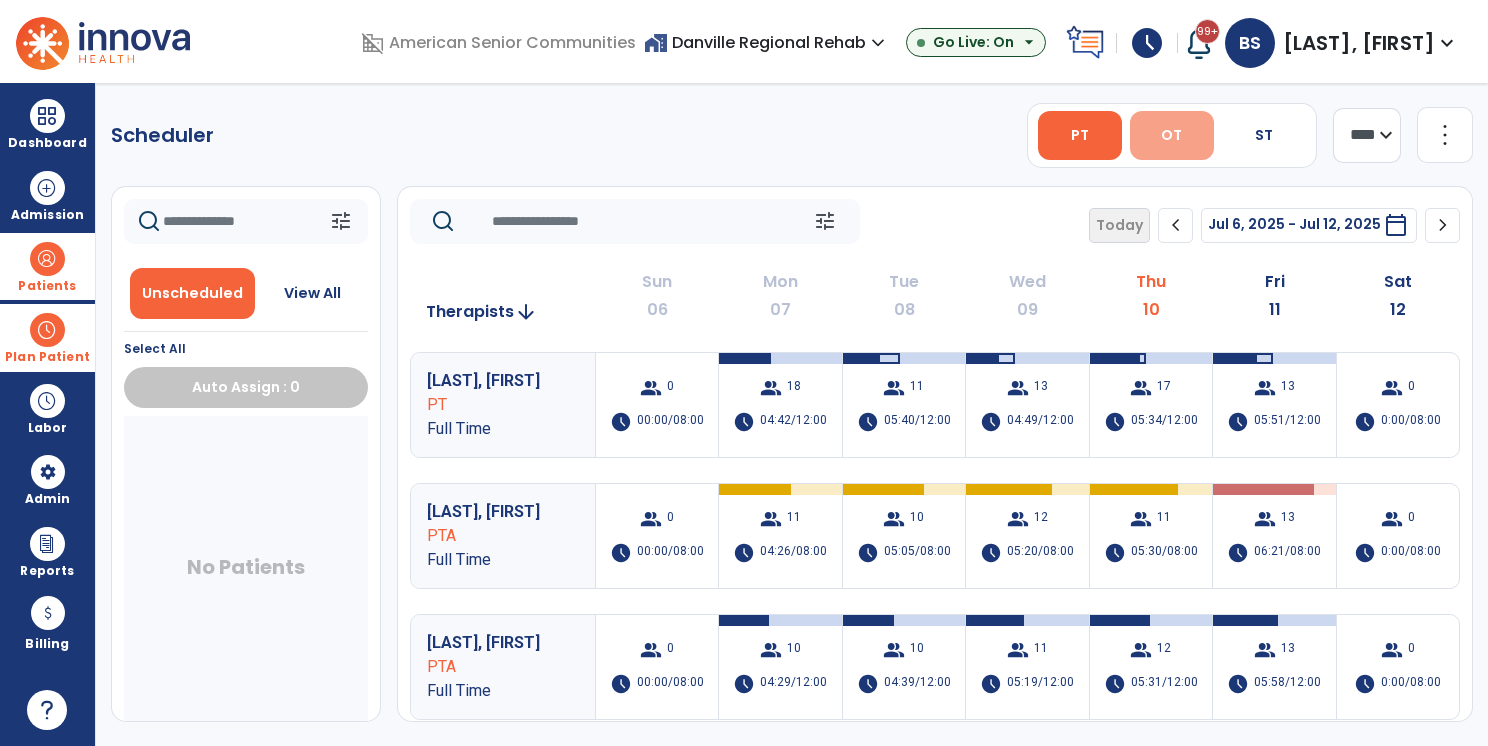click on "OT" at bounding box center [1172, 135] 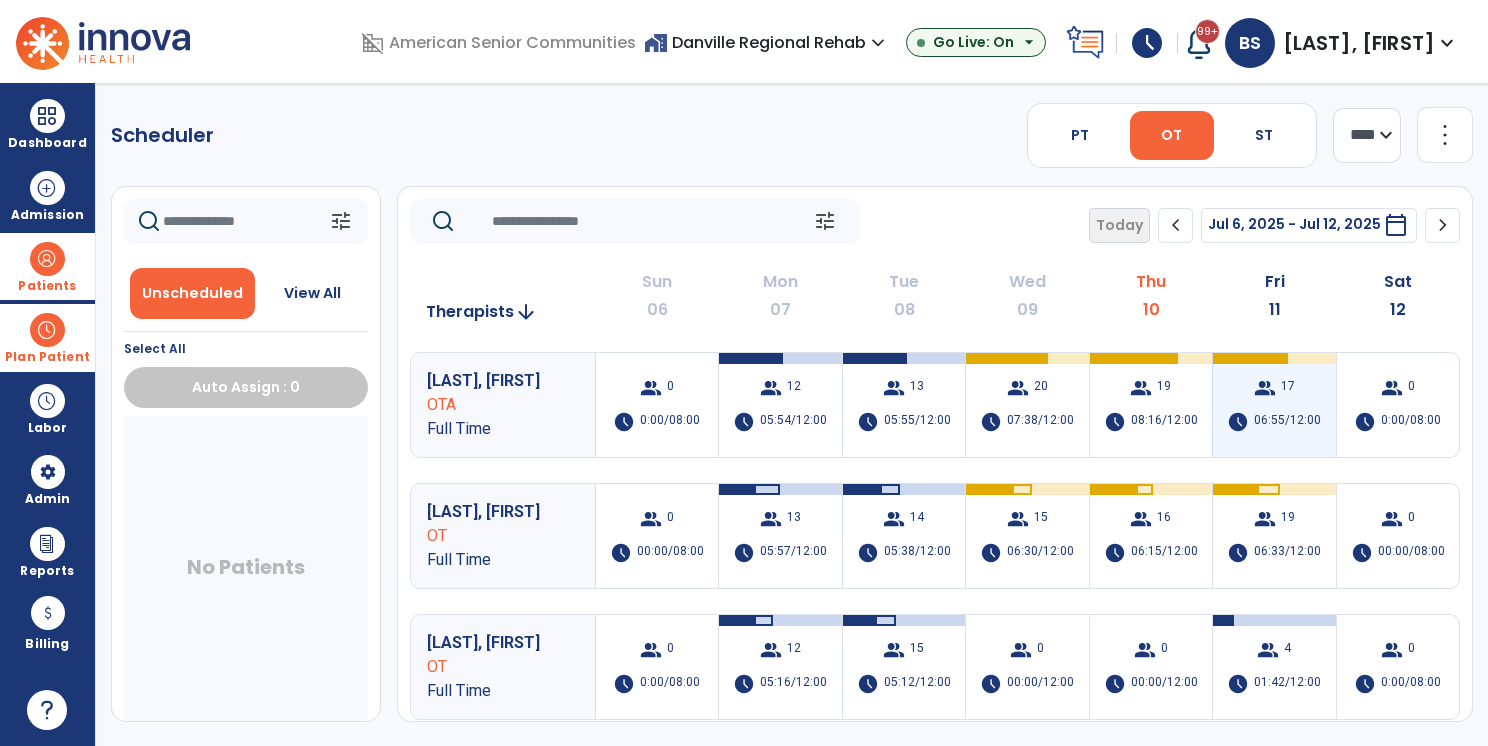 click on "06:55/12:00" at bounding box center [1287, 422] 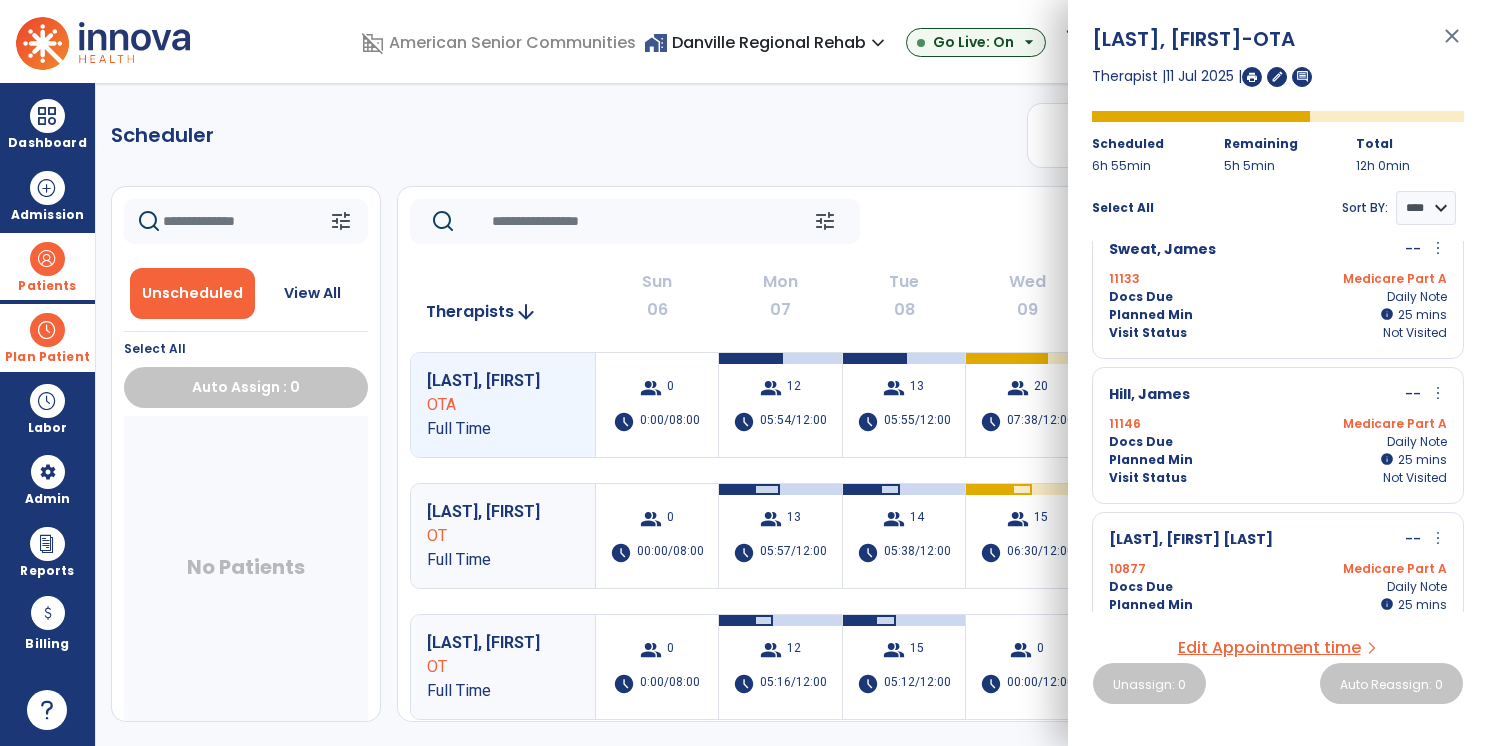 scroll, scrollTop: 800, scrollLeft: 0, axis: vertical 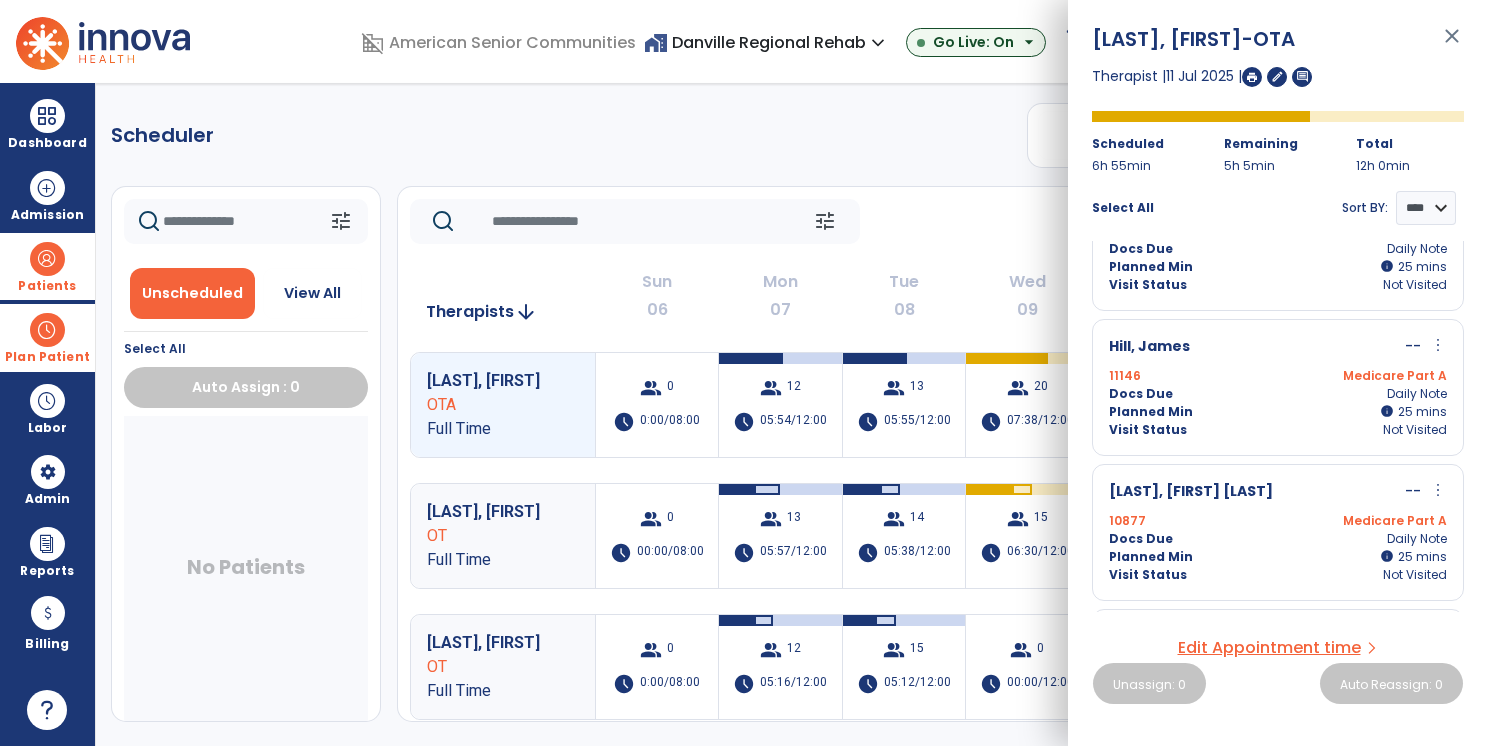 click on "Planned Min  info   25 I 25 mins" at bounding box center [1278, 267] 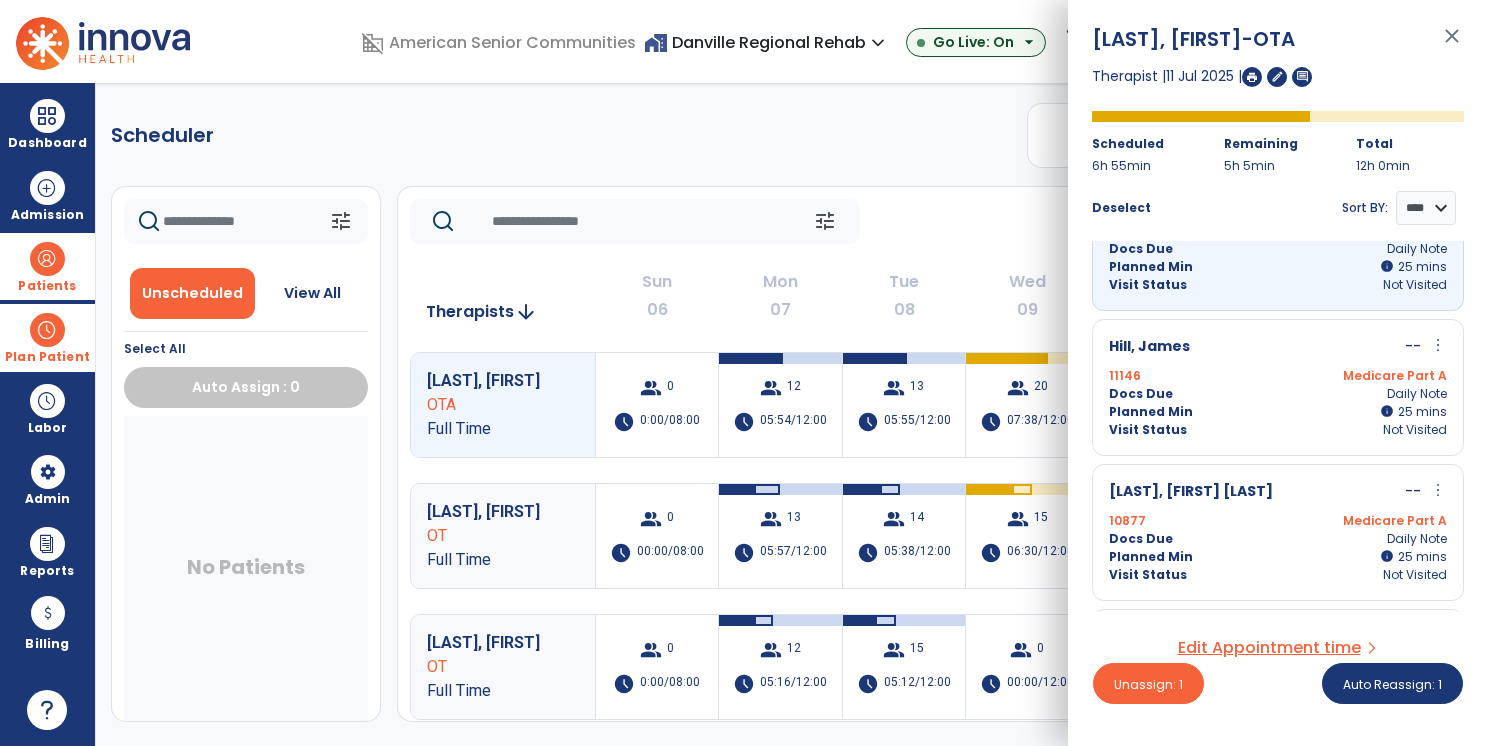 click on "[LAST], [FIRST] [LAST]   --  more_vert  edit   Edit Session   alt_route   Split Minutes  [NUMBER] Medicare Part A  Docs Due Daily Note   Planned Min  info   25 I 25 mins  Visit Status  Not Visited" at bounding box center [1278, 532] 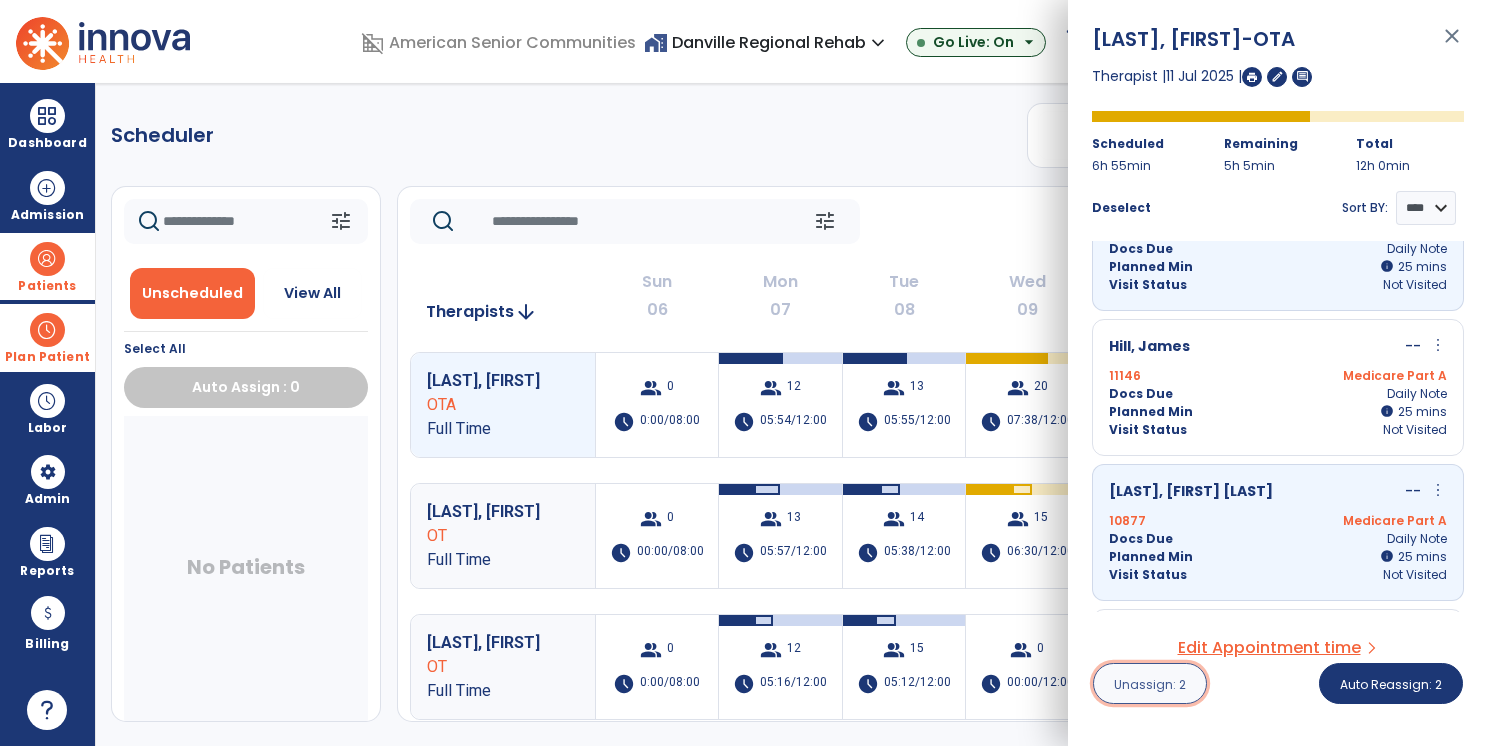 click on "Unassign: 2" at bounding box center [1150, 684] 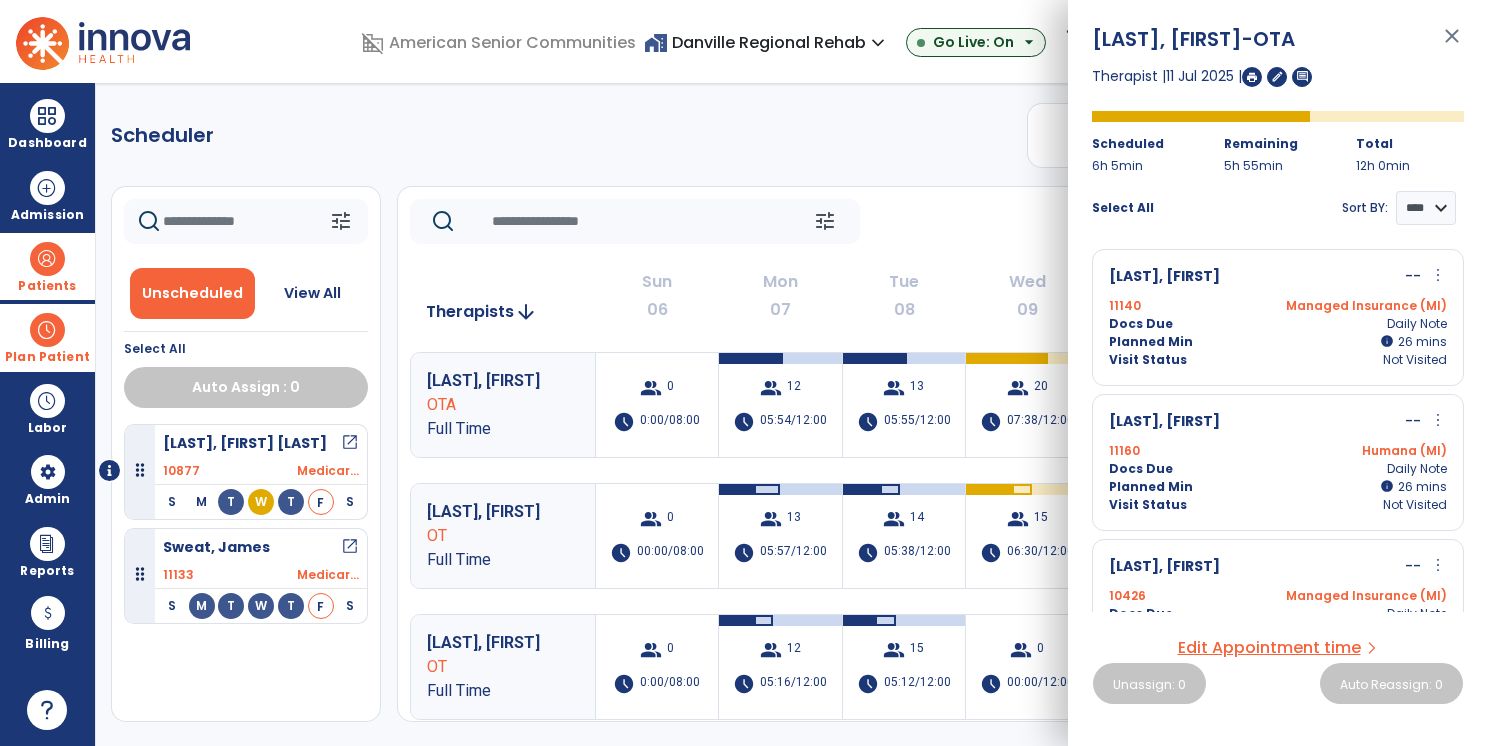 click on "close" at bounding box center (1452, 45) 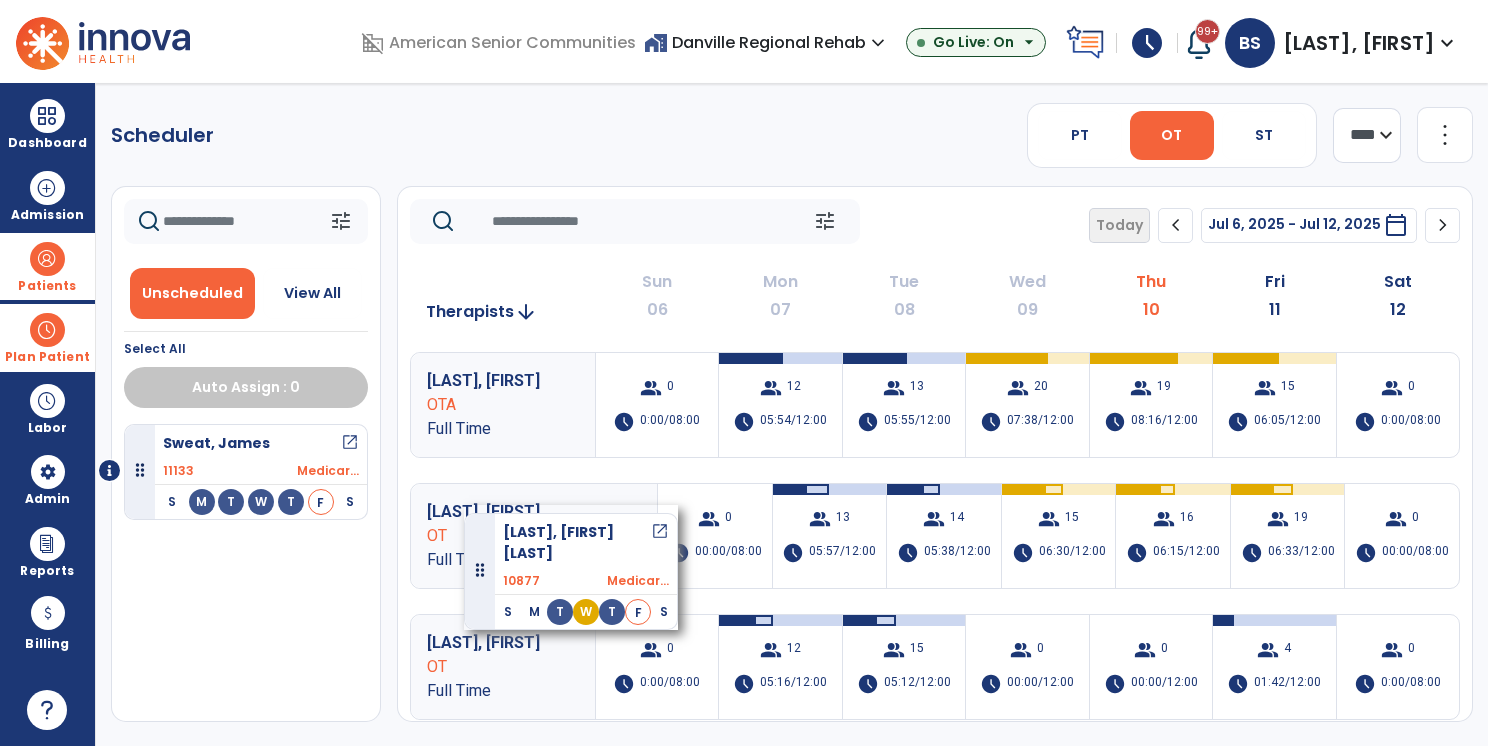 drag, startPoint x: 256, startPoint y: 458, endPoint x: 464, endPoint y: 502, distance: 212.60292 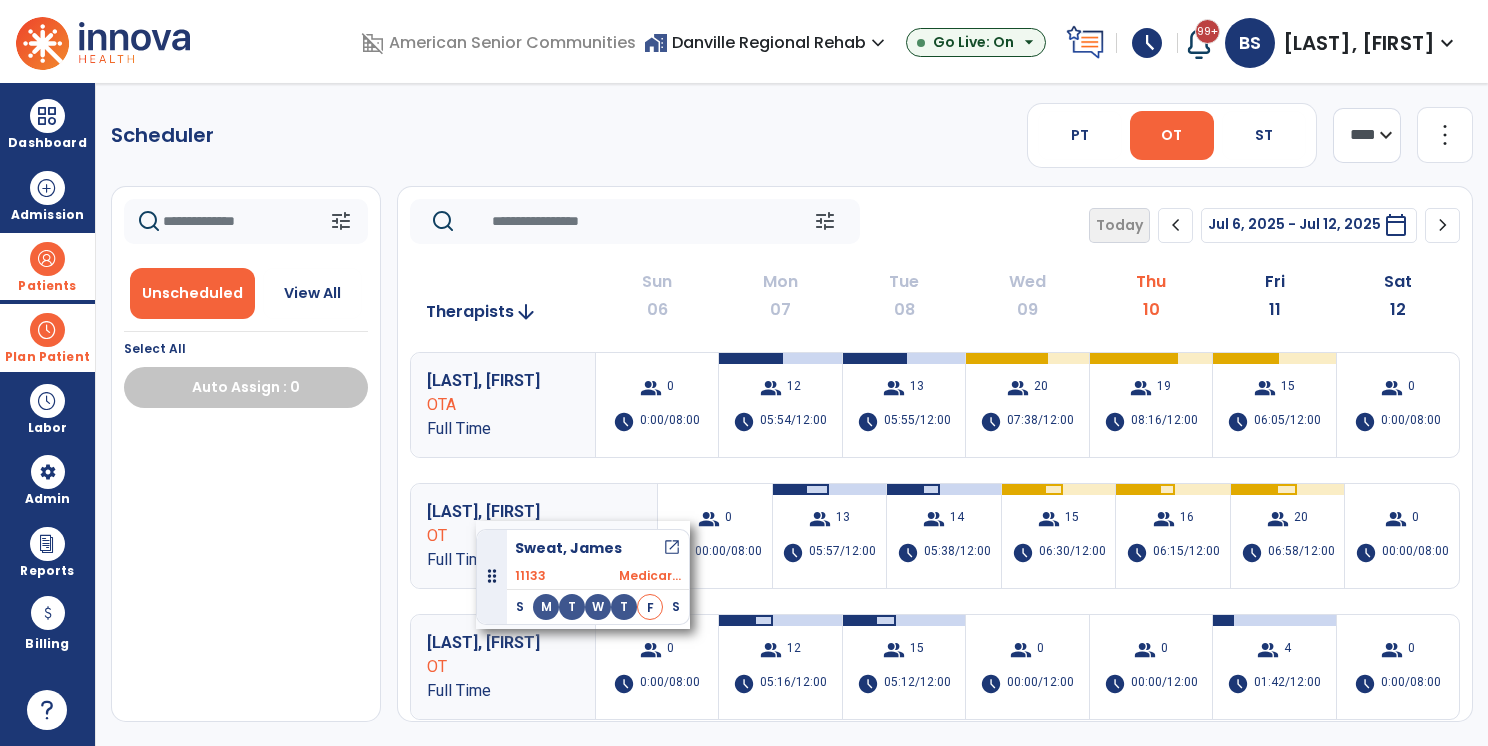 drag, startPoint x: 304, startPoint y: 449, endPoint x: 476, endPoint y: 521, distance: 186.46179 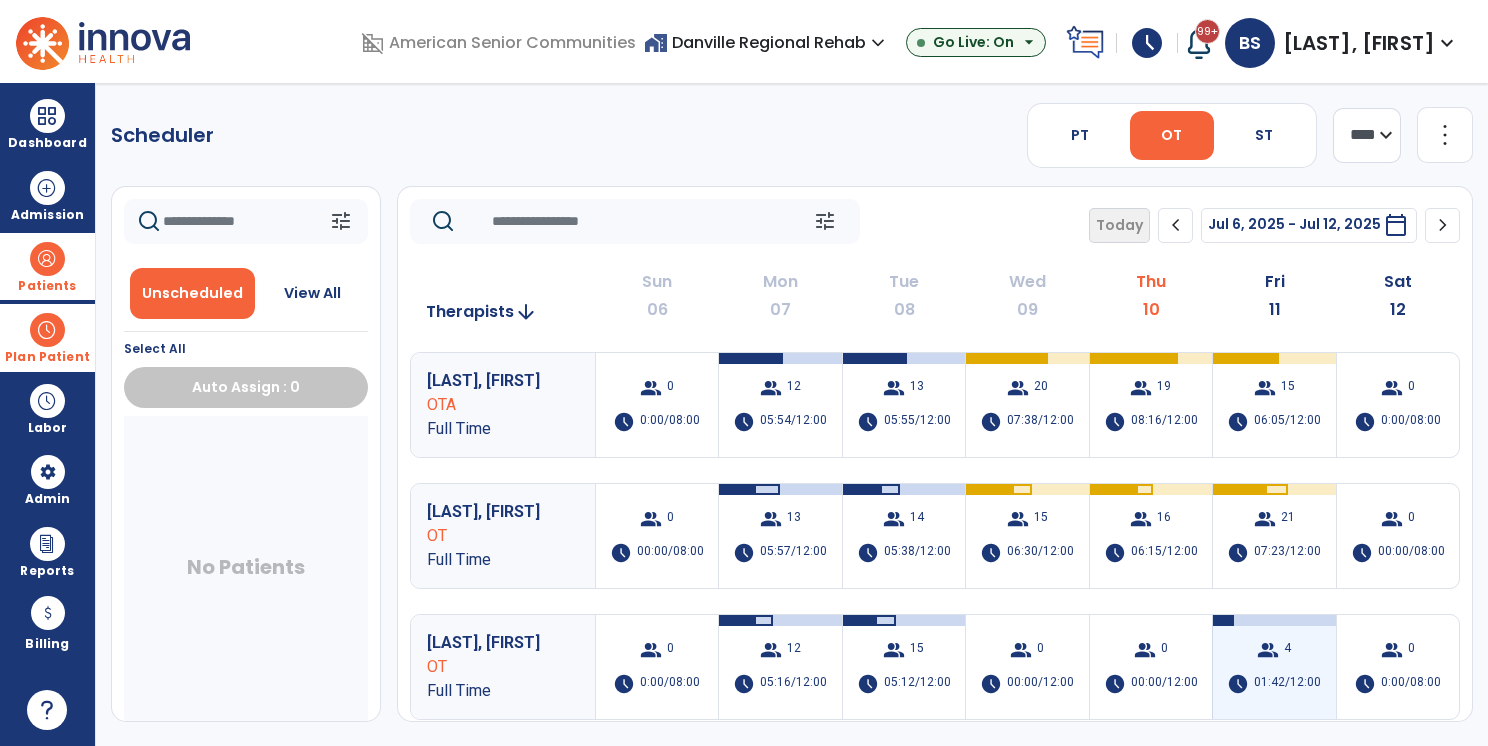 click on "group  4  schedule  01:42/12:00" at bounding box center [1274, 667] 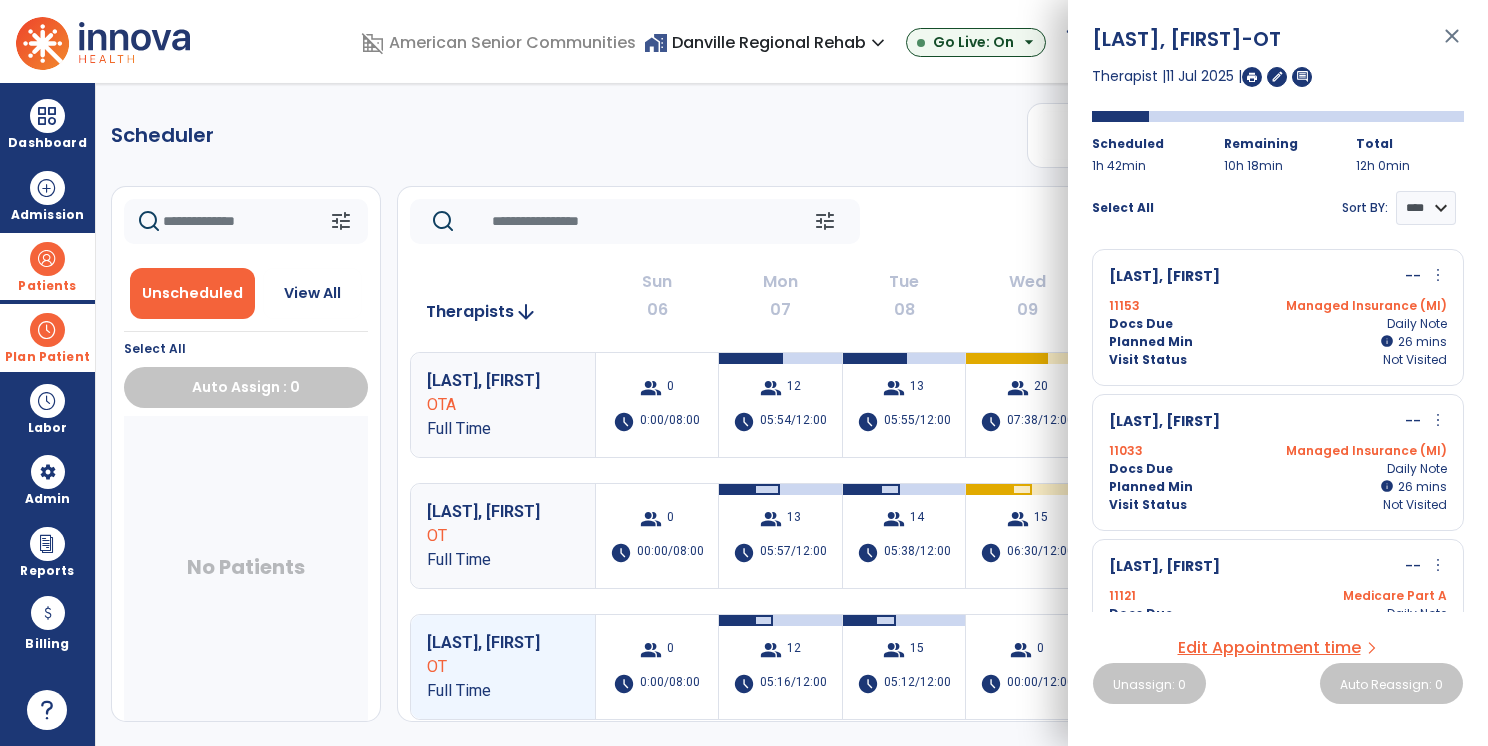 click on "Visit Status  Not Visited" at bounding box center [1278, 360] 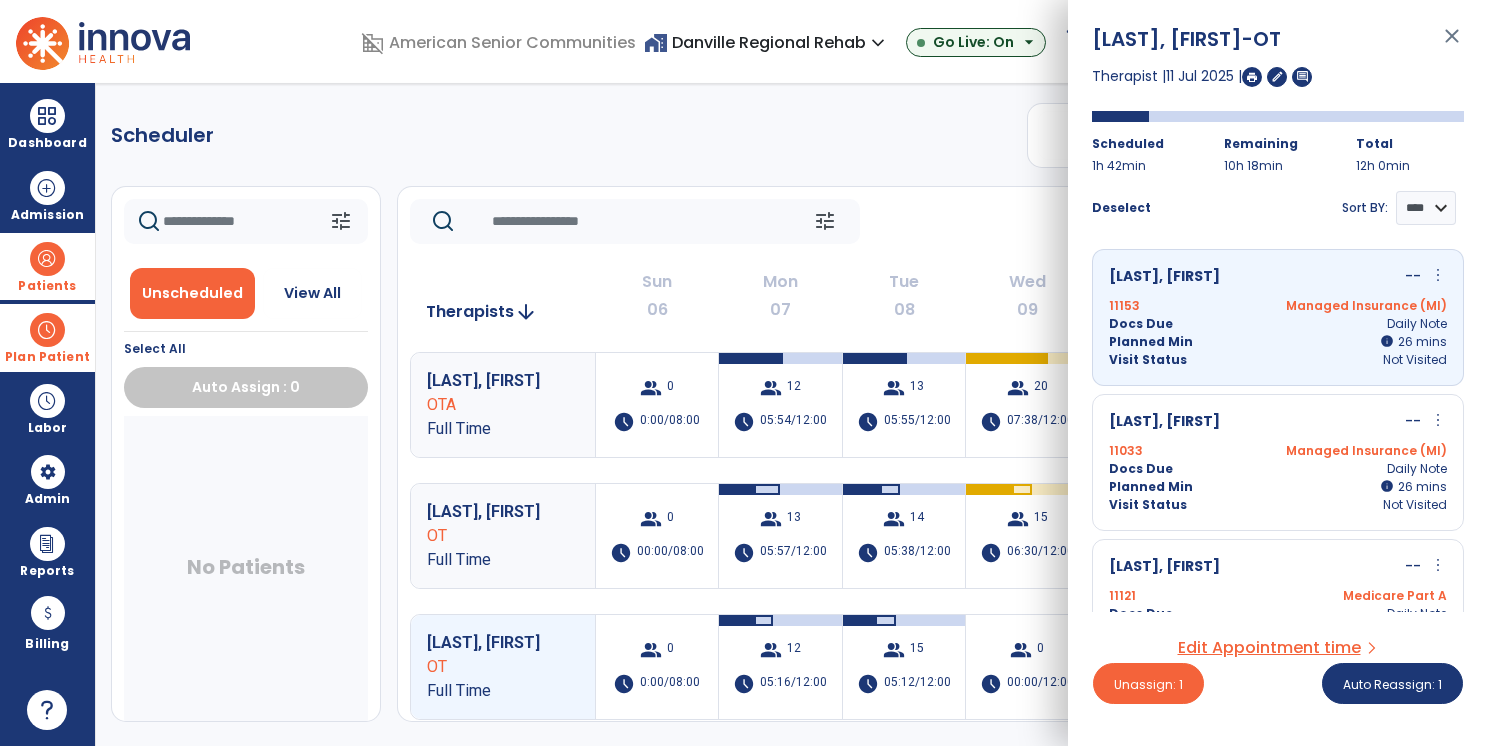 click on "[LAST], [FIRST]   --  more_vert  edit   Edit Session   alt_route   Split Minutes  [NUMBER] Managed Insurance (MI)  Docs Due Daily Note   Planned Min  info   26 I 26 mins  Visit Status  Not Visited" at bounding box center [1278, 462] 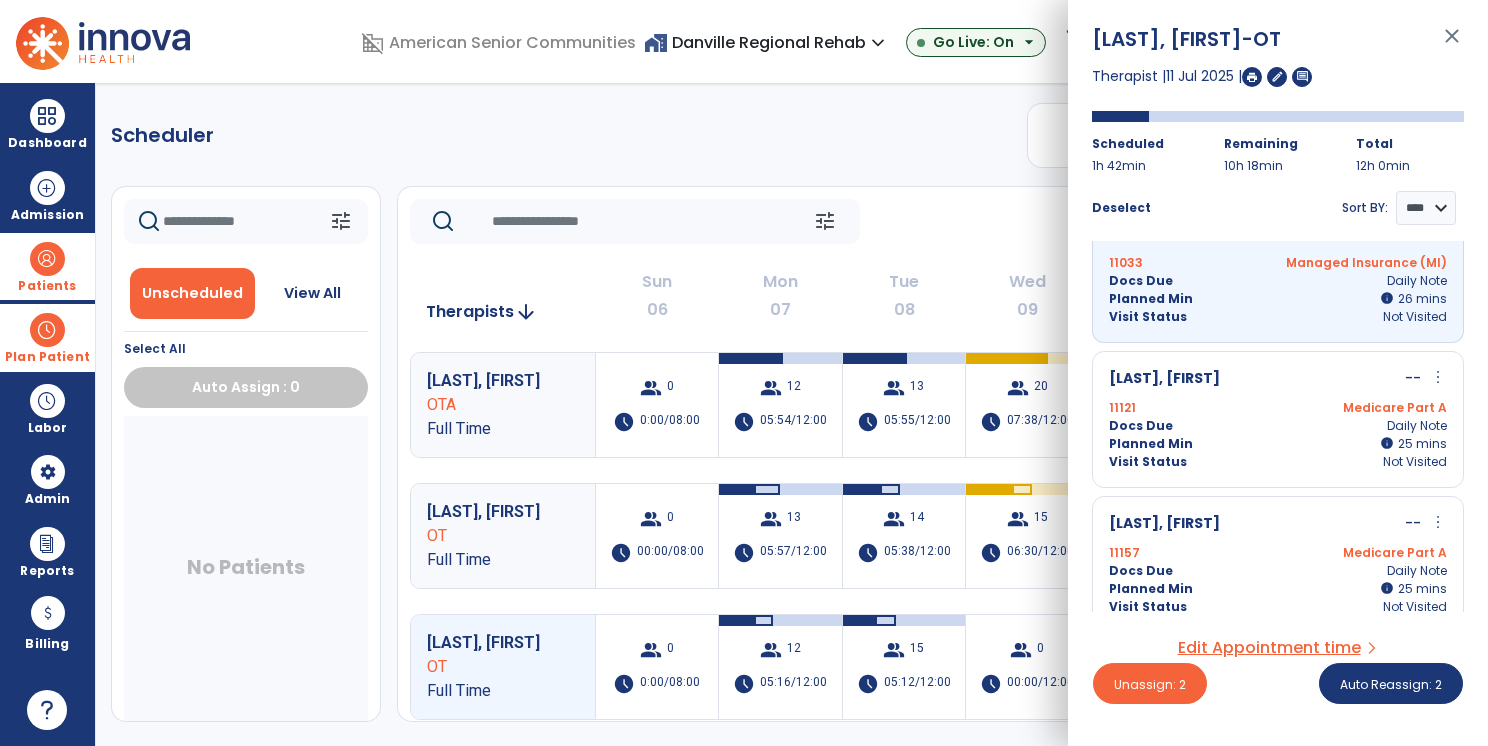 scroll, scrollTop: 200, scrollLeft: 0, axis: vertical 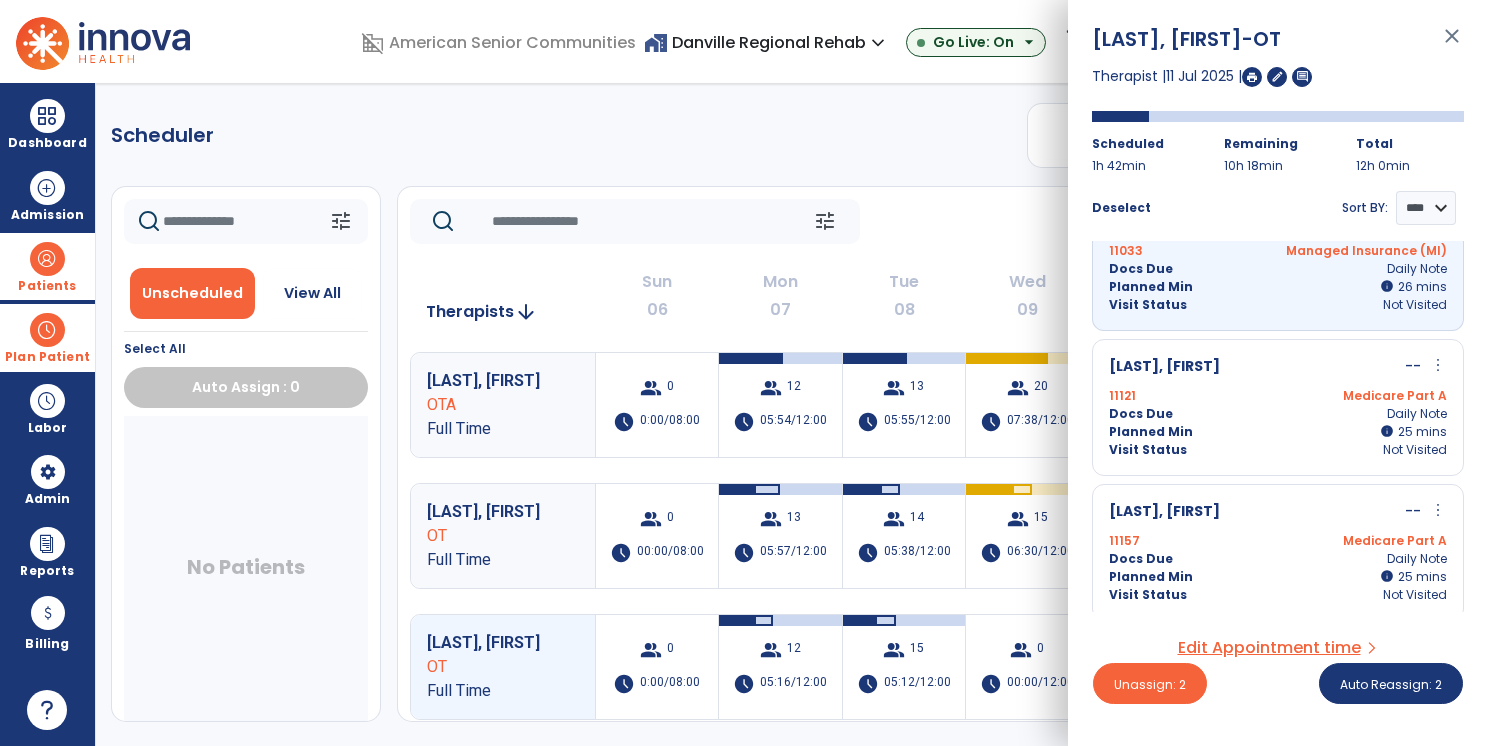 click on "Planned Min  info   25 I 25 mins" at bounding box center [1278, 432] 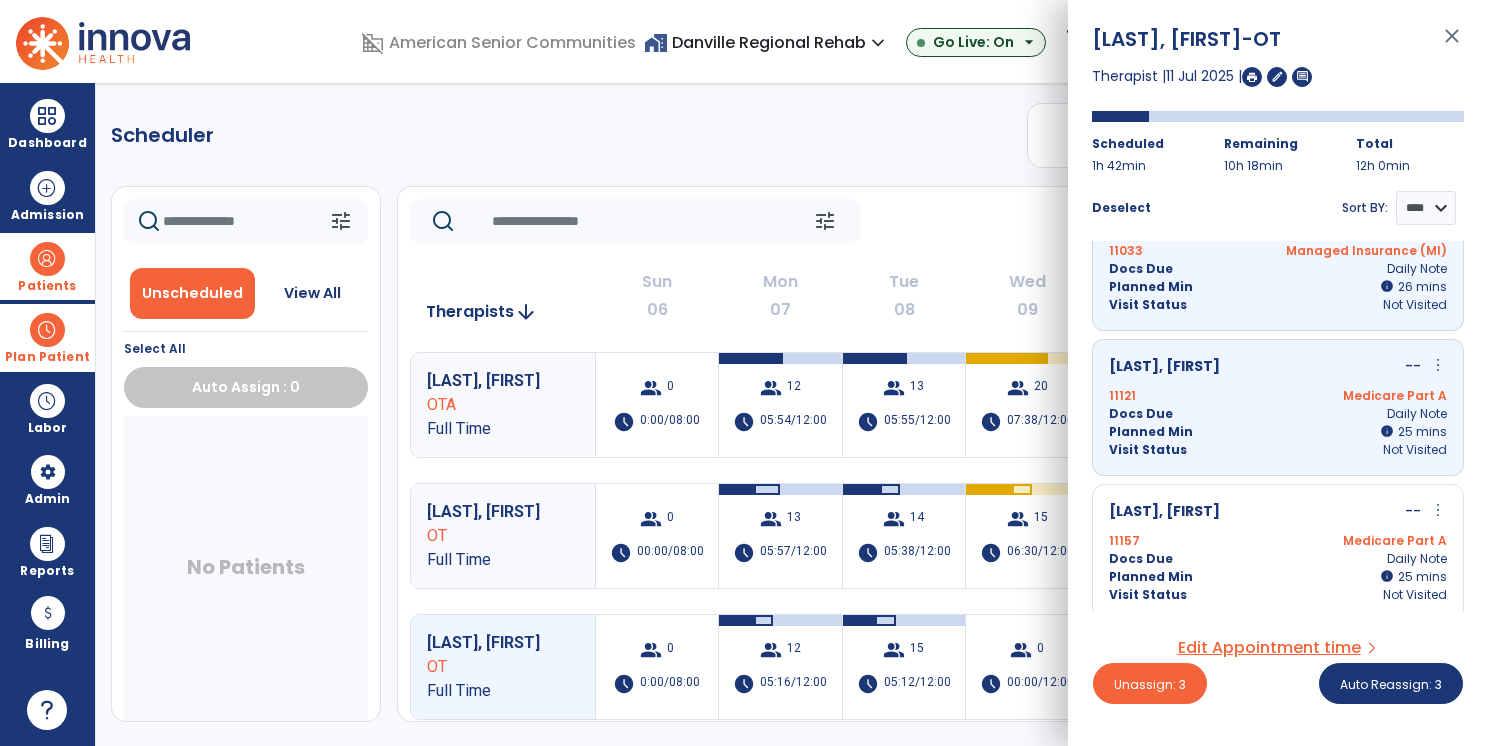 click on "[LAST], [FIRST]" at bounding box center [1164, 512] 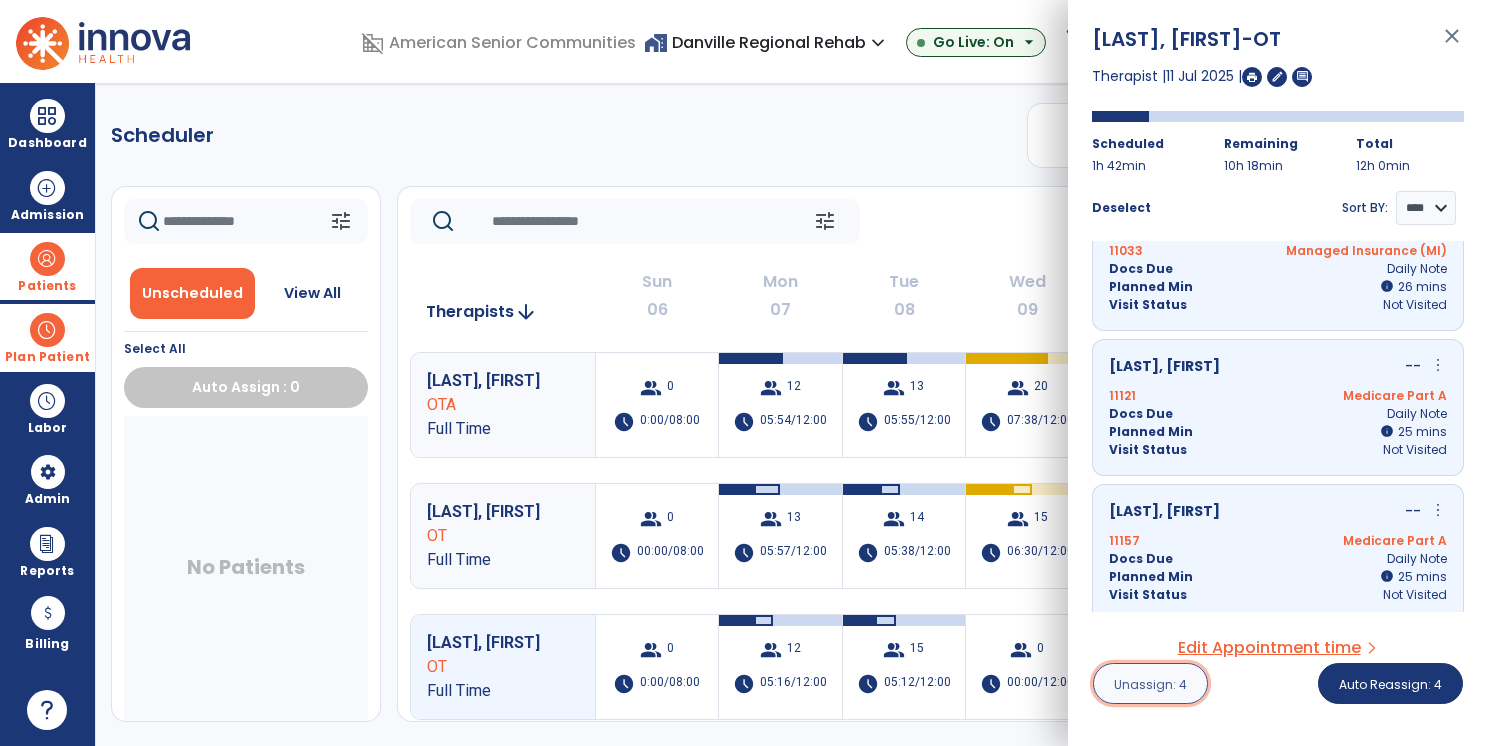 click on "Unassign: 4" at bounding box center (1150, 684) 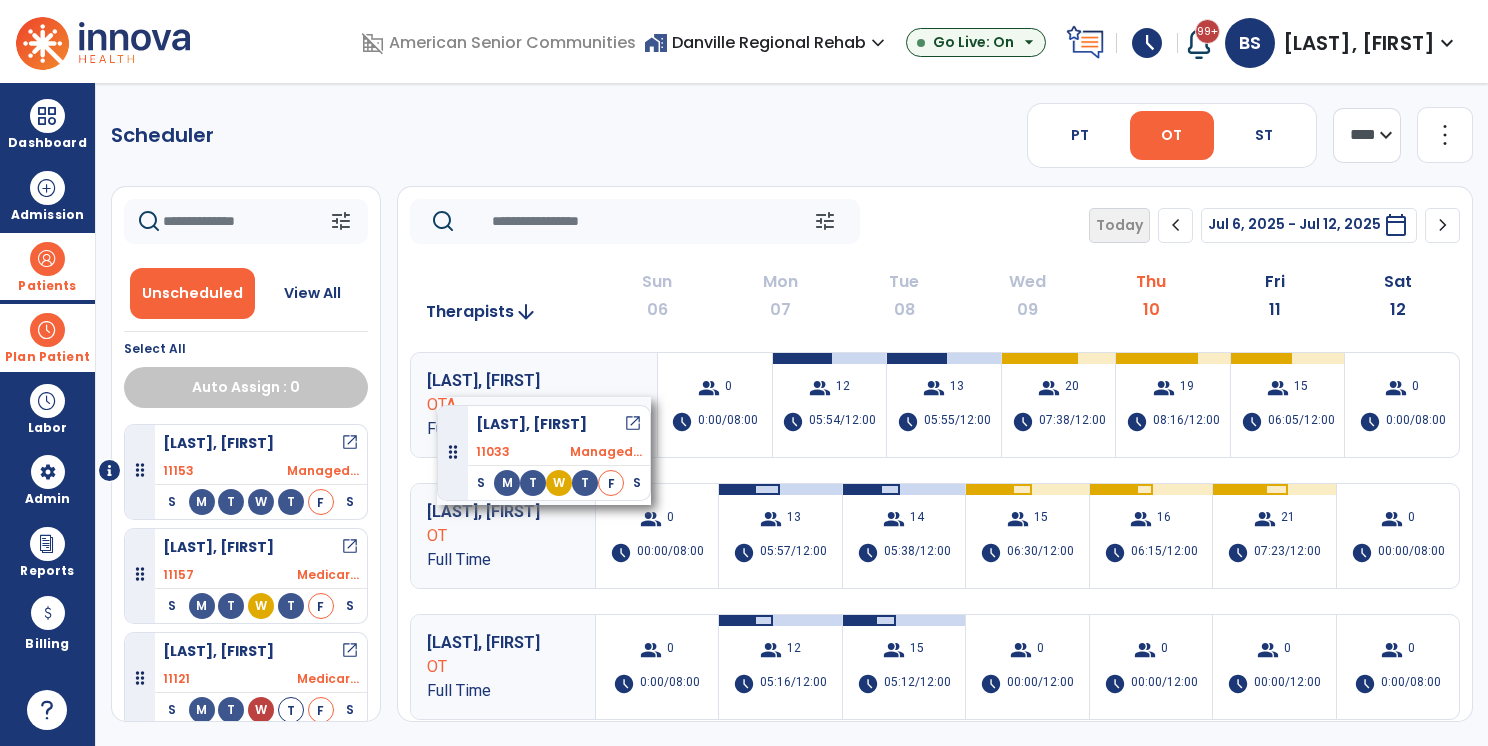 drag, startPoint x: 232, startPoint y: 444, endPoint x: 440, endPoint y: 395, distance: 213.69371 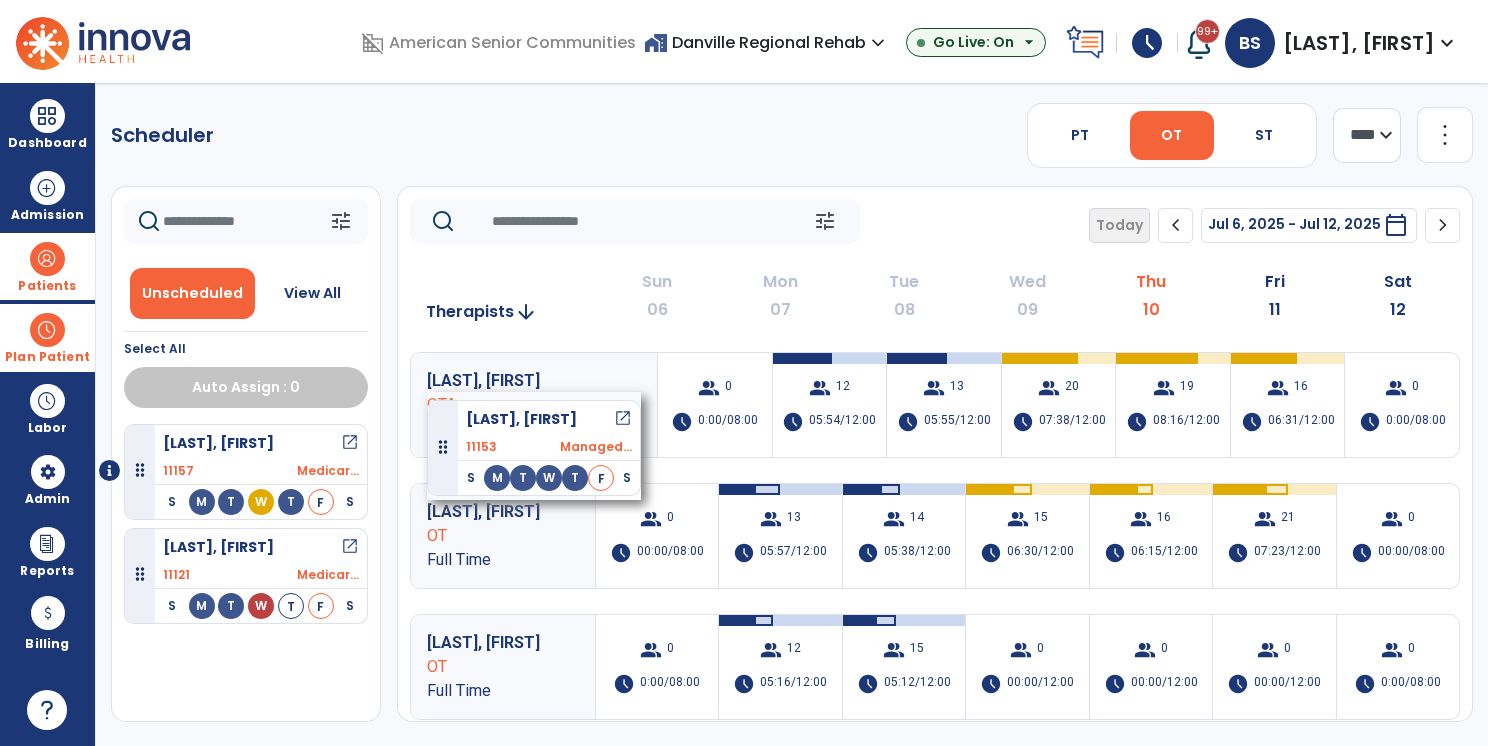 drag, startPoint x: 246, startPoint y: 460, endPoint x: 438, endPoint y: 390, distance: 204.36243 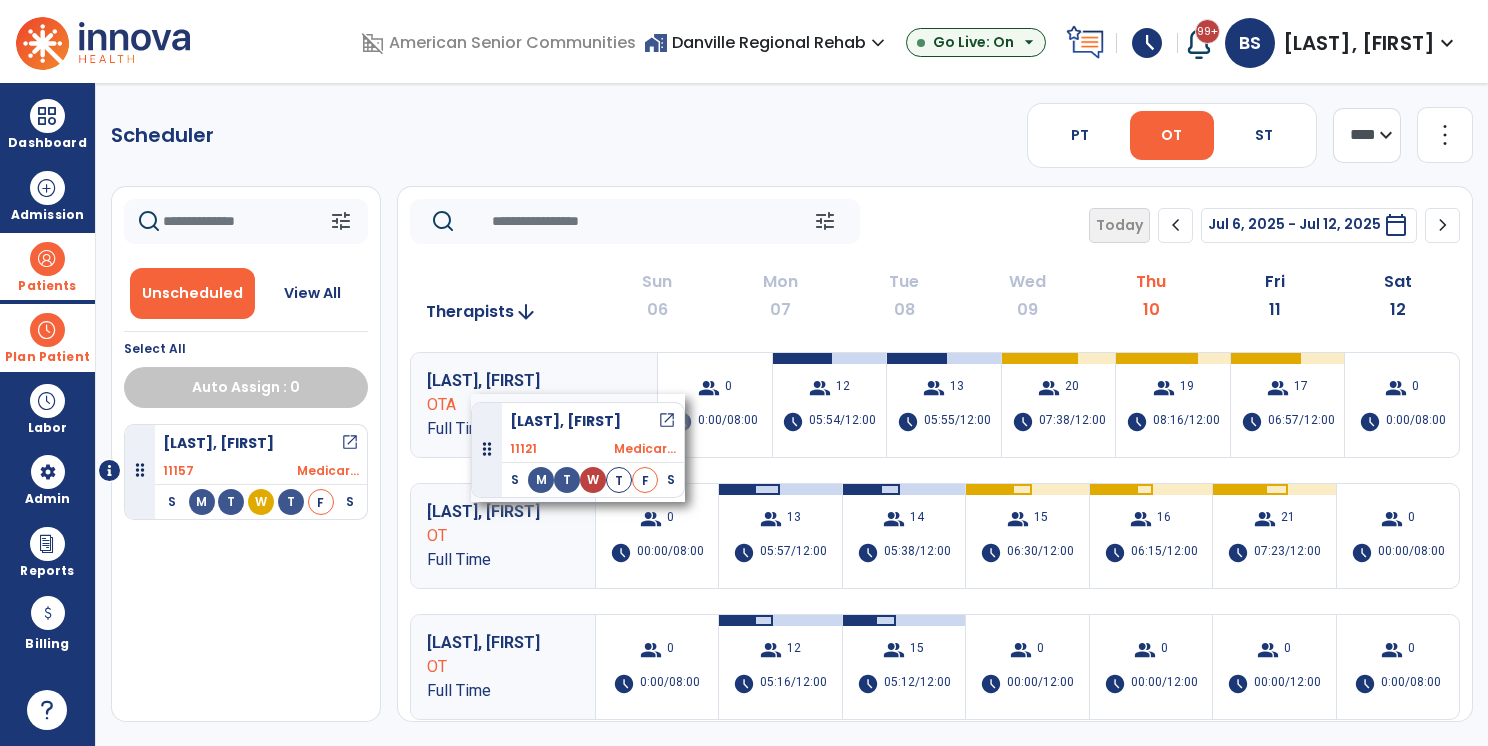 drag, startPoint x: 266, startPoint y: 586, endPoint x: 471, endPoint y: 394, distance: 280.87186 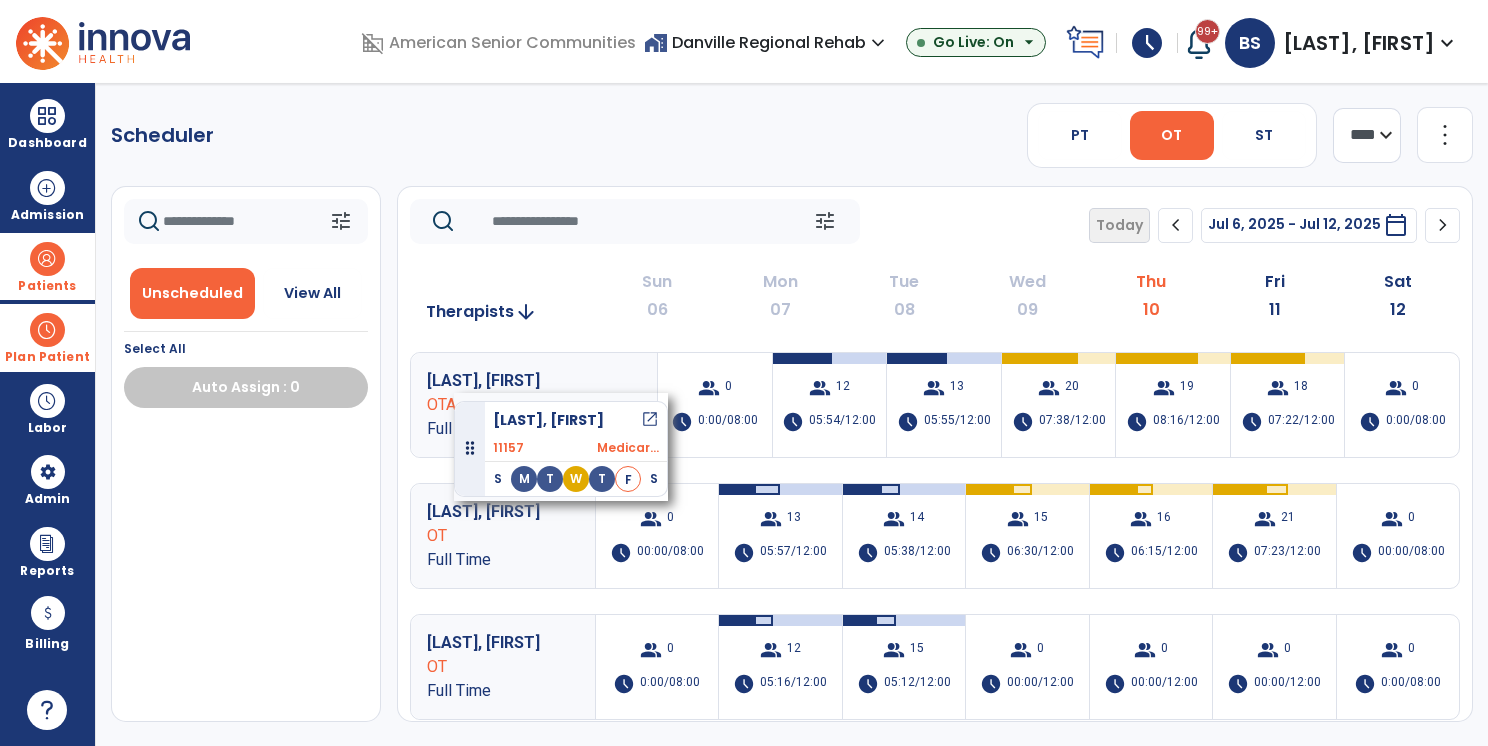 drag, startPoint x: 236, startPoint y: 460, endPoint x: 454, endPoint y: 393, distance: 228.06358 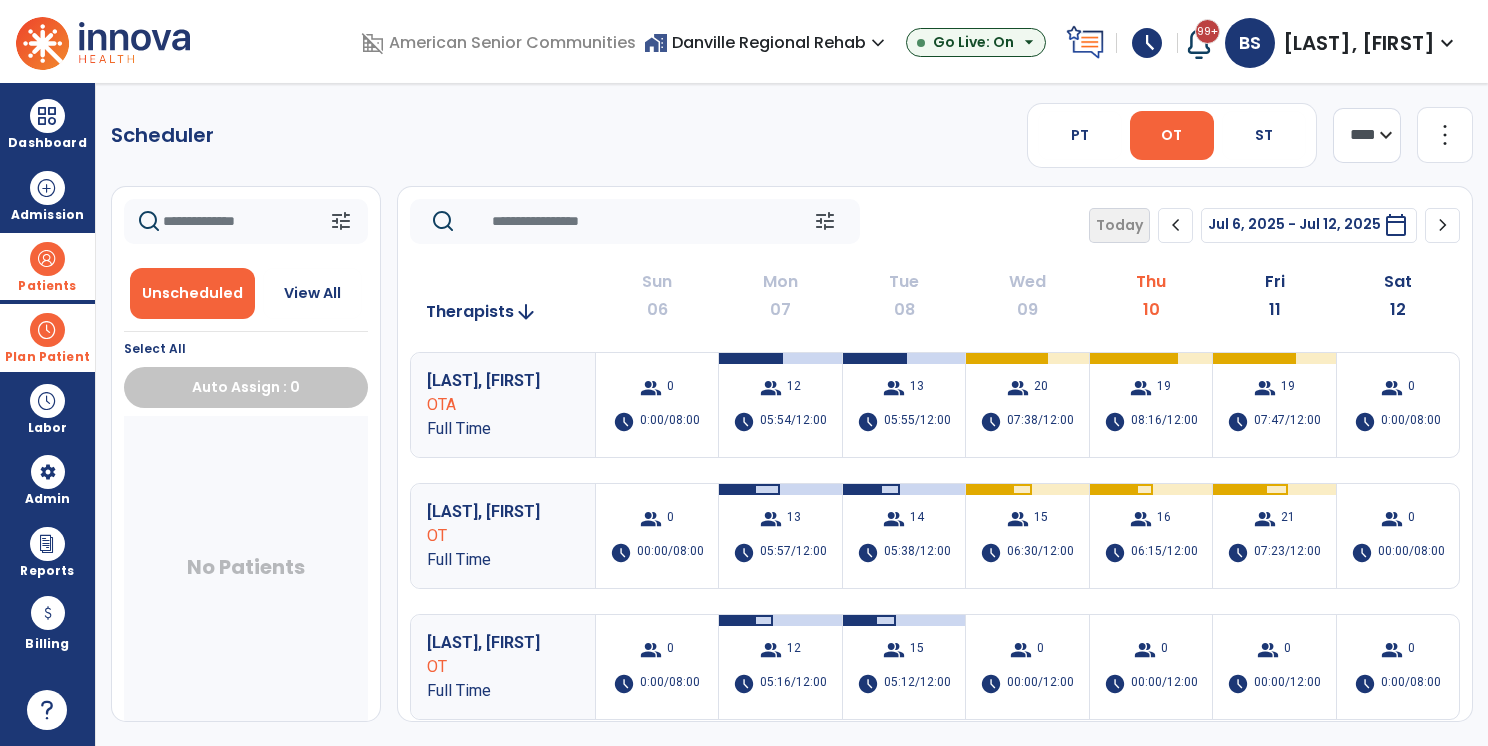 click on "Patients" at bounding box center (47, 266) 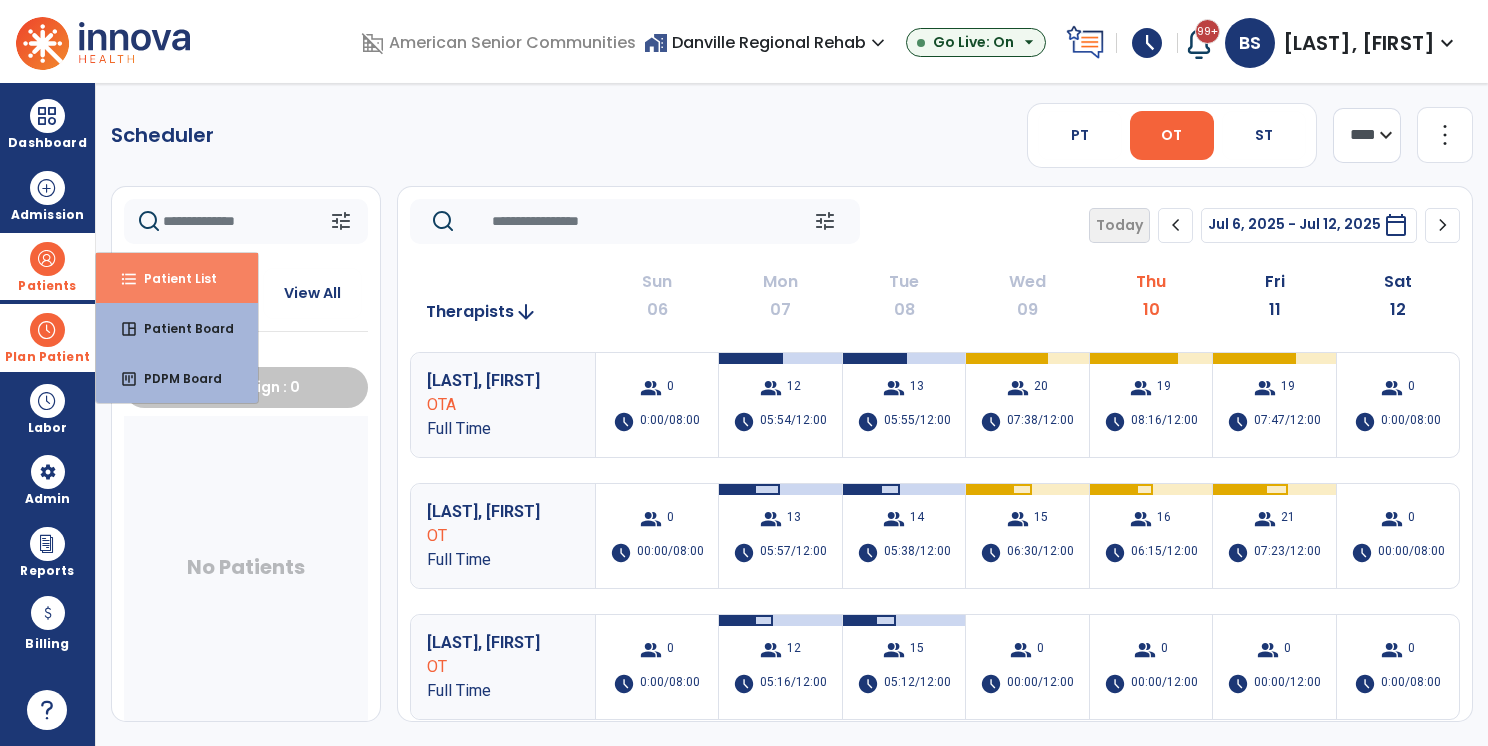 click on "format_list_bulleted  Patient List" at bounding box center (177, 278) 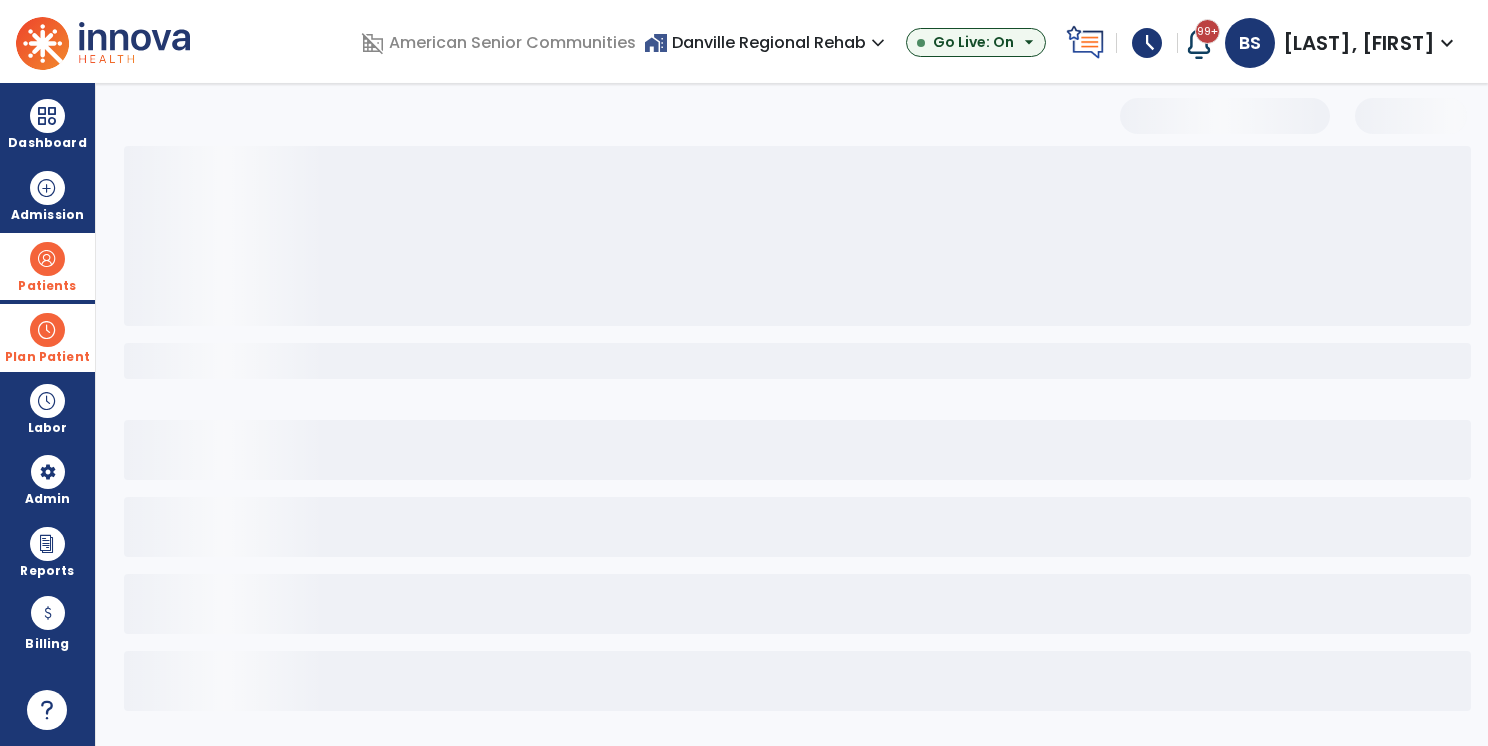 select on "***" 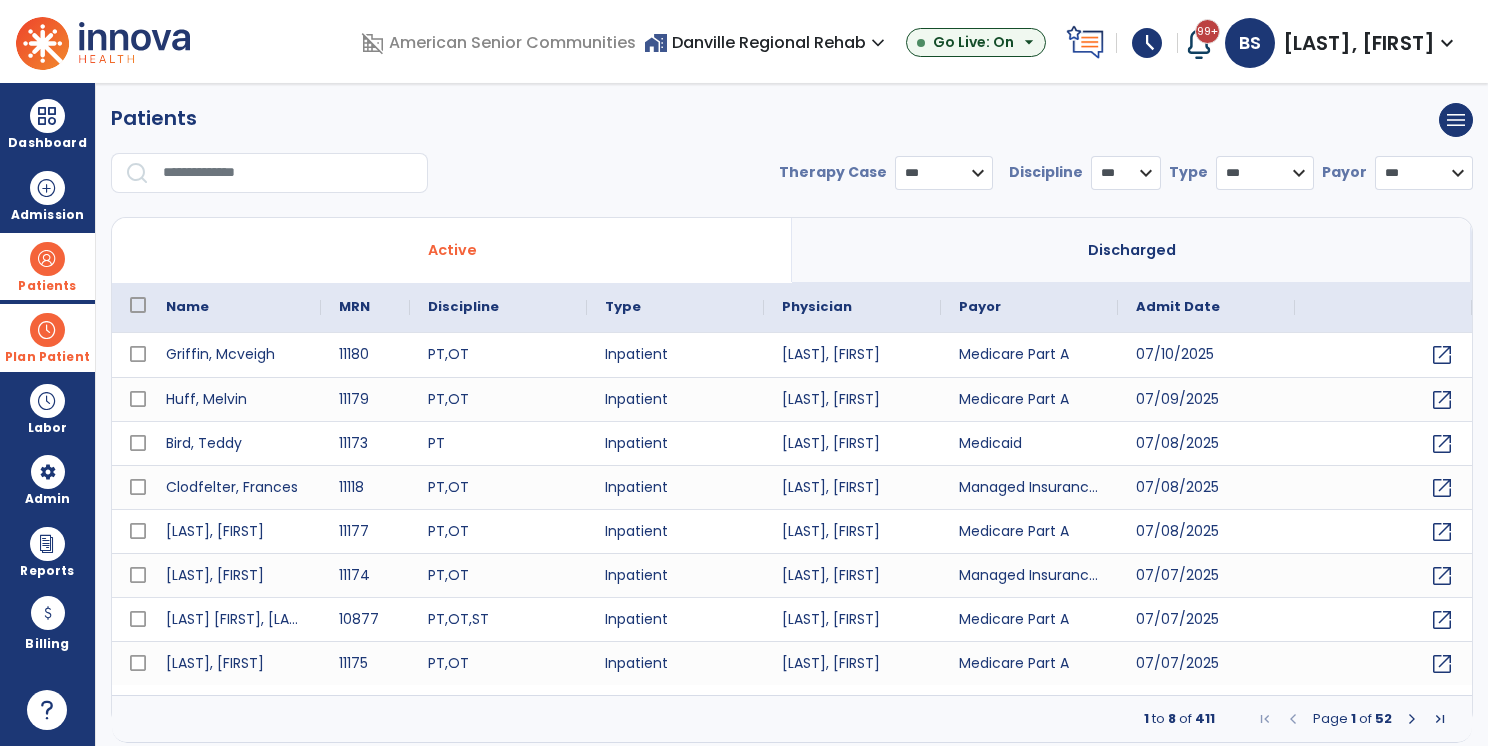 click at bounding box center [47, 330] 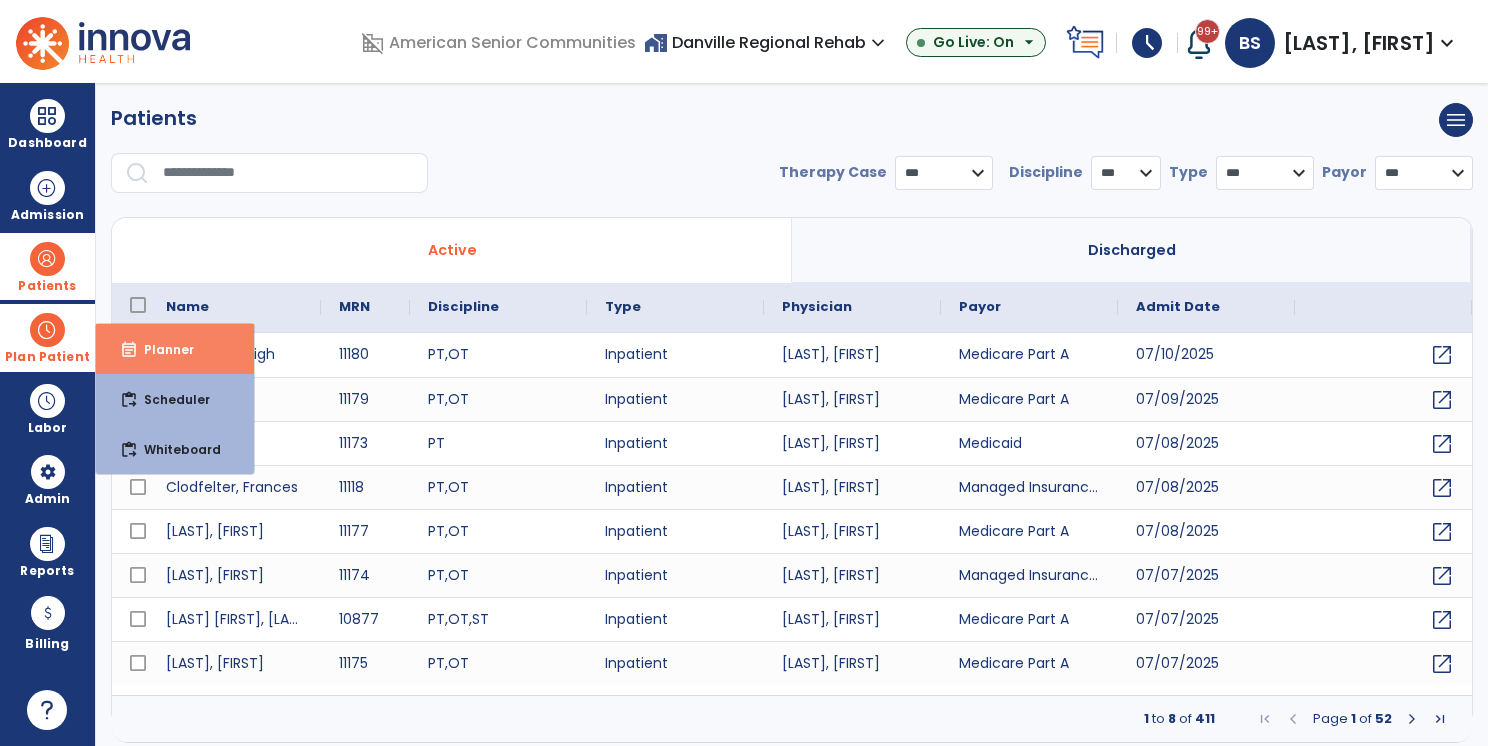 click on "event_note  Planner" at bounding box center (175, 349) 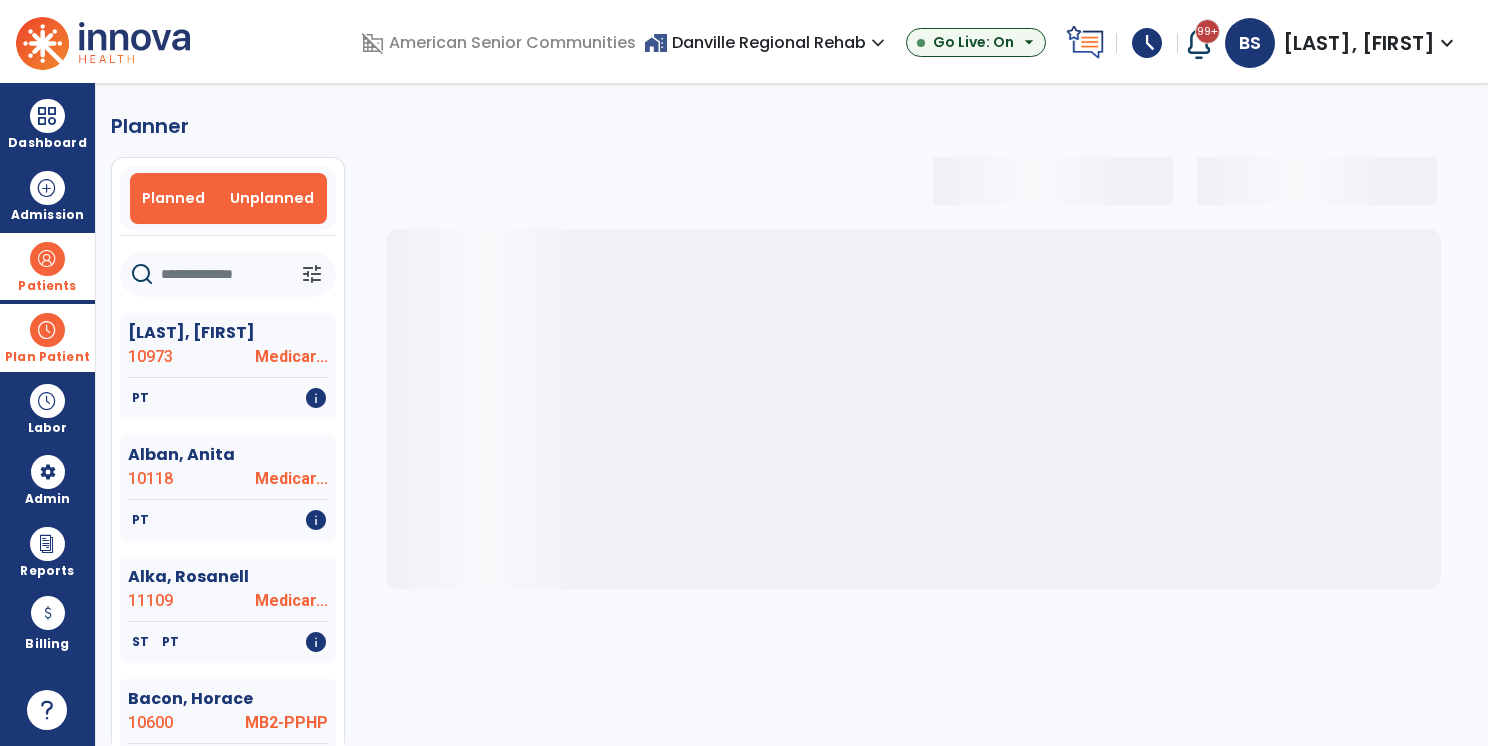 click on "Unplanned" at bounding box center [272, 198] 